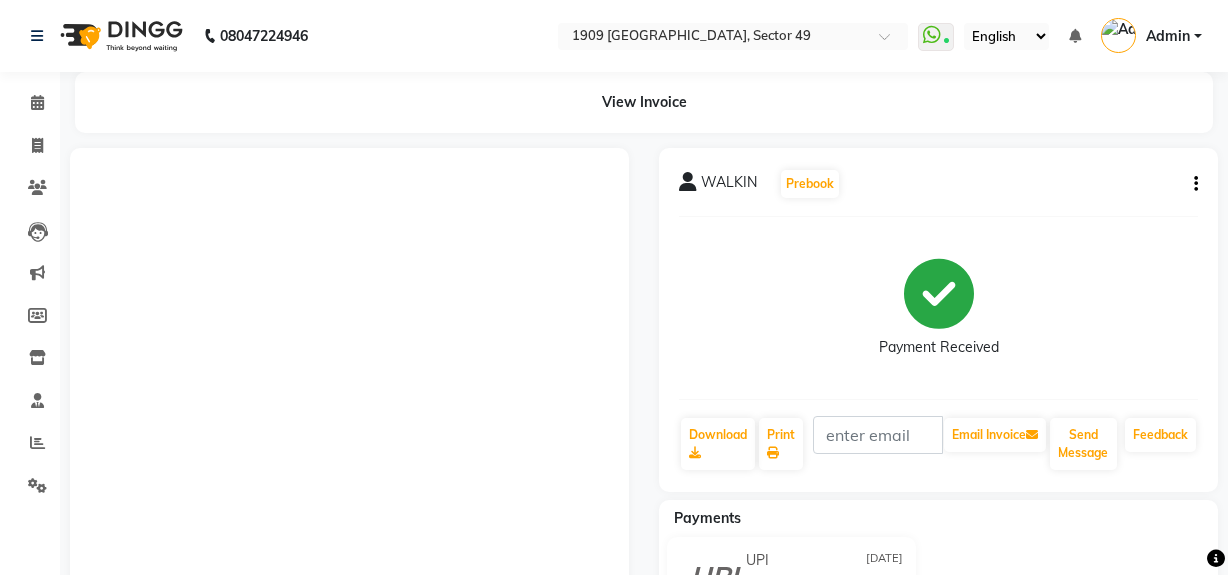 scroll, scrollTop: 0, scrollLeft: 0, axis: both 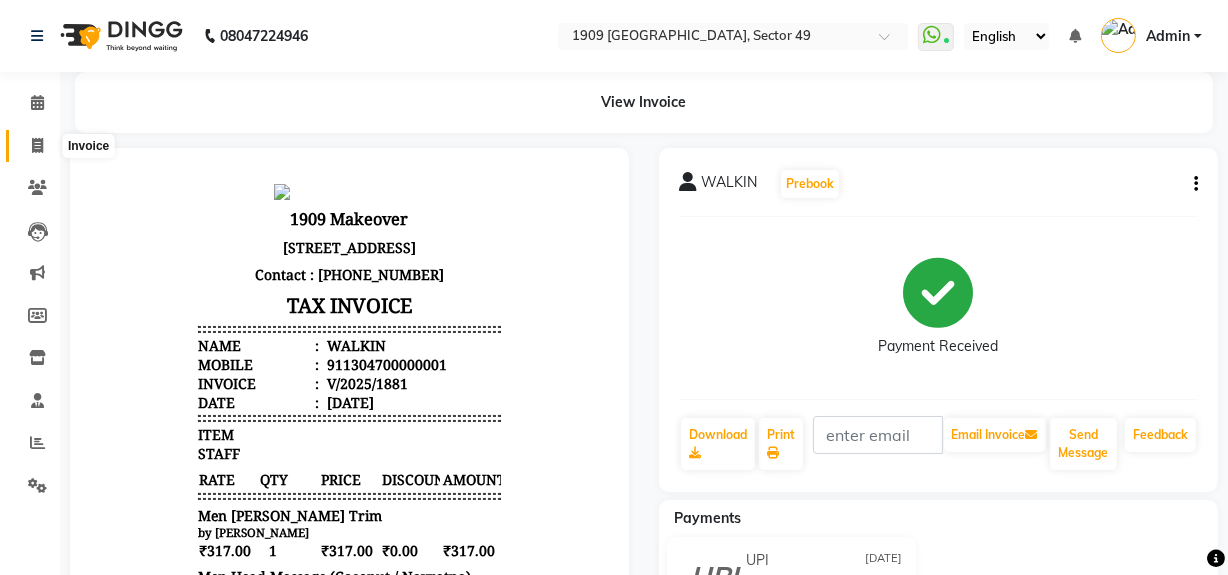 click 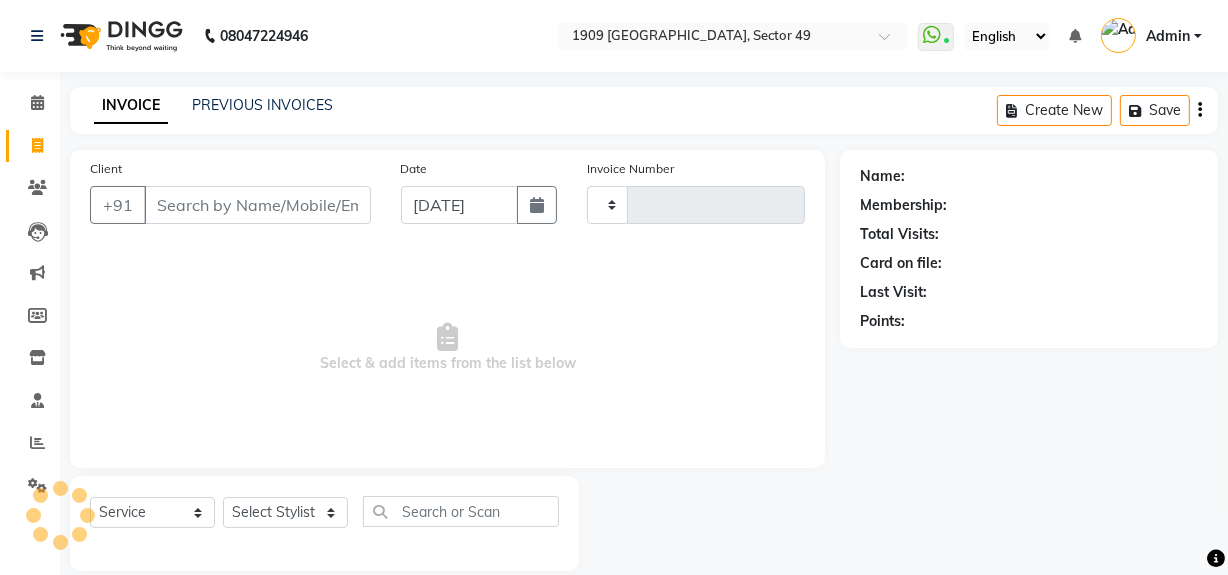 type on "1487" 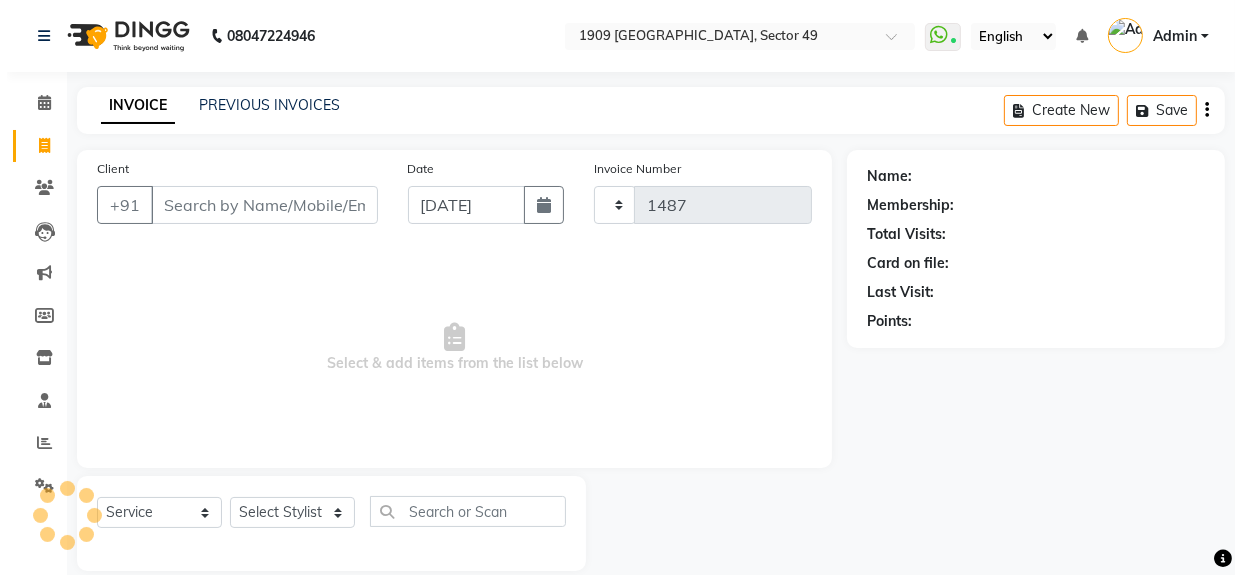 scroll, scrollTop: 26, scrollLeft: 0, axis: vertical 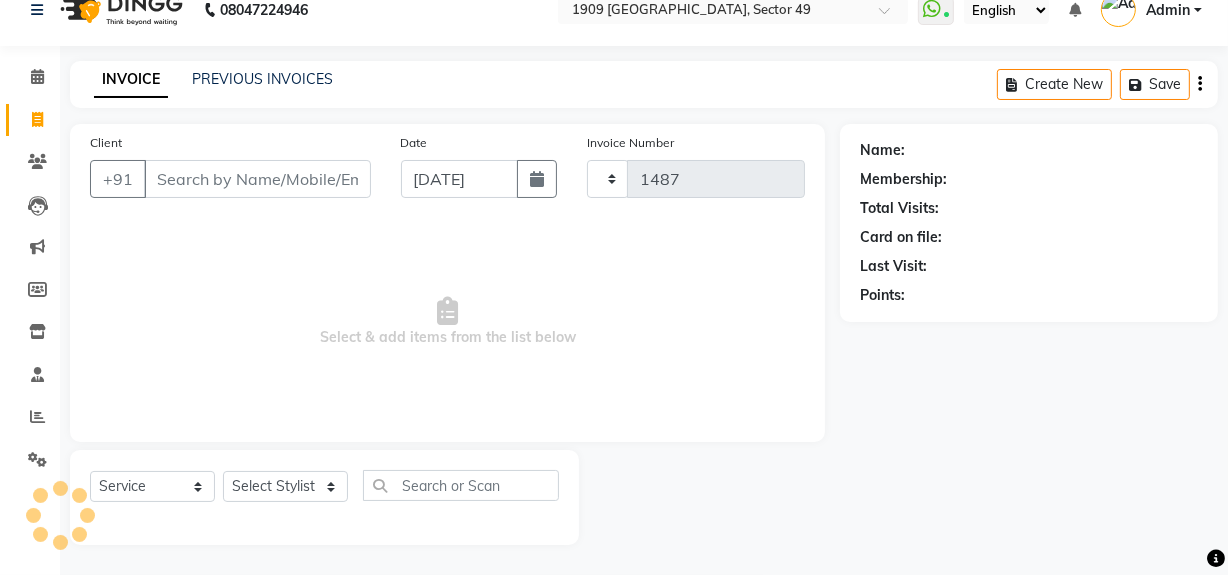 select on "6923" 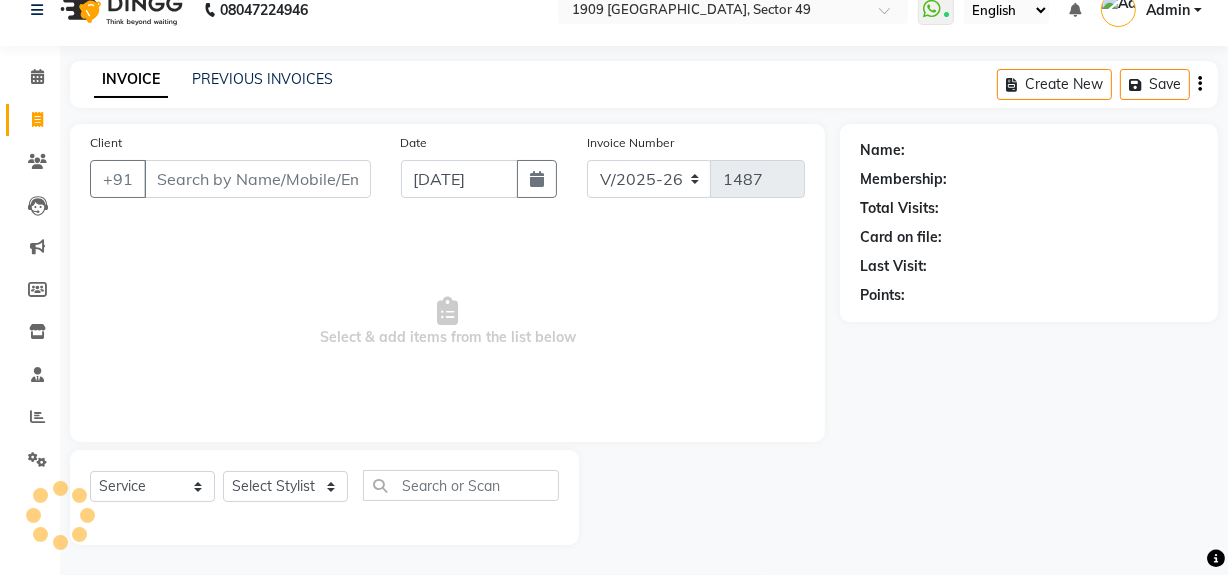 click on "Client" at bounding box center (257, 179) 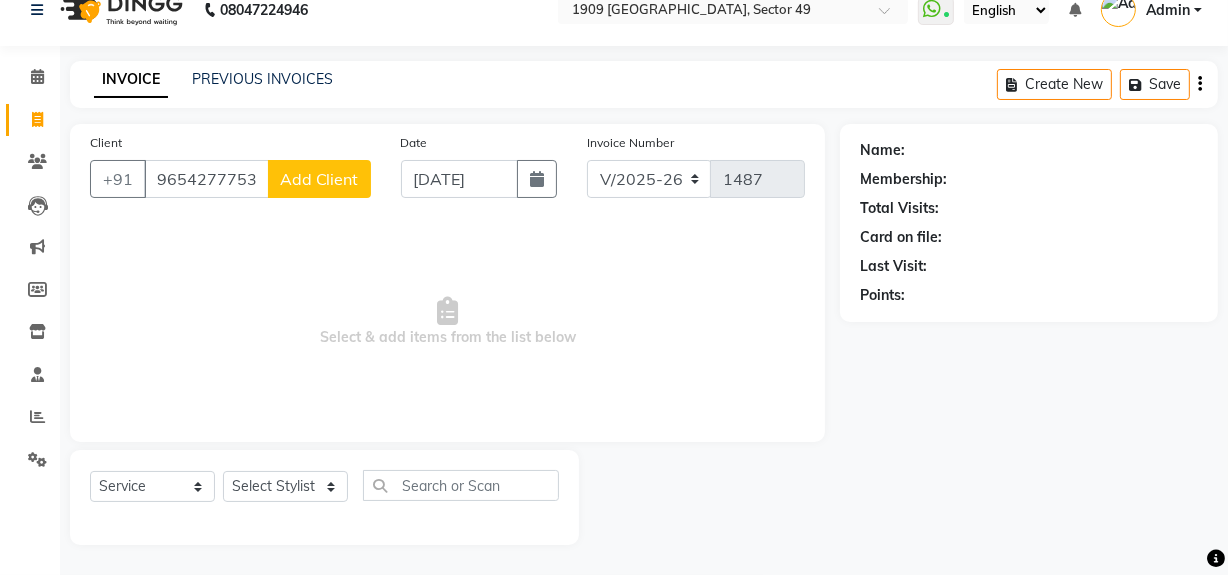 type on "9654277753" 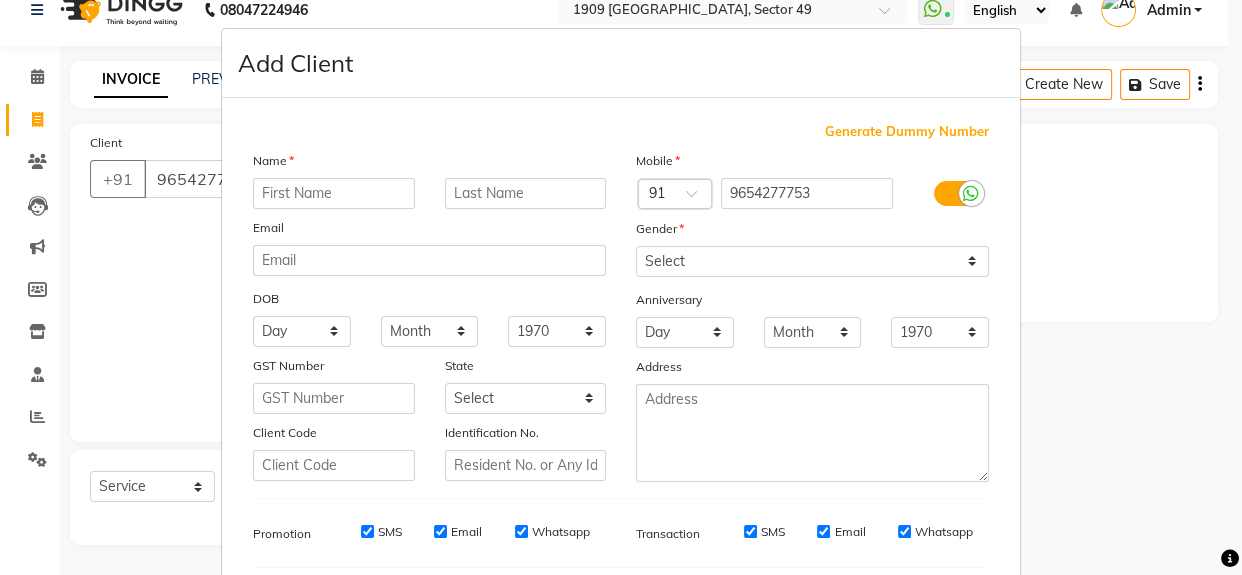 click at bounding box center [334, 193] 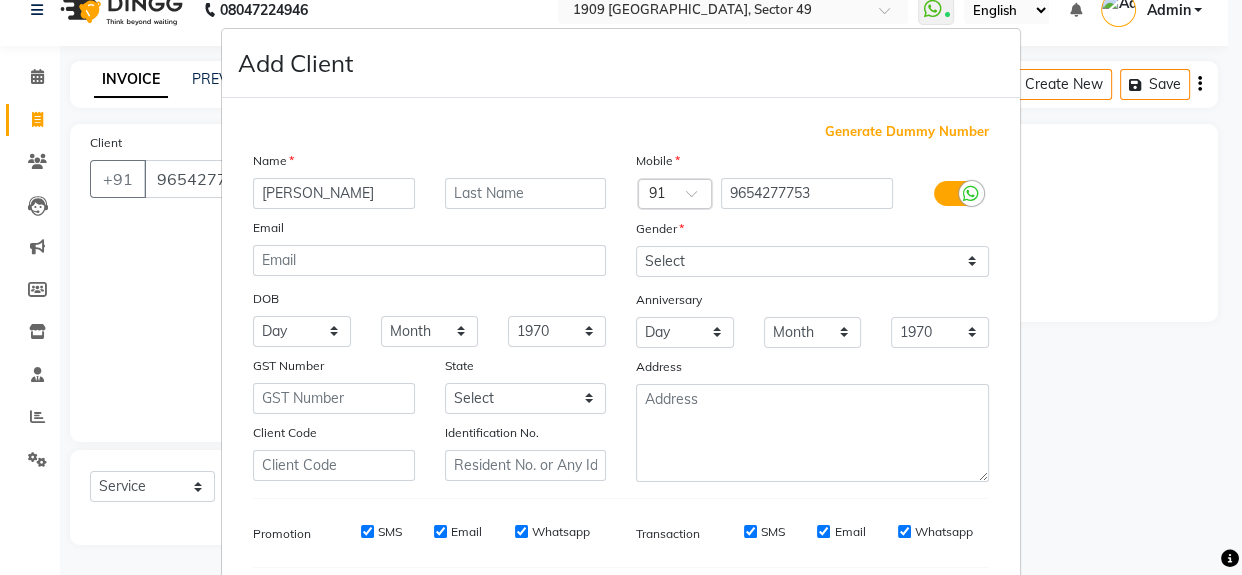 type on "[PERSON_NAME]" 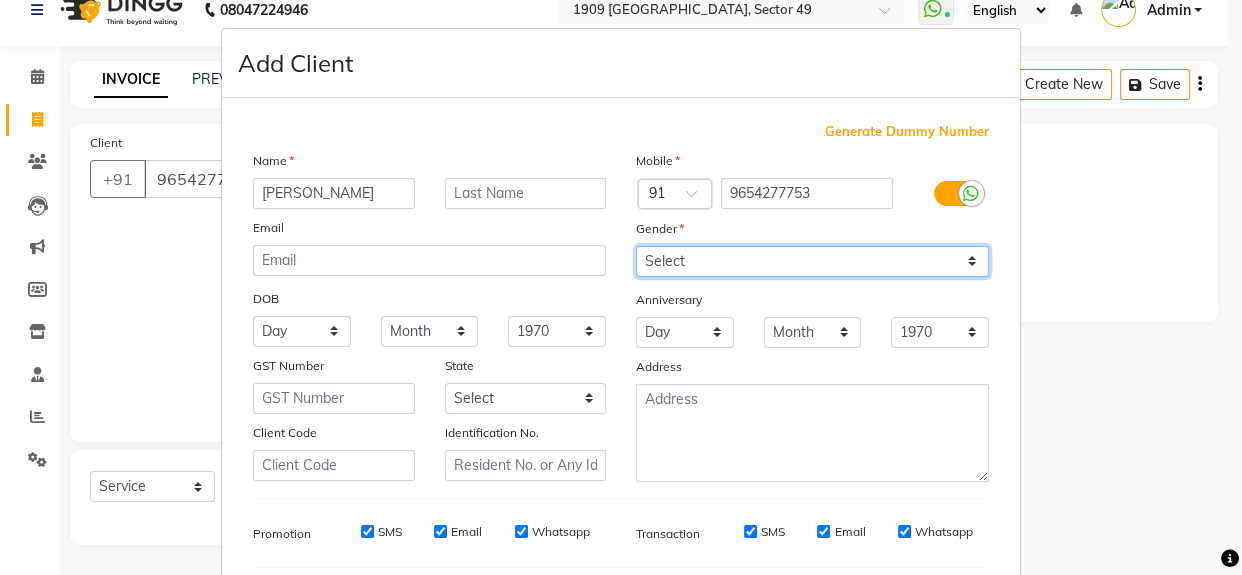 drag, startPoint x: 652, startPoint y: 257, endPoint x: 654, endPoint y: 275, distance: 18.110771 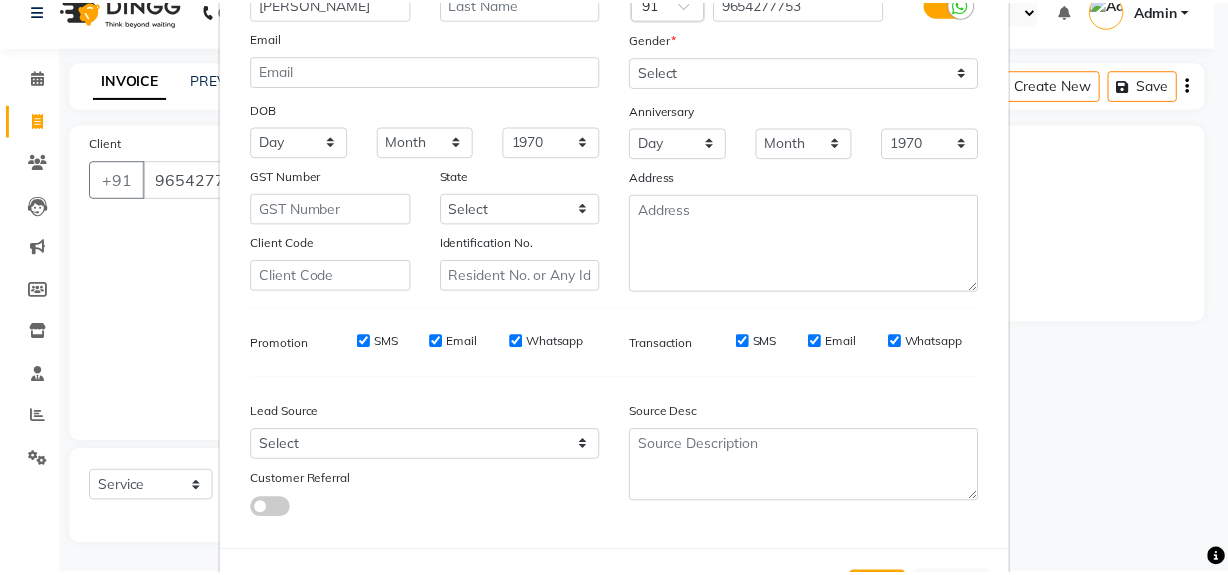 scroll, scrollTop: 278, scrollLeft: 0, axis: vertical 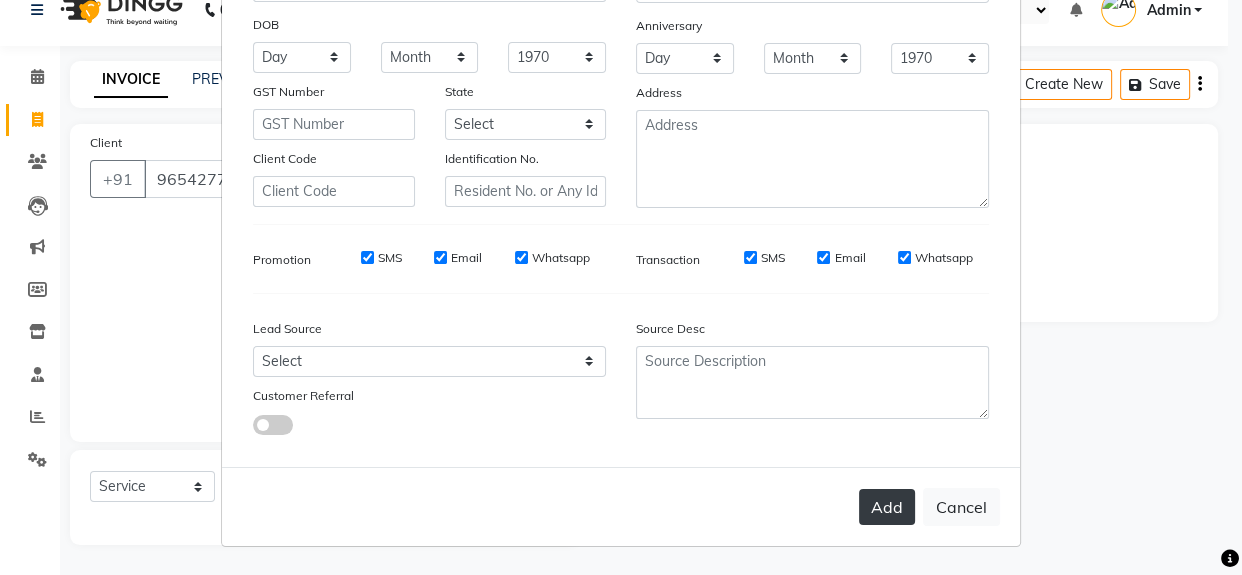 click on "Add" at bounding box center (887, 507) 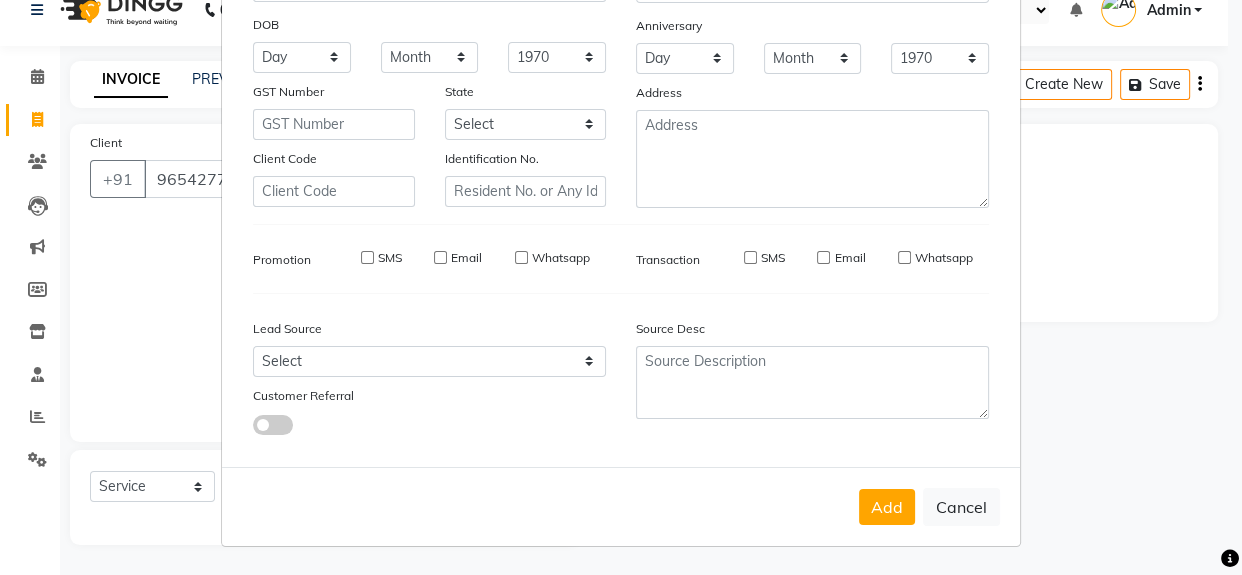 type 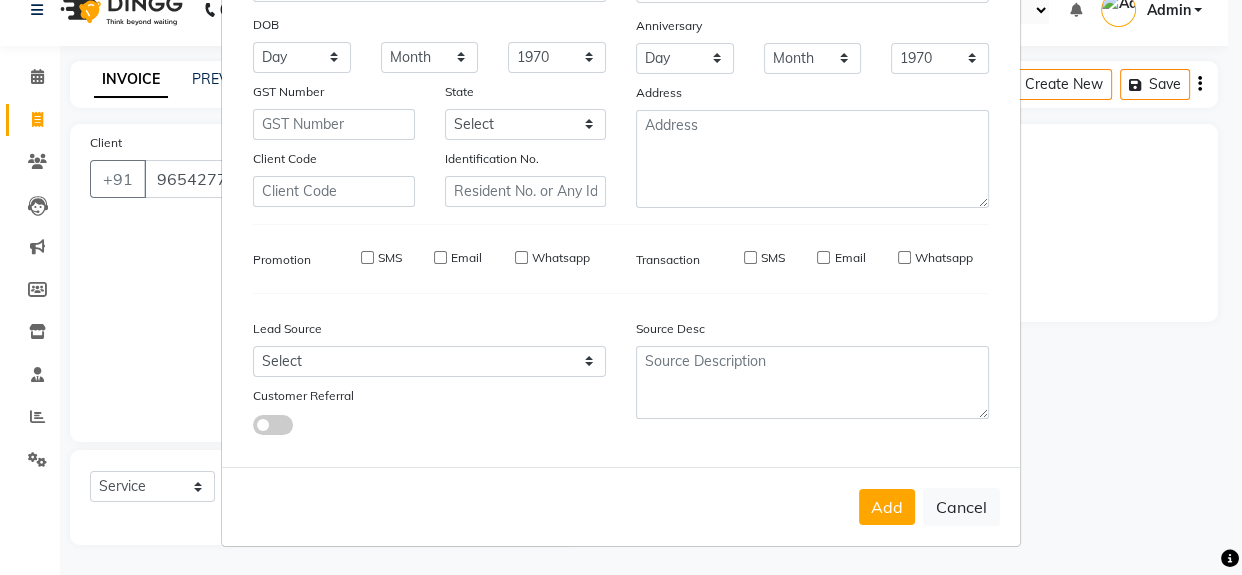 select 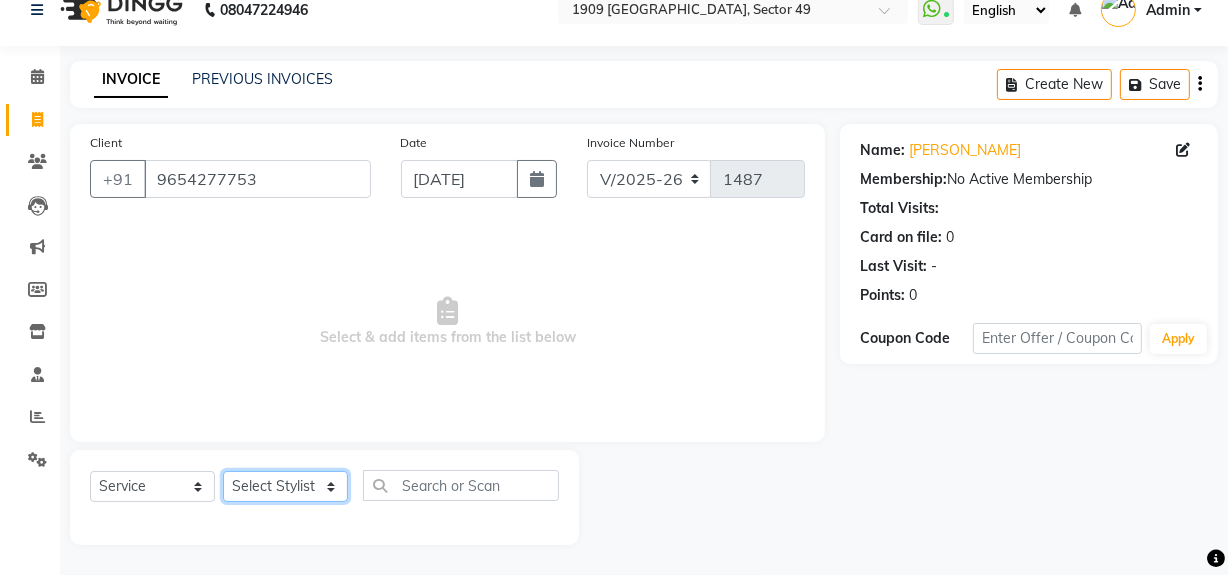 click on "Select Stylist [PERSON_NAME] [PERSON_NAME] House Sale Jyoti Nisha [PERSON_NAME] [PERSON_NAME] Veer [PERSON_NAME] Vishal" 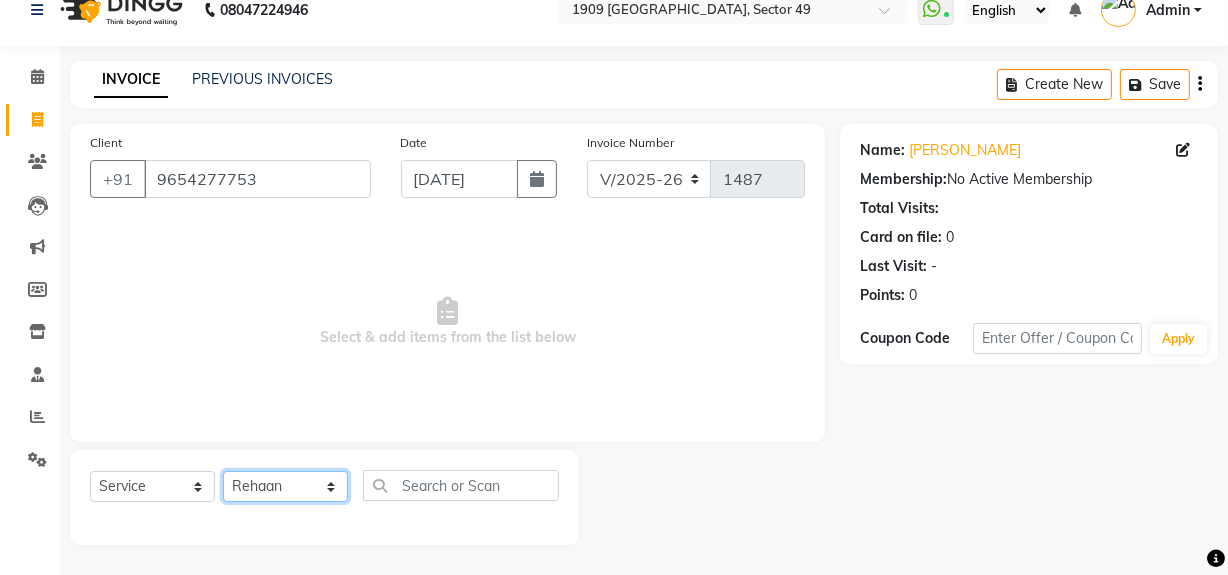 click on "Select Stylist [PERSON_NAME] [PERSON_NAME] House Sale Jyoti Nisha [PERSON_NAME] [PERSON_NAME] Veer [PERSON_NAME] Vishal" 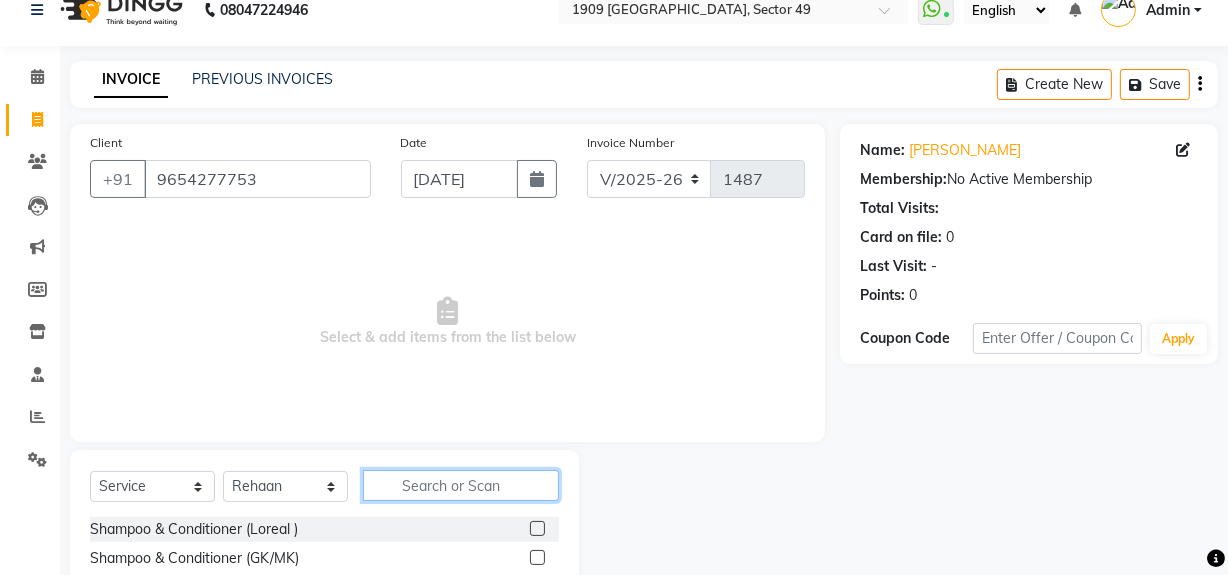 click 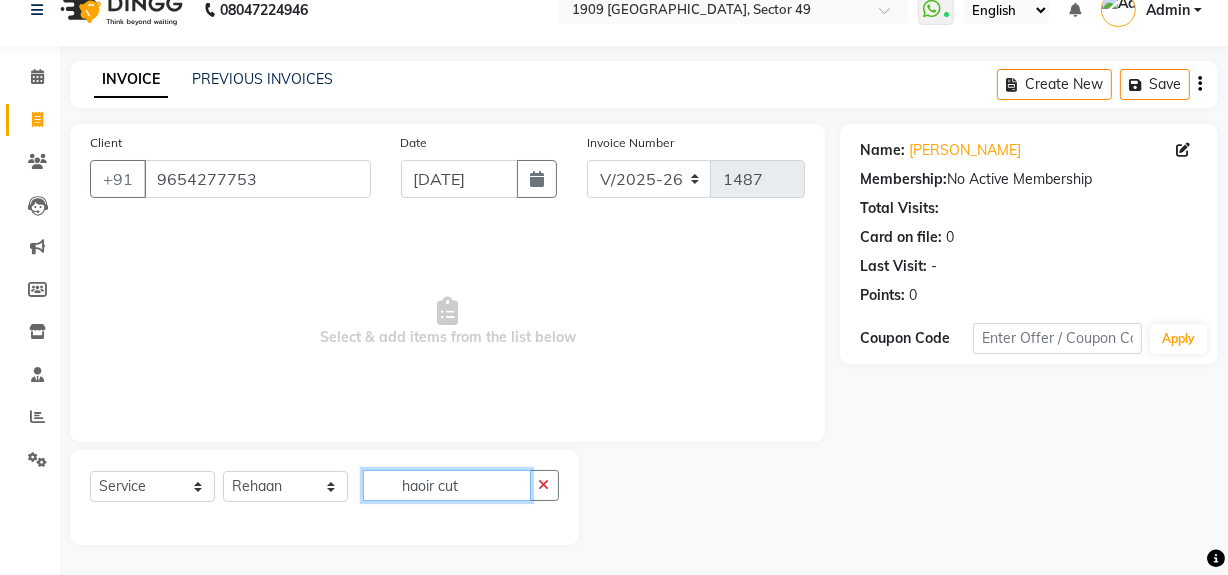 click on "haoir cut" 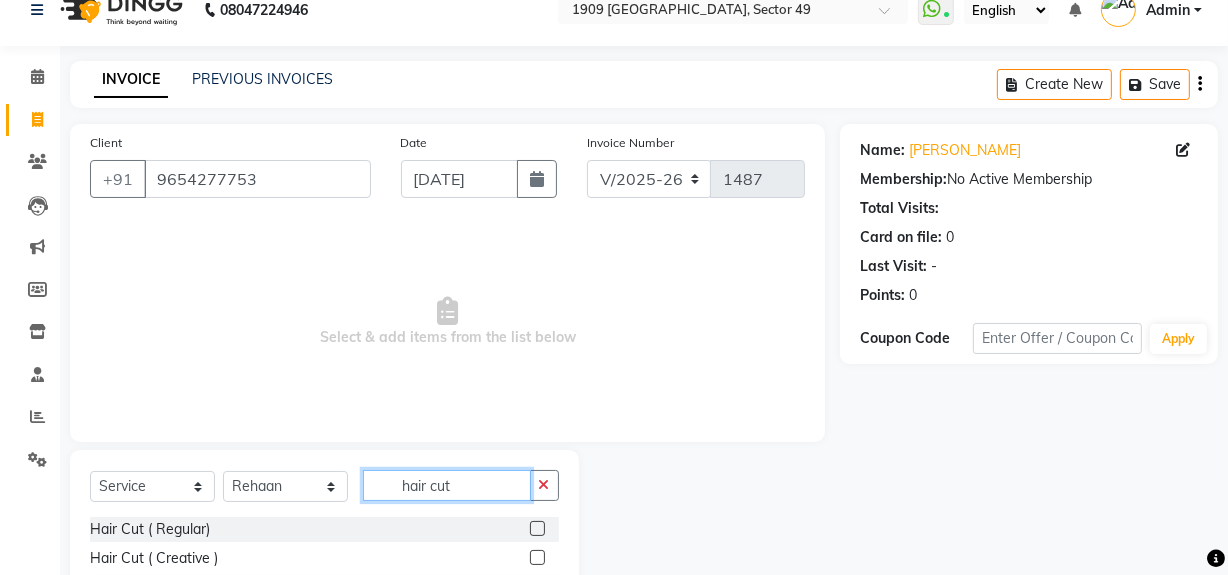 scroll, scrollTop: 170, scrollLeft: 0, axis: vertical 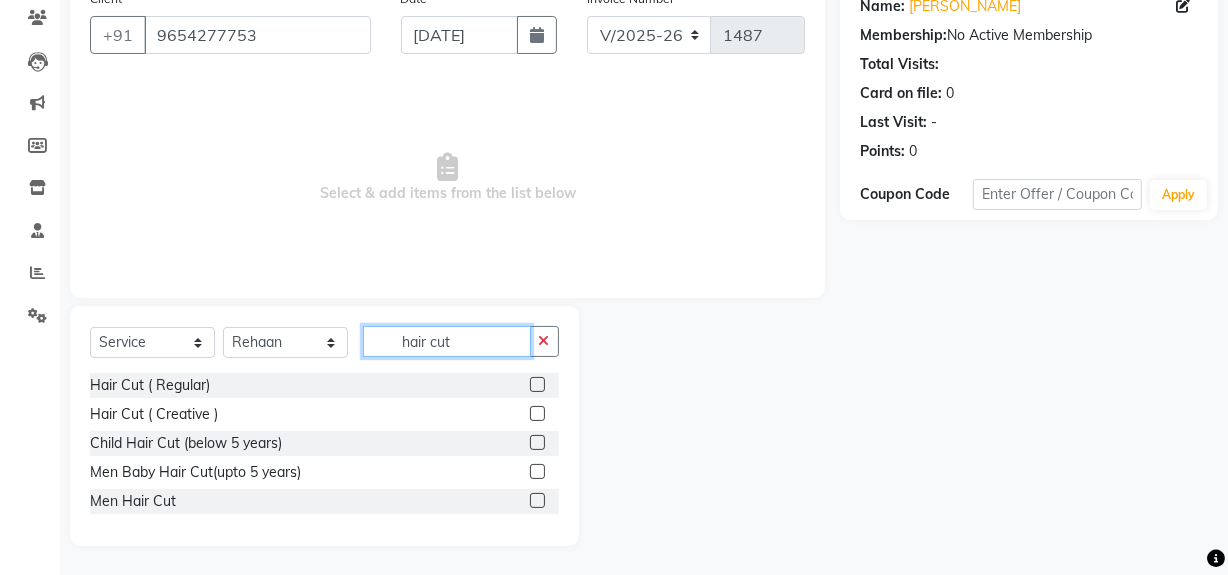 type on "hair cut" 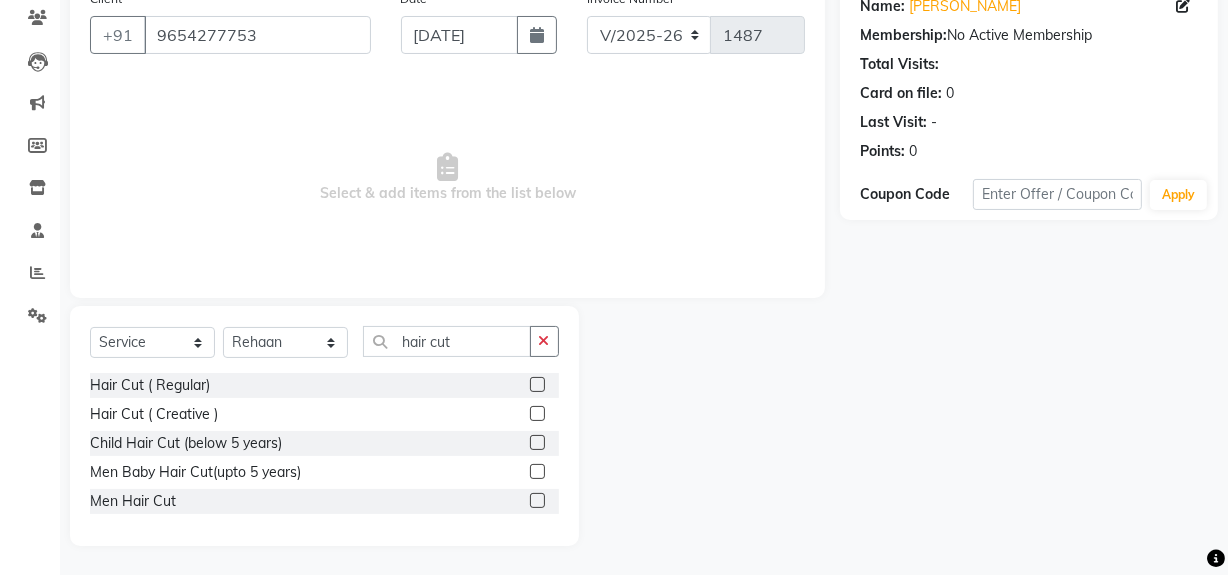 click on "Men Hair Cut" 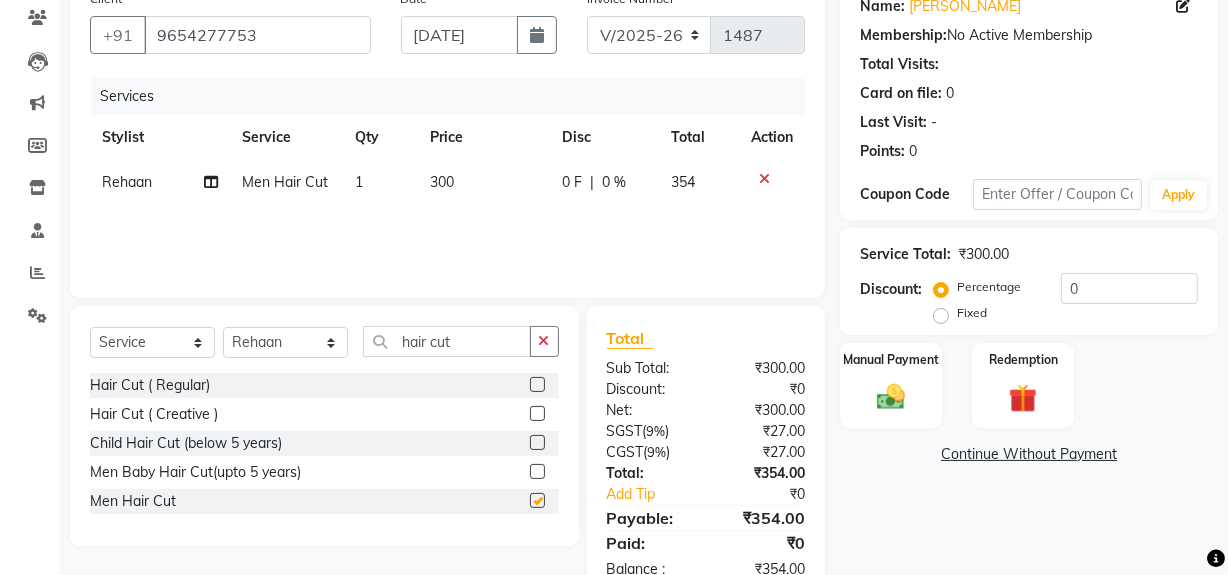 checkbox on "false" 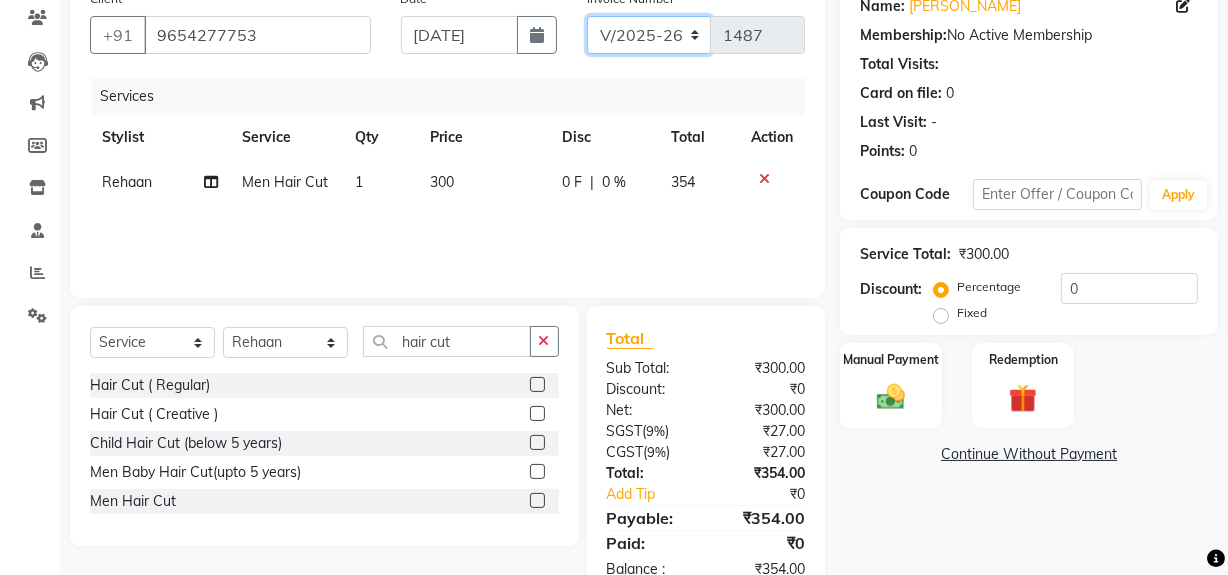 click on "V/2025 V/2025-26" 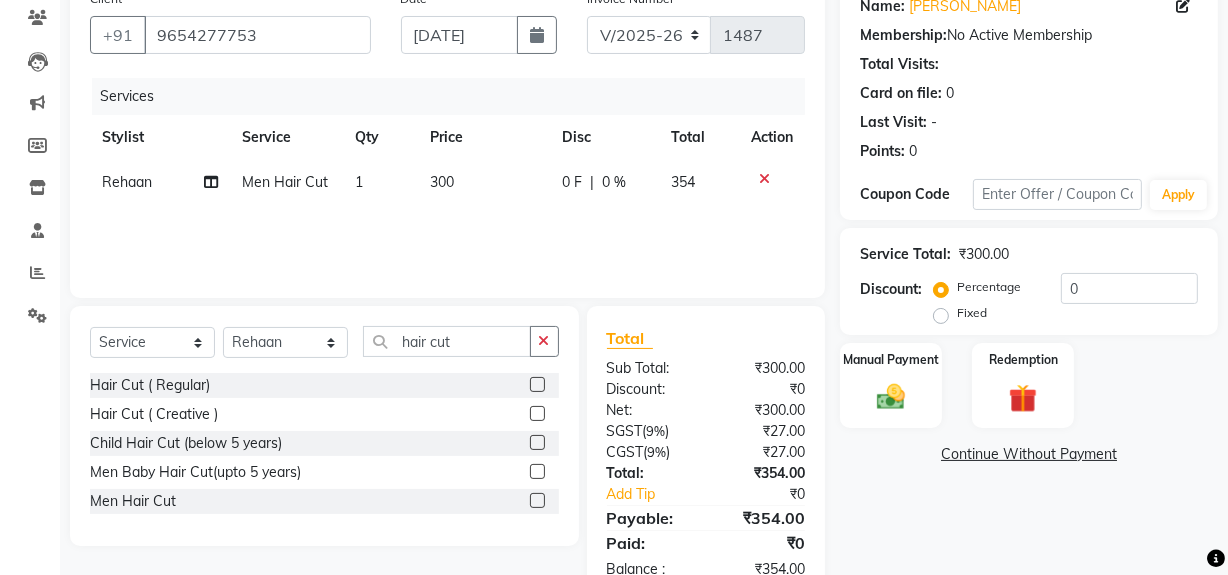 click on "Services" 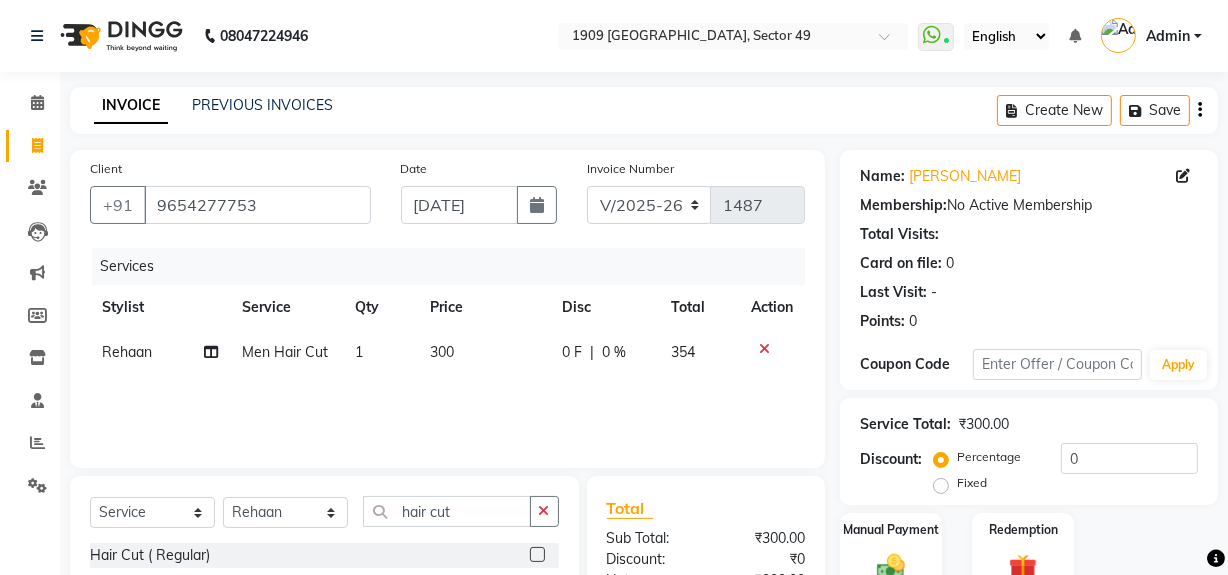 scroll, scrollTop: 225, scrollLeft: 0, axis: vertical 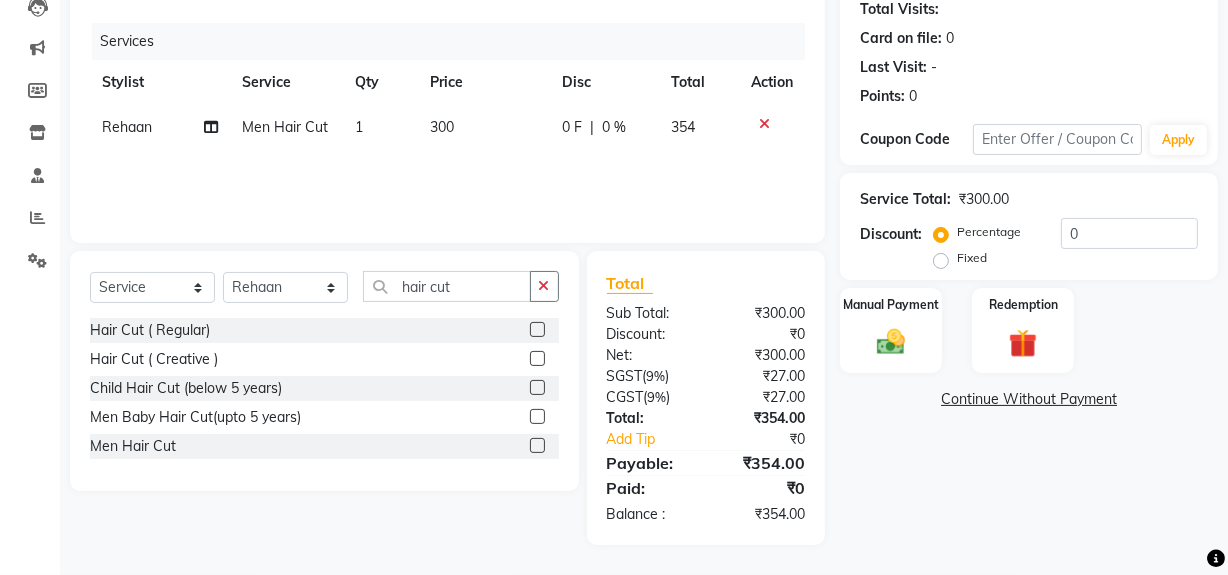 drag, startPoint x: 958, startPoint y: 501, endPoint x: 952, endPoint y: 462, distance: 39.45884 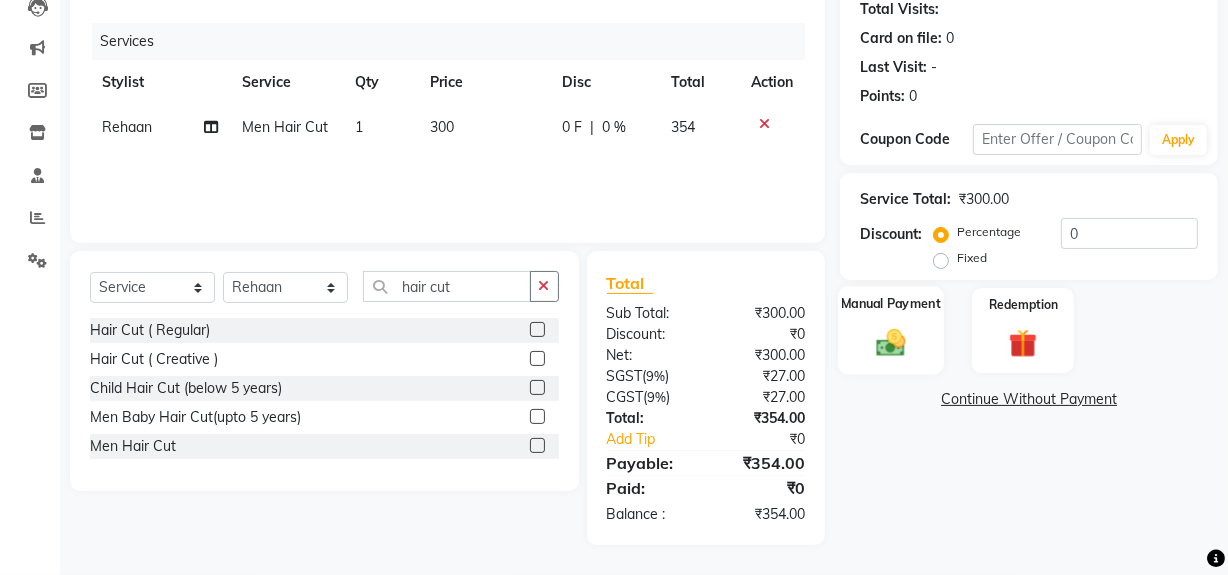 click 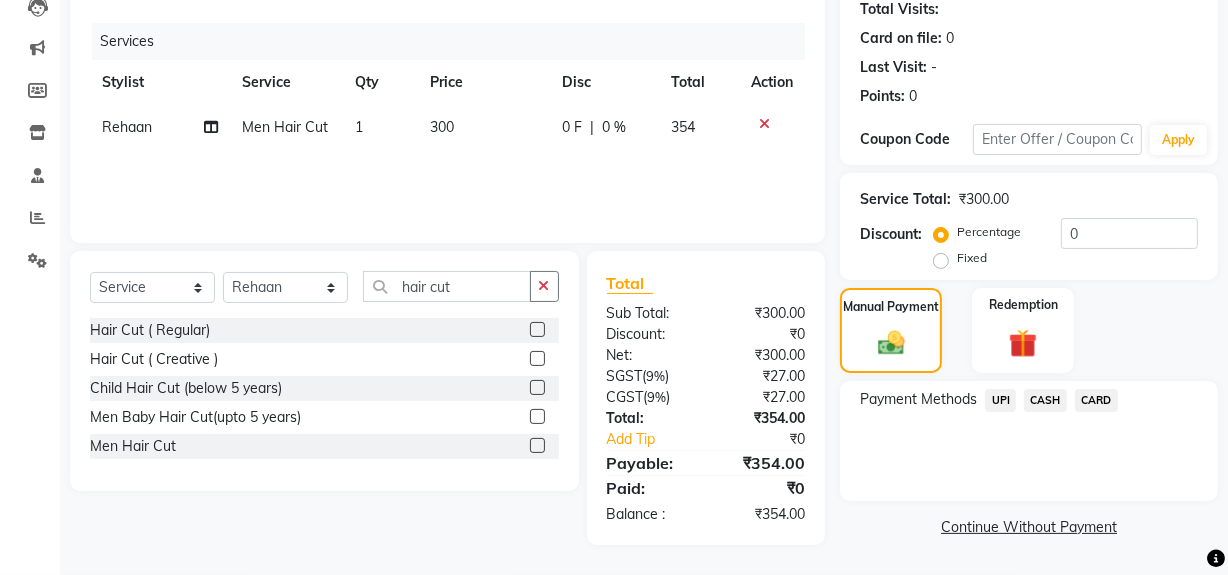 click on "CASH" 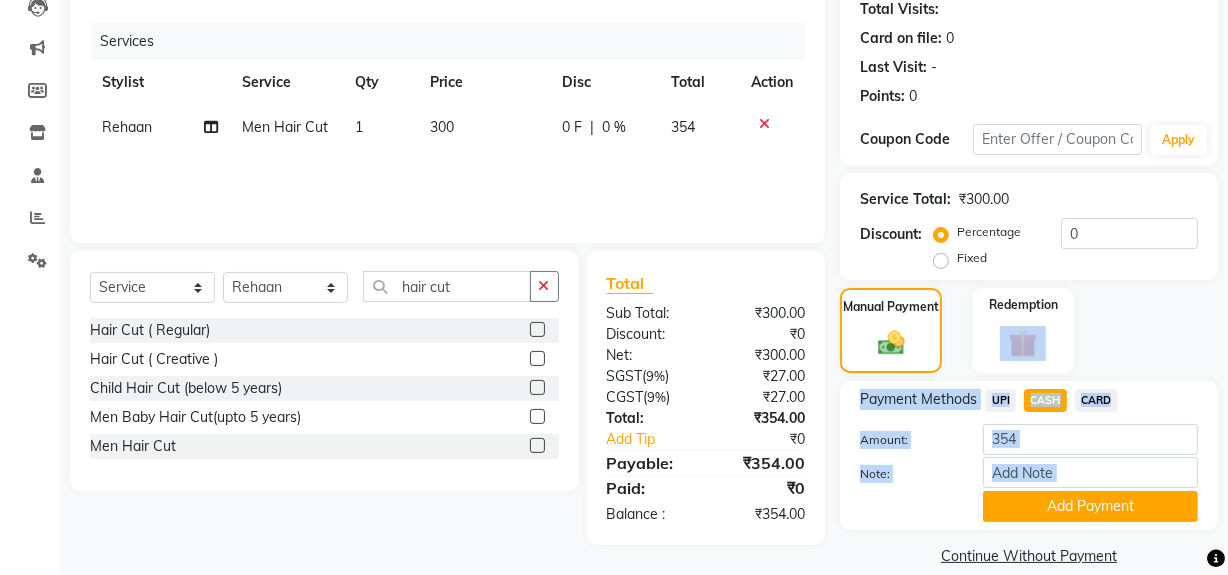 drag, startPoint x: 1240, startPoint y: 487, endPoint x: 1235, endPoint y: 509, distance: 22.561028 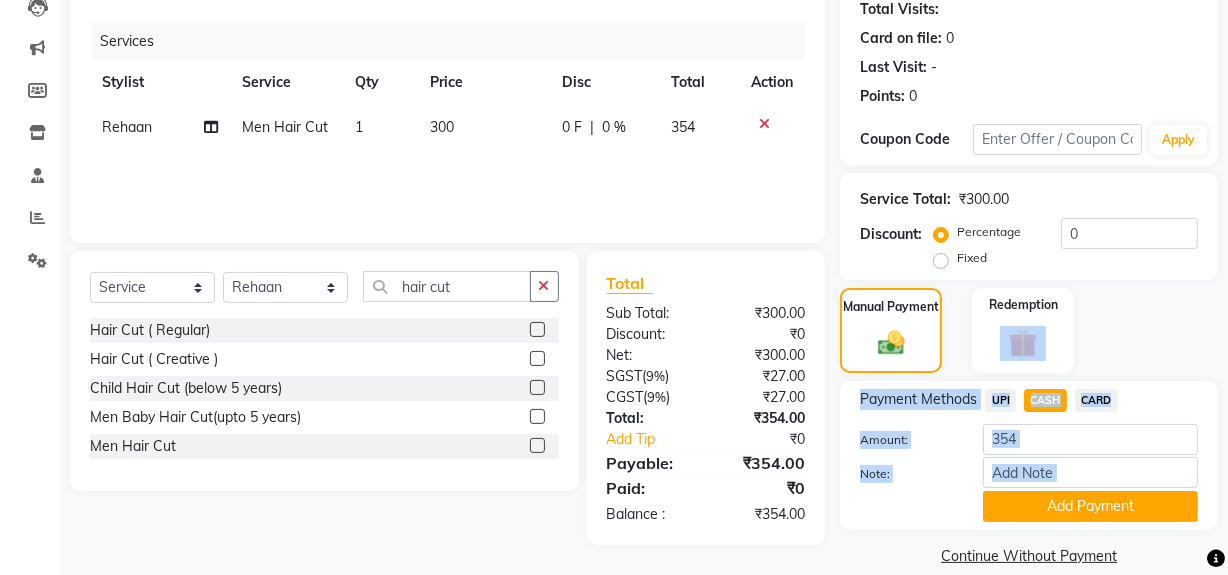 click on "08047224946 Select Location × 1909 Makeover, Sector 49  WhatsApp Status  ✕ Status:  Connected Most Recent Message: 12-07-2025     08:52 PM Recent Service Activity: 13-07-2025     10:46 AM English ENGLISH Español العربية मराठी हिंदी ગુજરાતી தமிழ் 中文 Notifications nothing to show Admin Manage Profile Change Password Sign out  Version:3.15.4  ☀ 1909 Makeover, Sector 49  Calendar  Invoice  Clients  Leads   Marketing  Members  Inventory  Staff  Reports  Settings Completed InProgress Upcoming Dropped Tentative Check-In Confirm Bookings Generate Report Segments Page Builder INVOICE PREVIOUS INVOICES Create New   Save  Client +91 9654277753 Date 13-07-2025 Invoice Number V/2025 V/2025-26 1487 Services Stylist Service Qty Price Disc Total Action Rehaan Men Hair Cut 1 300 0 F | 0 % 354 Select  Service  Product  Membership  Package Voucher Prepaid Gift Card  Select Stylist Abdul Ahmed Arif Harun House Sale Jyoti Nisha Rehaan Ujjwal Umesh Veer  (" at bounding box center (614, 62) 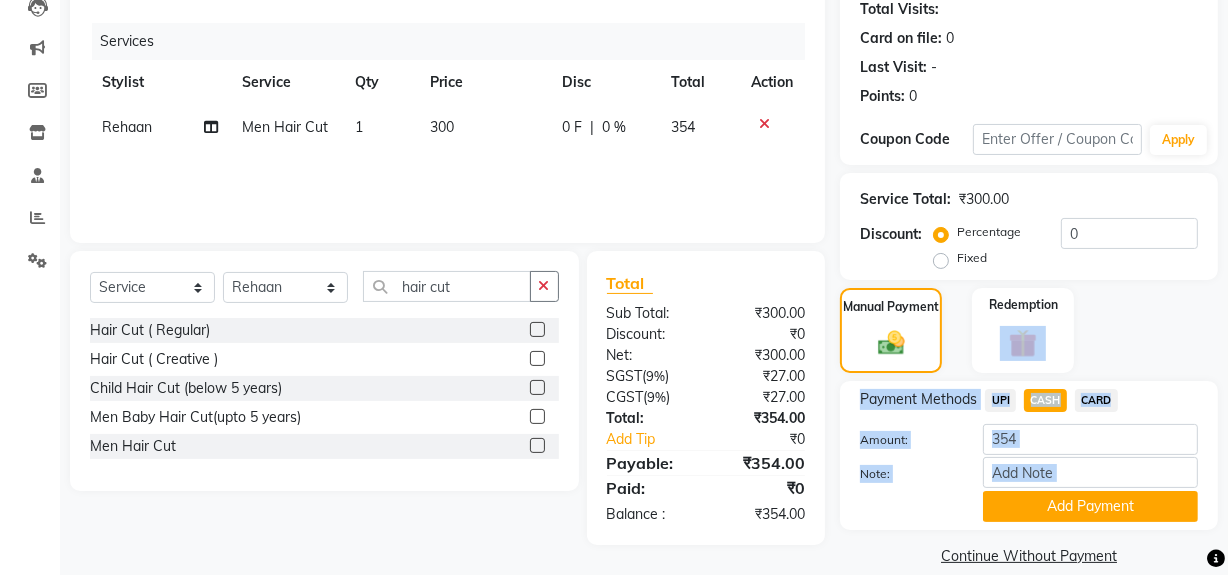 click on "Payment Methods  UPI   CASH   CARD  Amount: 354 Note: Add Payment" 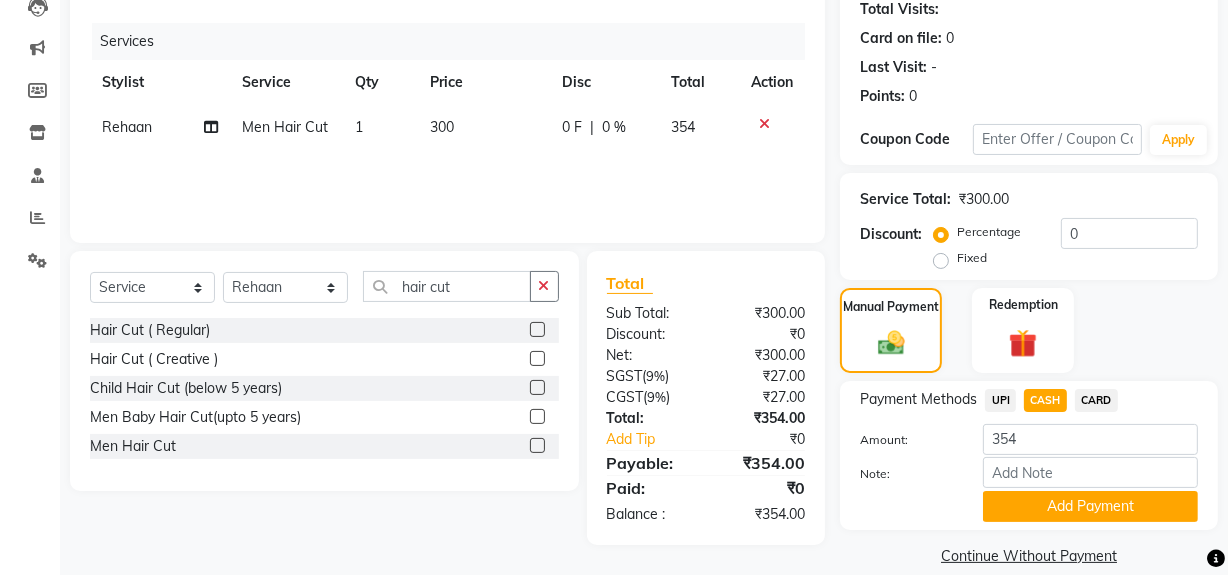 click on "Services Stylist Service Qty Price Disc Total Action Rehaan Men Hair Cut 1 300 0 F | 0 % 354" 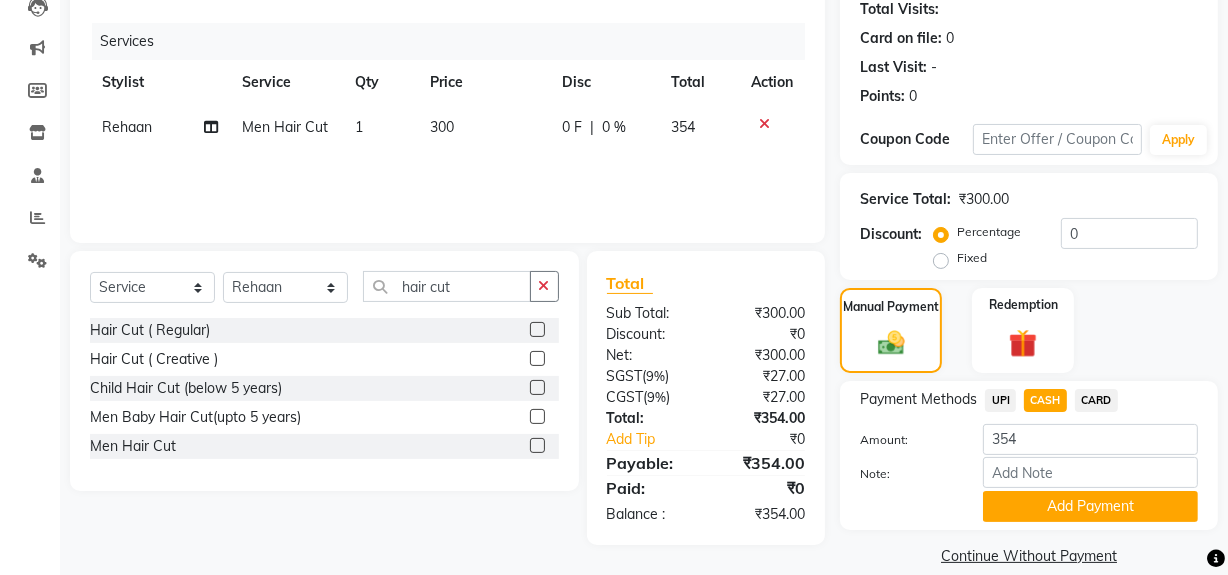 drag, startPoint x: 1040, startPoint y: 499, endPoint x: 1053, endPoint y: 502, distance: 13.341664 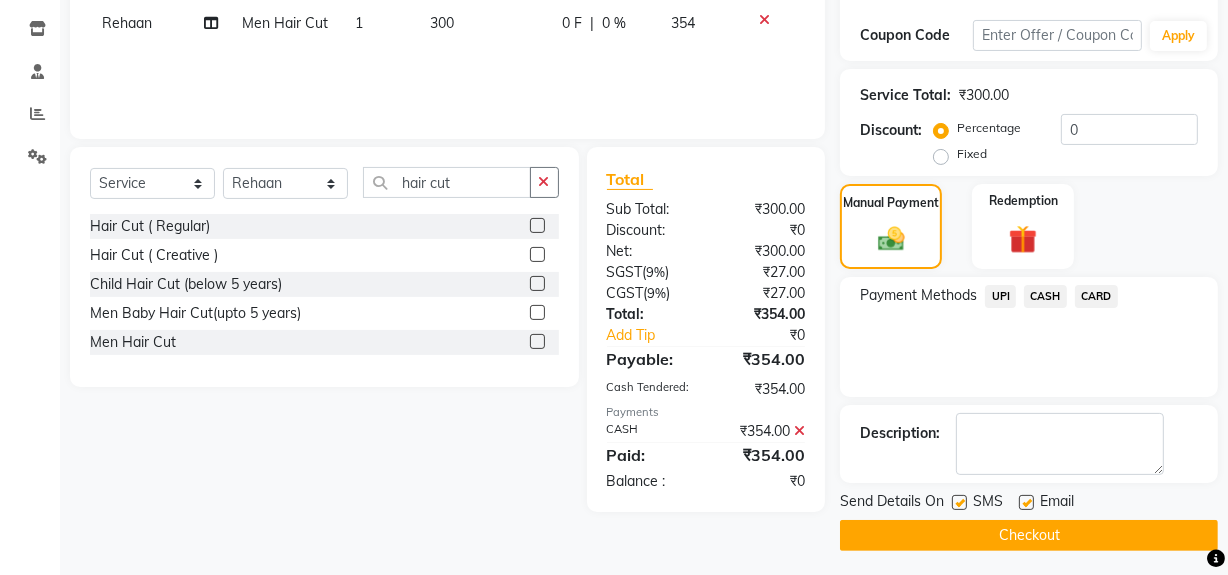 scroll, scrollTop: 333, scrollLeft: 0, axis: vertical 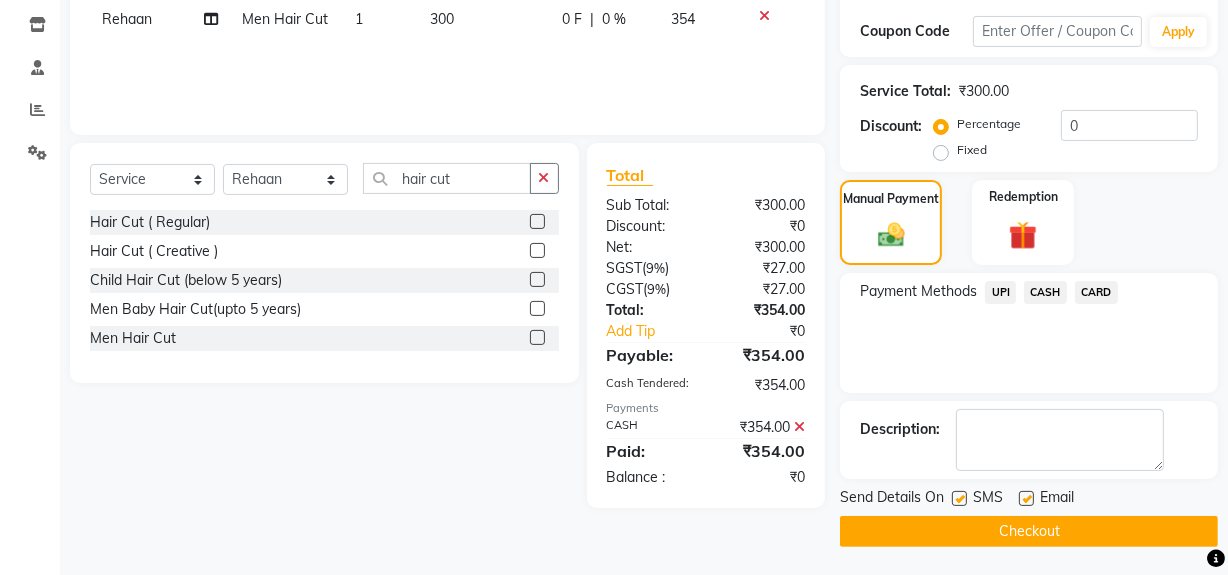 click on "Checkout" 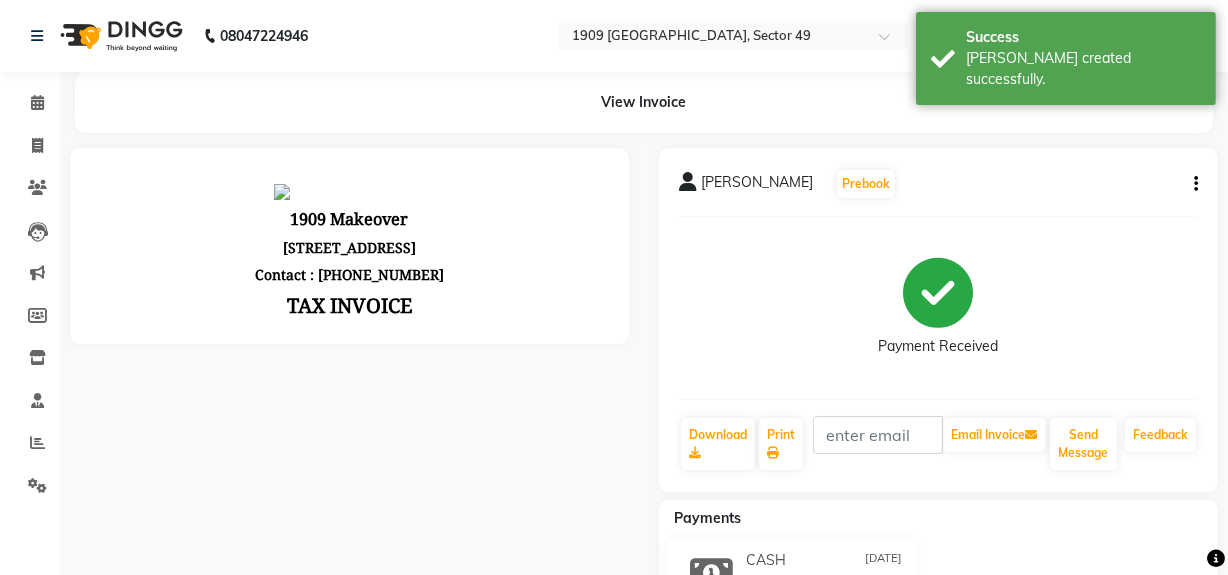scroll, scrollTop: 0, scrollLeft: 0, axis: both 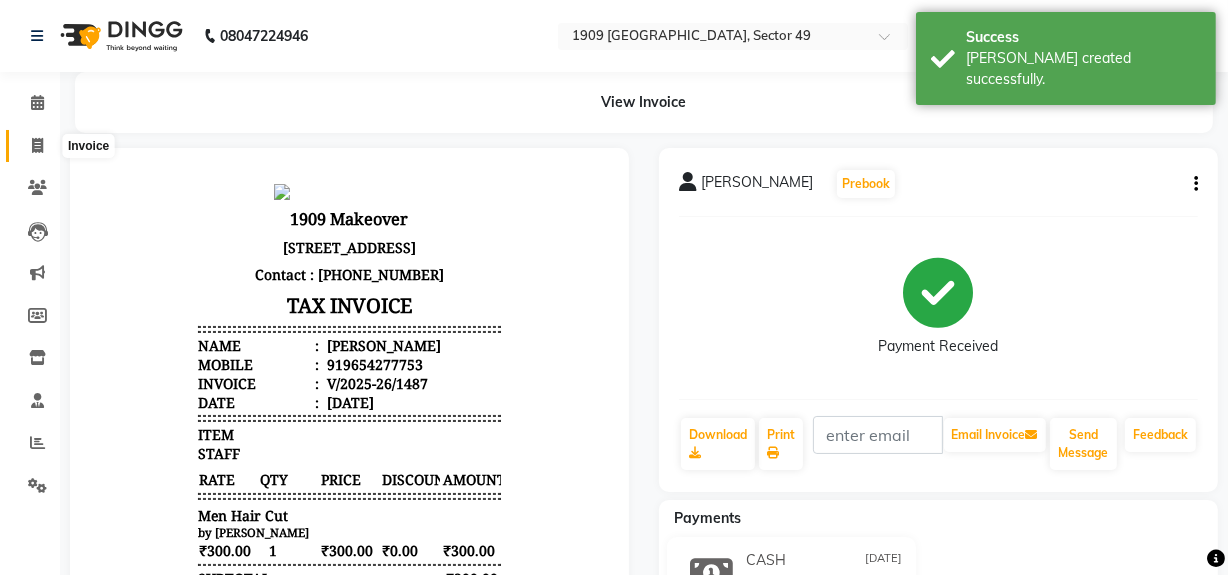click 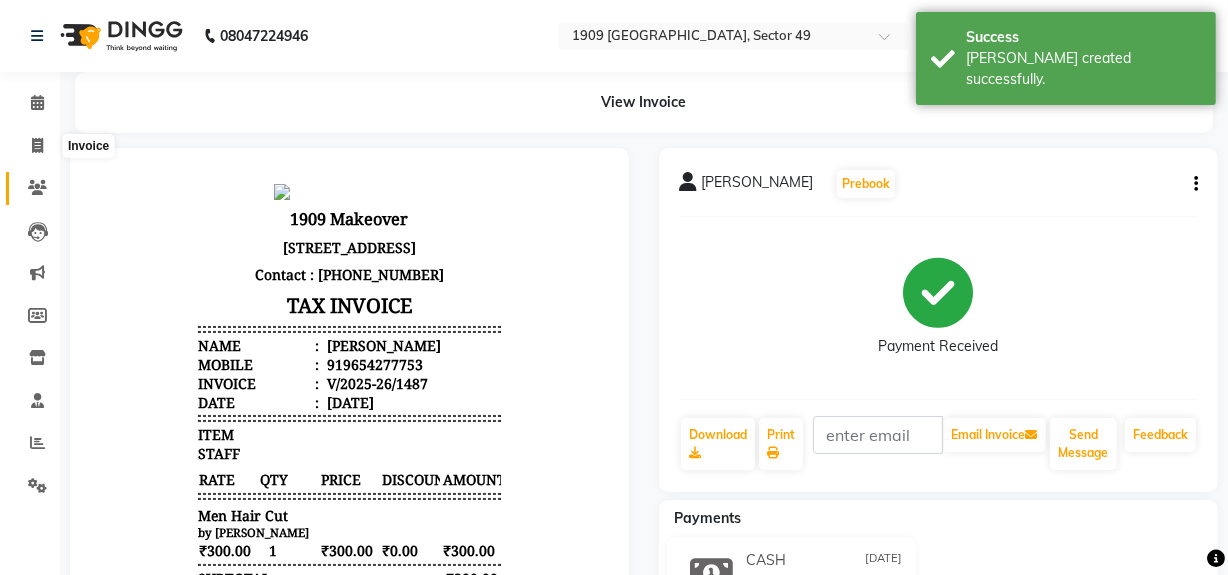 select on "6923" 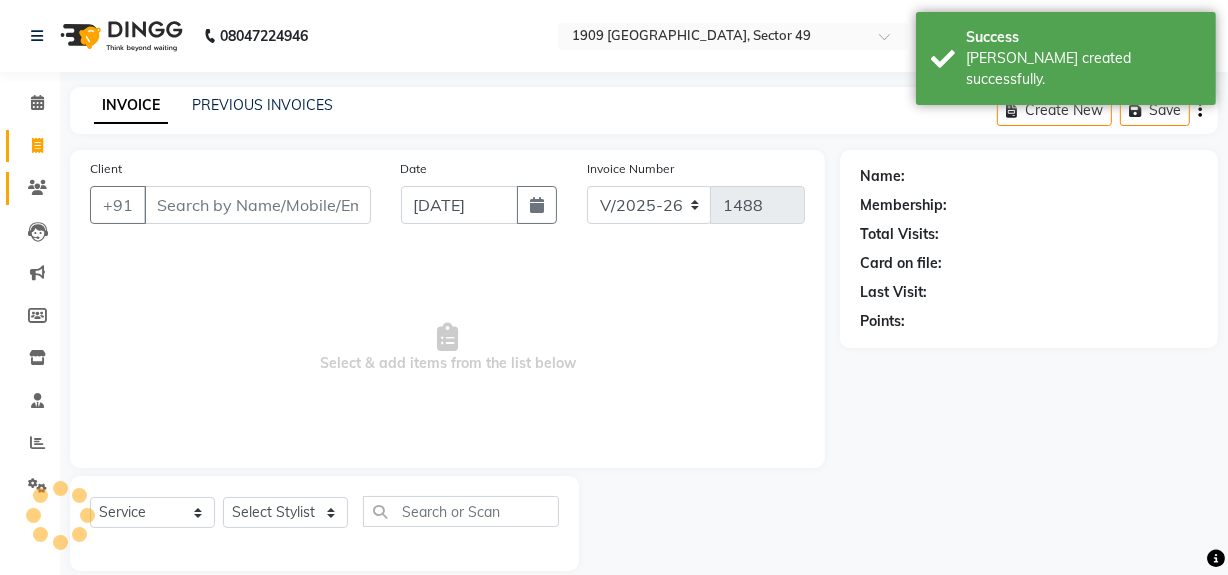 scroll, scrollTop: 26, scrollLeft: 0, axis: vertical 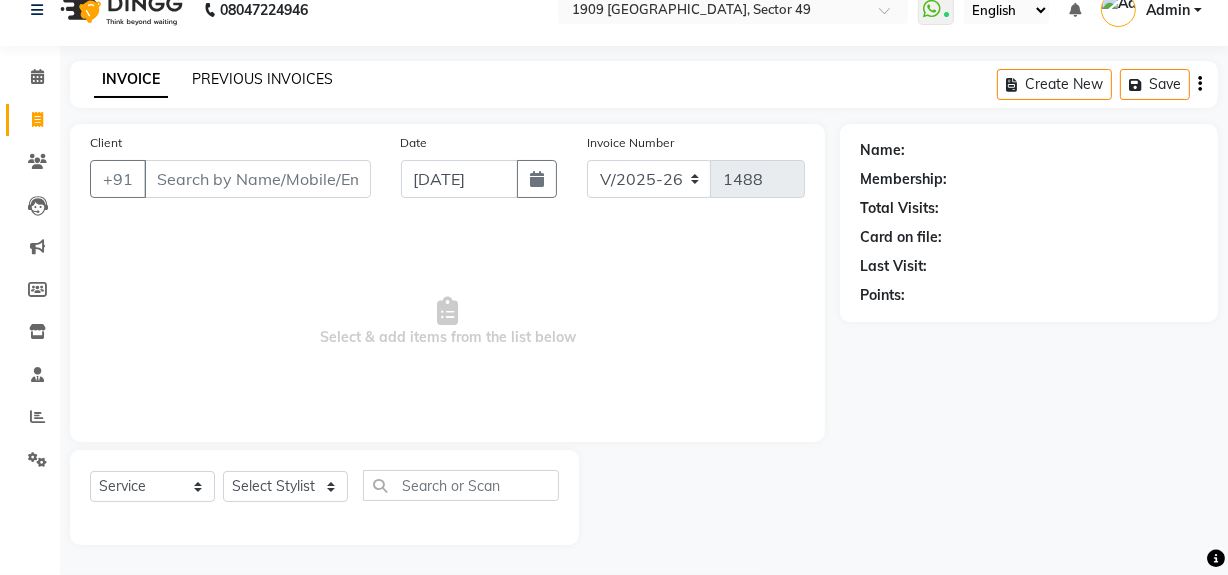 click on "PREVIOUS INVOICES" 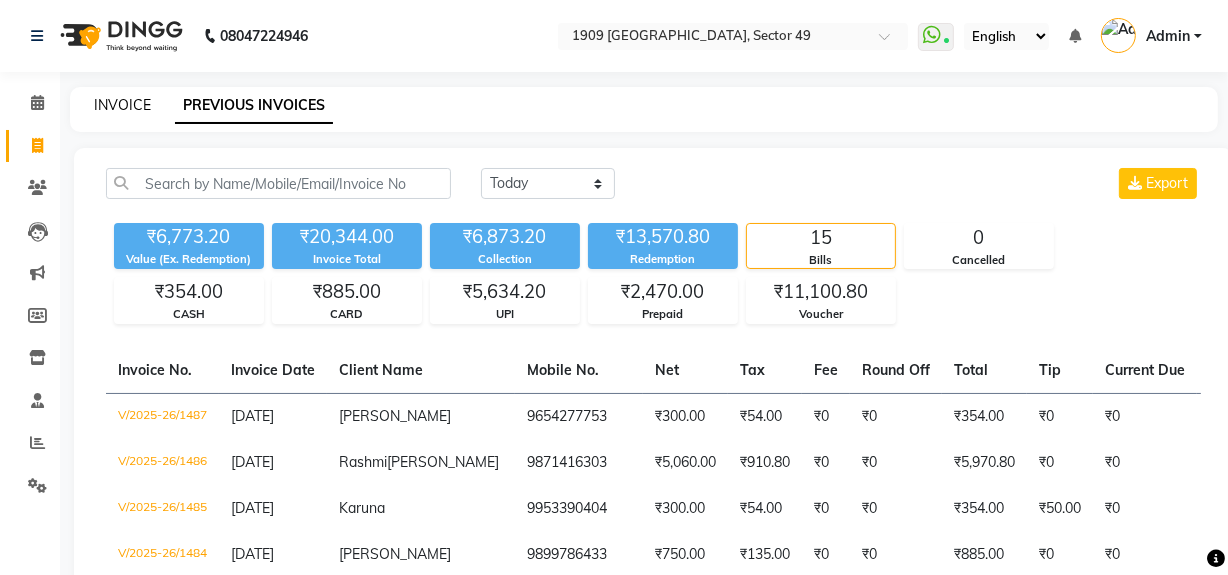 click on "INVOICE" 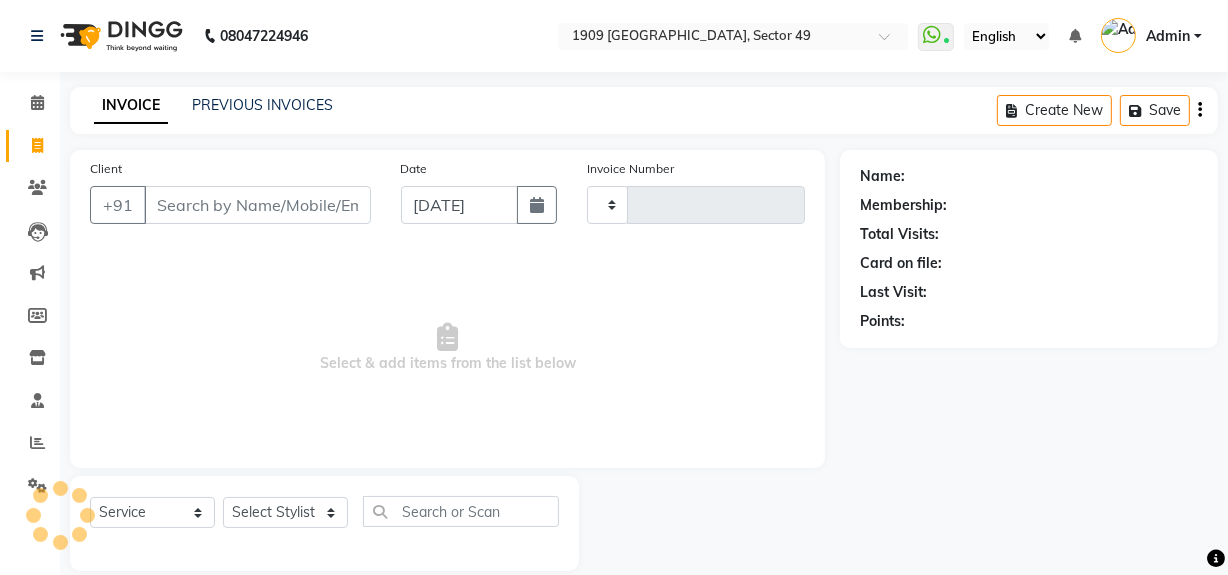 scroll, scrollTop: 26, scrollLeft: 0, axis: vertical 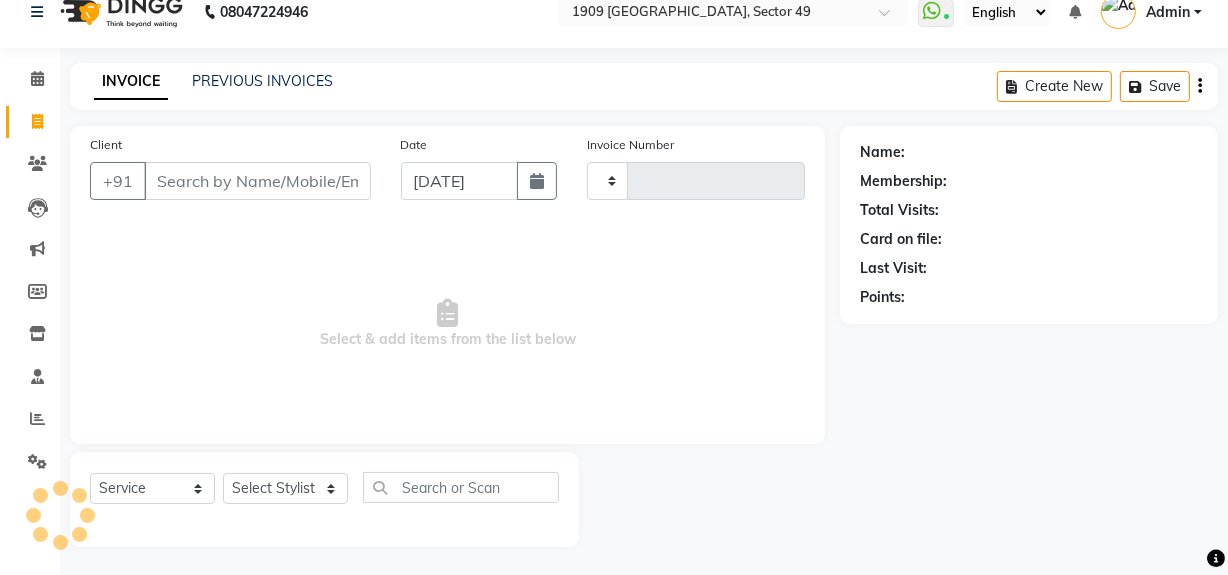 type on "1488" 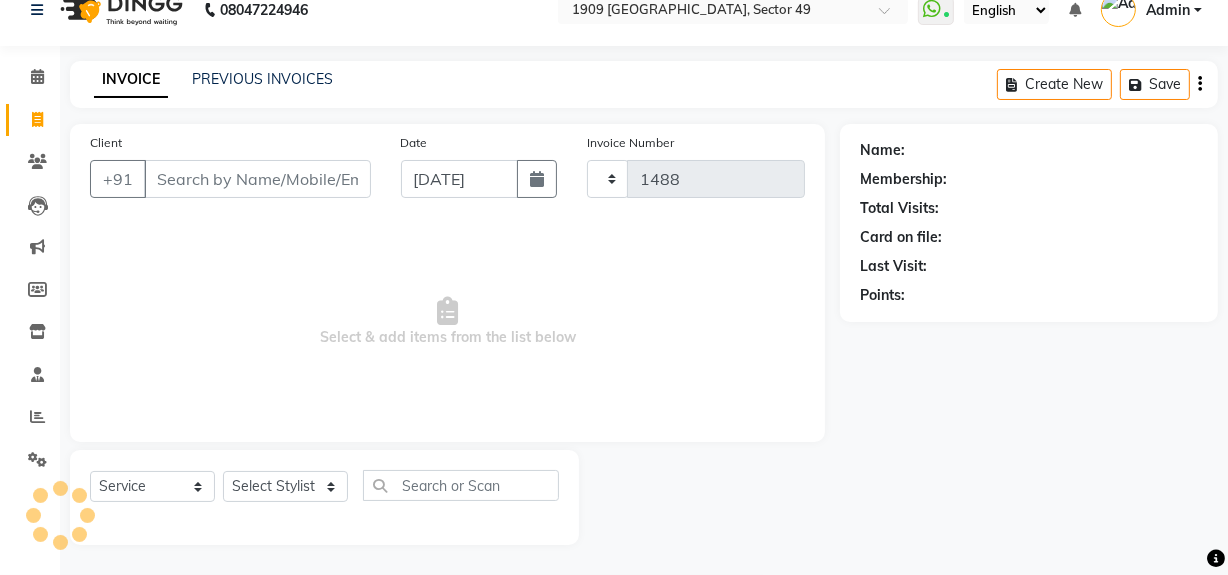 select on "6923" 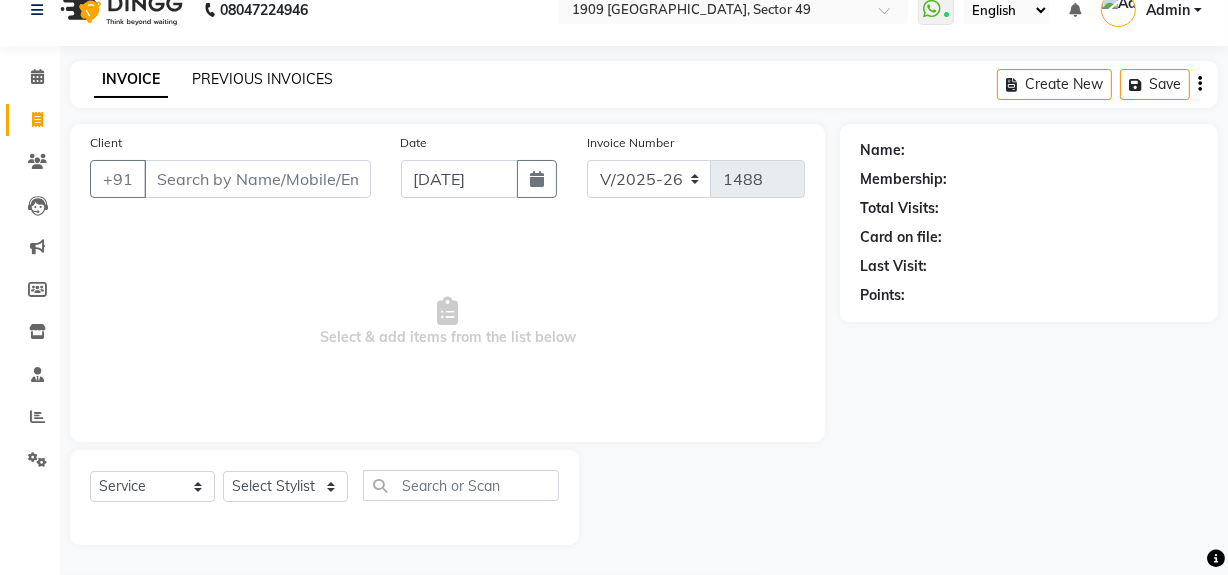 click on "PREVIOUS INVOICES" 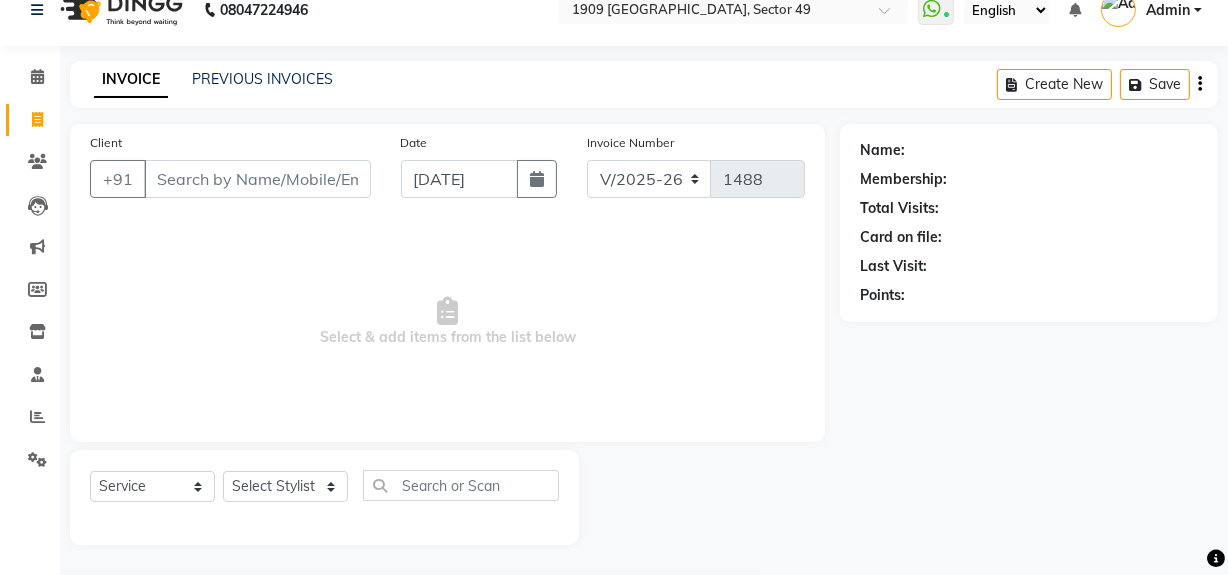 scroll, scrollTop: 0, scrollLeft: 0, axis: both 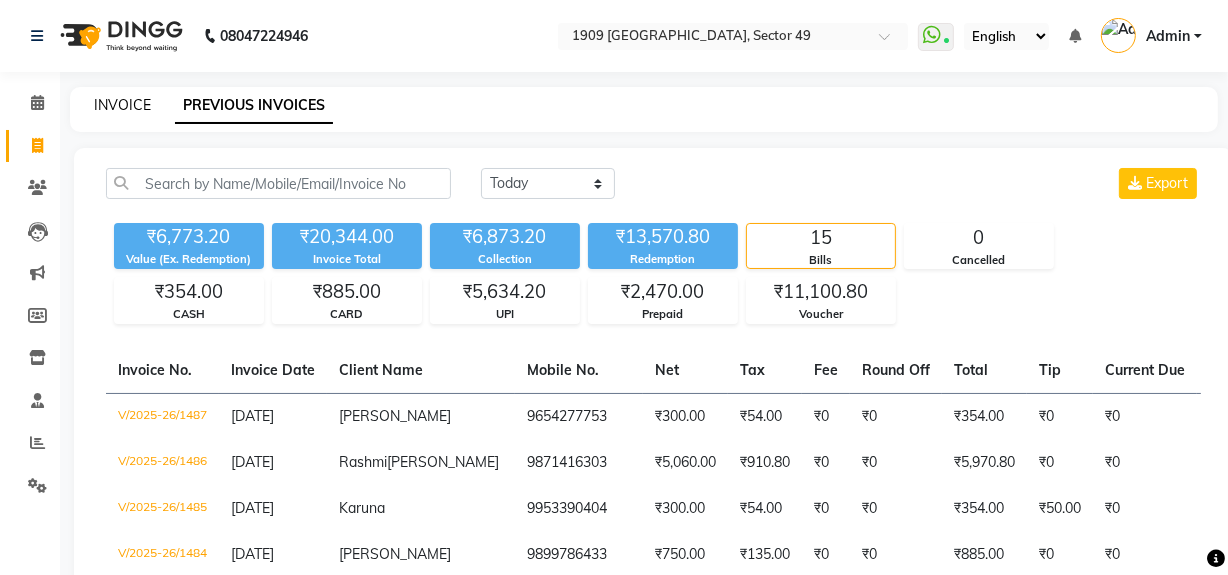 click on "INVOICE" 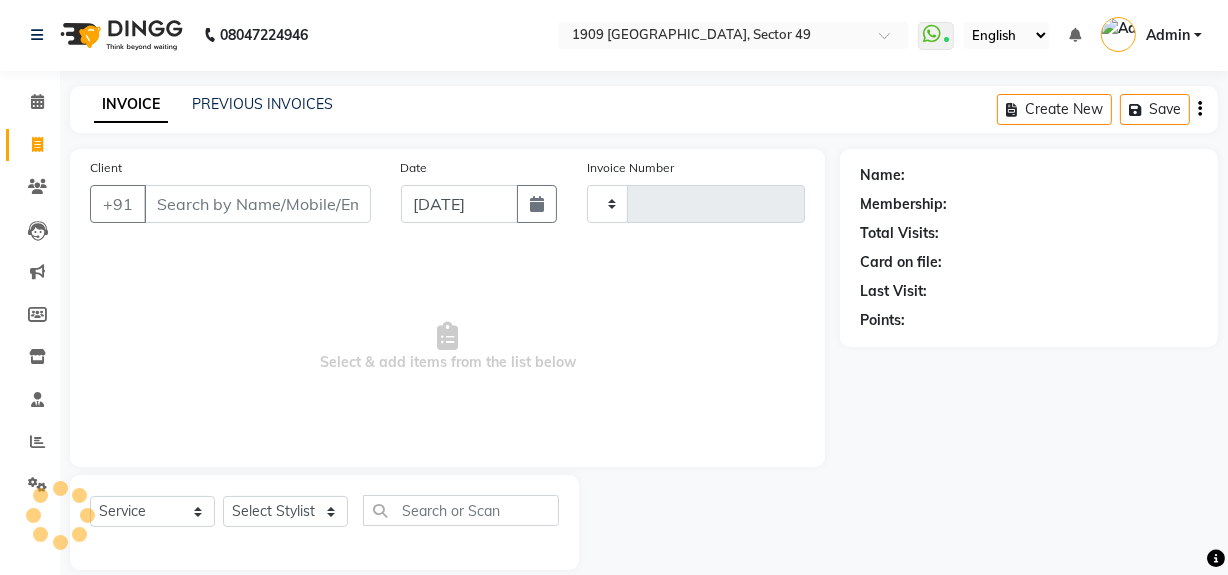 type on "1488" 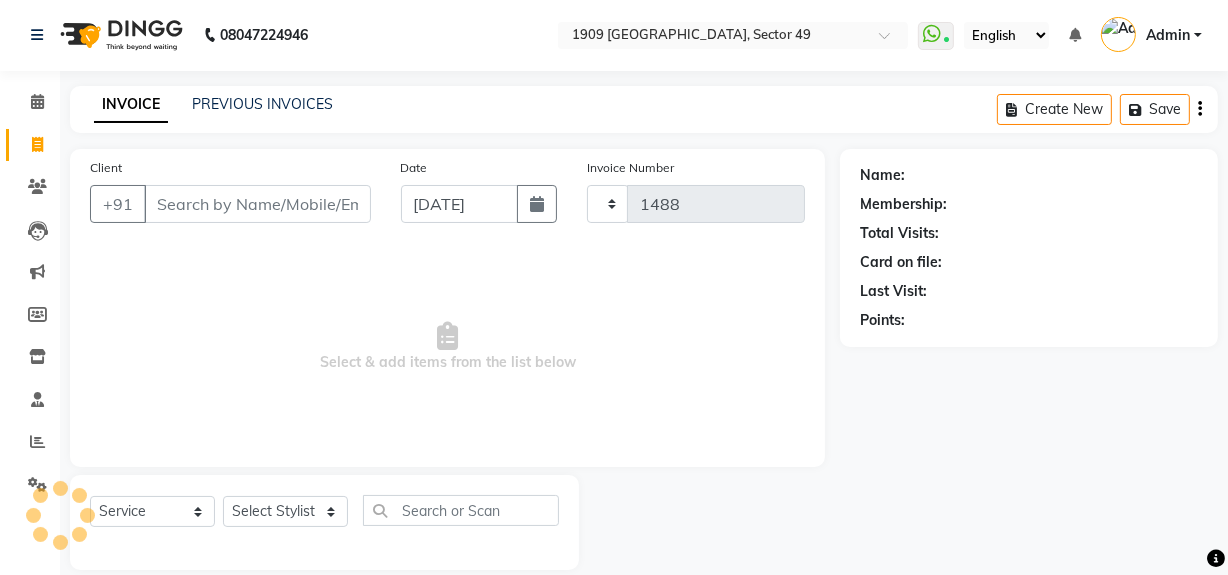 scroll, scrollTop: 26, scrollLeft: 0, axis: vertical 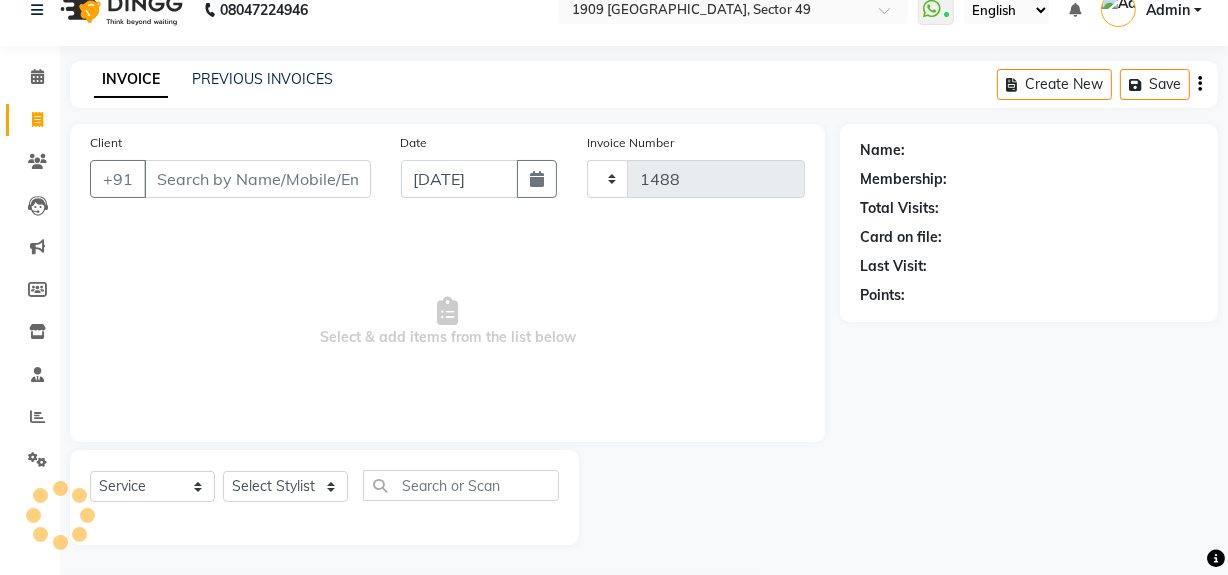 select on "6923" 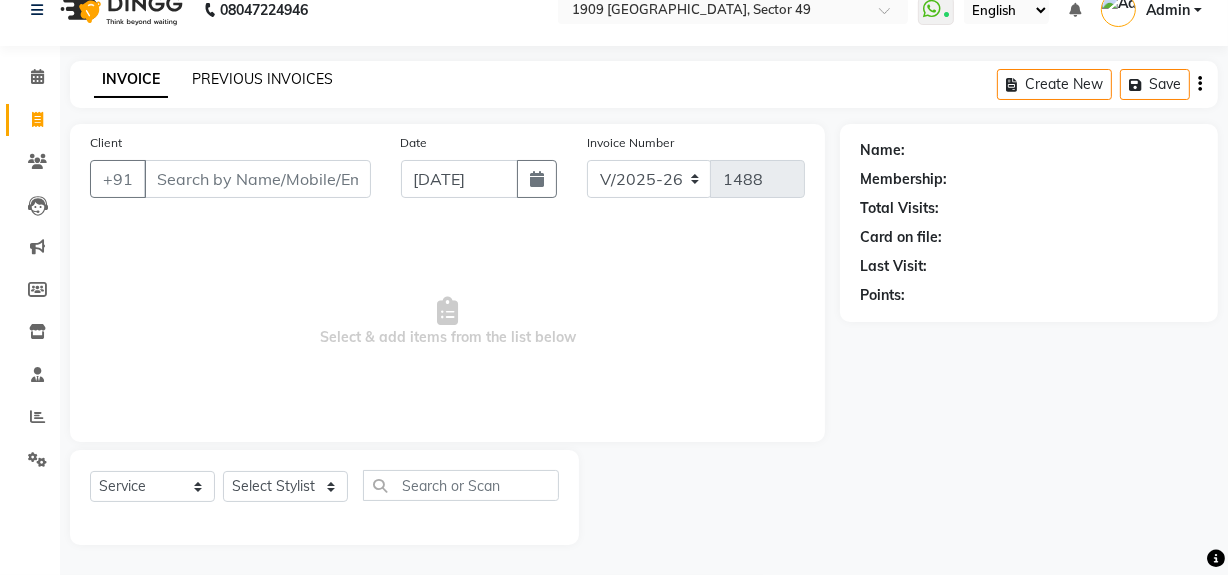 click on "PREVIOUS INVOICES" 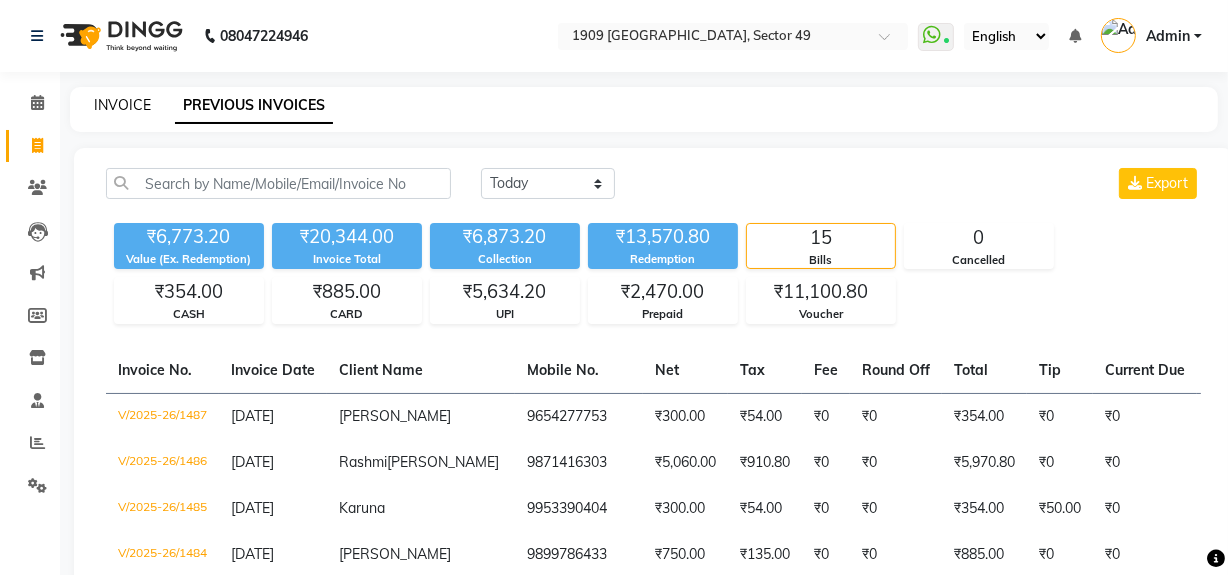 click on "INVOICE" 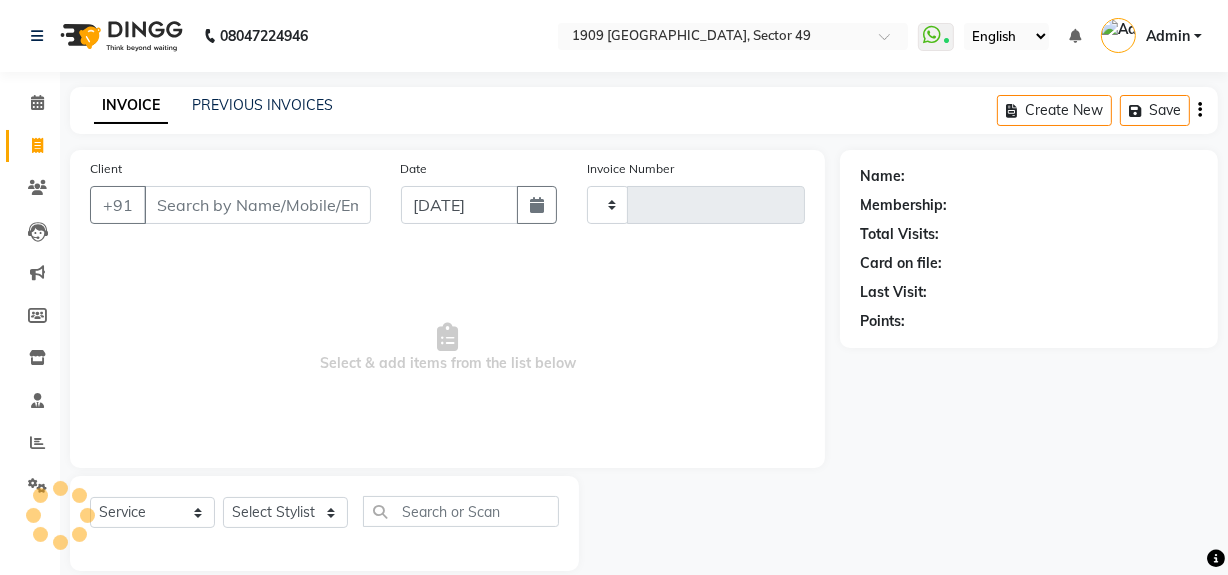 scroll, scrollTop: 26, scrollLeft: 0, axis: vertical 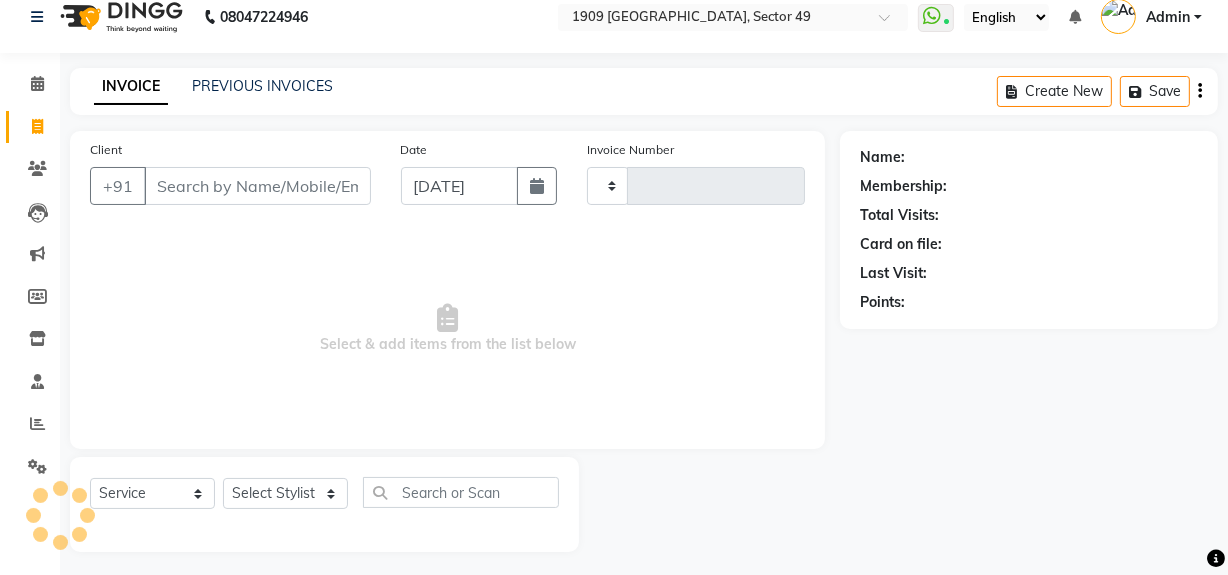 type on "1488" 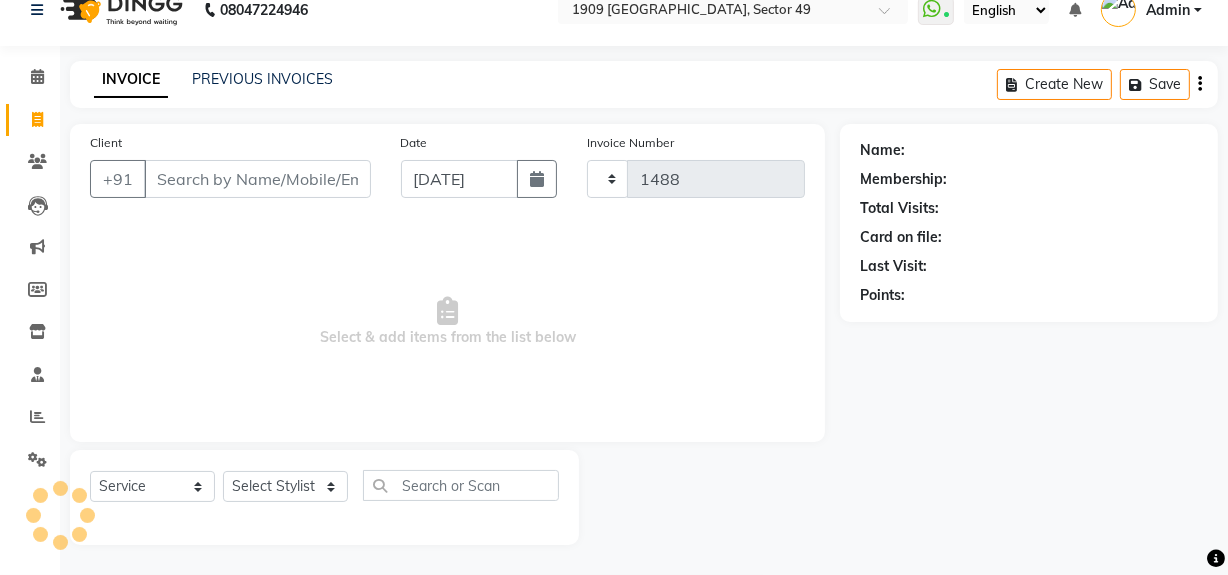 select on "6923" 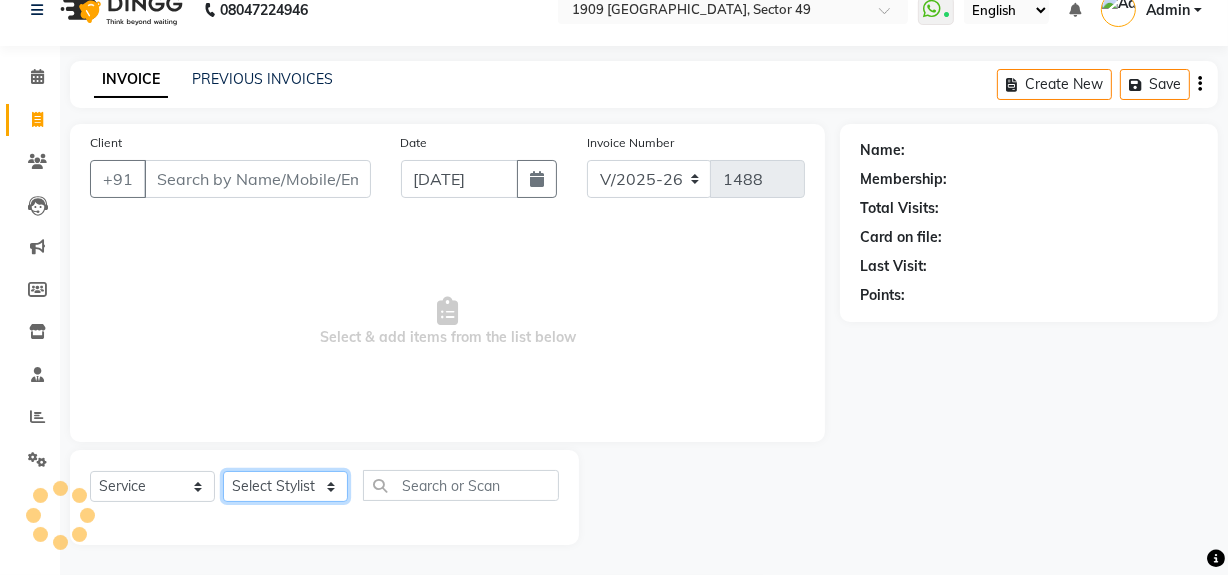 click on "Select Stylist [PERSON_NAME] [PERSON_NAME] House Sale Jyoti Nisha [PERSON_NAME] [PERSON_NAME] Veer [PERSON_NAME] Vishal" 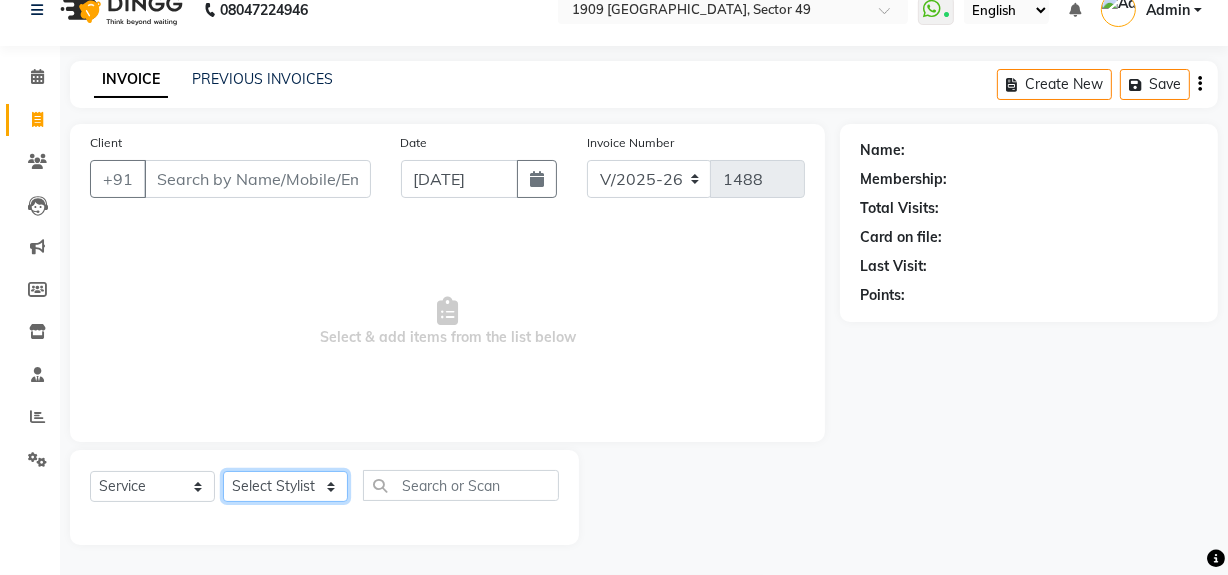 select on "57118" 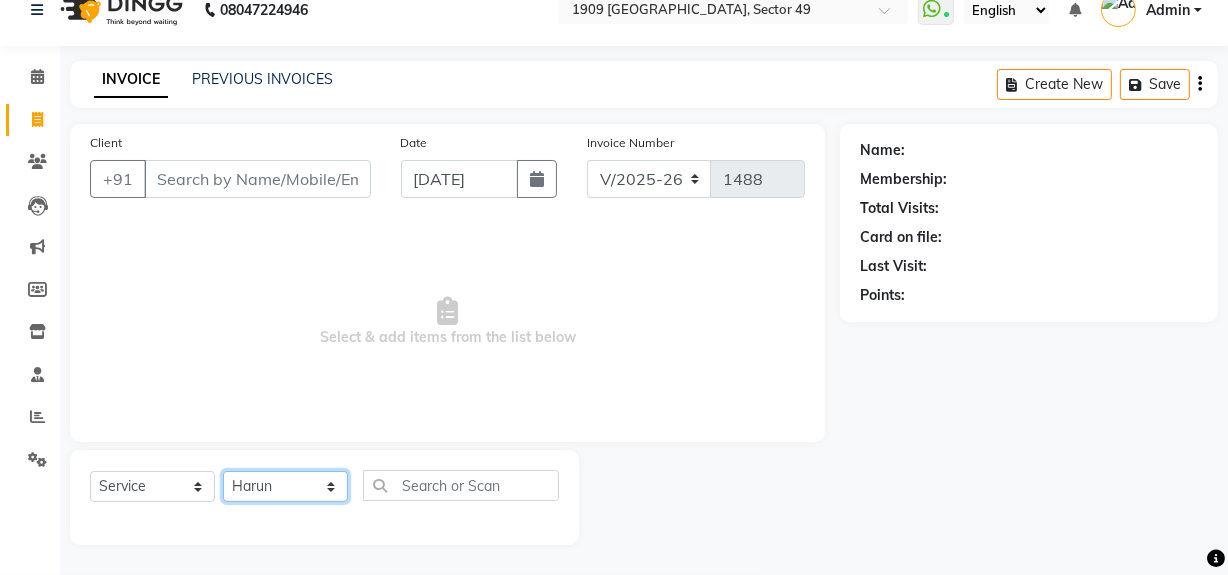 click on "Select Stylist [PERSON_NAME] [PERSON_NAME] House Sale Jyoti Nisha [PERSON_NAME] [PERSON_NAME] Veer [PERSON_NAME] Vishal" 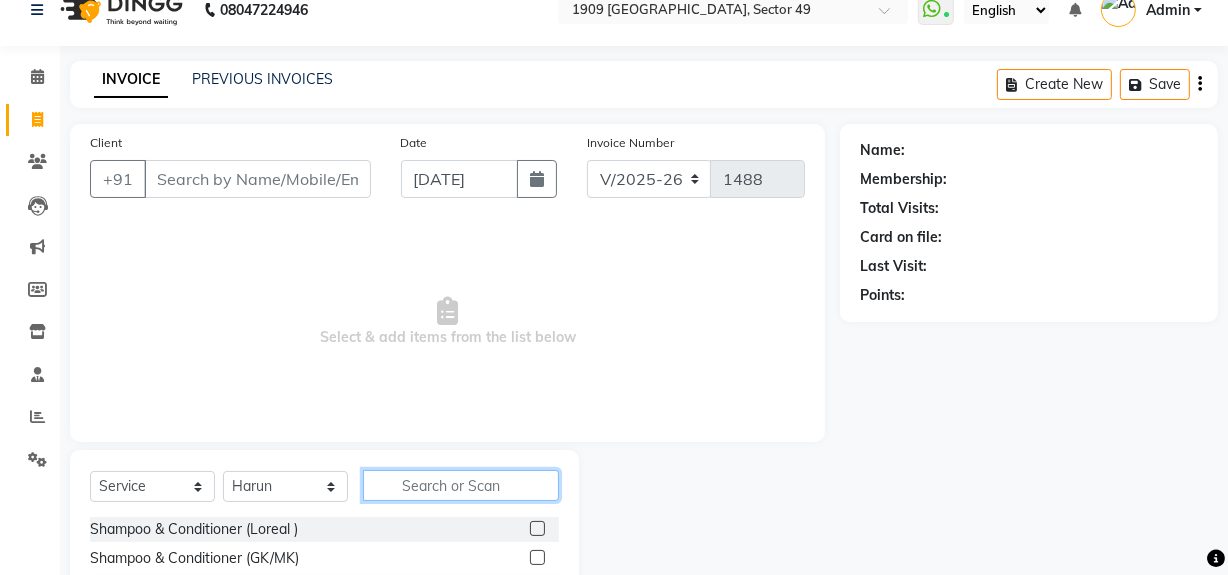 click 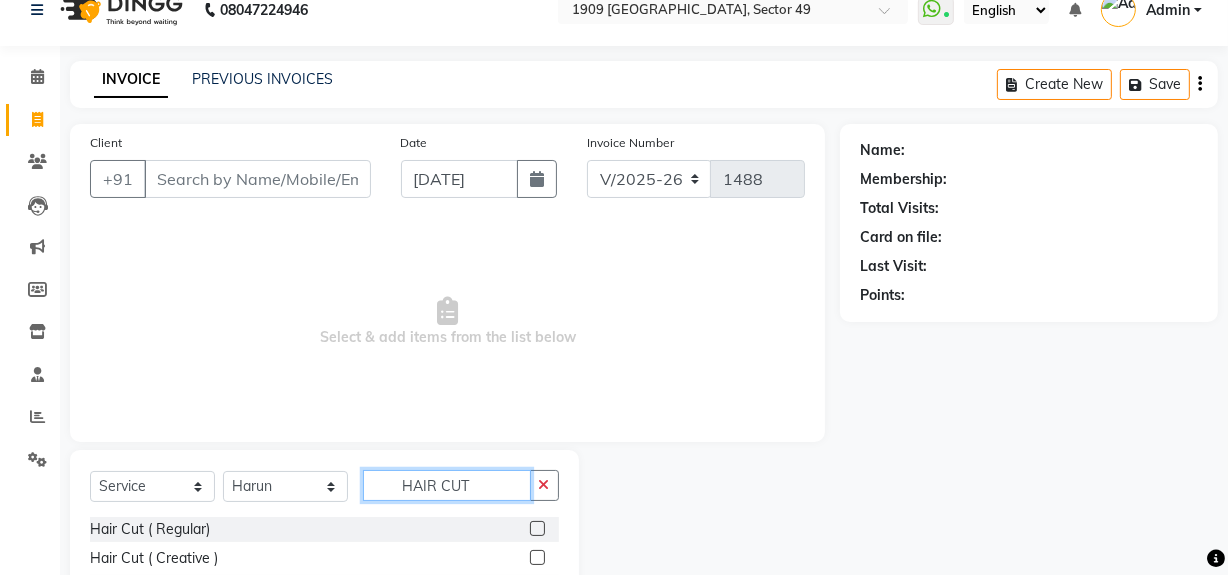 scroll, scrollTop: 170, scrollLeft: 0, axis: vertical 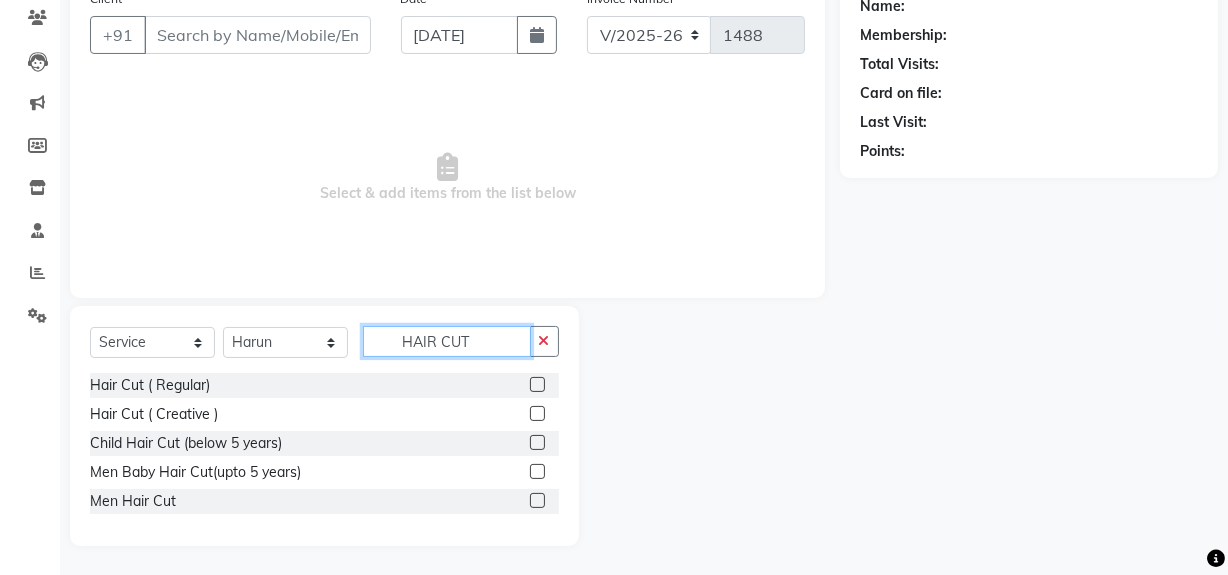 type on "HAIR CUT" 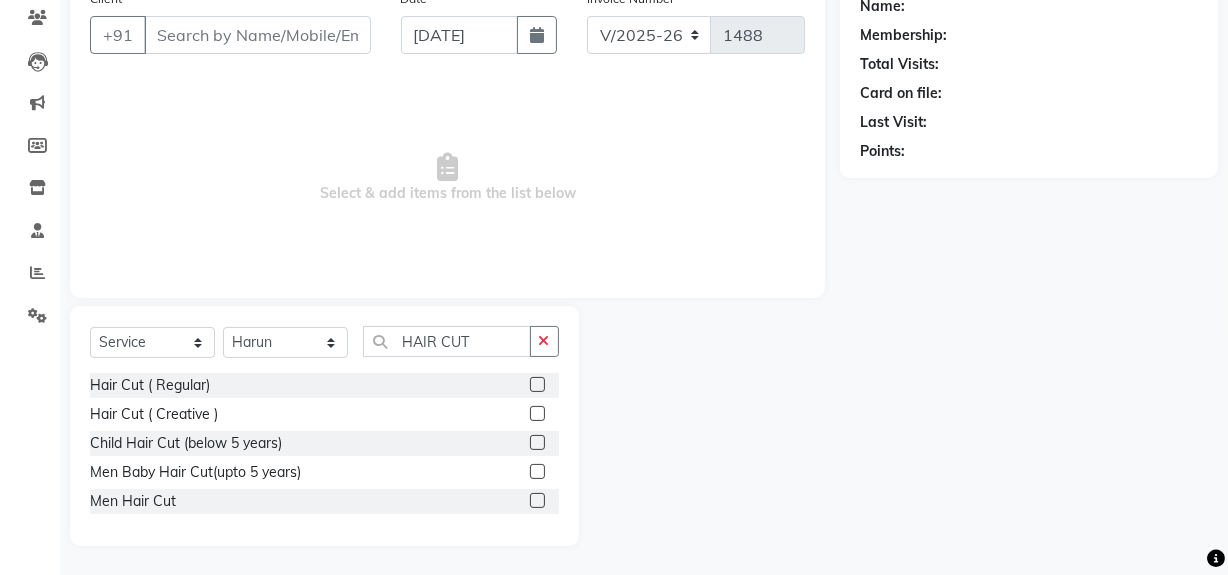 click 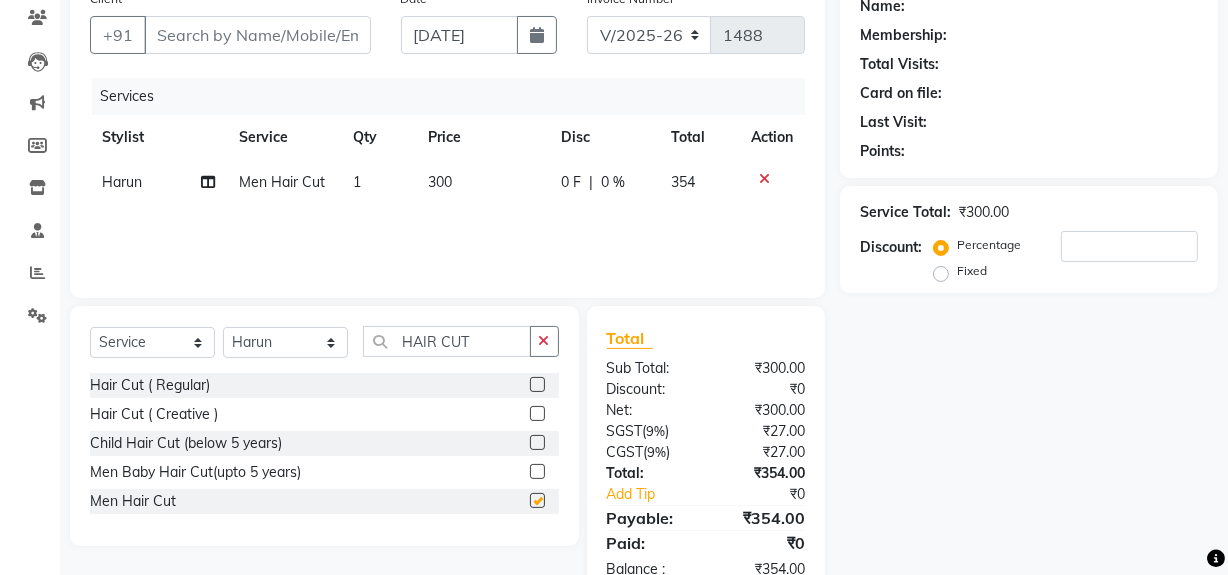 checkbox on "false" 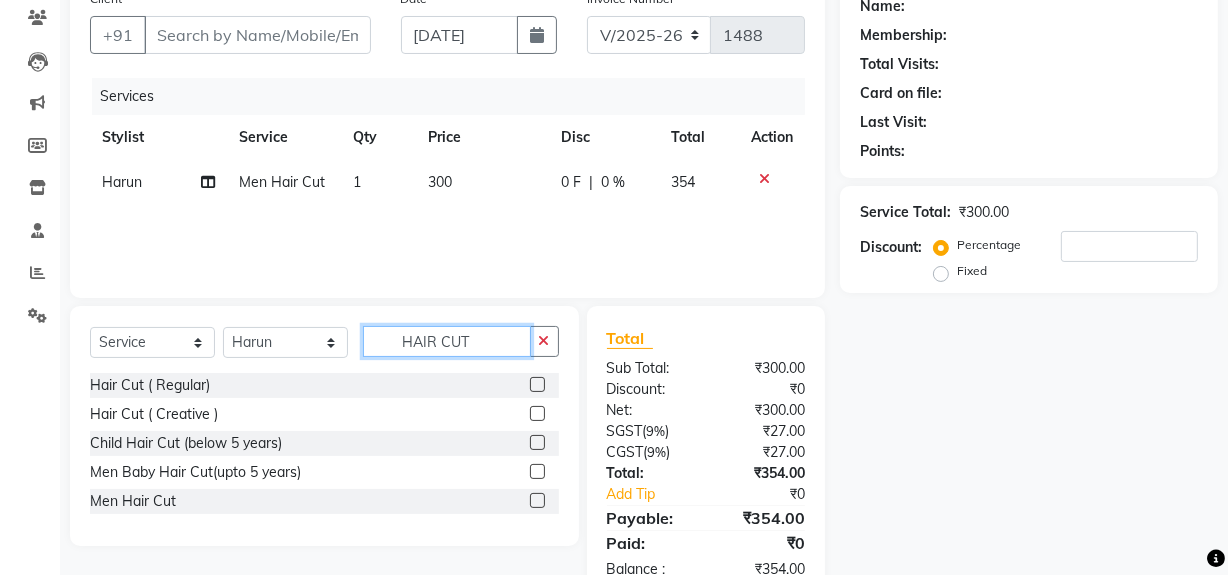 drag, startPoint x: 394, startPoint y: 332, endPoint x: 490, endPoint y: 331, distance: 96.00521 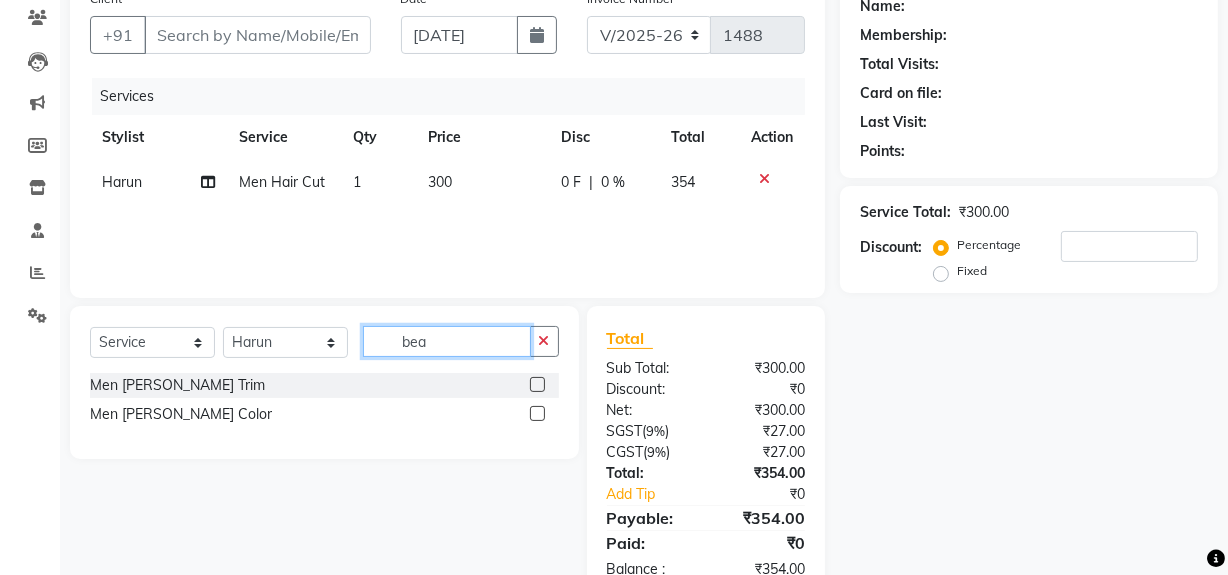 type on "bea" 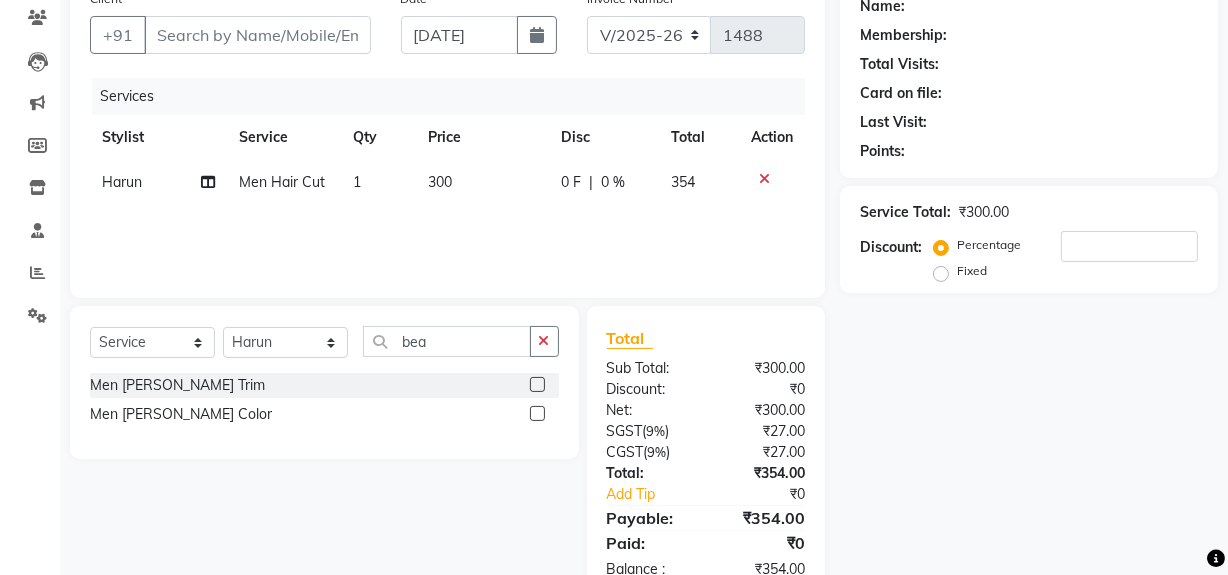 click 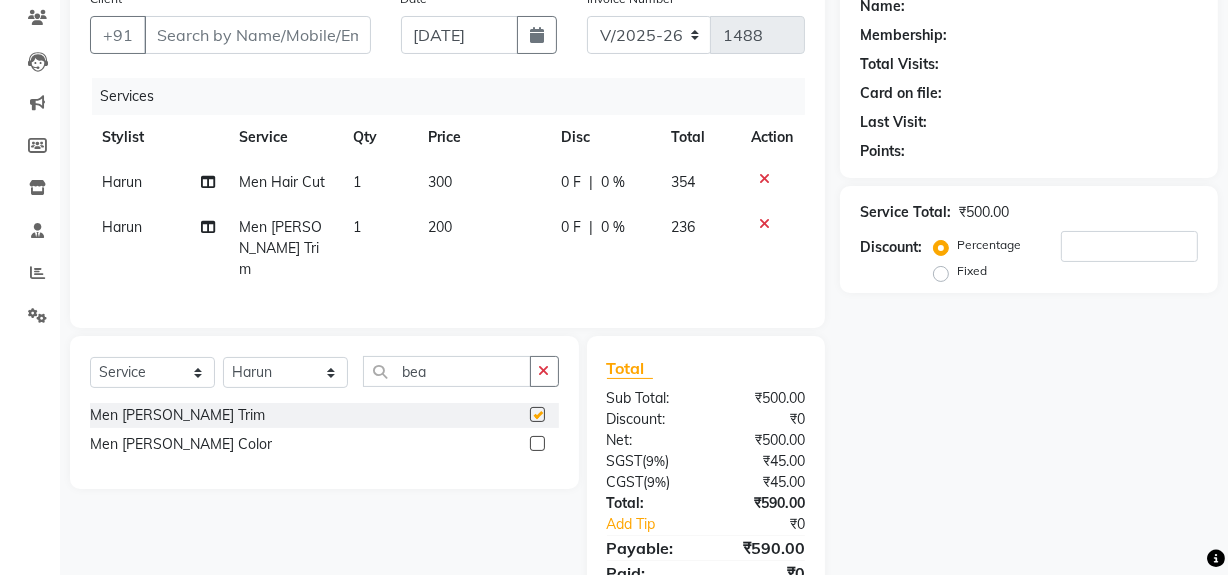 checkbox on "false" 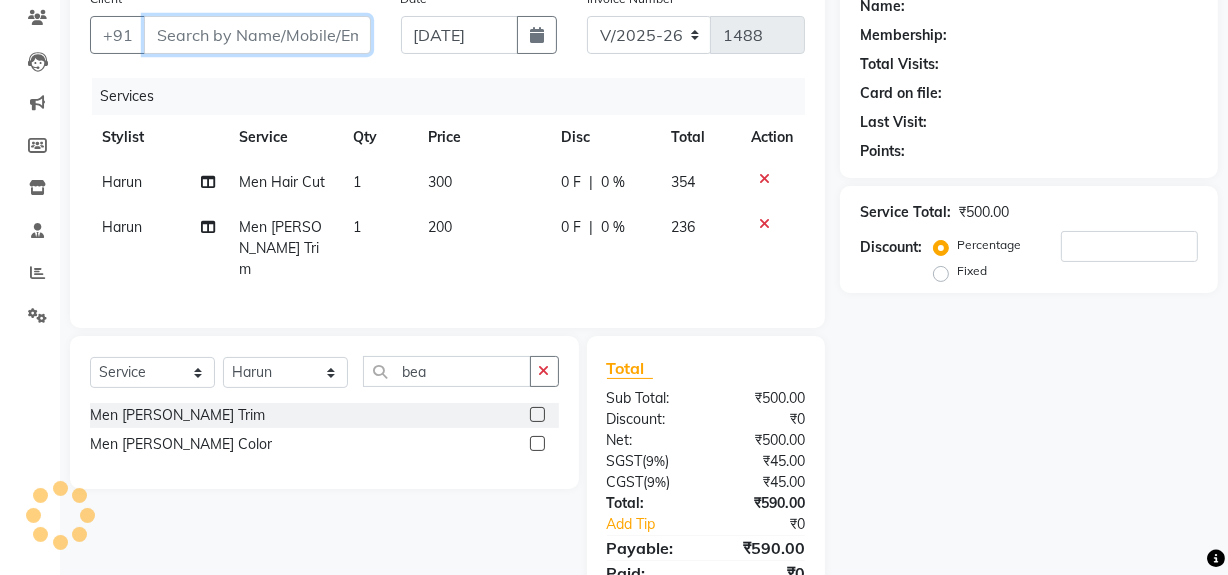 click on "Client" at bounding box center (257, 35) 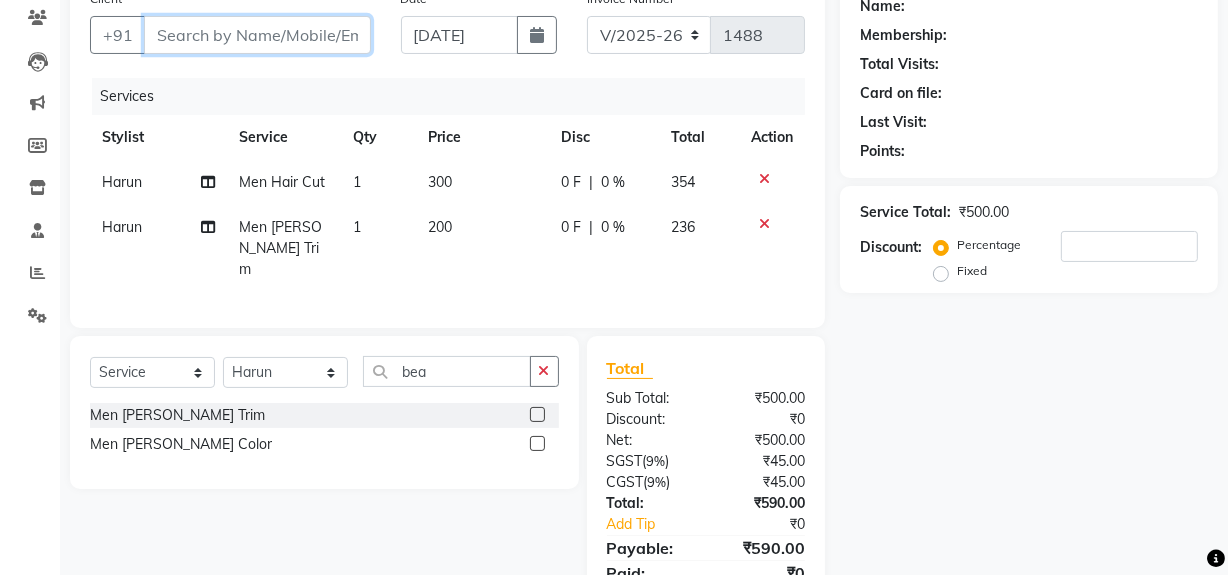 type on "s" 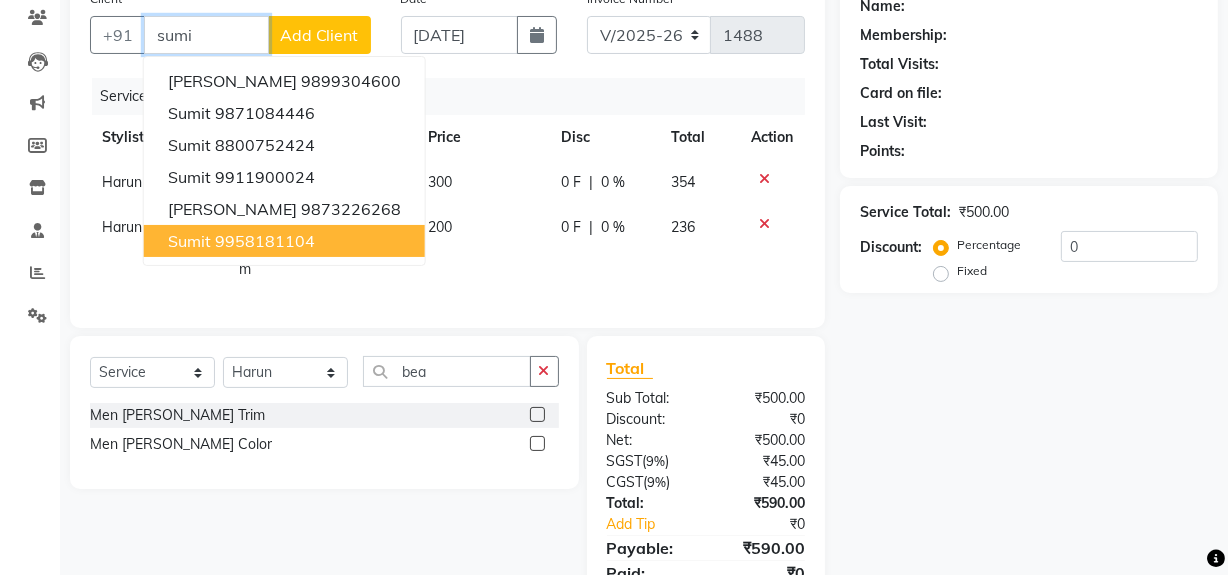 click on "Sumit  9958181104" at bounding box center (284, 241) 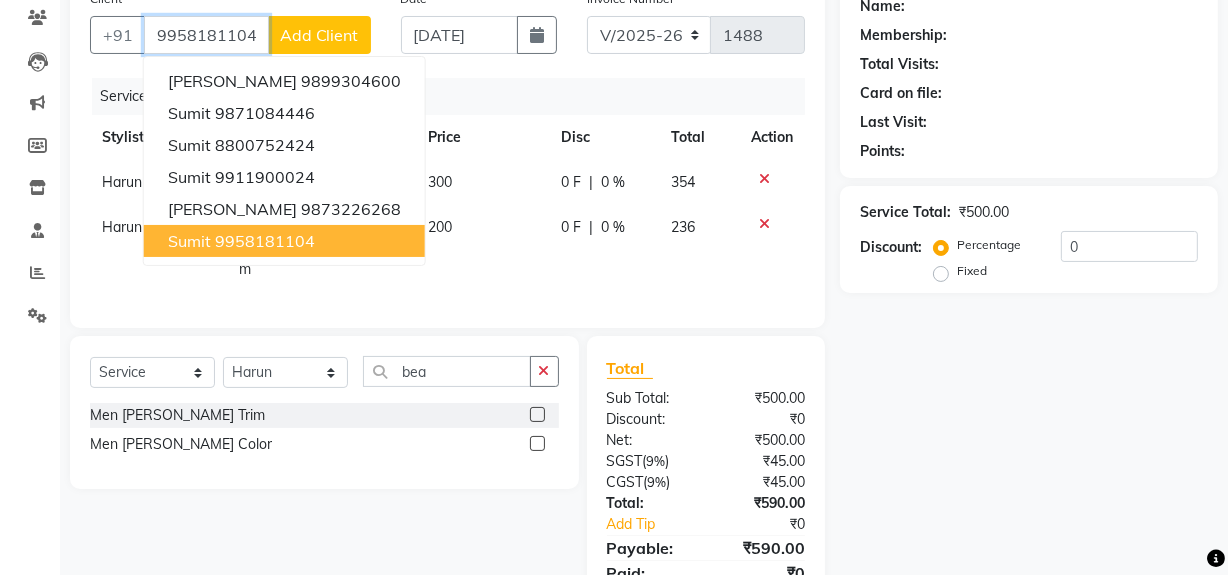 type on "9958181104" 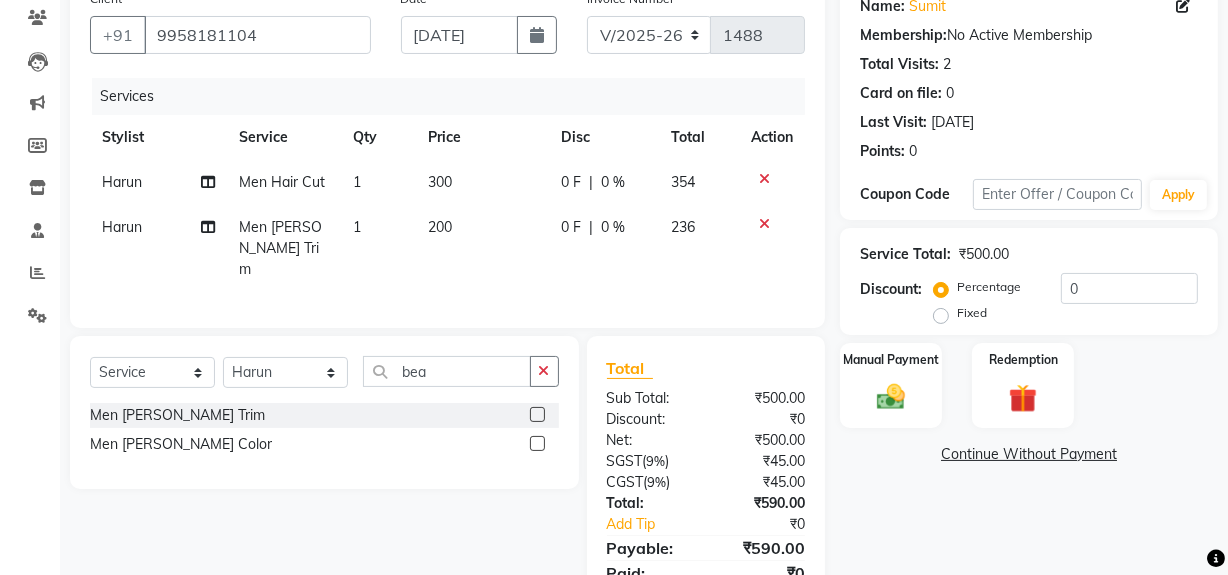 scroll, scrollTop: 248, scrollLeft: 0, axis: vertical 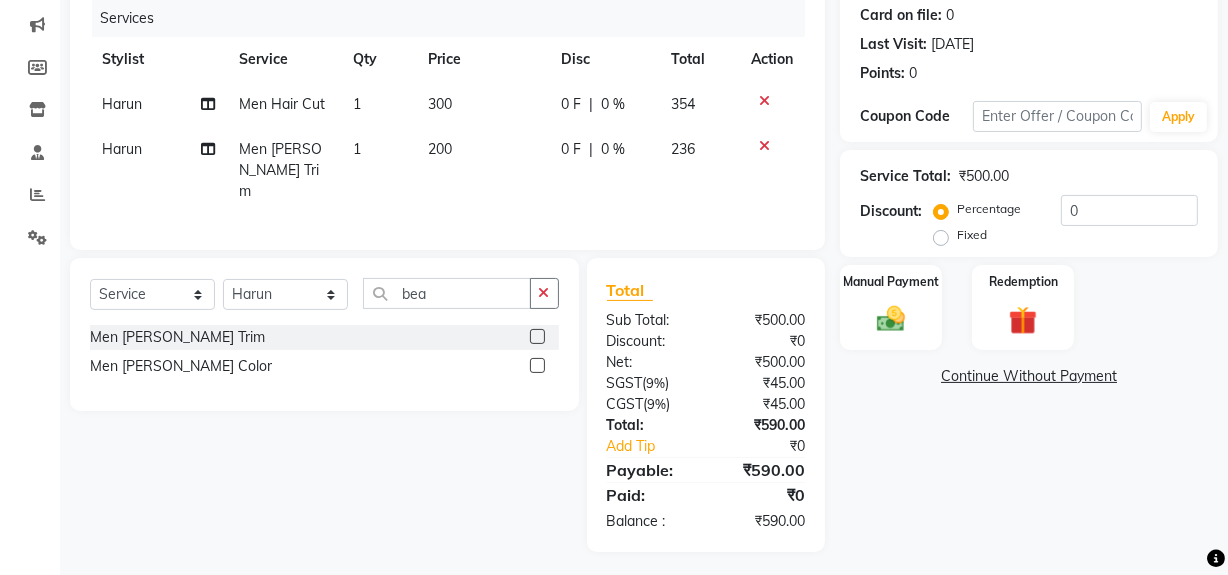 click on "Name: Sumit  Membership:  No Active Membership  Total Visits:  2 Card on file:  0 Last Visit:   11-06-2025 Points:   0  Coupon Code Apply Service Total:  ₹500.00  Discount:  Percentage   Fixed  0 Manual Payment Redemption  Continue Without Payment" 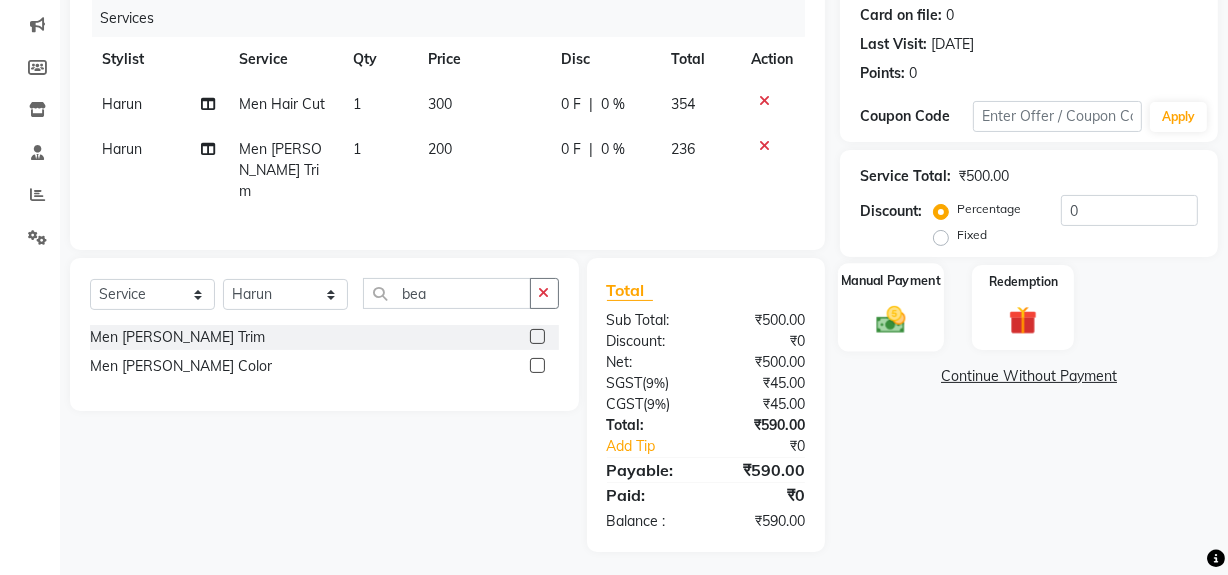 click 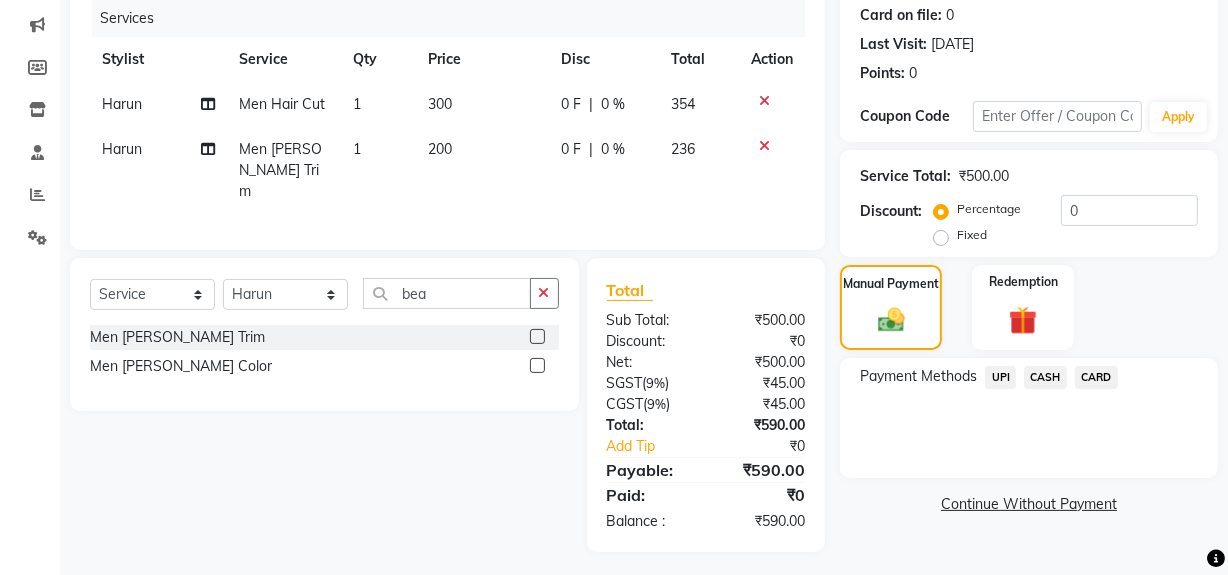click on "UPI" 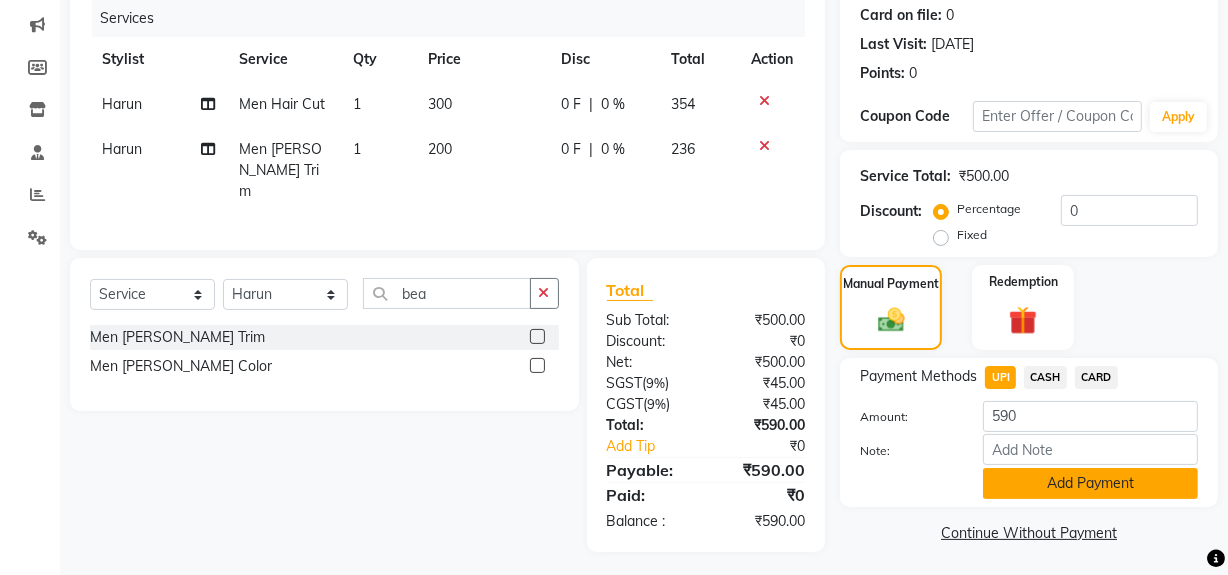click on "Add Payment" 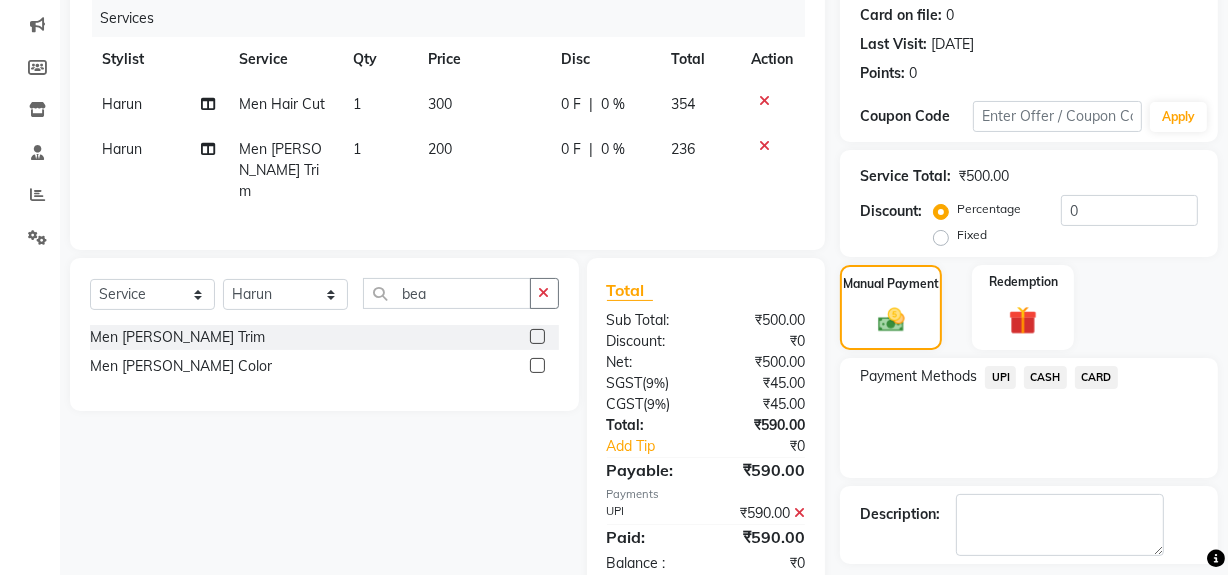 scroll, scrollTop: 333, scrollLeft: 0, axis: vertical 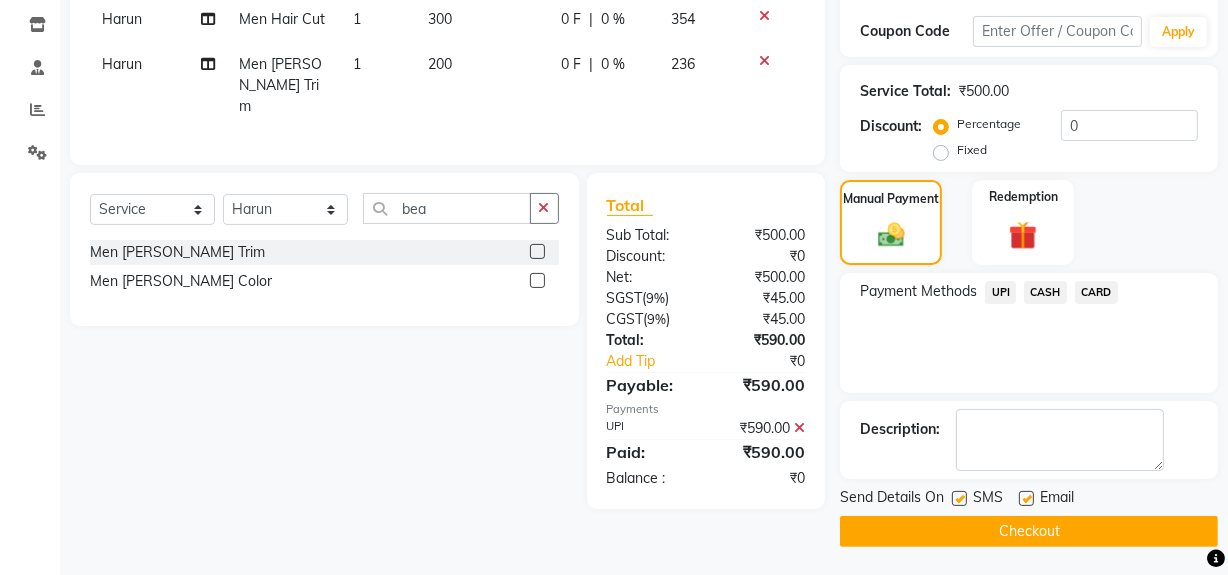 click on "Checkout" 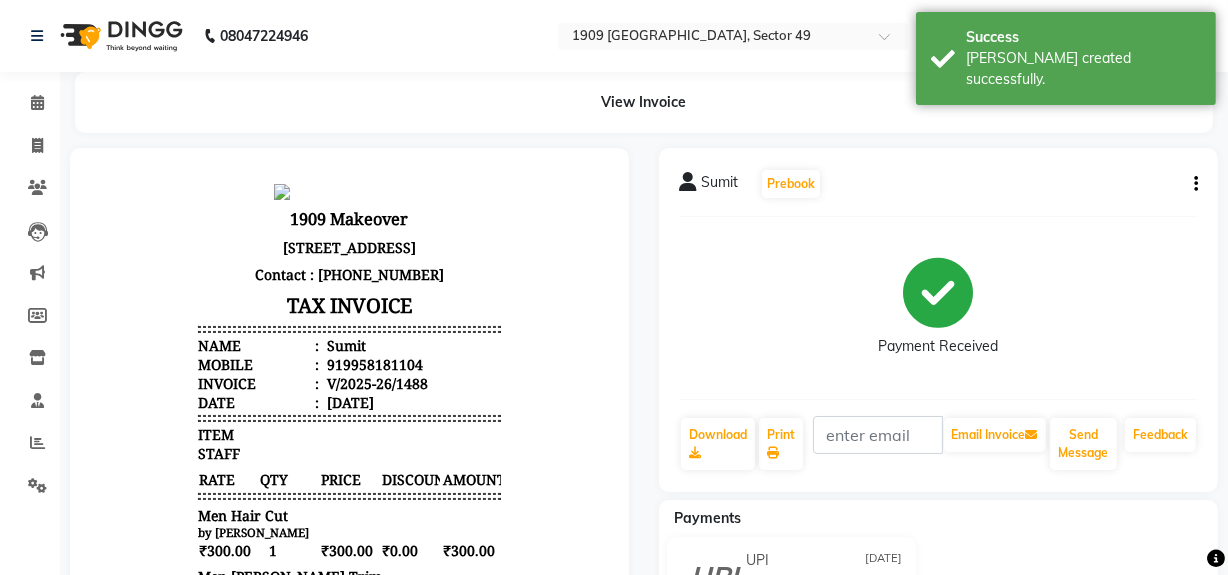 scroll, scrollTop: 0, scrollLeft: 0, axis: both 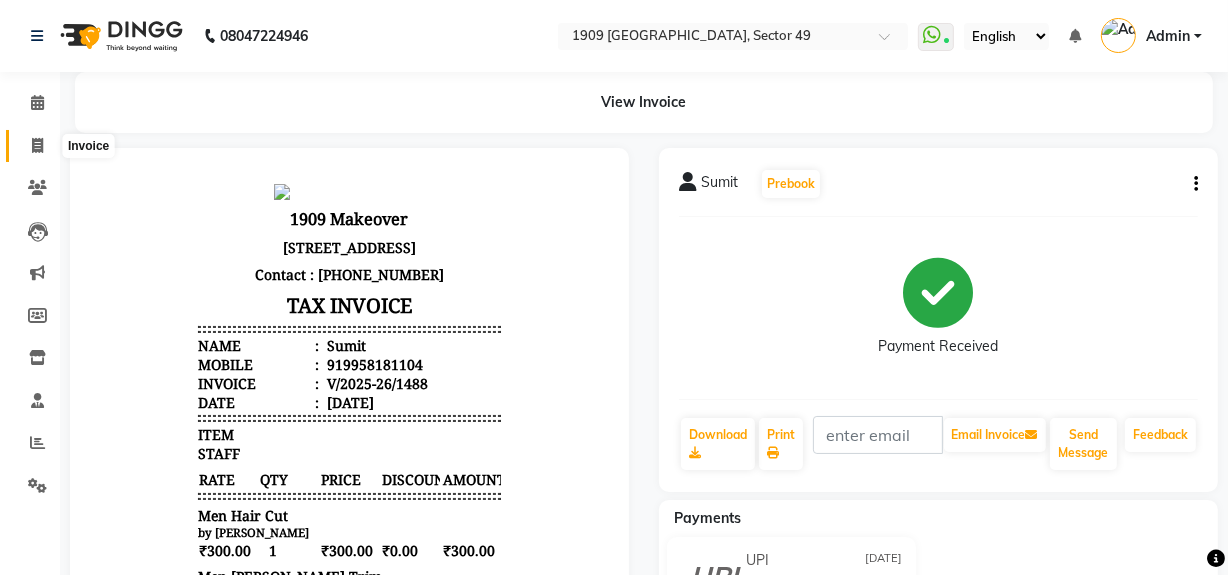 click 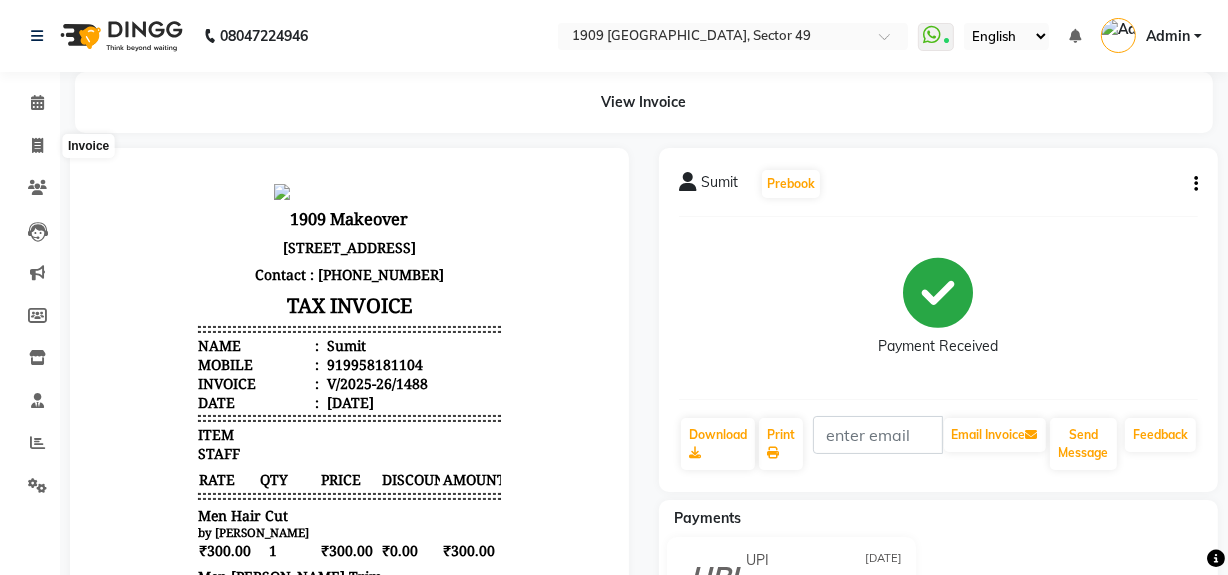 select on "service" 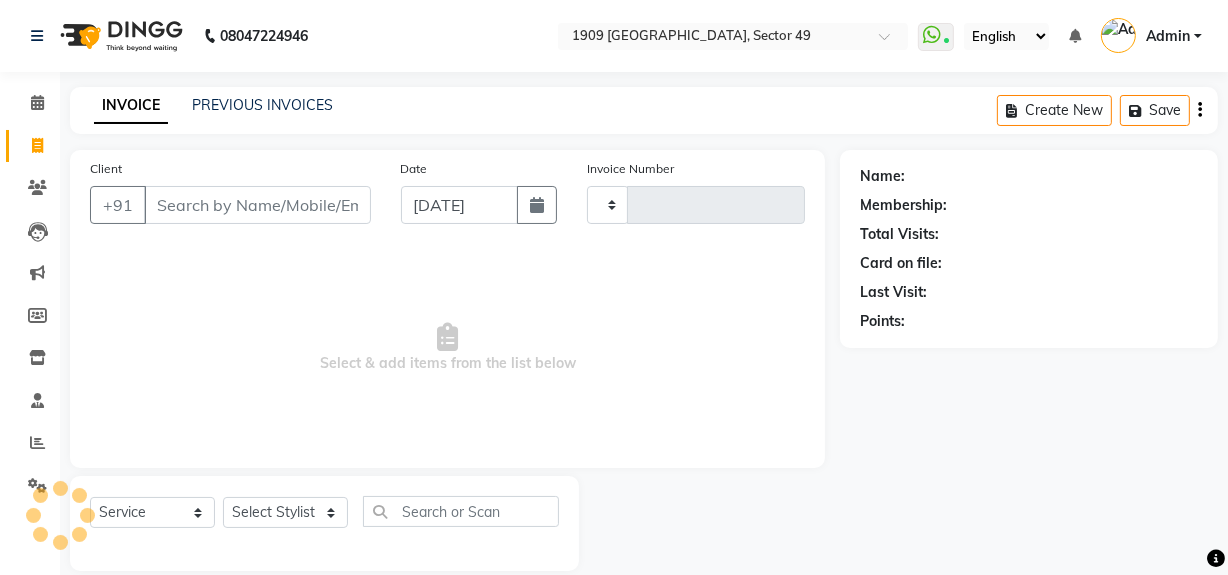 scroll, scrollTop: 26, scrollLeft: 0, axis: vertical 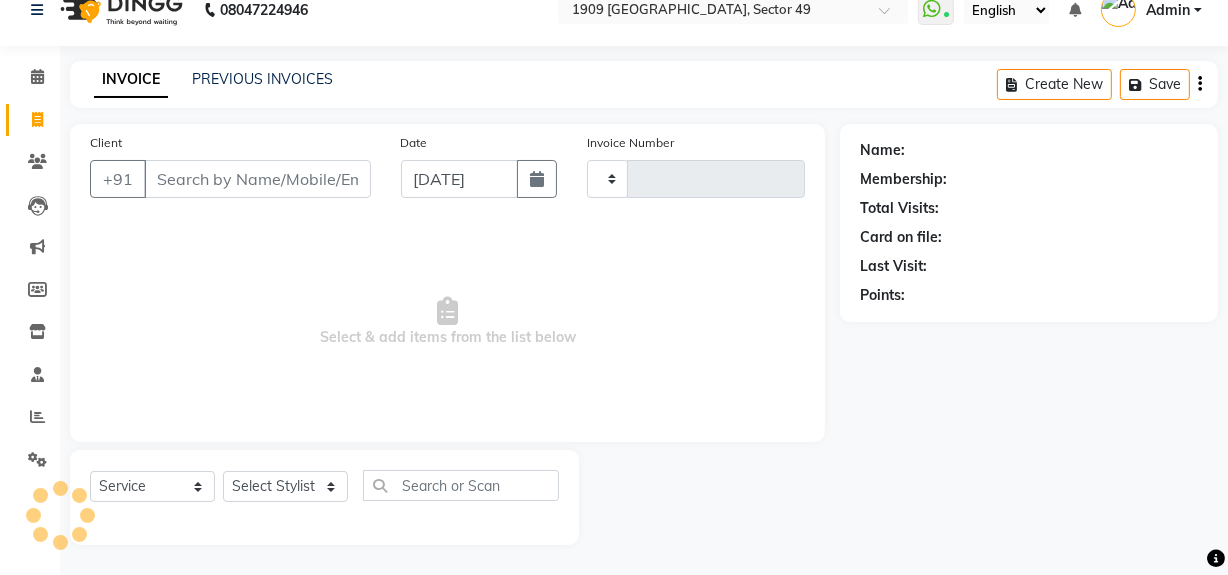 type on "1489" 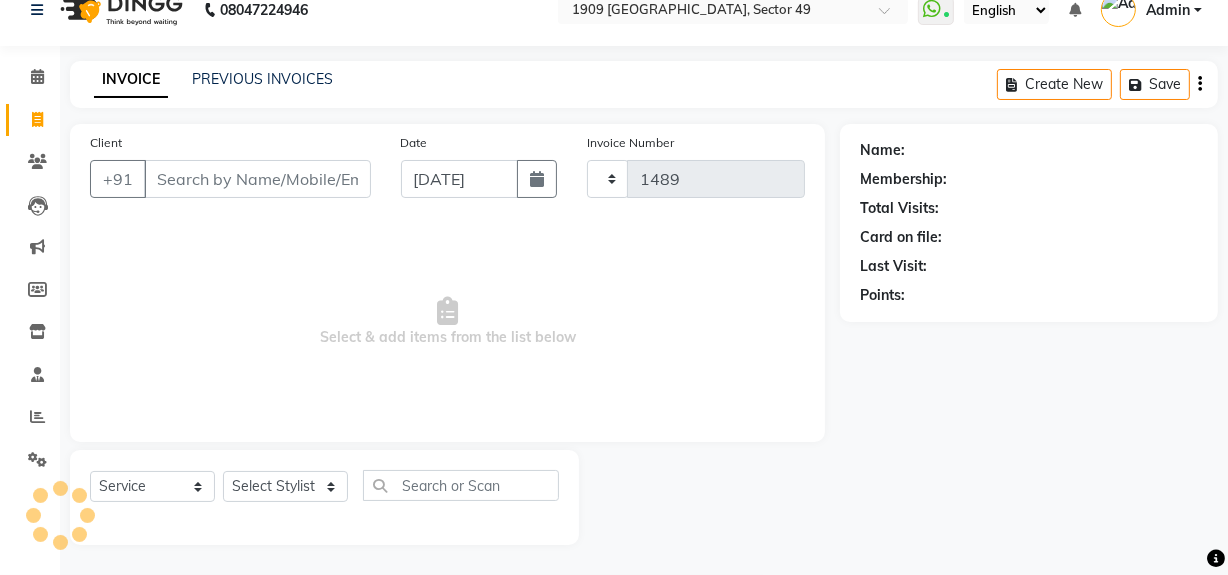 select on "6923" 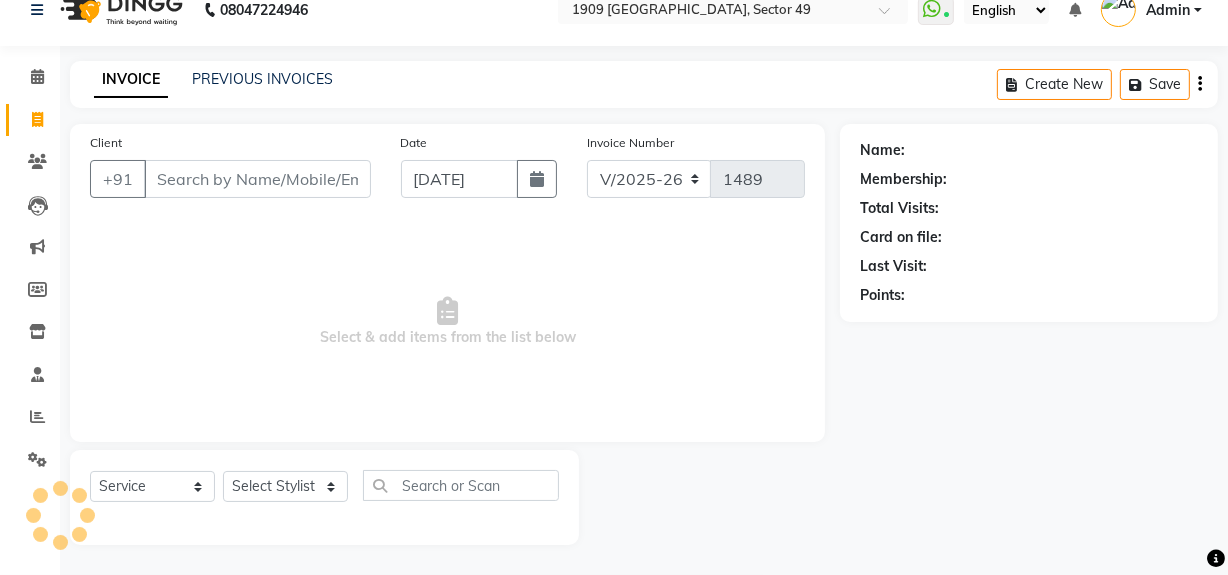 click on "Client" at bounding box center (257, 179) 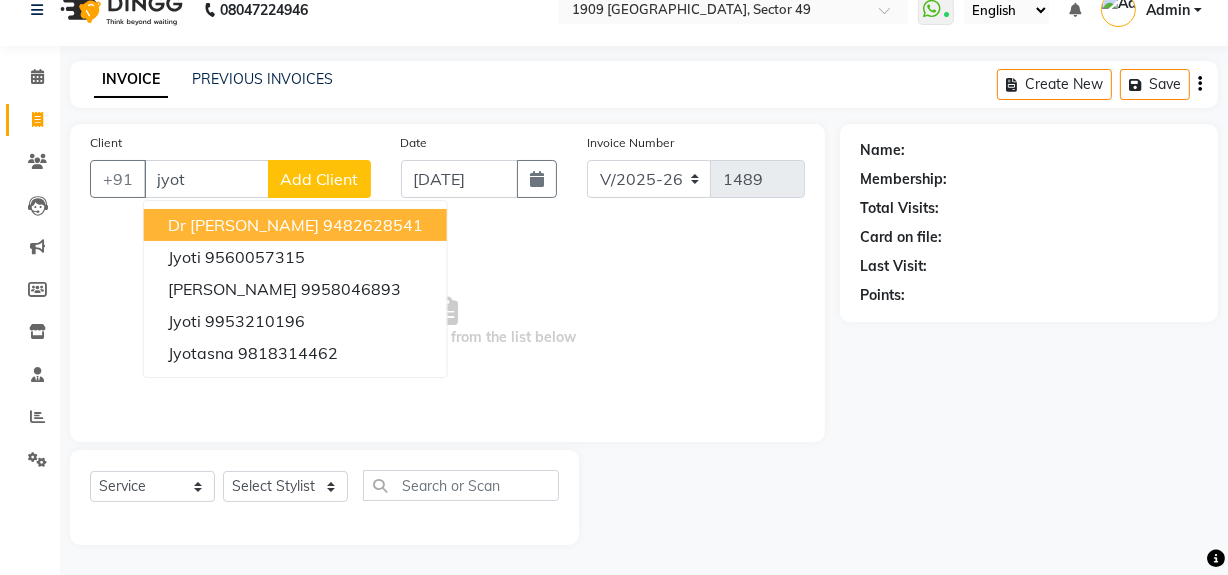 click on "jyot" at bounding box center [206, 179] 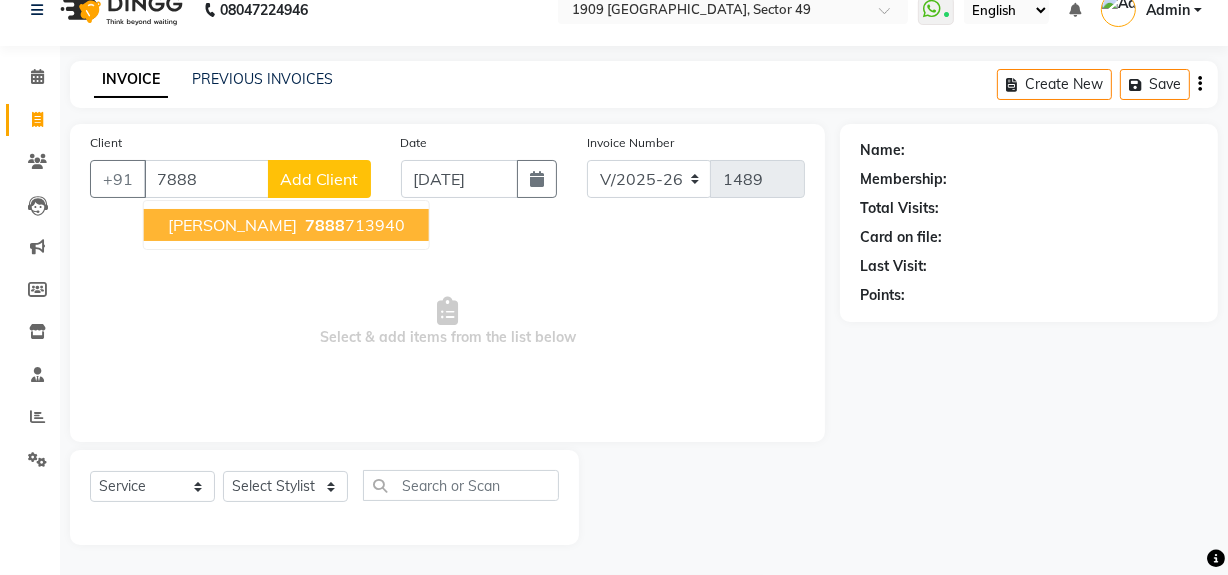click on "7888" at bounding box center [325, 225] 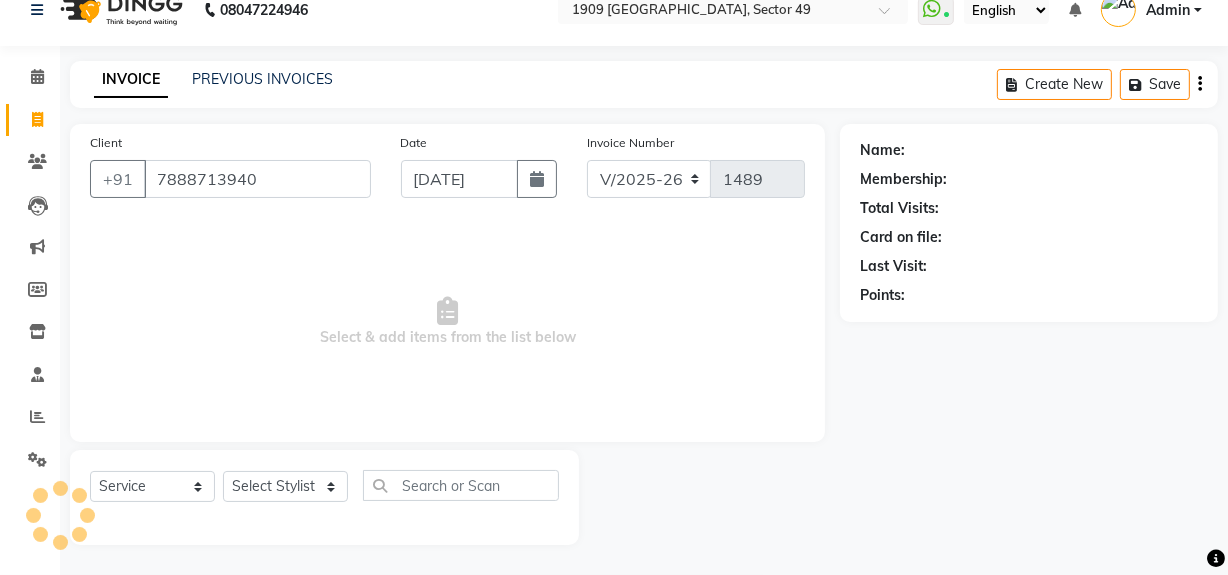 type on "7888713940" 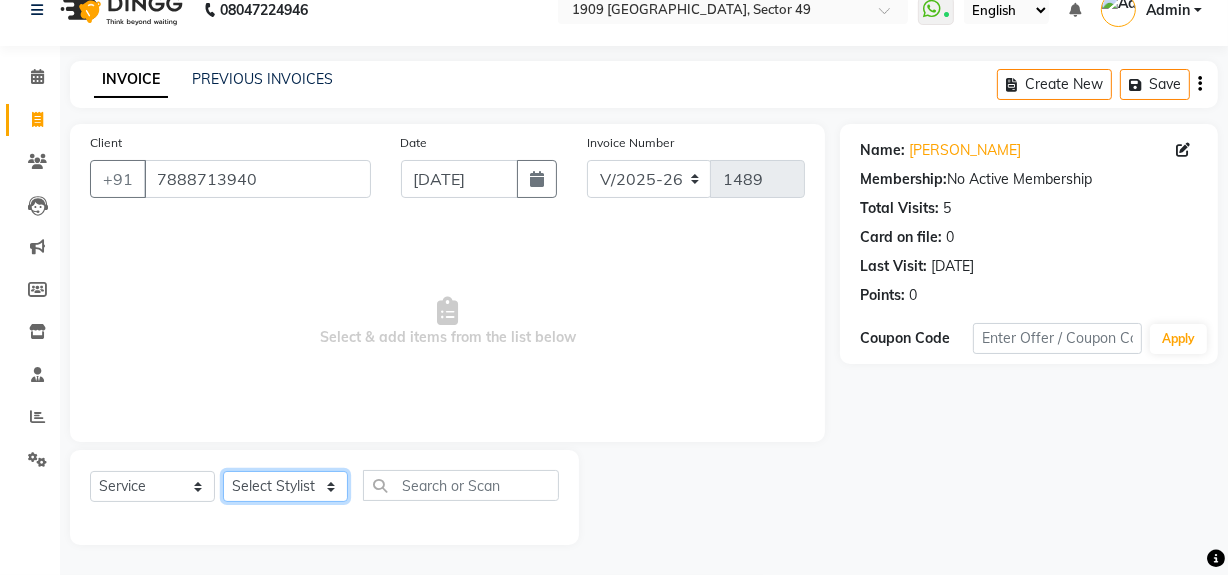 click on "Select Stylist [PERSON_NAME] [PERSON_NAME] House Sale Jyoti Nisha [PERSON_NAME] [PERSON_NAME] Veer [PERSON_NAME] Vishal" 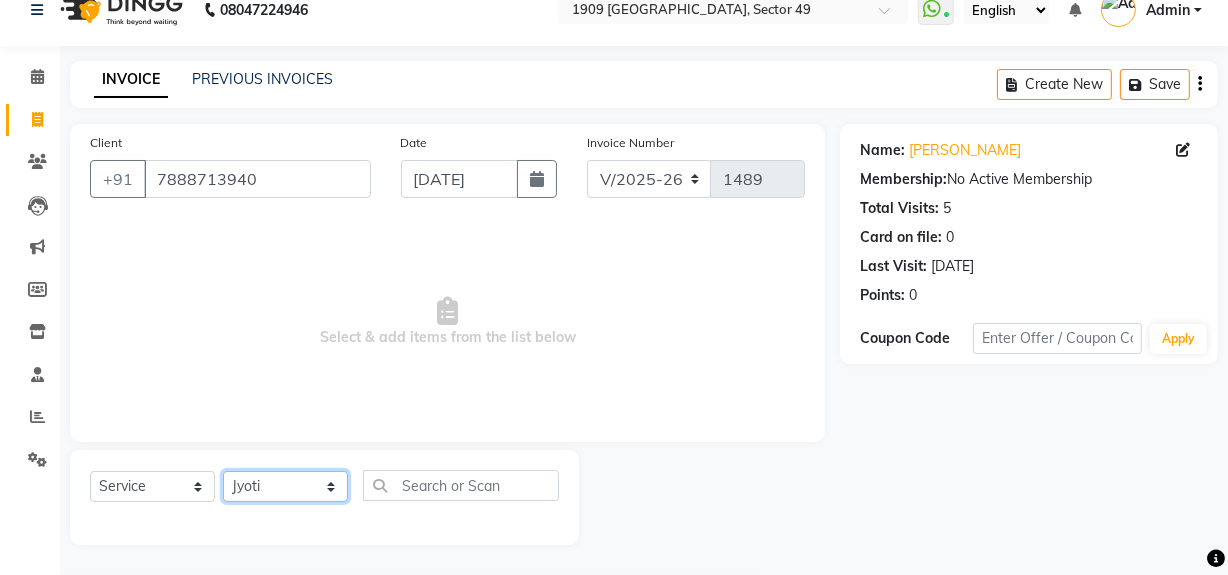 click on "Select Stylist [PERSON_NAME] [PERSON_NAME] House Sale Jyoti Nisha [PERSON_NAME] [PERSON_NAME] Veer [PERSON_NAME] Vishal" 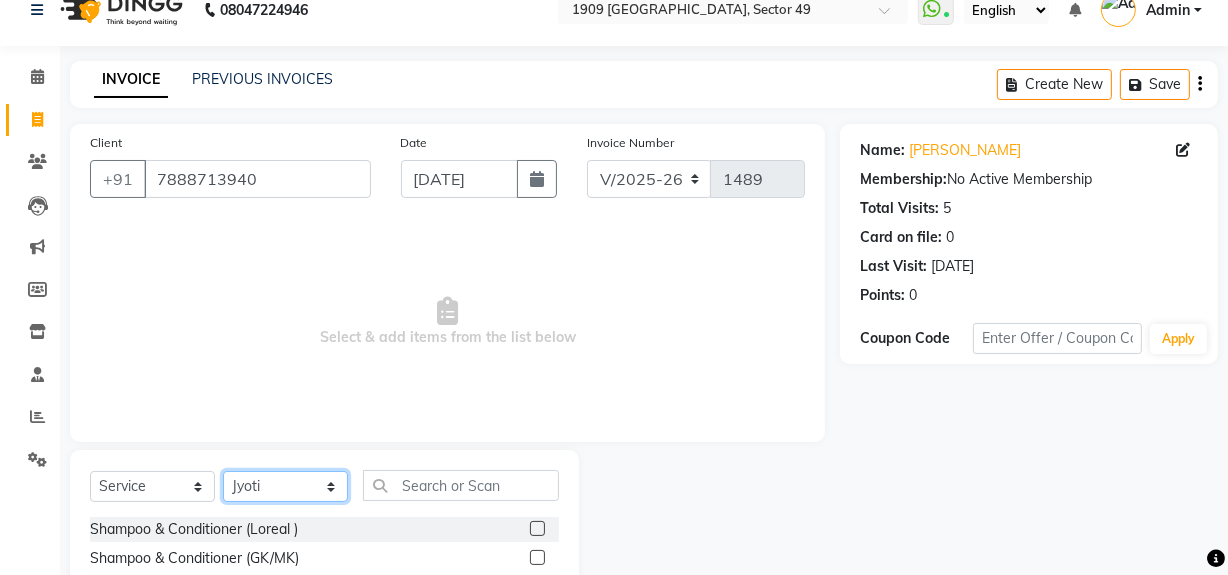 drag, startPoint x: 294, startPoint y: 488, endPoint x: 294, endPoint y: 471, distance: 17 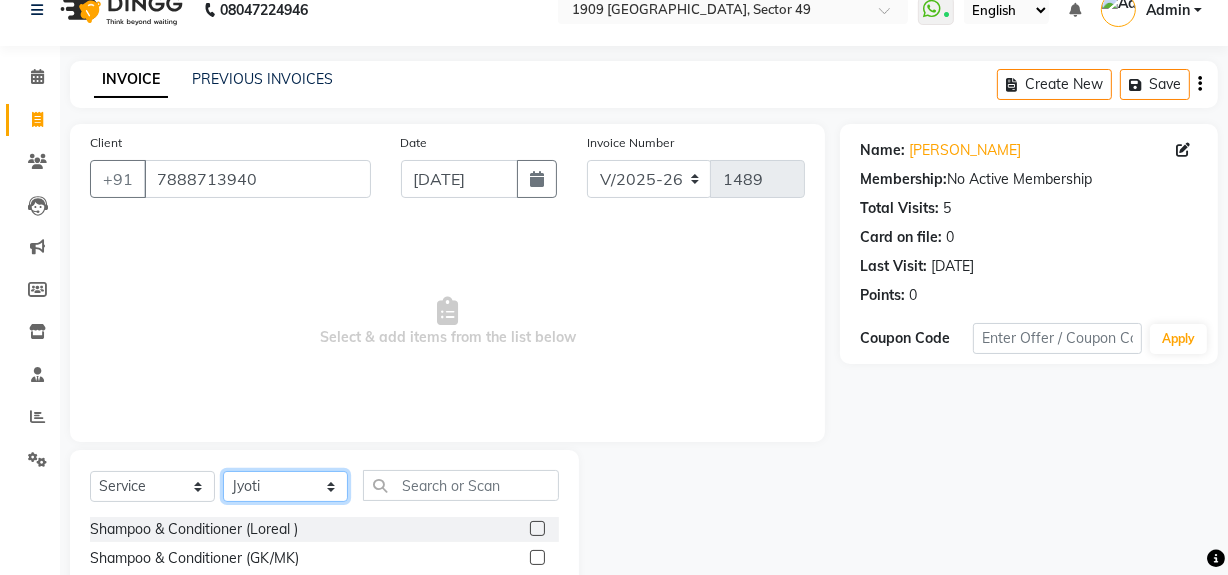 select on "57114" 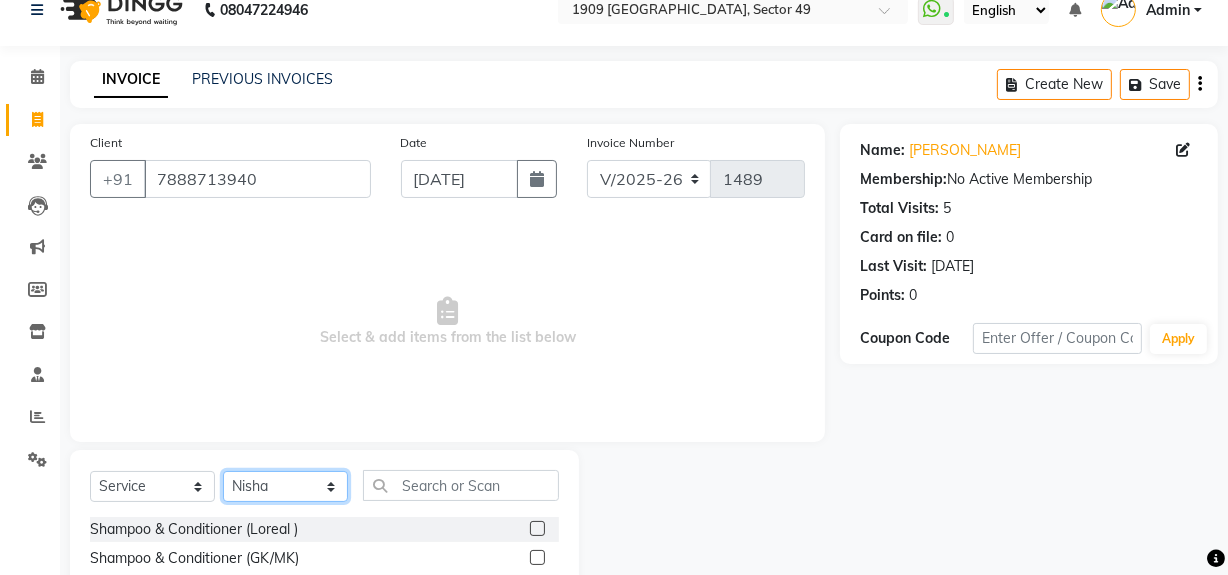 click on "Select Stylist [PERSON_NAME] [PERSON_NAME] House Sale Jyoti Nisha [PERSON_NAME] [PERSON_NAME] Veer [PERSON_NAME] Vishal" 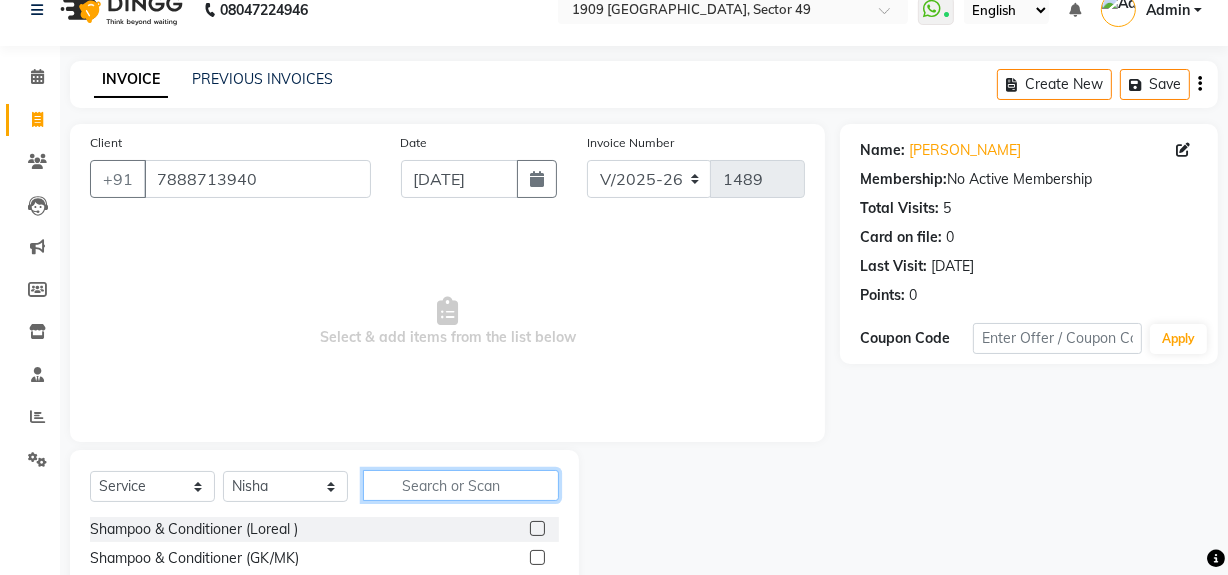click 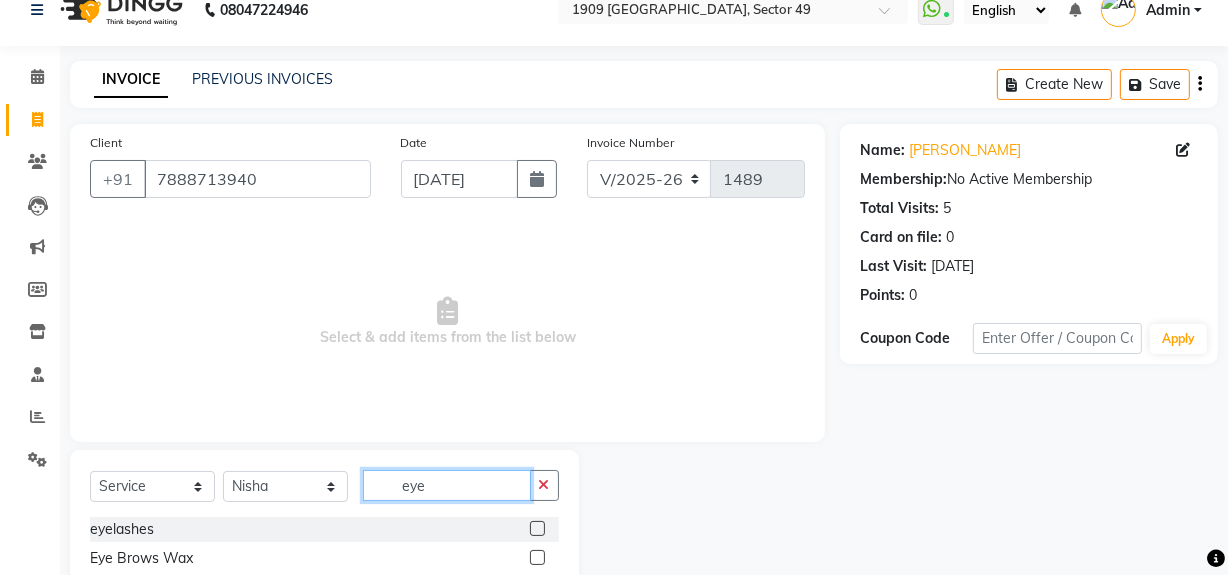 scroll, scrollTop: 141, scrollLeft: 0, axis: vertical 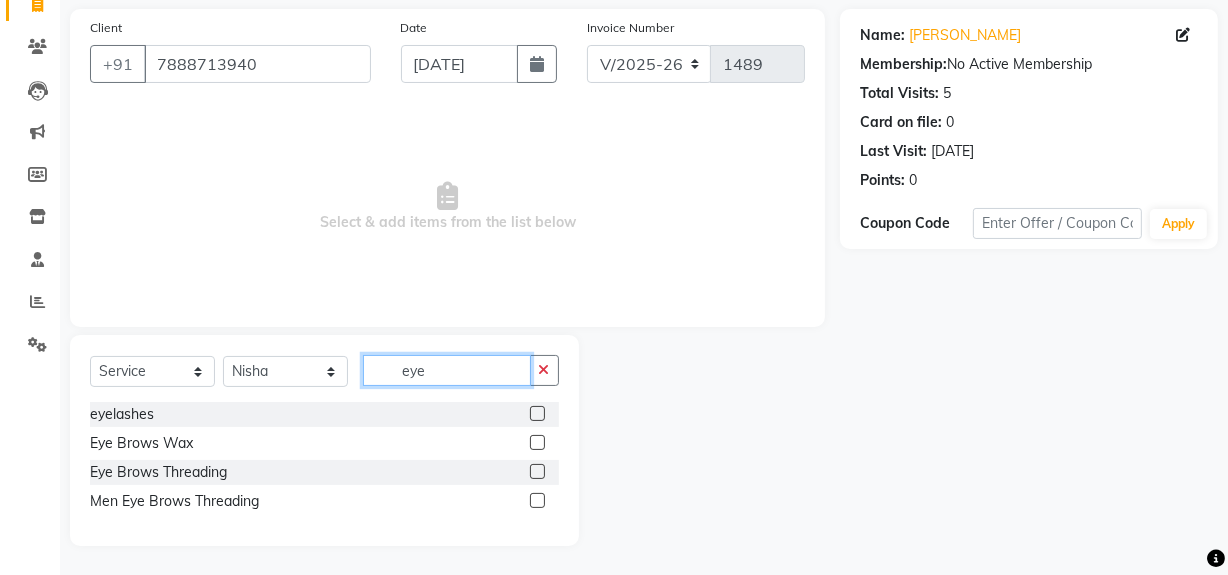 type on "eye" 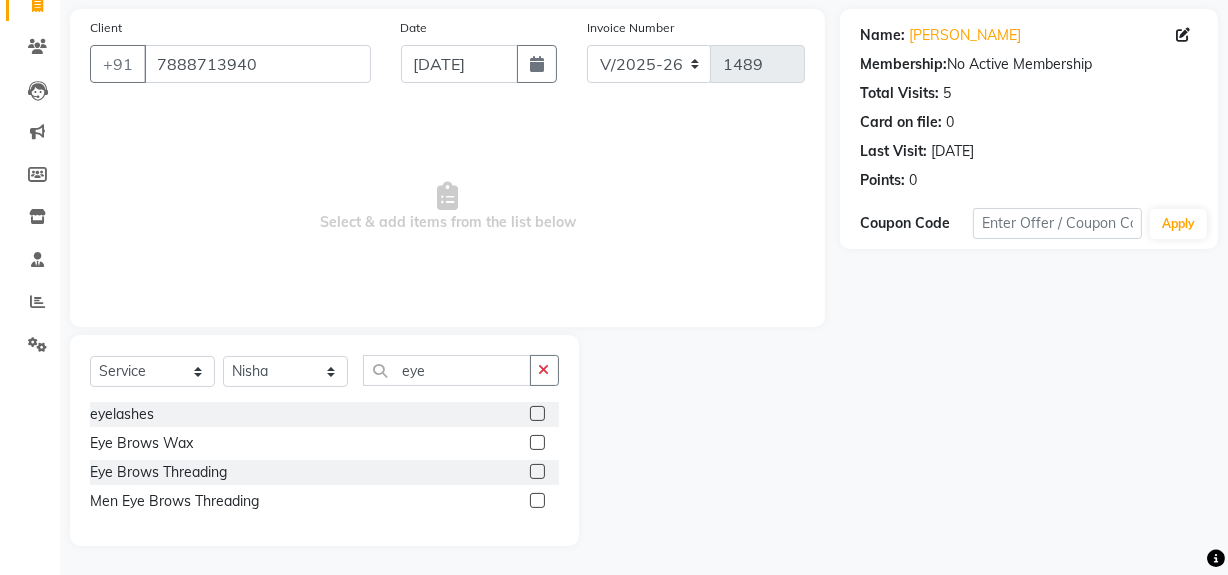 click 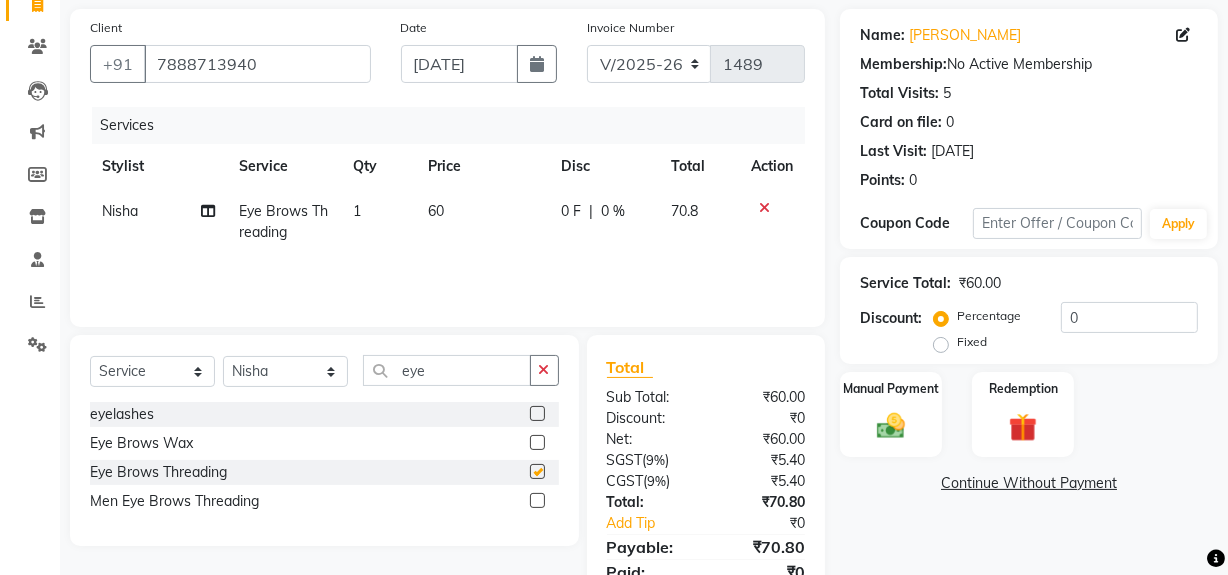 checkbox on "false" 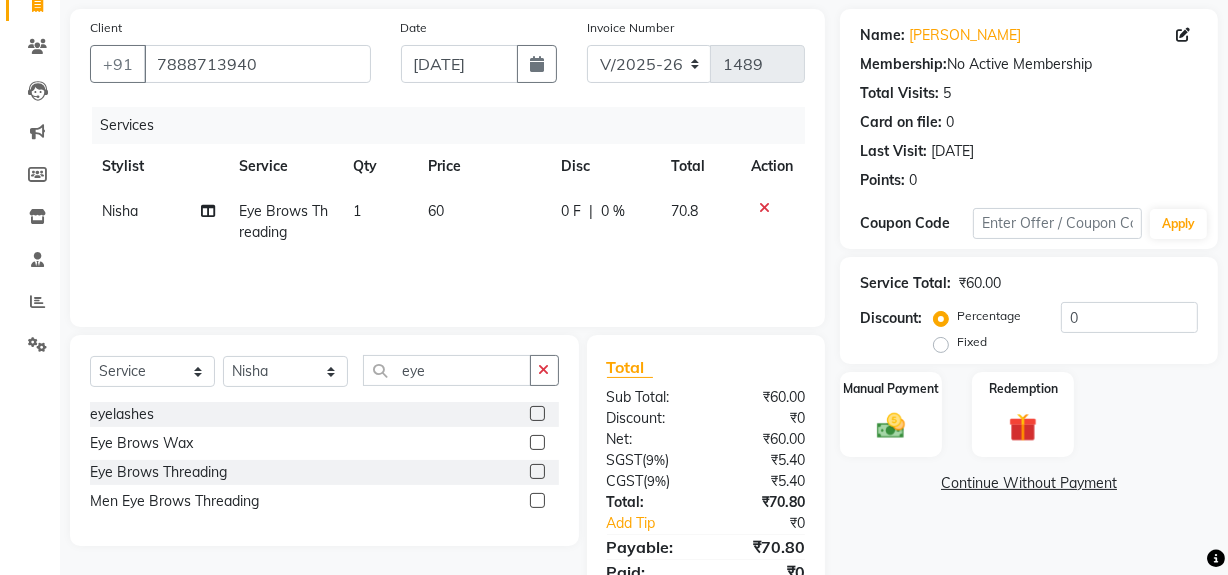 click on "1" 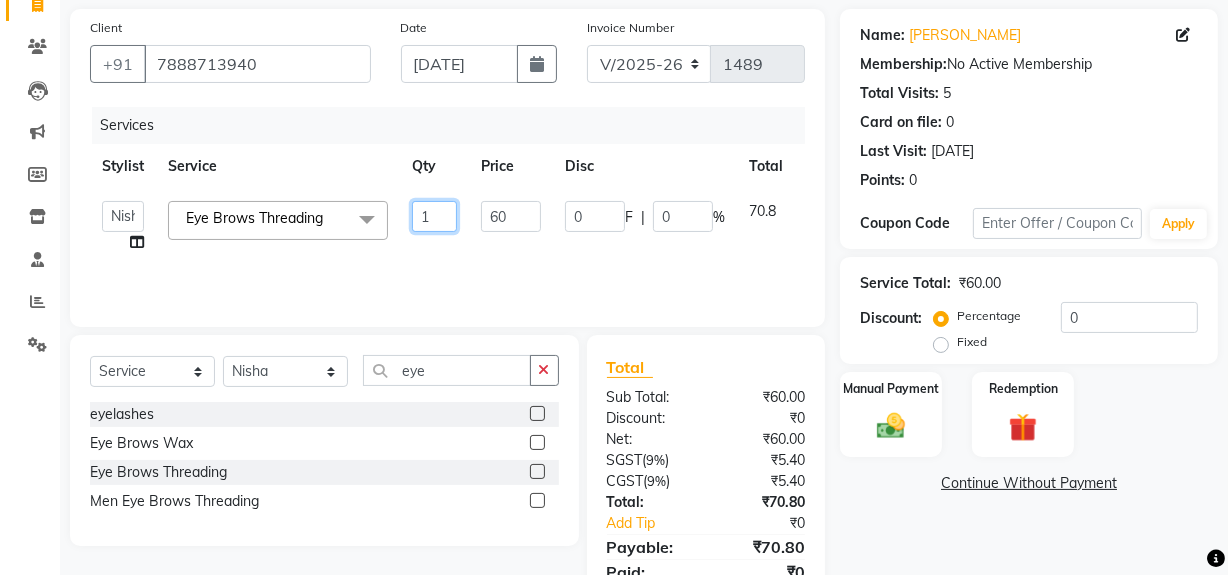 drag, startPoint x: 415, startPoint y: 215, endPoint x: 447, endPoint y: 224, distance: 33.24154 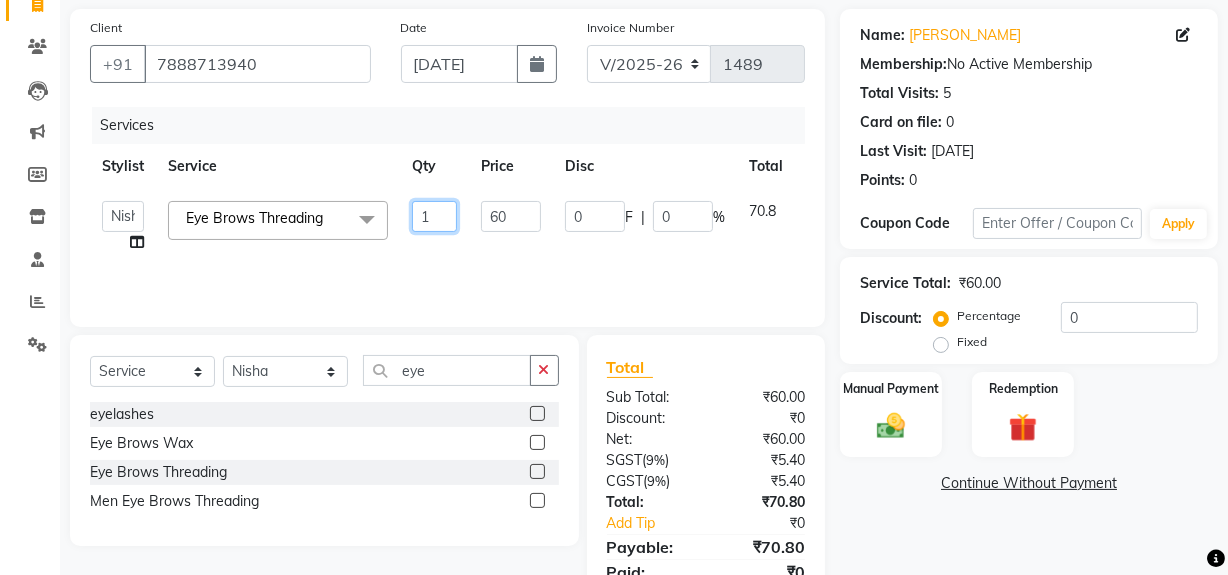 click on "1" 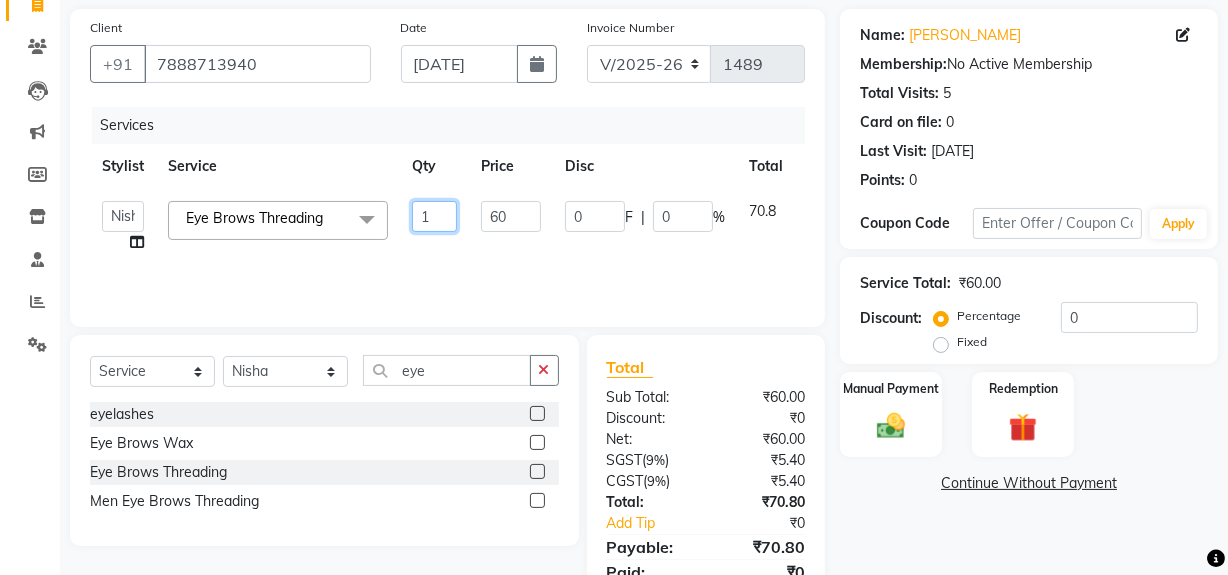 type on "2" 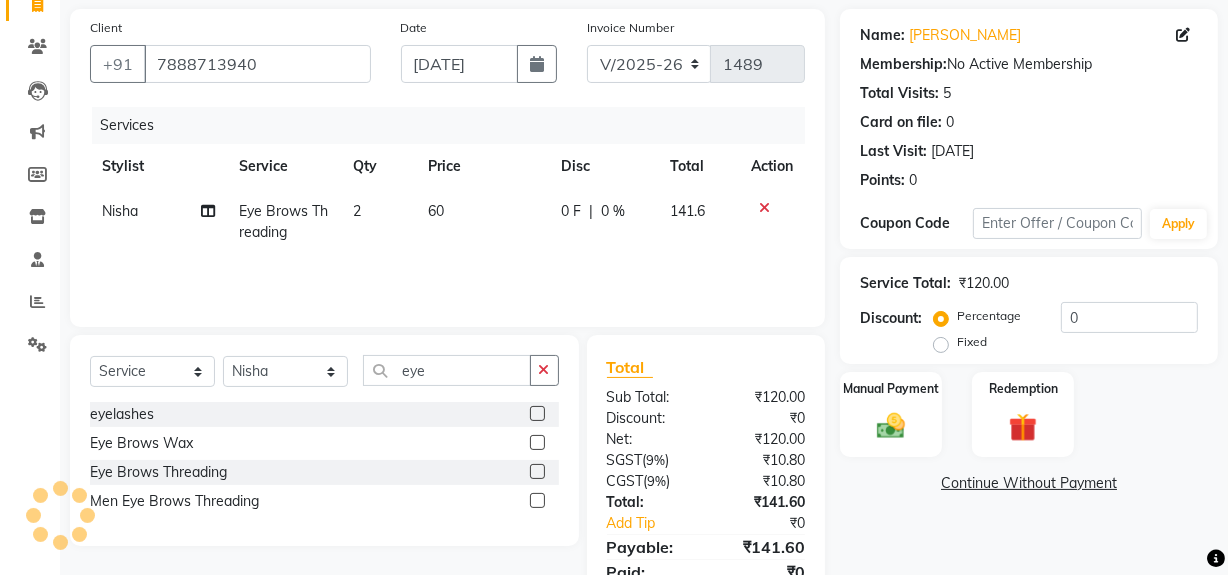drag, startPoint x: 485, startPoint y: 239, endPoint x: 490, endPoint y: 259, distance: 20.615528 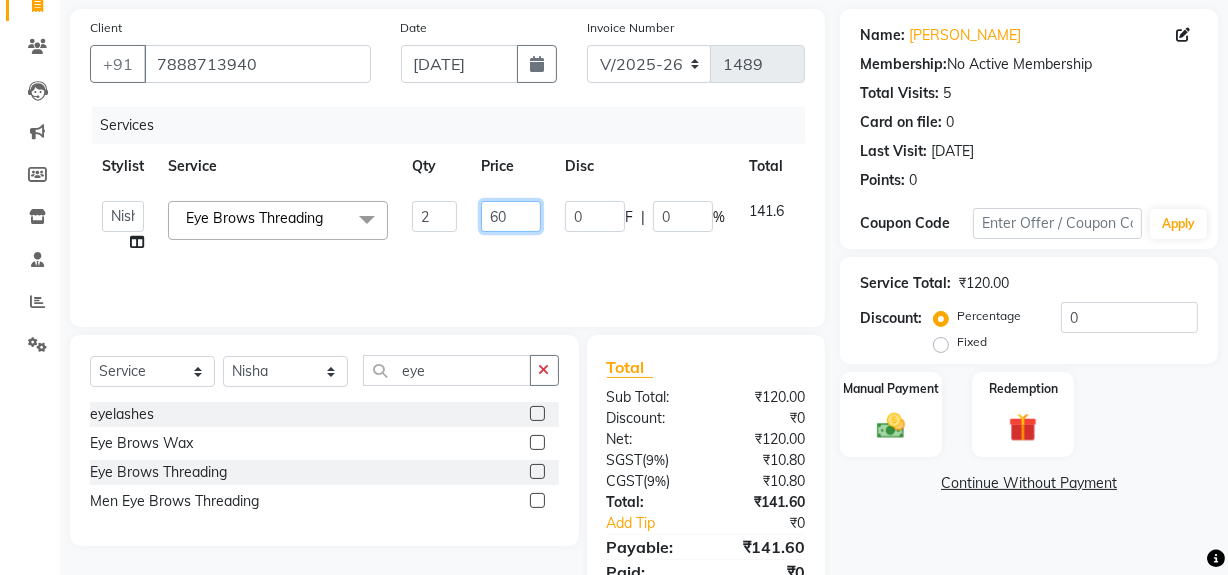 drag, startPoint x: 488, startPoint y: 215, endPoint x: 529, endPoint y: 216, distance: 41.01219 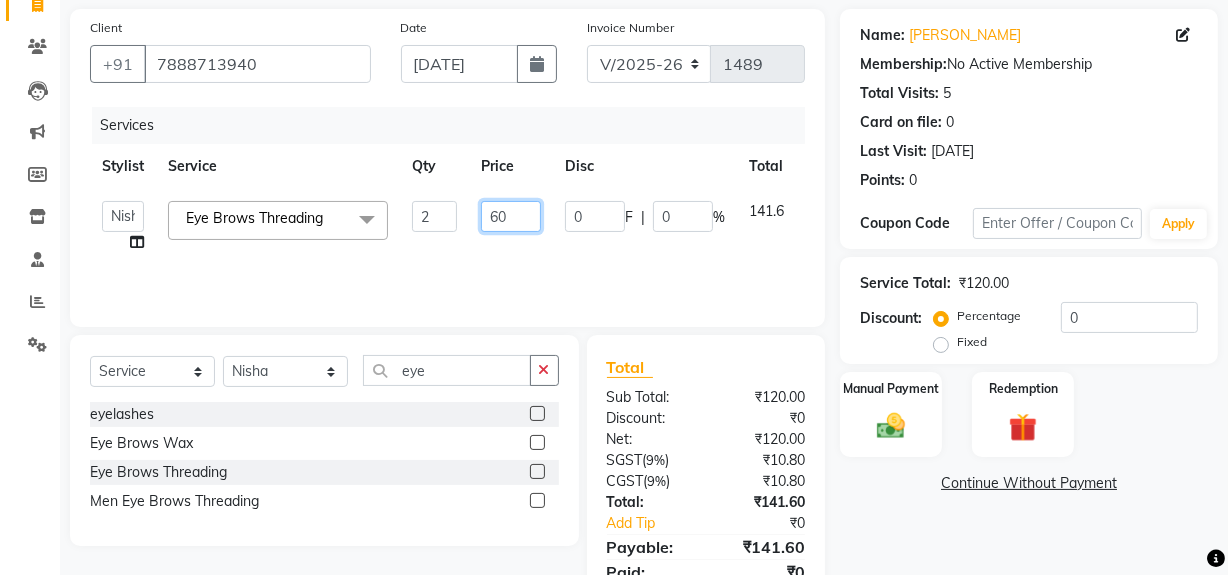 click on "60" 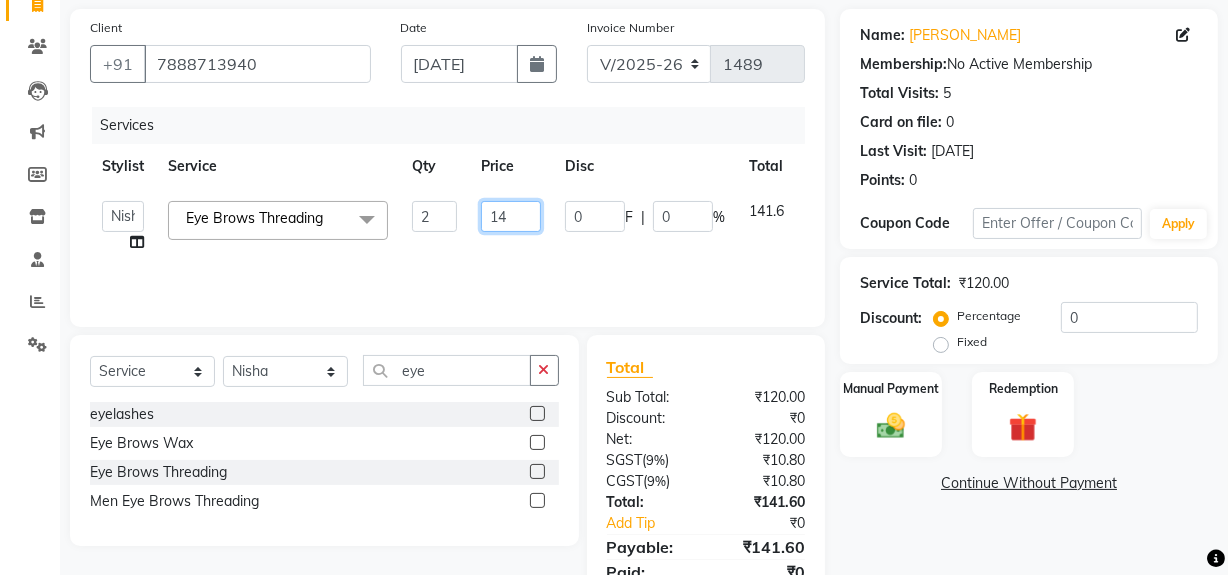 type on "140" 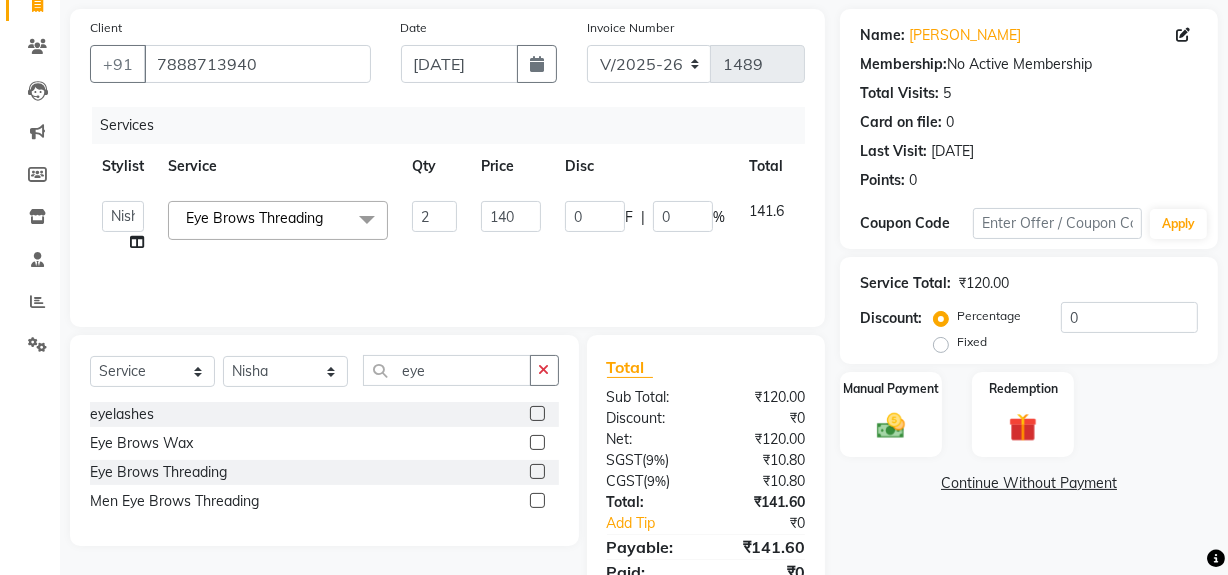 click on "Services Stylist Service Qty Price Disc Total Action  Abdul   Ahmed   Arif   Harun   House Sale   Jyoti   Nisha   Rehaan   Ujjwal   Umesh   Veer   vikram mehta   Vishal  Eye Brows Threading  x Shampoo & Conditioner (Loreal ) Shampoo & Conditioner (GK/MK) Hair Cut ( Regular) Hair Cut ( Creative ) Child Hair Cut (below 5 years) Head Massage (Normal) Head Massage (Olive) Head Massage (BadamRogan) Deep Conditioning Chocolate Pedicure Chocolate Manicure Gel New Set Gel Refill Gel Overlay +Freanch Polish Gel Toe Extension Nail Extension Gel Polish Removal Tip Removal Nail Extension Refill Nail polish Flix cut Classic pedicure eyelashes Face masge Nose wax Global (IGORA) GL Polish Schwazkopf spa Back Massage AVL LUUXURY PEDI AVL LUXURY MANI power mask casmara men hair style Body trim frunt back Duble touchup Rica spa Eye Brows Wax Ionic - Biotech Plex Treatment Footes spa Hand spa Blow Dry Blow Dry with Shampoo Iron Curls Hair Do Tongs ( Twists, loops &  Curls) Crimping (Retro Style) Split End Removal Highlights 2" 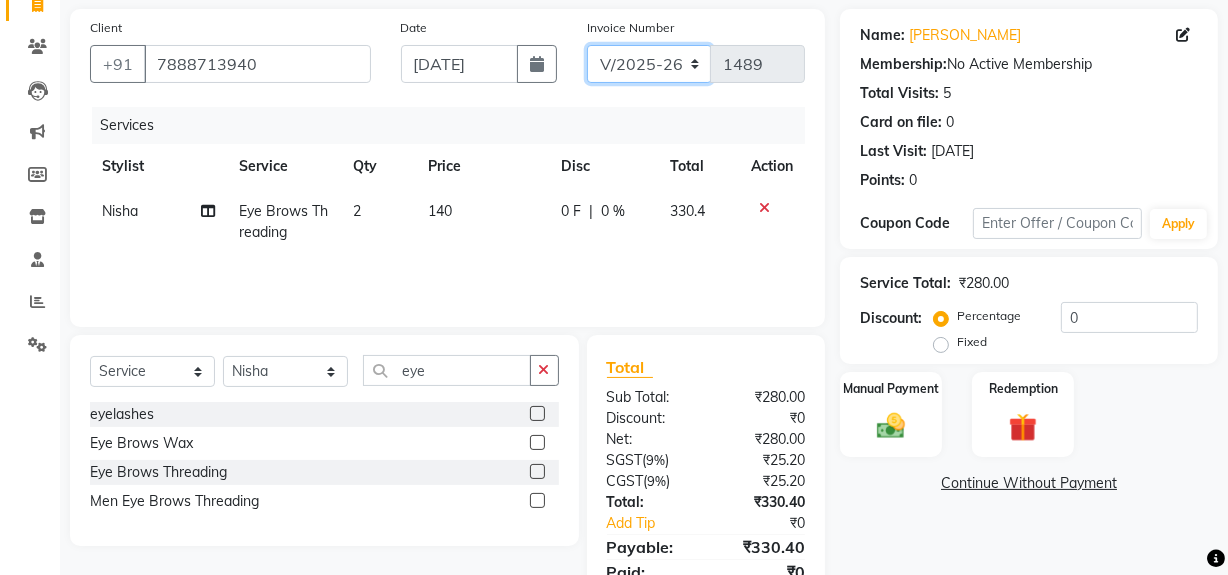 click on "V/2025 V/2025-26" 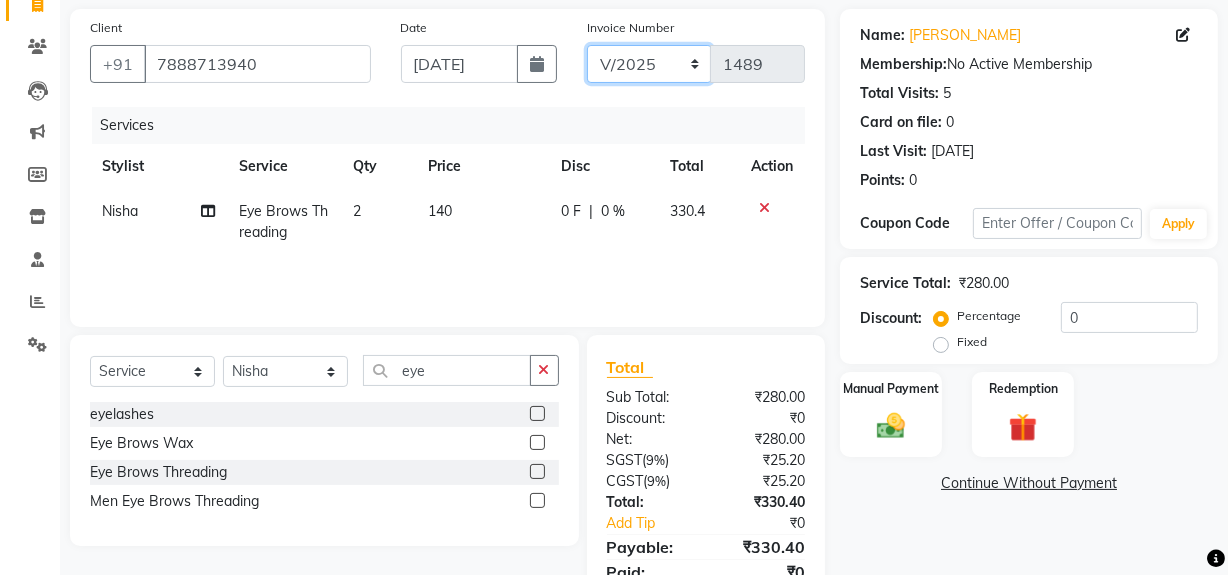 click on "V/2025 V/2025-26" 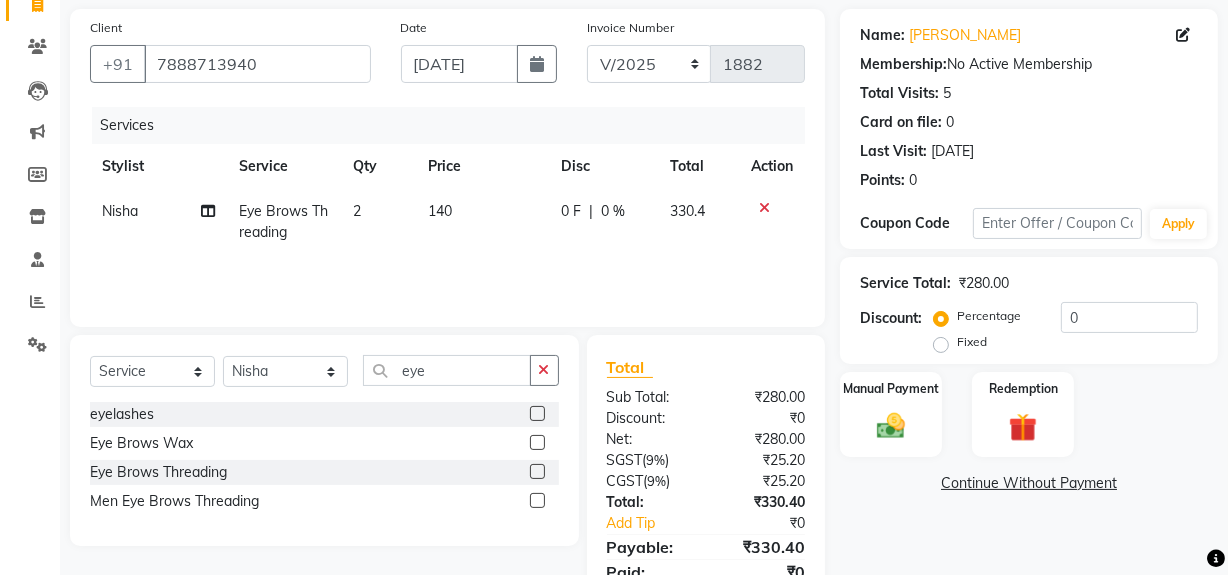click on "140" 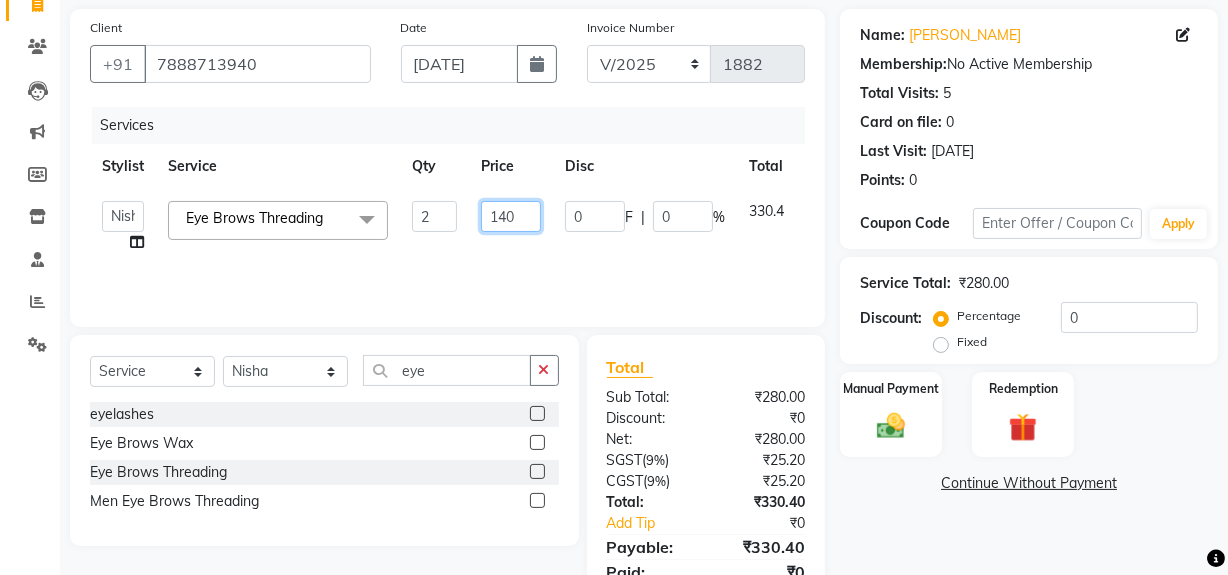 click on "140" 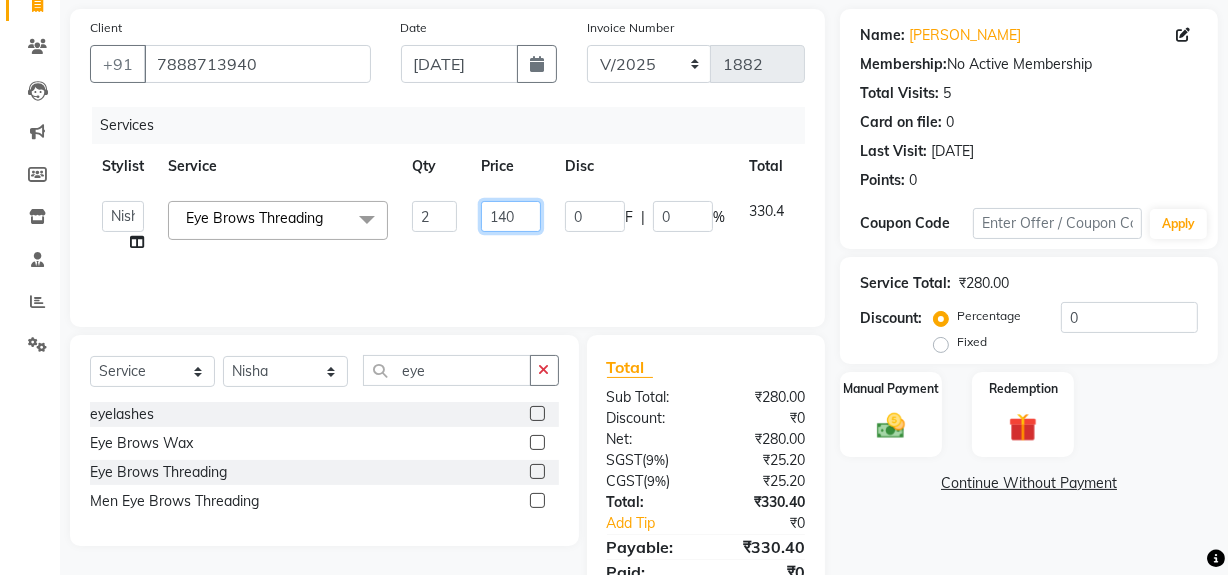 type on "130" 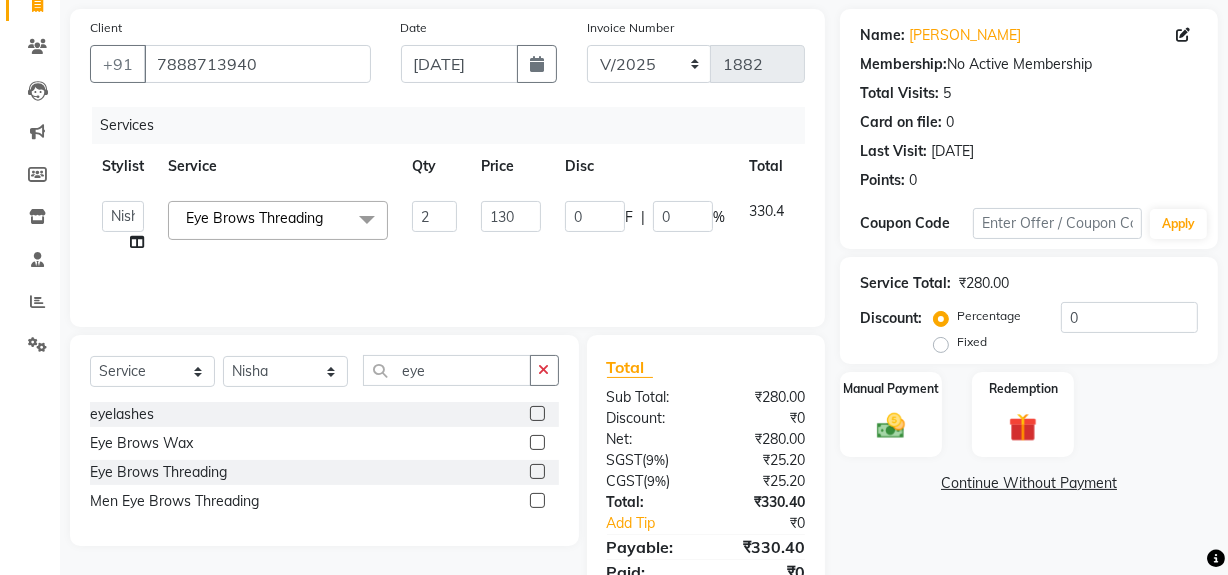 drag, startPoint x: 534, startPoint y: 241, endPoint x: 536, endPoint y: 261, distance: 20.09975 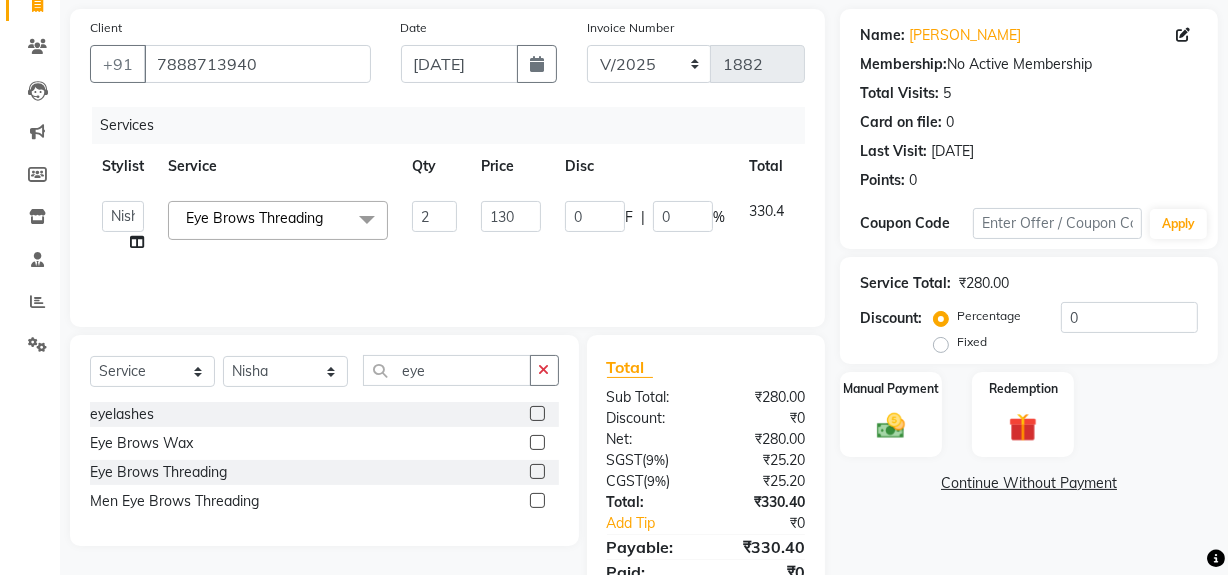 click on "130" 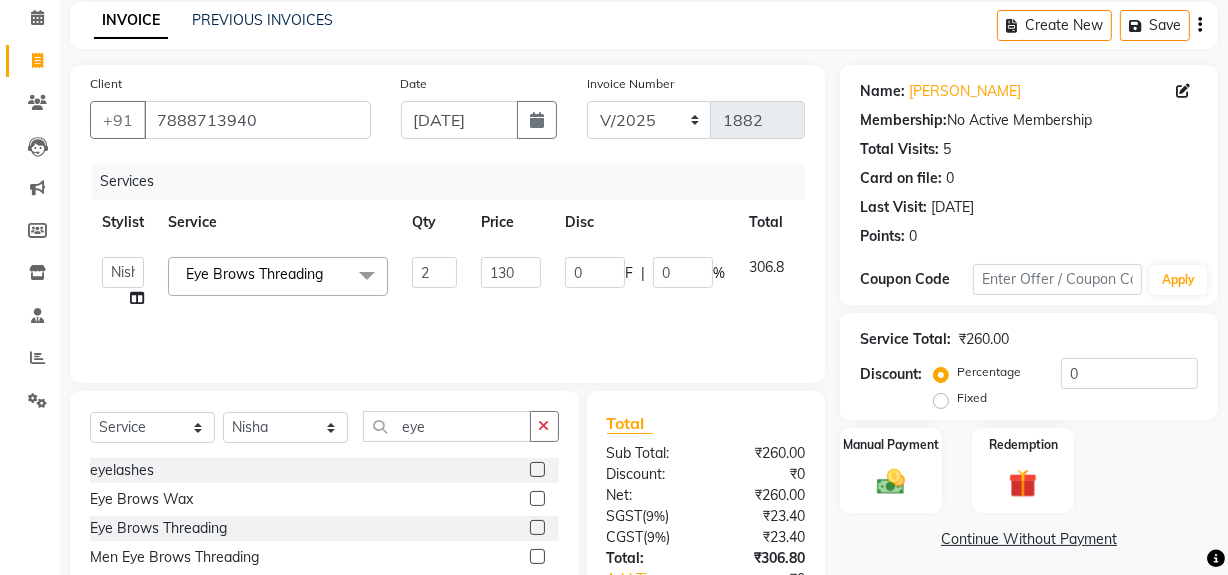 scroll, scrollTop: 0, scrollLeft: 0, axis: both 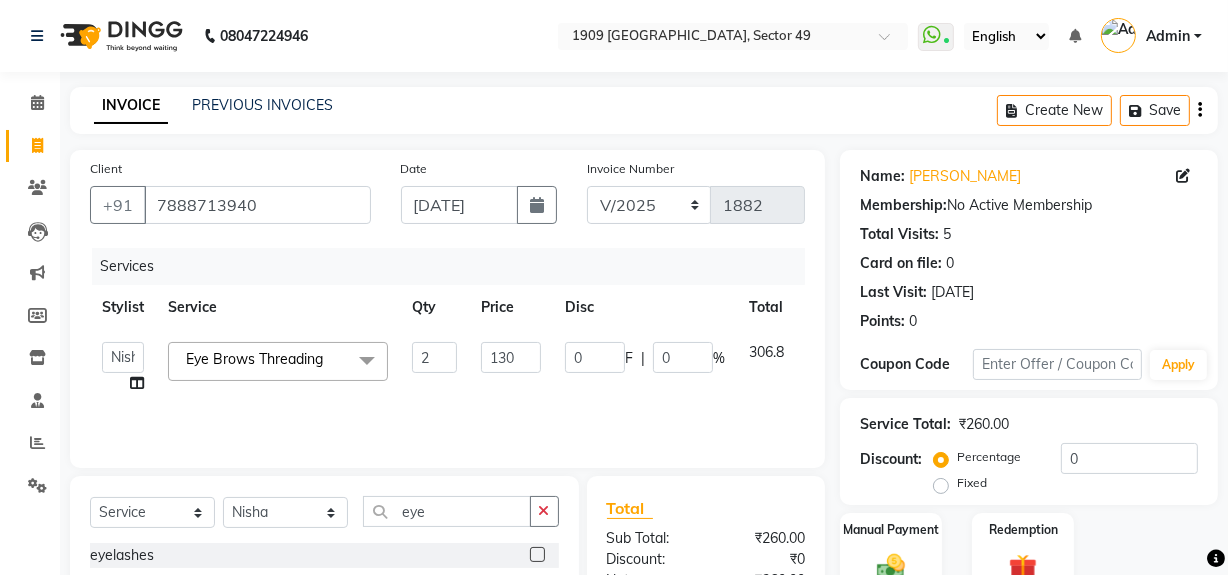 click on "Create New   Save" 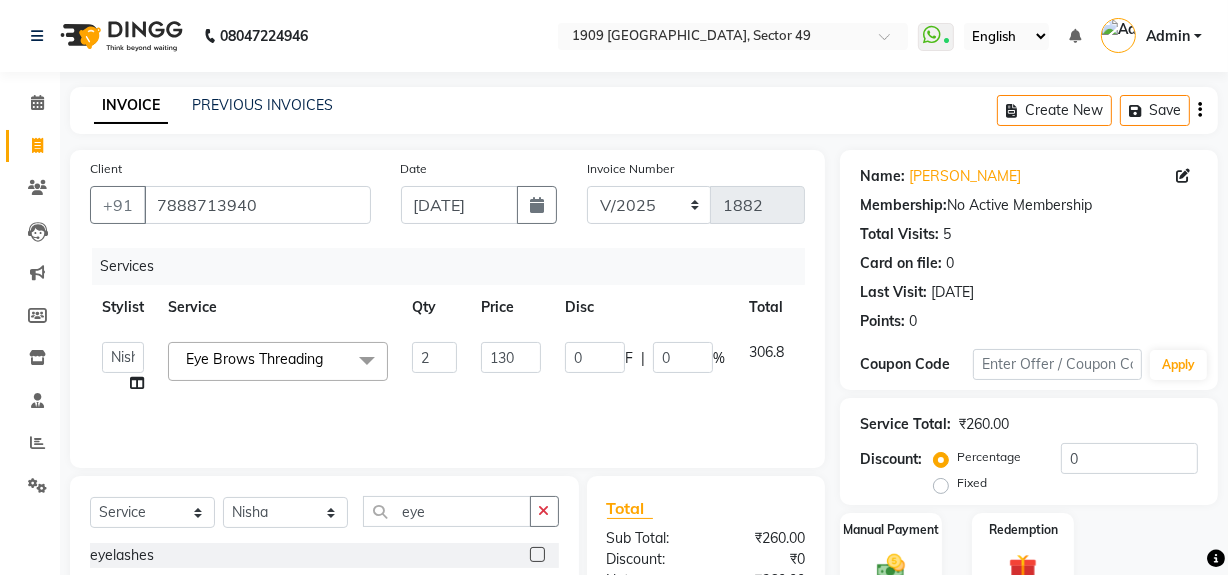 click 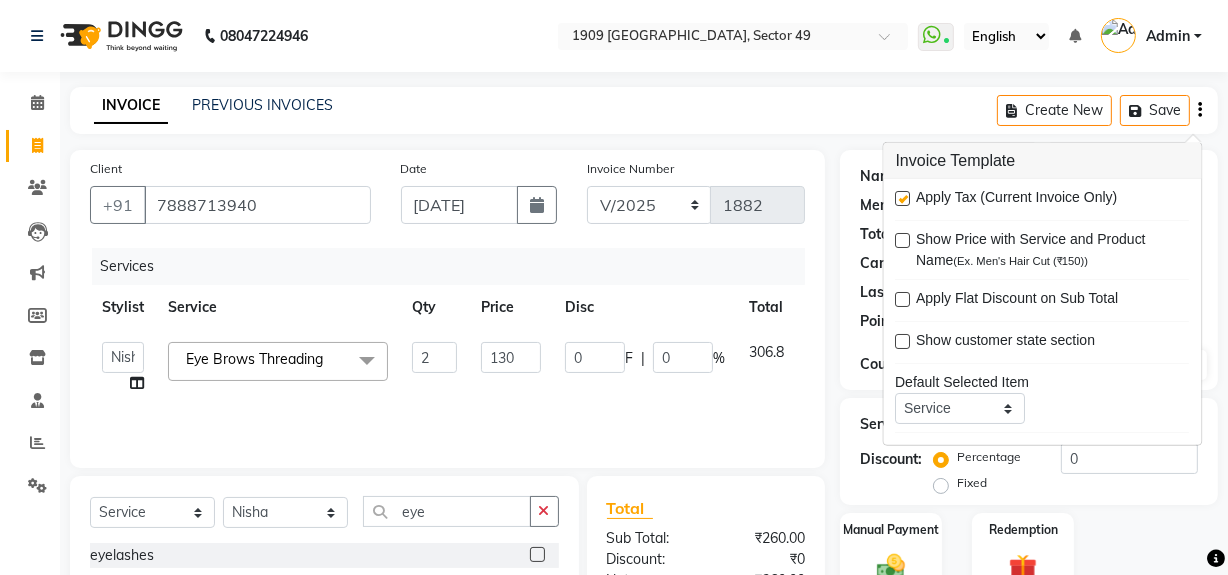 click at bounding box center (903, 198) 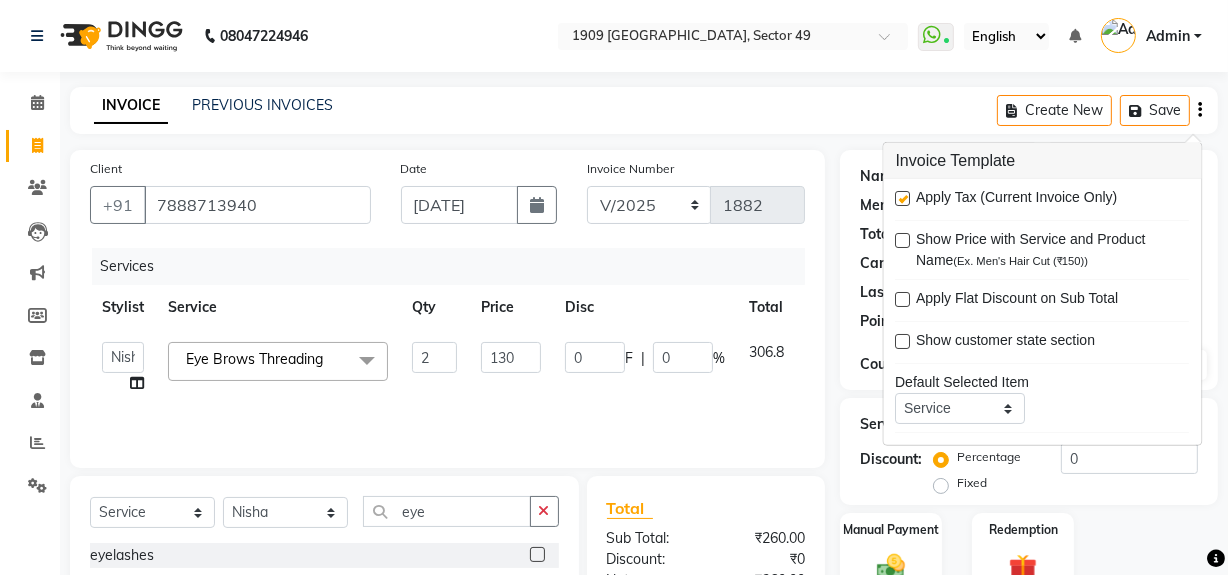 click at bounding box center [902, 199] 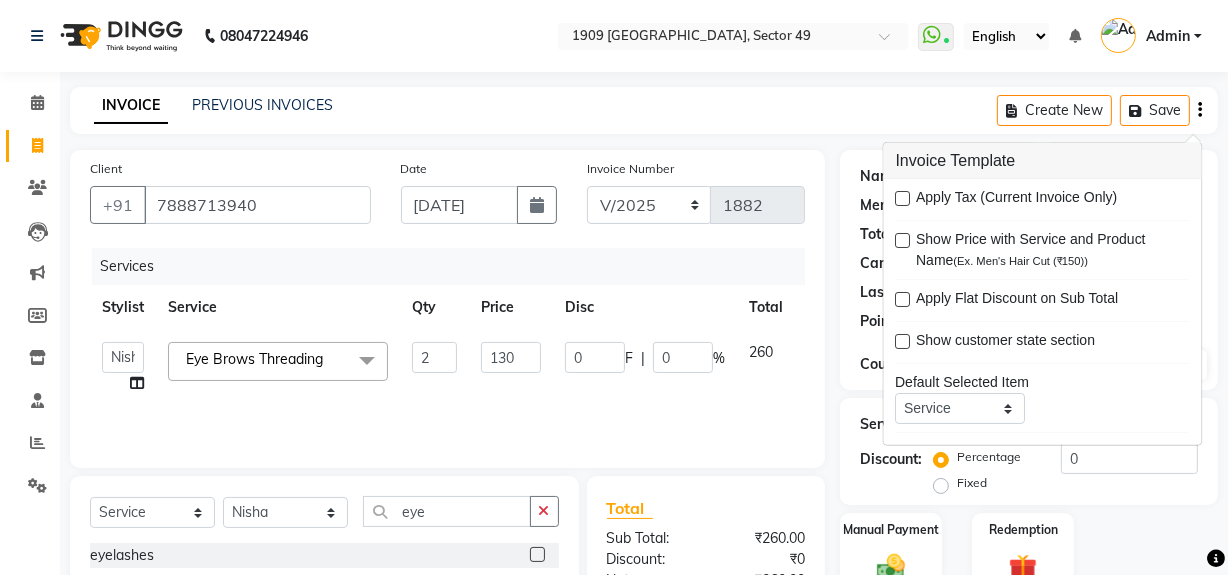 scroll, scrollTop: 182, scrollLeft: 0, axis: vertical 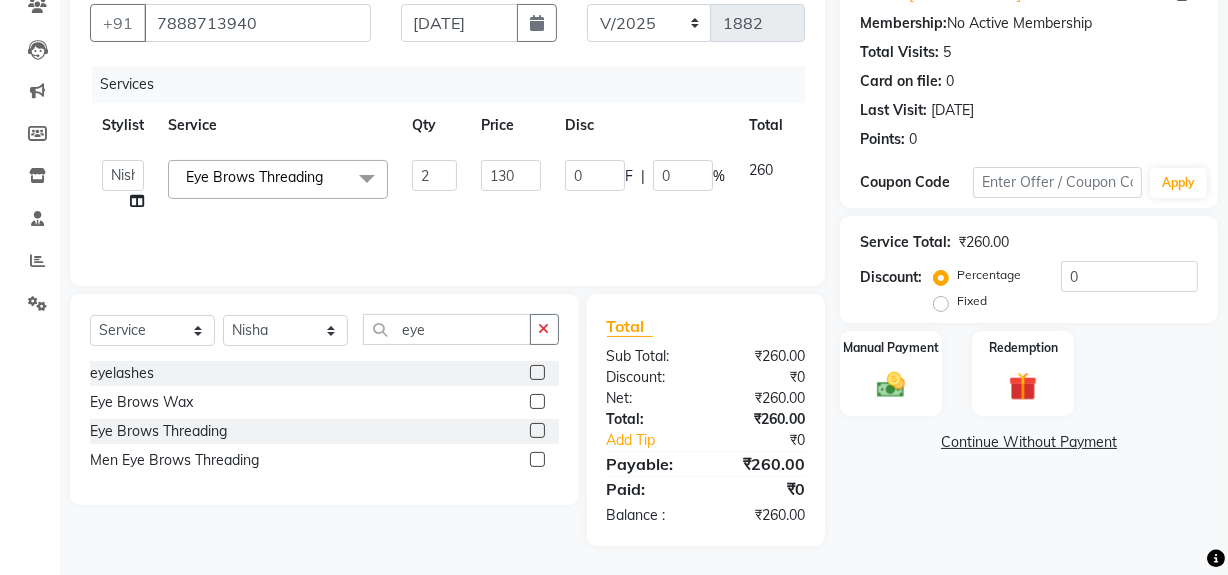 click on "Name: Aashna  Membership:  No Active Membership  Total Visits:  5 Card on file:  0 Last Visit:   03-04-2025 Points:   0  Coupon Code Apply Service Total:  ₹260.00  Discount:  Percentage   Fixed  0 Manual Payment Redemption  Continue Without Payment" 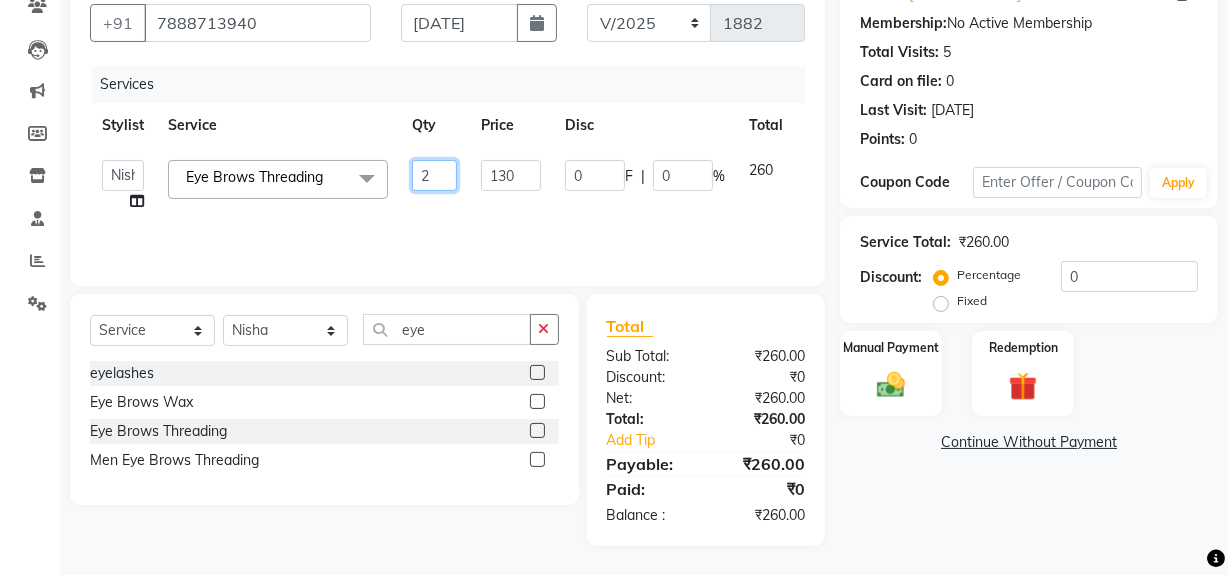 click on "2" 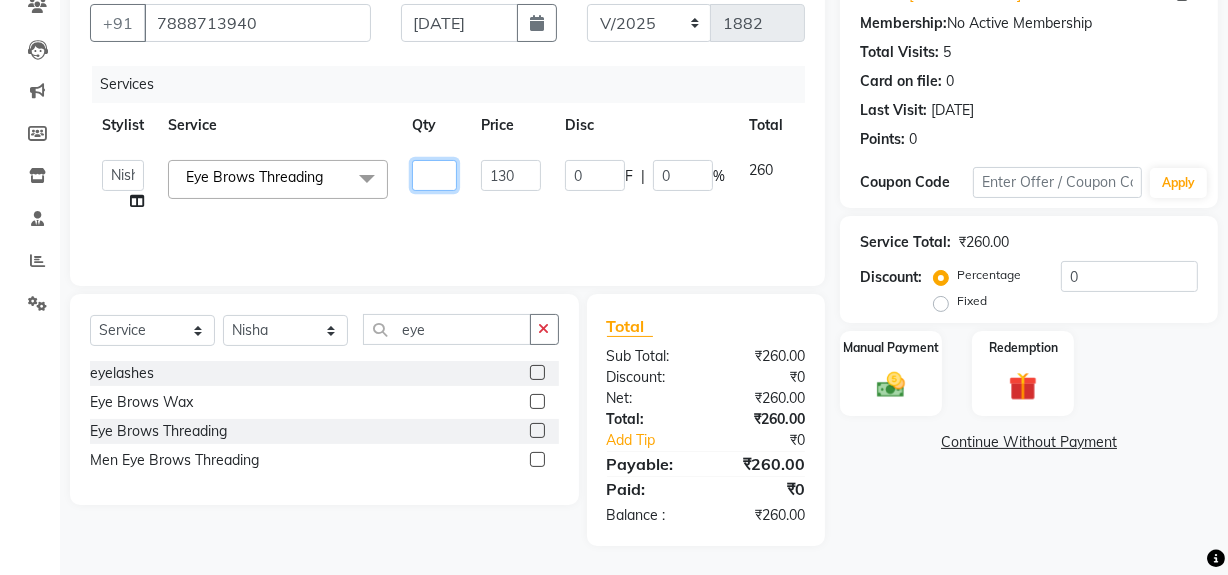 type on "1" 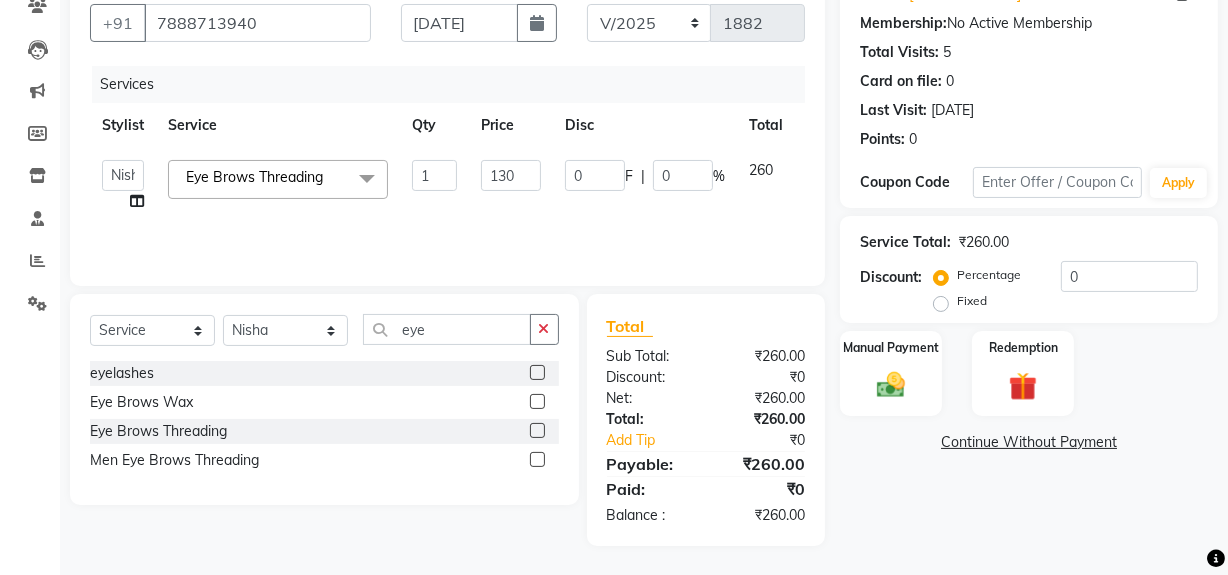 click on "Name: Aashna  Membership:  No Active Membership  Total Visits:  5 Card on file:  0 Last Visit:   03-04-2025 Points:   0  Coupon Code Apply Service Total:  ₹260.00  Discount:  Percentage   Fixed  0 Manual Payment Redemption  Continue Without Payment" 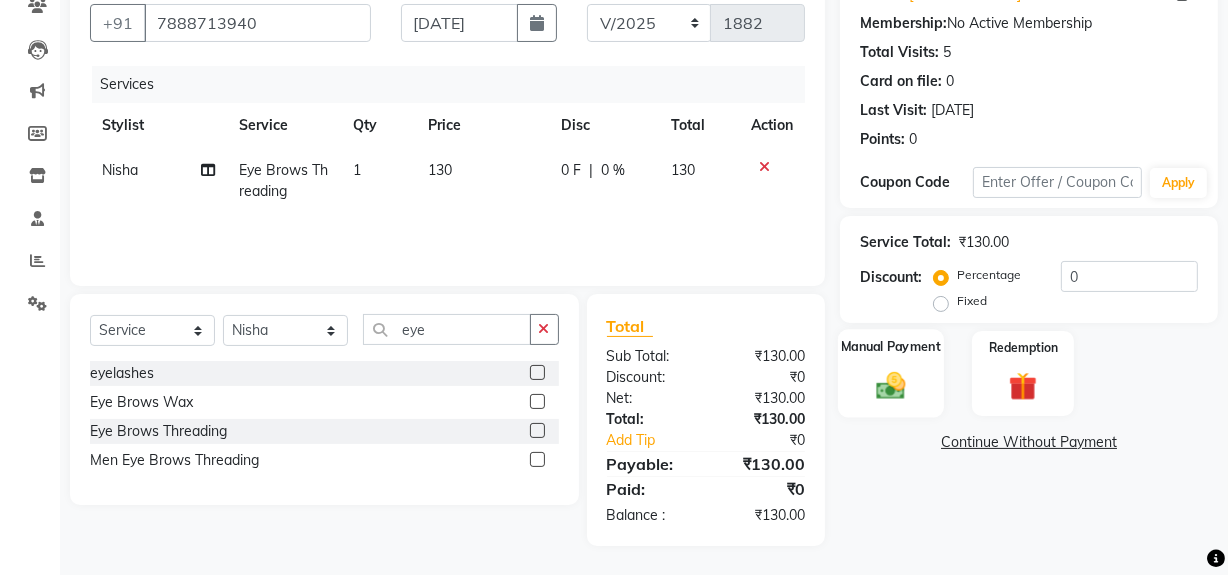 click 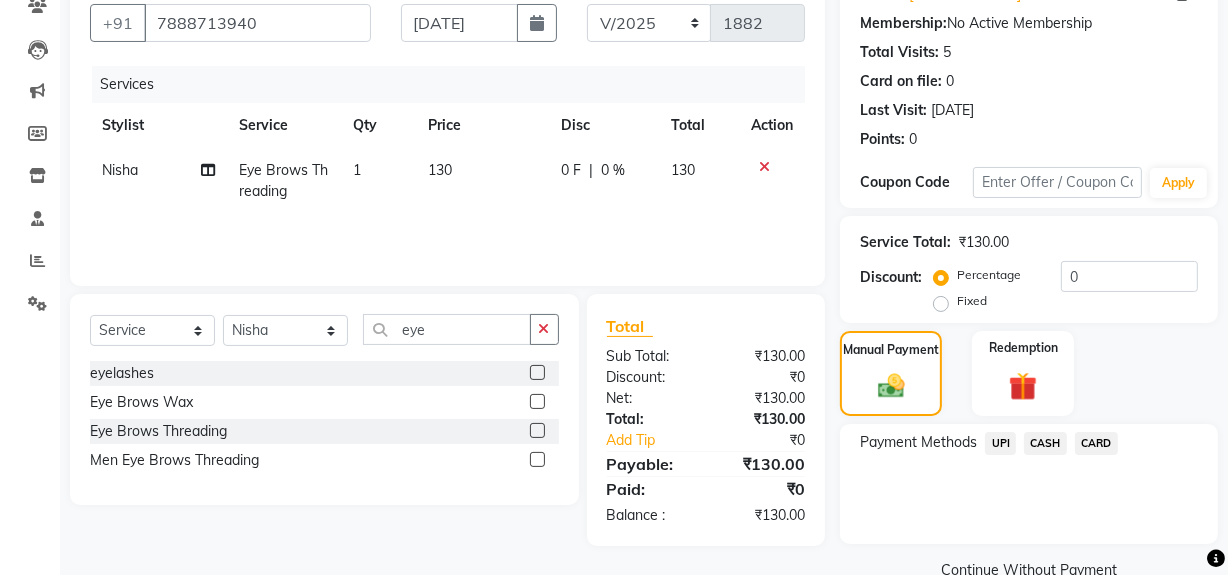 click on "CASH" 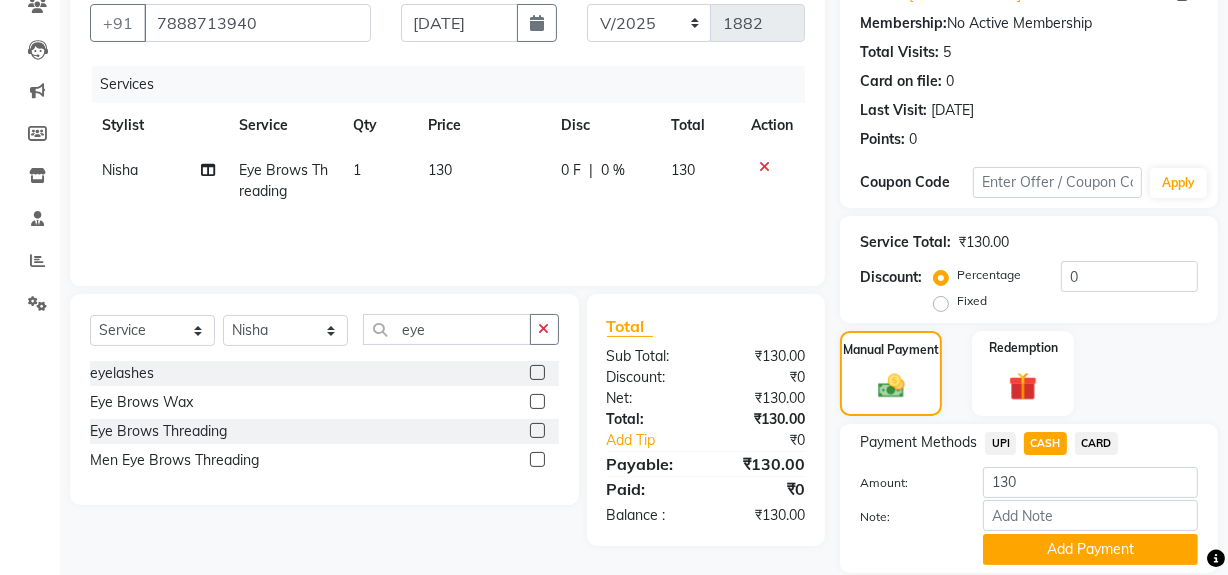 scroll, scrollTop: 250, scrollLeft: 0, axis: vertical 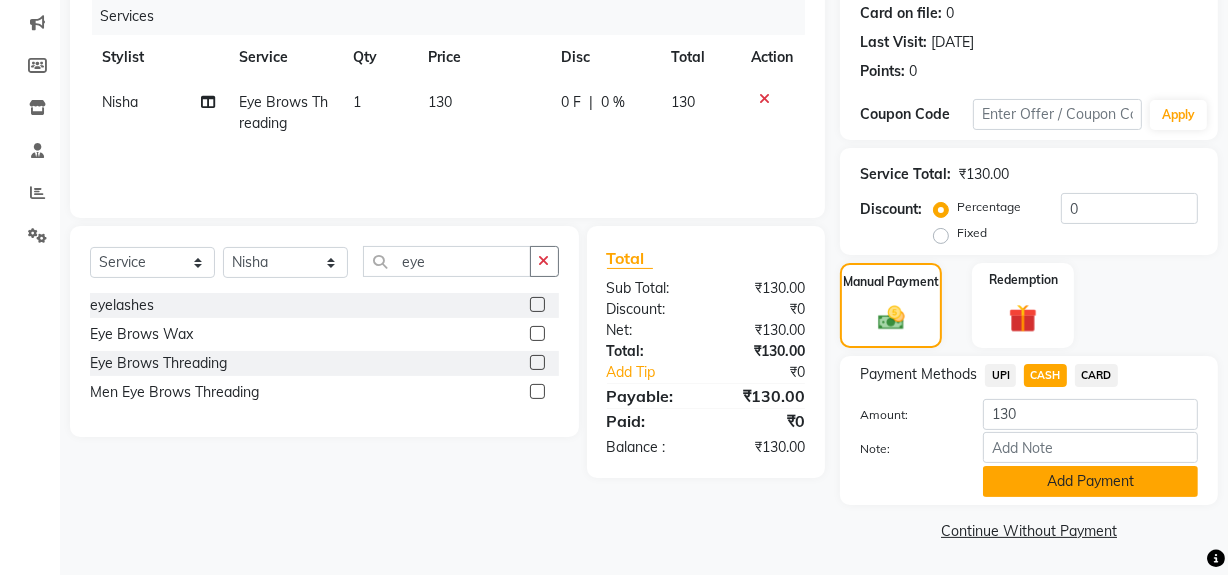 drag, startPoint x: 1140, startPoint y: 478, endPoint x: 1205, endPoint y: 467, distance: 65.9242 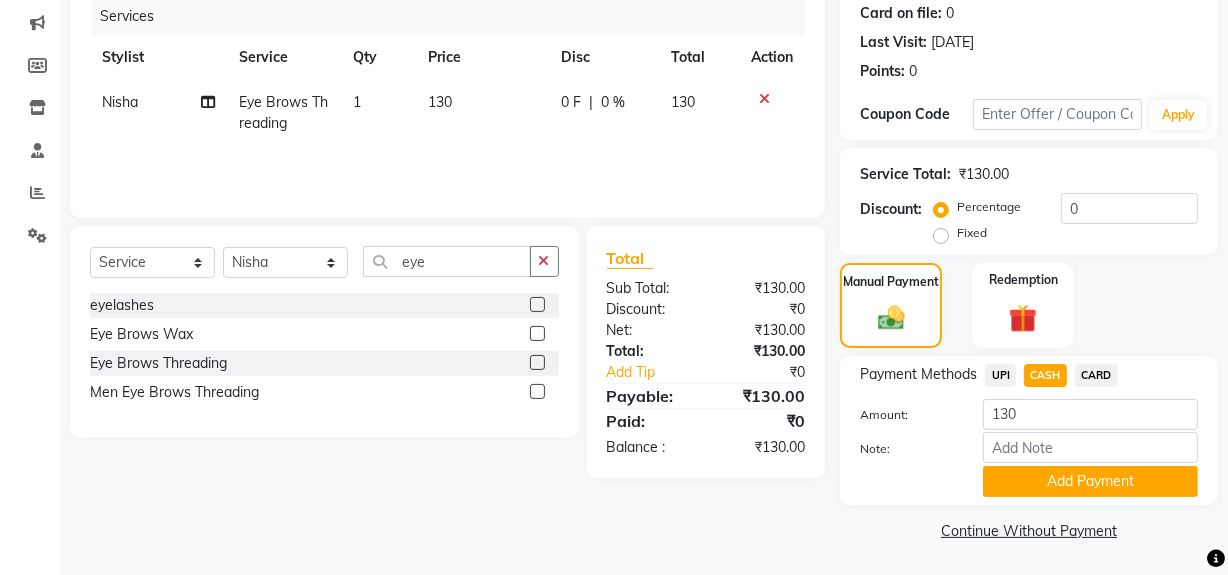 click on "Add Payment" 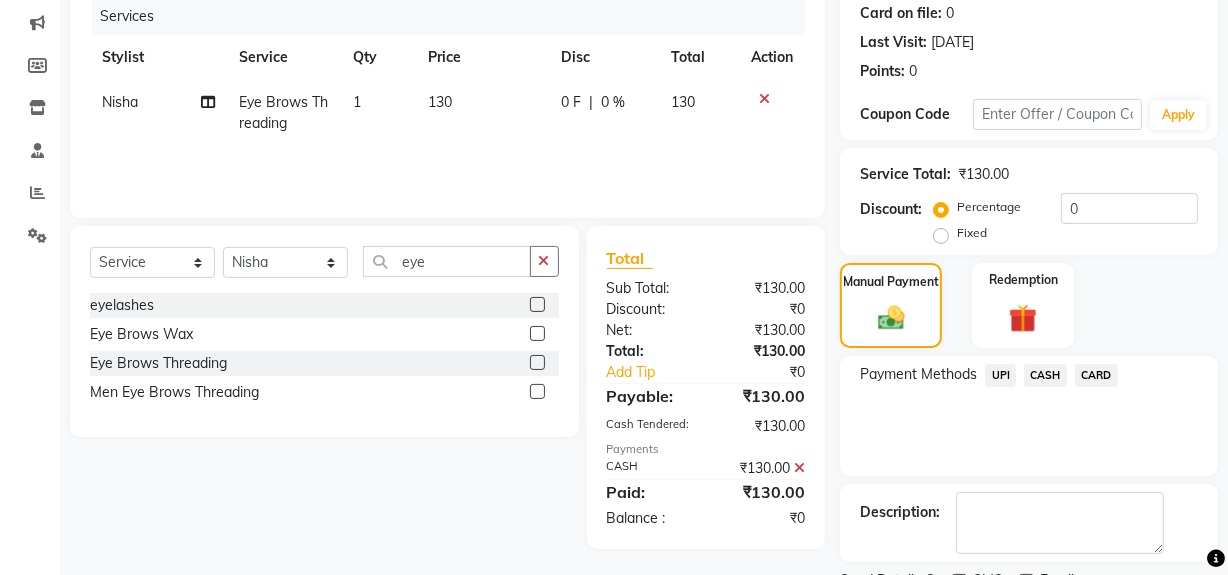 scroll, scrollTop: 333, scrollLeft: 0, axis: vertical 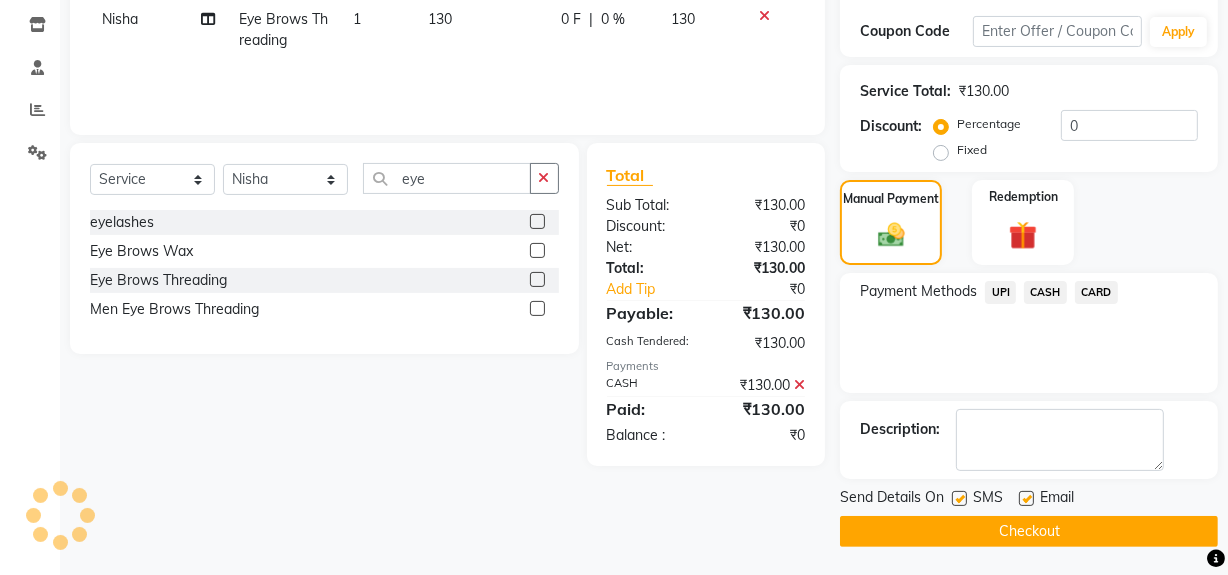 click 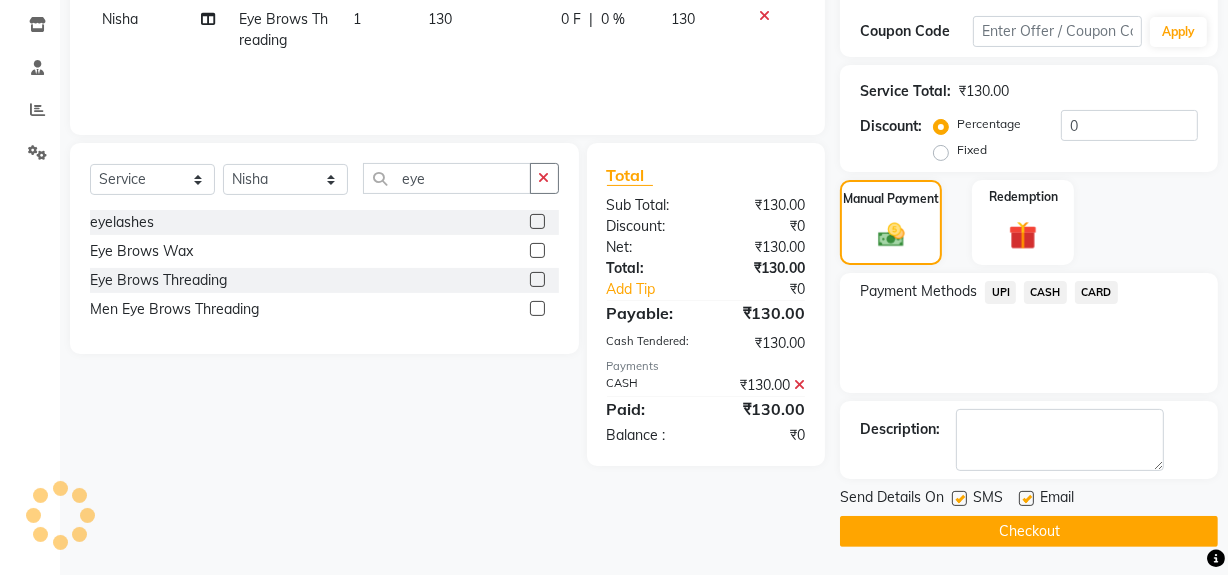 click at bounding box center (958, 499) 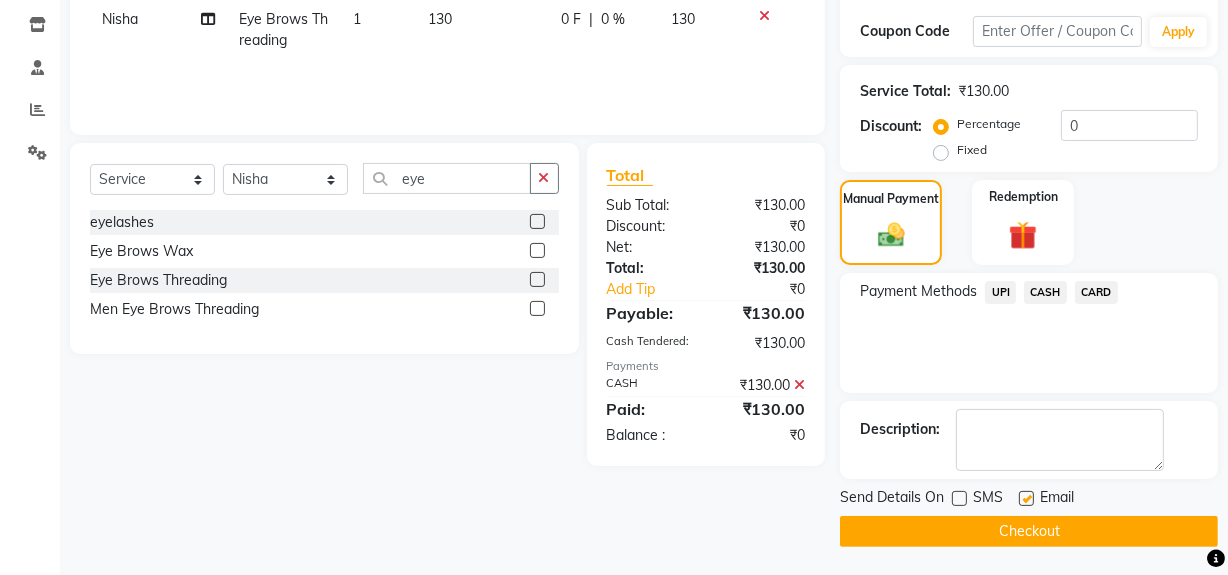 click on "Checkout" 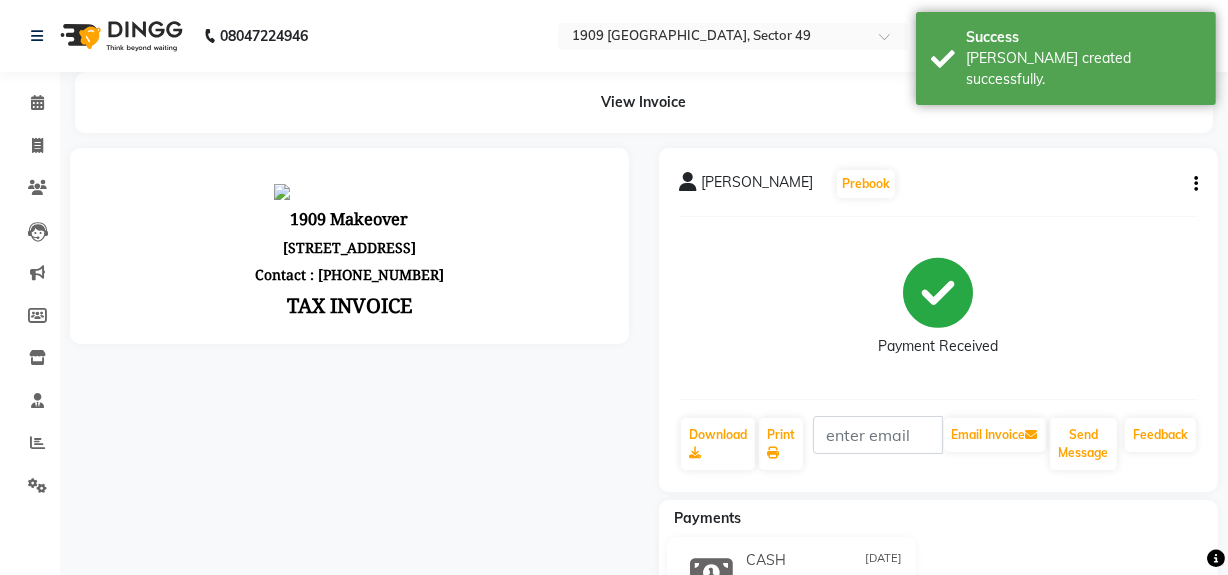 scroll, scrollTop: 0, scrollLeft: 0, axis: both 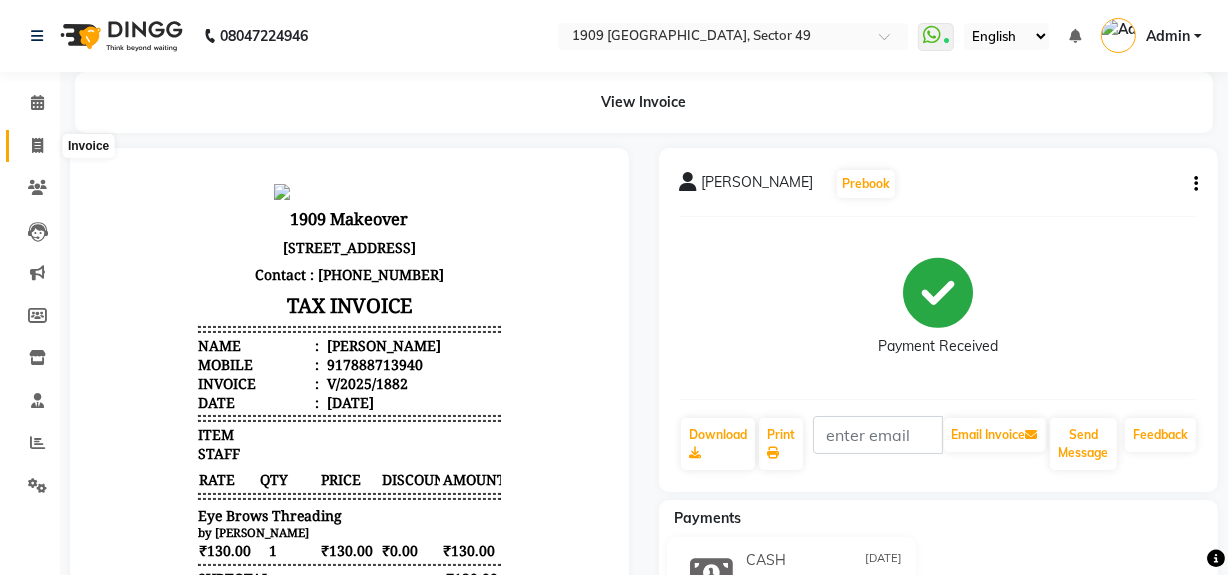 click 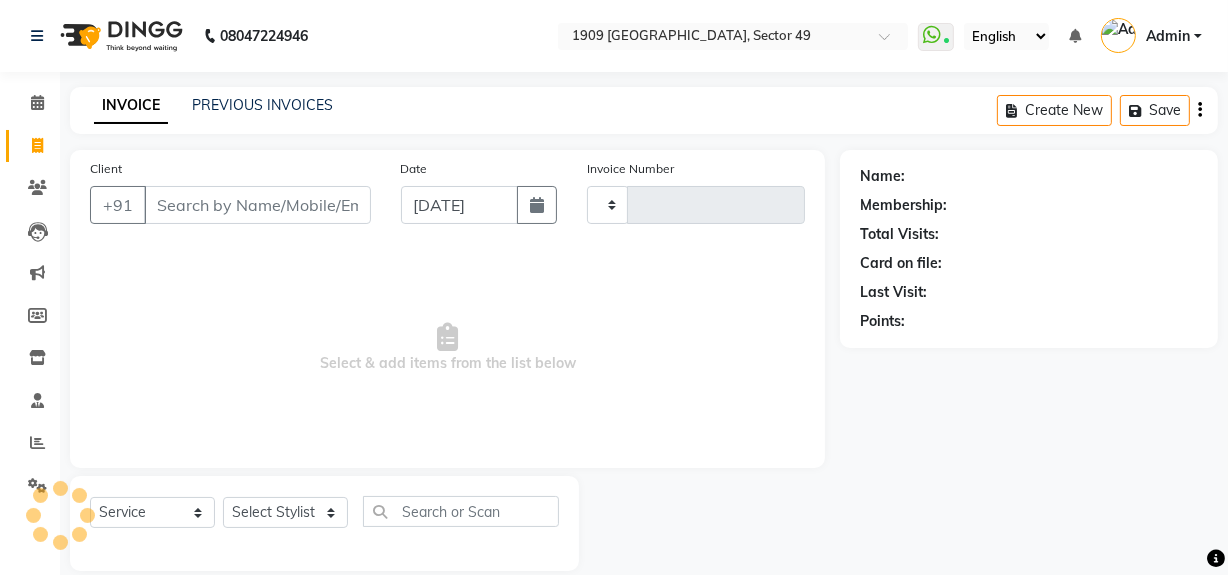 scroll, scrollTop: 26, scrollLeft: 0, axis: vertical 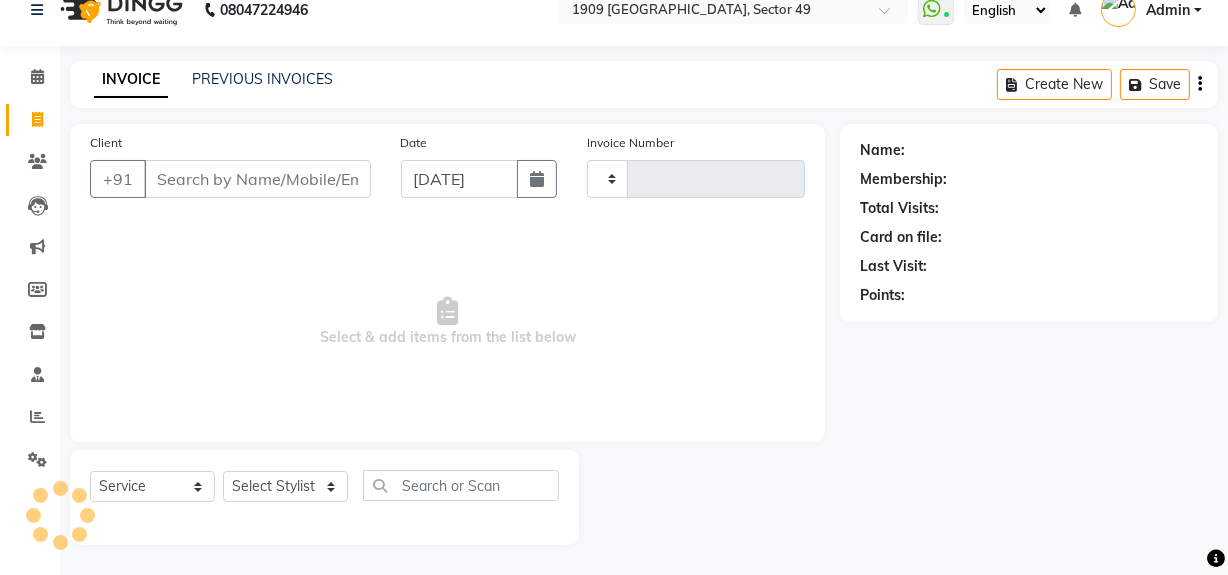 type on "1489" 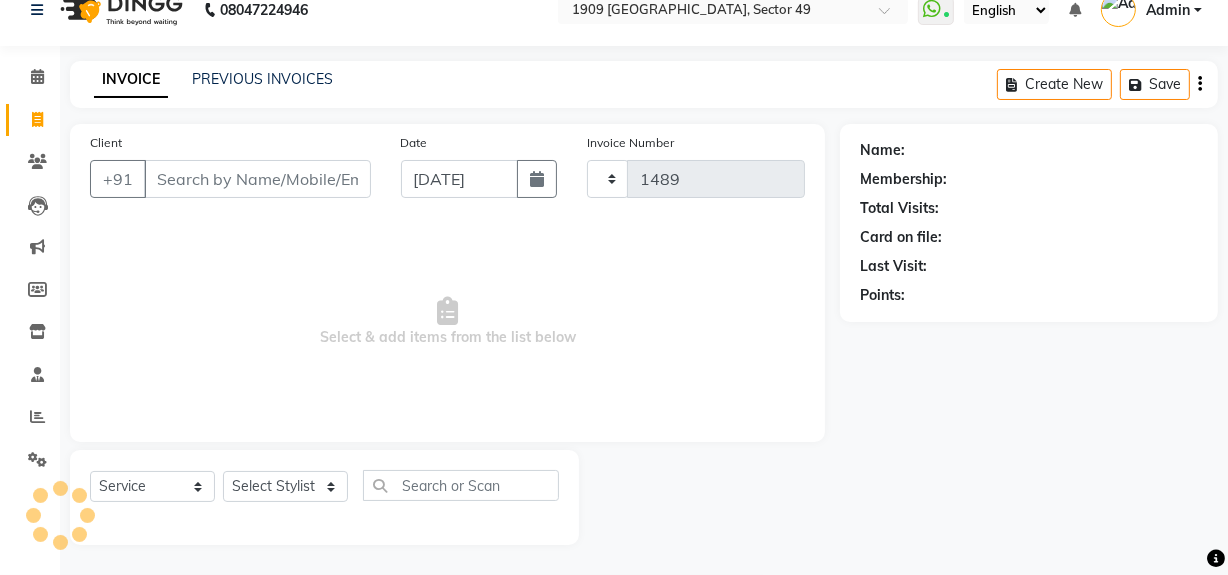 select on "6923" 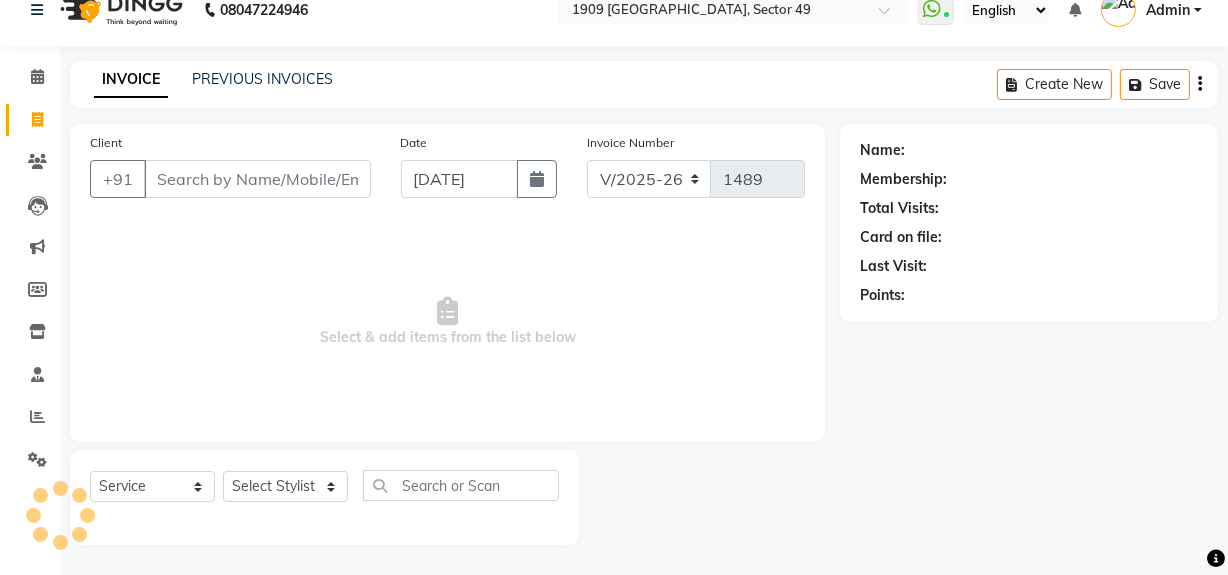 click on "Client" at bounding box center [257, 179] 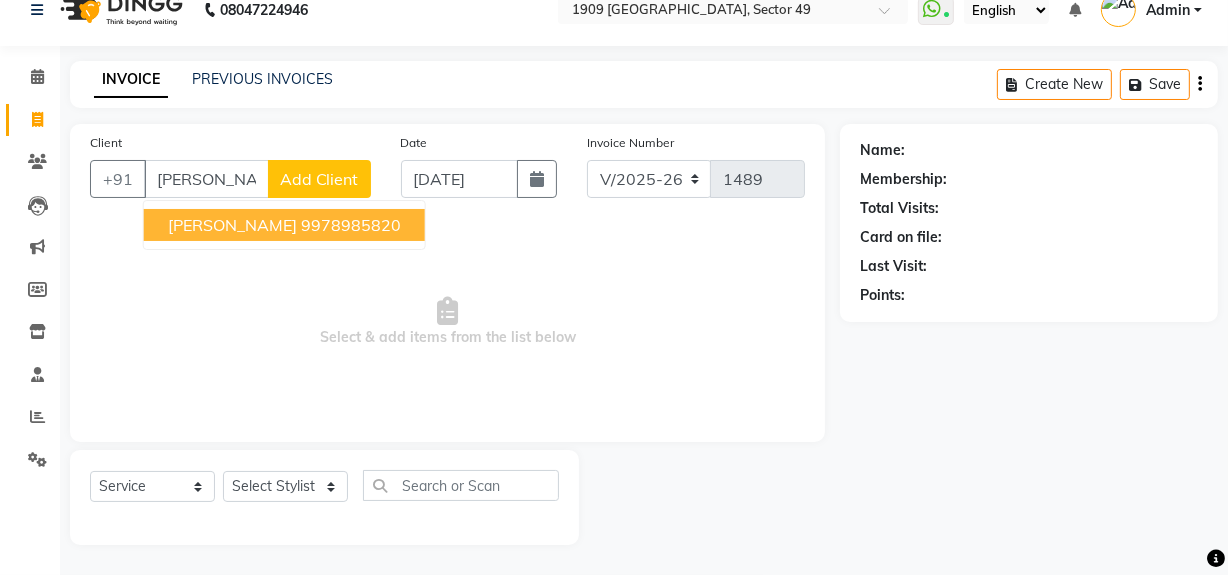 click on "9978985820" at bounding box center [351, 225] 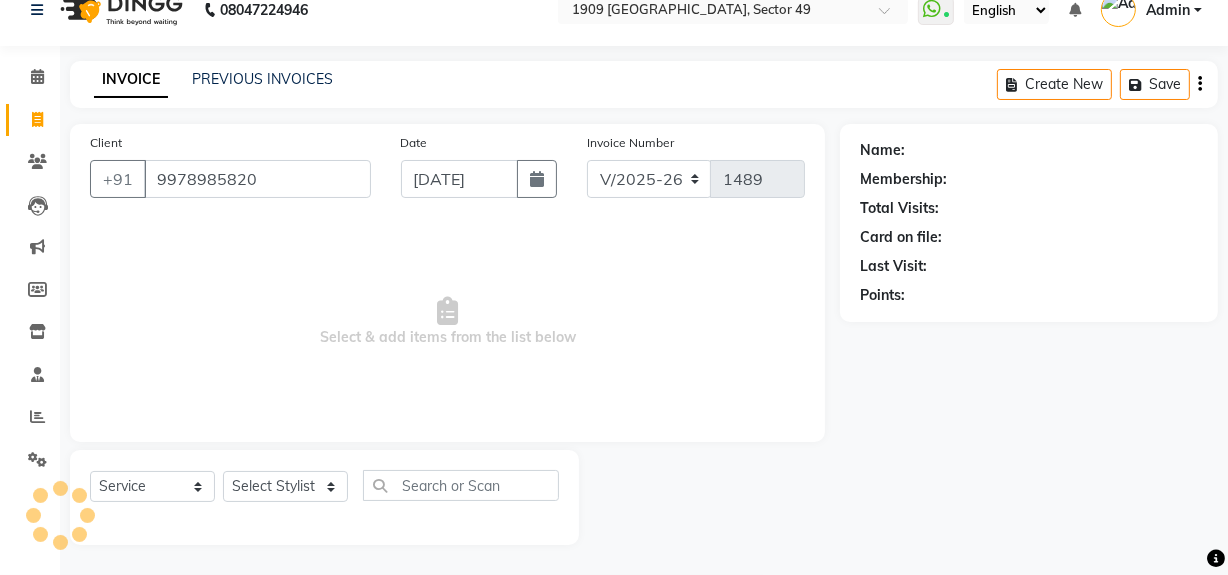 type on "9978985820" 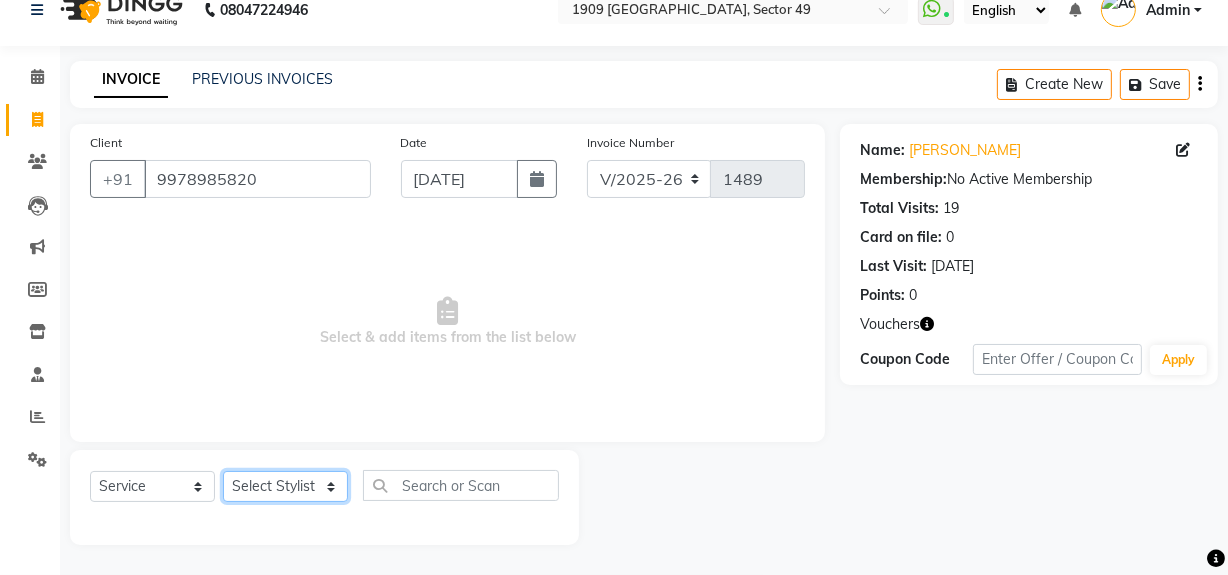 click on "Select Stylist [PERSON_NAME] [PERSON_NAME] House Sale Jyoti Nisha [PERSON_NAME] [PERSON_NAME] Veer [PERSON_NAME] Vishal" 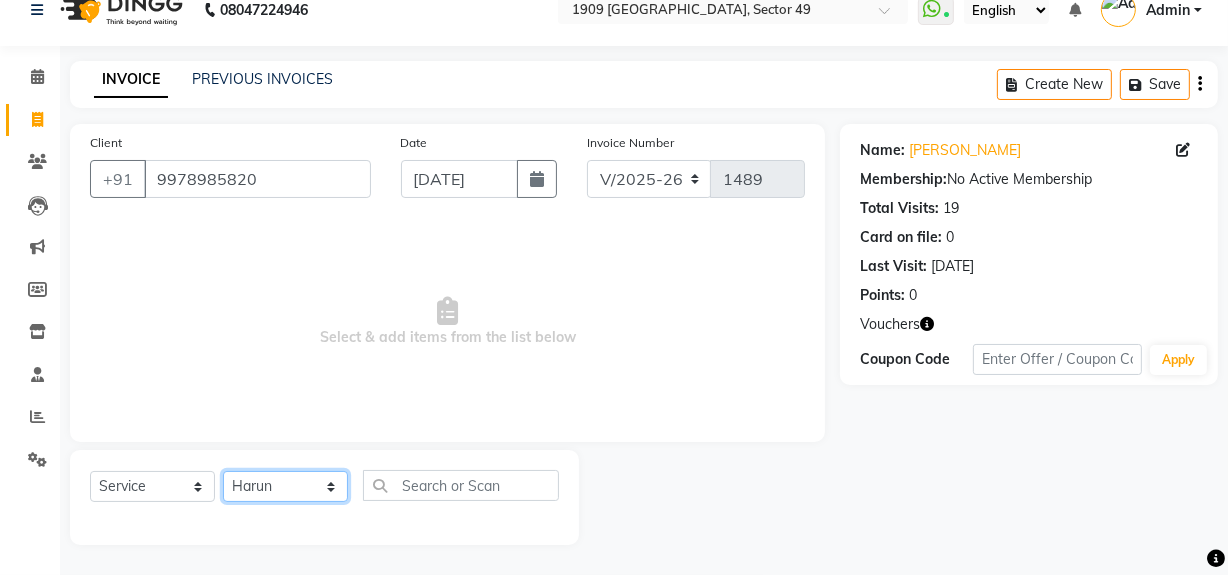 click on "Select Stylist [PERSON_NAME] [PERSON_NAME] House Sale Jyoti Nisha [PERSON_NAME] [PERSON_NAME] Veer [PERSON_NAME] Vishal" 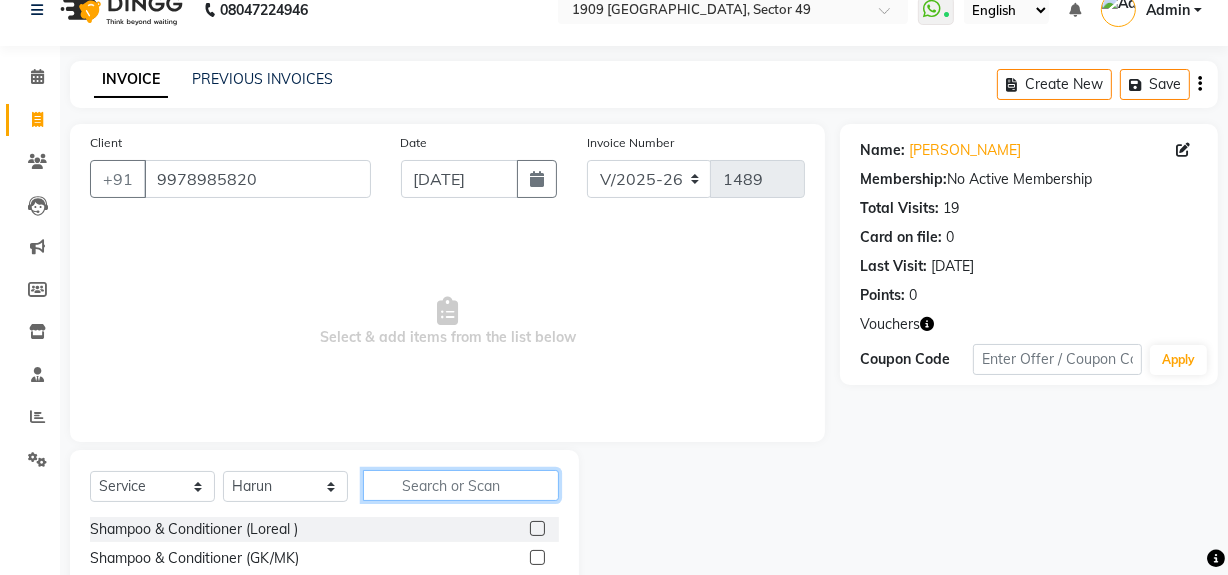 click 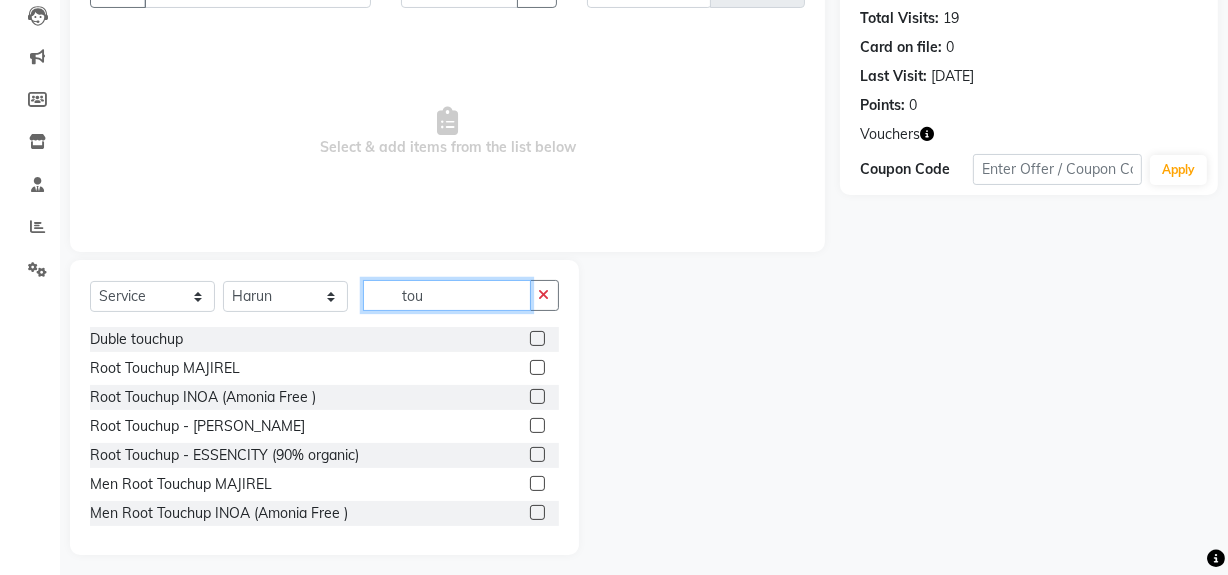 scroll, scrollTop: 226, scrollLeft: 0, axis: vertical 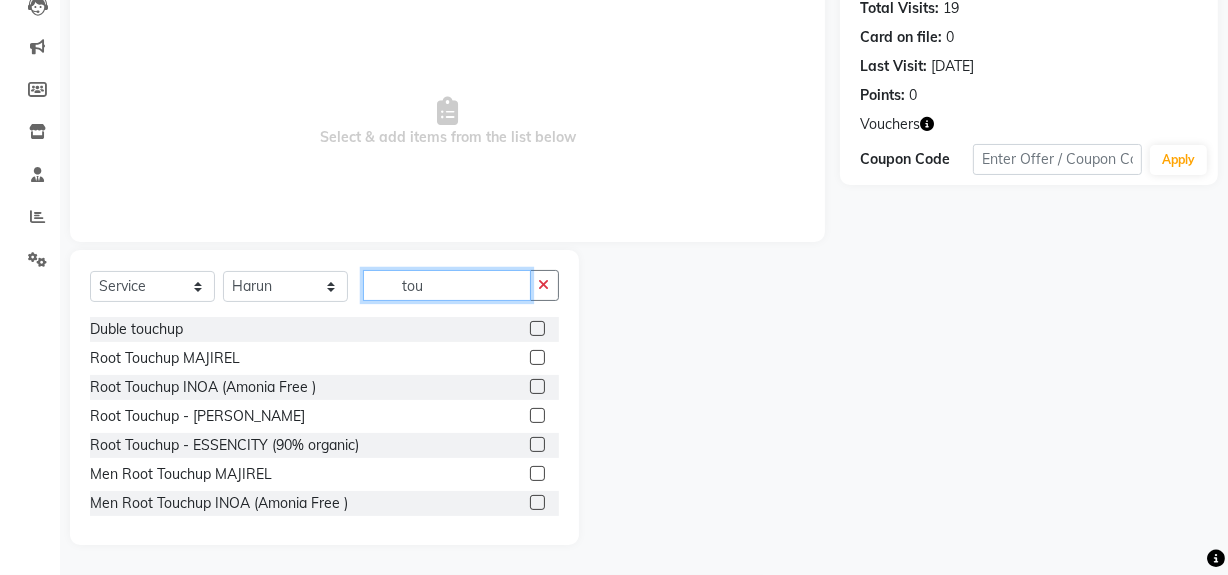 type on "tou" 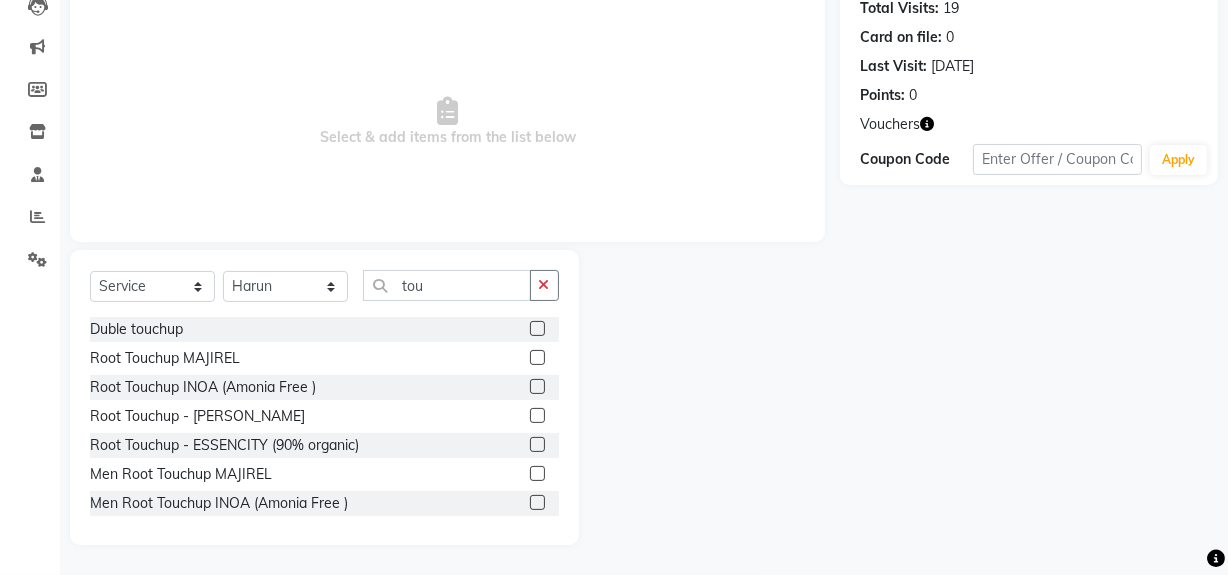 click 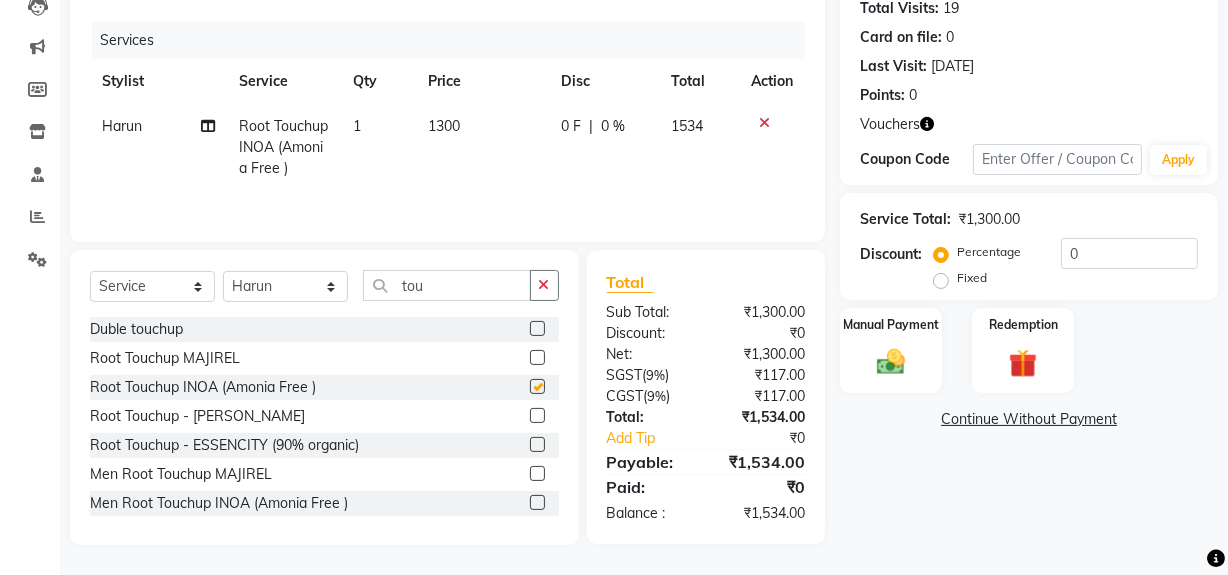 checkbox on "false" 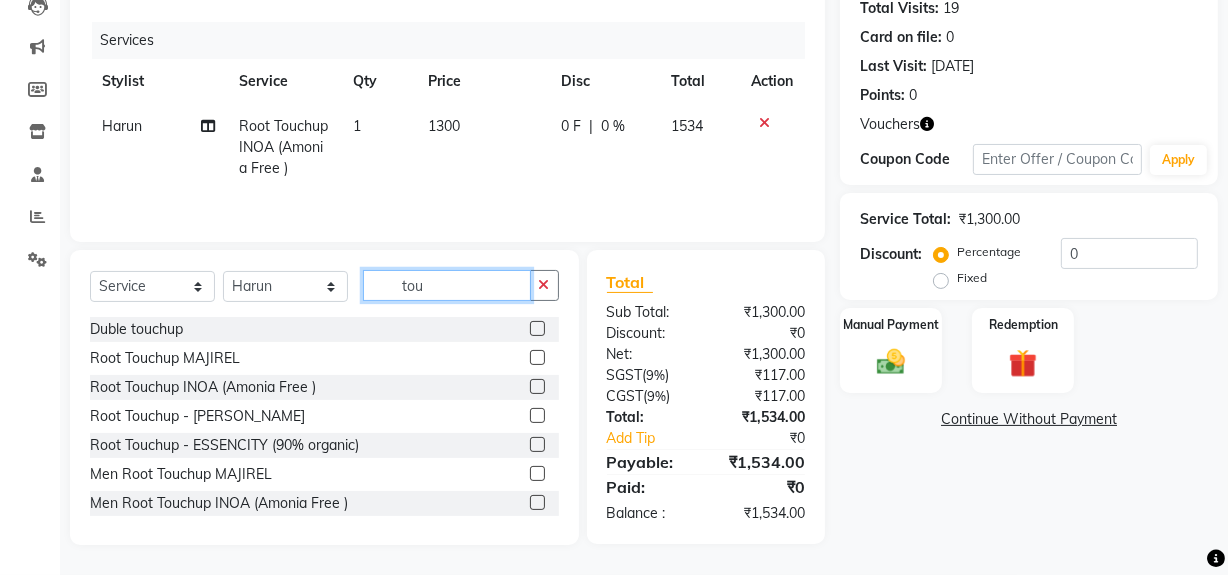click on "tou" 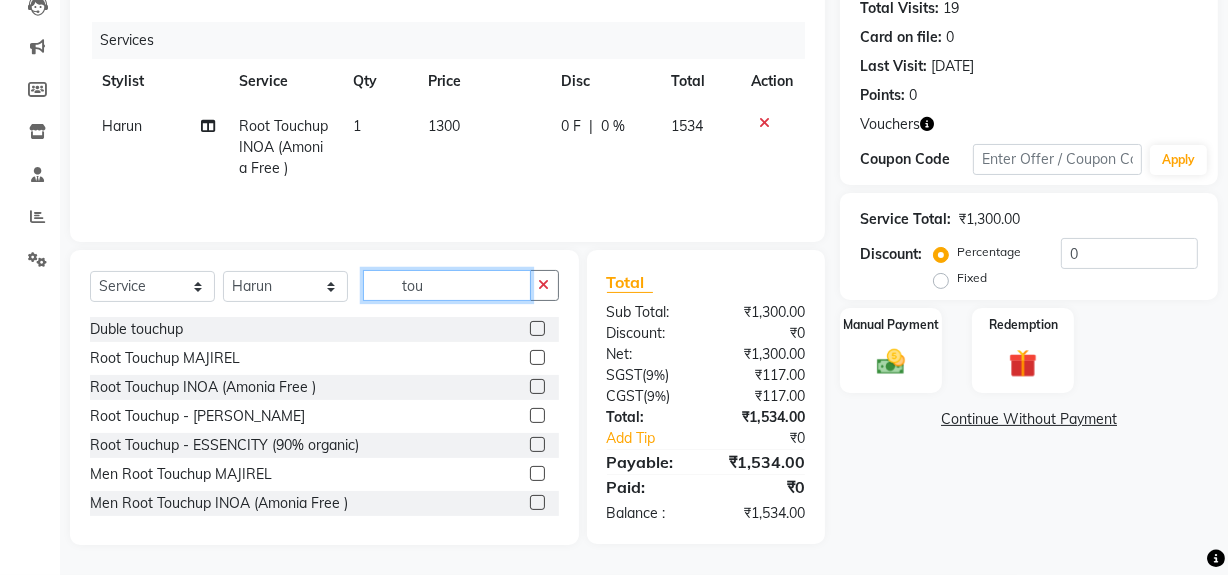 click on "tou" 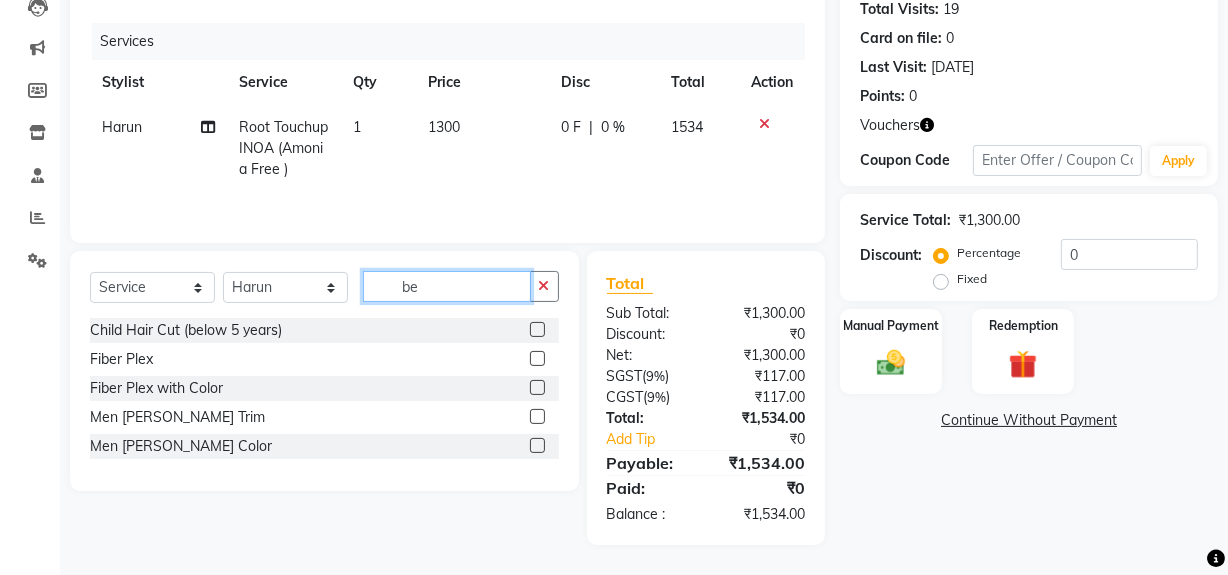 scroll, scrollTop: 225, scrollLeft: 0, axis: vertical 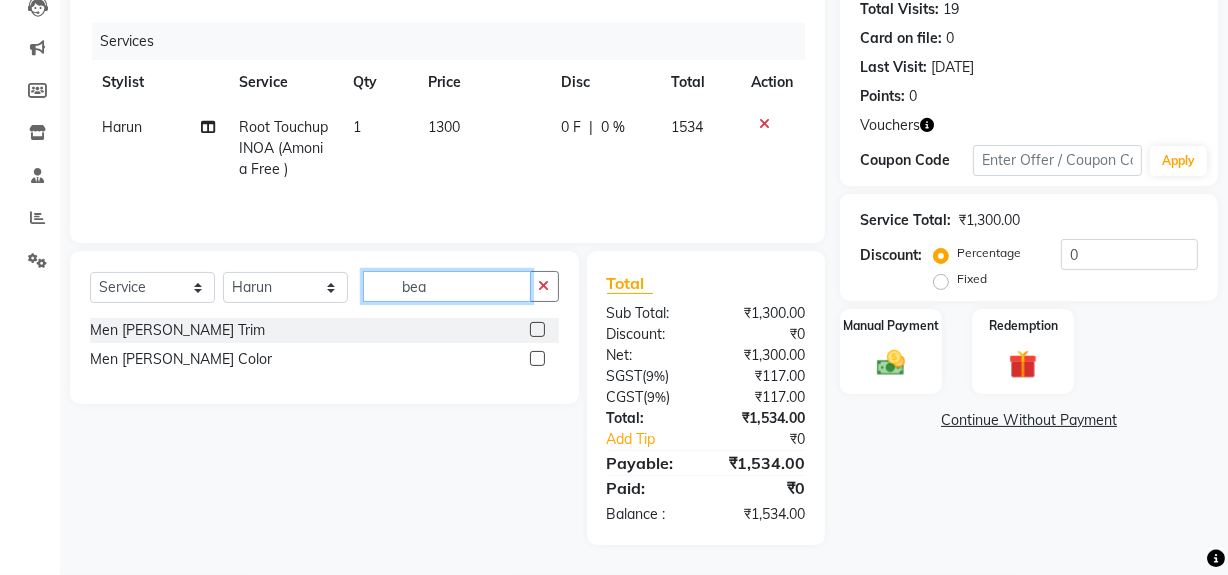type on "bea" 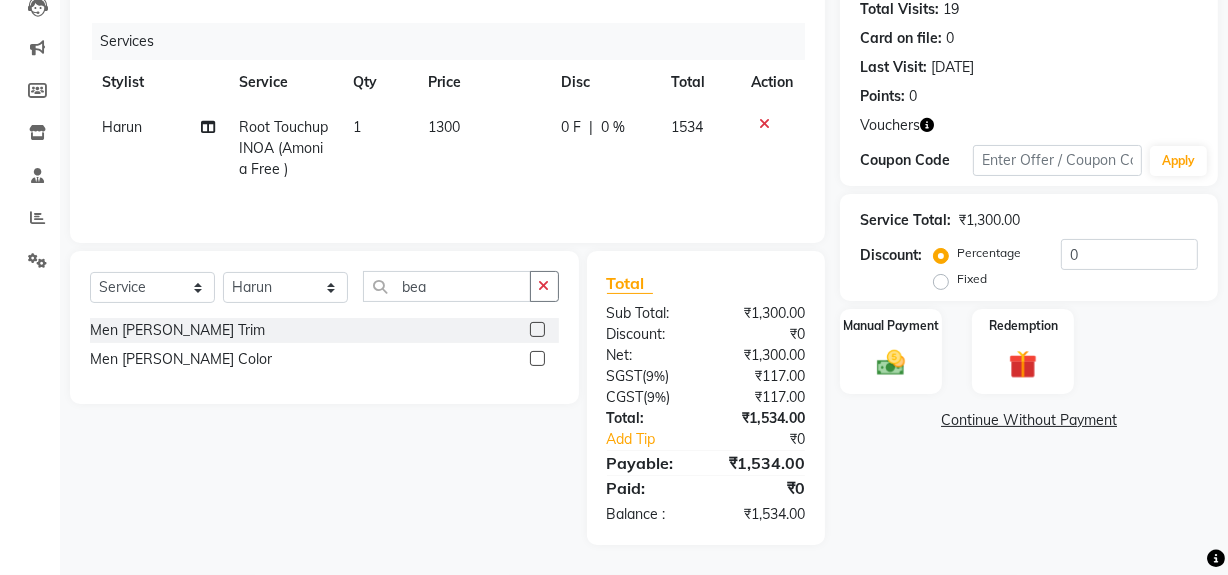 click 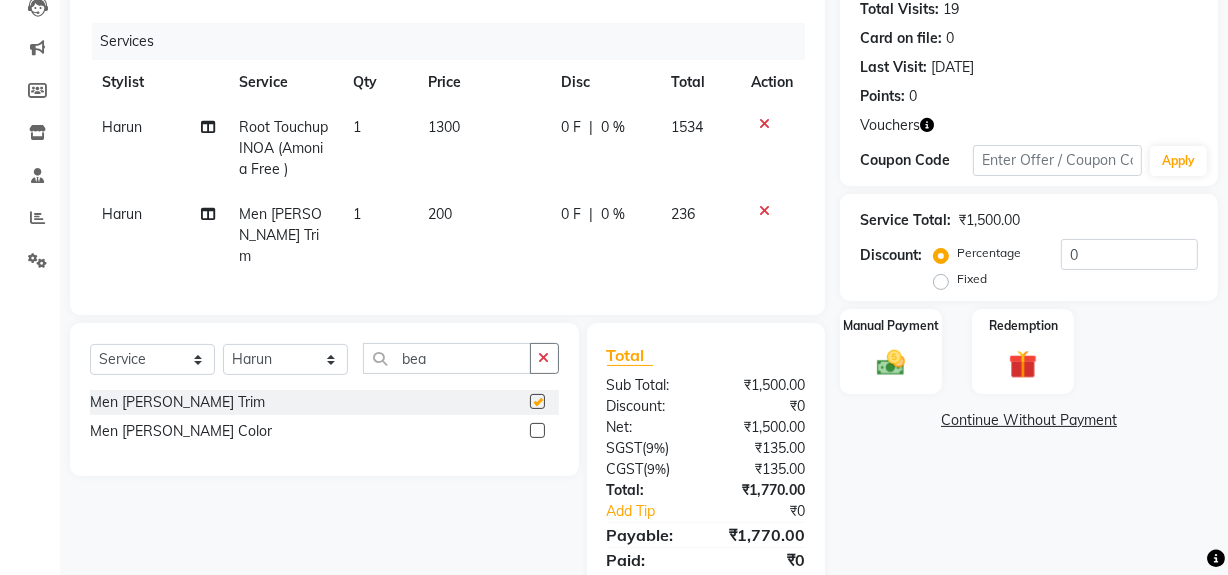 checkbox on "false" 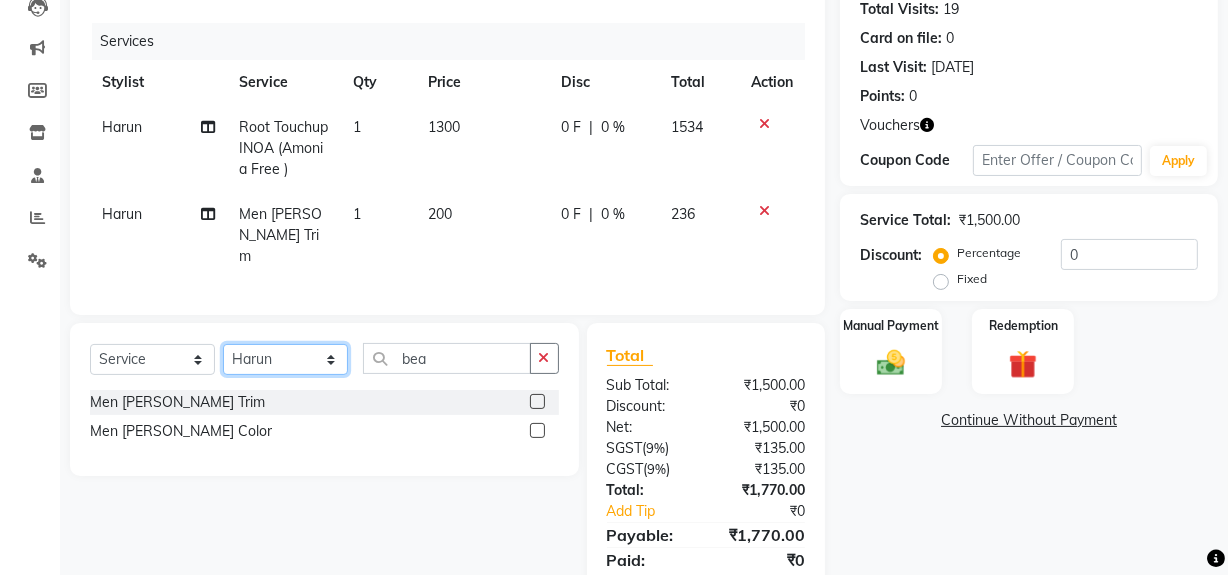 click on "Select Stylist [PERSON_NAME] [PERSON_NAME] House Sale Jyoti Nisha [PERSON_NAME] [PERSON_NAME] Veer [PERSON_NAME] Vishal" 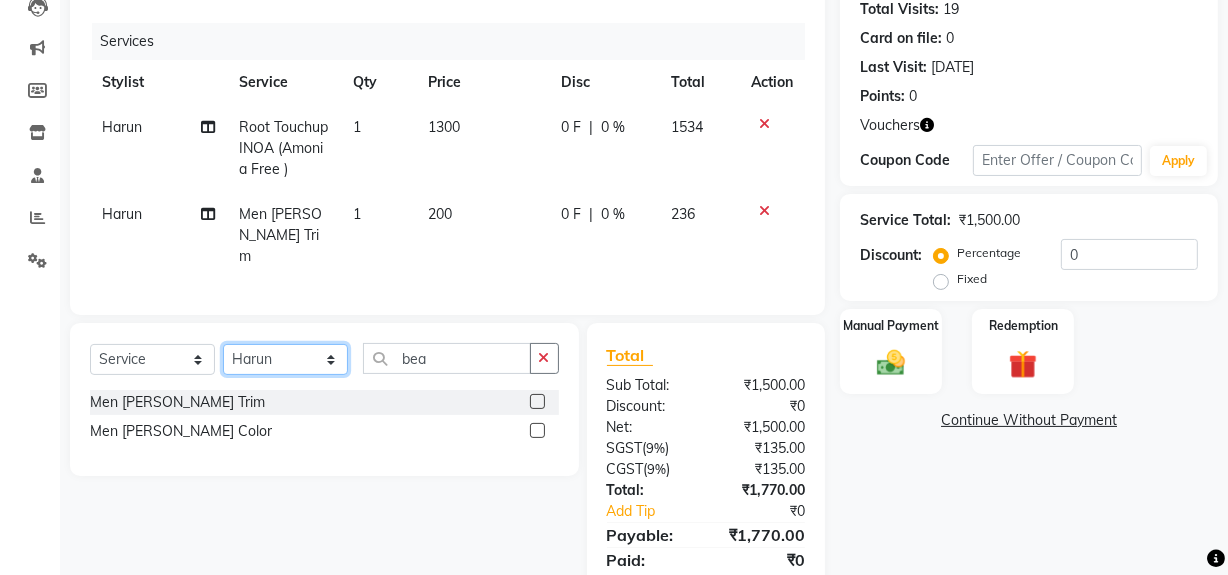 select on "57120" 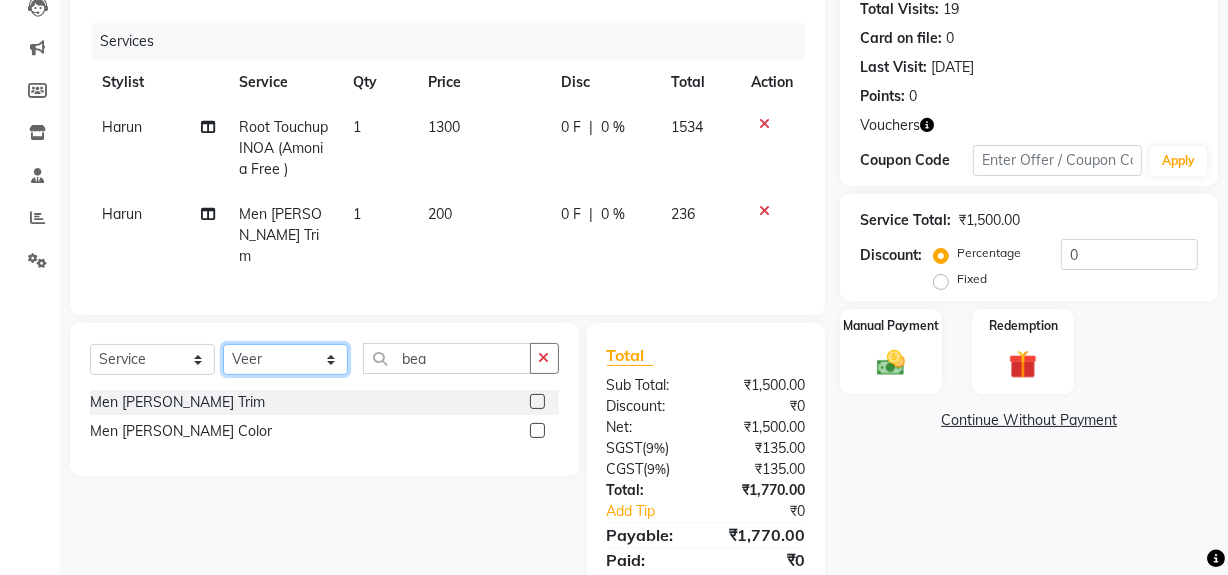 click on "Select Stylist [PERSON_NAME] [PERSON_NAME] House Sale Jyoti Nisha [PERSON_NAME] [PERSON_NAME] Veer [PERSON_NAME] Vishal" 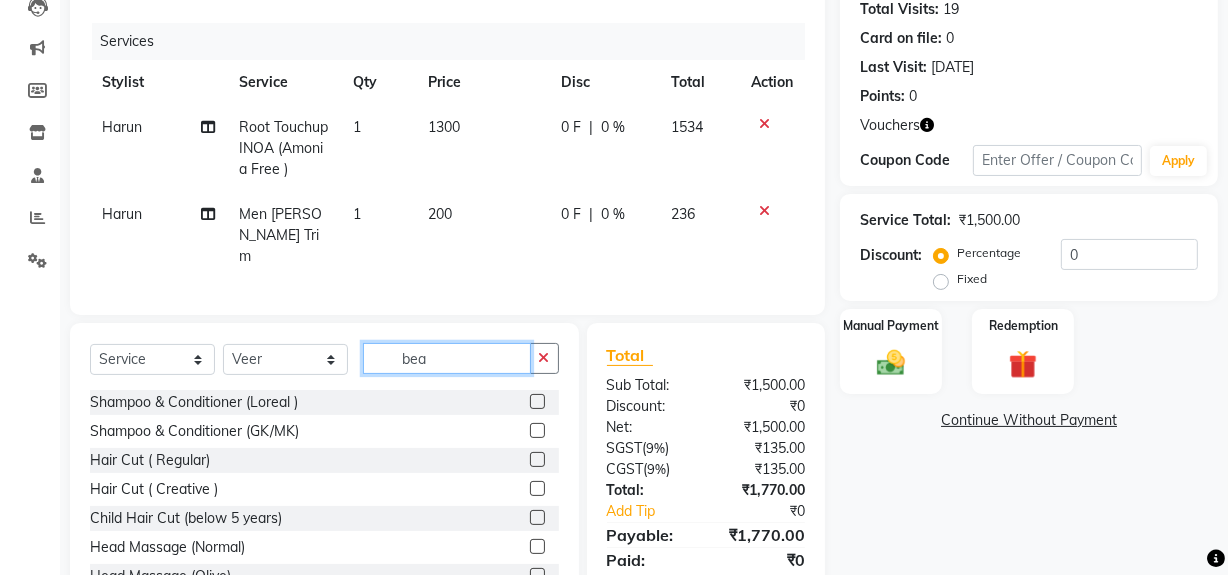click on "bea" 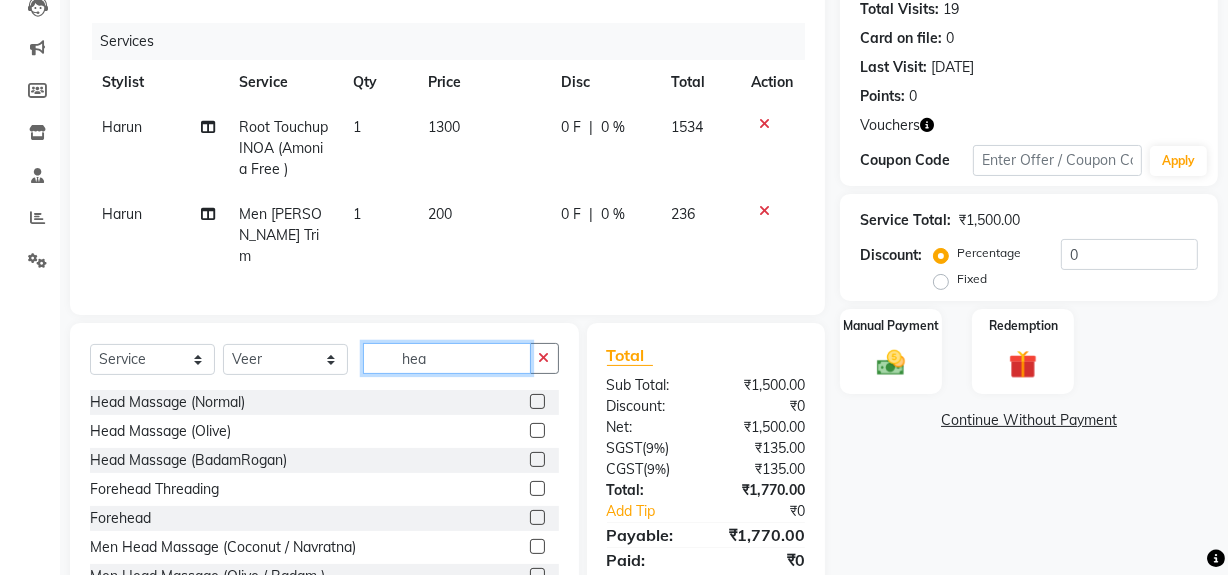 type on "hea" 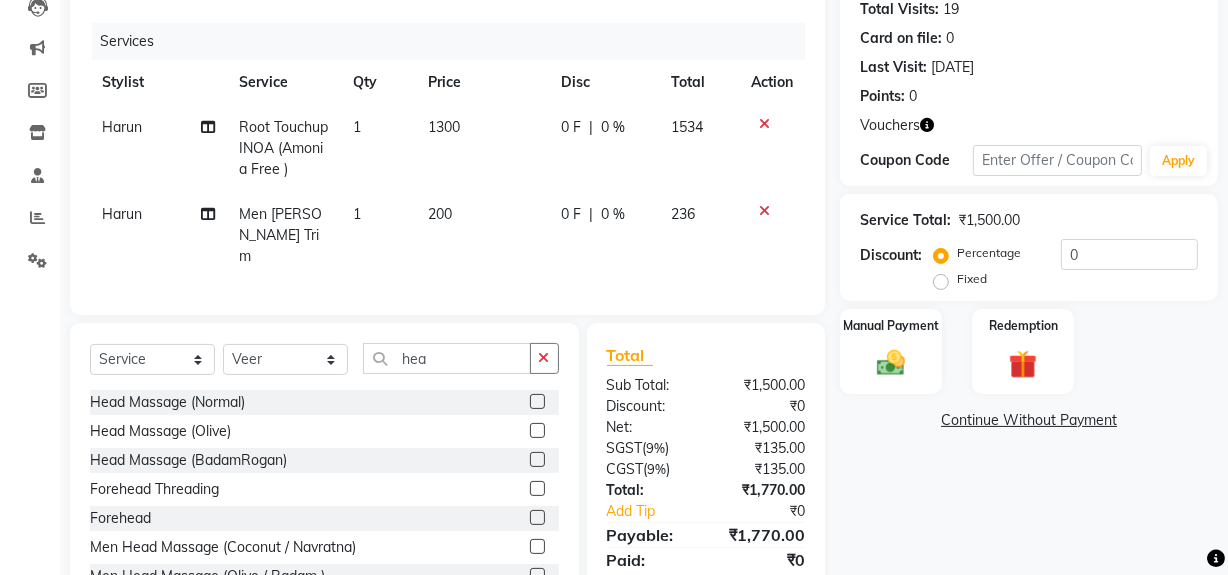 click 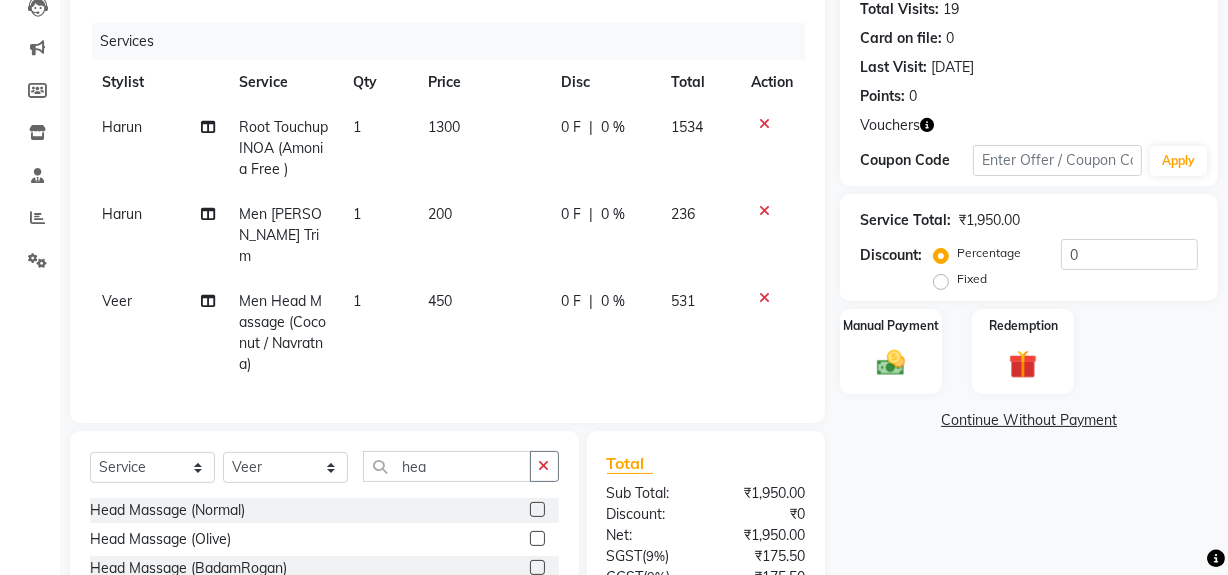 checkbox on "false" 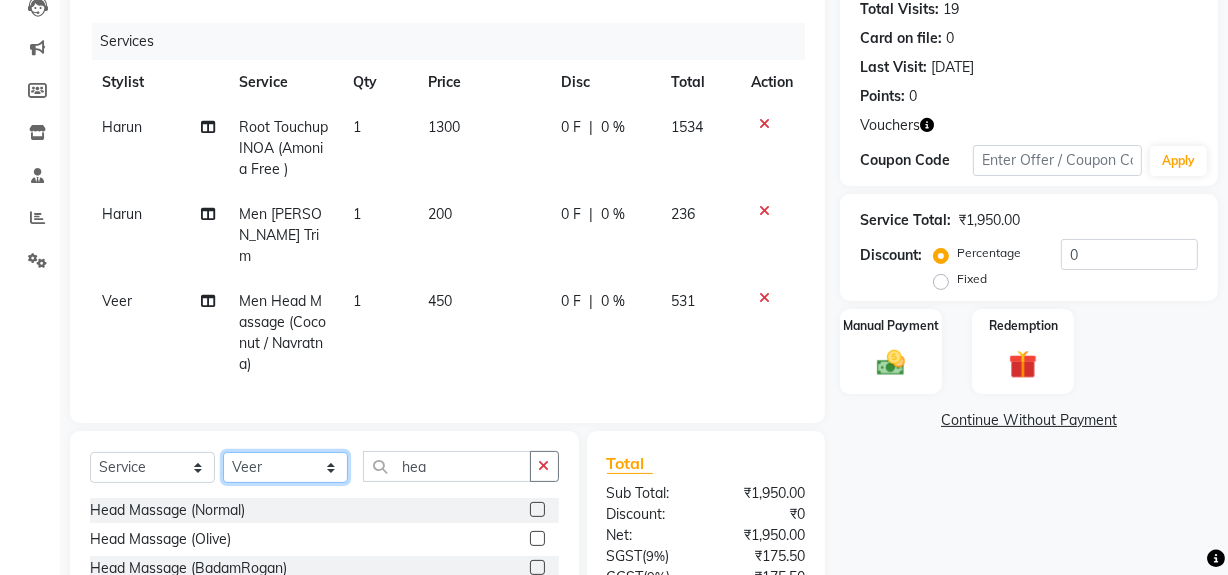 click on "Select Stylist [PERSON_NAME] [PERSON_NAME] House Sale Jyoti Nisha [PERSON_NAME] [PERSON_NAME] Veer [PERSON_NAME] Vishal" 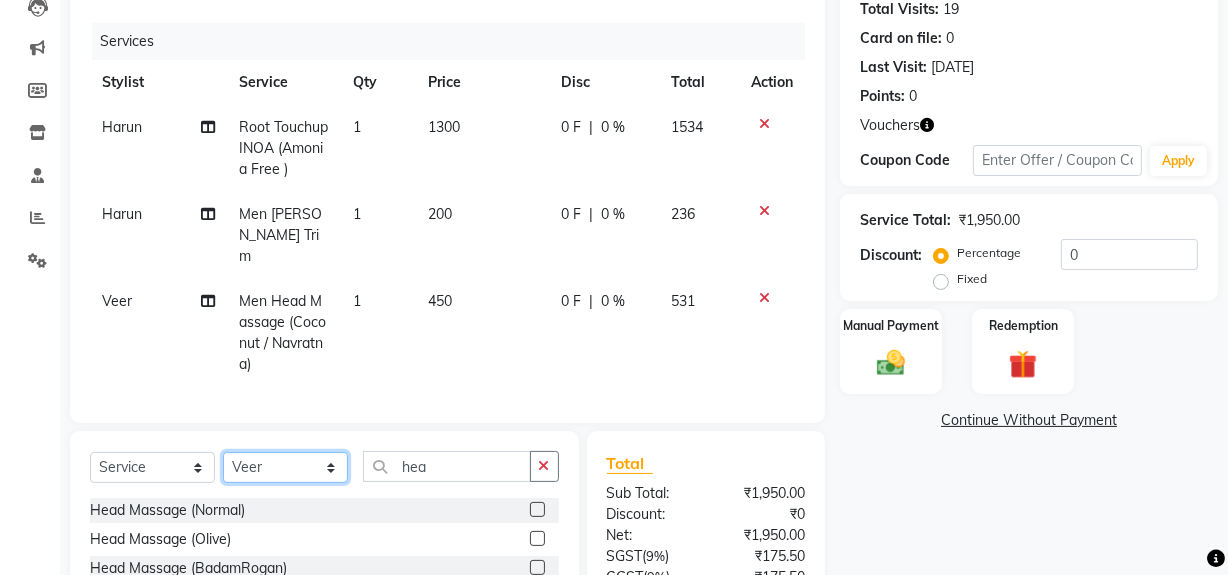 select on "83149" 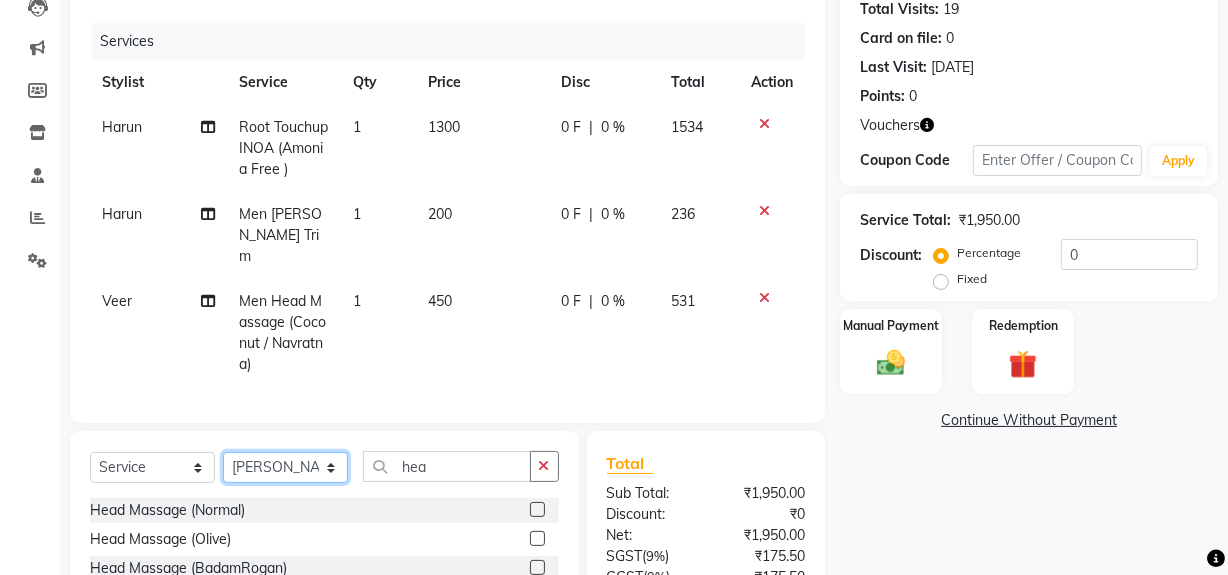 click on "Select Stylist [PERSON_NAME] [PERSON_NAME] House Sale Jyoti Nisha [PERSON_NAME] [PERSON_NAME] Veer [PERSON_NAME] Vishal" 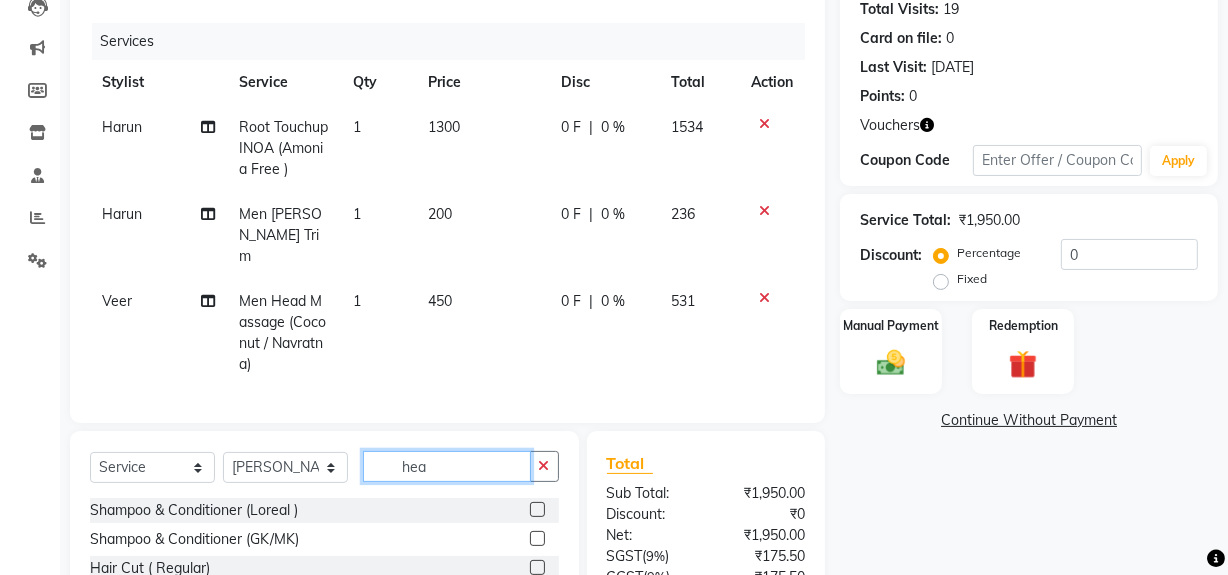 click on "hea" 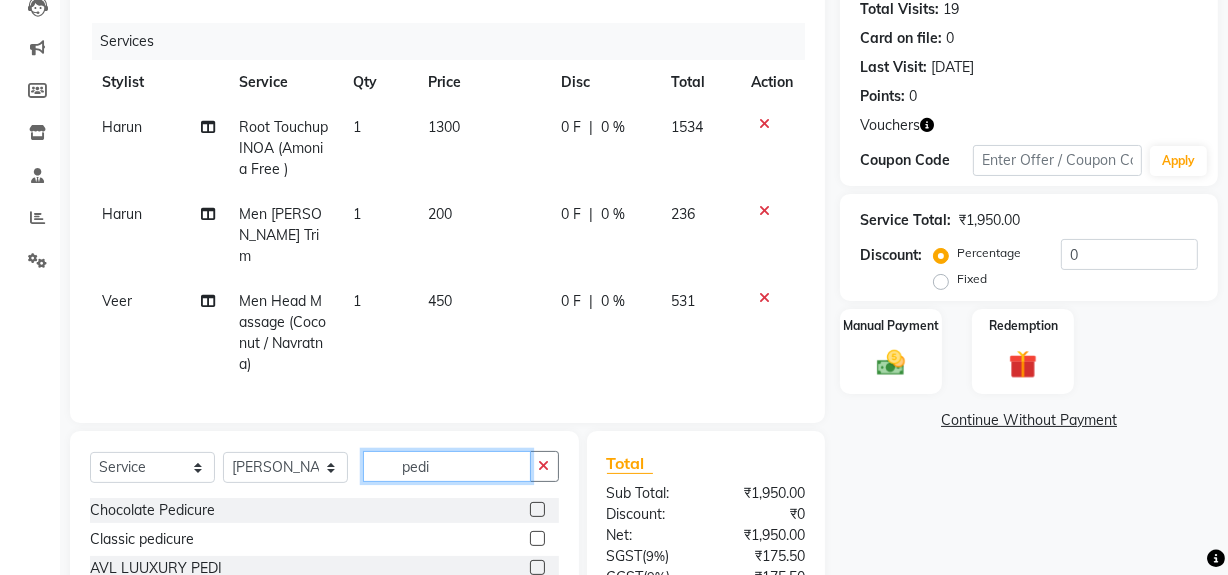 type on "pedi" 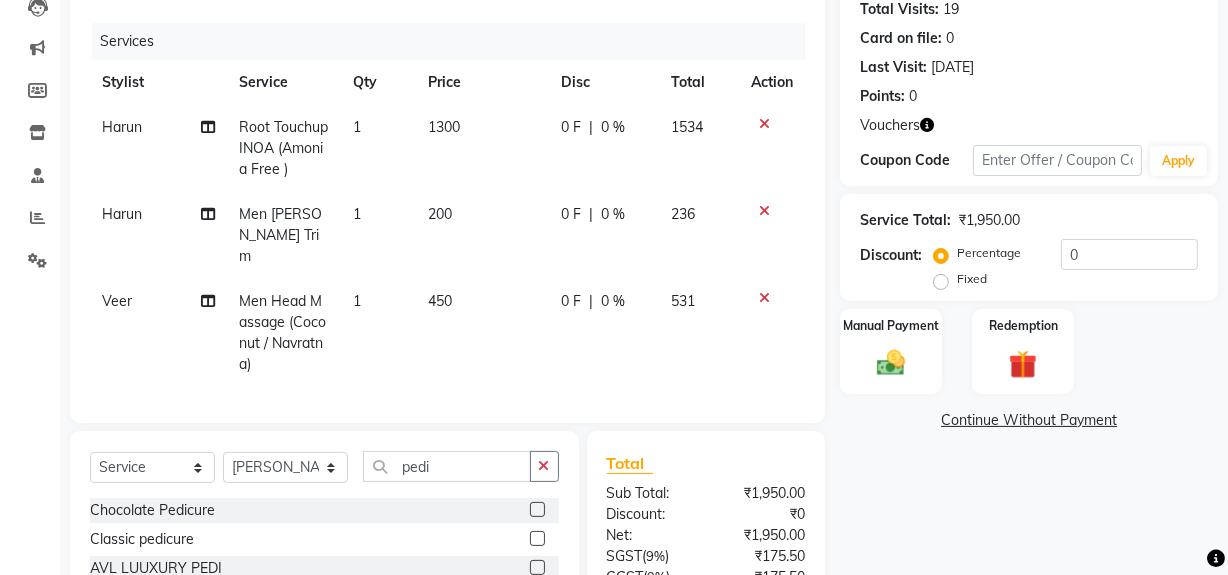 click 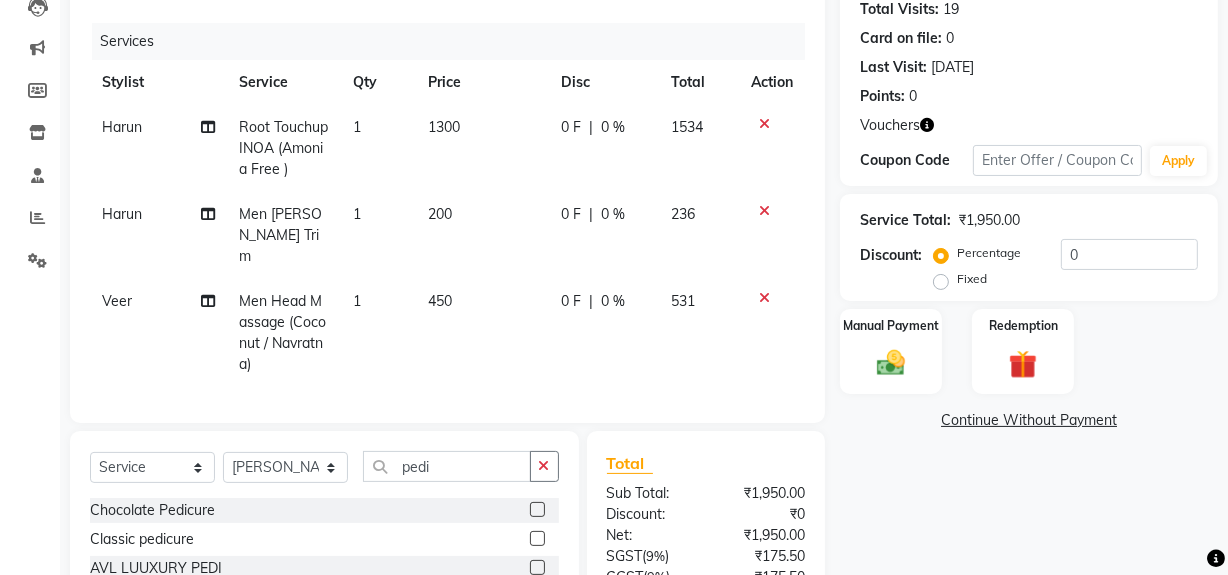 click at bounding box center (536, 510) 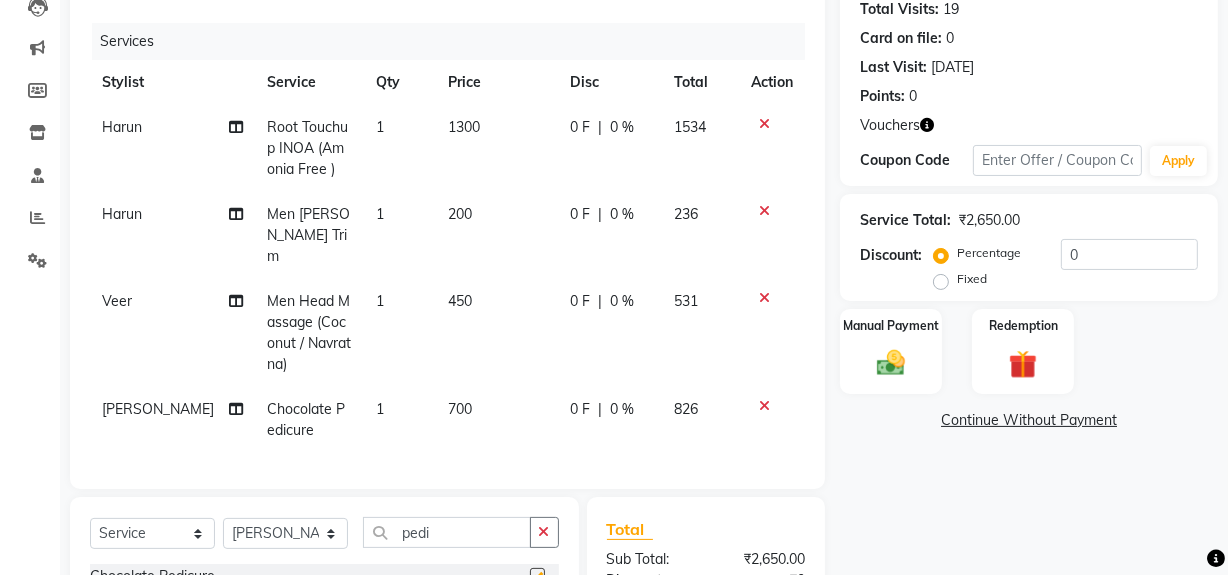 checkbox on "false" 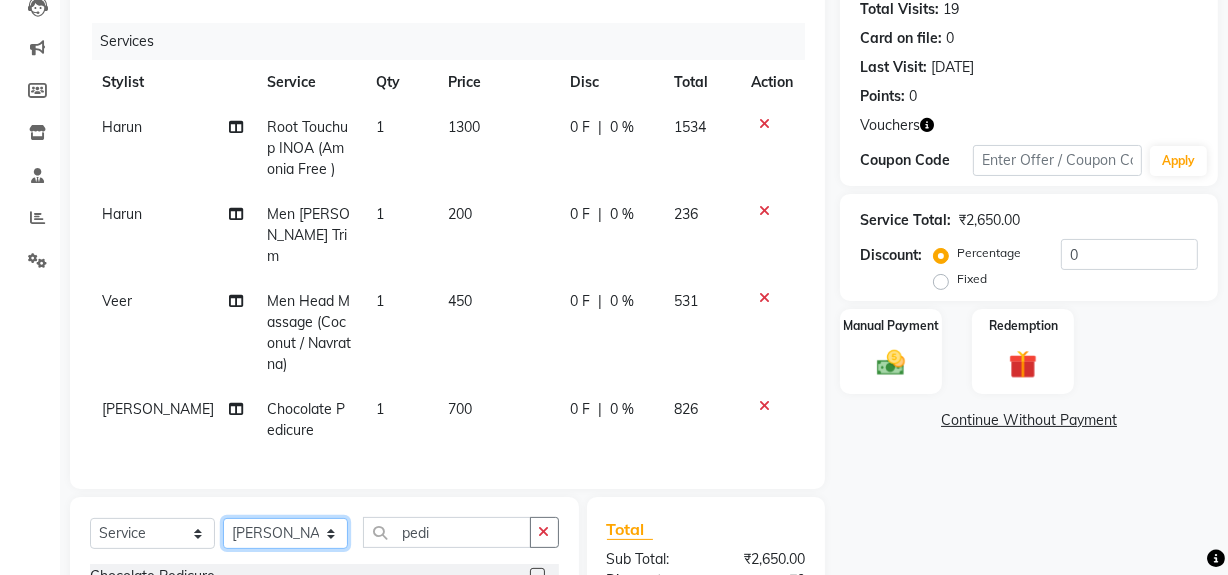 click on "Select Stylist [PERSON_NAME] [PERSON_NAME] House Sale Jyoti Nisha [PERSON_NAME] [PERSON_NAME] Veer [PERSON_NAME] Vishal" 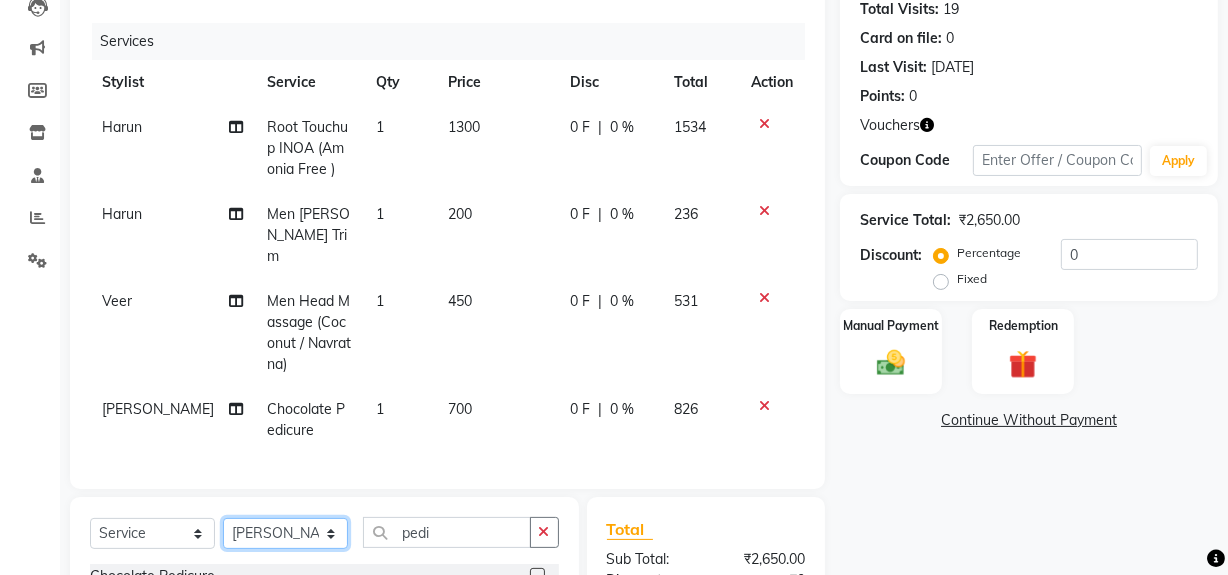 select on "57114" 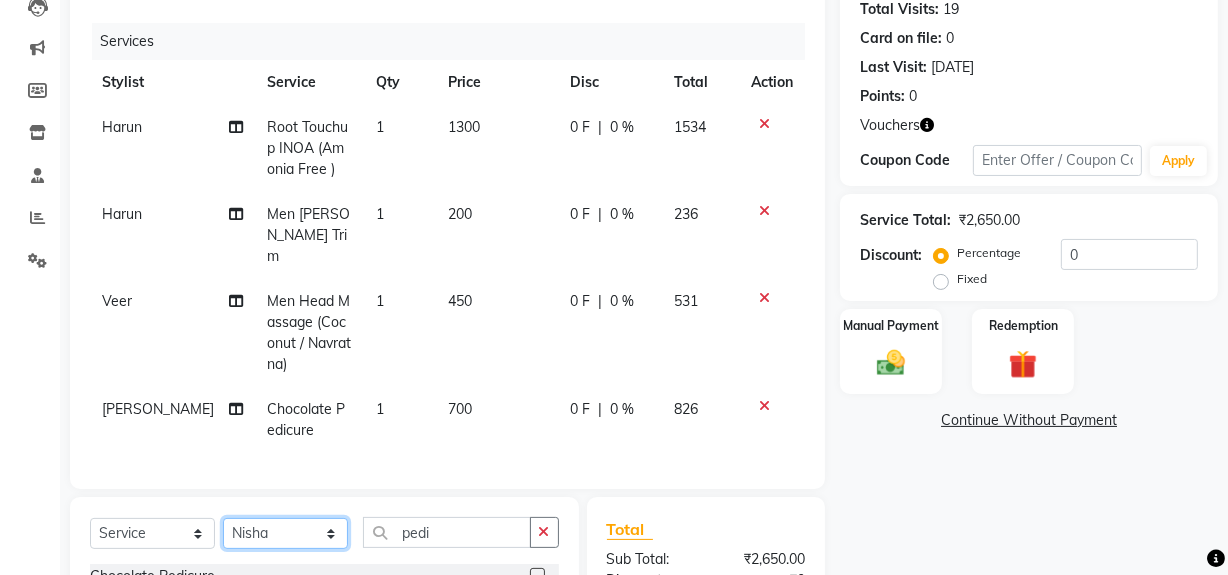 click on "Select Stylist [PERSON_NAME] [PERSON_NAME] House Sale Jyoti Nisha [PERSON_NAME] [PERSON_NAME] Veer [PERSON_NAME] Vishal" 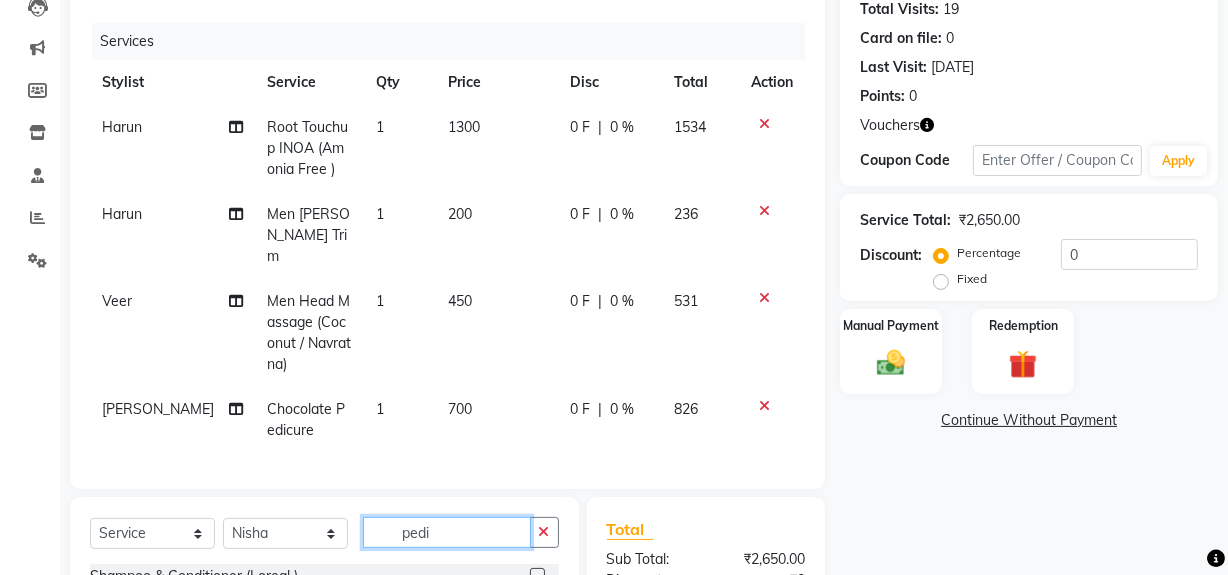 click on "pedi" 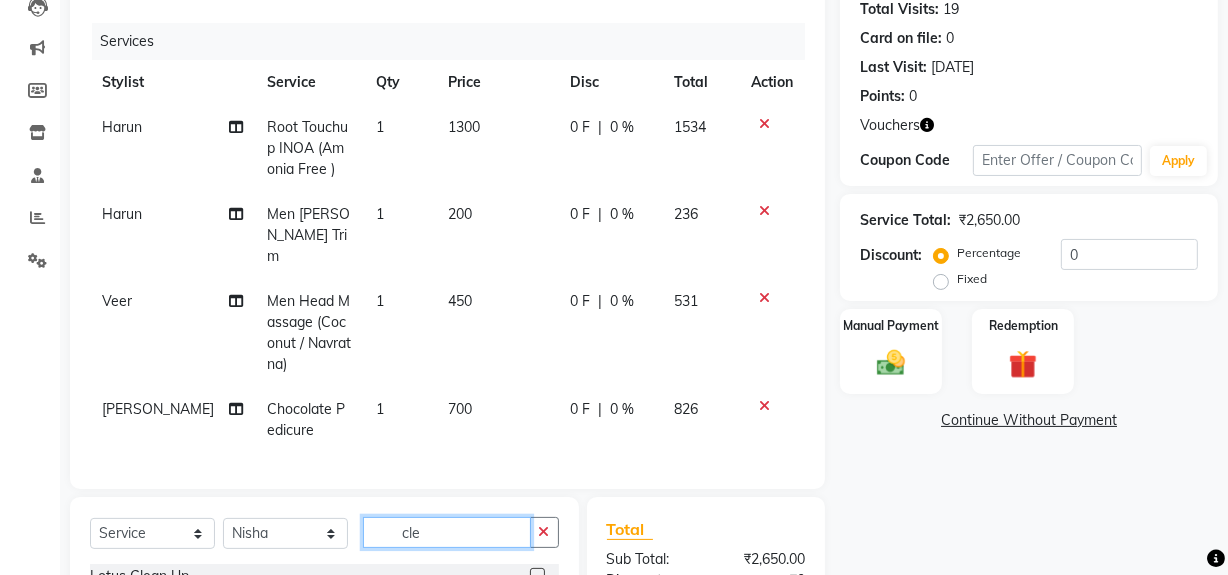 scroll, scrollTop: 464, scrollLeft: 0, axis: vertical 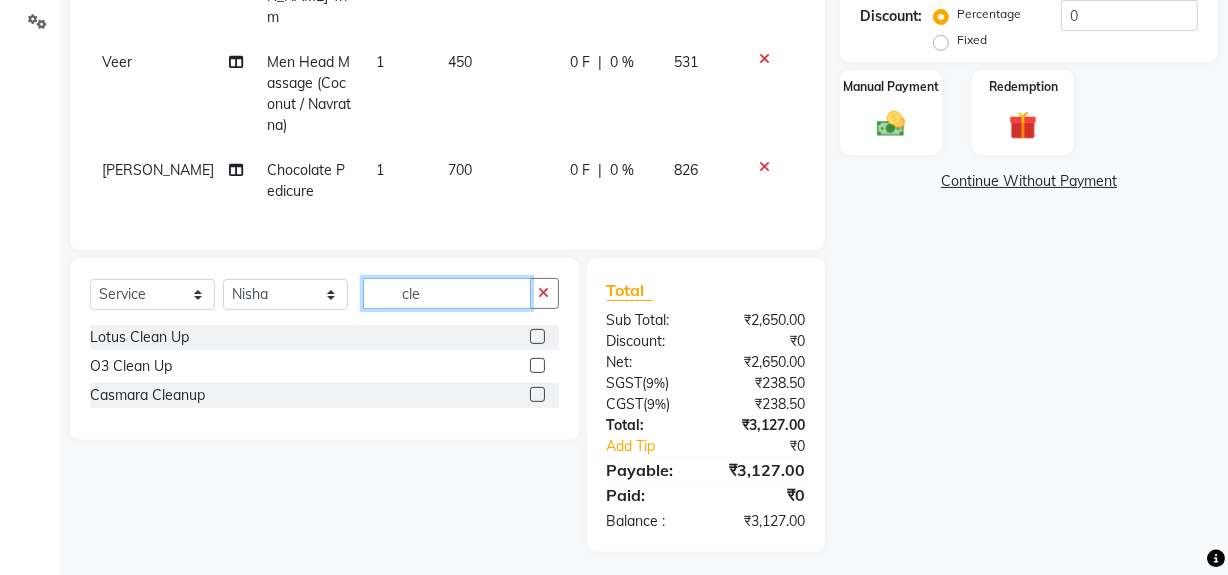 type on "cle" 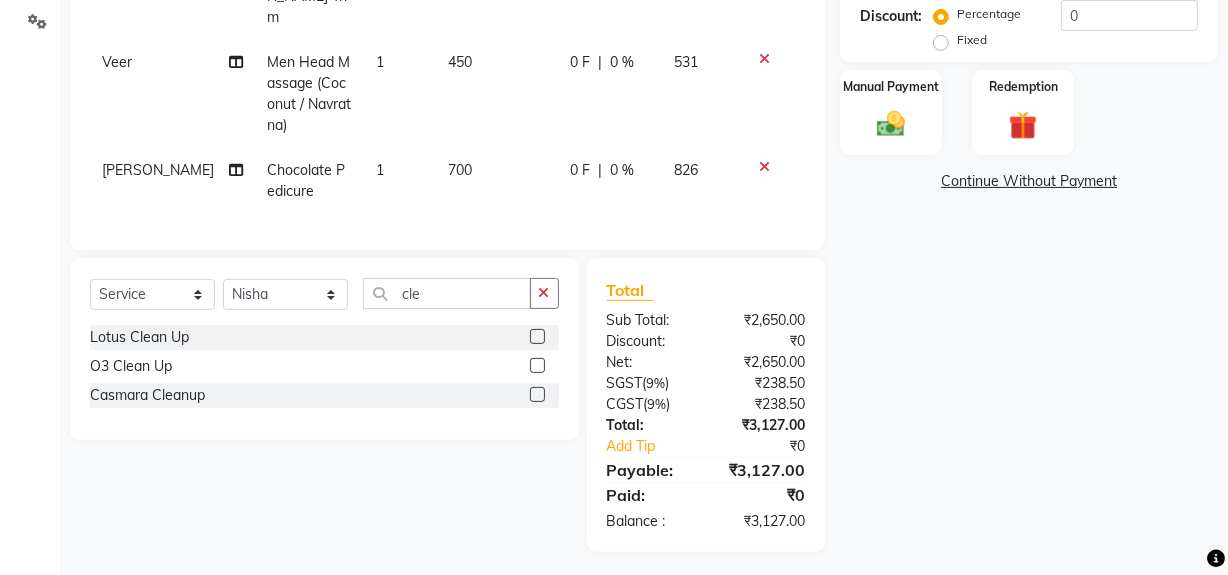 drag, startPoint x: 534, startPoint y: 357, endPoint x: 499, endPoint y: 360, distance: 35.128338 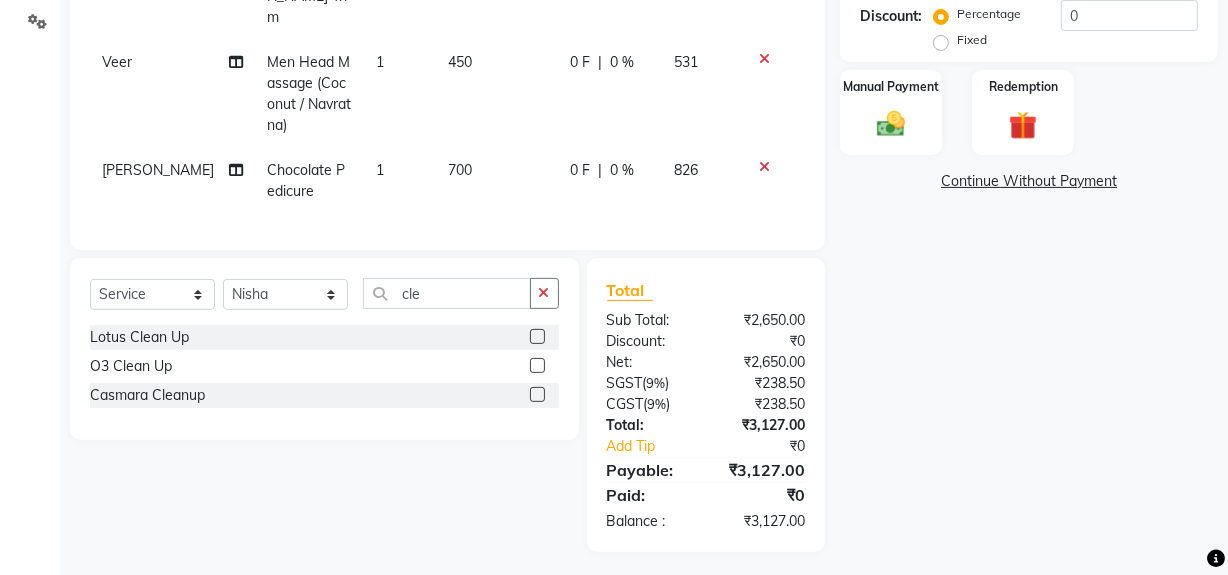 click 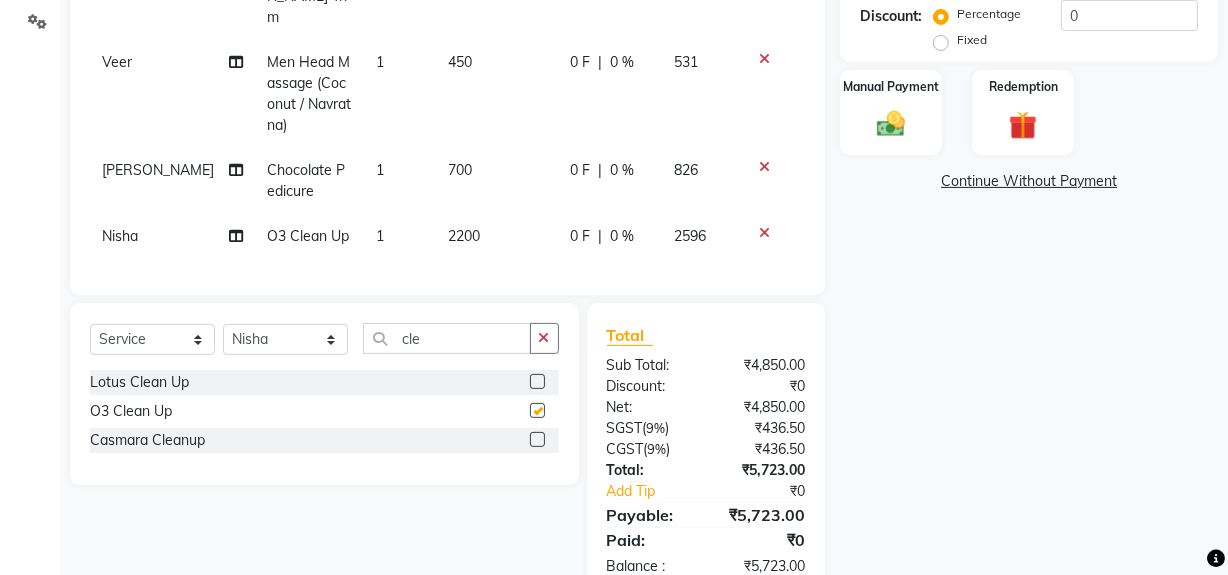 checkbox on "false" 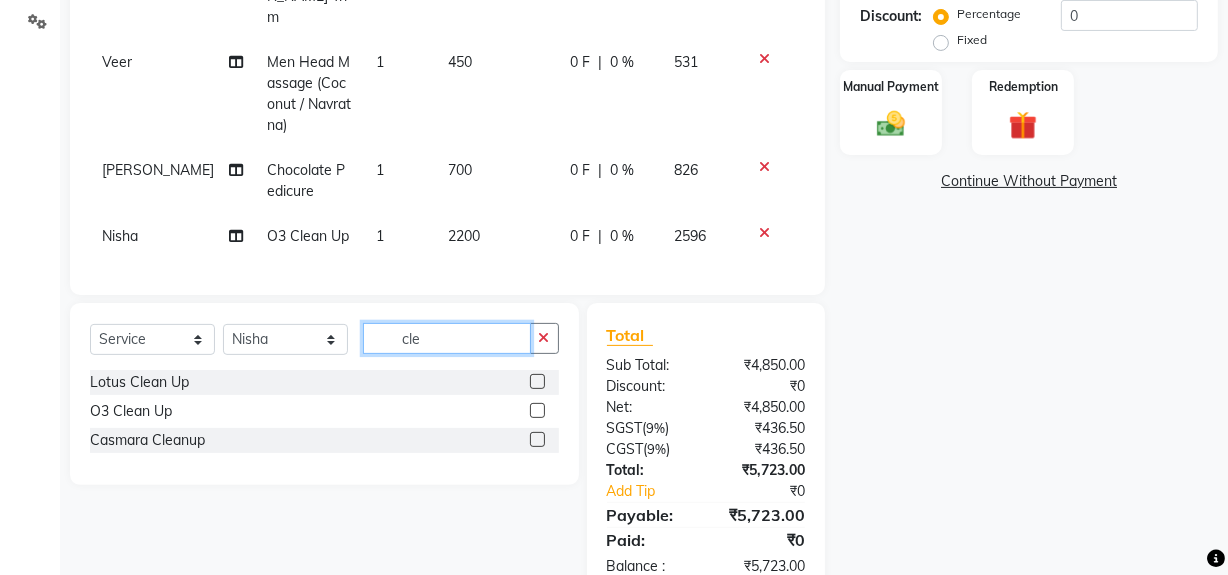click on "cle" 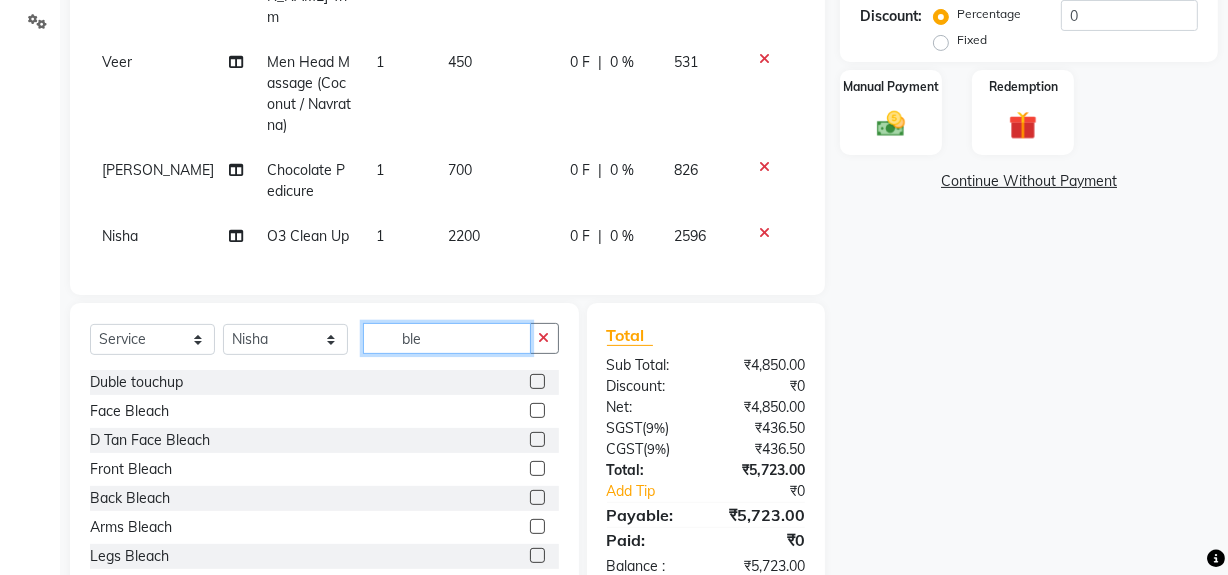 type on "ble" 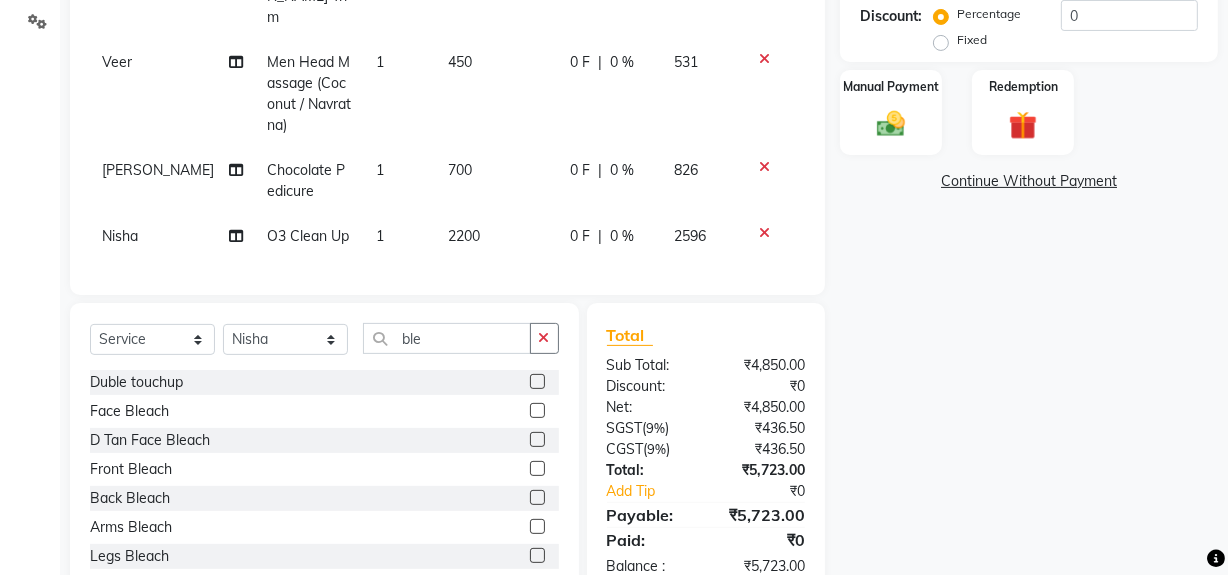 click 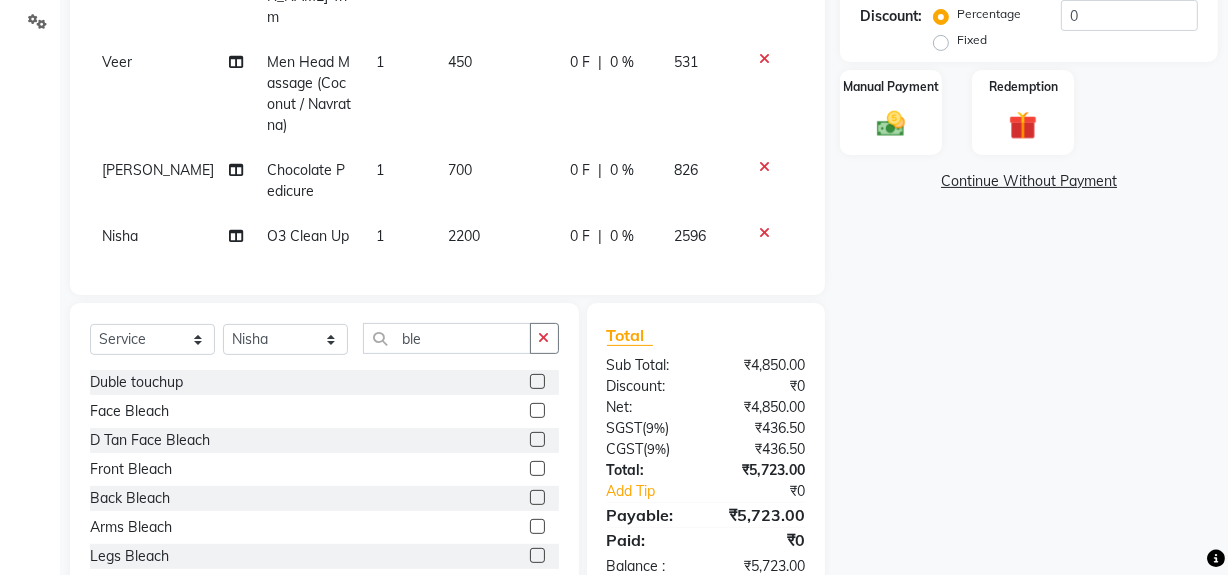 click at bounding box center [536, 411] 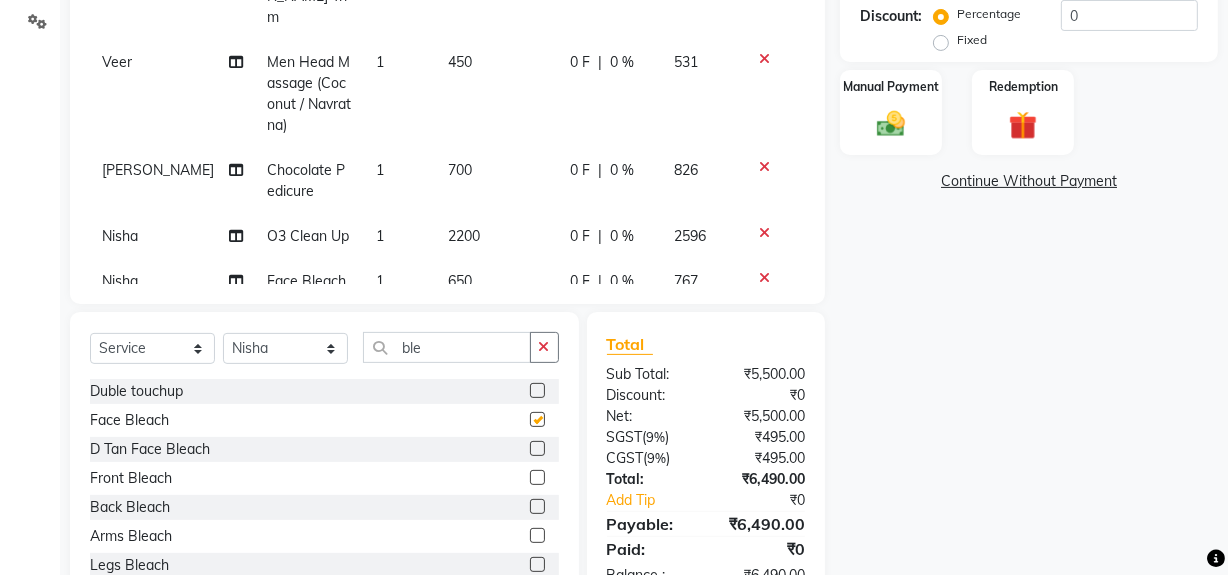checkbox on "false" 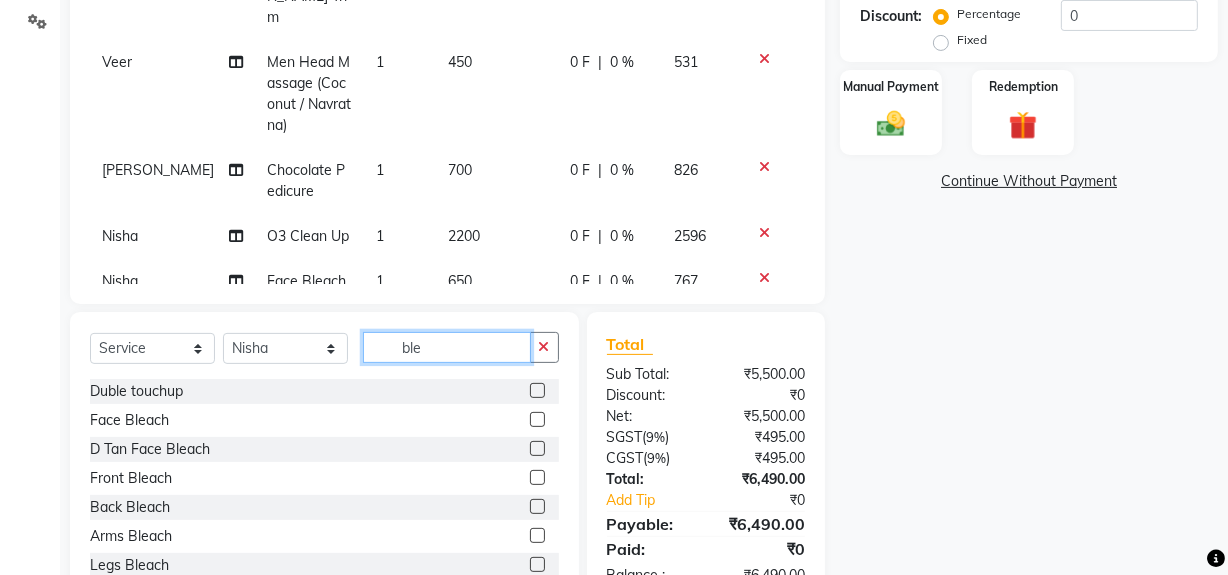 click on "ble" 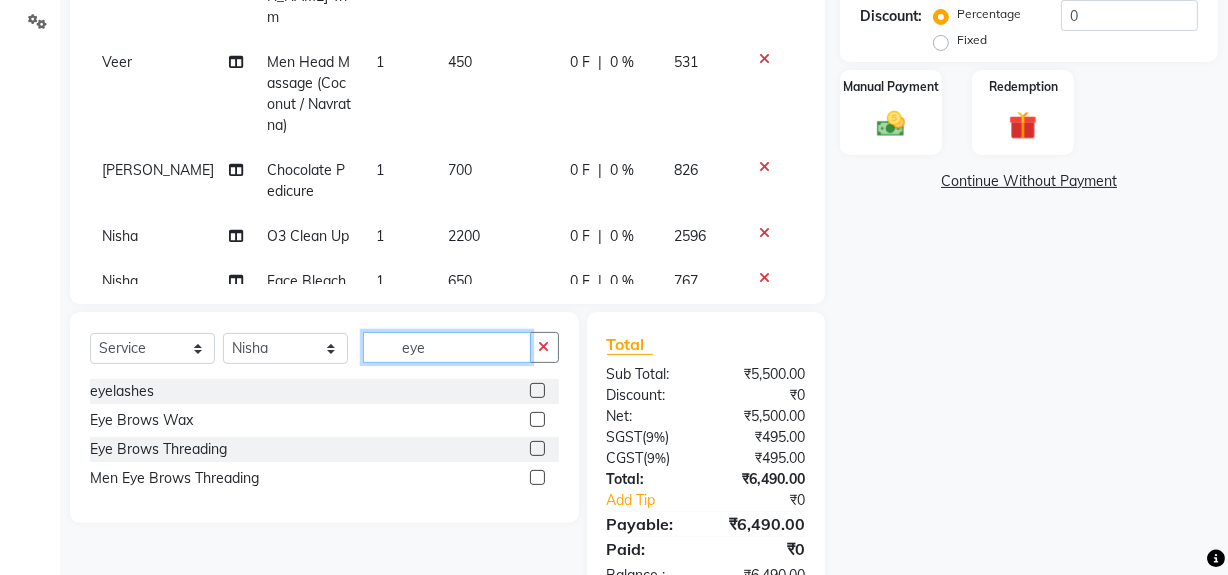 type on "eye" 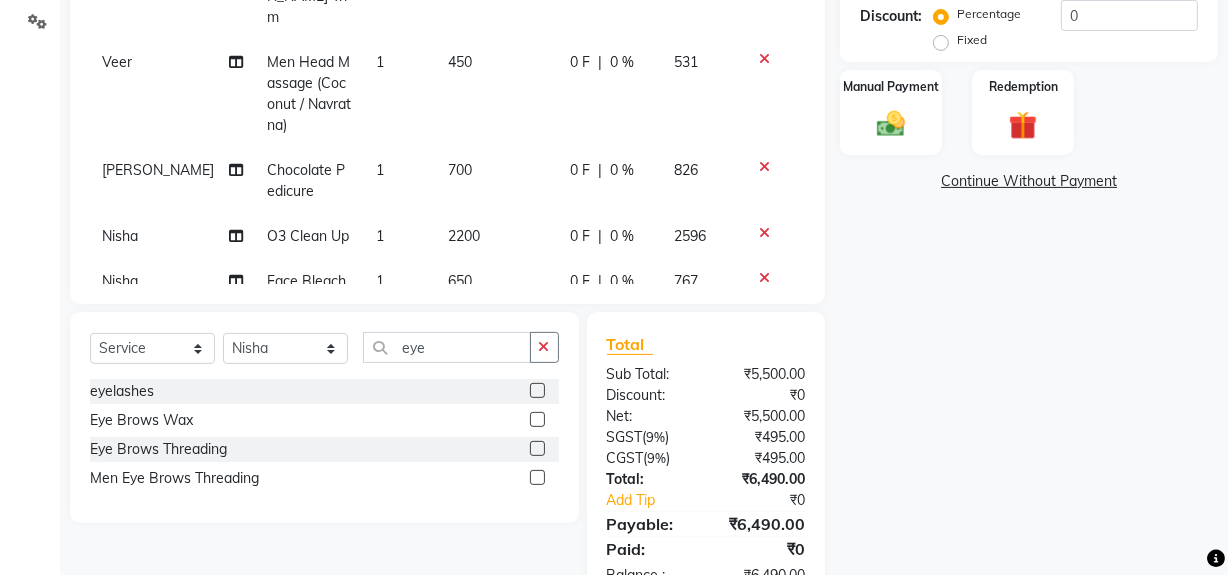 click 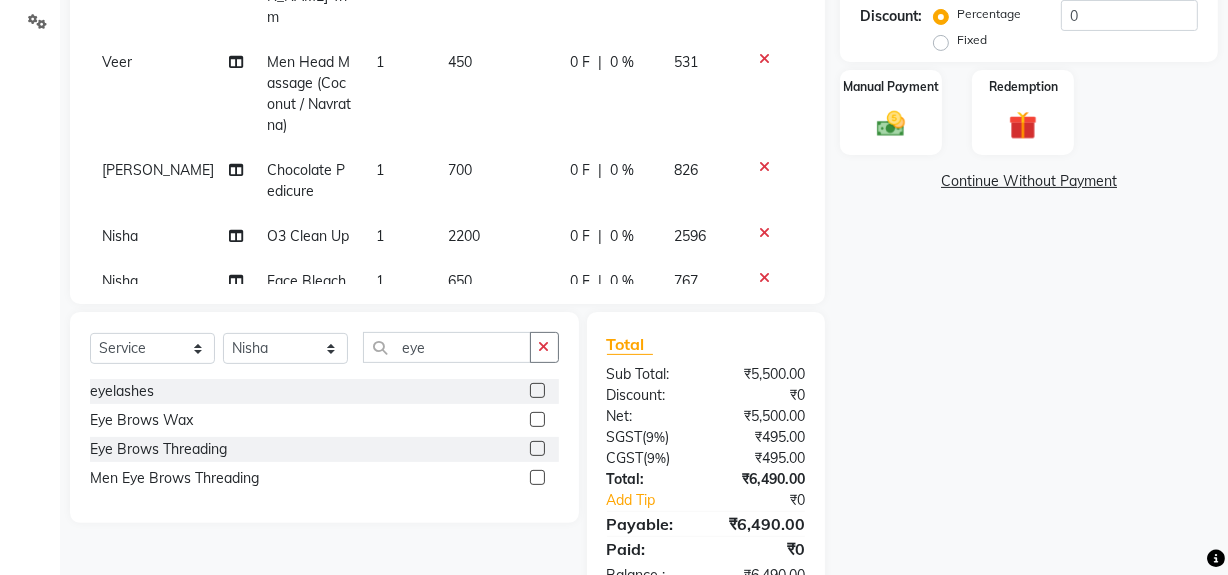 click at bounding box center (536, 449) 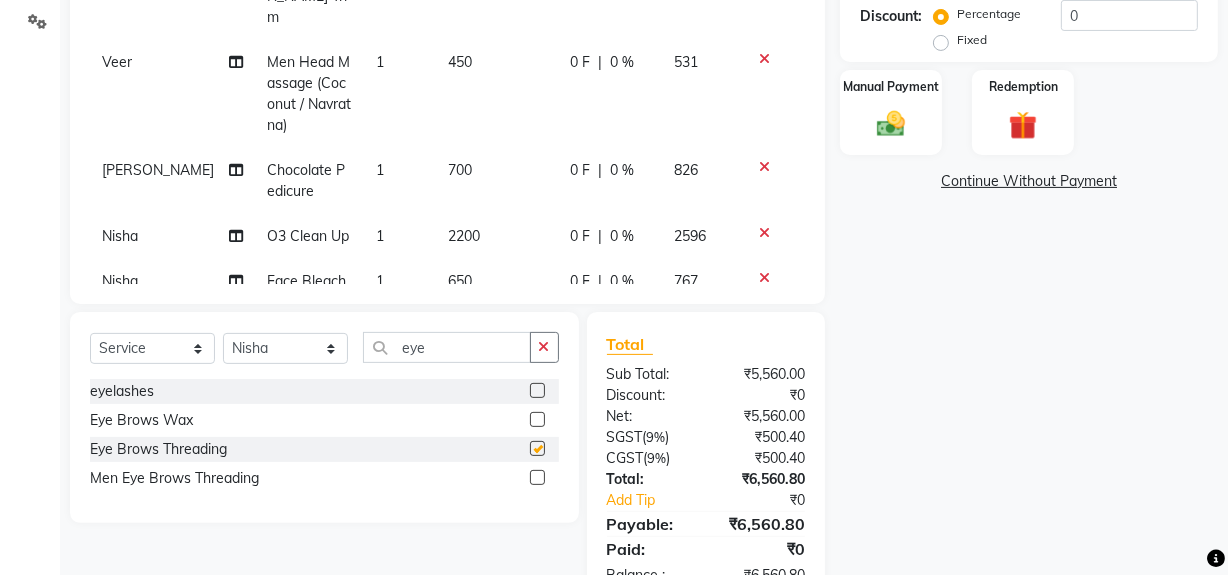 checkbox on "false" 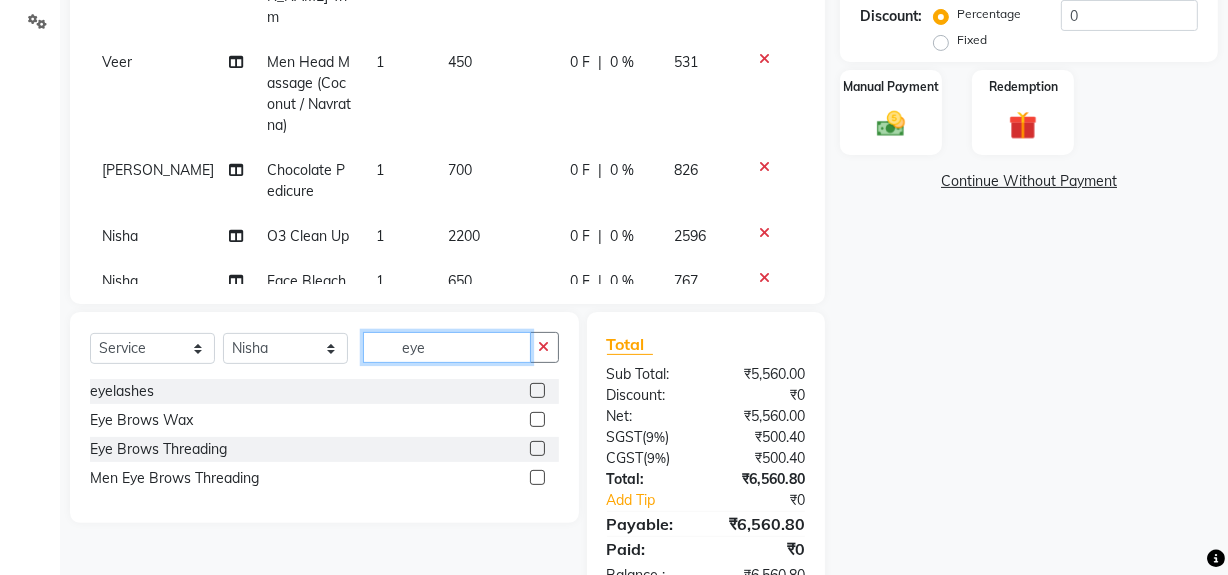 click on "eye" 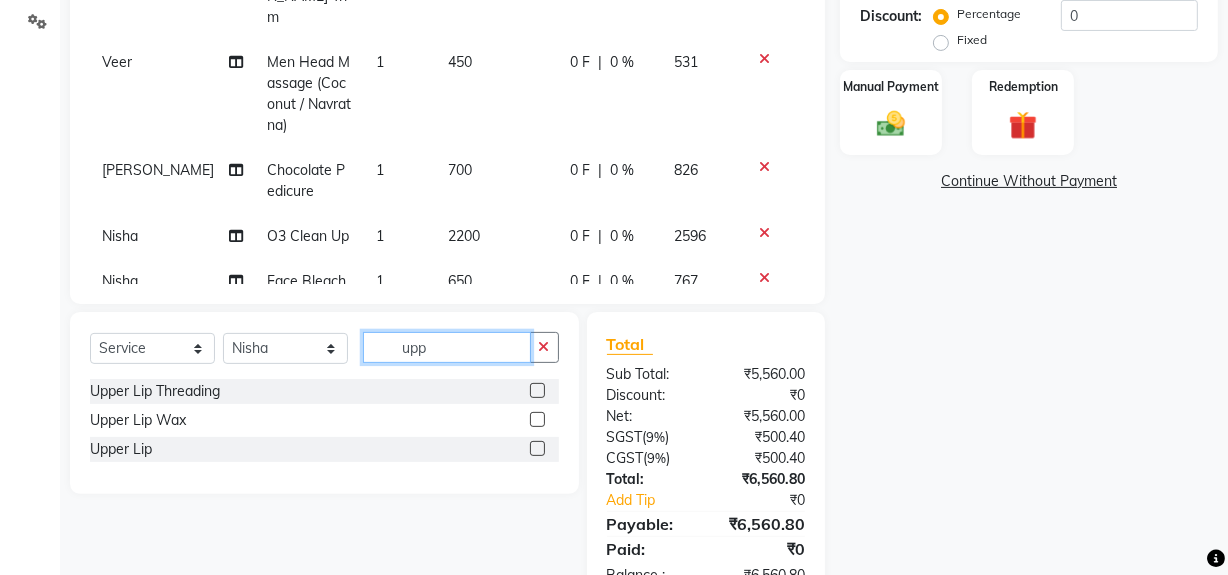 type on "upp" 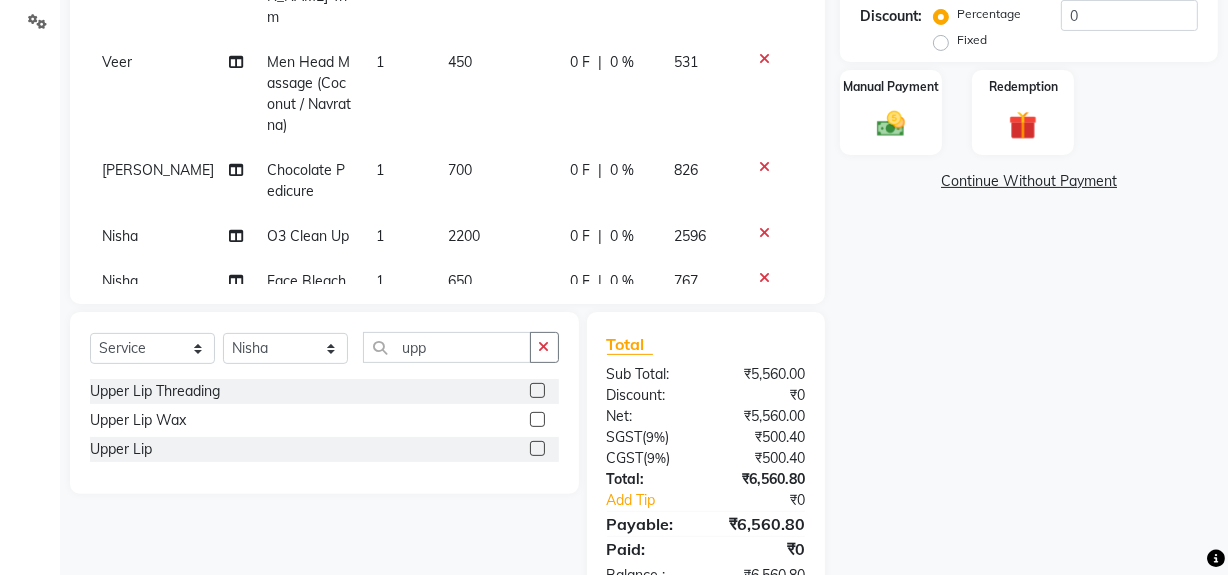 click 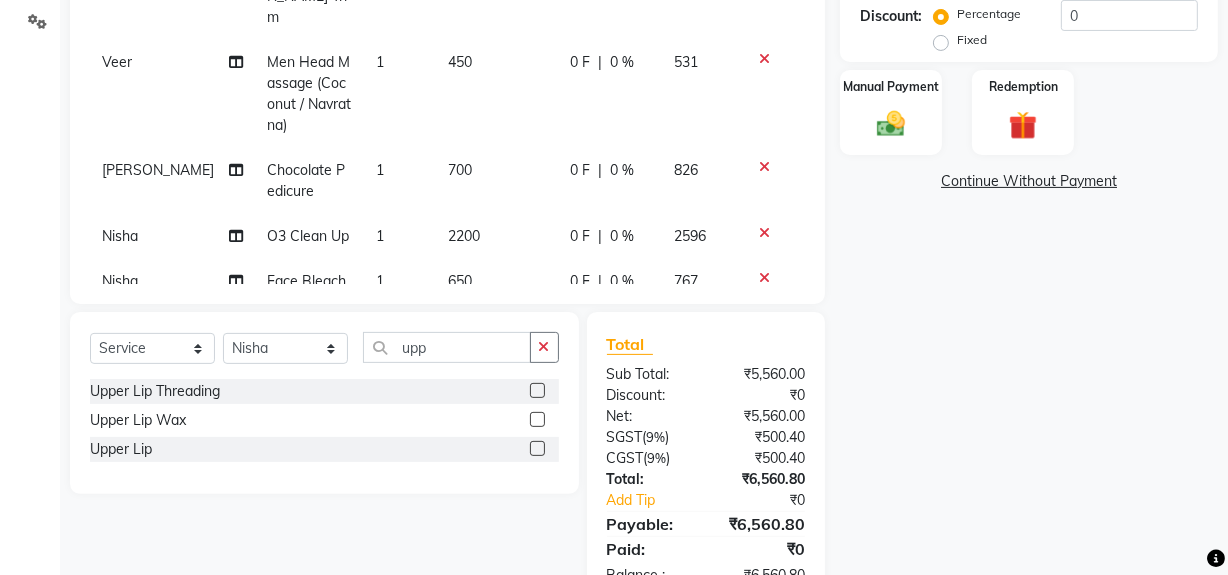 click at bounding box center (536, 391) 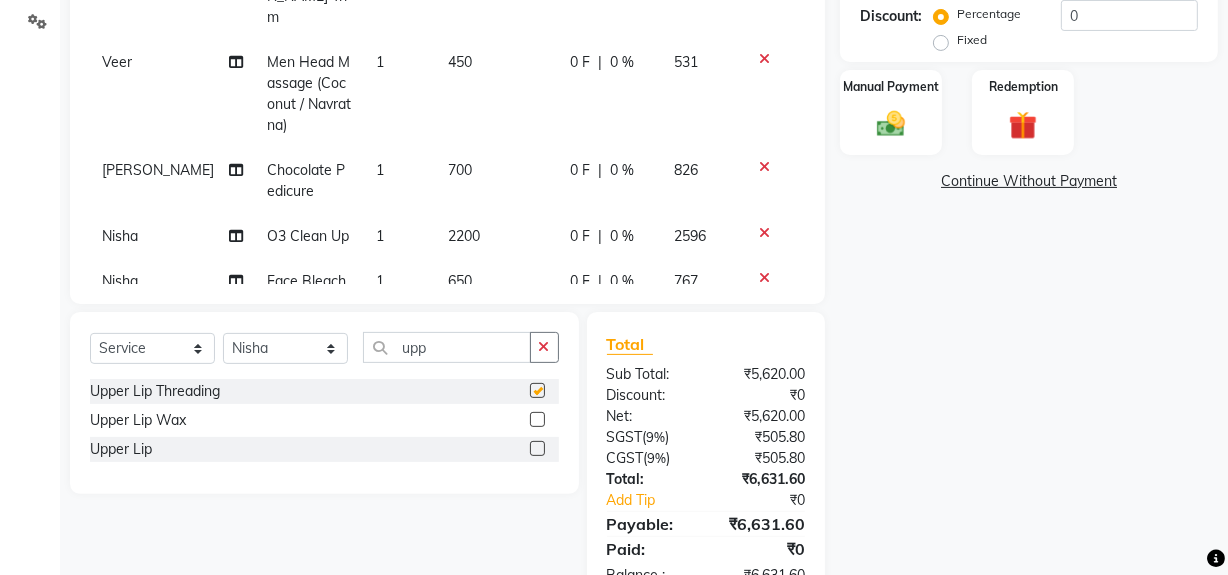 checkbox on "false" 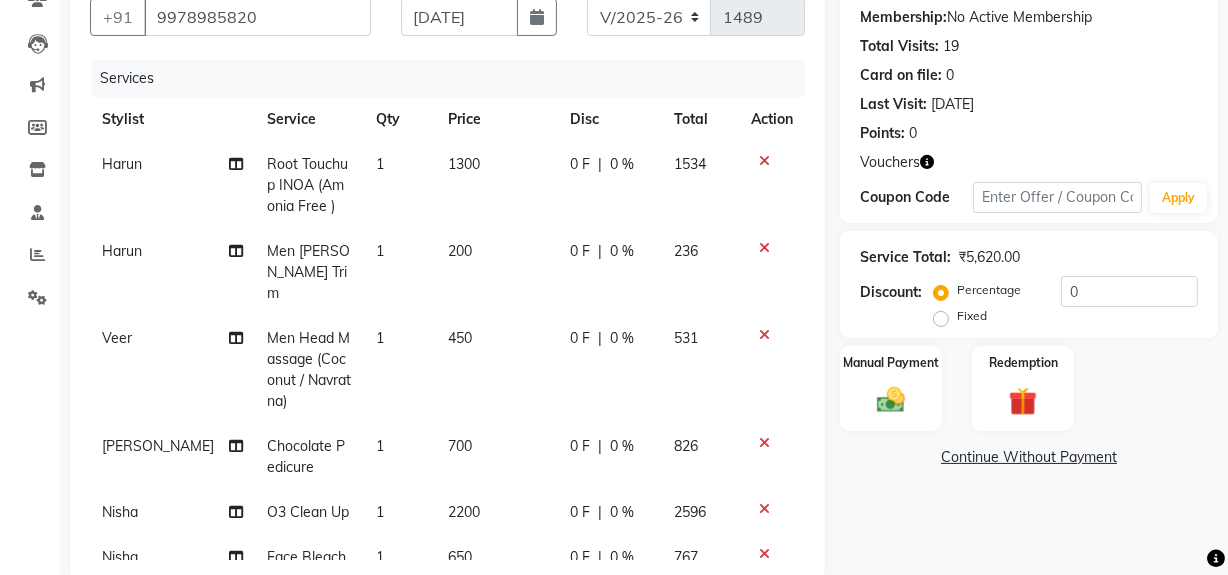 scroll, scrollTop: 130, scrollLeft: 0, axis: vertical 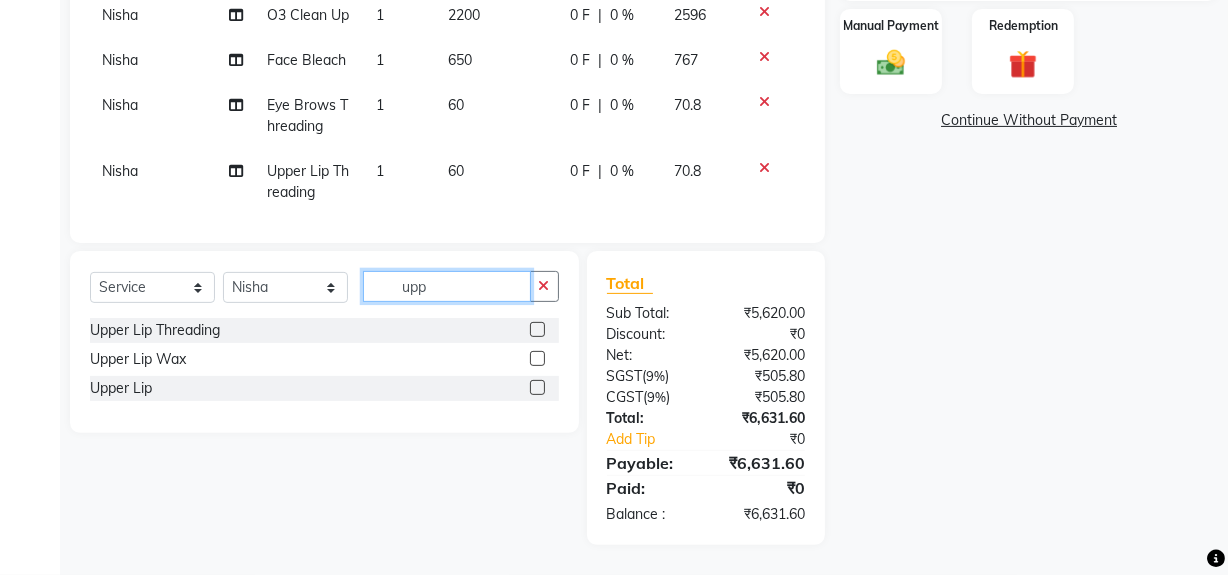 click on "upp" 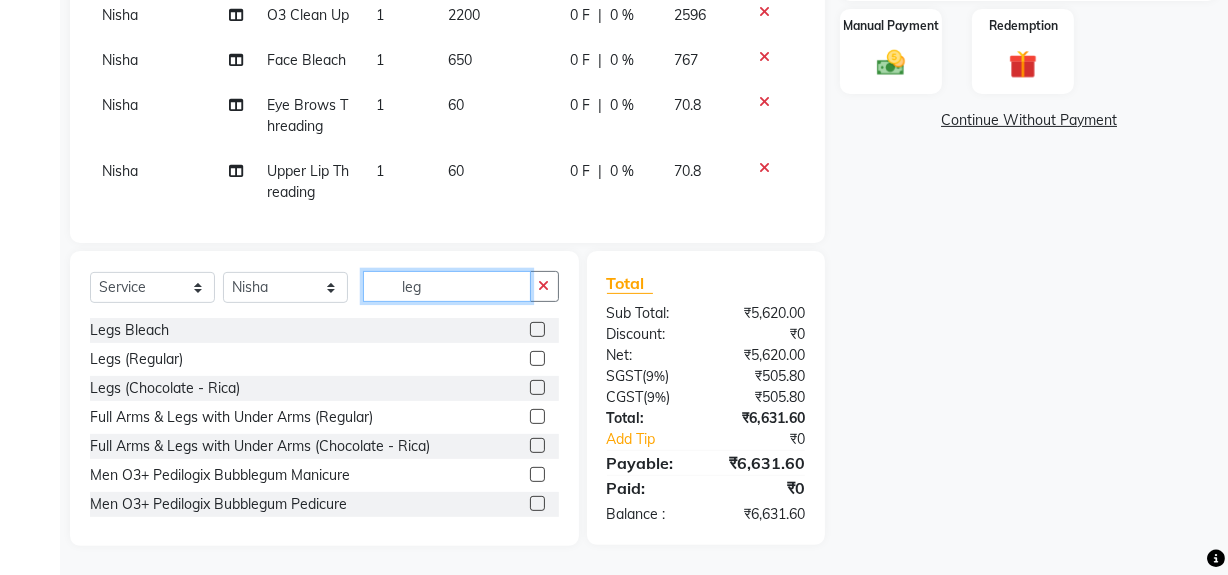 type on "leg" 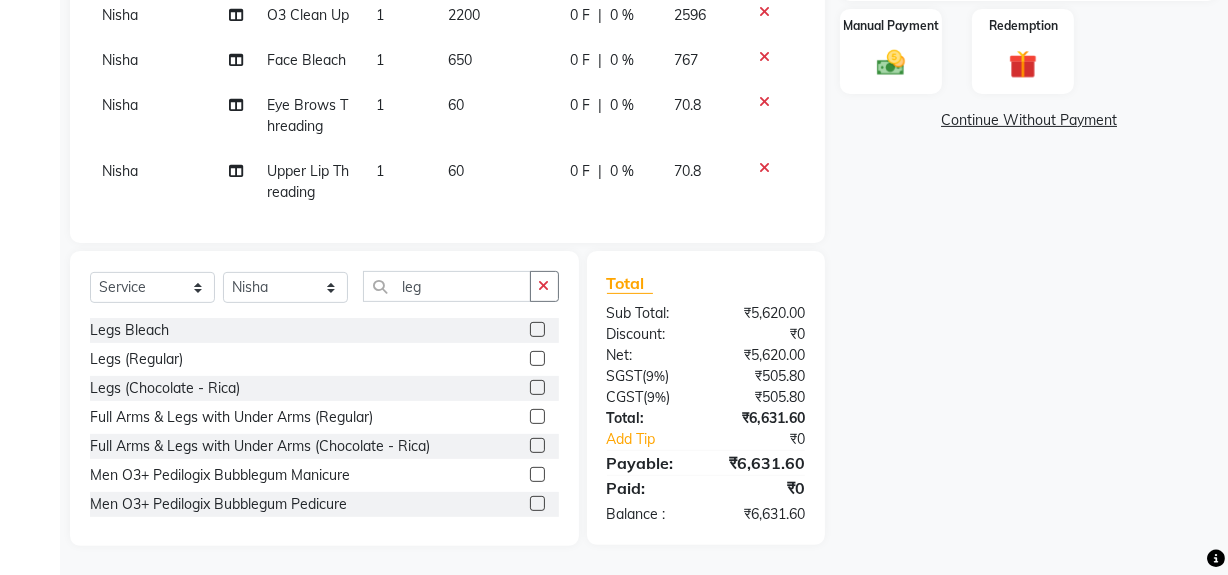 click 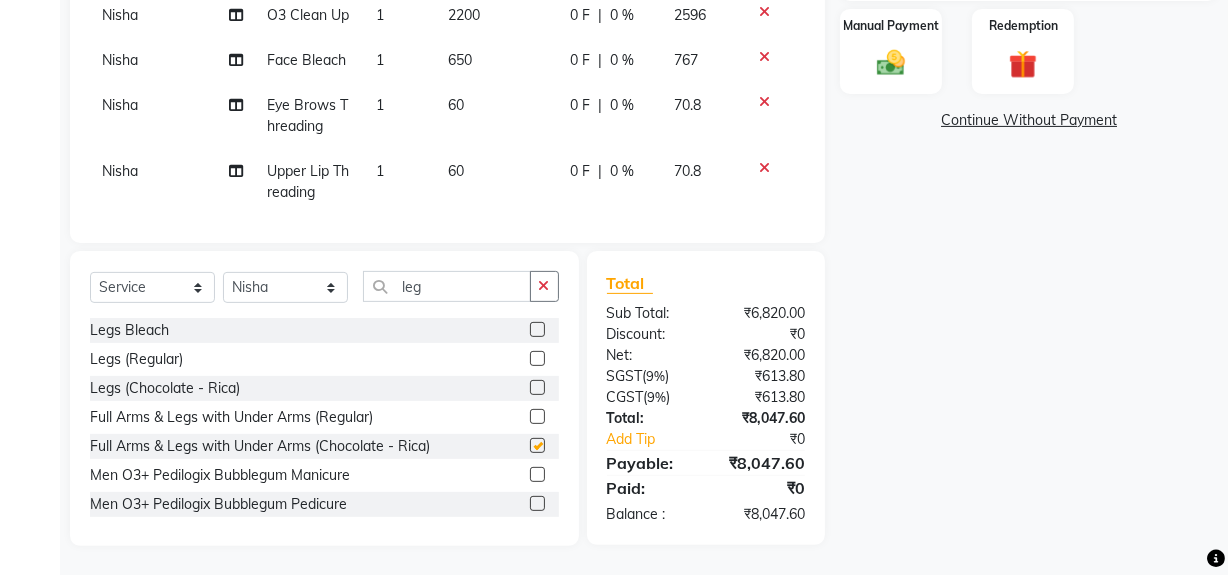 checkbox on "false" 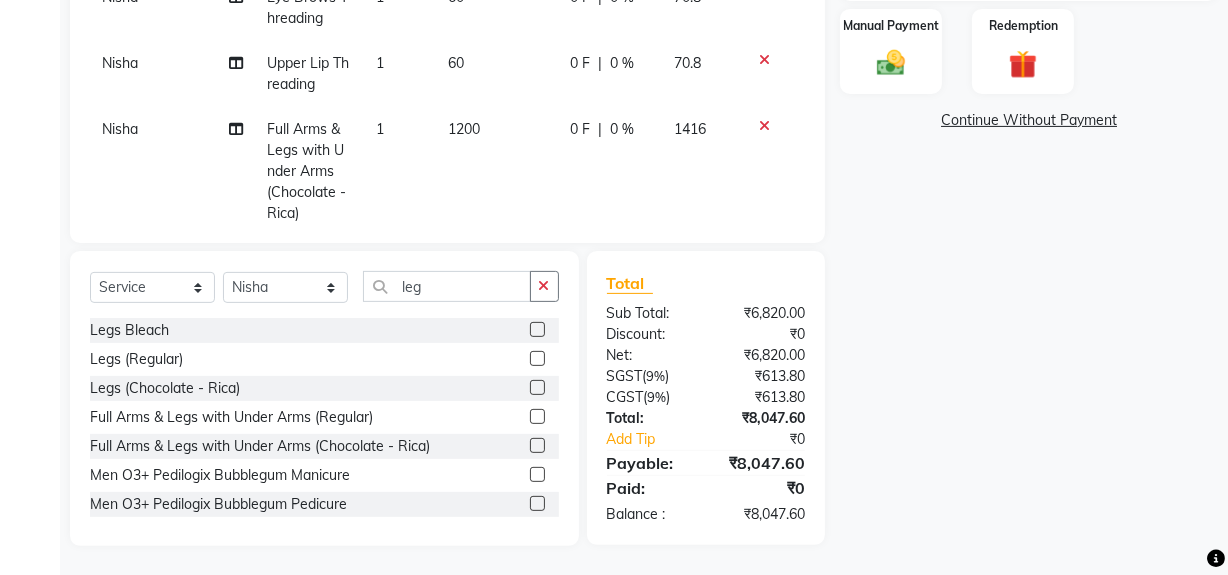 click on "1200" 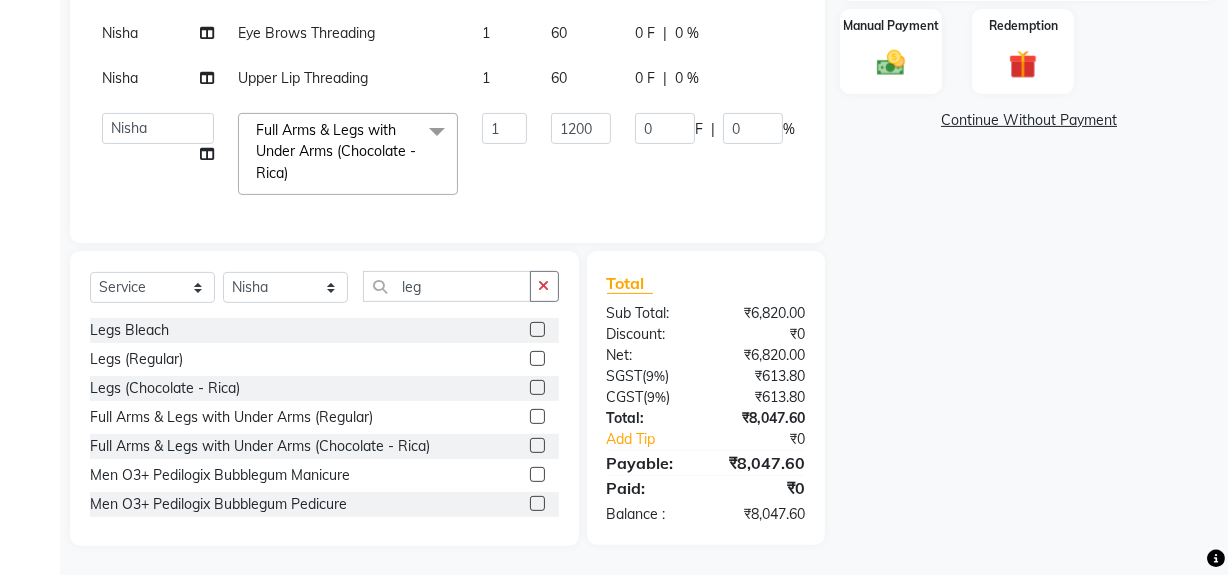 scroll, scrollTop: 245, scrollLeft: 0, axis: vertical 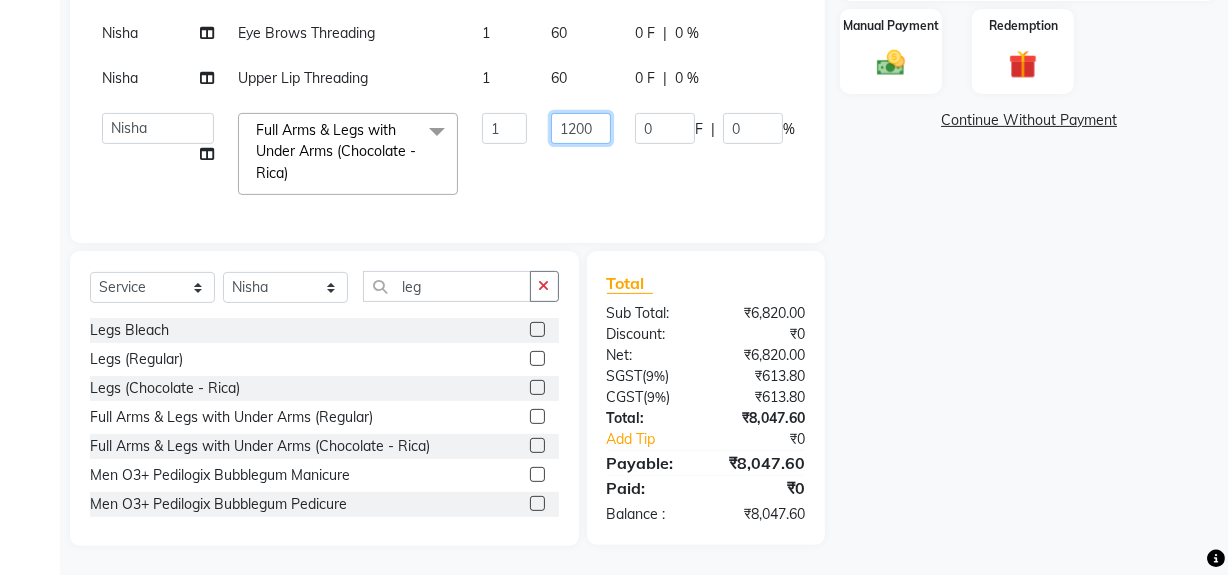 click on "1200" 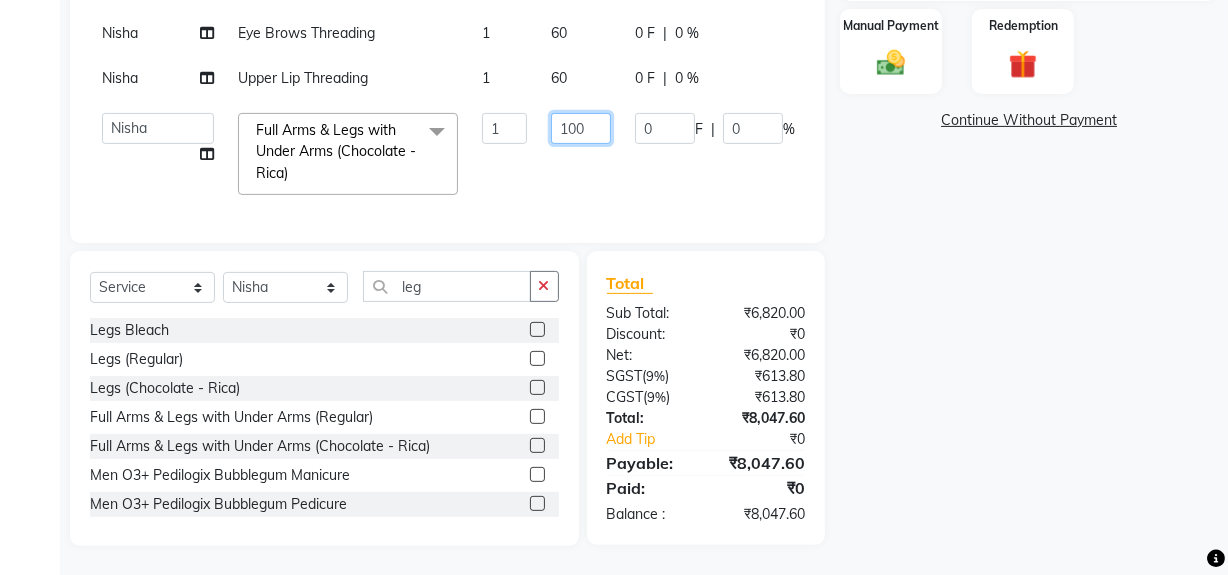 type on "1000" 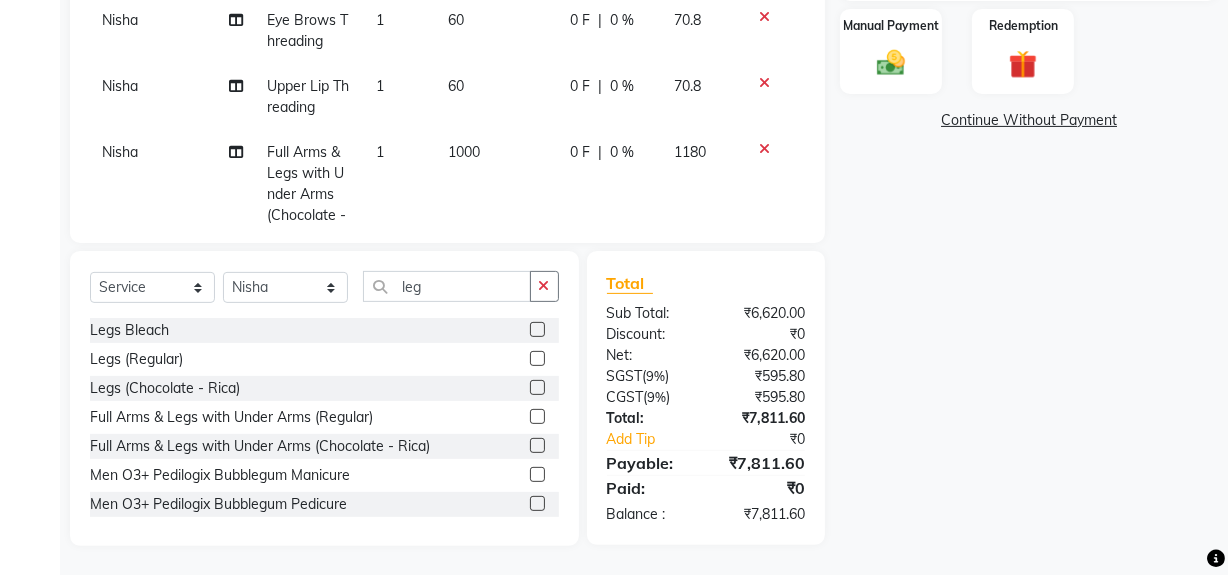click on "Name: Kalpna  Membership:  No Active Membership  Total Visits:  19 Card on file:  0 Last Visit:   29-06-2025 Points:   0  Vouchers Coupon Code Apply Service Total:  ₹6,620.00  Discount:  Percentage   Fixed  0 Manual Payment Redemption  Continue Without Payment" 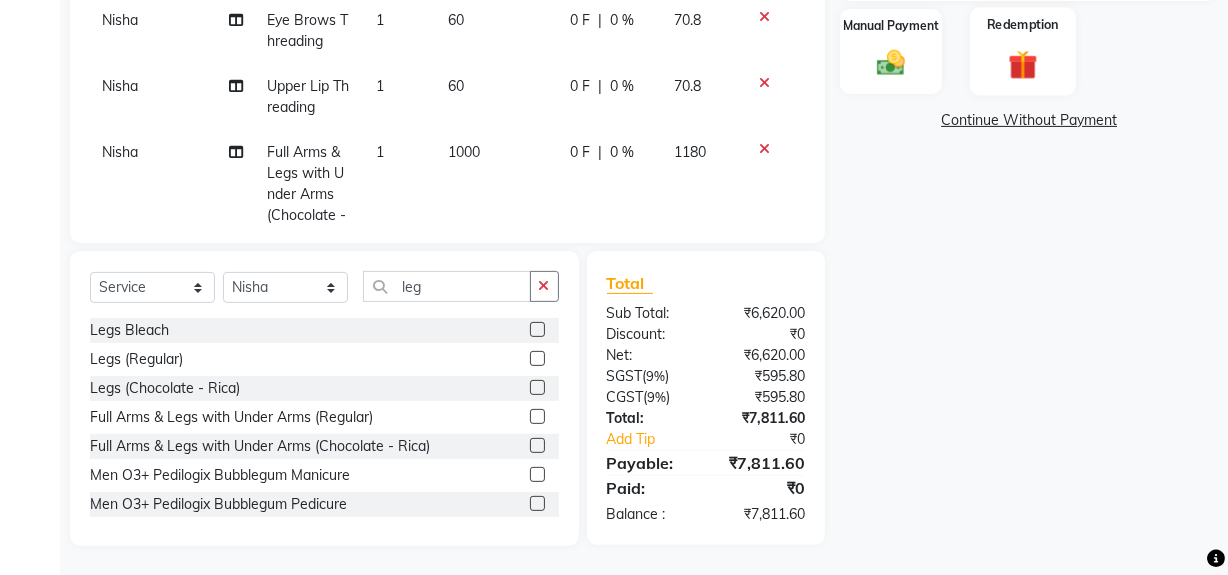 click 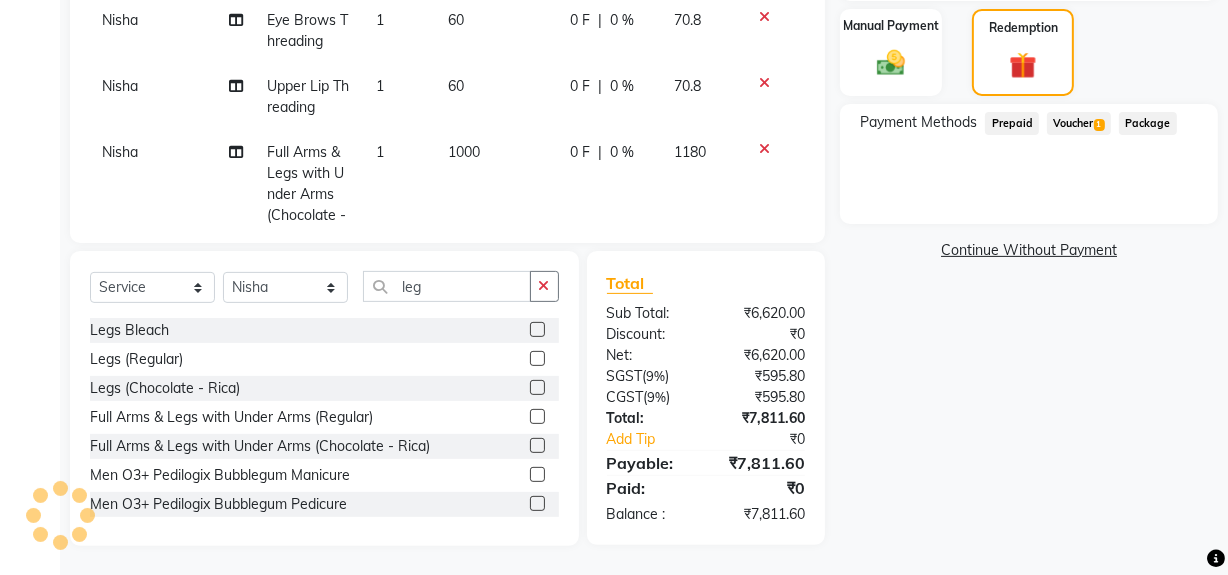 click on "Voucher  1" 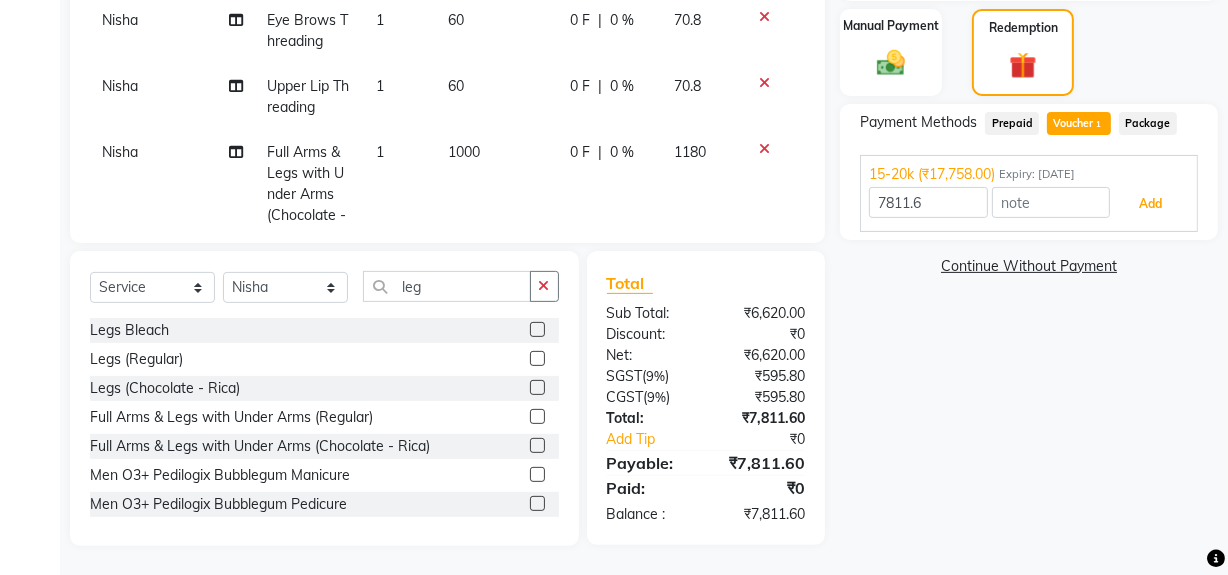 click on "Add" at bounding box center [1150, 204] 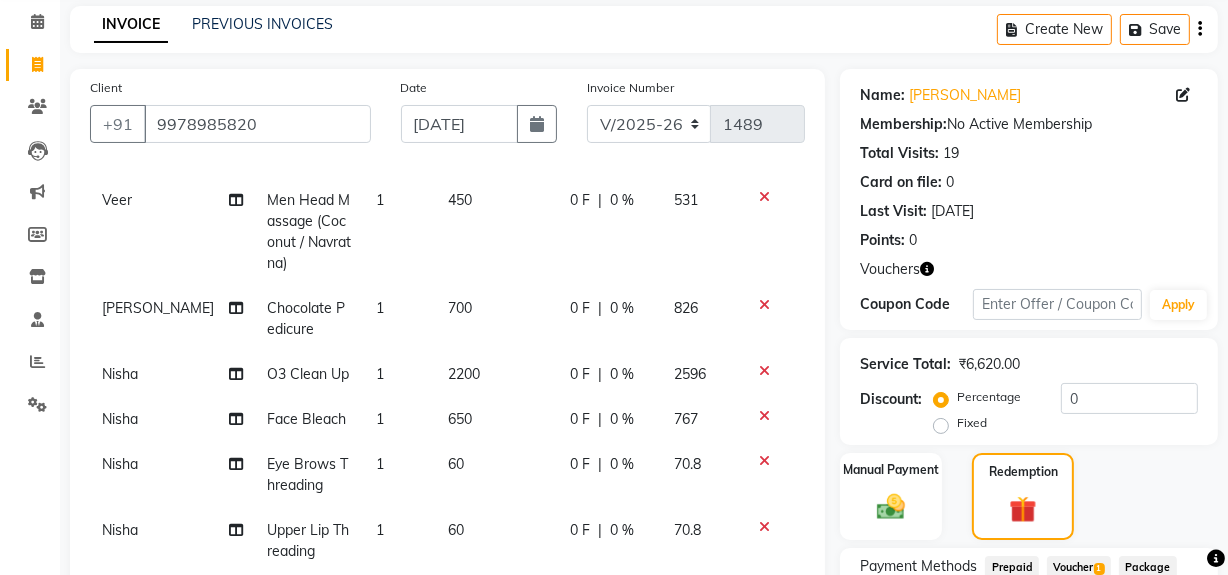 scroll, scrollTop: 567, scrollLeft: 0, axis: vertical 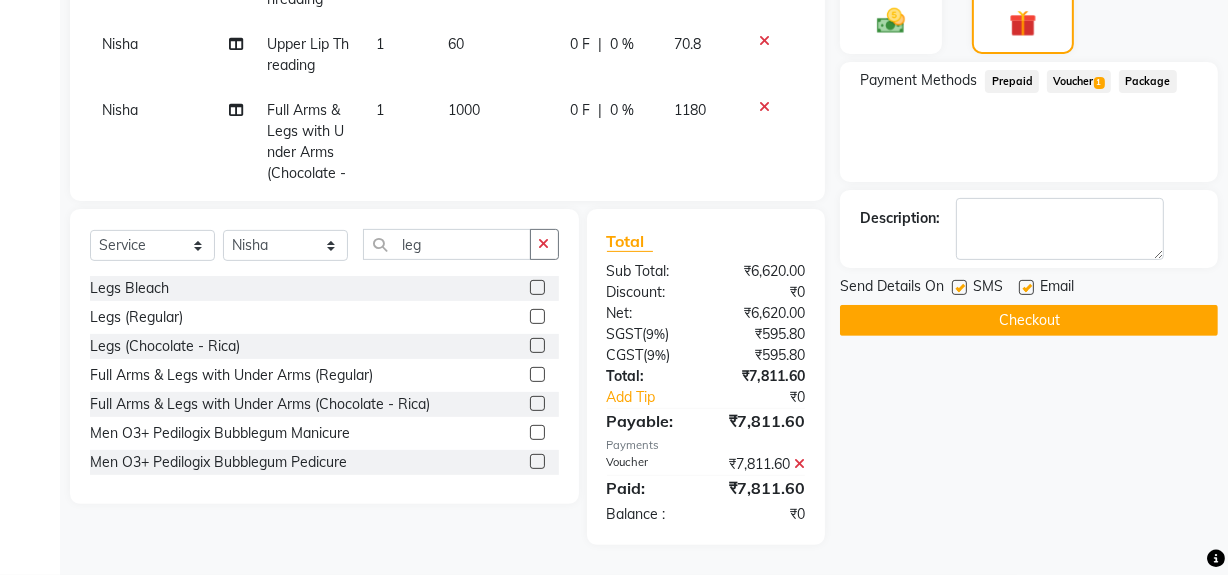 click on "Name: Kalpna  Membership:  No Active Membership  Total Visits:  19 Card on file:  0 Last Visit:   29-06-2025 Points:   0  Vouchers Coupon Code Apply Service Total:  ₹6,620.00  Discount:  Percentage   Fixed  0 Manual Payment Redemption Payment Methods  Prepaid   Voucher  1  Package  Description:                  Send Details On SMS Email  Checkout" 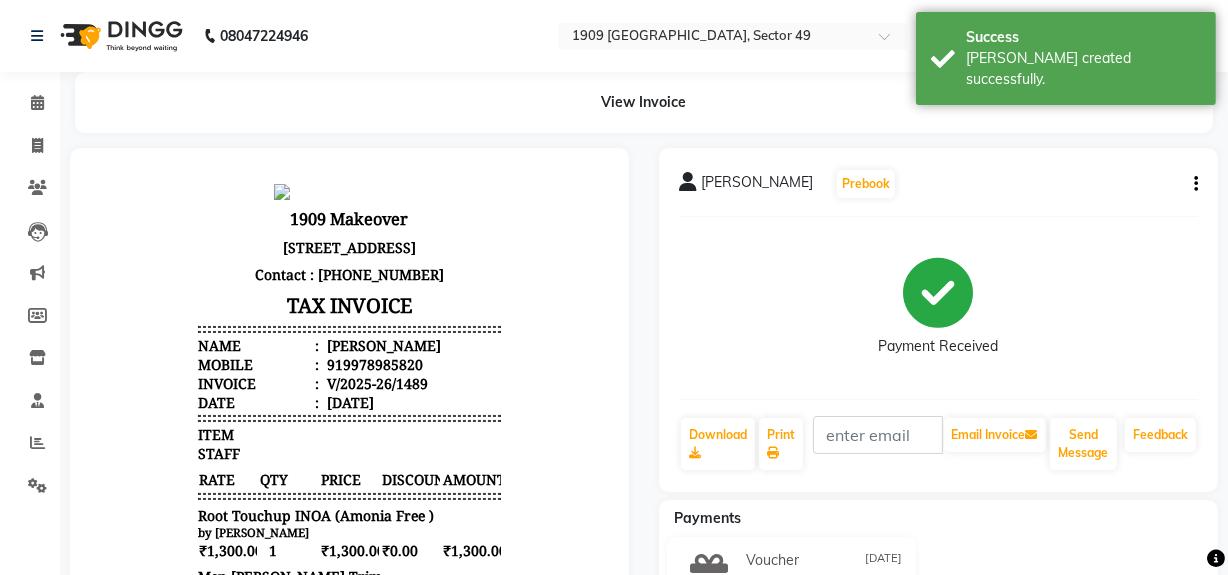 scroll, scrollTop: 0, scrollLeft: 0, axis: both 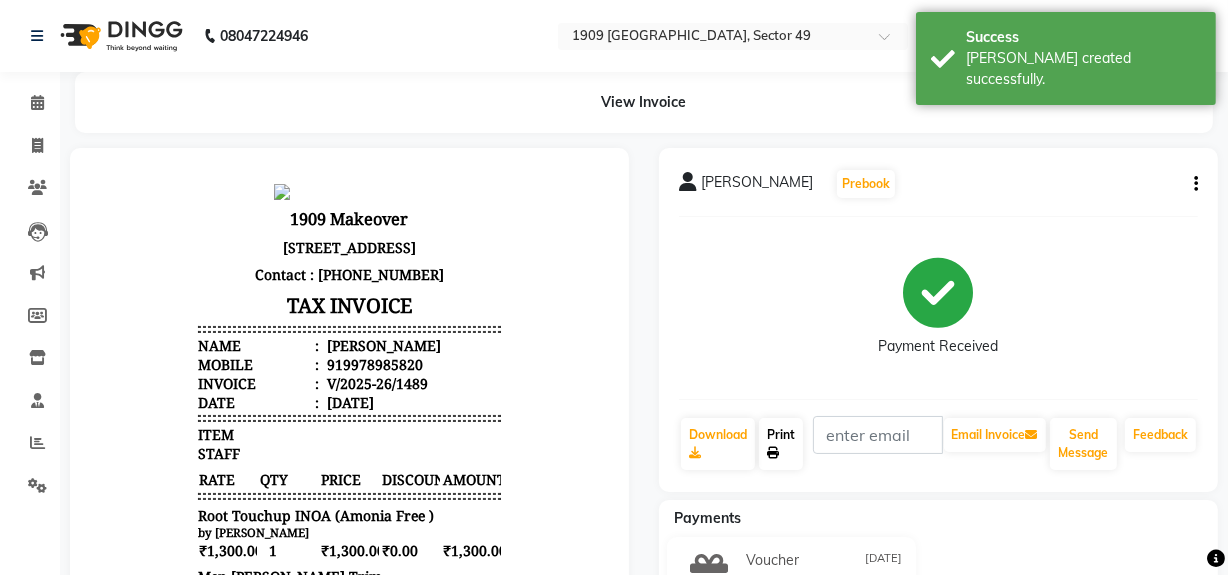 click on "Print" 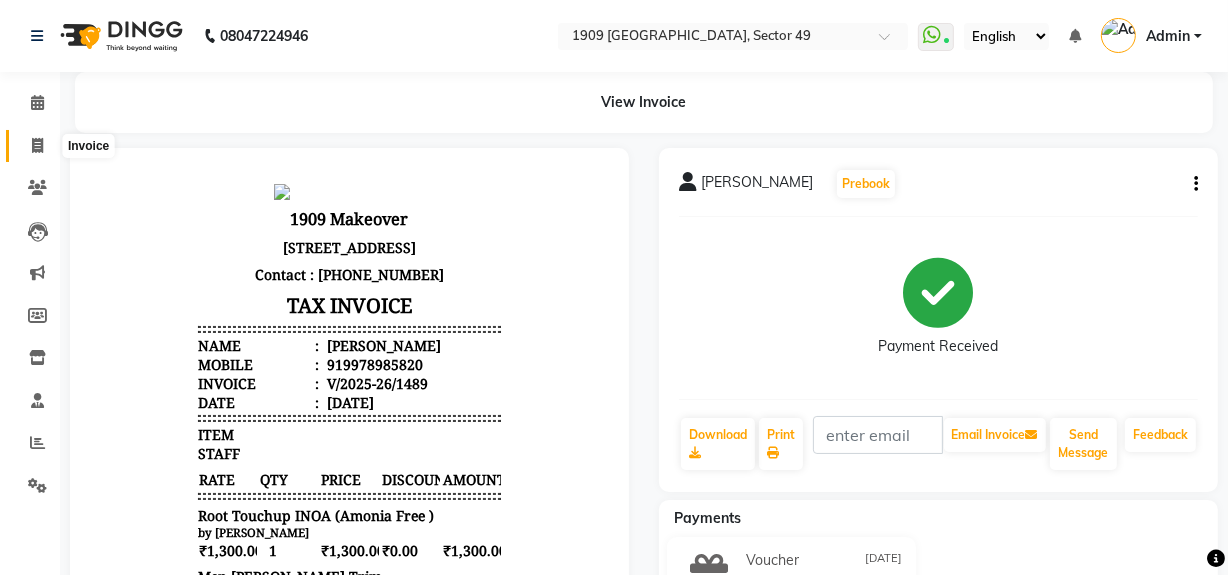 click 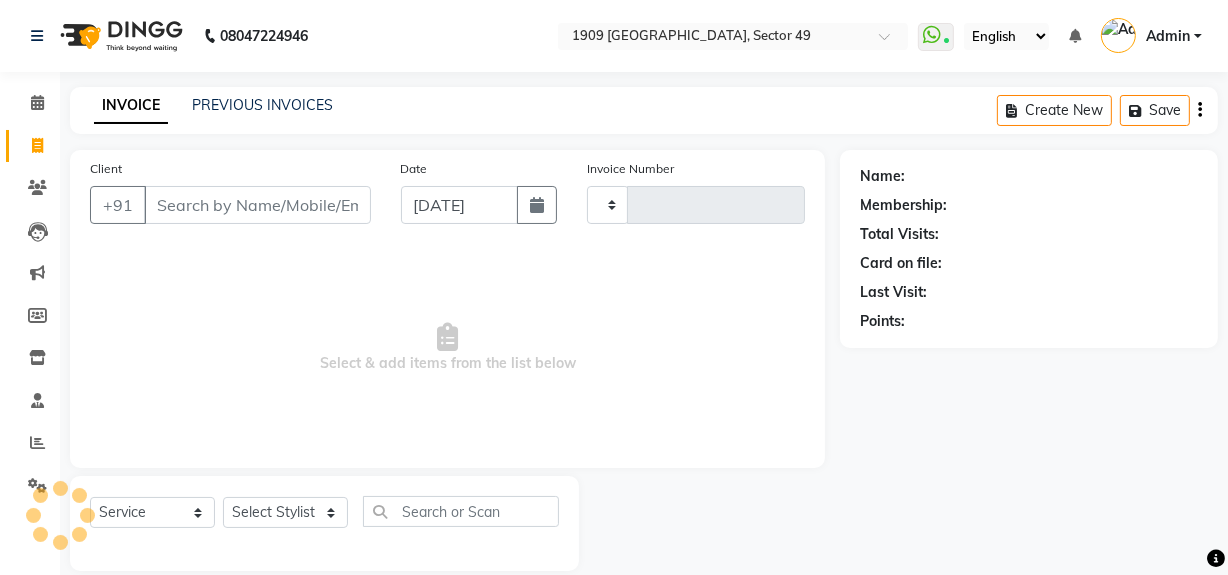 scroll, scrollTop: 26, scrollLeft: 0, axis: vertical 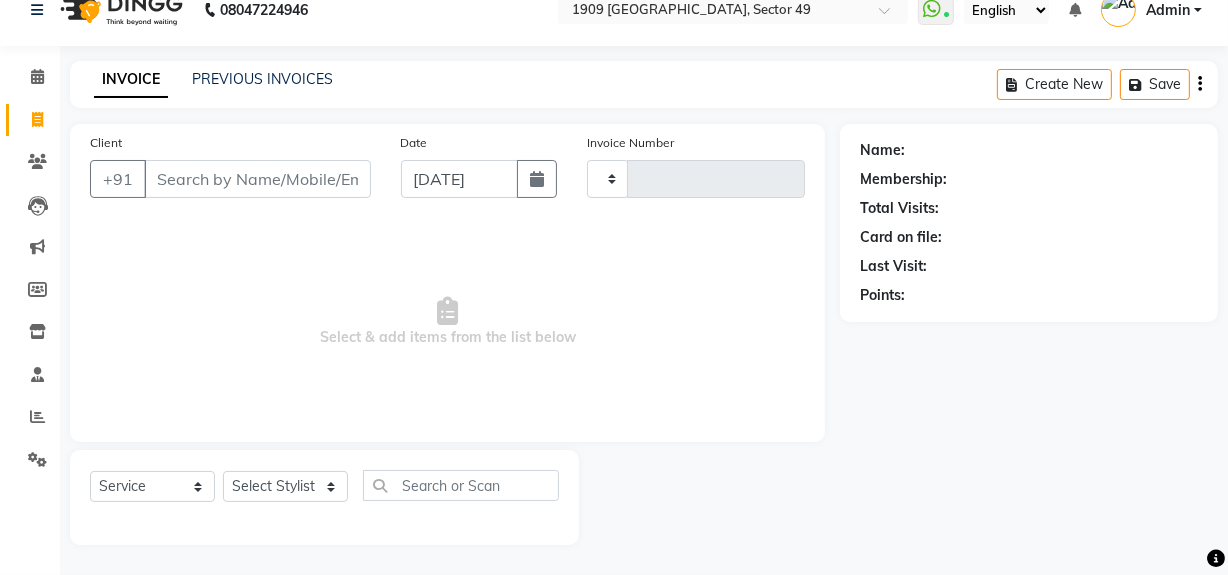 click on "Client" at bounding box center [257, 179] 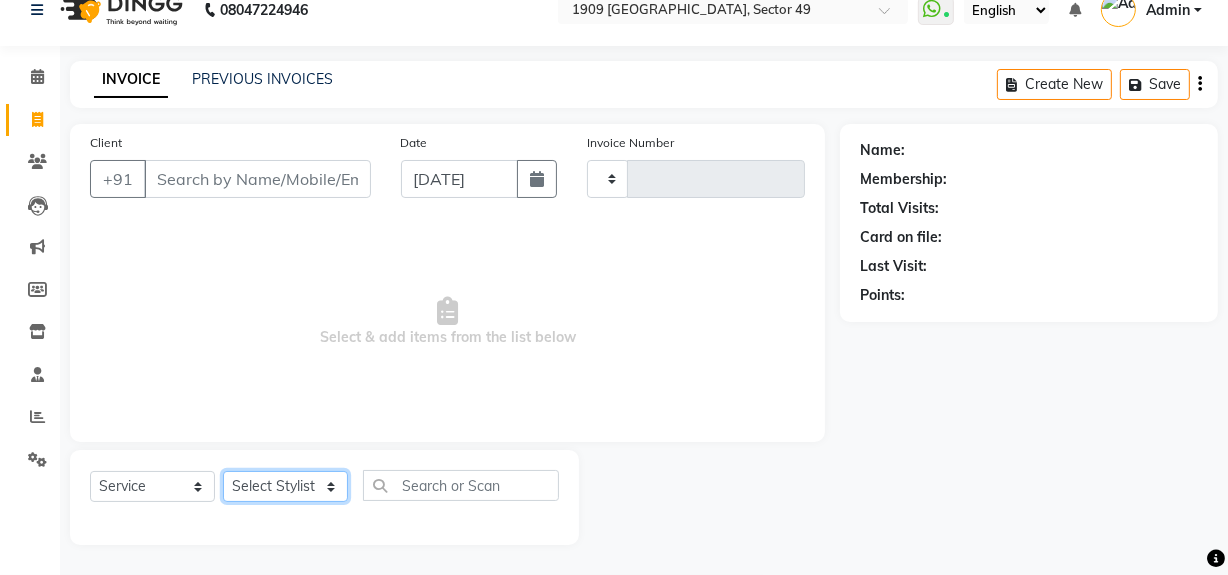 click on "Select Stylist [PERSON_NAME] [PERSON_NAME] House Sale Jyoti Nisha [PERSON_NAME] [PERSON_NAME] Veer [PERSON_NAME] Vishal" 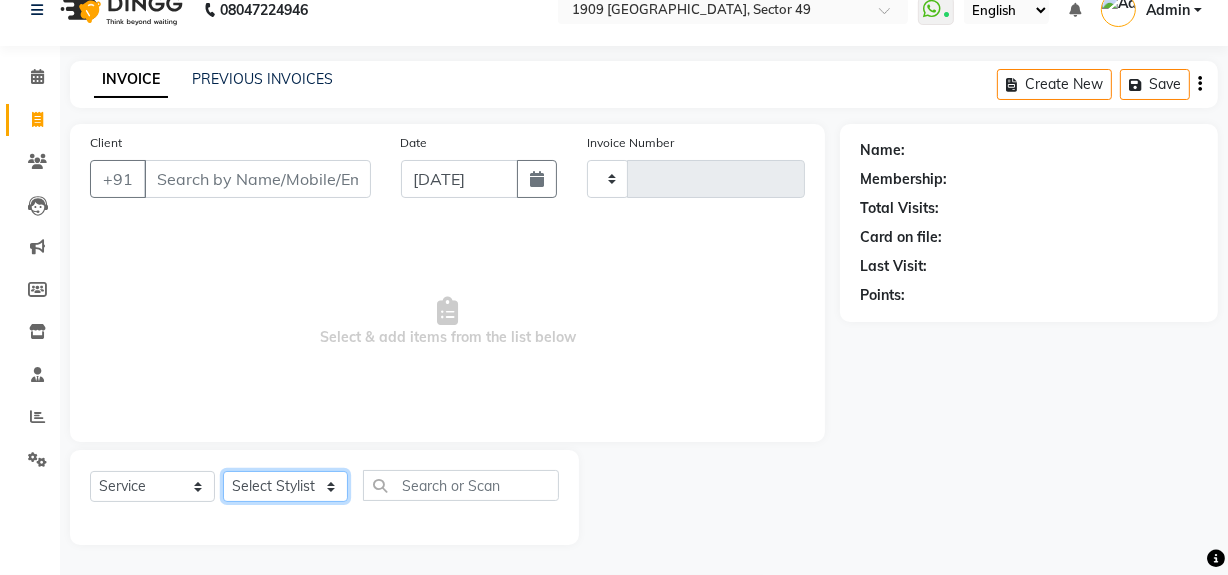 select on "57119" 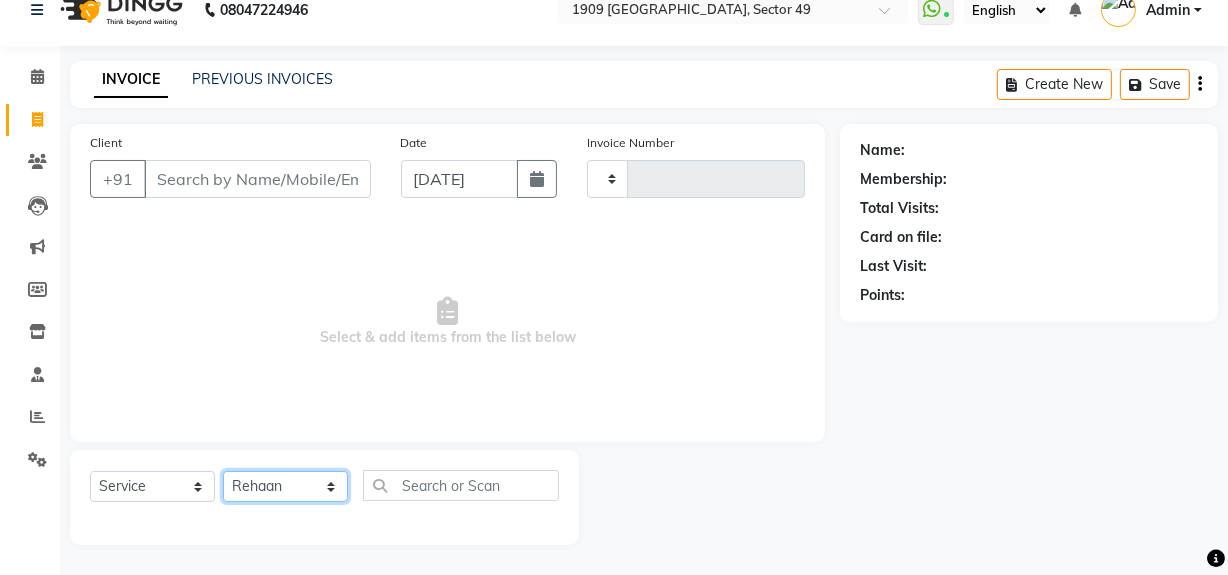 click on "Select Stylist [PERSON_NAME] [PERSON_NAME] House Sale Jyoti Nisha [PERSON_NAME] [PERSON_NAME] Veer [PERSON_NAME] Vishal" 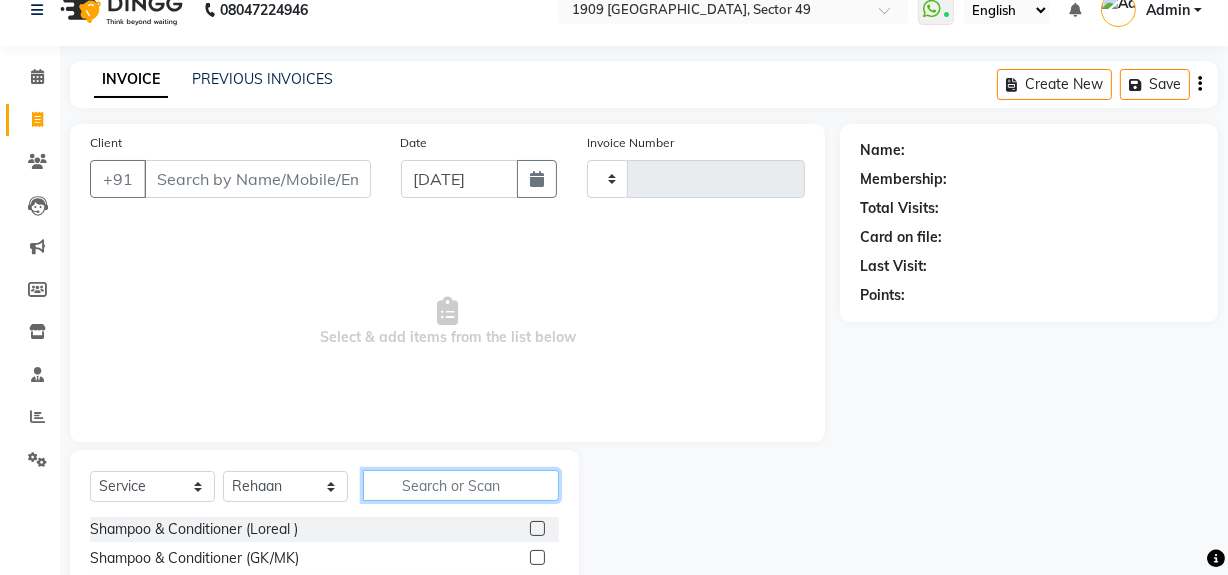 click 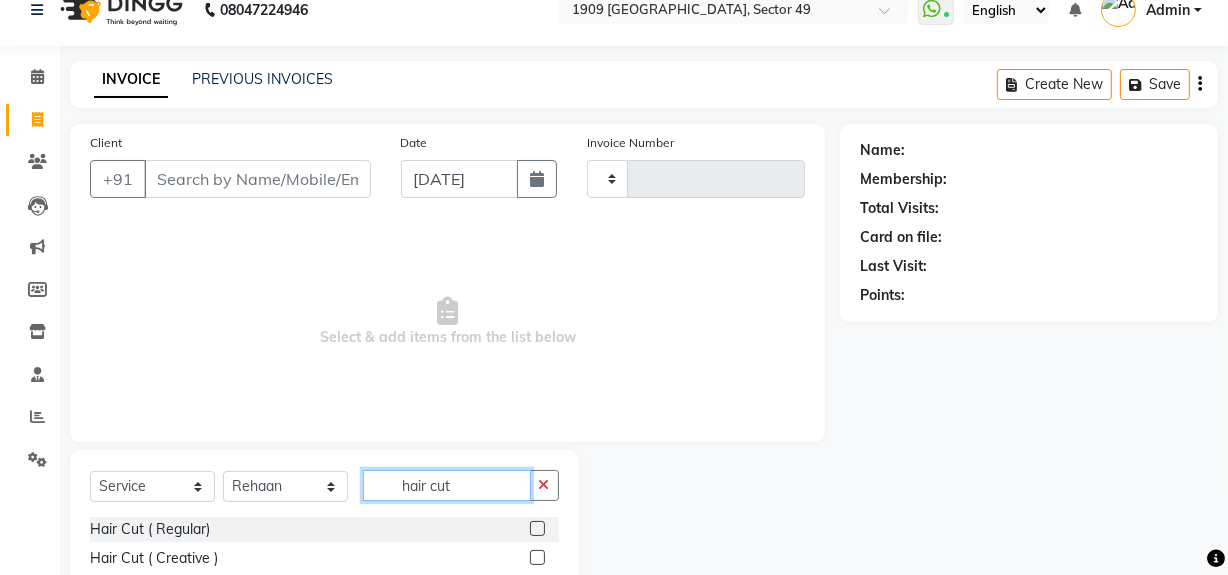 scroll, scrollTop: 170, scrollLeft: 0, axis: vertical 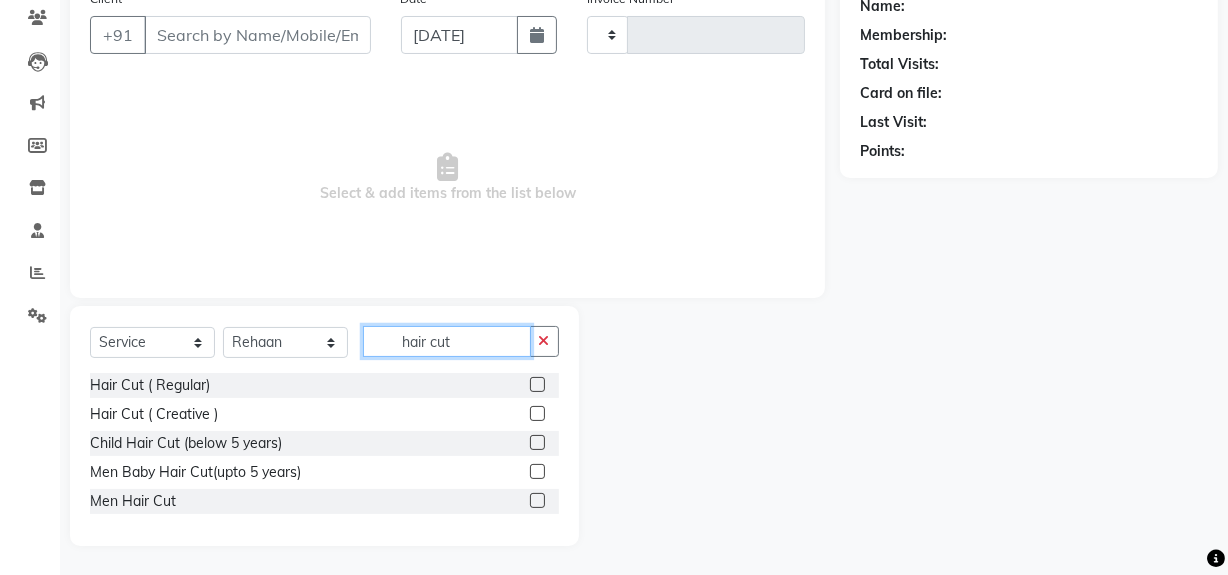 type on "hair cut" 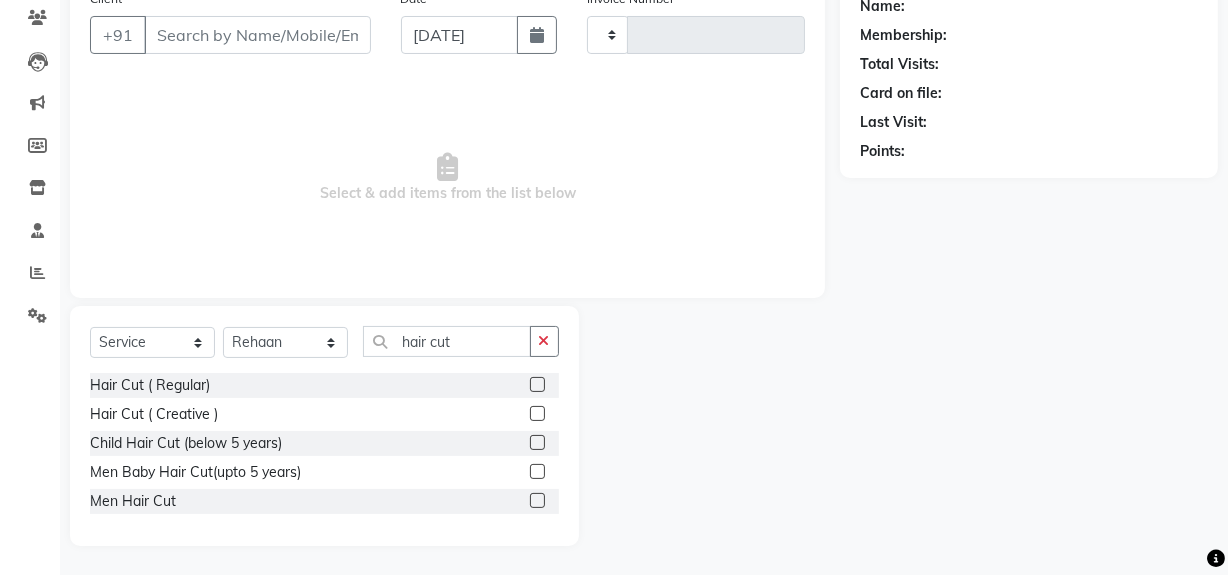 click 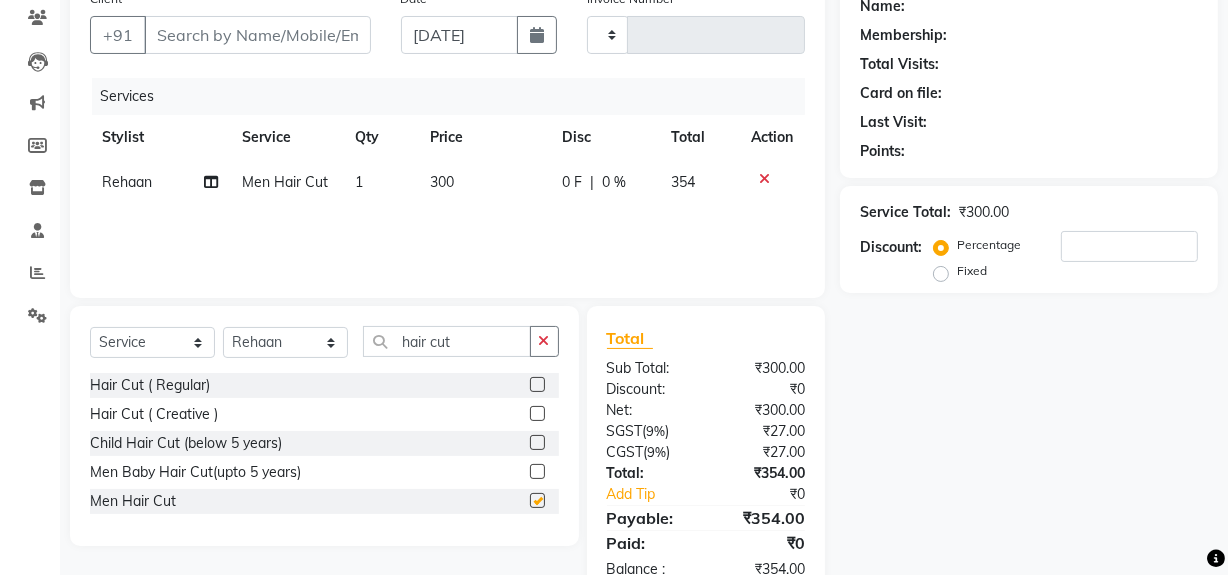 checkbox on "false" 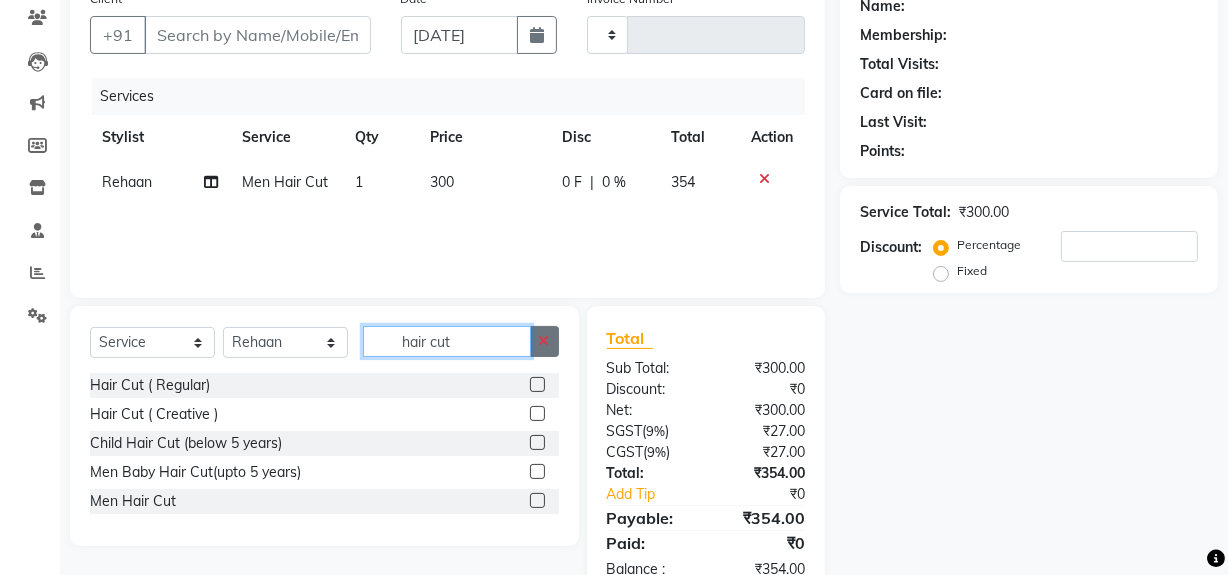 drag, startPoint x: 399, startPoint y: 333, endPoint x: 556, endPoint y: 349, distance: 157.81319 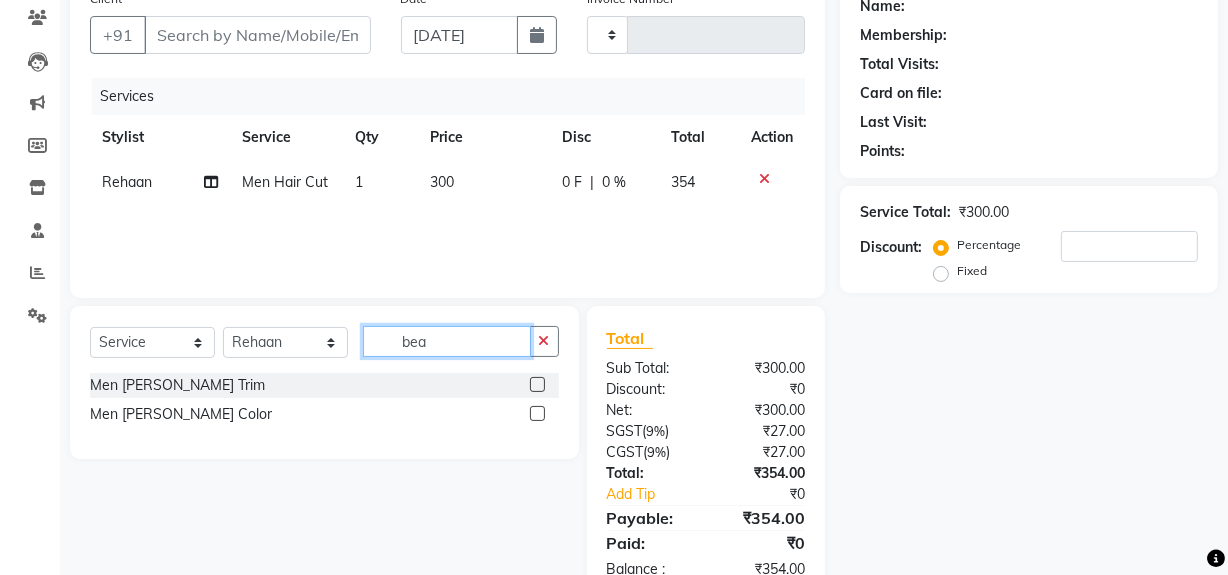 type on "bea" 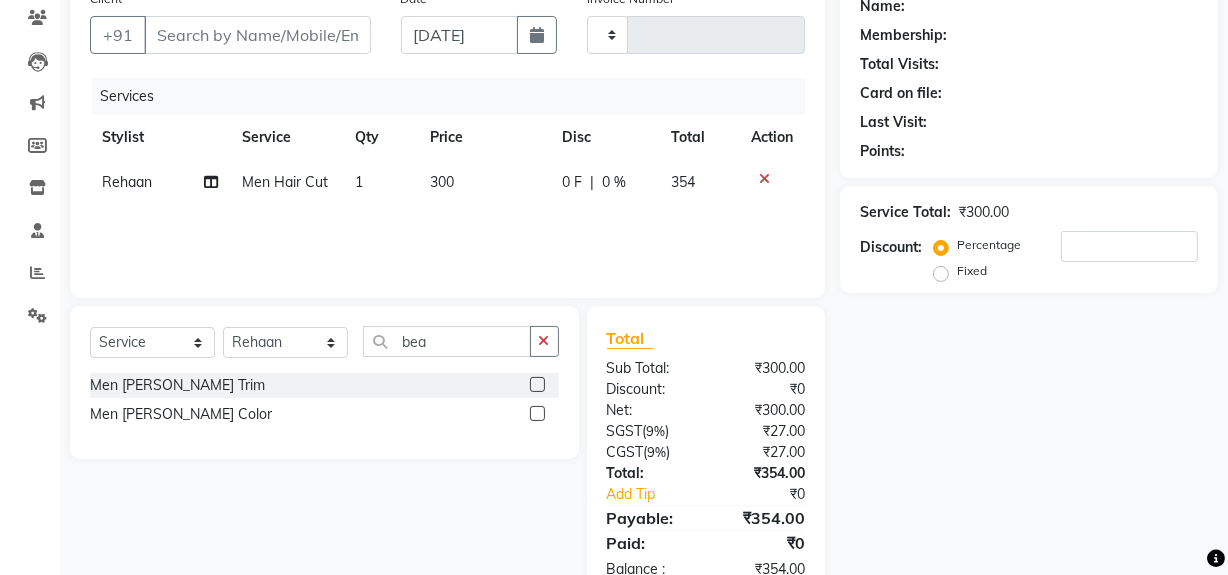 click 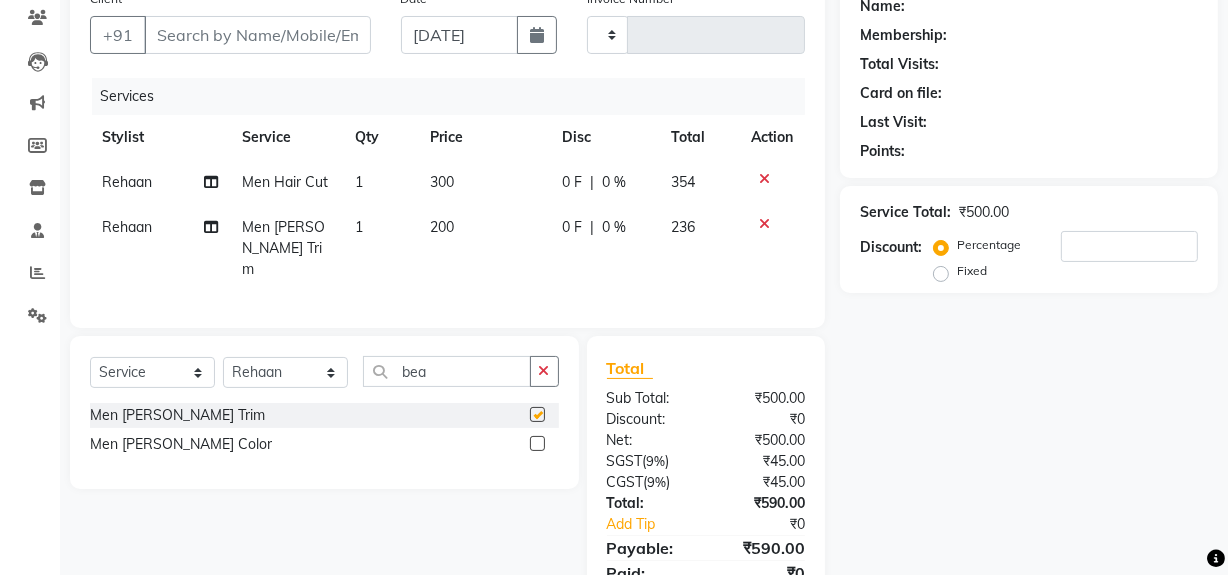 checkbox on "false" 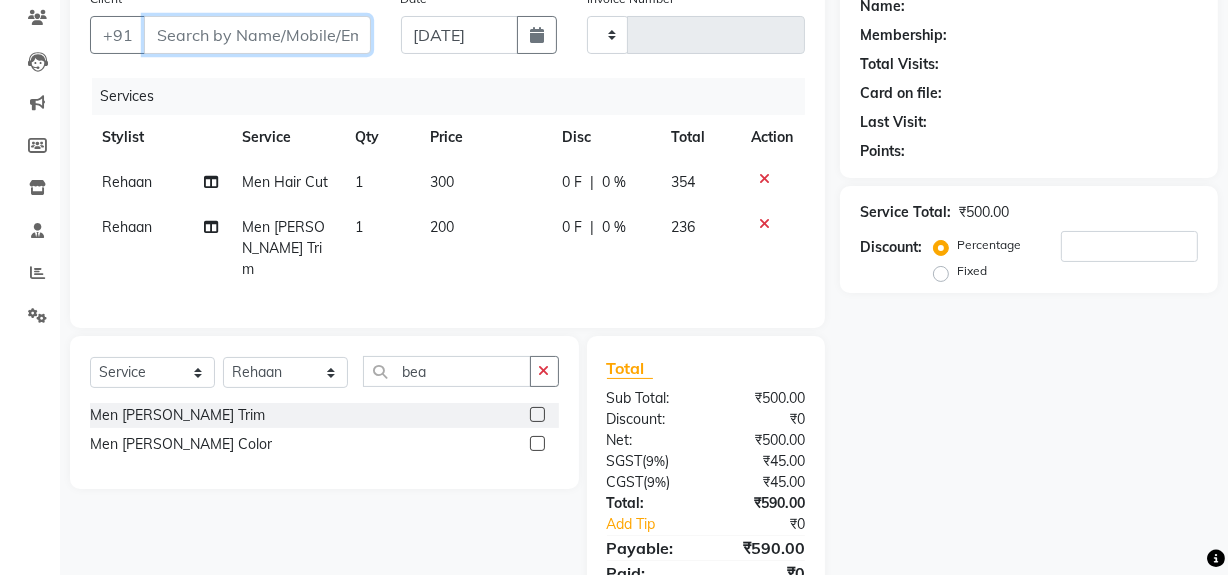click on "Client" at bounding box center (257, 35) 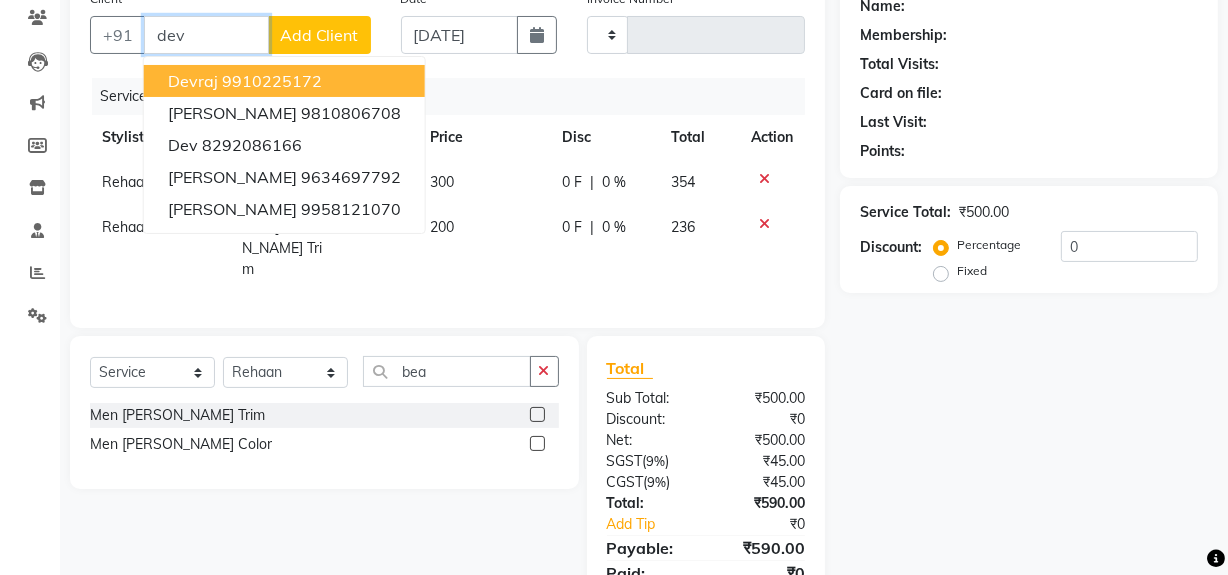 click on "9910225172" at bounding box center (272, 81) 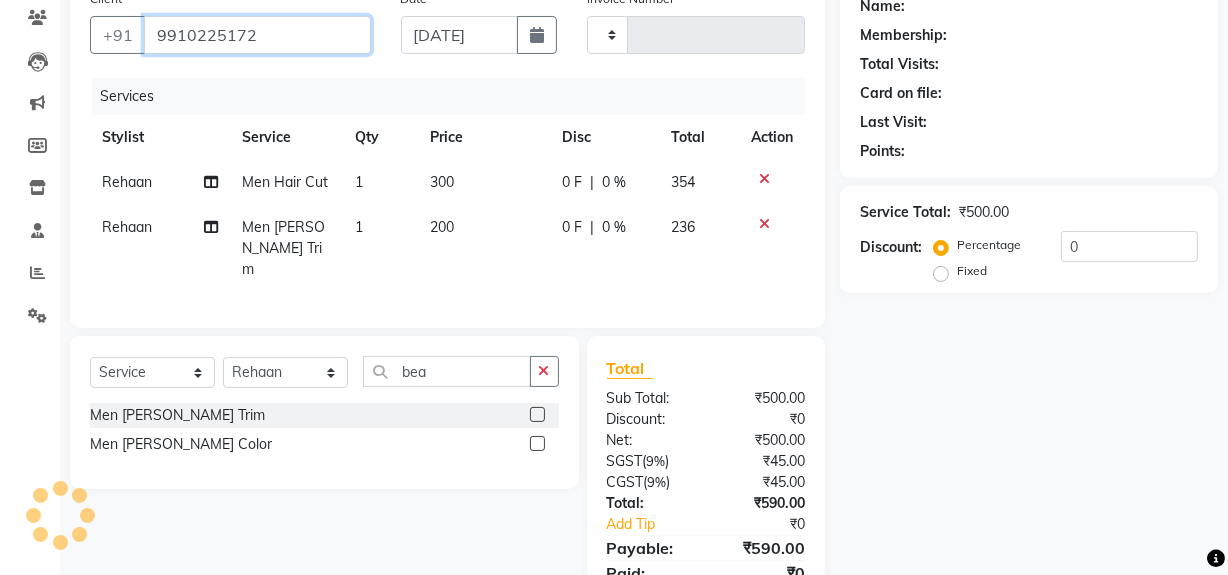 type on "9910225172" 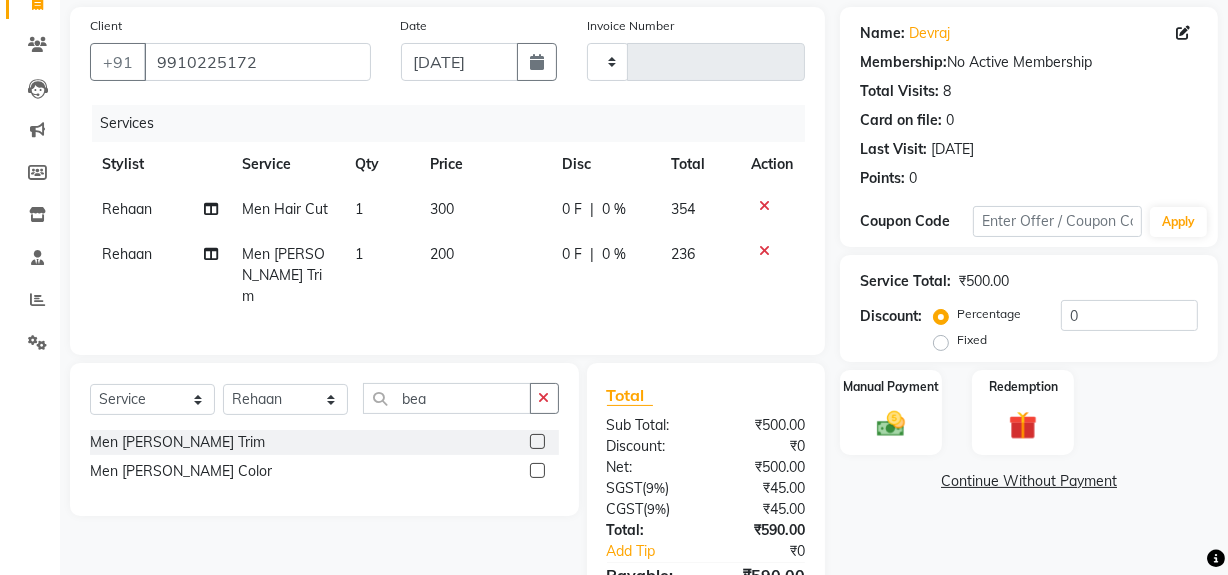 scroll, scrollTop: 0, scrollLeft: 0, axis: both 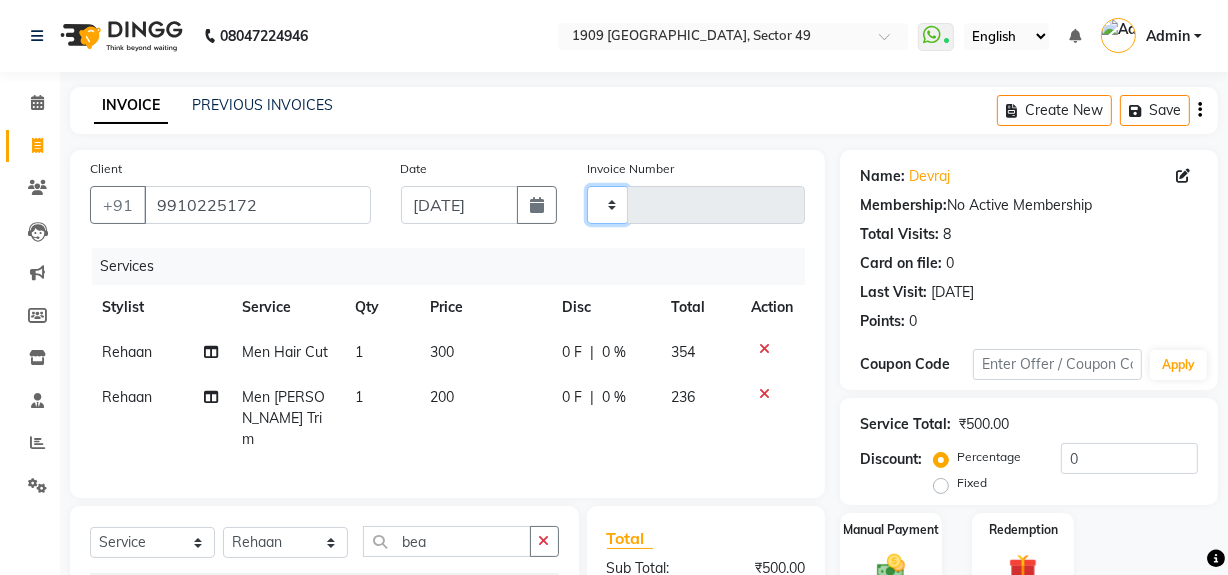 click 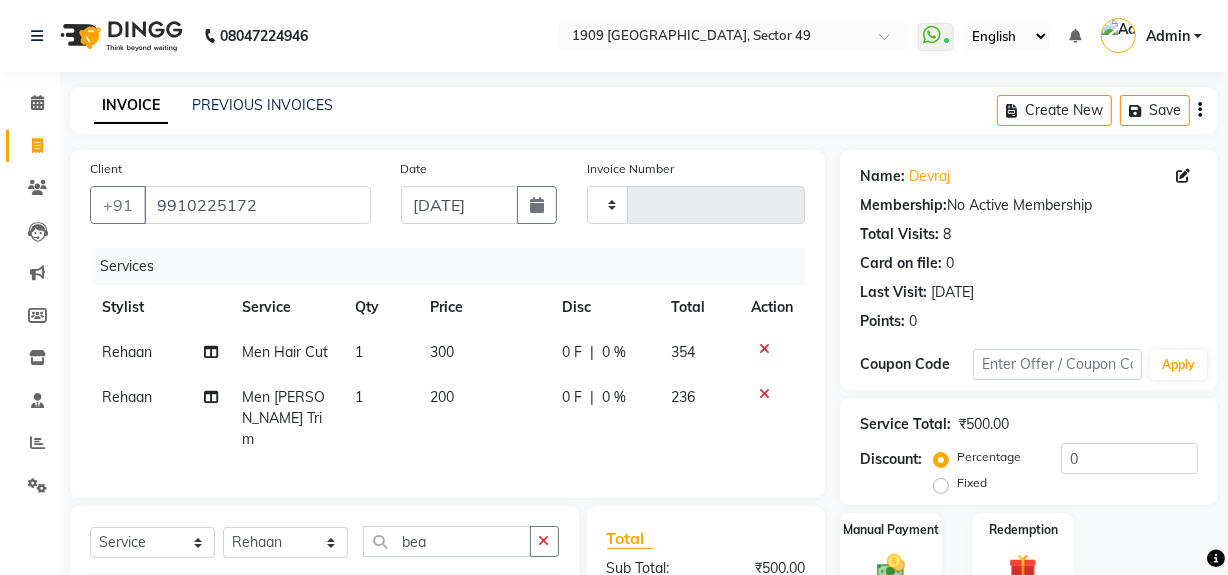 click 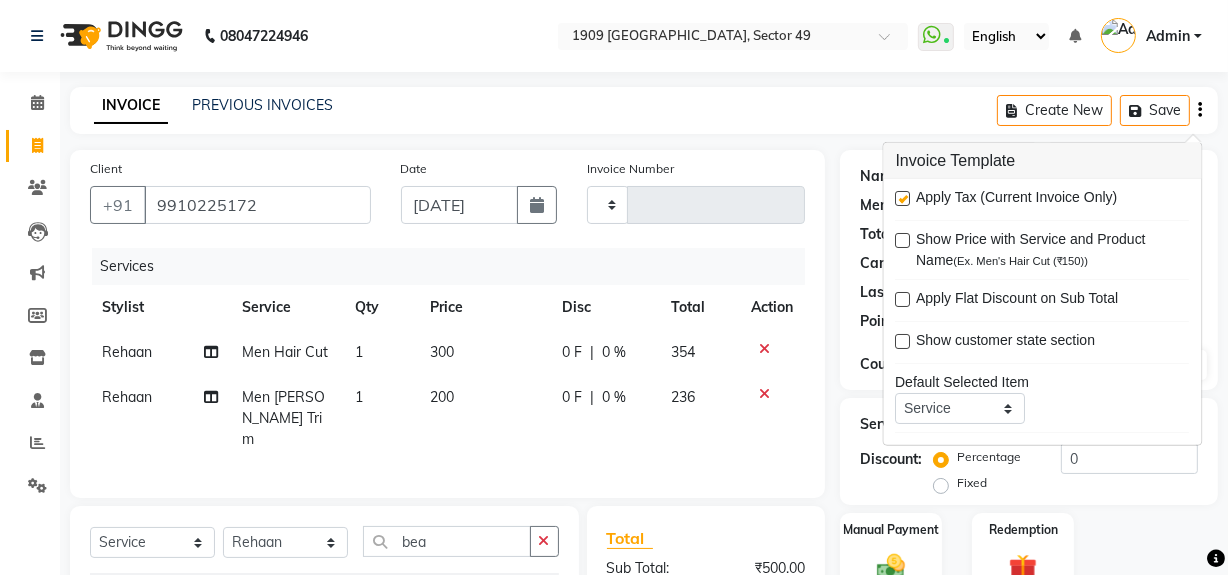 click at bounding box center (903, 198) 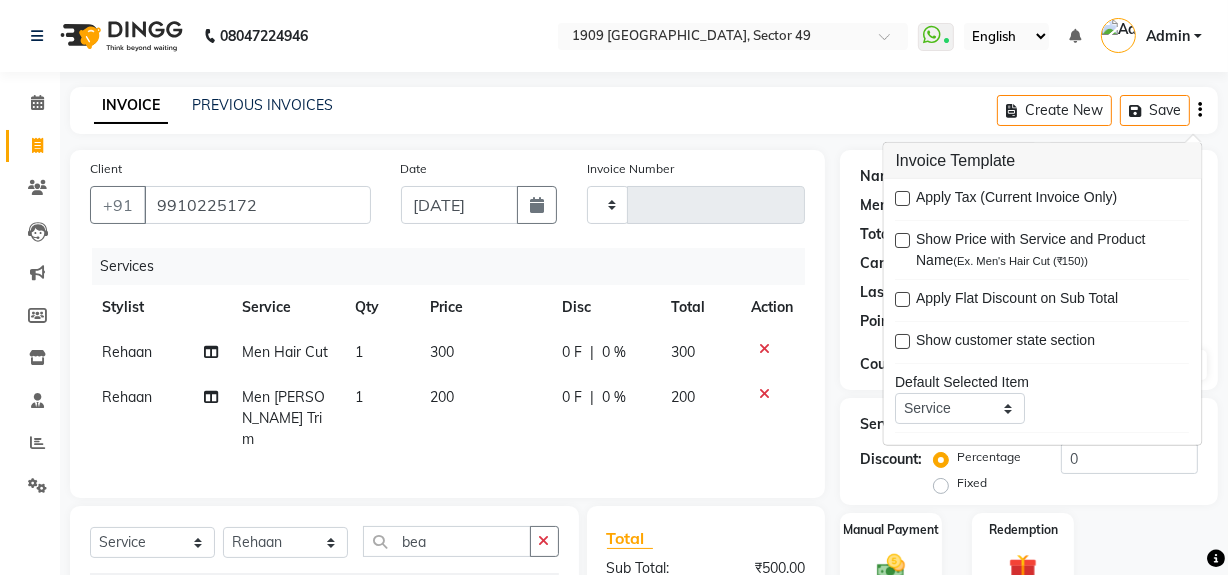 scroll, scrollTop: 205, scrollLeft: 0, axis: vertical 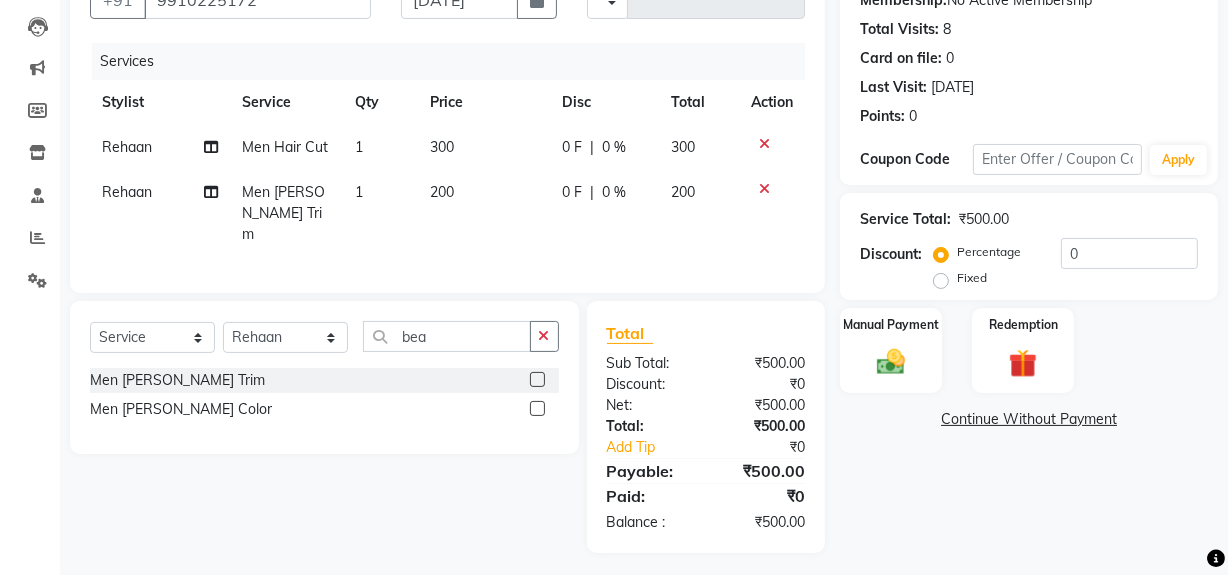 click on "Name: Devraj  Membership:  No Active Membership  Total Visits:  8 Card on file:  0 Last Visit:   30-06-2025 Points:   0  Coupon Code Apply Service Total:  ₹500.00  Discount:  Percentage   Fixed  0 Manual Payment Redemption  Continue Without Payment" 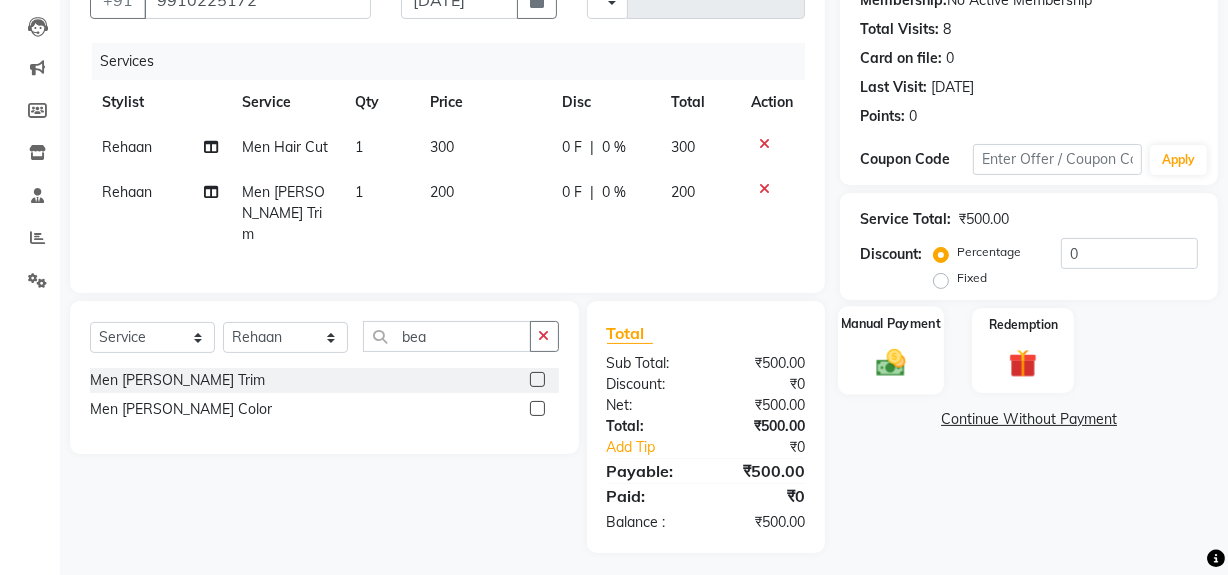 click on "Manual Payment" 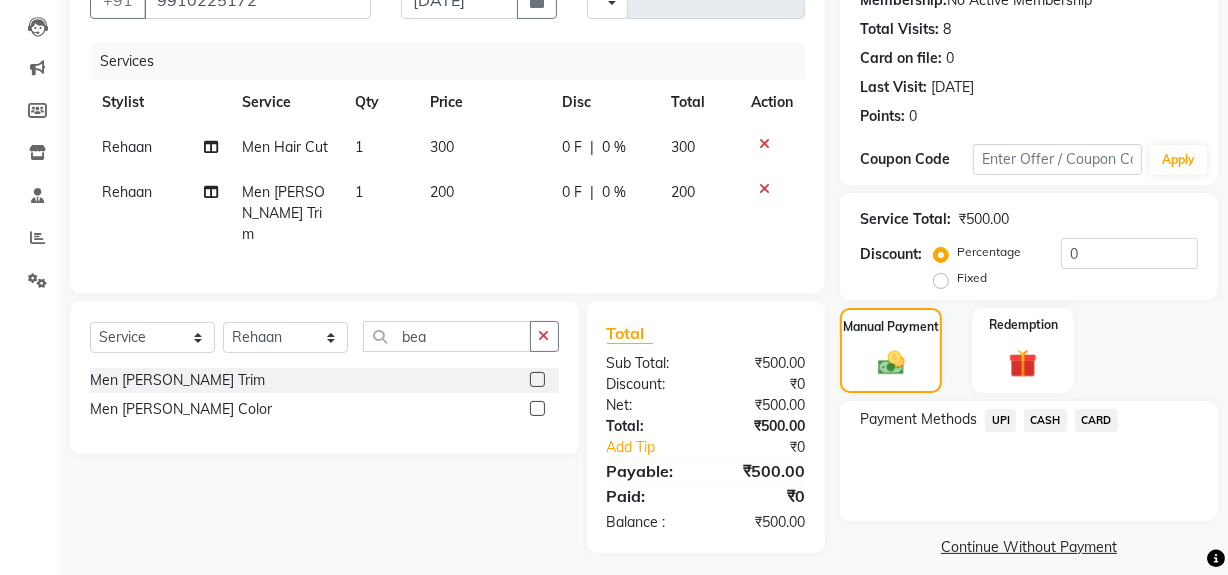 click on "CASH" 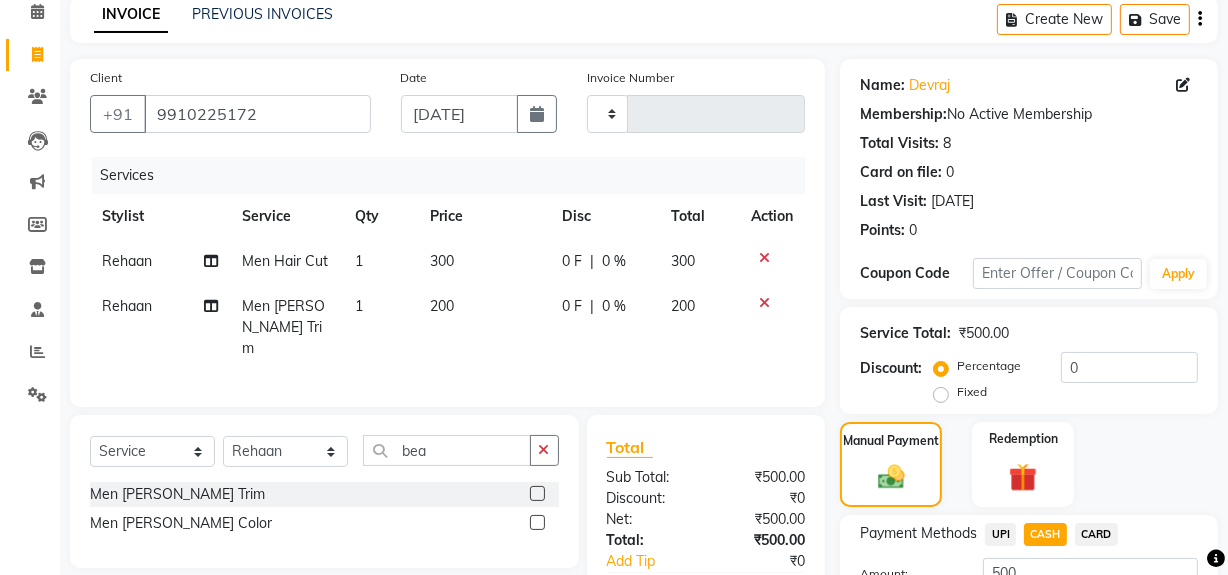 scroll, scrollTop: 0, scrollLeft: 0, axis: both 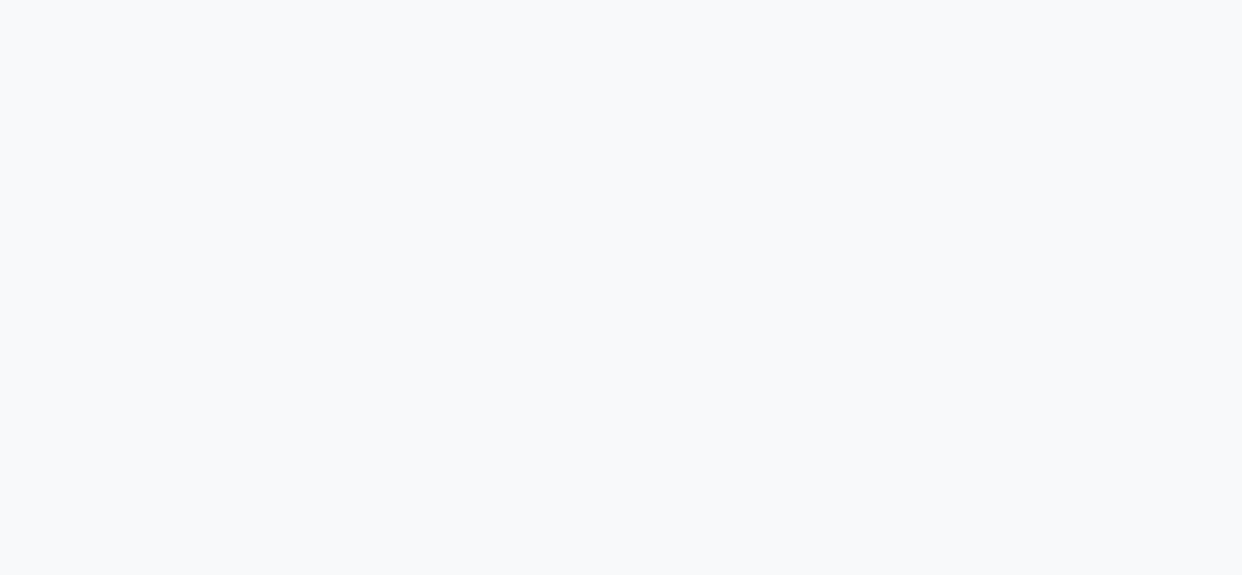 select on "6923" 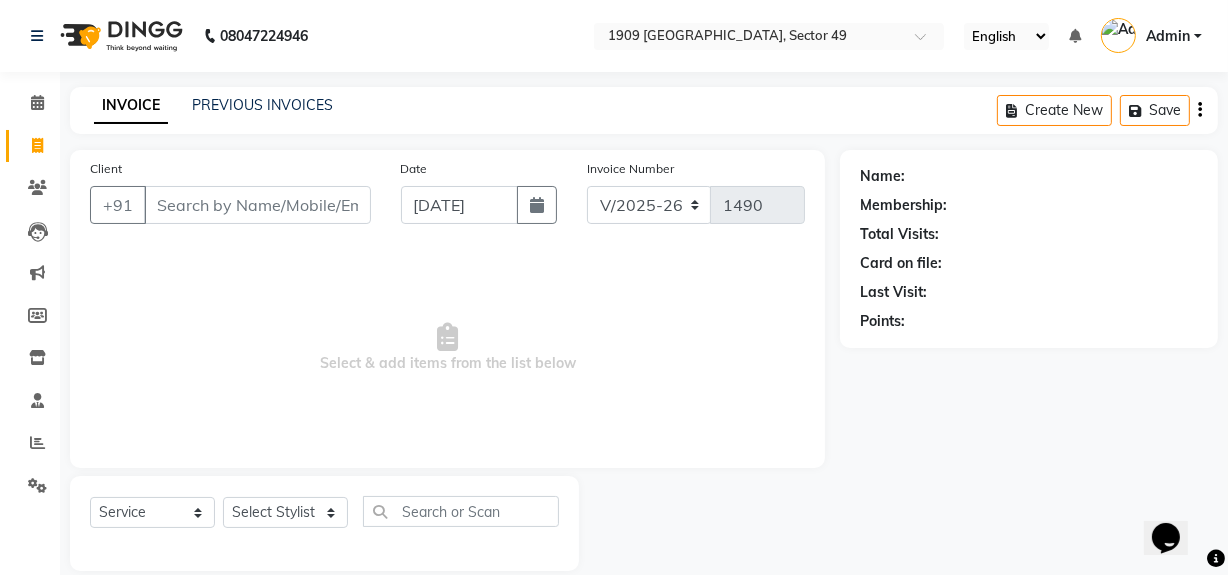 scroll, scrollTop: 0, scrollLeft: 0, axis: both 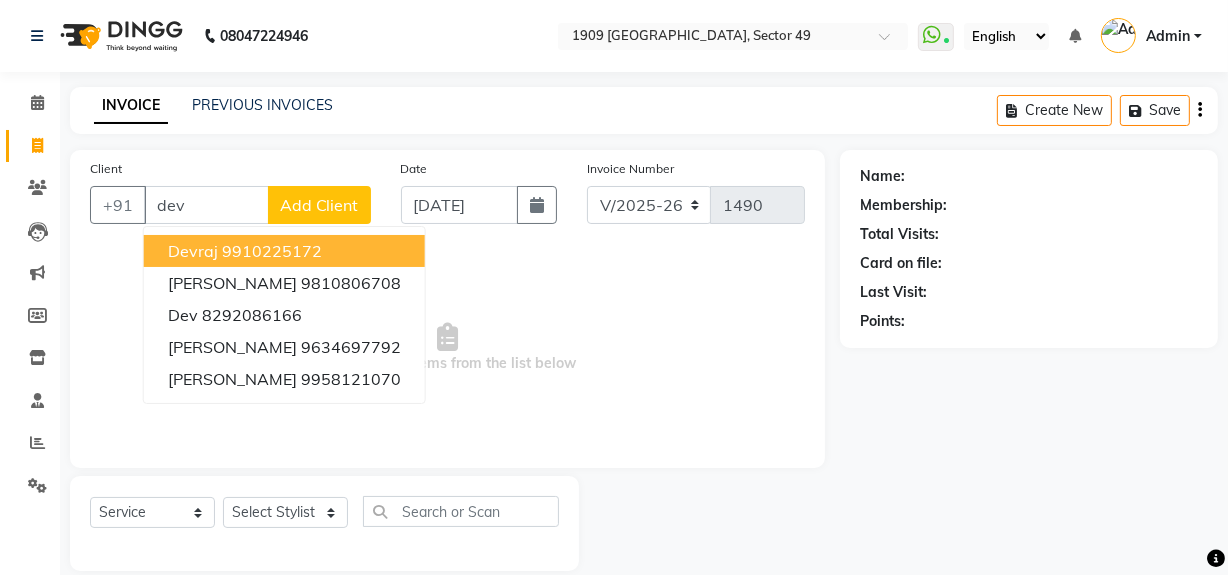click on "9910225172" at bounding box center (272, 251) 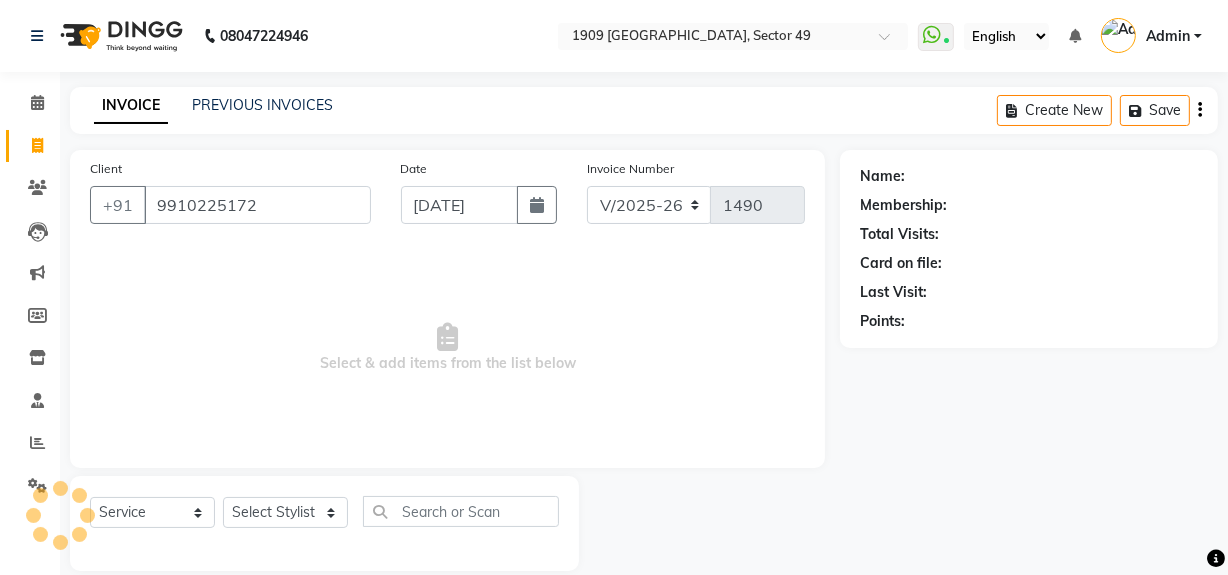 type on "9910225172" 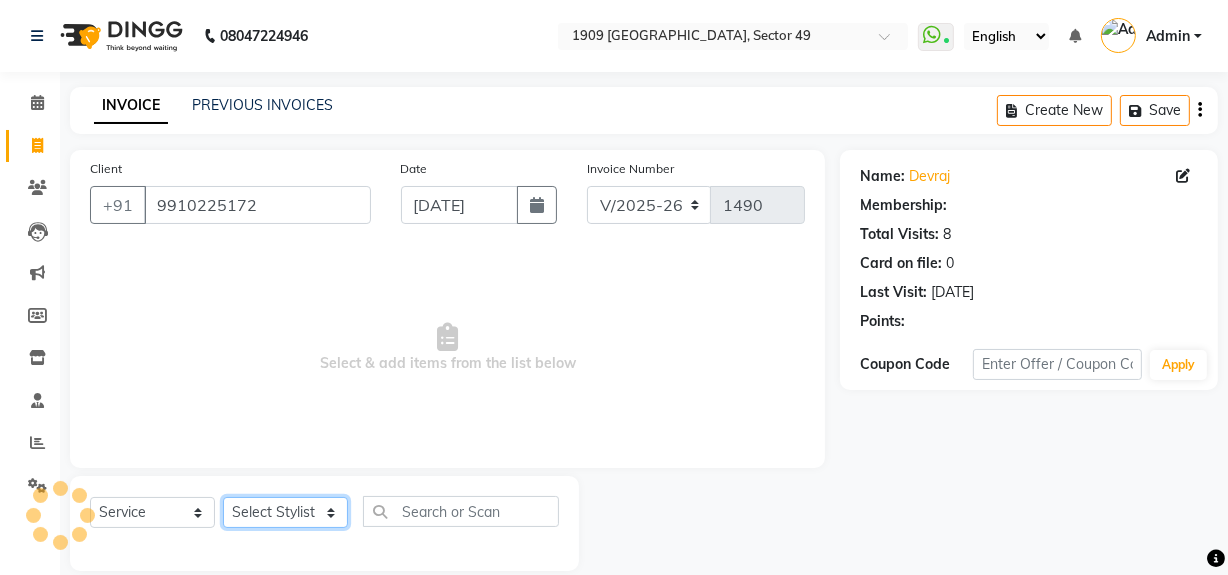 click on "Select Stylist [PERSON_NAME] [PERSON_NAME] House Sale Jyoti Nisha [PERSON_NAME] [PERSON_NAME] Veer [PERSON_NAME] Vishal" 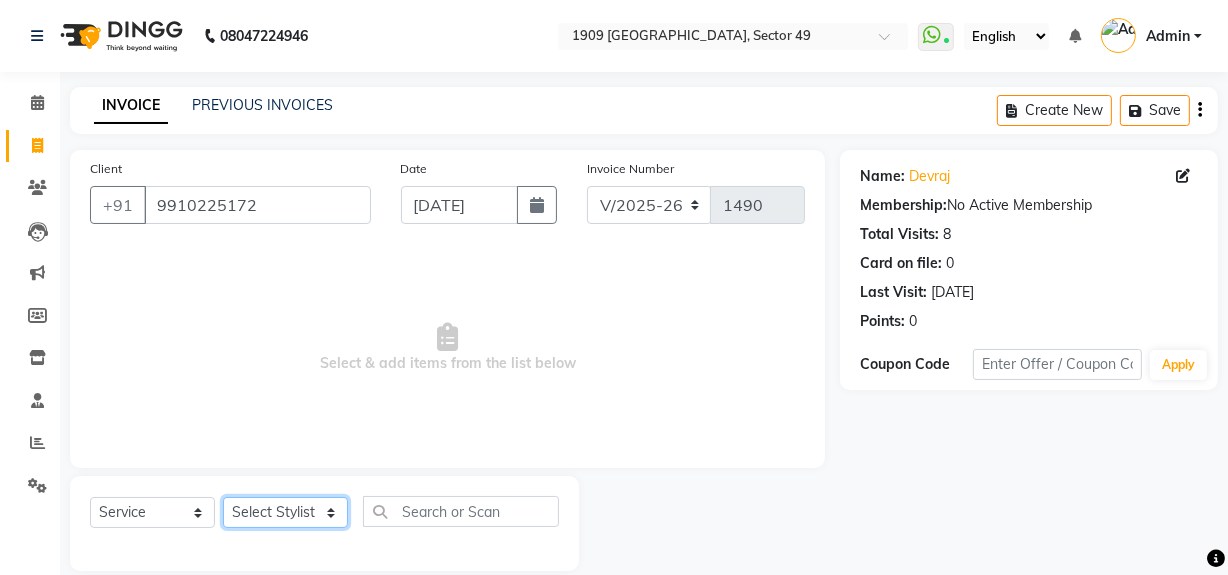 select on "57119" 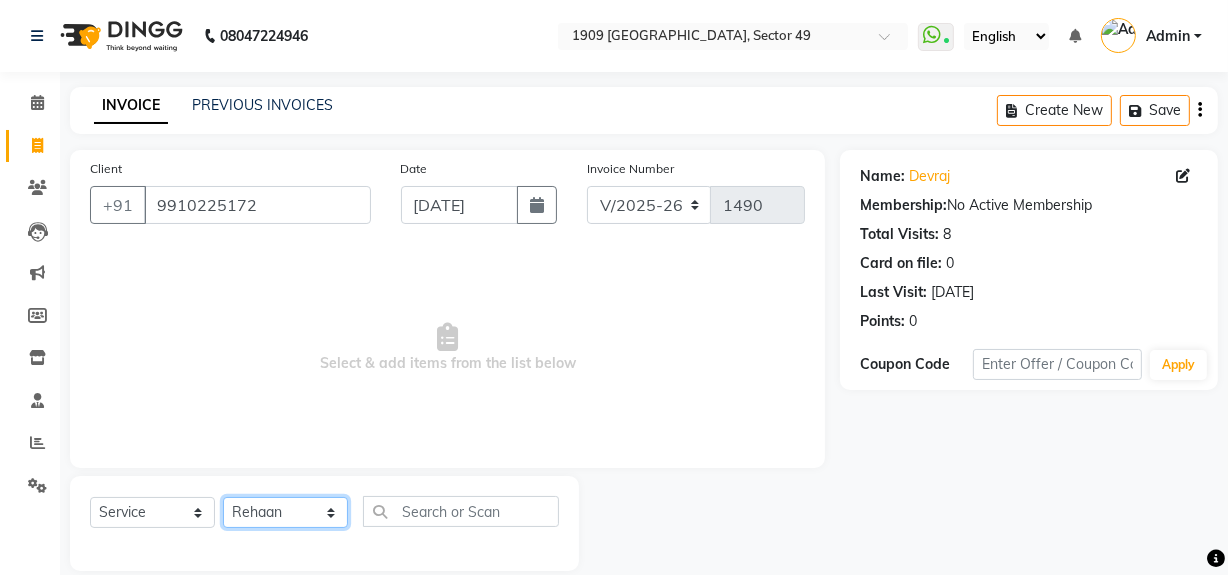 click on "Select Stylist [PERSON_NAME] [PERSON_NAME] House Sale Jyoti Nisha [PERSON_NAME] [PERSON_NAME] Veer [PERSON_NAME] Vishal" 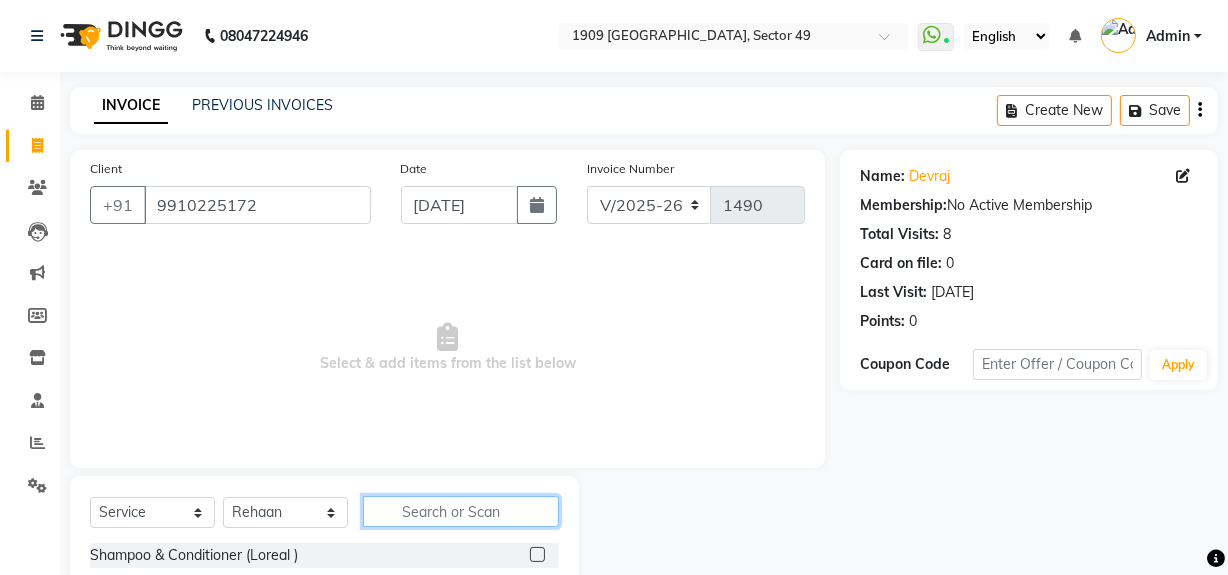 click 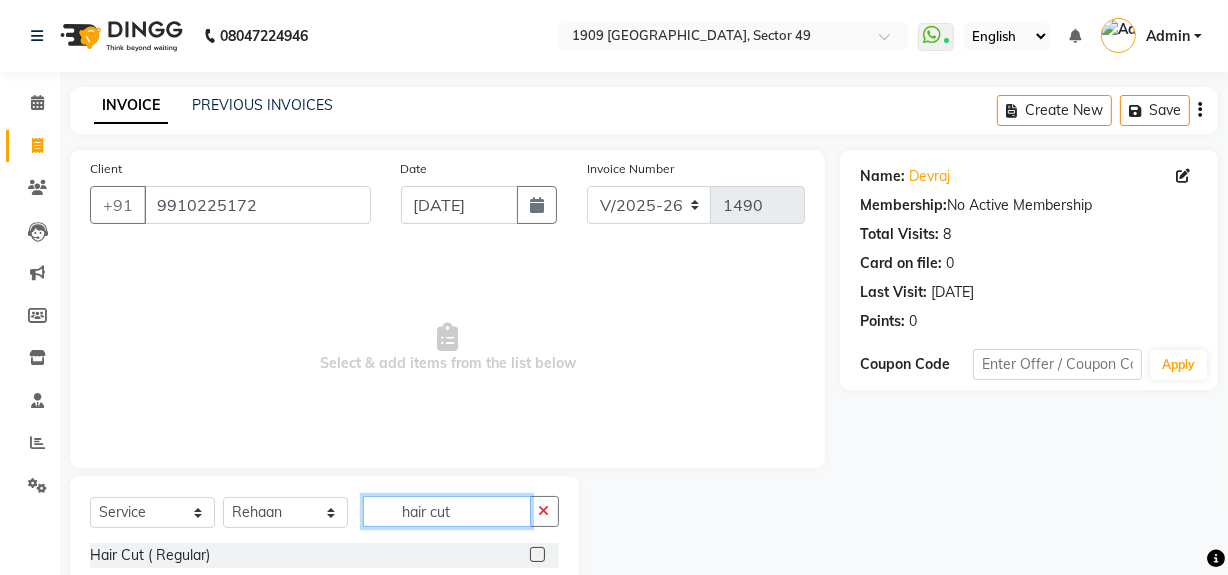 scroll, scrollTop: 170, scrollLeft: 0, axis: vertical 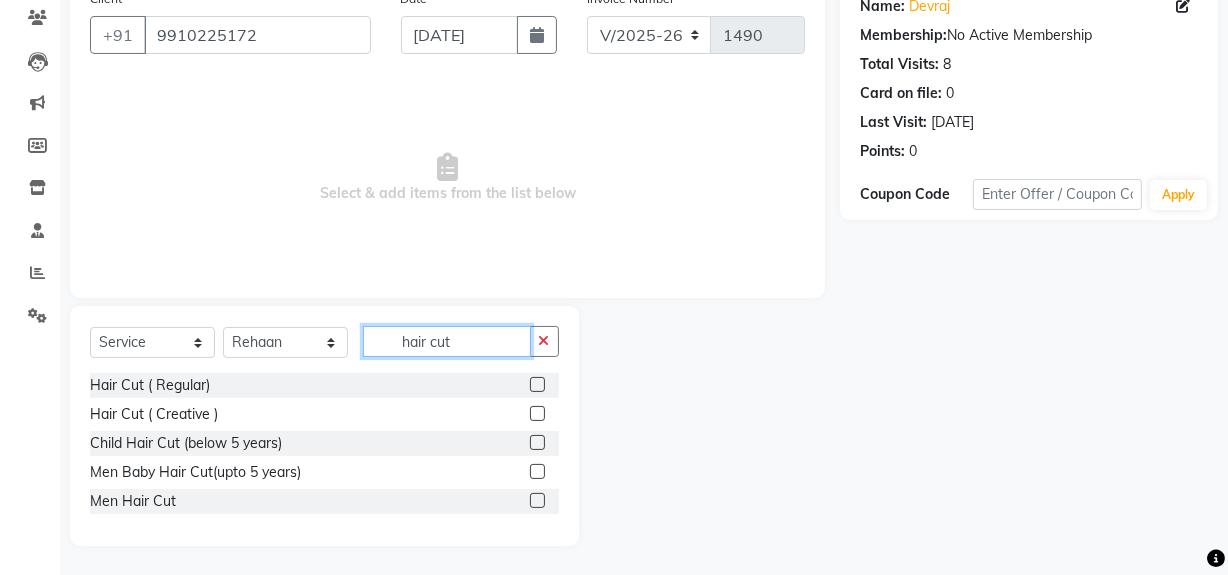 type on "hair cut" 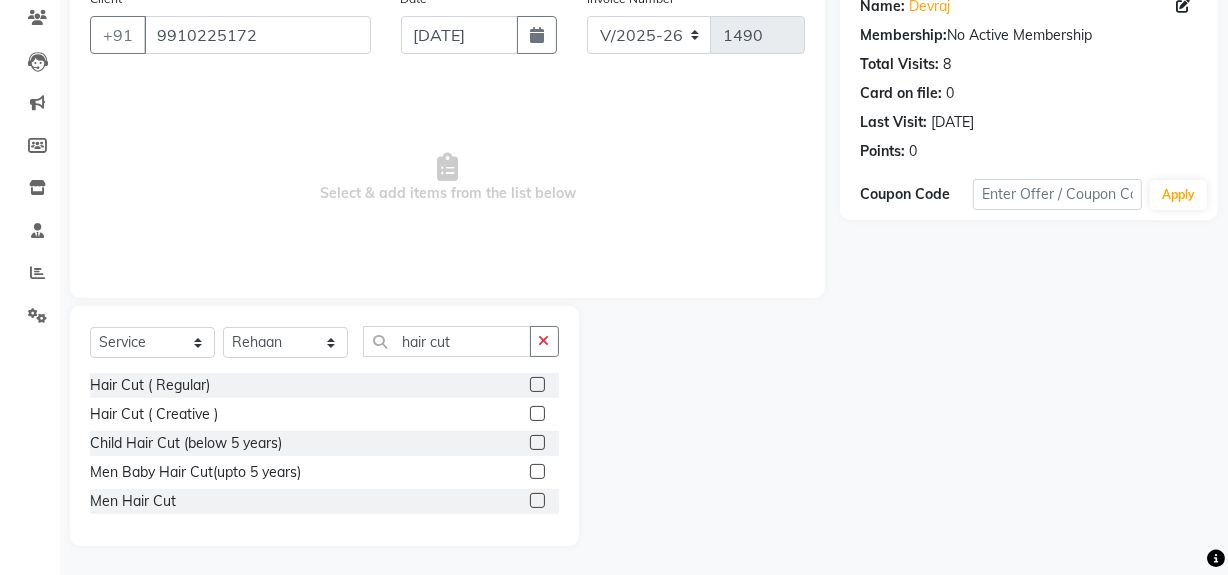 click 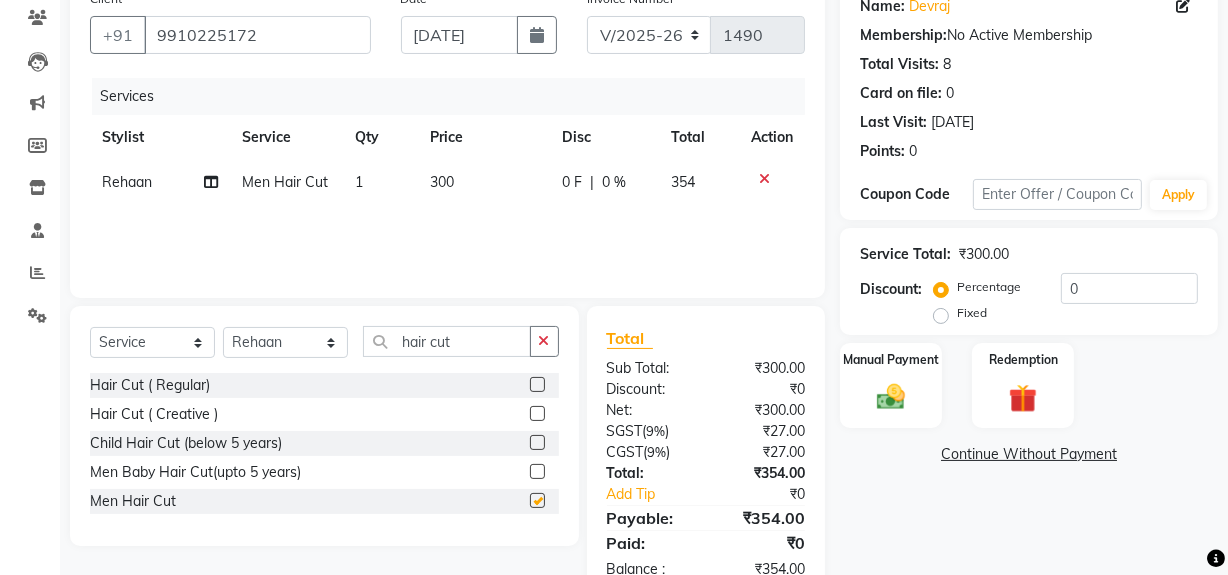 checkbox on "false" 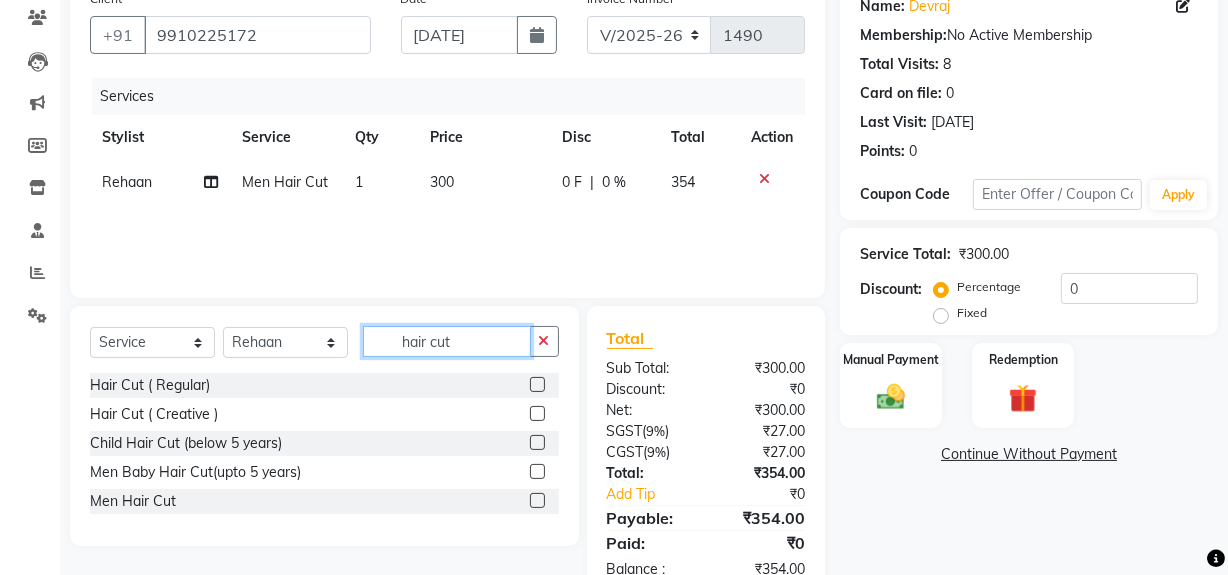drag, startPoint x: 397, startPoint y: 331, endPoint x: 515, endPoint y: 336, distance: 118.10589 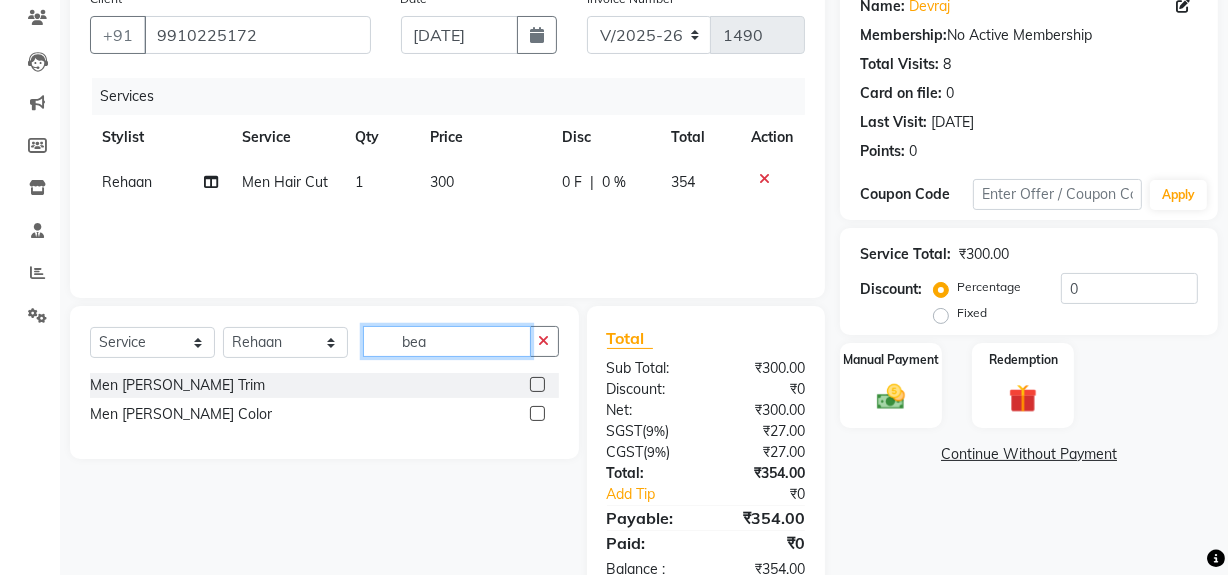 type on "bea" 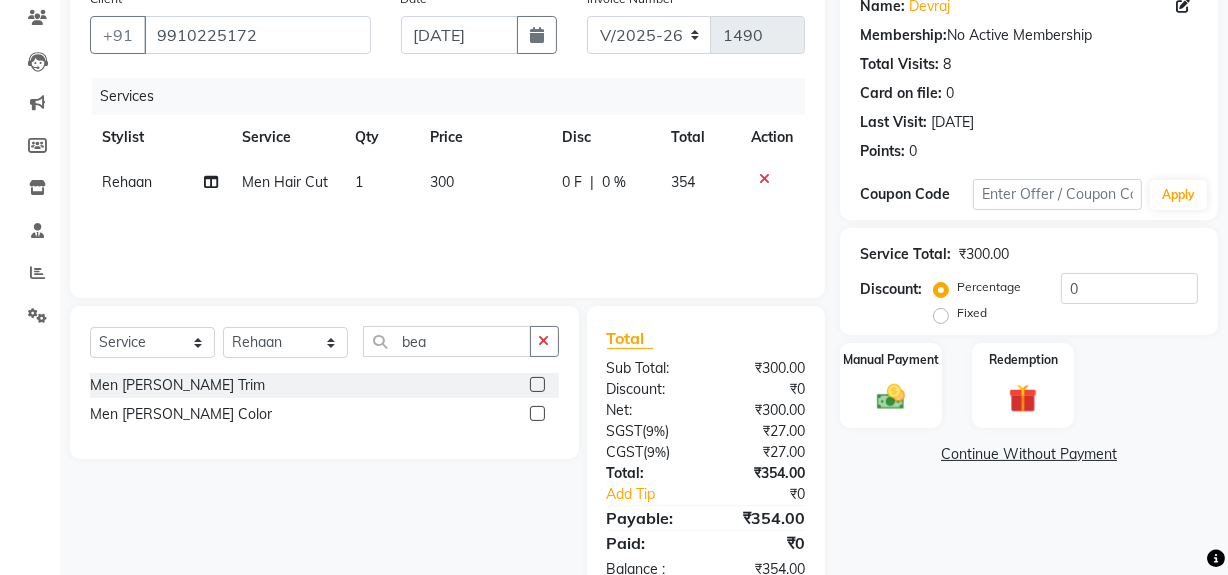 click 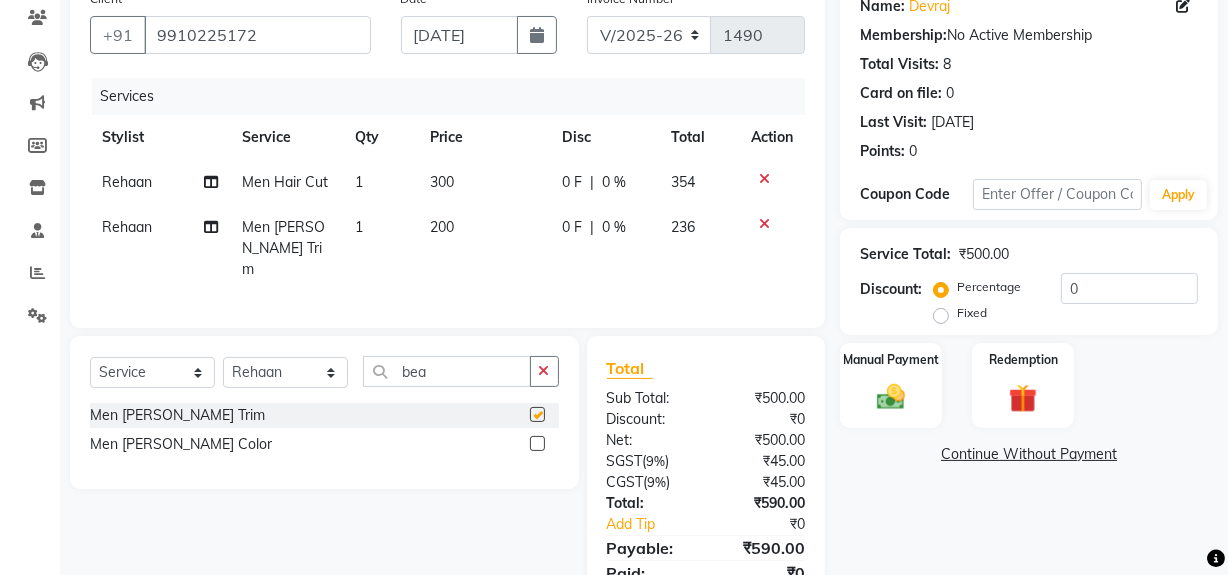 checkbox on "false" 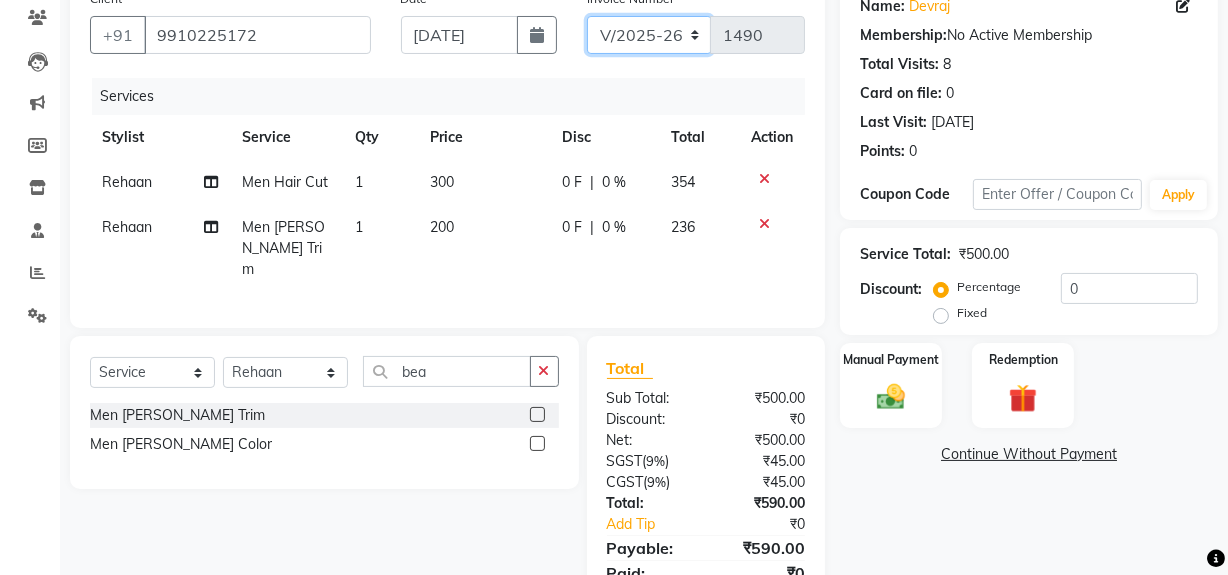 click on "V/2025 V/2025-26" 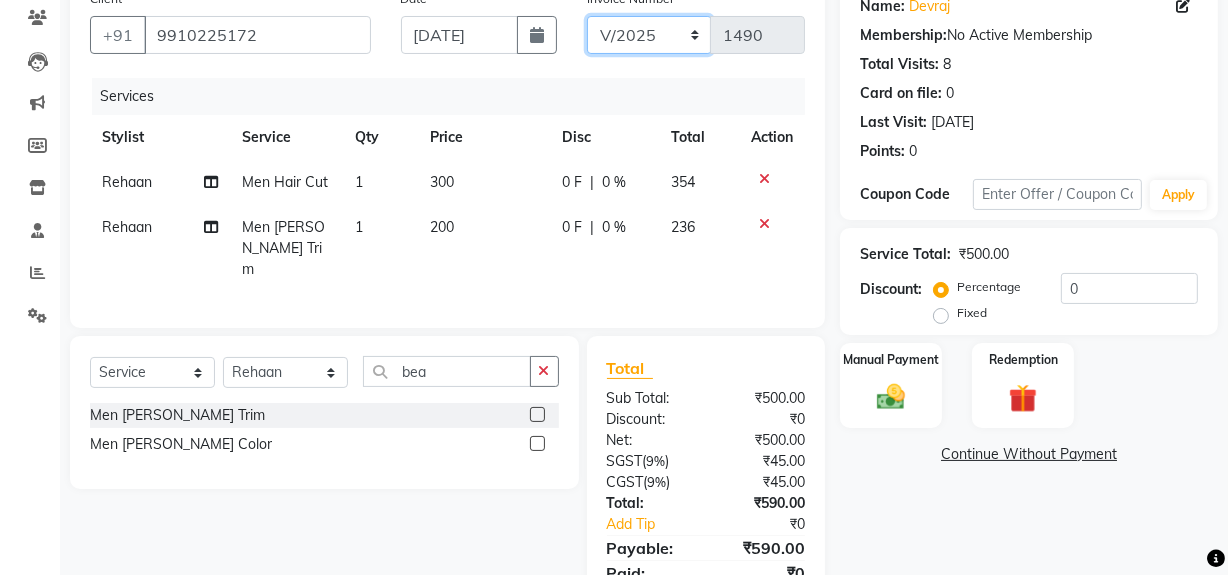 click on "V/2025 V/2025-26" 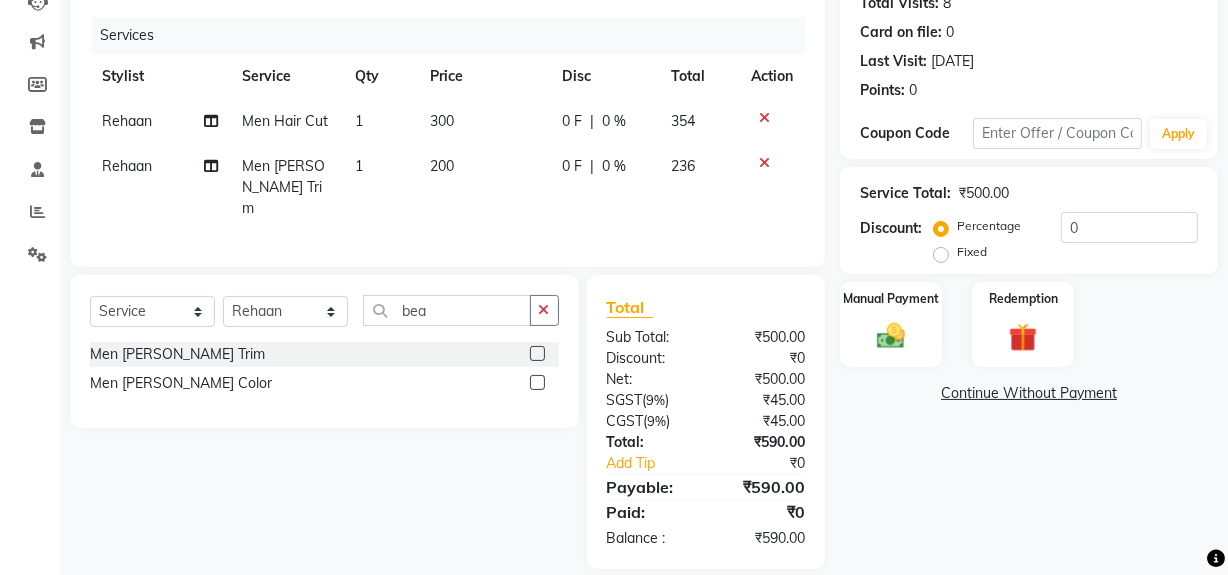 scroll, scrollTop: 240, scrollLeft: 0, axis: vertical 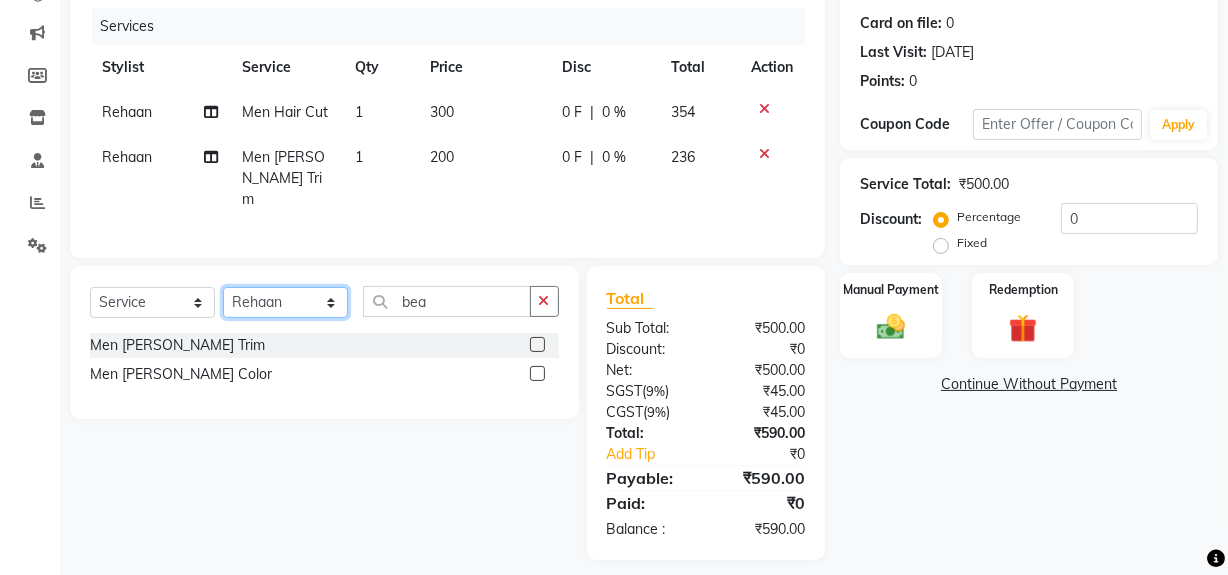 click on "Select Stylist [PERSON_NAME] [PERSON_NAME] House Sale Jyoti Nisha [PERSON_NAME] [PERSON_NAME] Veer [PERSON_NAME] Vishal" 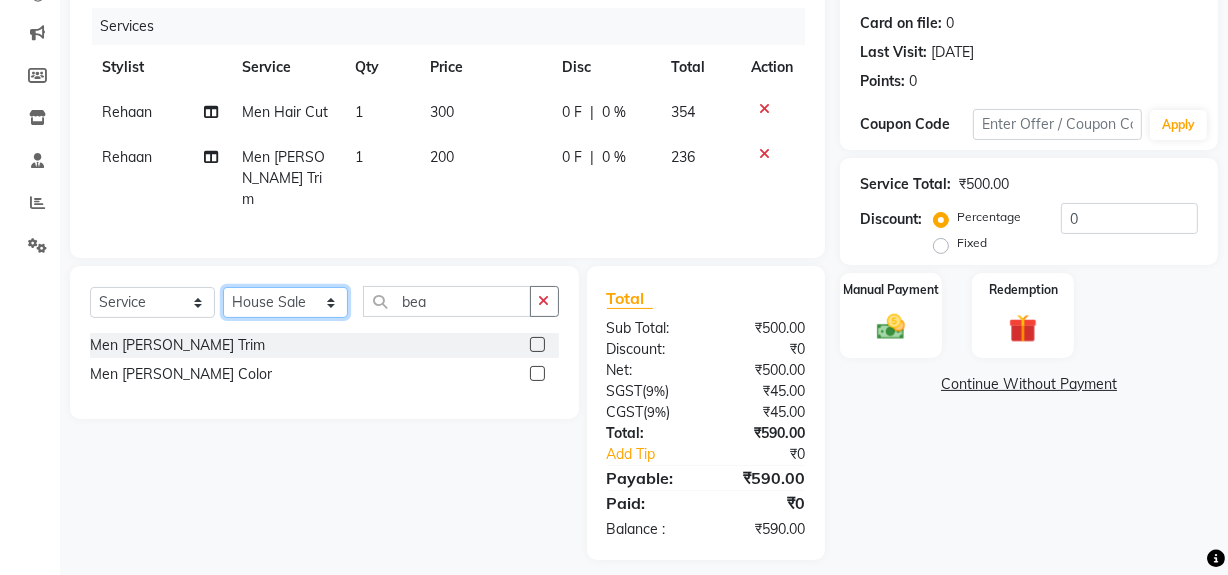 click on "Select Stylist [PERSON_NAME] [PERSON_NAME] House Sale Jyoti Nisha [PERSON_NAME] [PERSON_NAME] Veer [PERSON_NAME] Vishal" 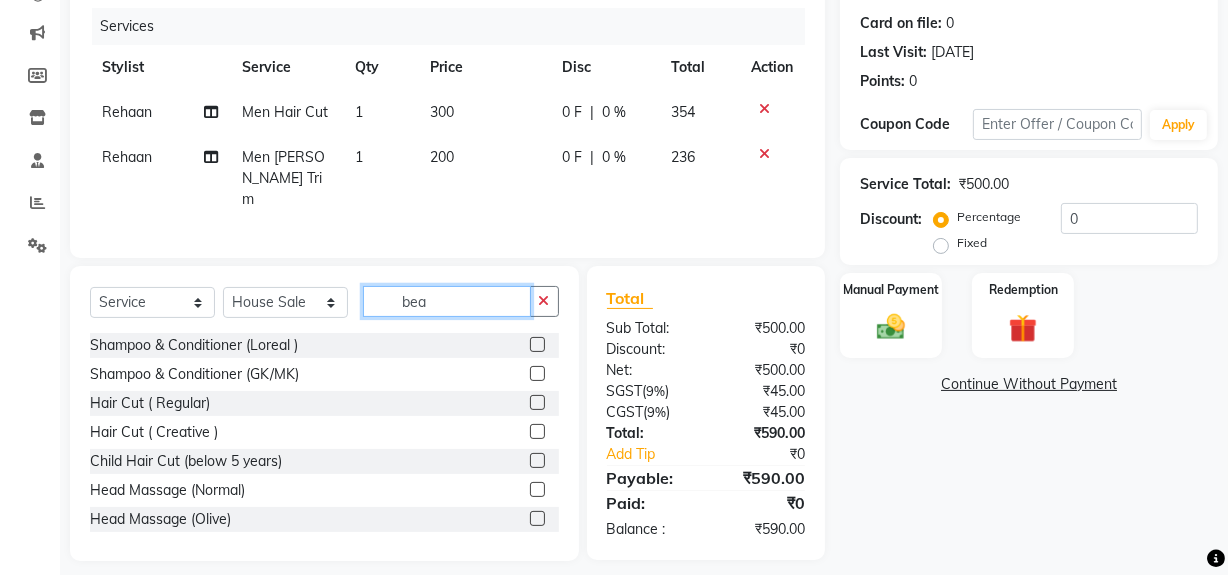 click on "bea" 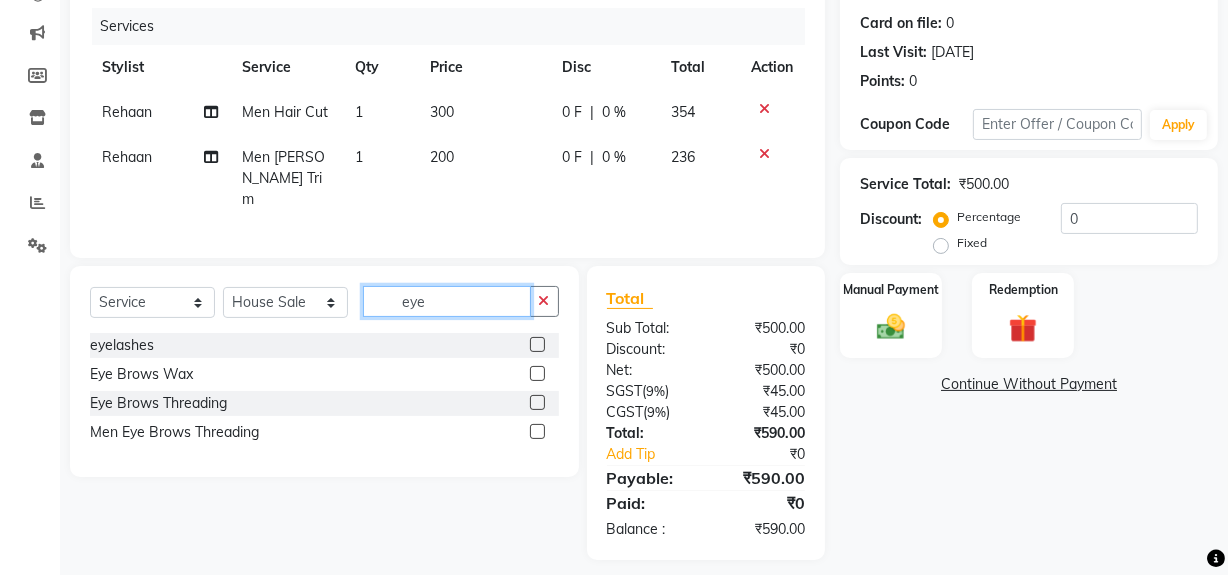type on "eye" 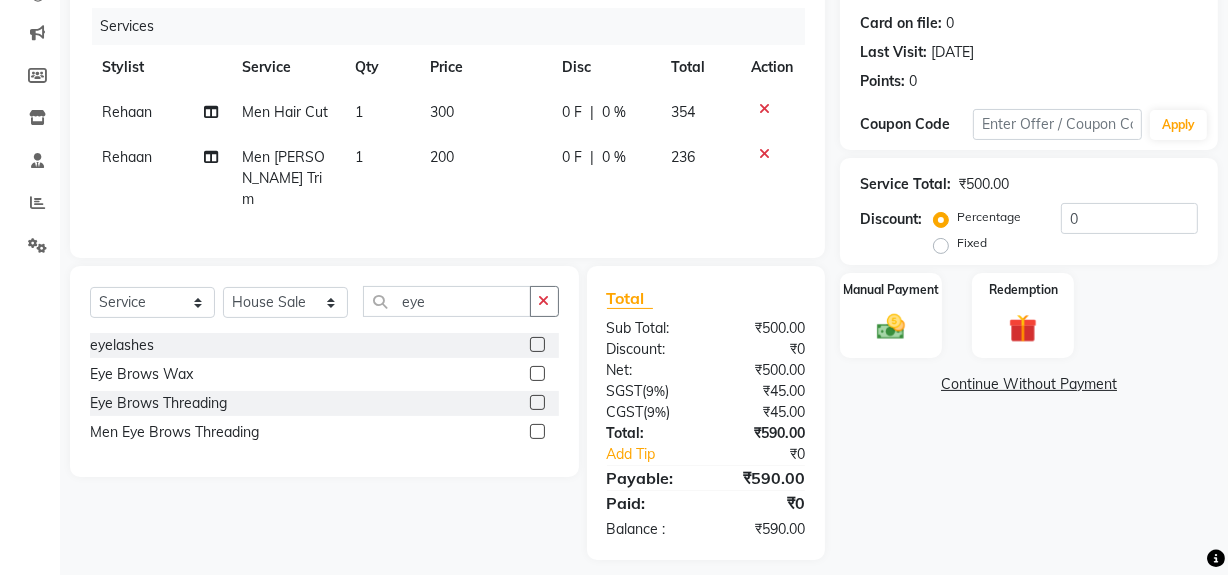 click 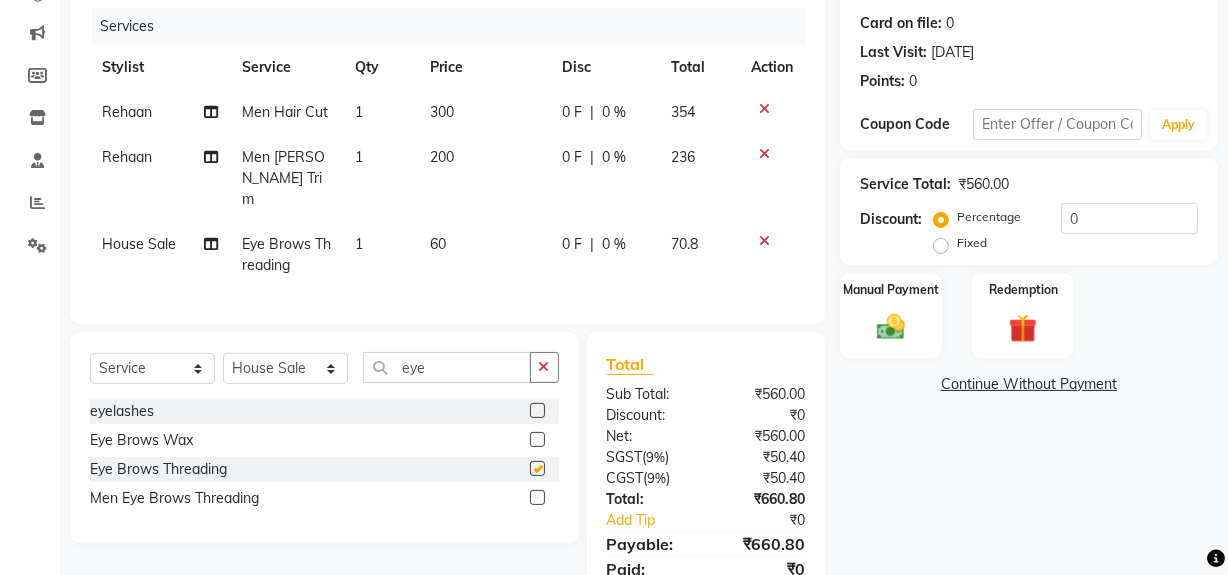 checkbox on "false" 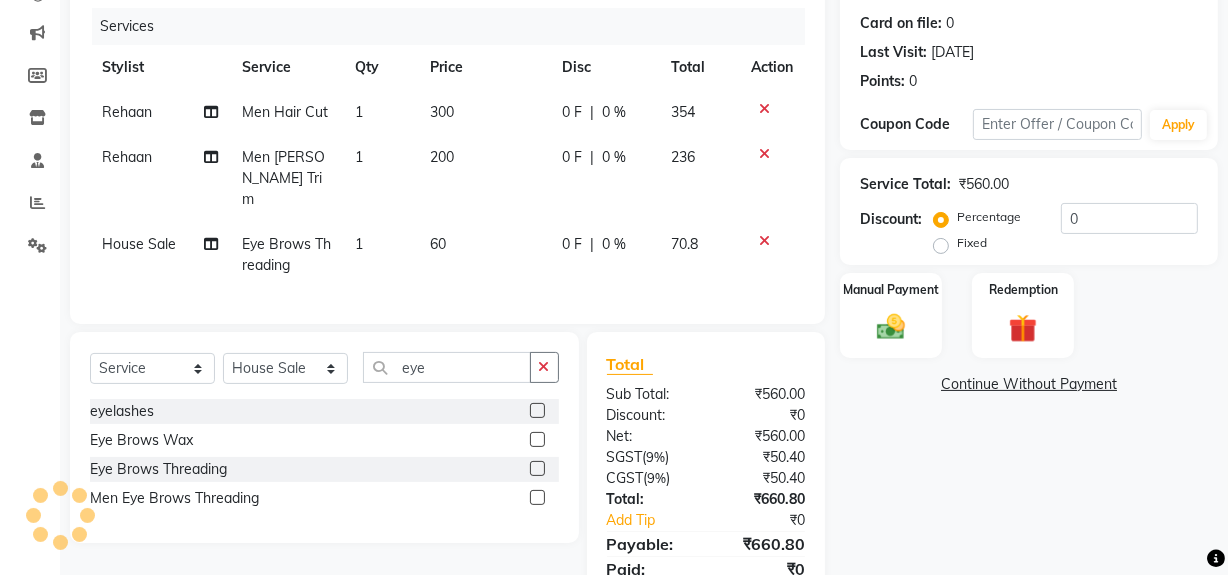 click on "60" 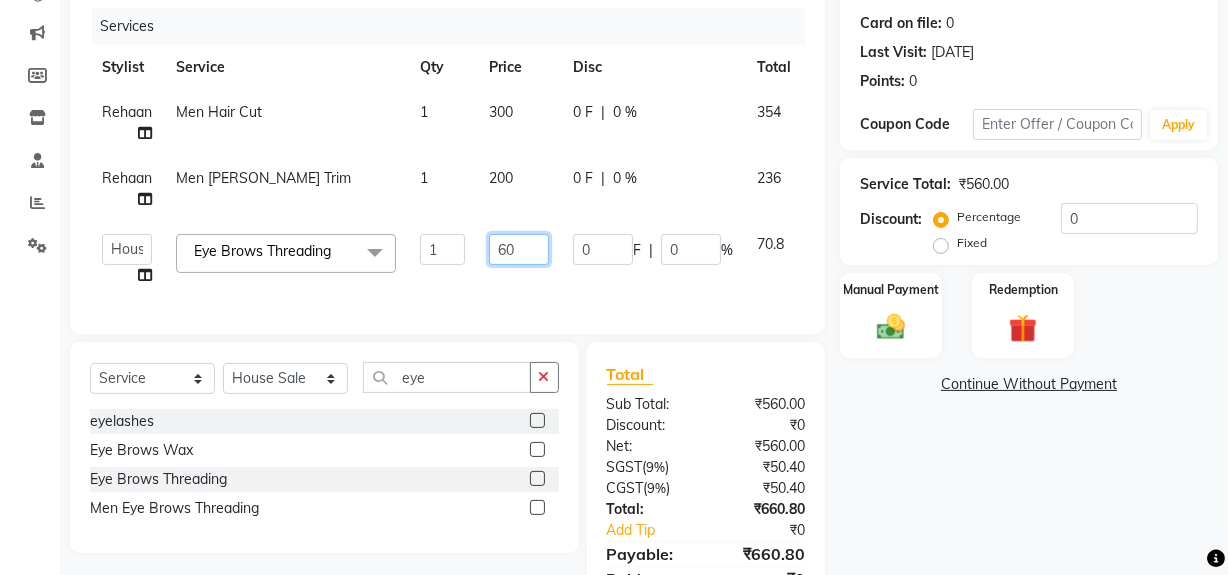 drag, startPoint x: 487, startPoint y: 241, endPoint x: 529, endPoint y: 253, distance: 43.68066 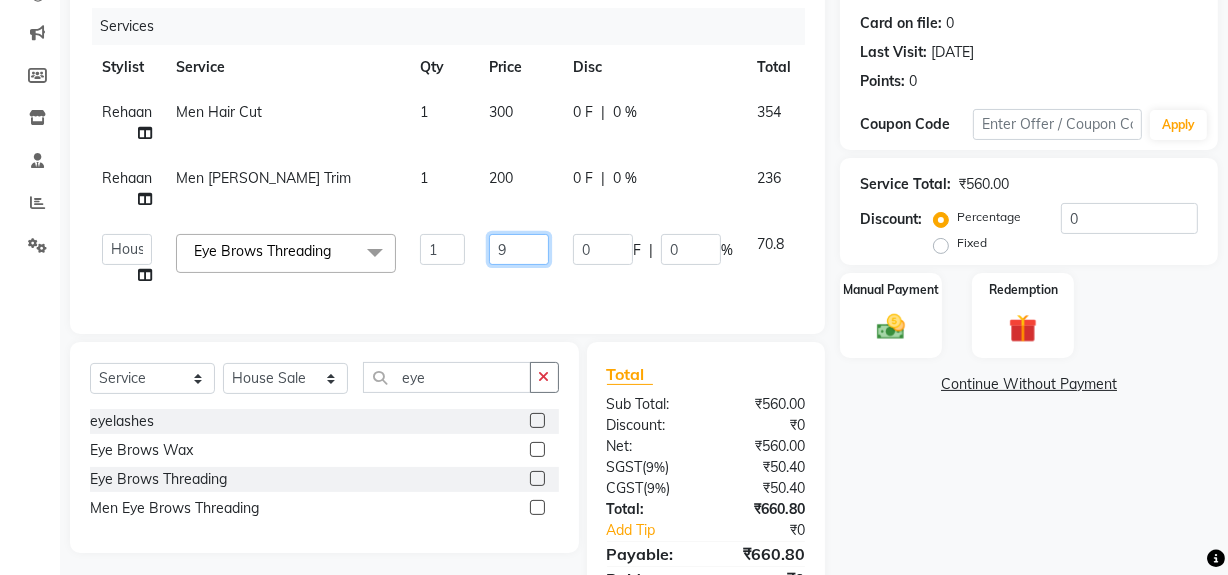 type on "90" 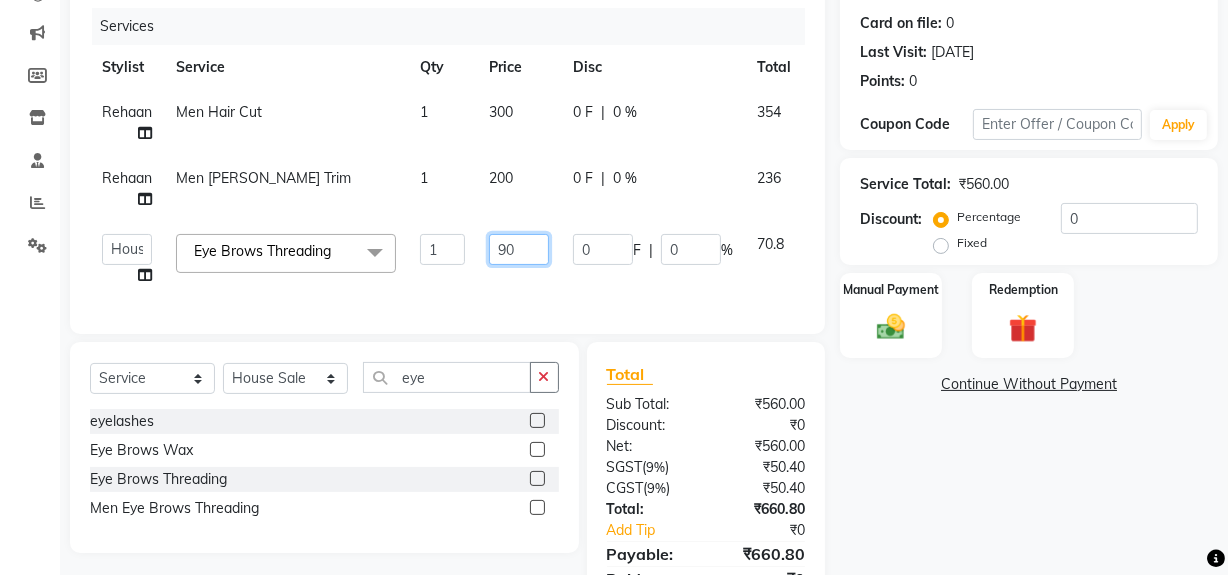 scroll, scrollTop: 0, scrollLeft: 0, axis: both 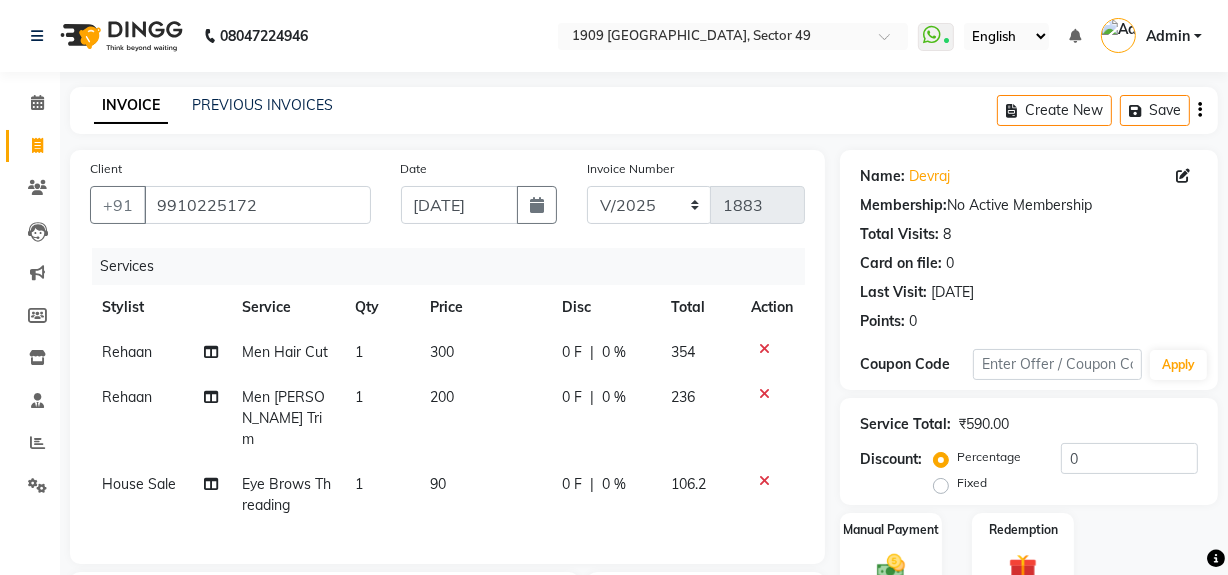 click 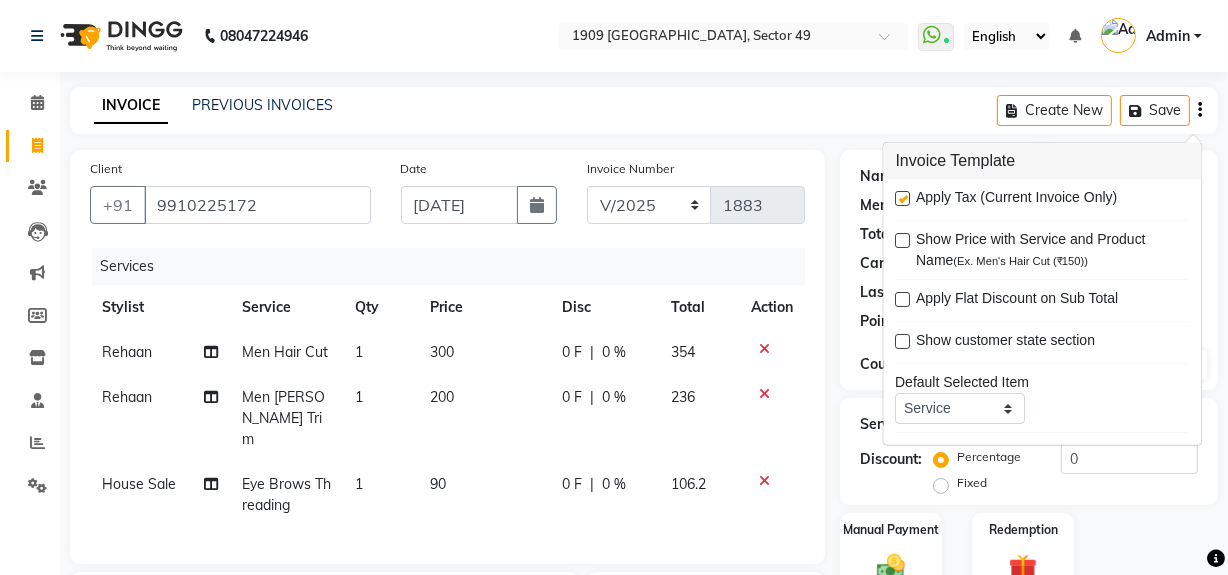click at bounding box center [903, 198] 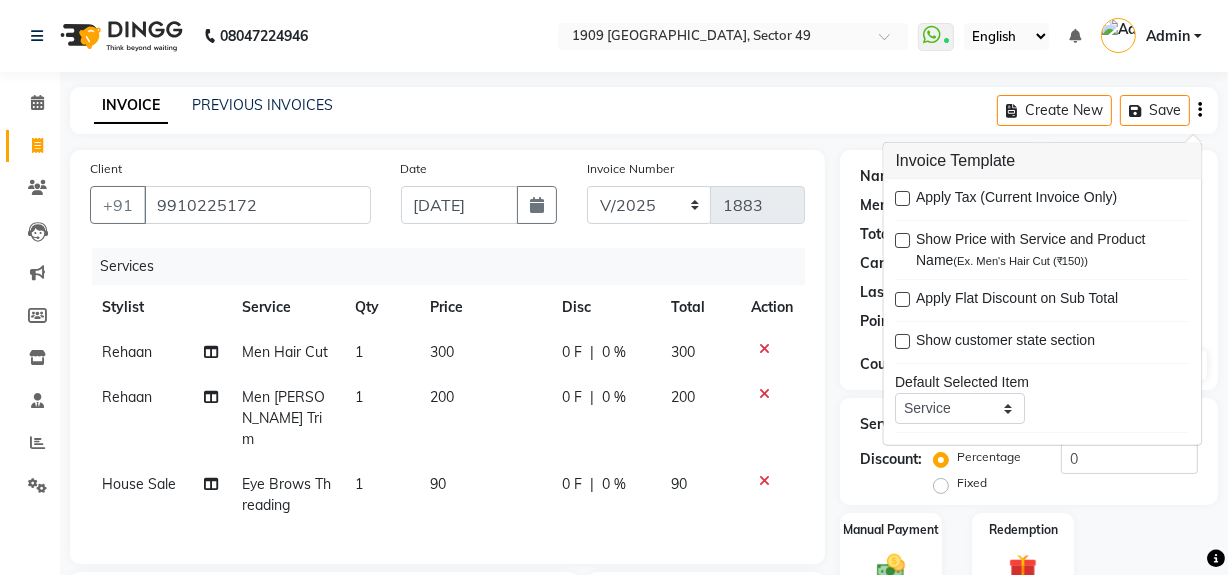 scroll, scrollTop: 263, scrollLeft: 0, axis: vertical 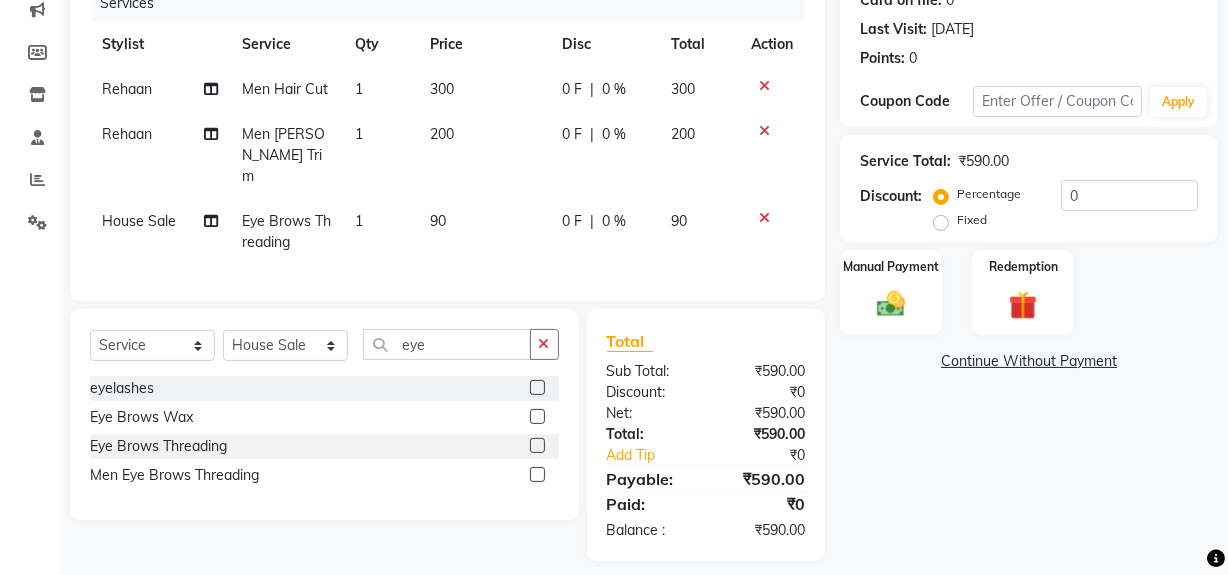 drag, startPoint x: 948, startPoint y: 459, endPoint x: 895, endPoint y: 381, distance: 94.302704 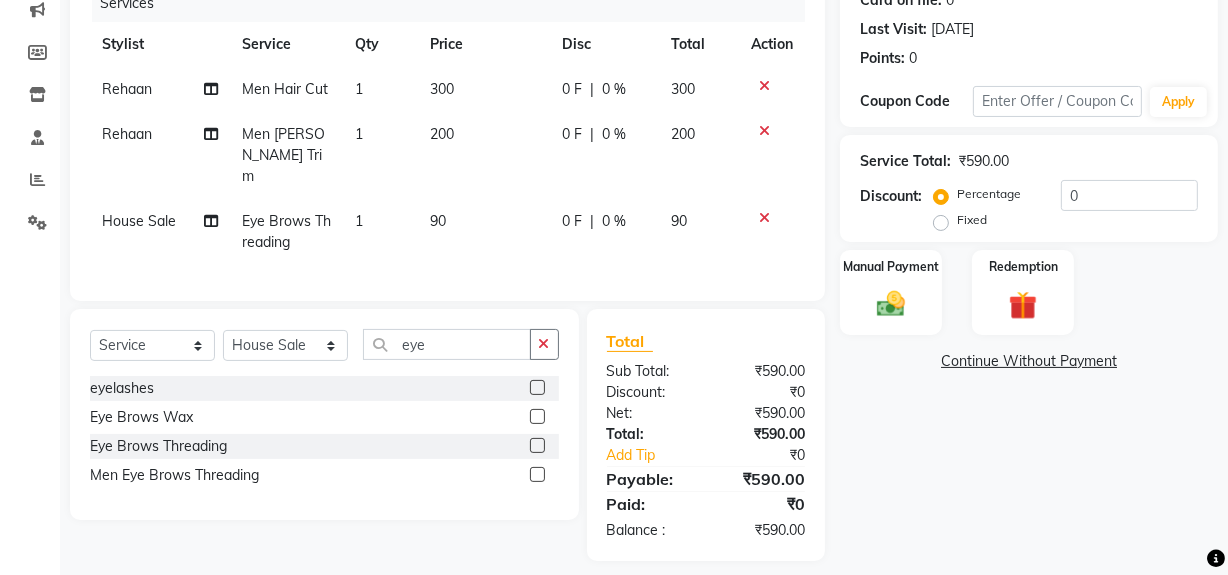 click on "Name: Devraj  Membership:  No Active Membership  Total Visits:  8 Card on file:  0 Last Visit:   30-06-2025 Points:   0  Coupon Code Apply Service Total:  ₹590.00  Discount:  Percentage   Fixed  0 Manual Payment Redemption  Continue Without Payment" 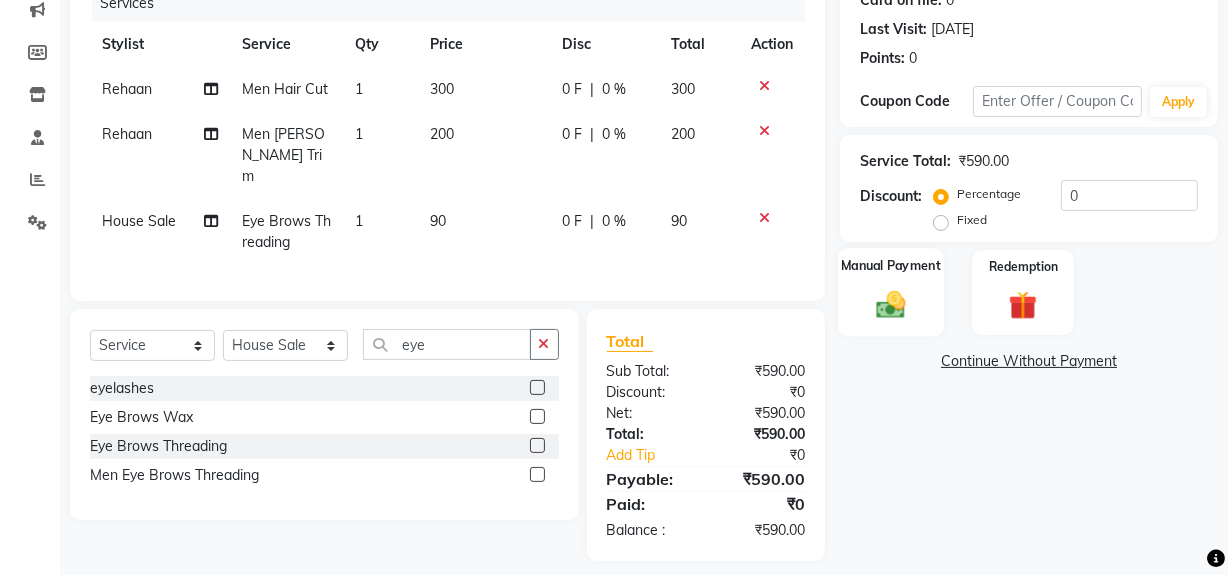 click 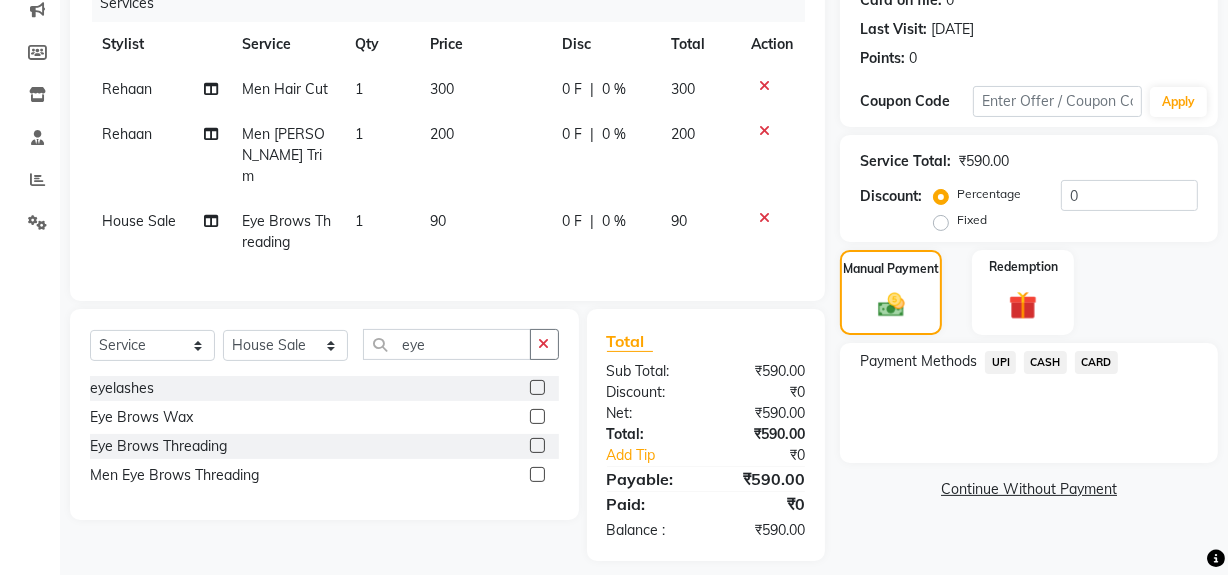 click on "CASH" 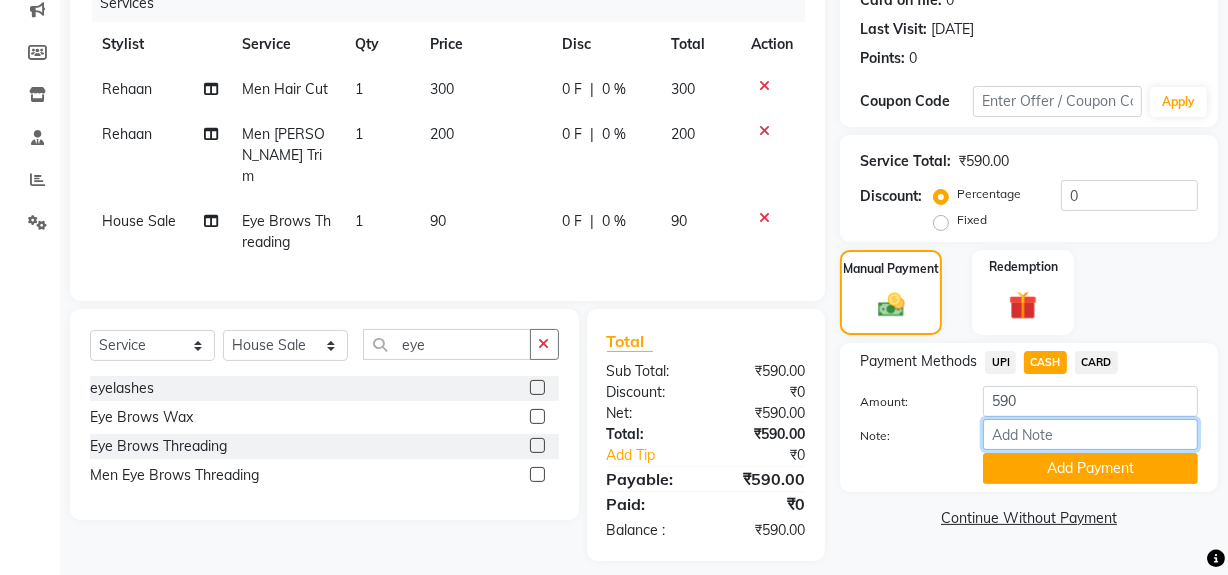 drag, startPoint x: 1070, startPoint y: 439, endPoint x: 1086, endPoint y: 431, distance: 17.888544 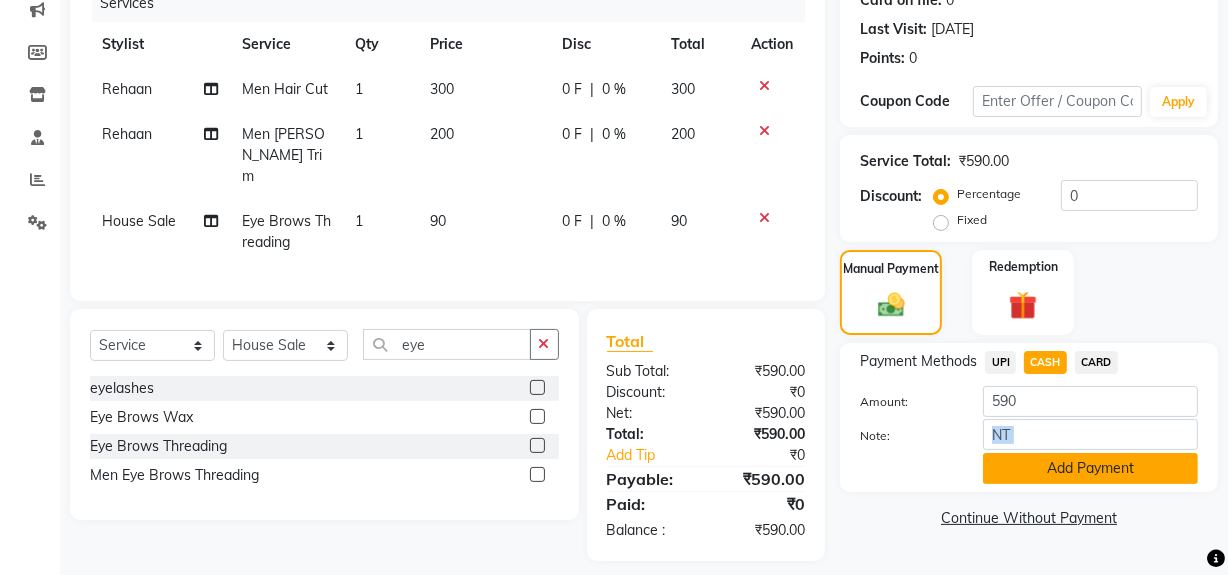 click on "Amount: 590 Note: NT Add Payment" 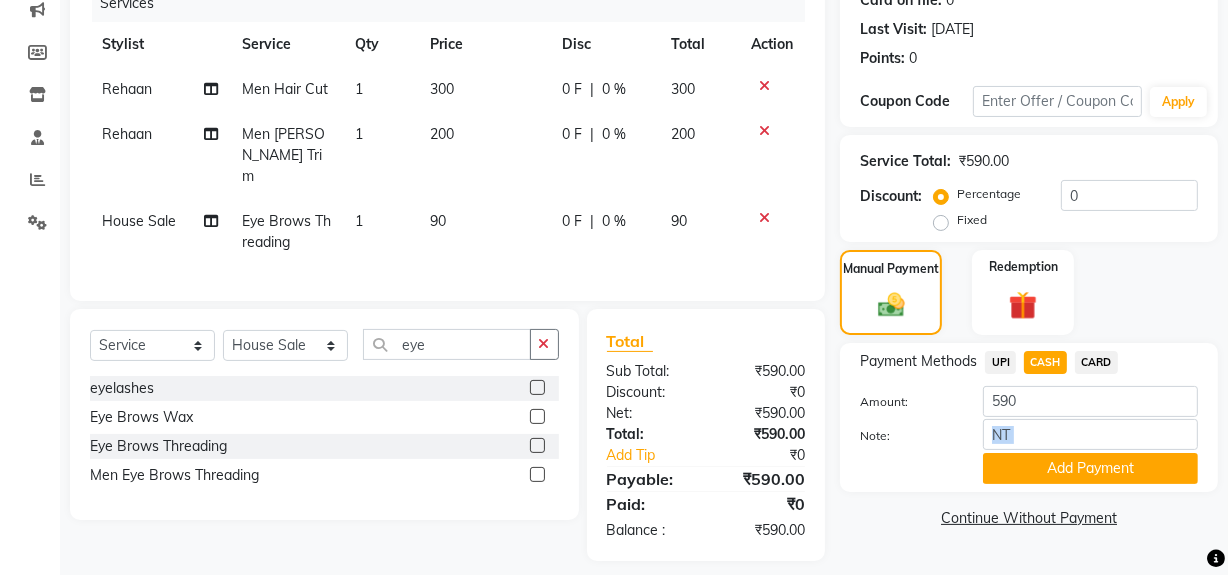 scroll, scrollTop: 271, scrollLeft: 0, axis: vertical 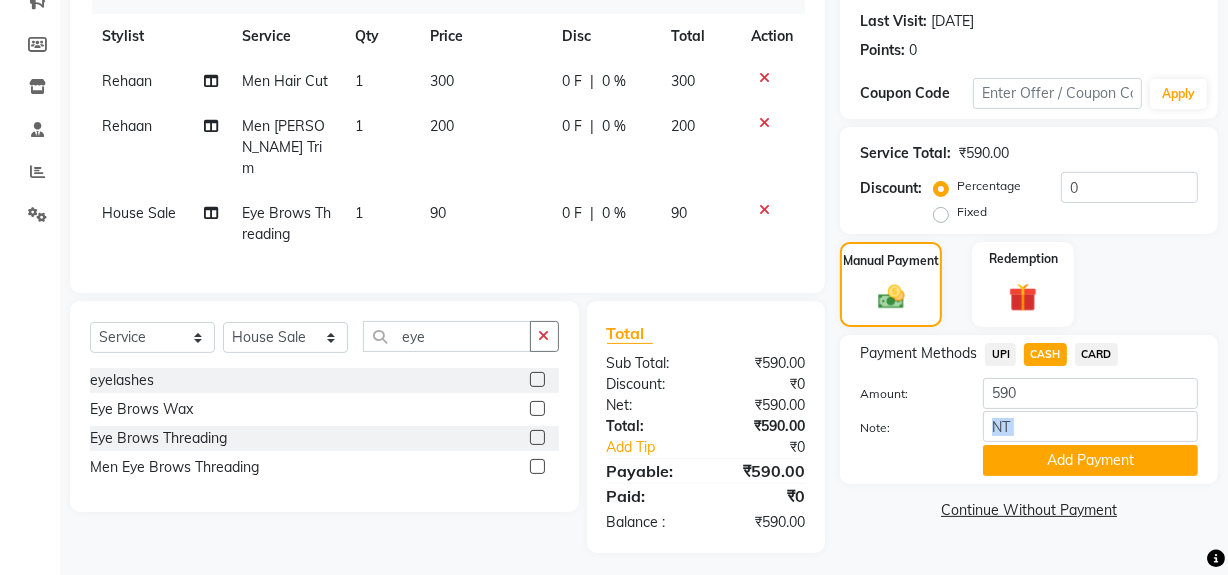 drag, startPoint x: 1061, startPoint y: 458, endPoint x: 1071, endPoint y: 456, distance: 10.198039 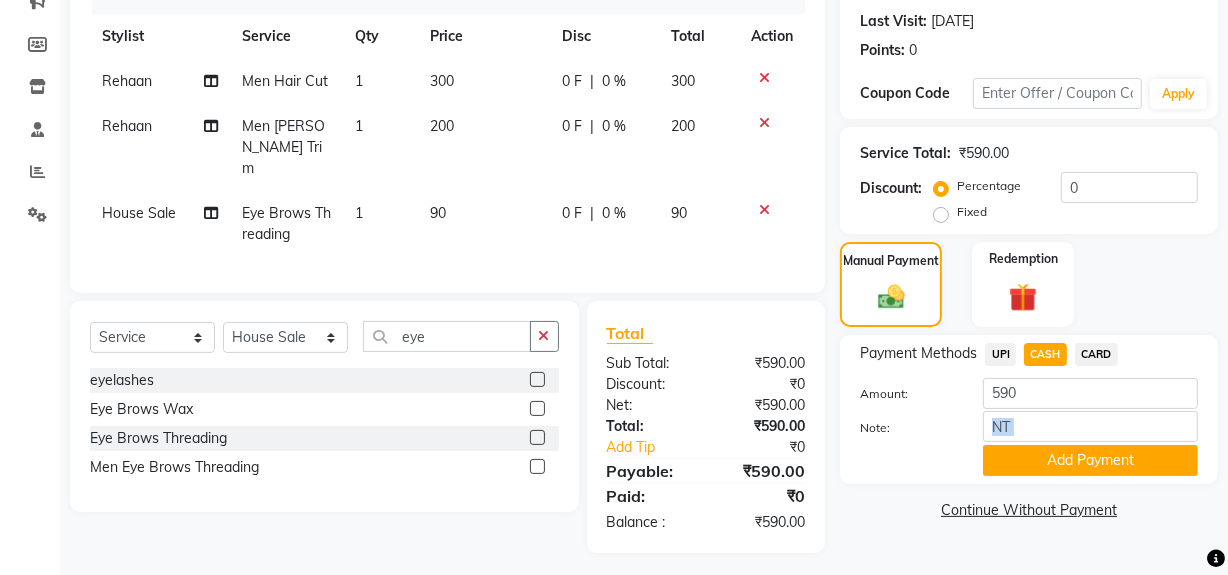 click on "Add Payment" 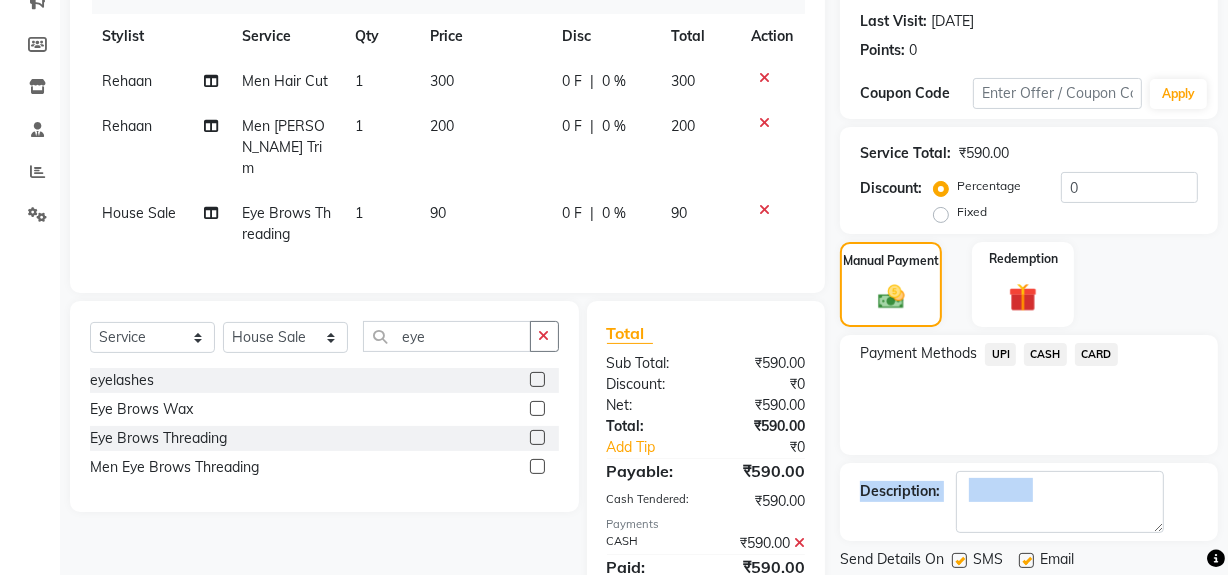 scroll, scrollTop: 341, scrollLeft: 0, axis: vertical 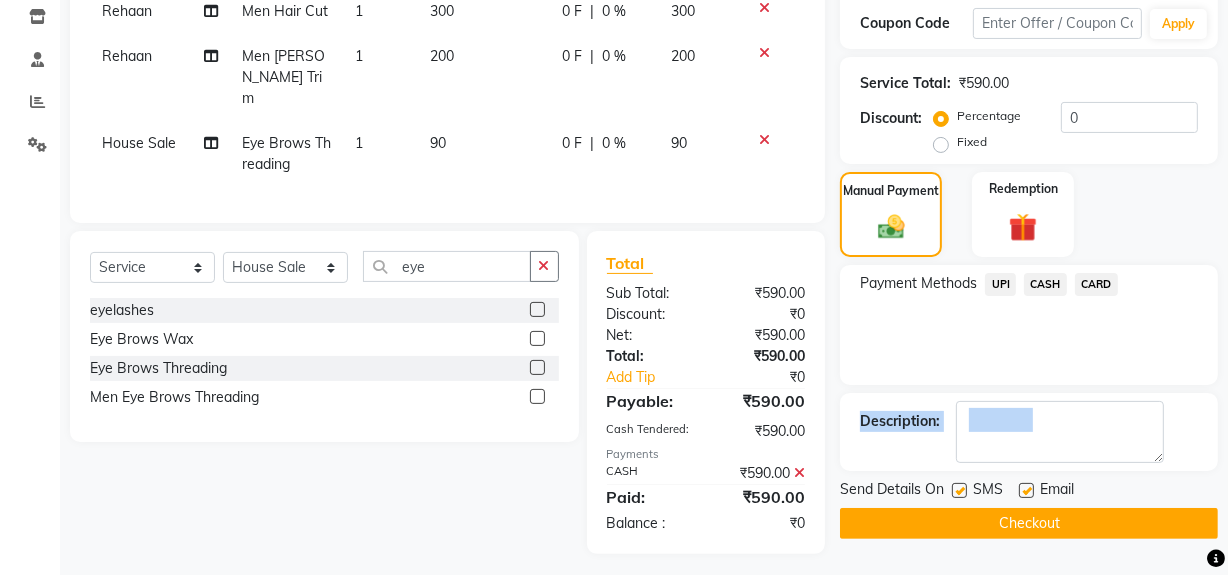 drag, startPoint x: 986, startPoint y: 339, endPoint x: 992, endPoint y: 439, distance: 100.17984 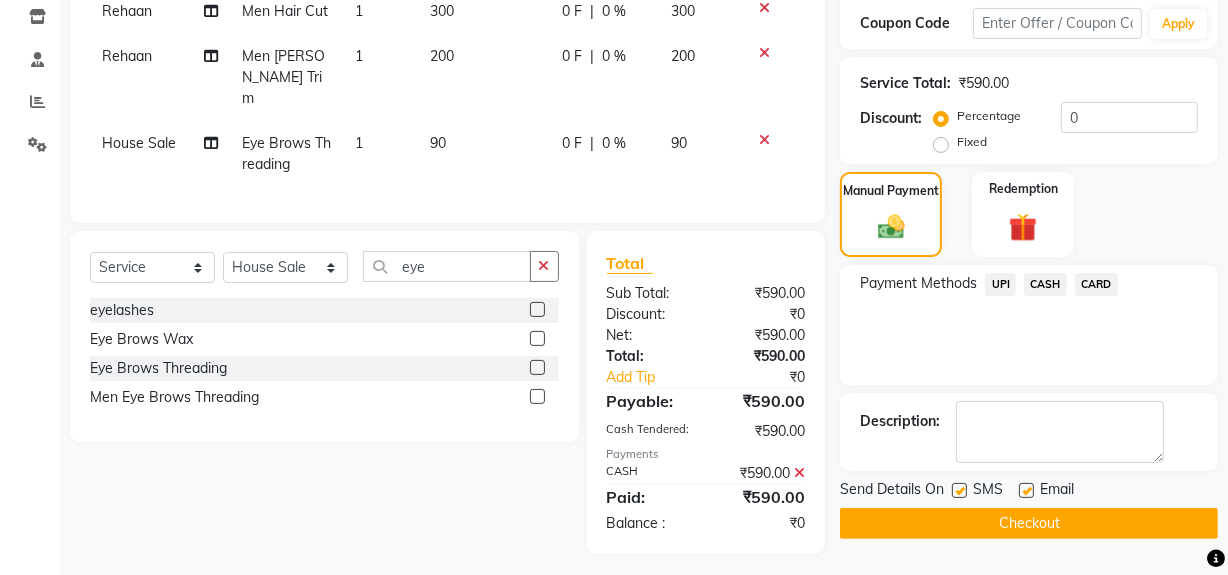 click 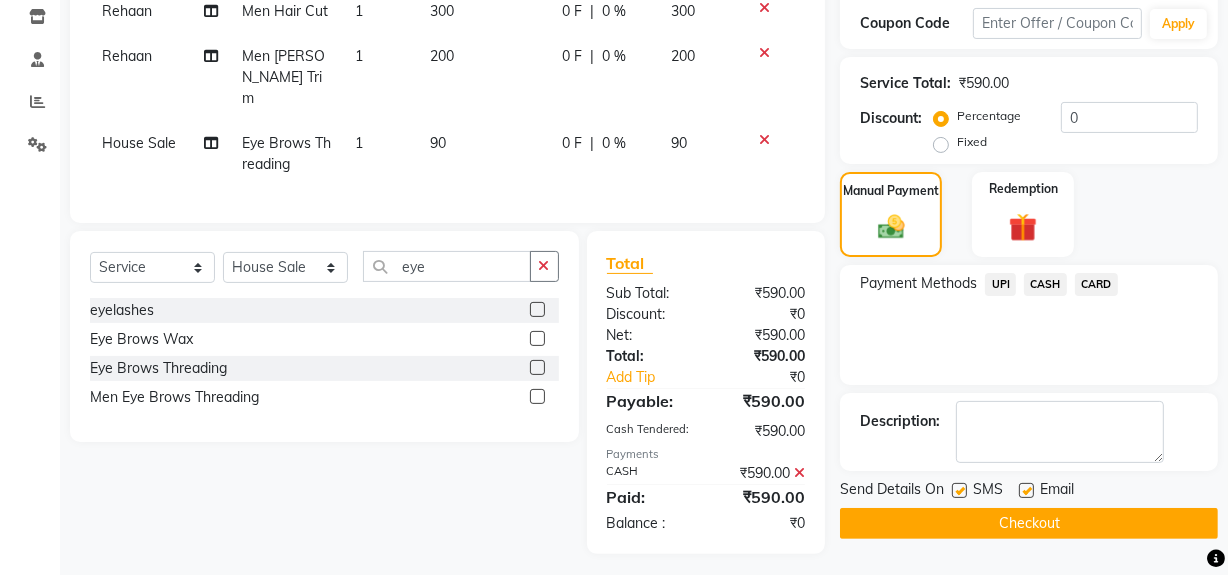 click at bounding box center (958, 491) 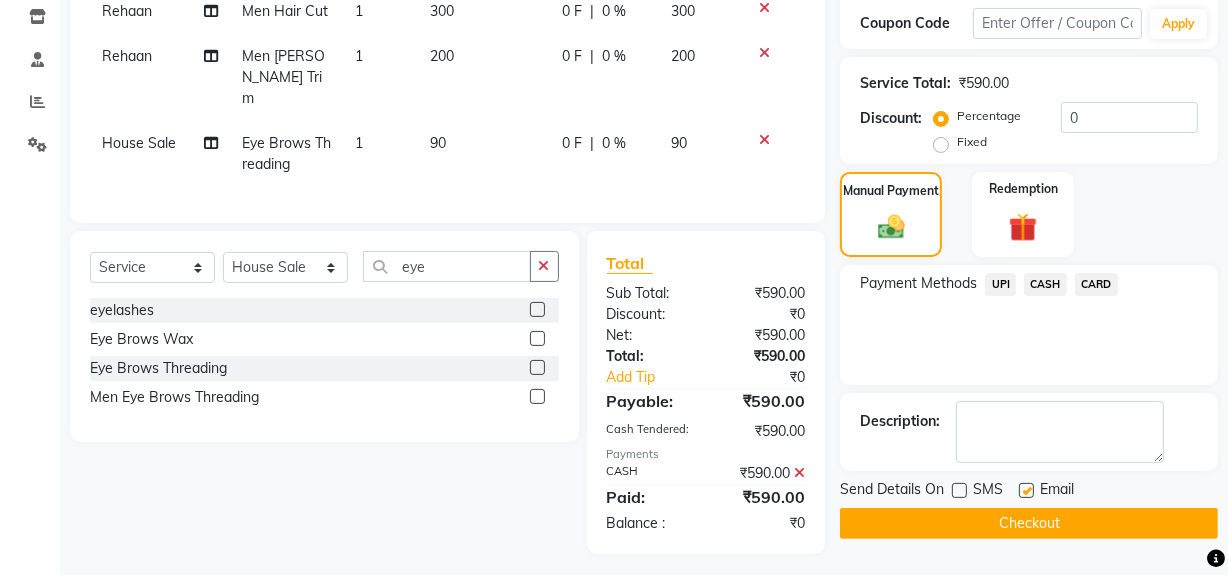 drag, startPoint x: 885, startPoint y: 517, endPoint x: 841, endPoint y: 495, distance: 49.193497 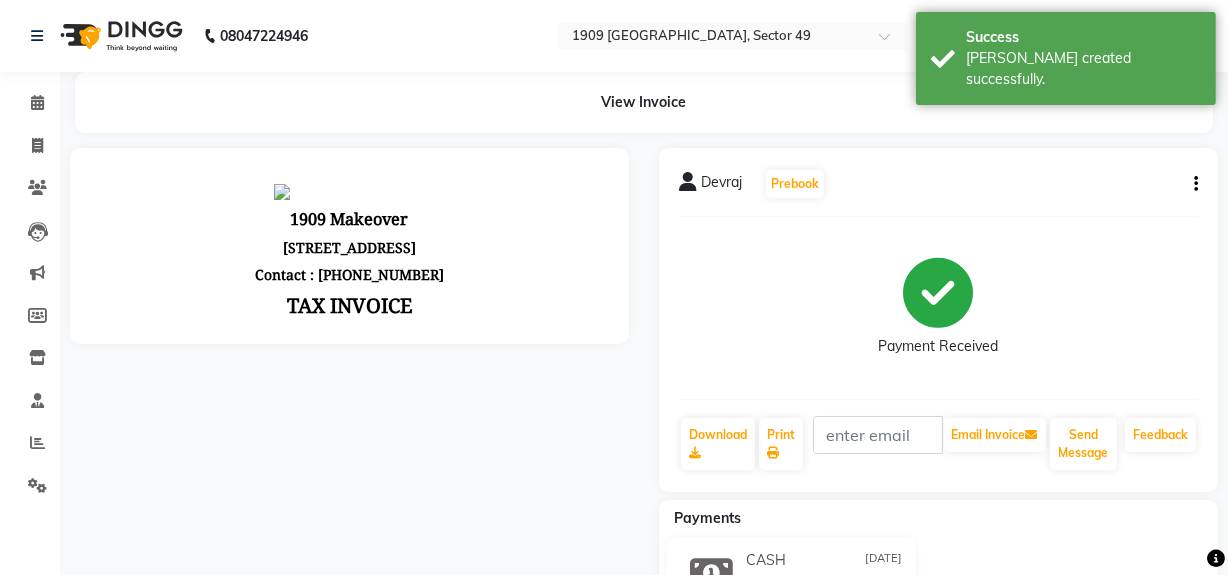 scroll, scrollTop: 0, scrollLeft: 0, axis: both 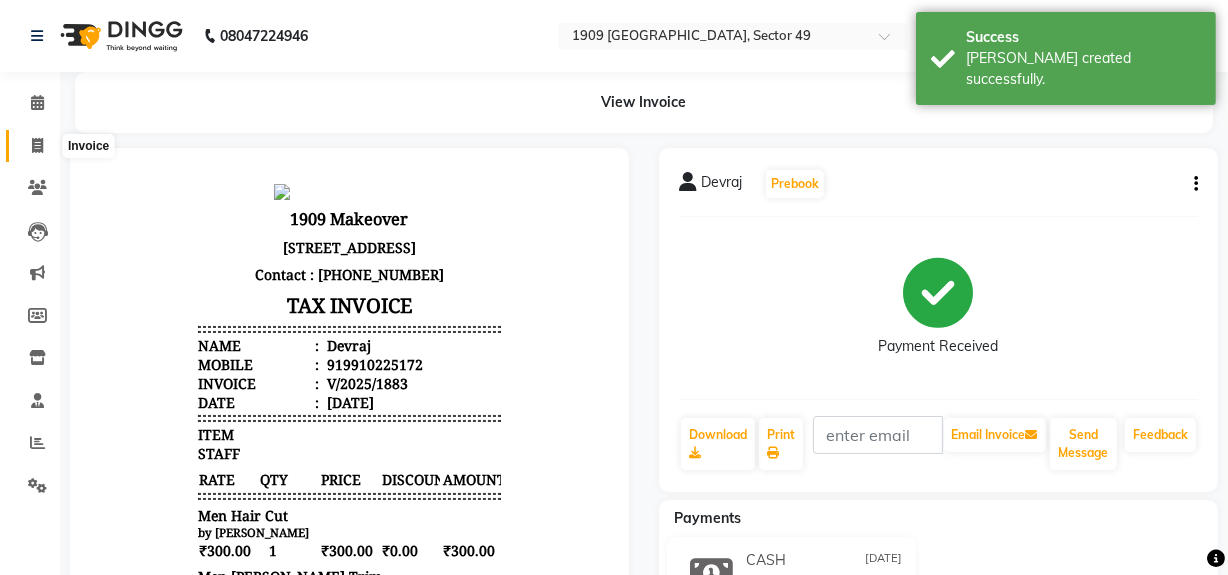click 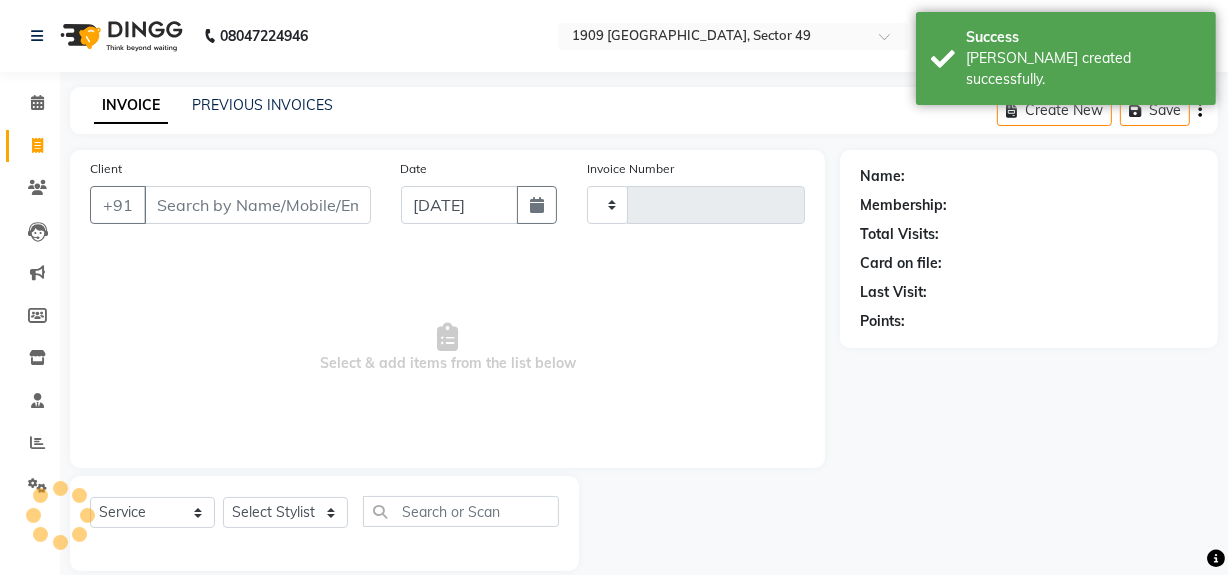 scroll, scrollTop: 26, scrollLeft: 0, axis: vertical 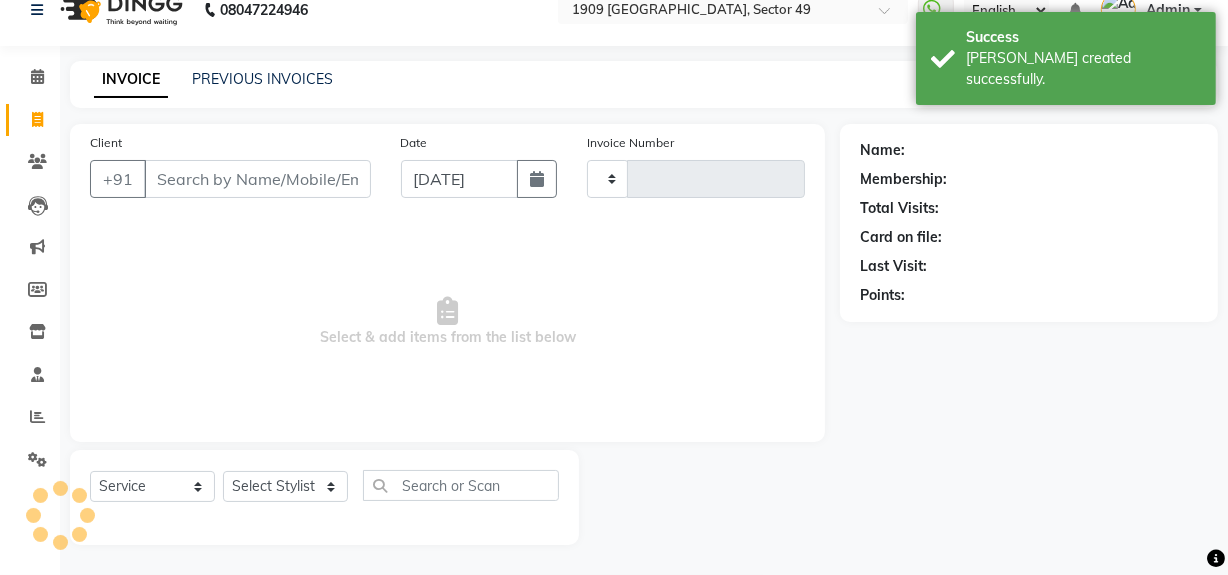 type on "1490" 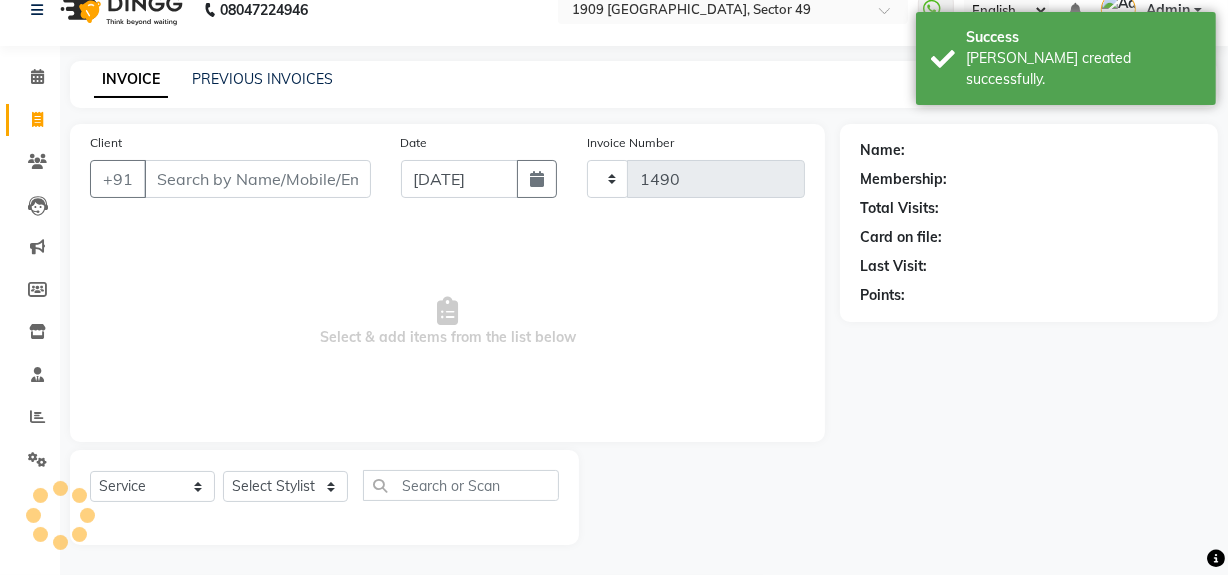 select on "6923" 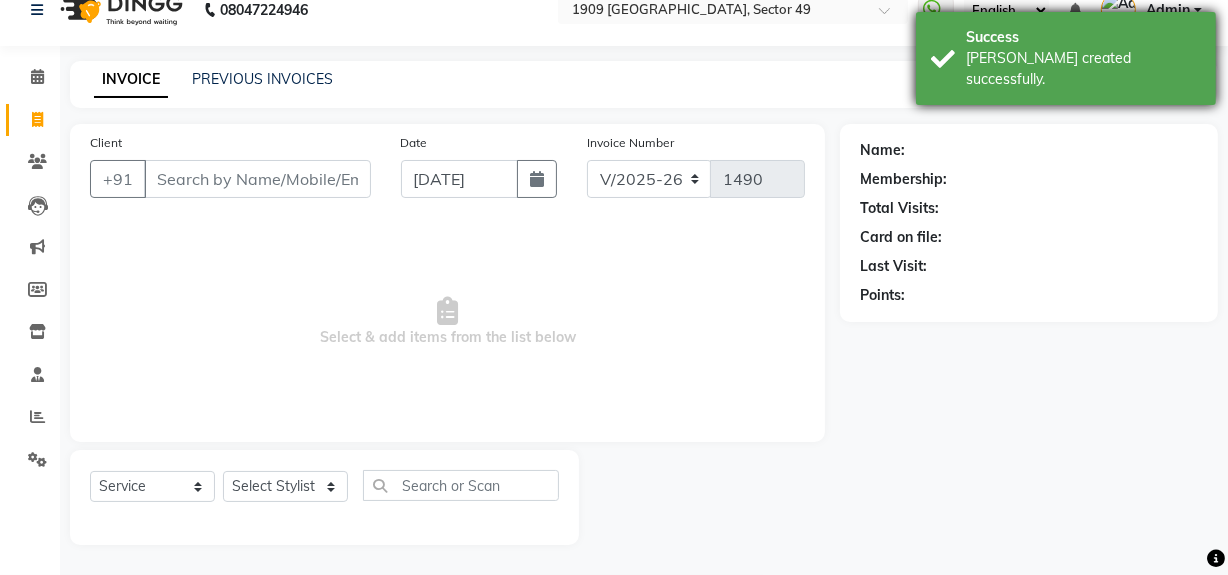click on "[PERSON_NAME] created successfully." at bounding box center (1083, 69) 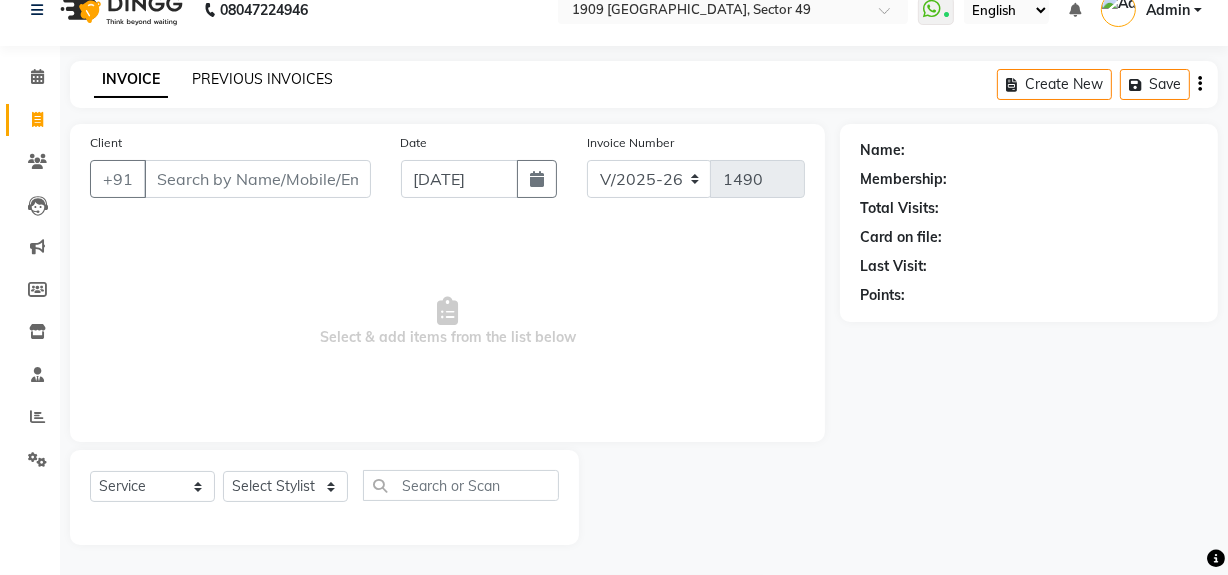 click on "PREVIOUS INVOICES" 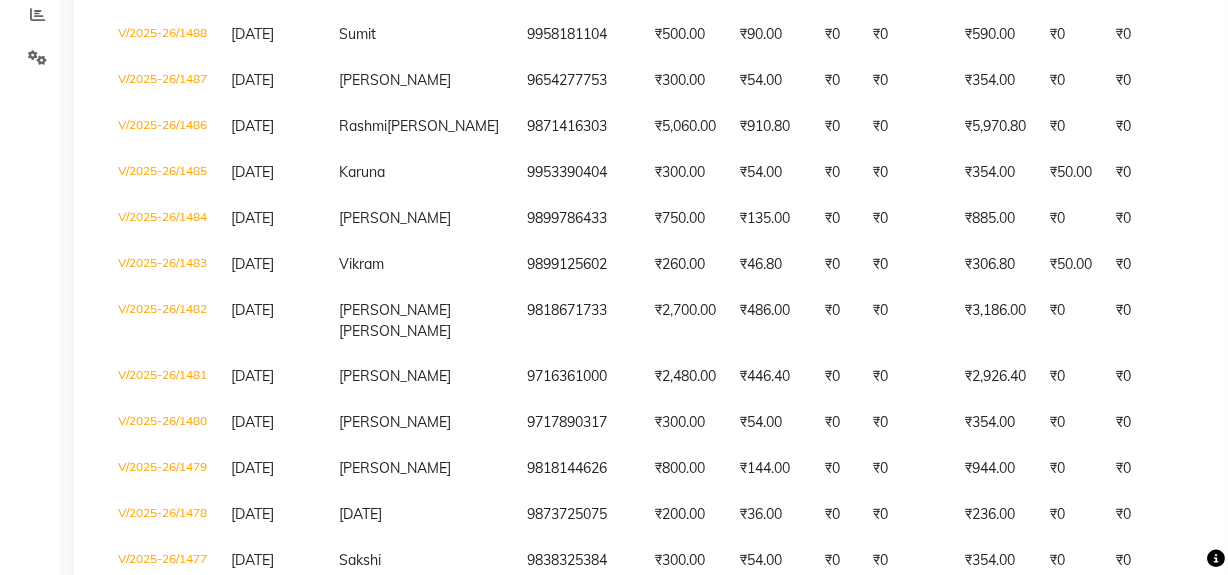 scroll, scrollTop: 424, scrollLeft: 0, axis: vertical 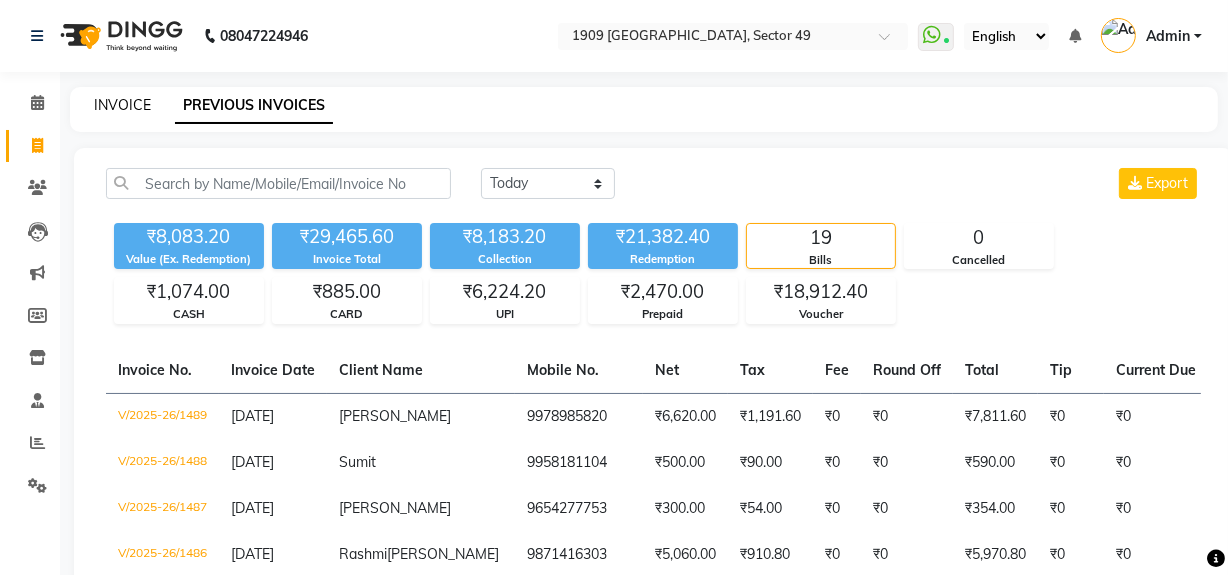 click on "INVOICE" 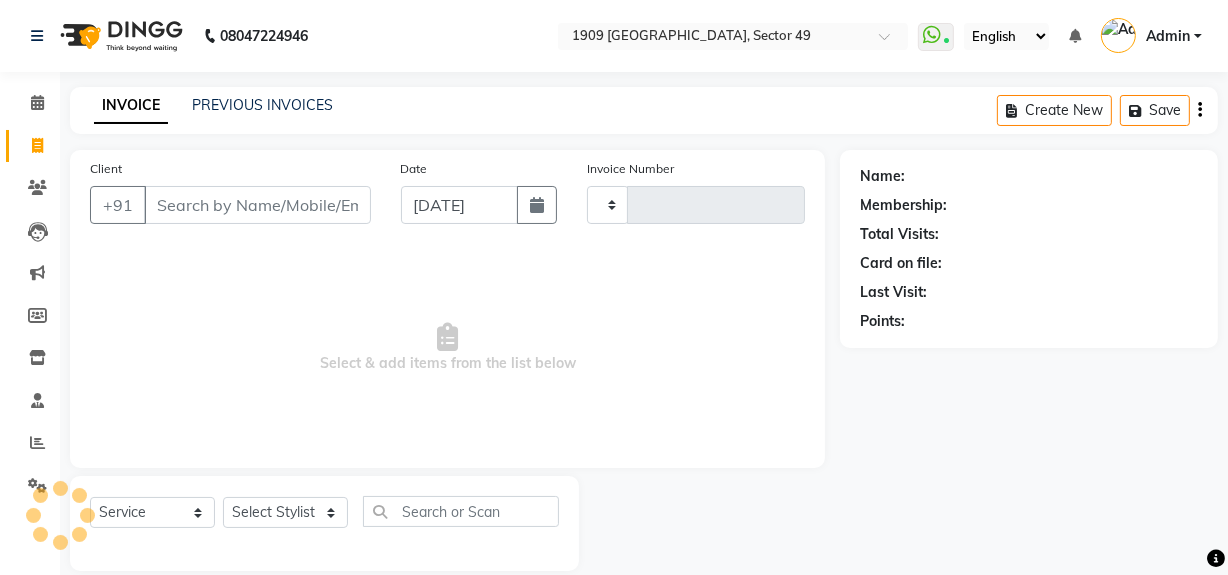 scroll, scrollTop: 26, scrollLeft: 0, axis: vertical 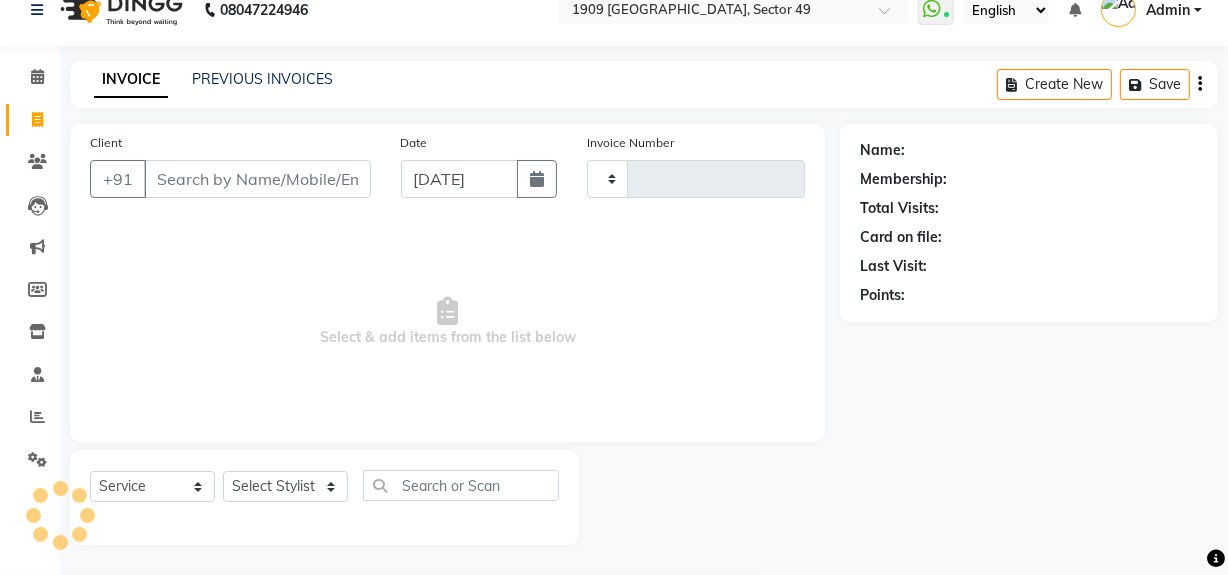 click on "Client" at bounding box center (257, 179) 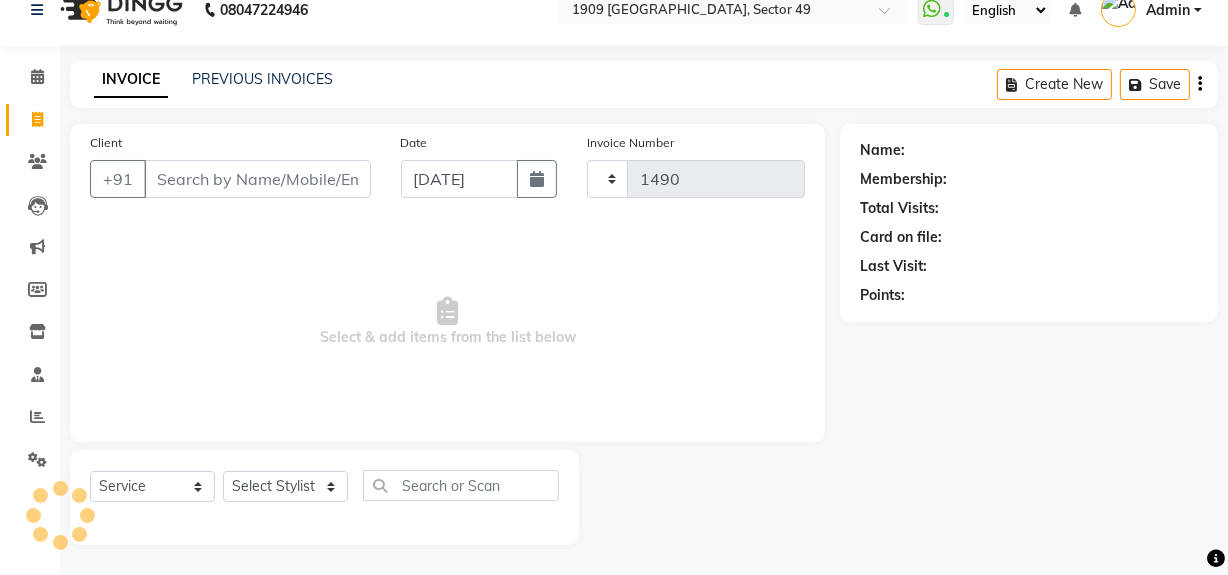 select on "6923" 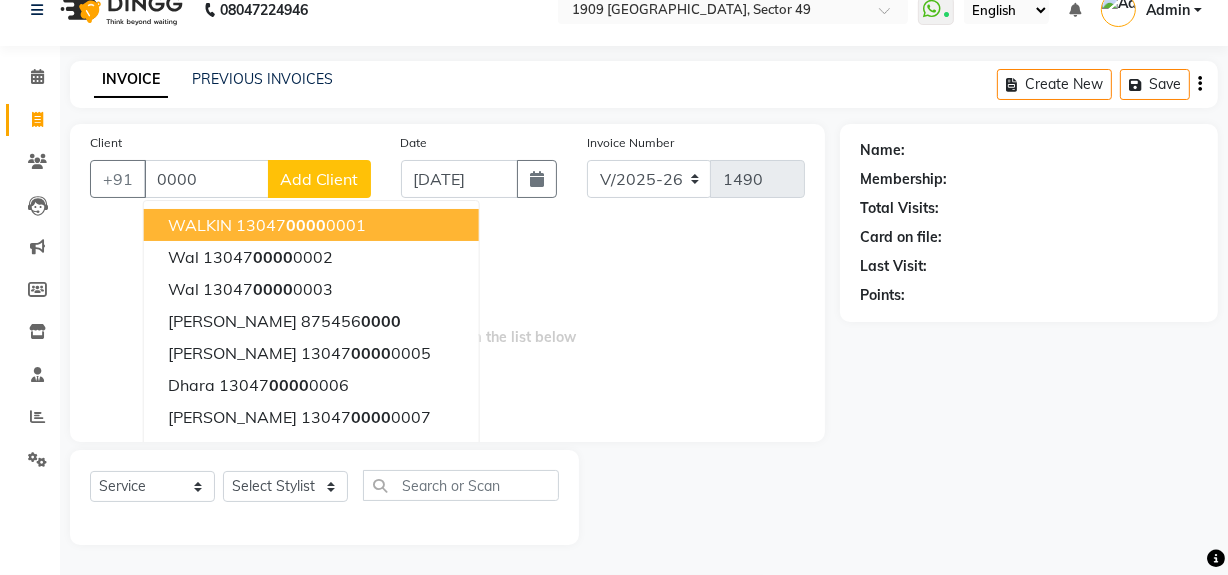click on "13047 0000 0001" at bounding box center [301, 225] 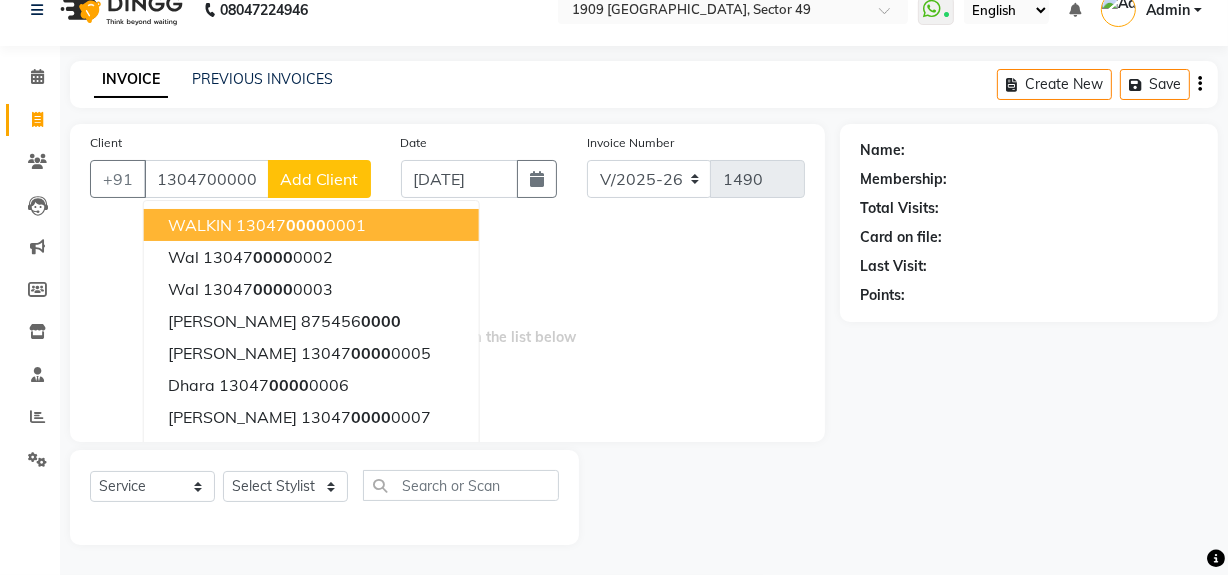 type on "1304700000001" 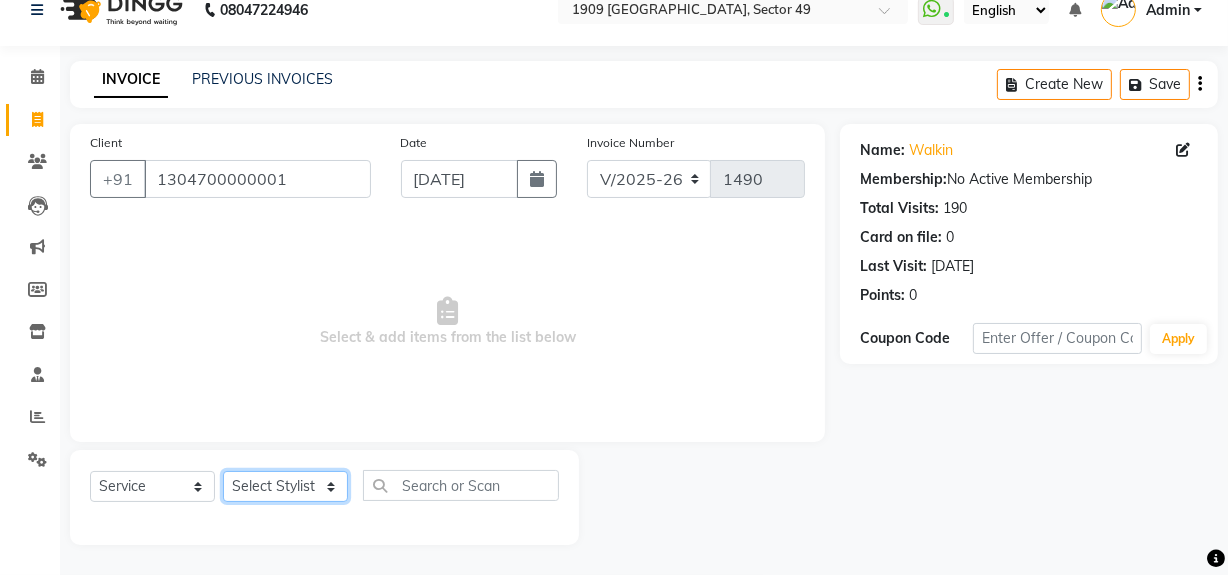 click on "Select Stylist [PERSON_NAME] [PERSON_NAME] House Sale Jyoti Nisha [PERSON_NAME] [PERSON_NAME] Veer [PERSON_NAME] Vishal" 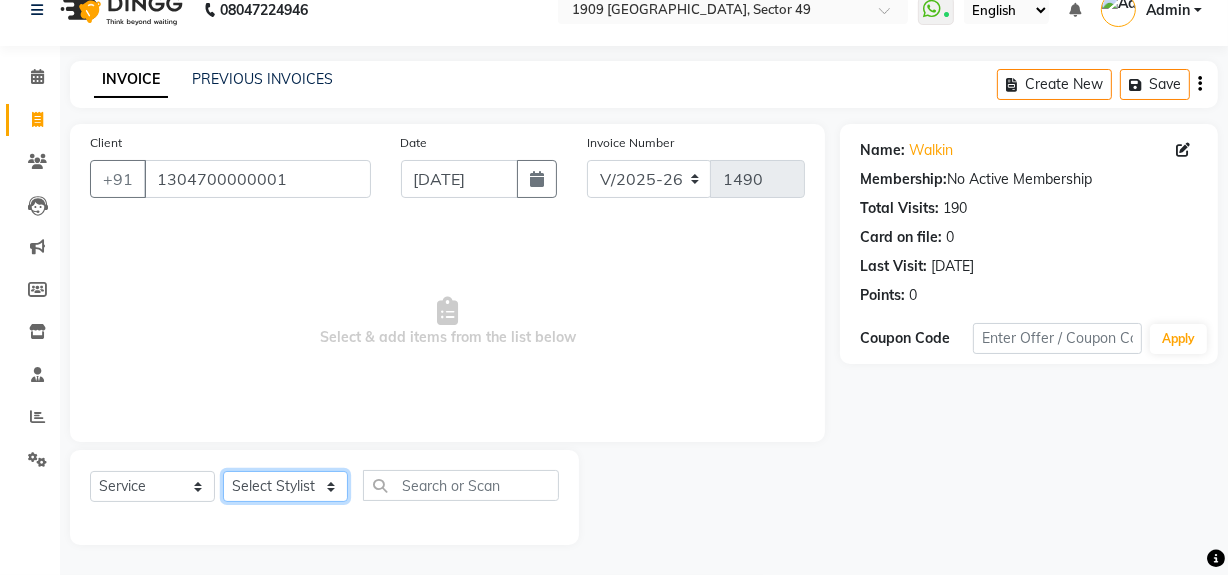select on "61498" 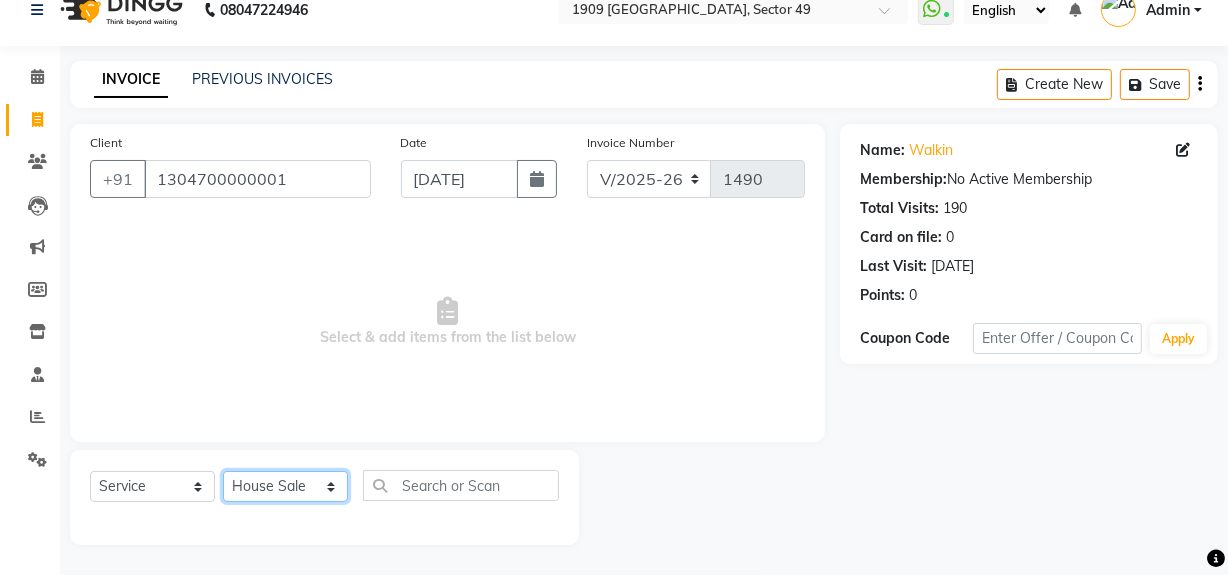 click on "Select Stylist [PERSON_NAME] [PERSON_NAME] House Sale Jyoti Nisha [PERSON_NAME] [PERSON_NAME] Veer [PERSON_NAME] Vishal" 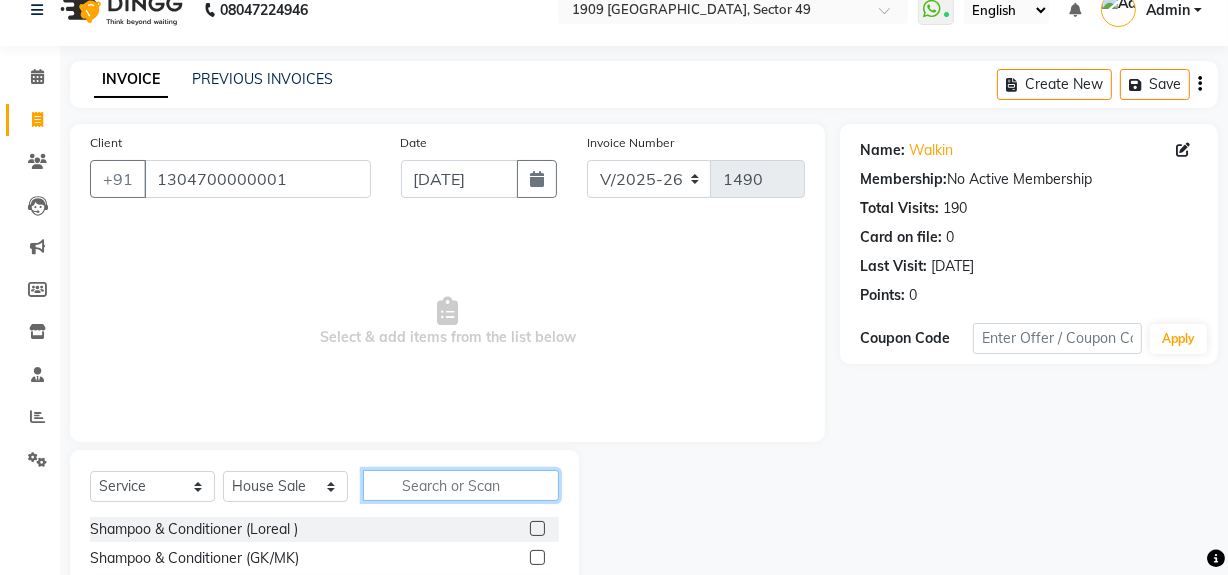 click 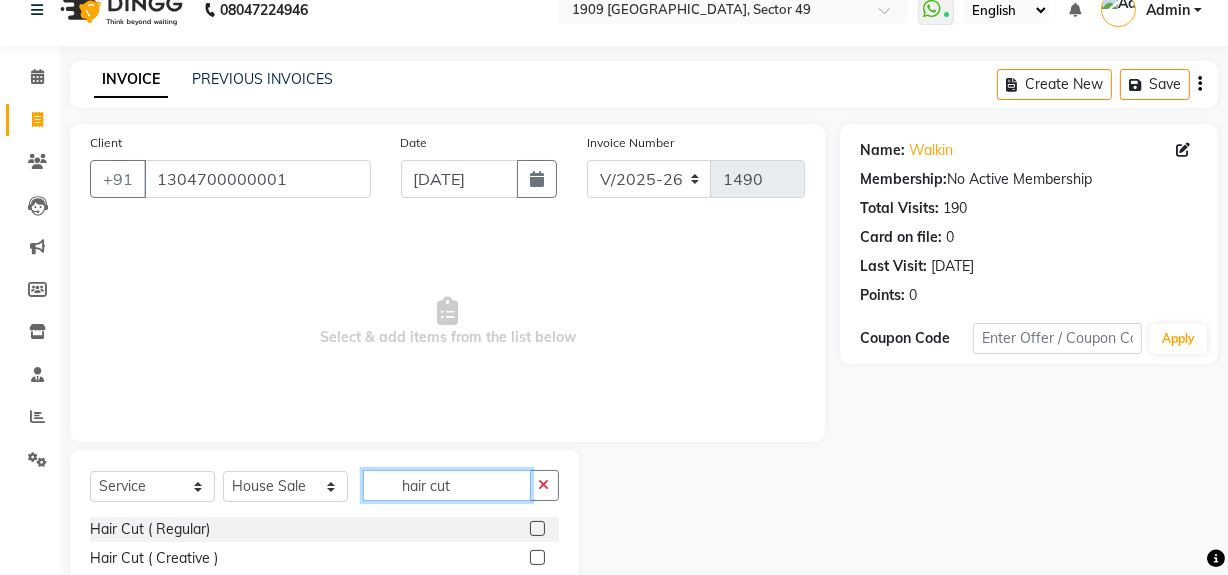 scroll, scrollTop: 170, scrollLeft: 0, axis: vertical 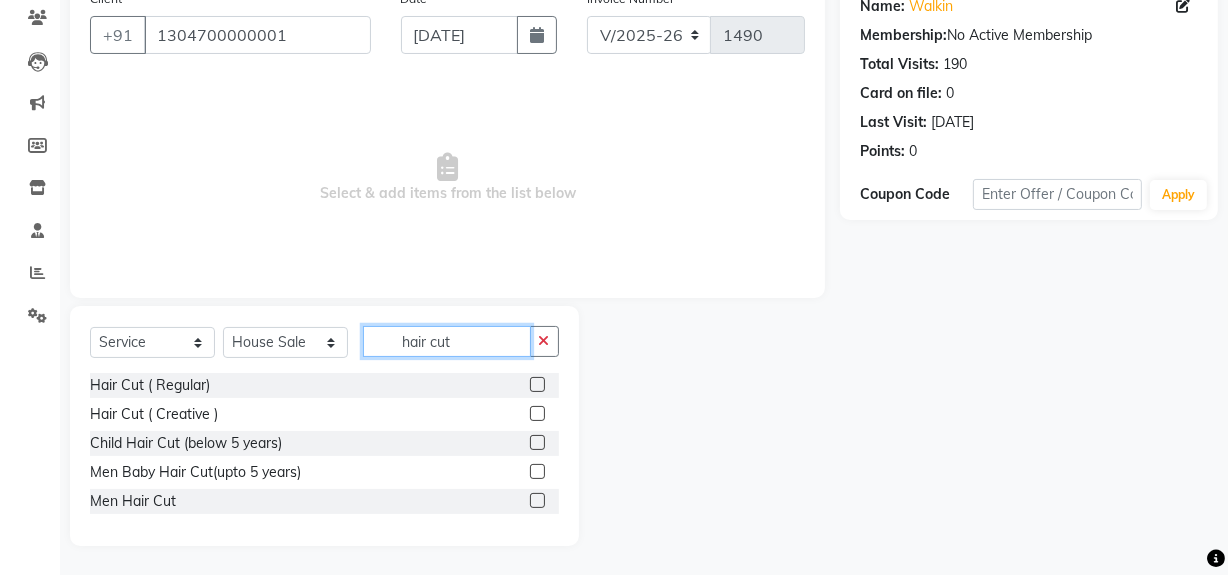 type on "hair cut" 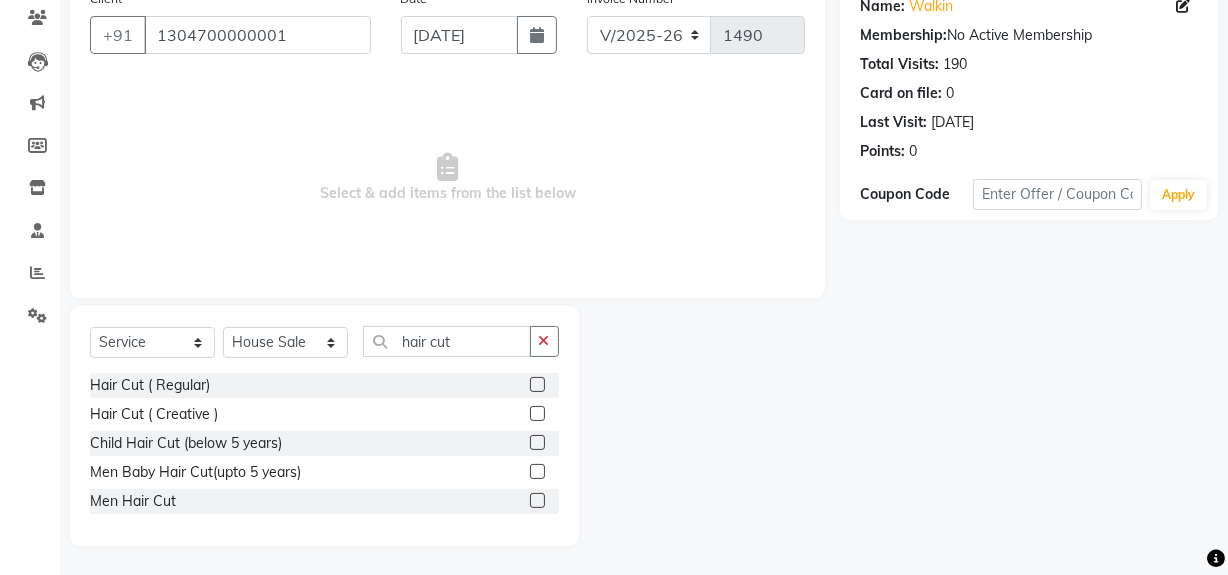 drag, startPoint x: 530, startPoint y: 499, endPoint x: 492, endPoint y: 421, distance: 86.764046 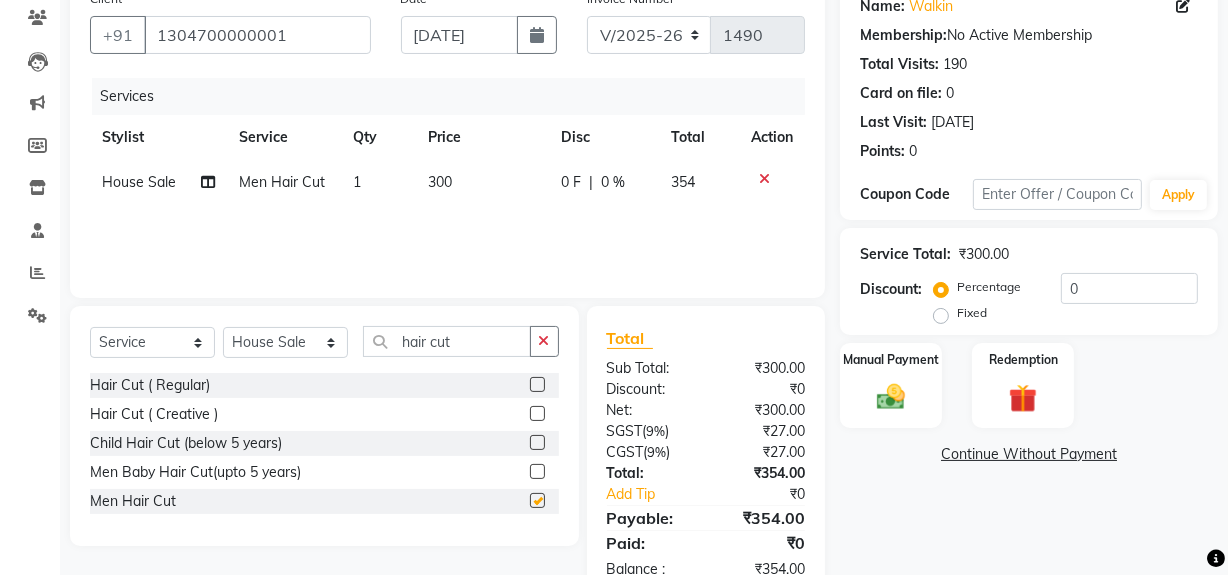 checkbox on "false" 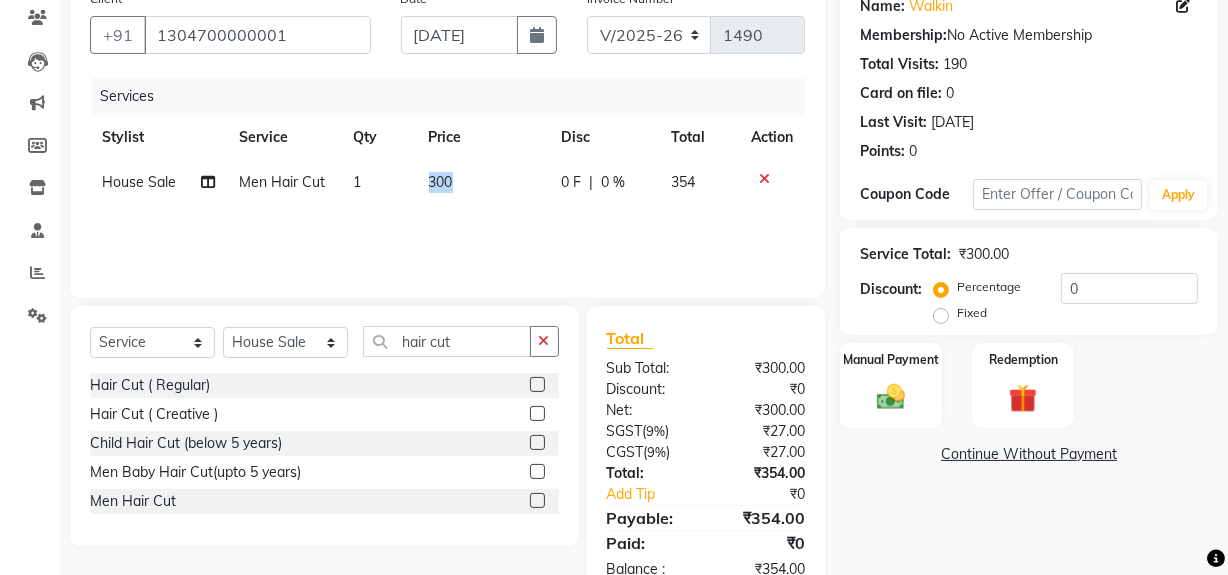 drag, startPoint x: 430, startPoint y: 180, endPoint x: 463, endPoint y: 184, distance: 33.24154 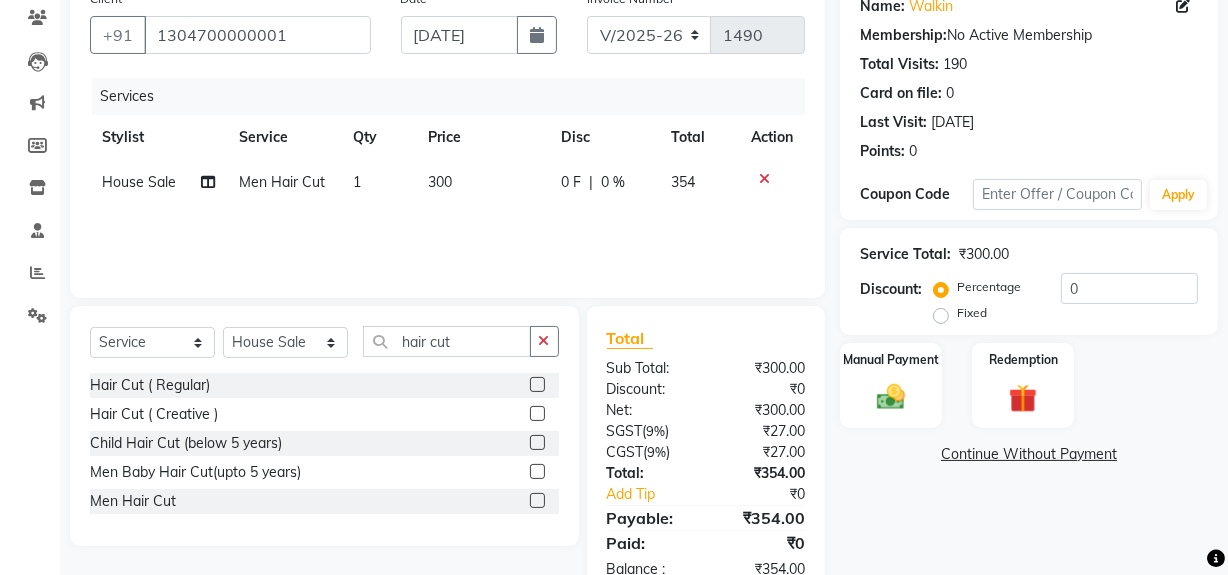 select on "61498" 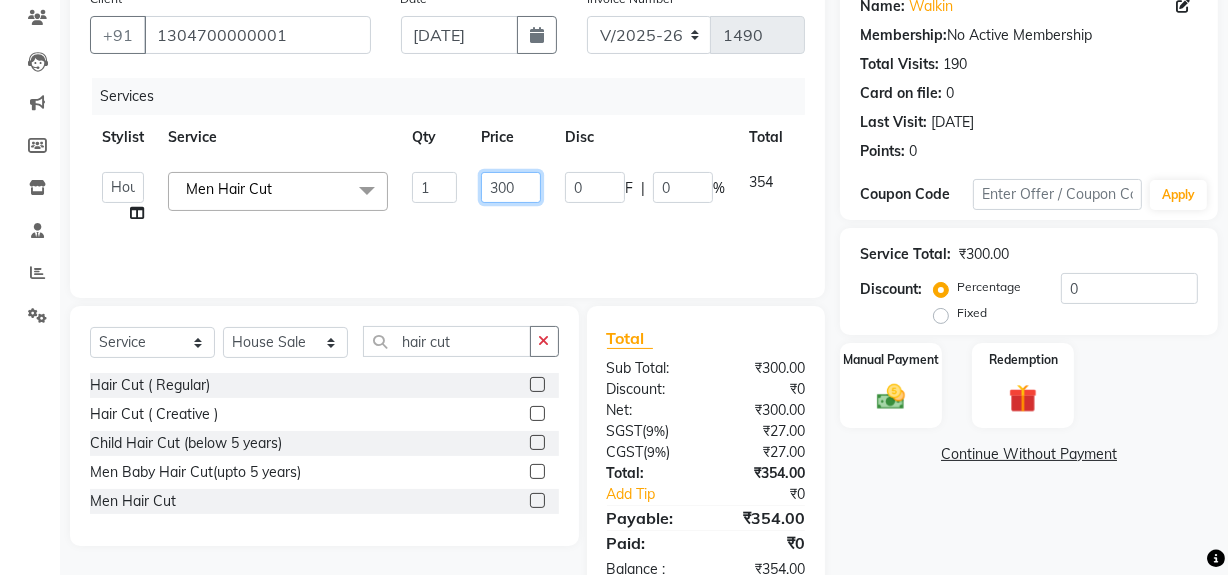 drag, startPoint x: 523, startPoint y: 183, endPoint x: 535, endPoint y: 185, distance: 12.165525 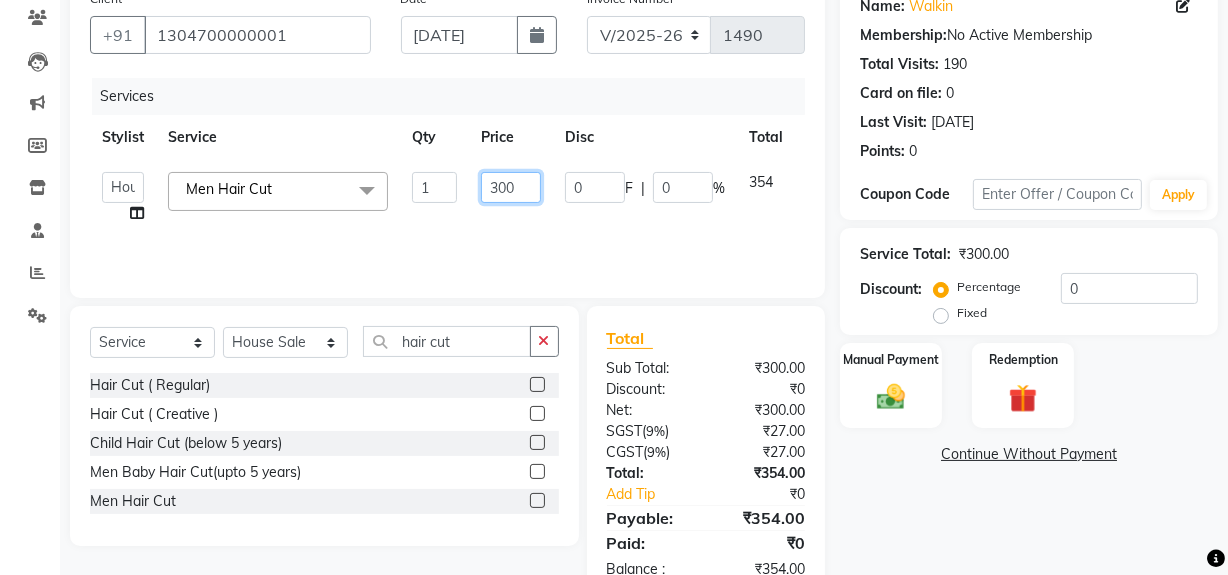click on "300" 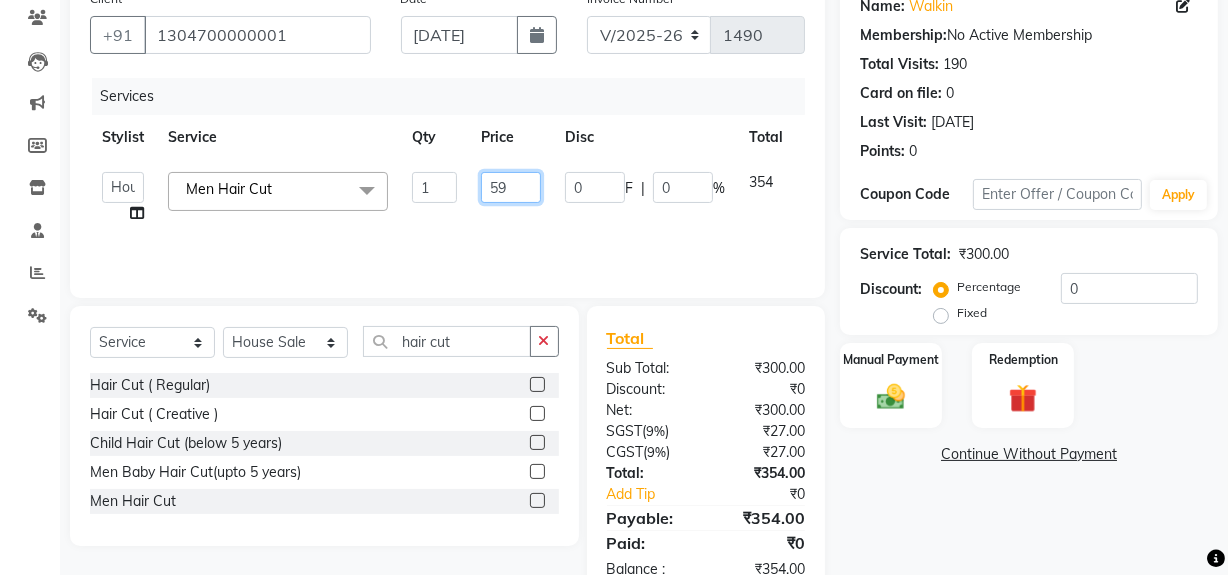 type on "590" 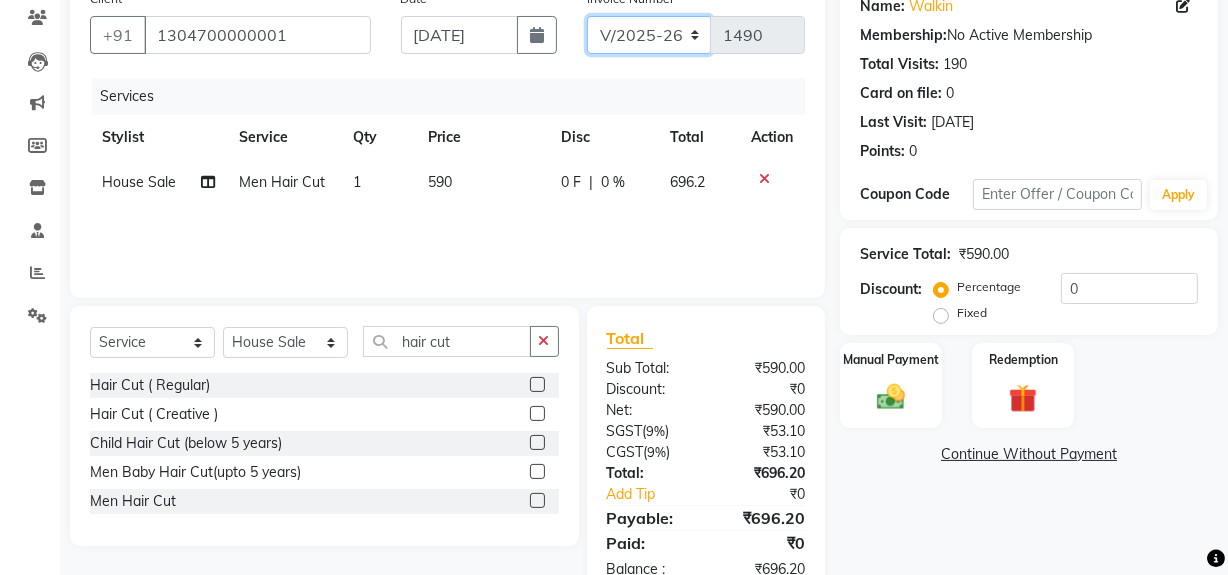 drag, startPoint x: 656, startPoint y: 26, endPoint x: 651, endPoint y: 52, distance: 26.476404 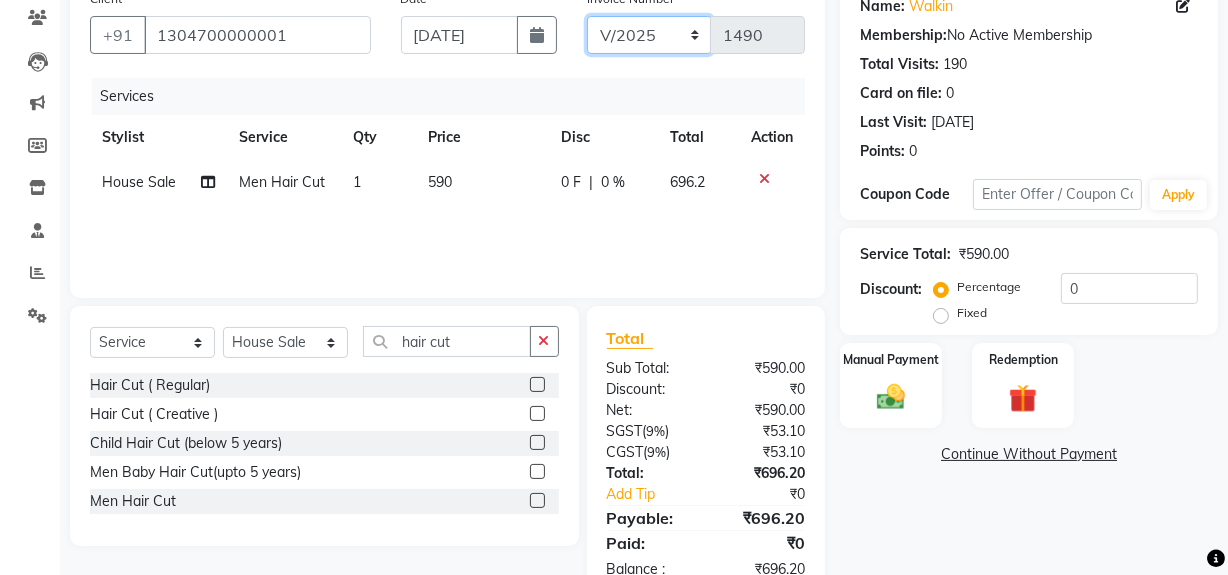click on "V/2025 V/2025-26" 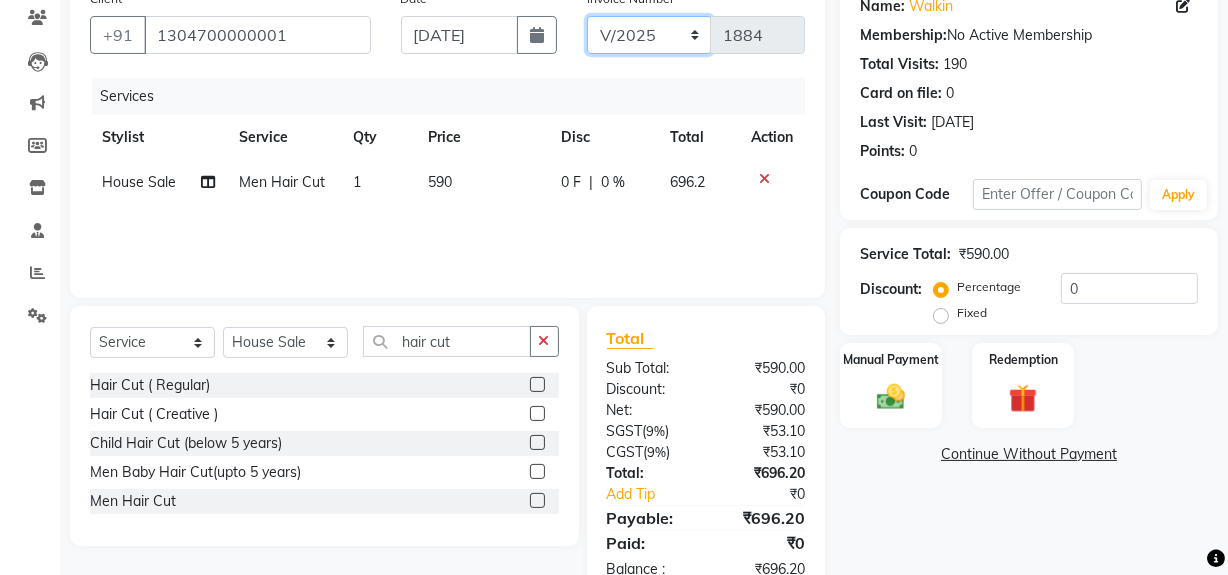 scroll, scrollTop: 0, scrollLeft: 0, axis: both 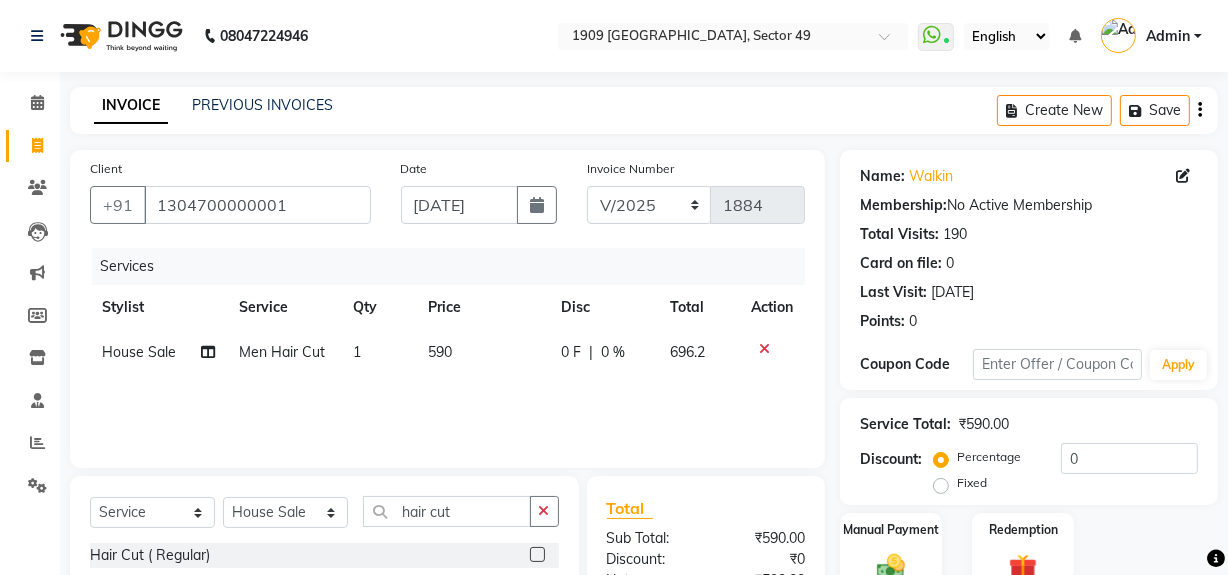 click 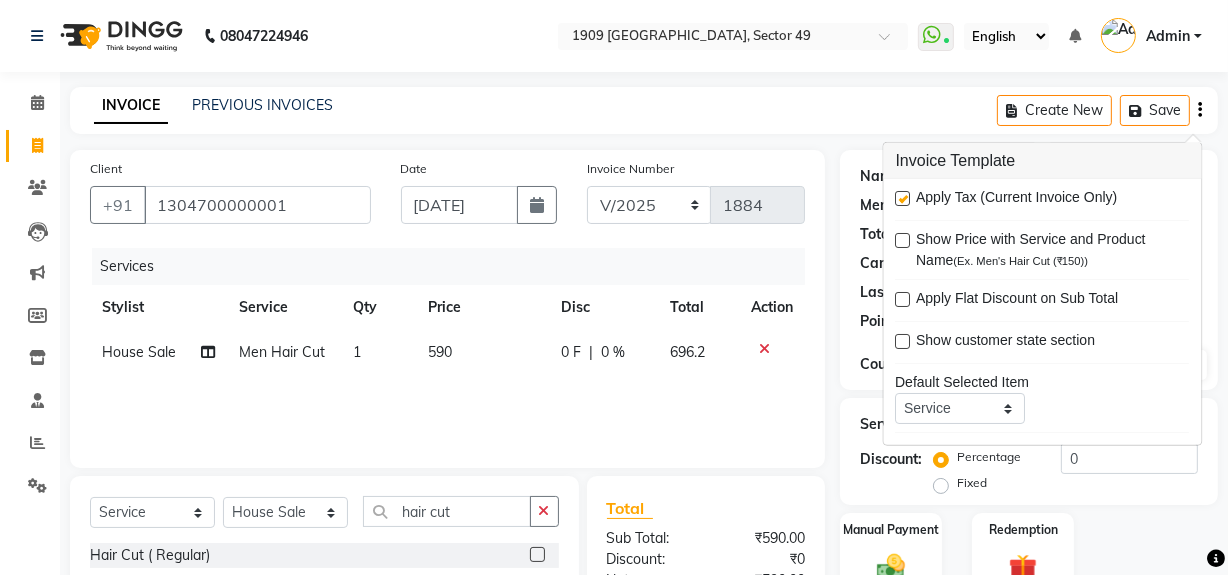 click at bounding box center (903, 198) 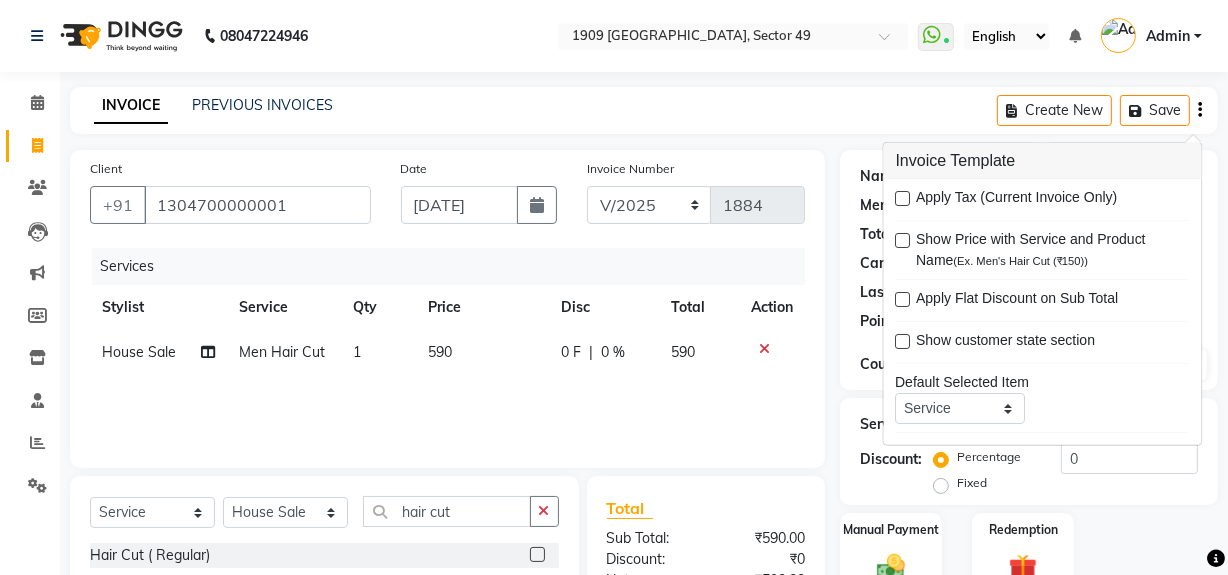 scroll, scrollTop: 182, scrollLeft: 0, axis: vertical 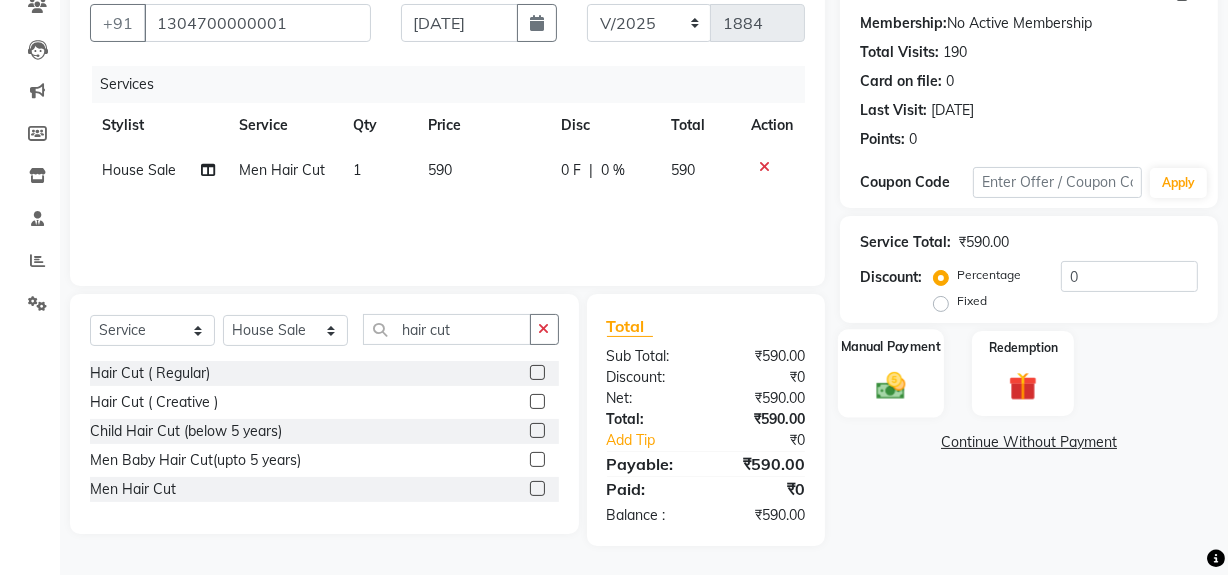 click on "Manual Payment" 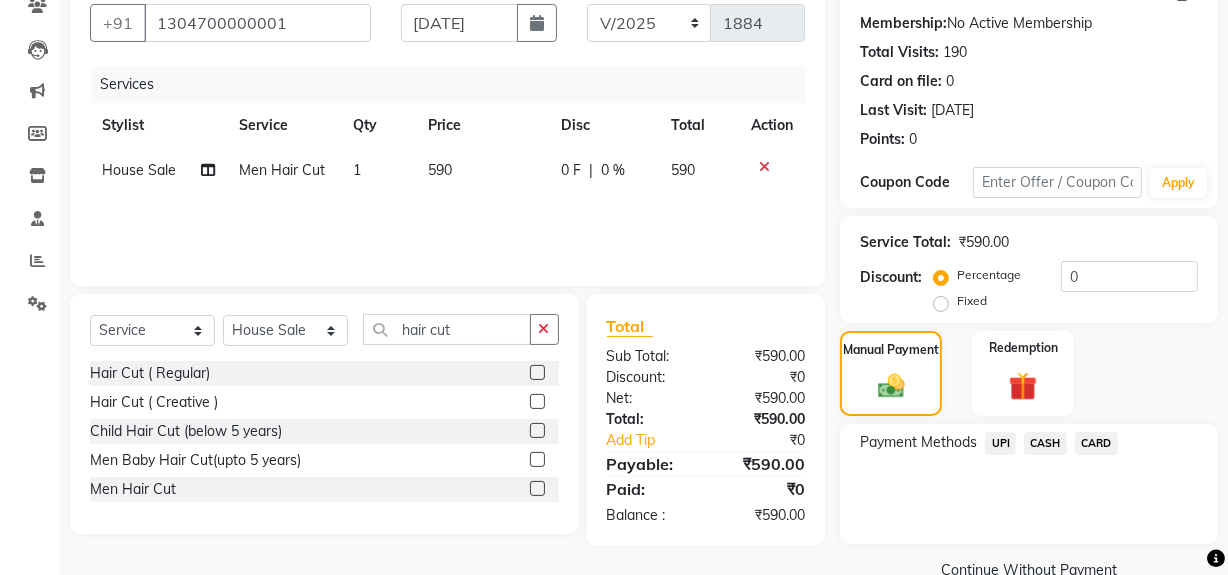 click on "UPI" 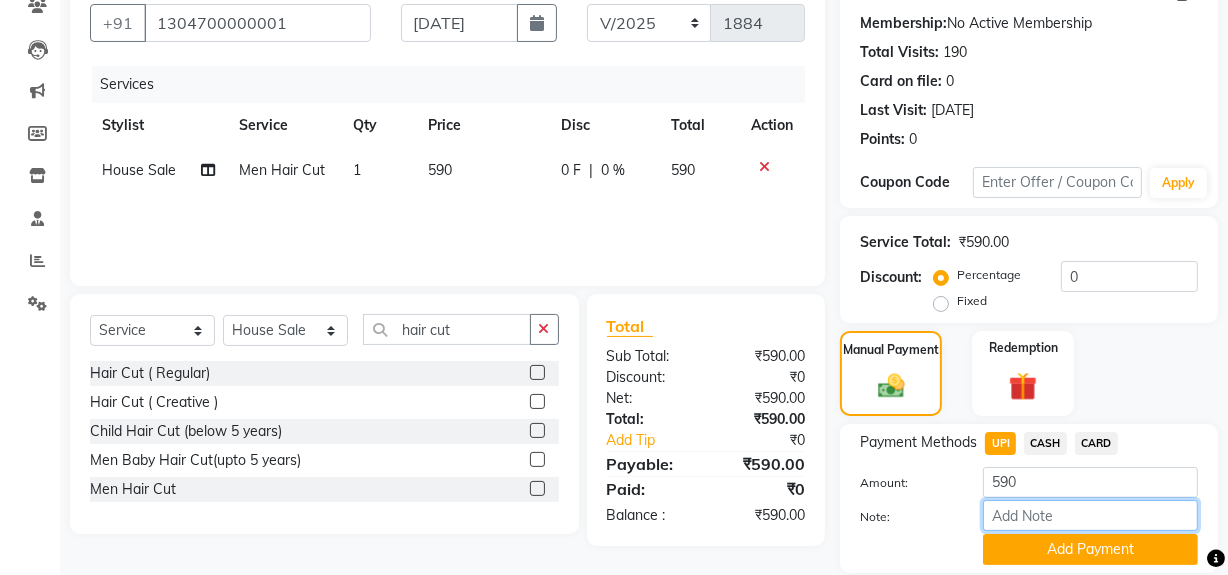 click on "Note:" at bounding box center [1090, 515] 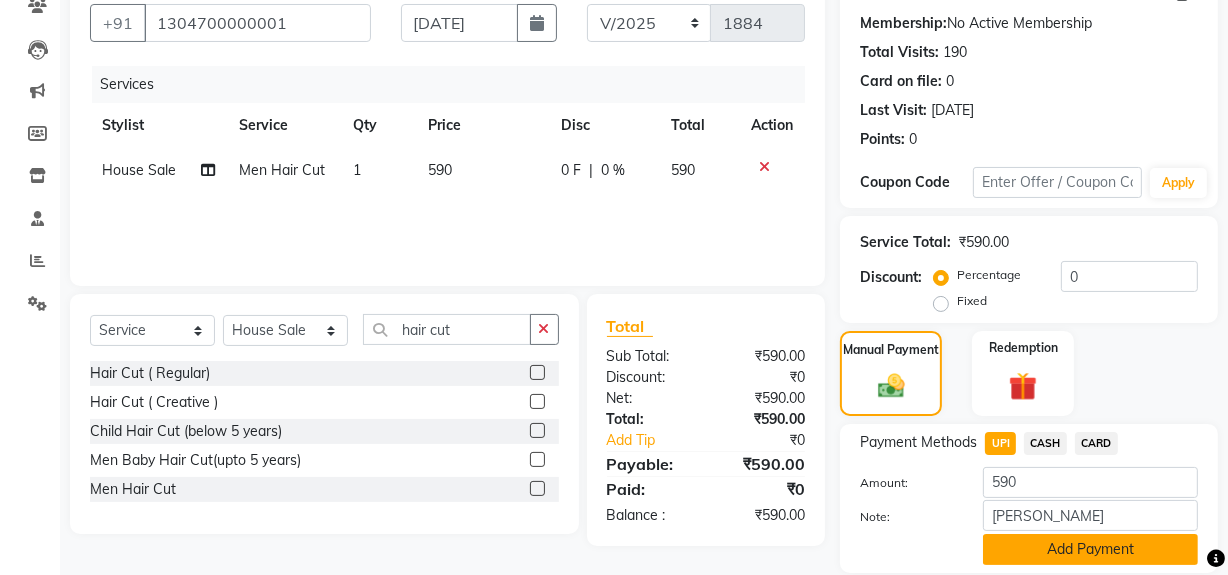 click on "Add Payment" 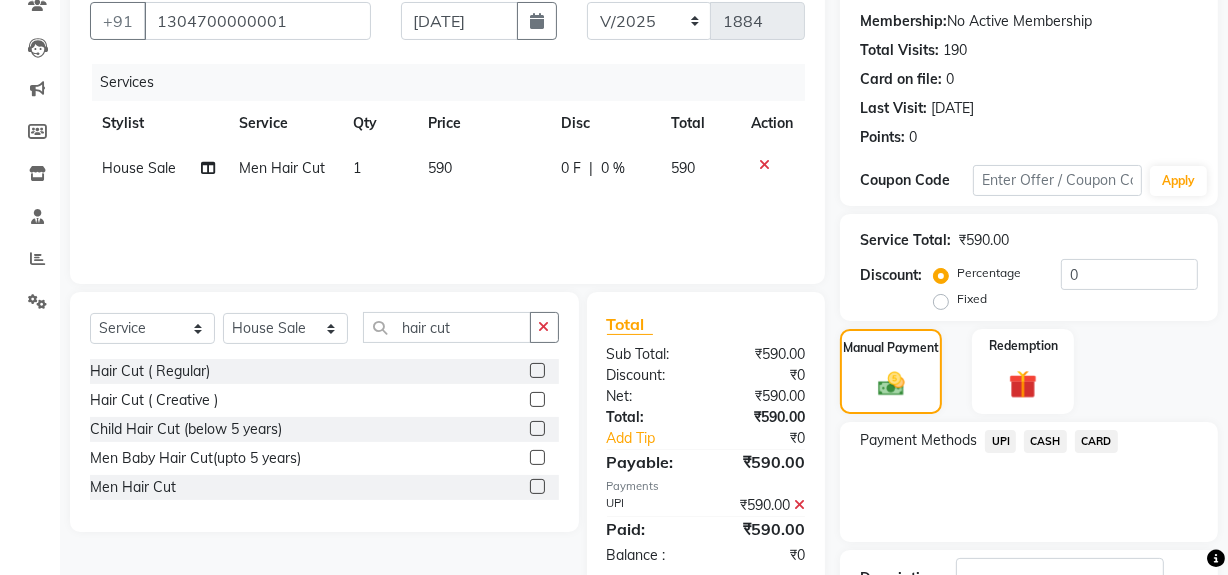 scroll, scrollTop: 333, scrollLeft: 0, axis: vertical 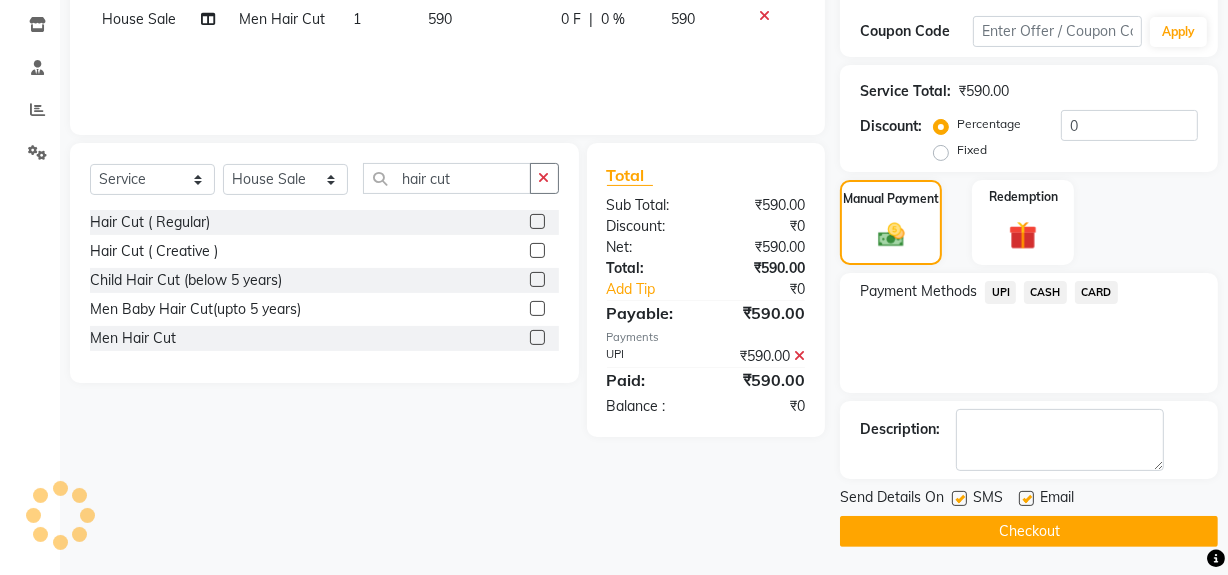 click 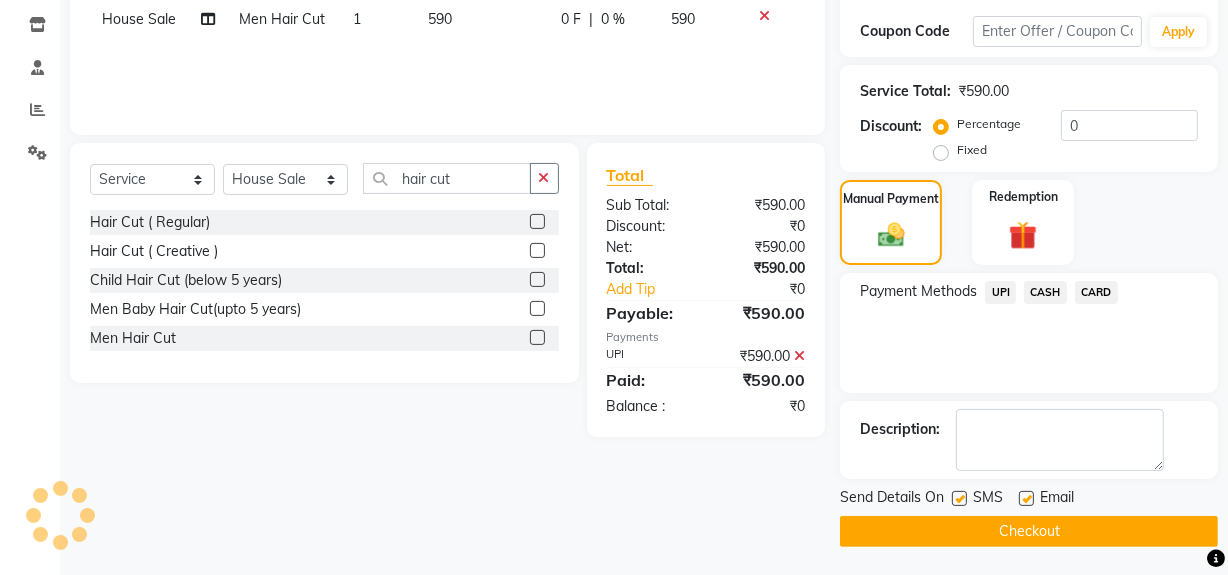 click at bounding box center (958, 499) 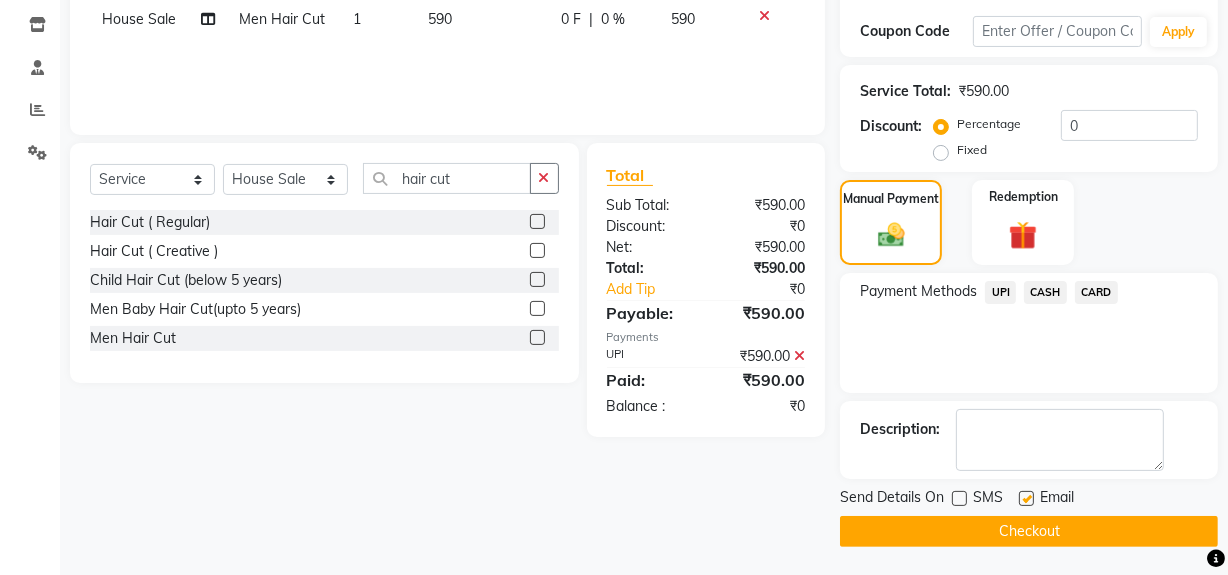 click on "Checkout" 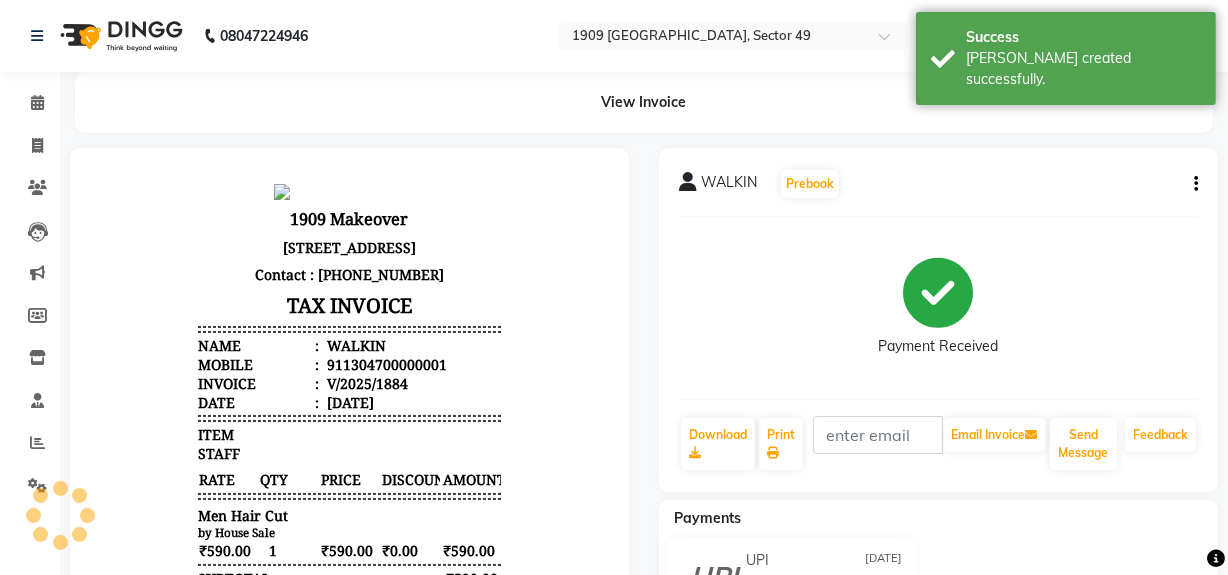 scroll, scrollTop: 0, scrollLeft: 0, axis: both 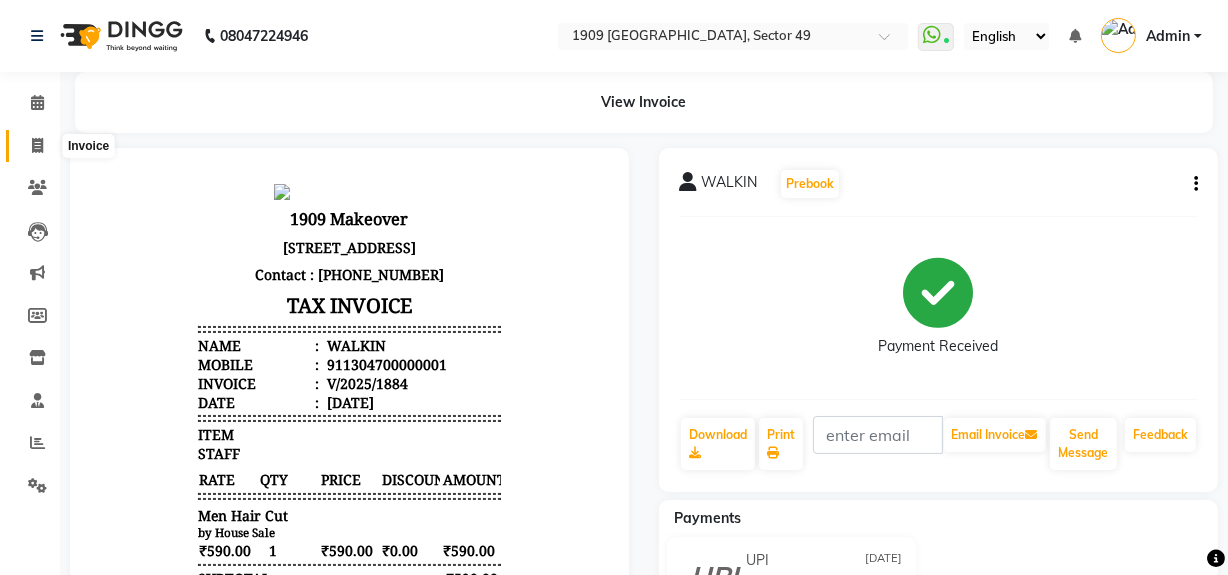 click 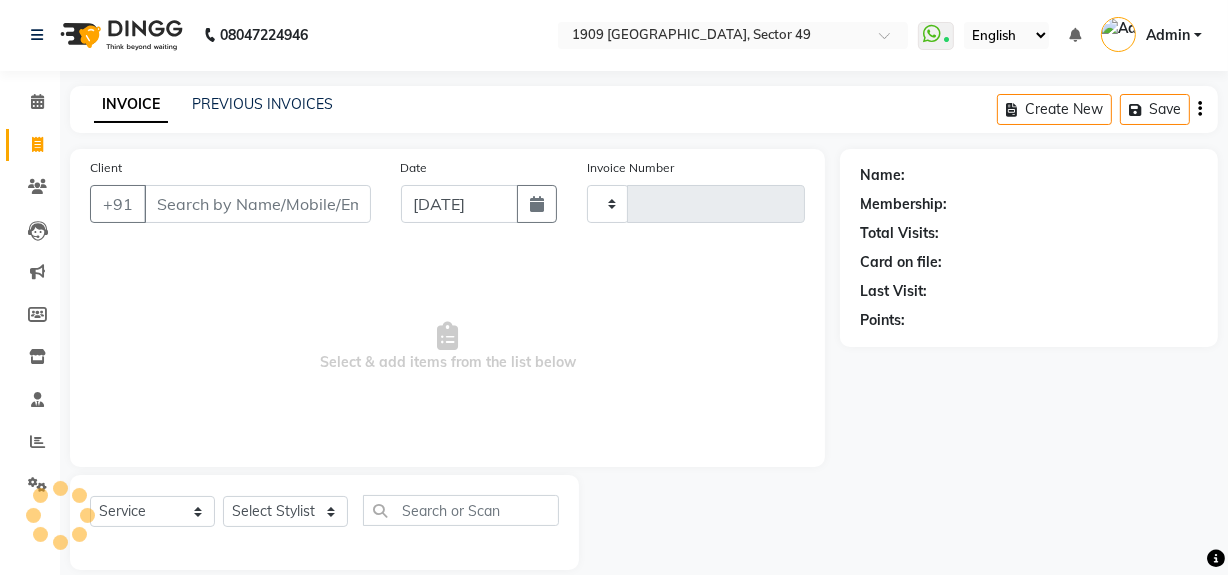 type on "1490" 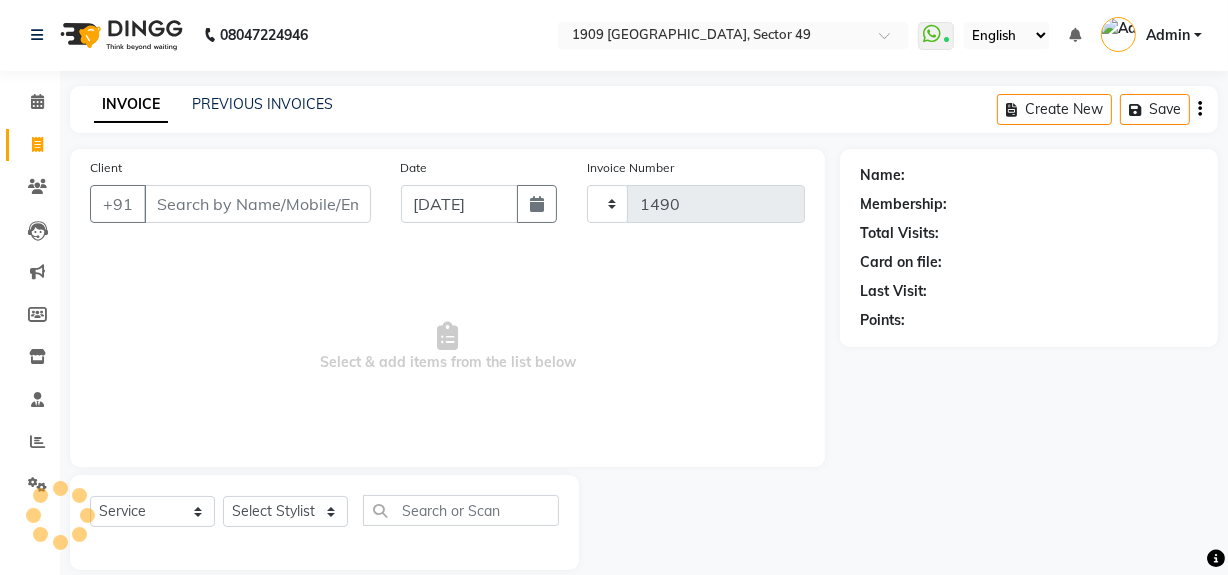 scroll, scrollTop: 26, scrollLeft: 0, axis: vertical 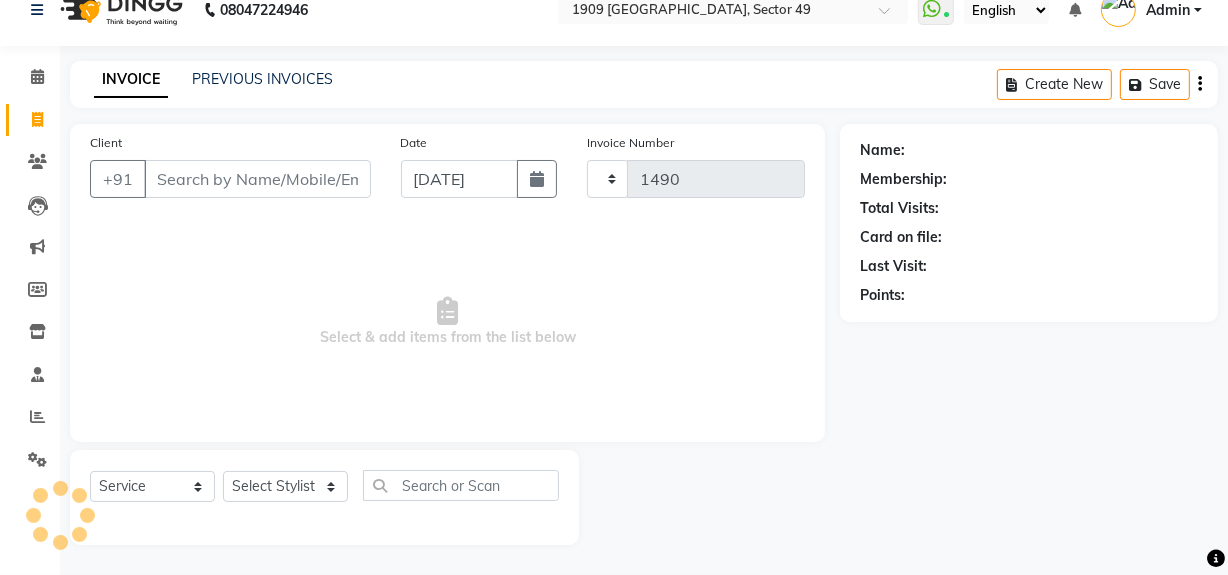 select on "6923" 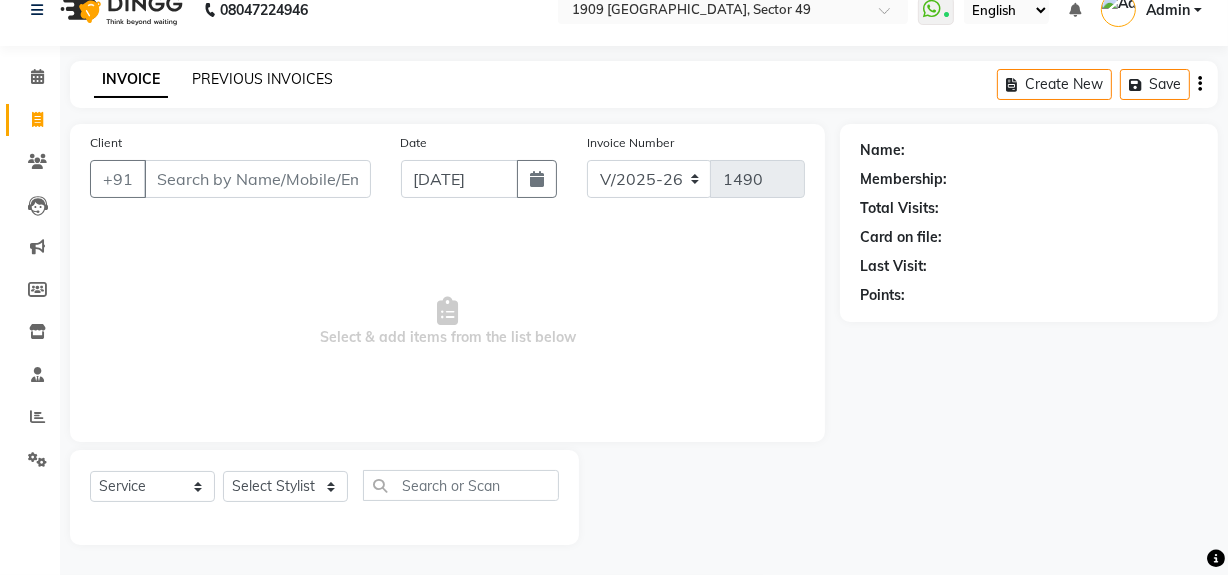 click on "PREVIOUS INVOICES" 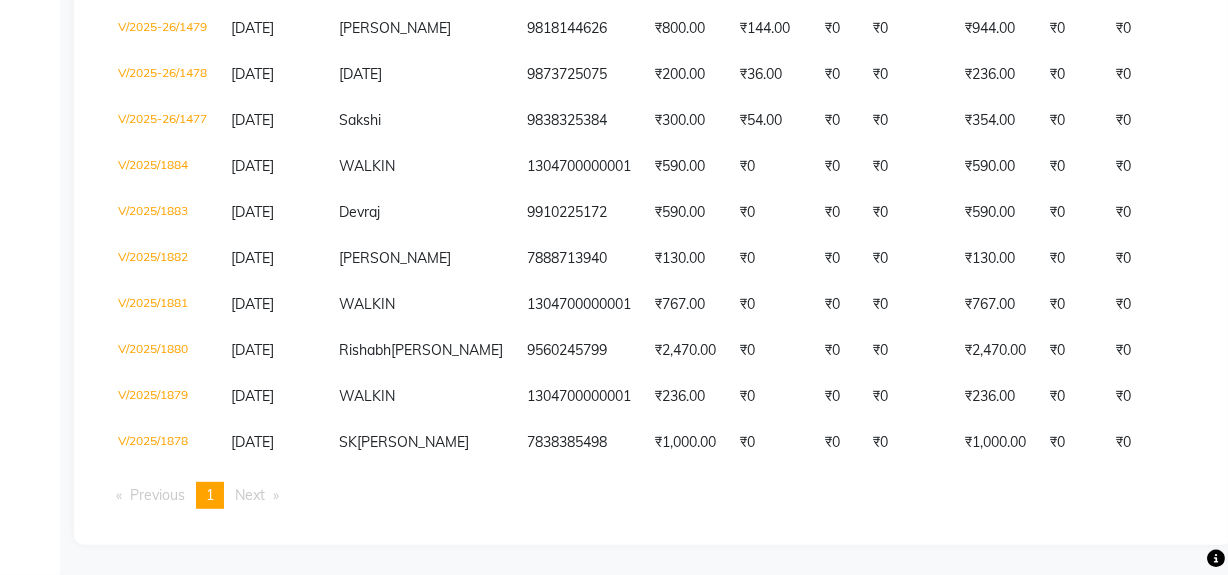 scroll, scrollTop: 909, scrollLeft: 0, axis: vertical 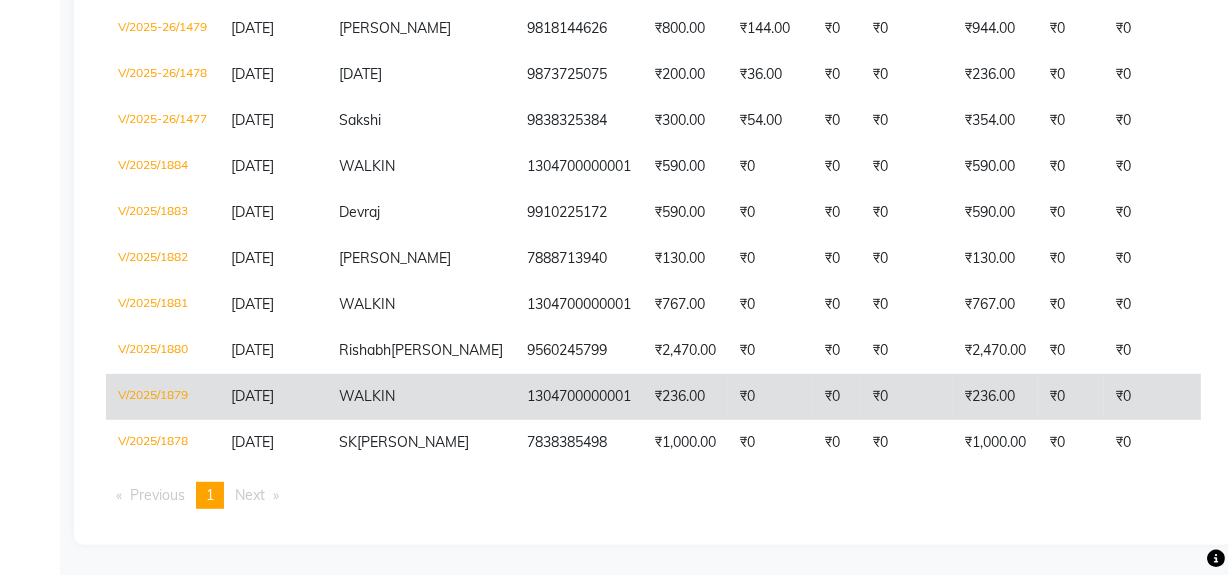 click on "₹236.00" 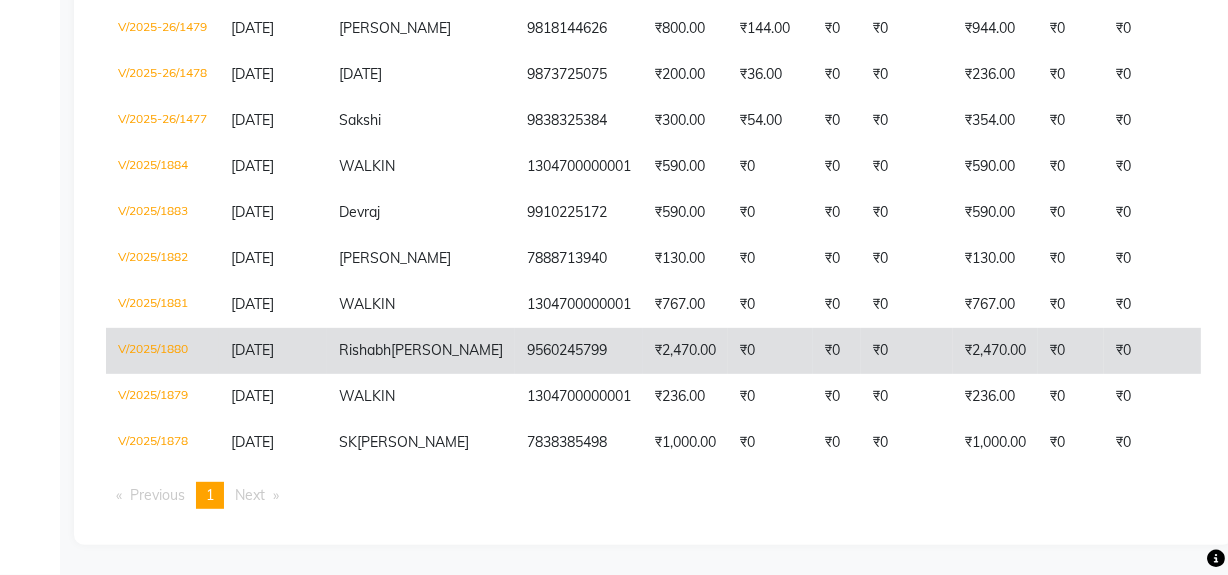 scroll, scrollTop: 818, scrollLeft: 0, axis: vertical 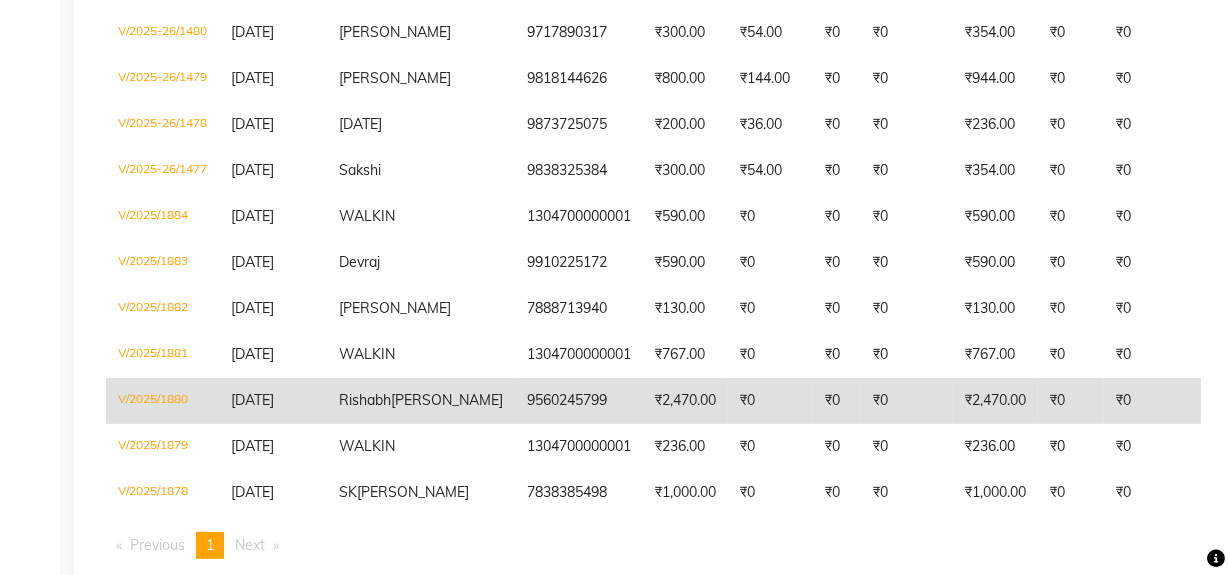 click on "1304700000001" 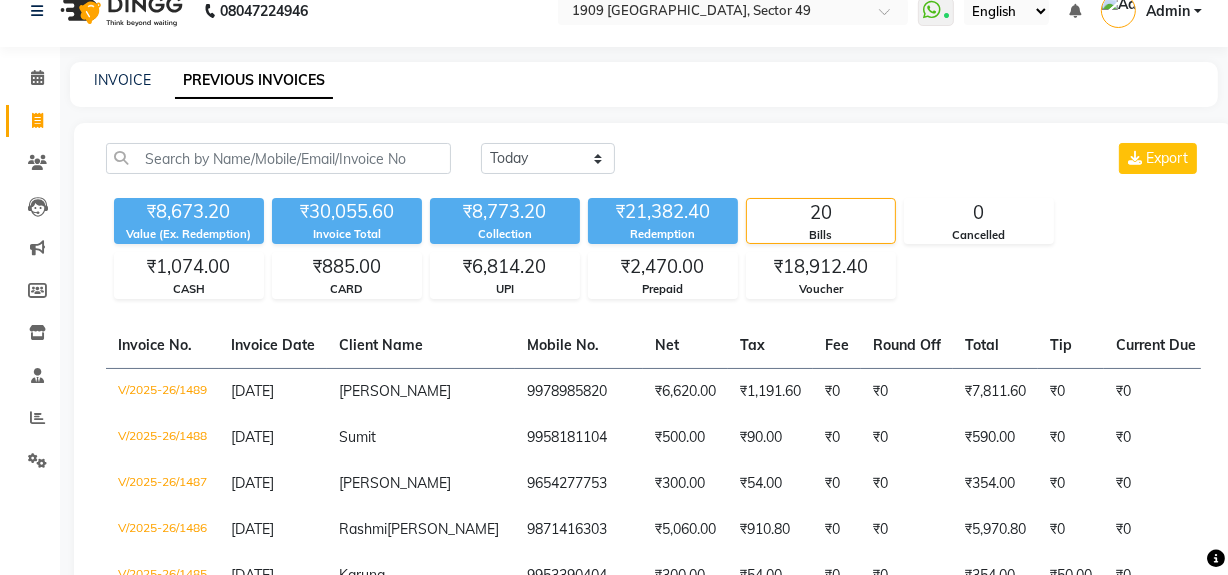 scroll, scrollTop: 0, scrollLeft: 0, axis: both 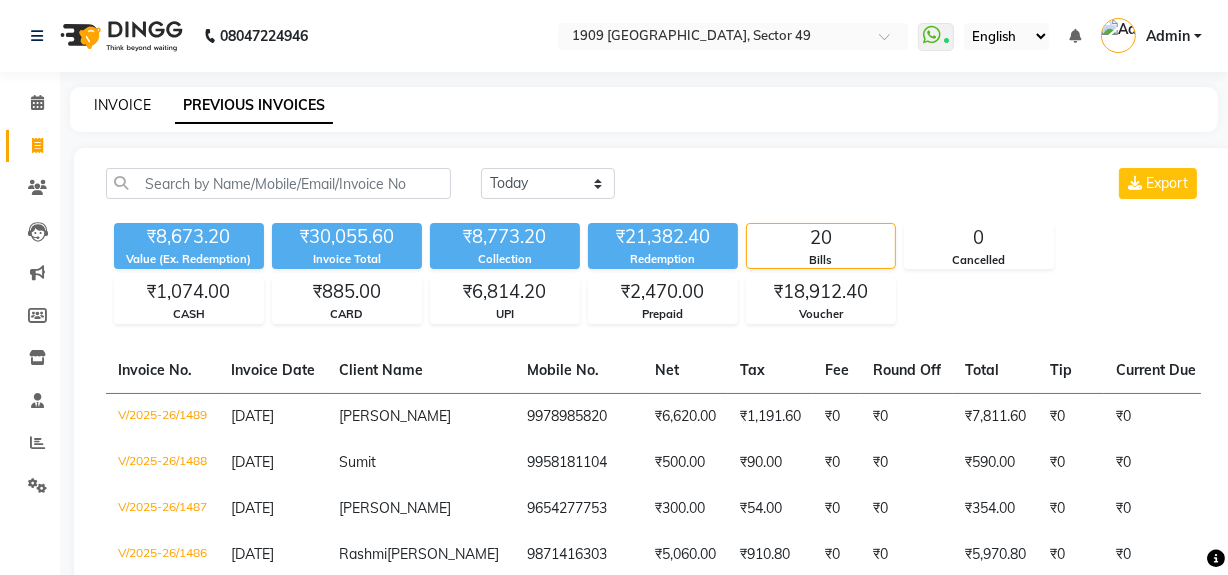 click on "INVOICE" 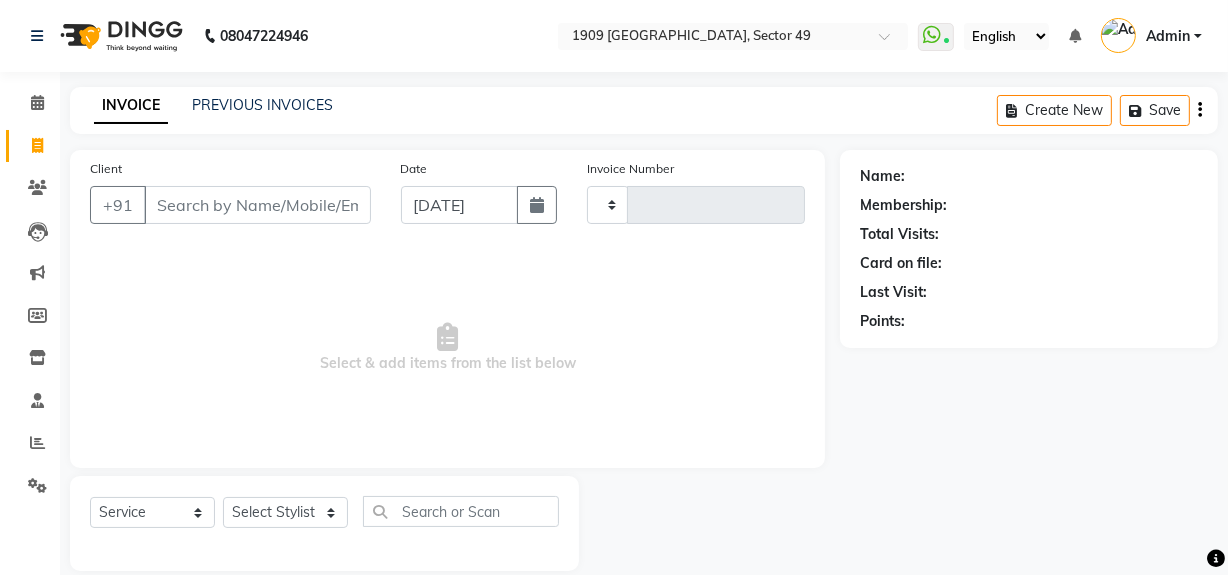 type on "1490" 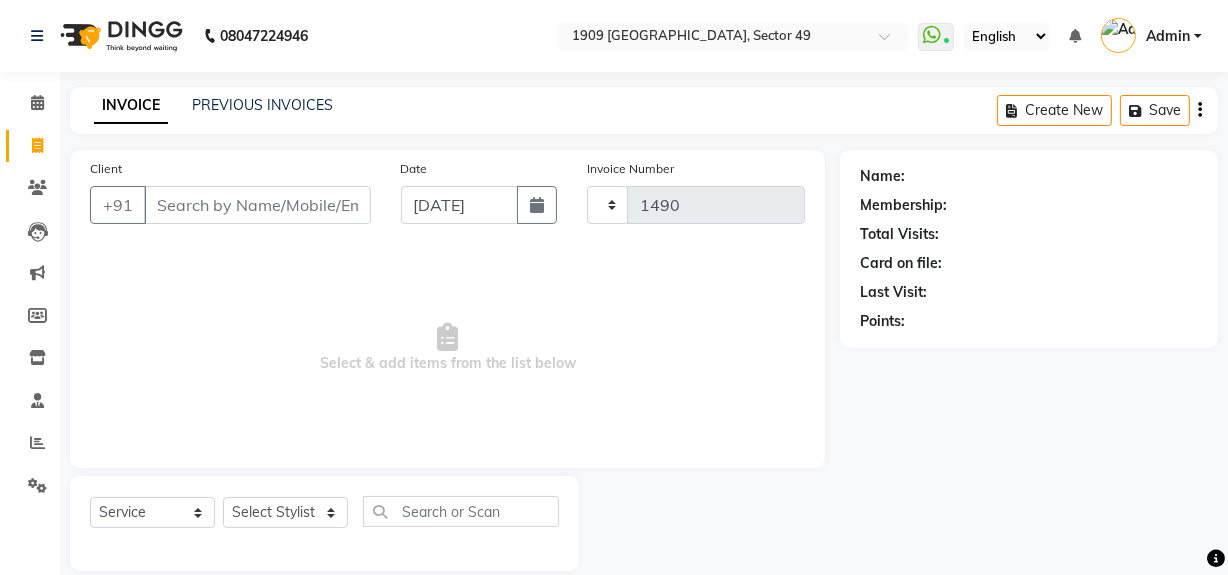 scroll, scrollTop: 26, scrollLeft: 0, axis: vertical 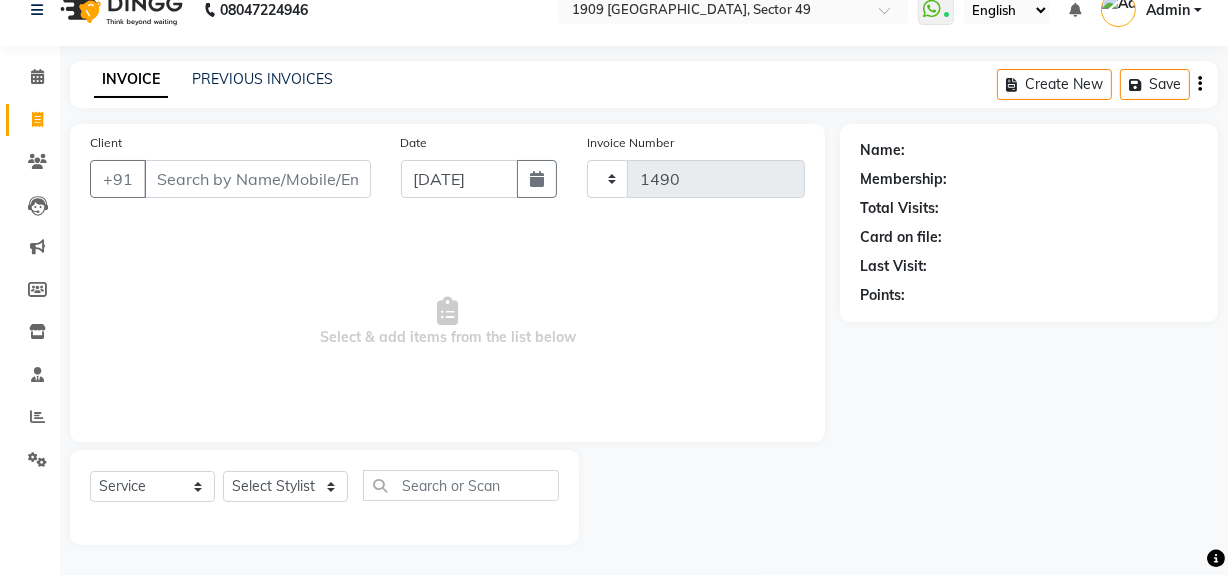 select on "6923" 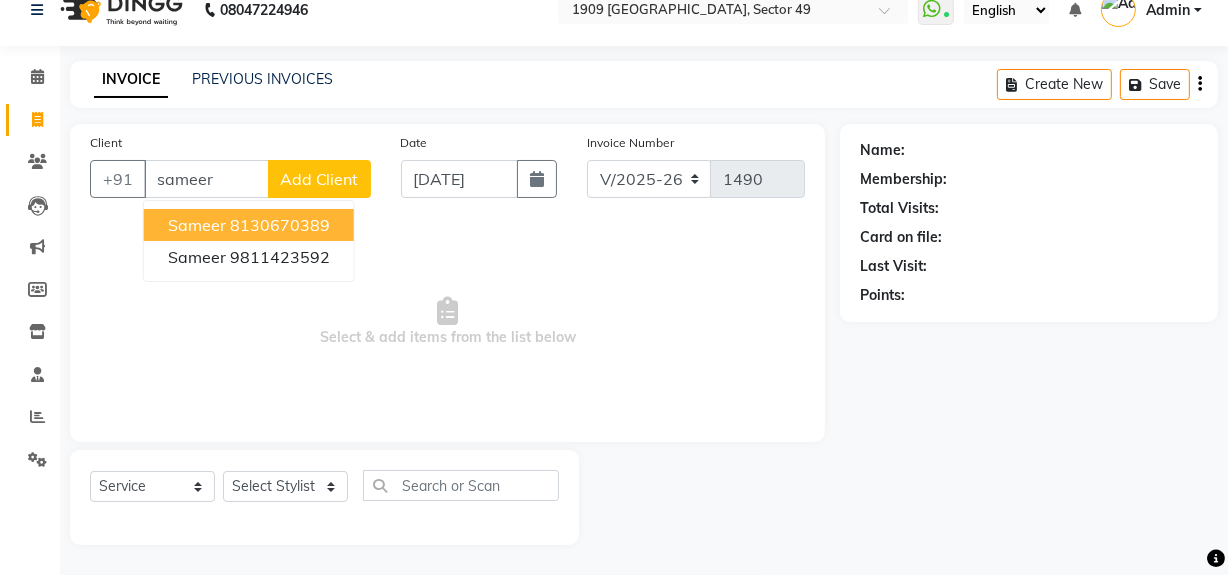 click on "8130670389" at bounding box center (280, 225) 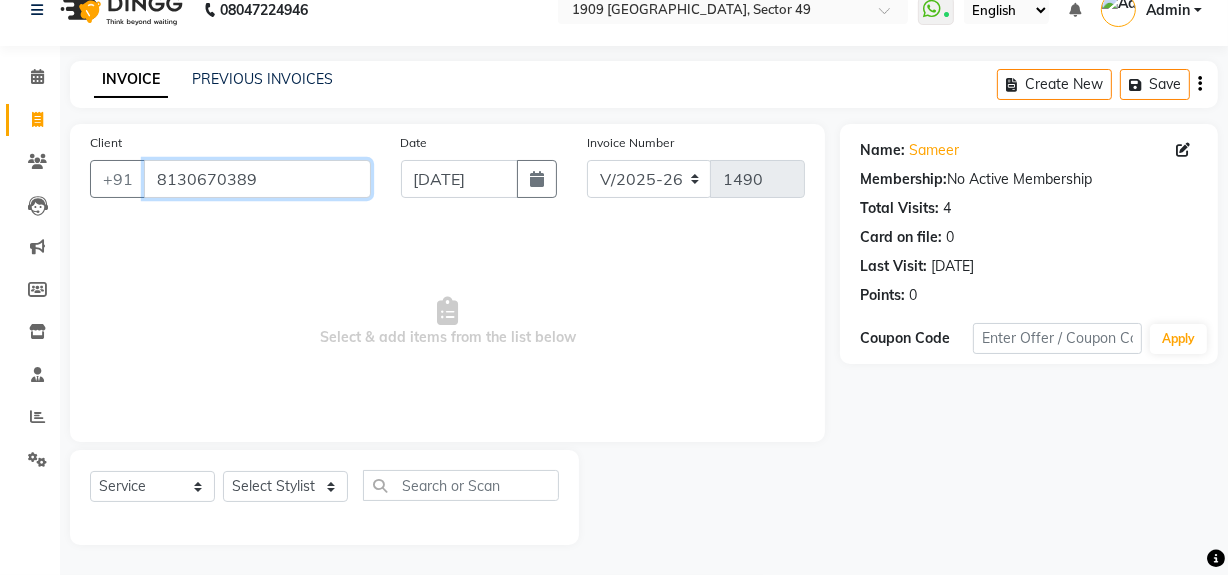 click on "8130670389" at bounding box center (257, 179) 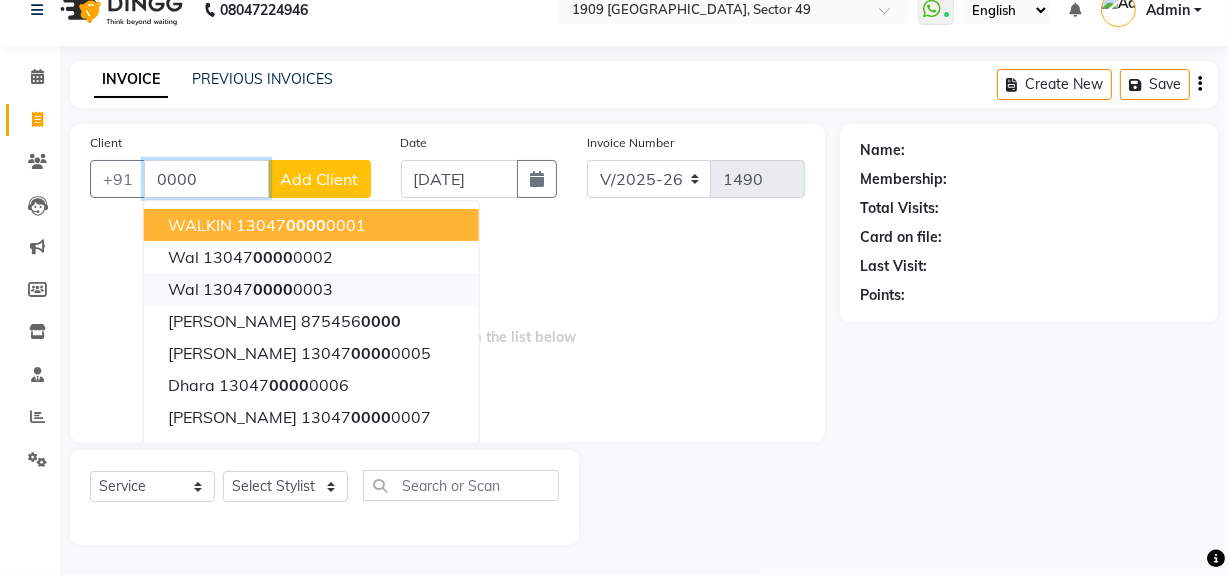 drag, startPoint x: 307, startPoint y: 207, endPoint x: 288, endPoint y: 300, distance: 94.92102 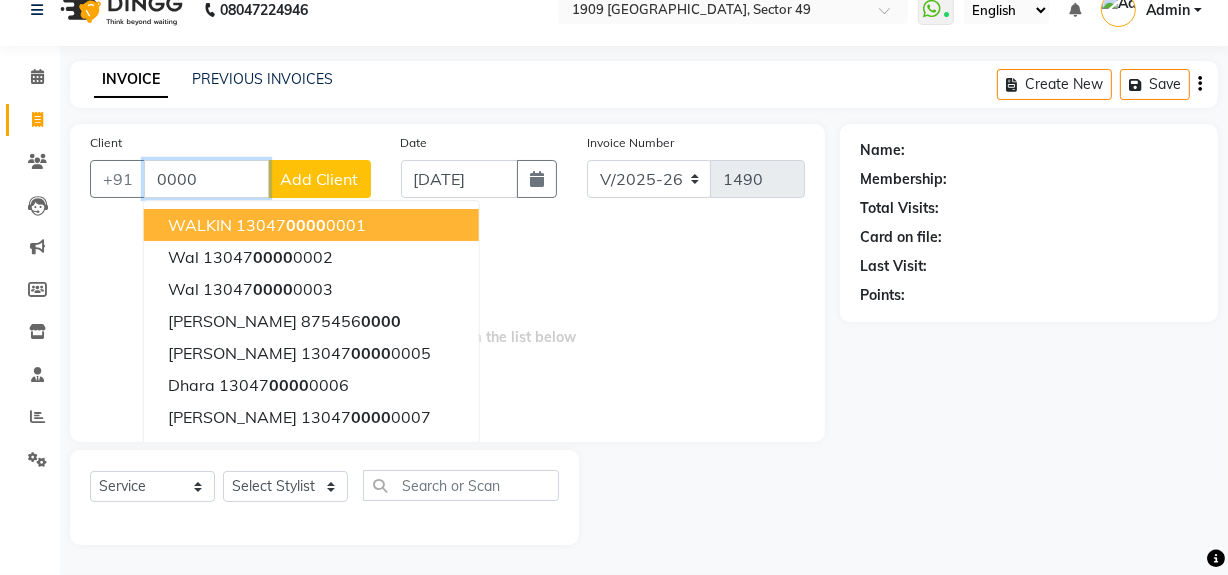 click on "0000" at bounding box center (306, 225) 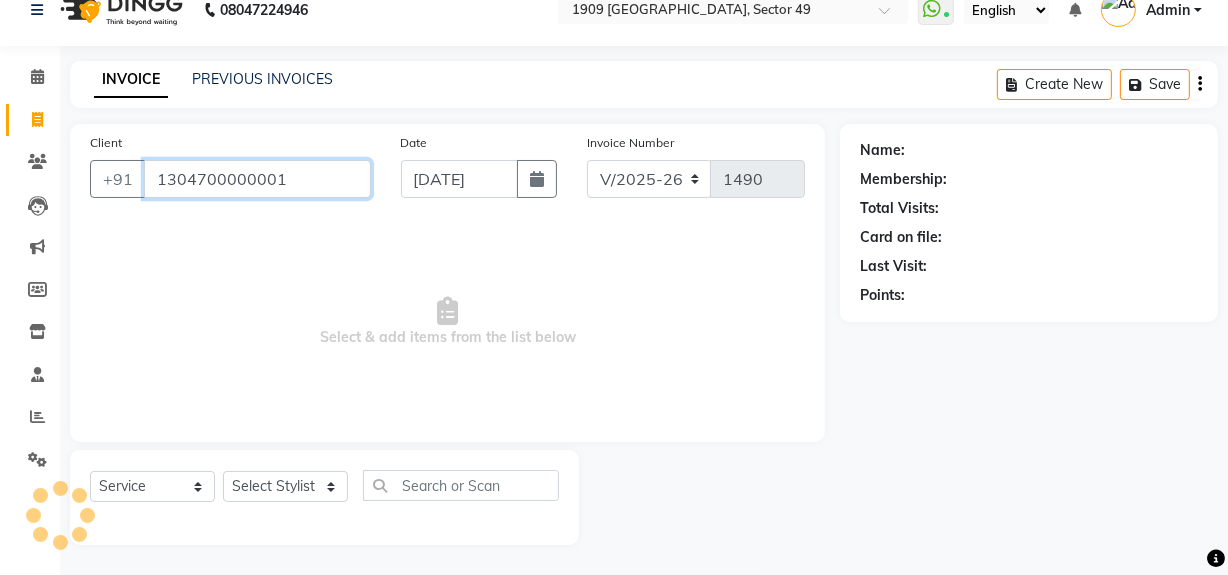 type on "1304700000001" 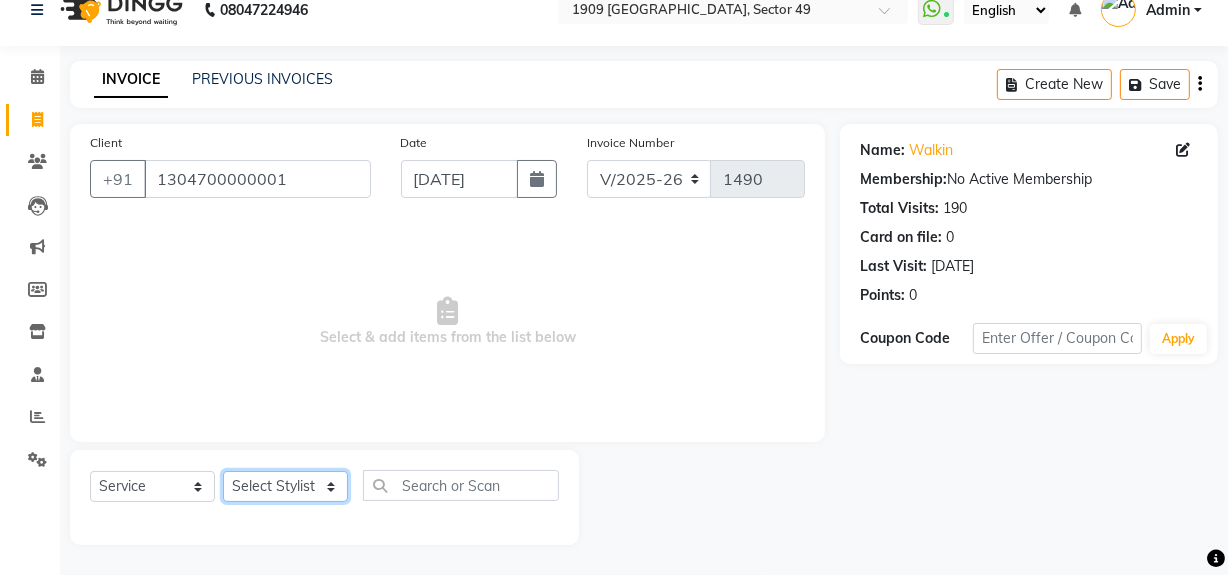 click on "Select Stylist [PERSON_NAME] [PERSON_NAME] House Sale Jyoti Nisha [PERSON_NAME] [PERSON_NAME] Veer [PERSON_NAME] Vishal" 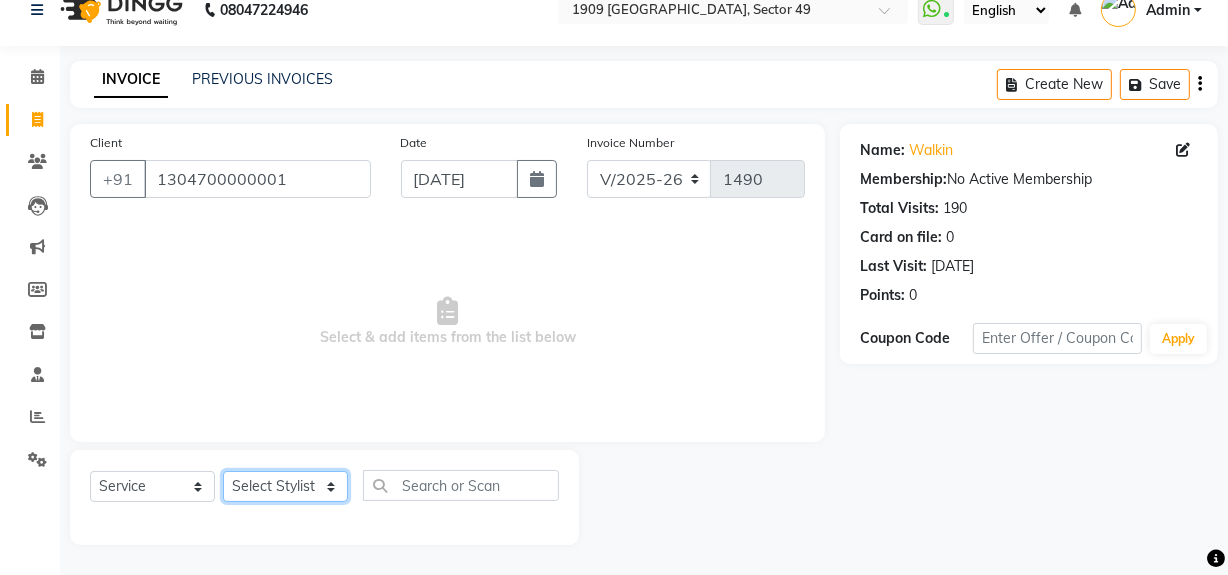 select on "57119" 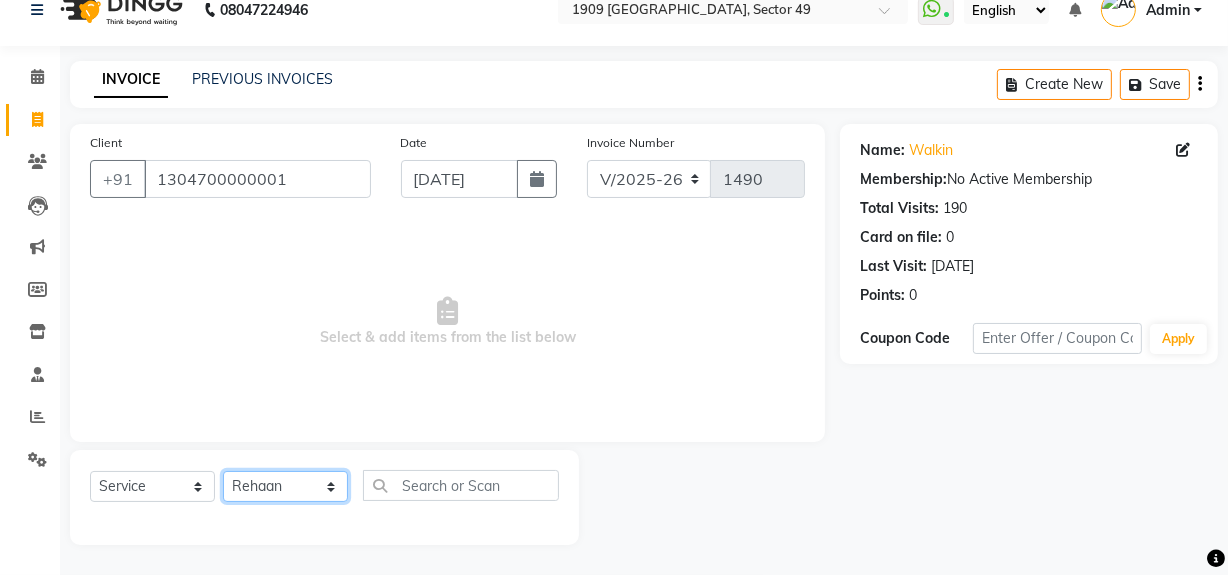 click on "Select Stylist [PERSON_NAME] [PERSON_NAME] House Sale Jyoti Nisha [PERSON_NAME] [PERSON_NAME] Veer [PERSON_NAME] Vishal" 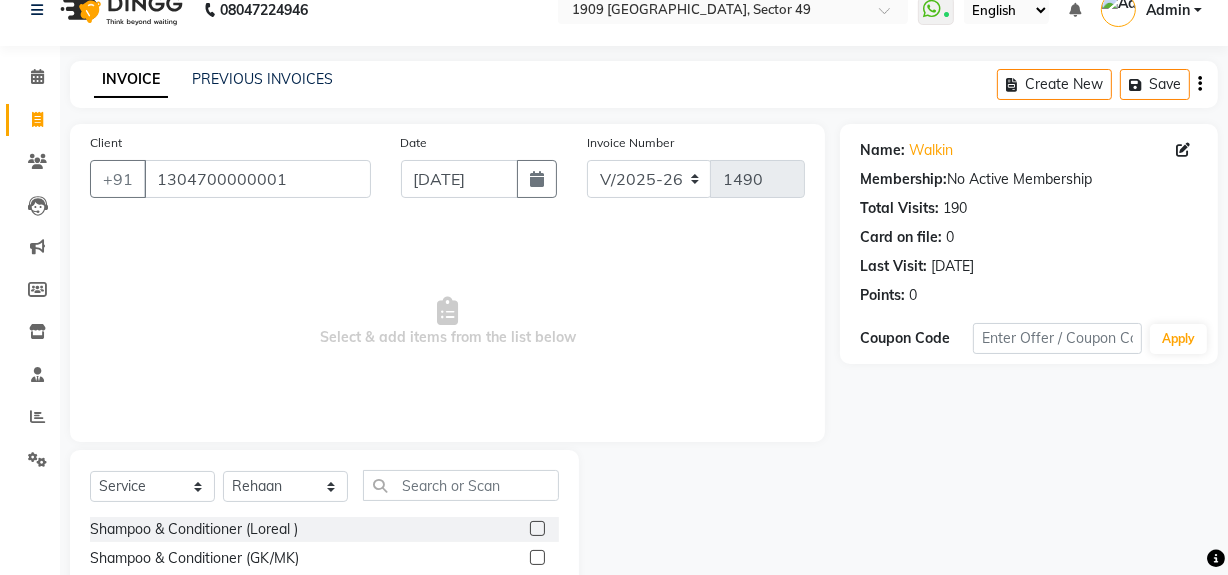 click on "Select  Service  Product  Membership  Package Voucher Prepaid Gift Card  Select Stylist Abdul Ahmed Arif Harun House Sale Jyoti Nisha Rehaan Ujjwal Umesh Veer vikram mehta Vishal Shampoo & Conditioner (Loreal )  Shampoo & Conditioner (GK/MK)  Hair Cut ( Regular)  Hair Cut ( Creative )  Child Hair Cut (below 5 years)  Head Massage (Normal)  Head Massage (Olive)  Head Massage (BadamRogan)  Deep Conditioning  Chocolate Pedicure  Chocolate Manicure  Gel New Set  Gel Refill  Gel Overlay +Freanch Polish  Gel Toe Extension  Nail Extension  Gel Polish Removal  Tip Removal  Nail Extension Refill  Nail polish  Flix cut  Classic pedicure  eyelashes  Face masge  Nose wax  Global (IGORA)  GL Polish  Schwazkopf spa  Back Massage  AVL LUUXURY PEDI  AVL LUXURY MANI  power mask casmara  men hair style  Body trim frunt back  Duble touchup  Rica spa  Eye Brows Wax  Ionic - Biotech Plex Treatment  Footes spa  Hand spa  Blow Dry  Blow Dry with Shampoo  Iron Curls  Hair Do  Tongs ( Twists, loops &  Curls)  Crimping (Retro Style)" 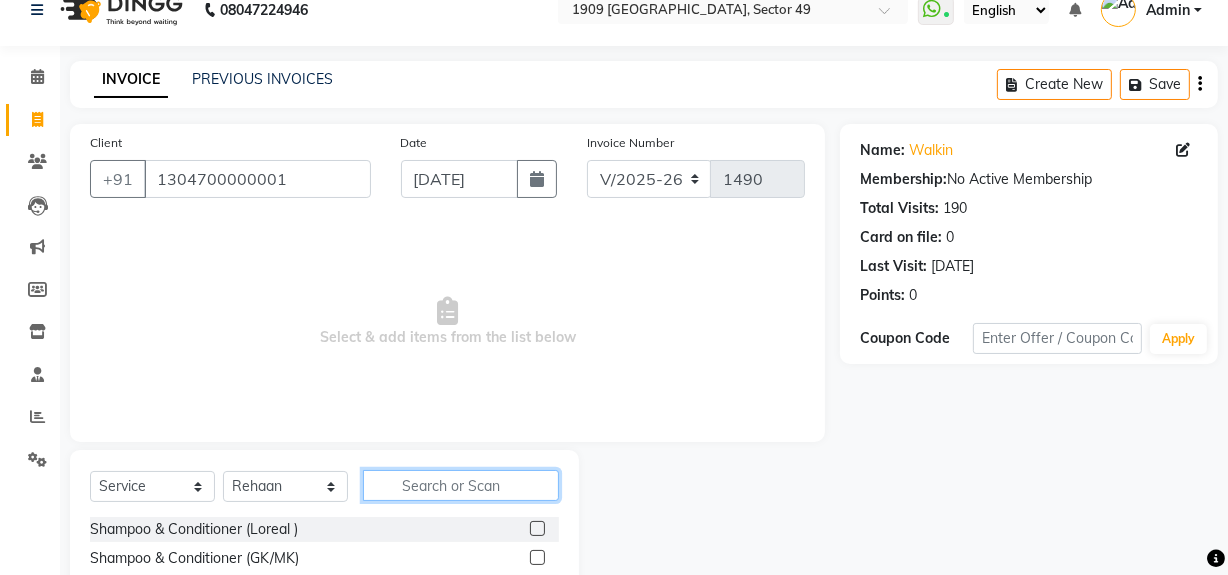 click 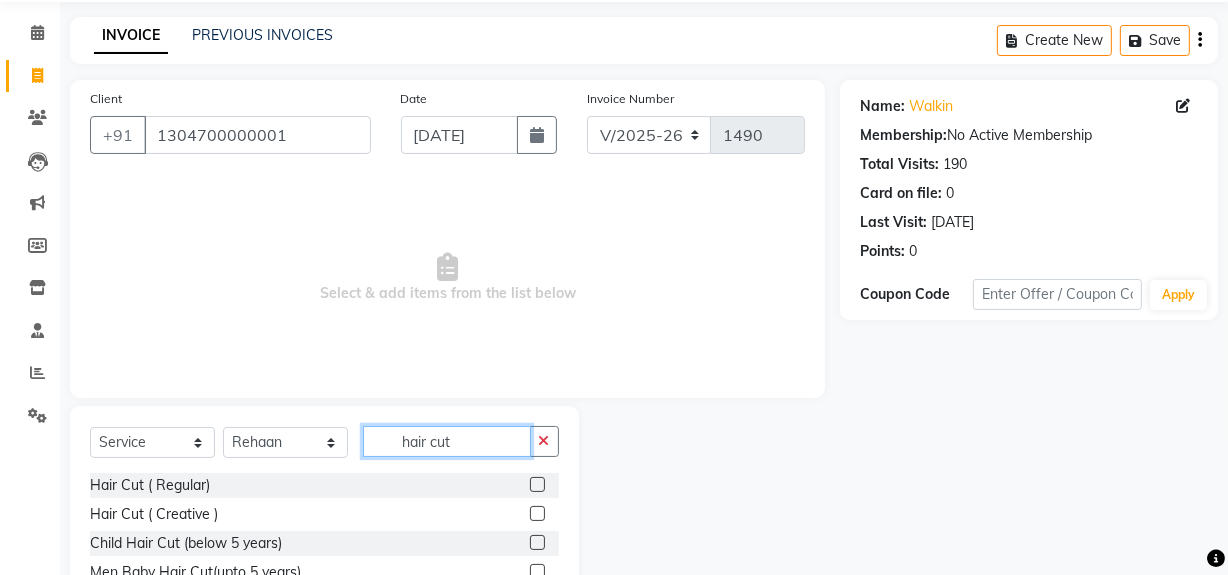 scroll, scrollTop: 170, scrollLeft: 0, axis: vertical 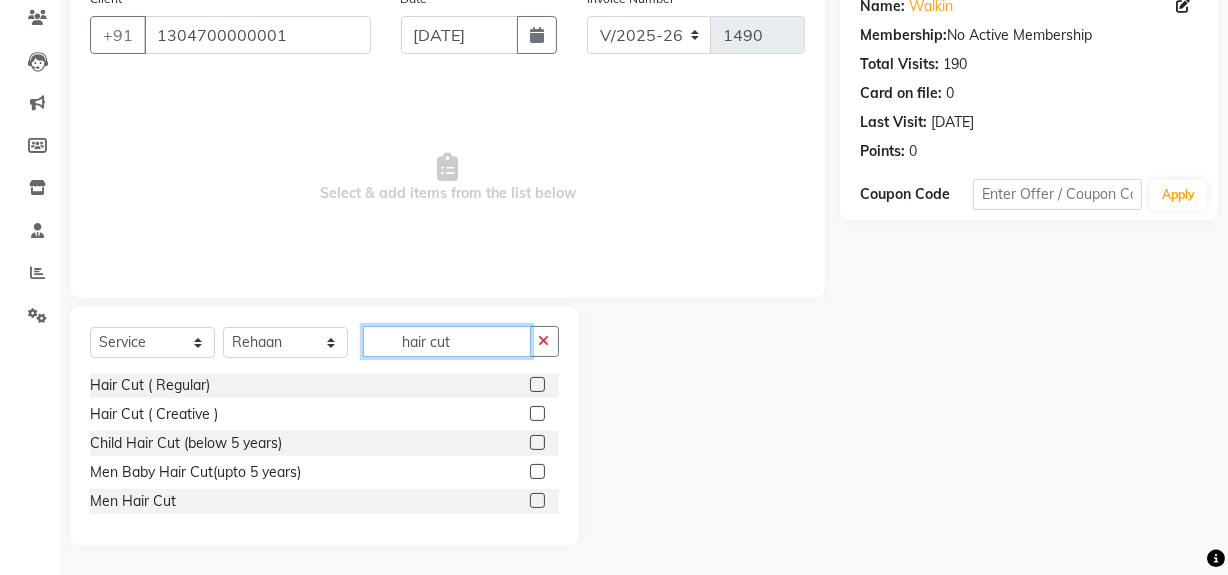 type on "hair cut" 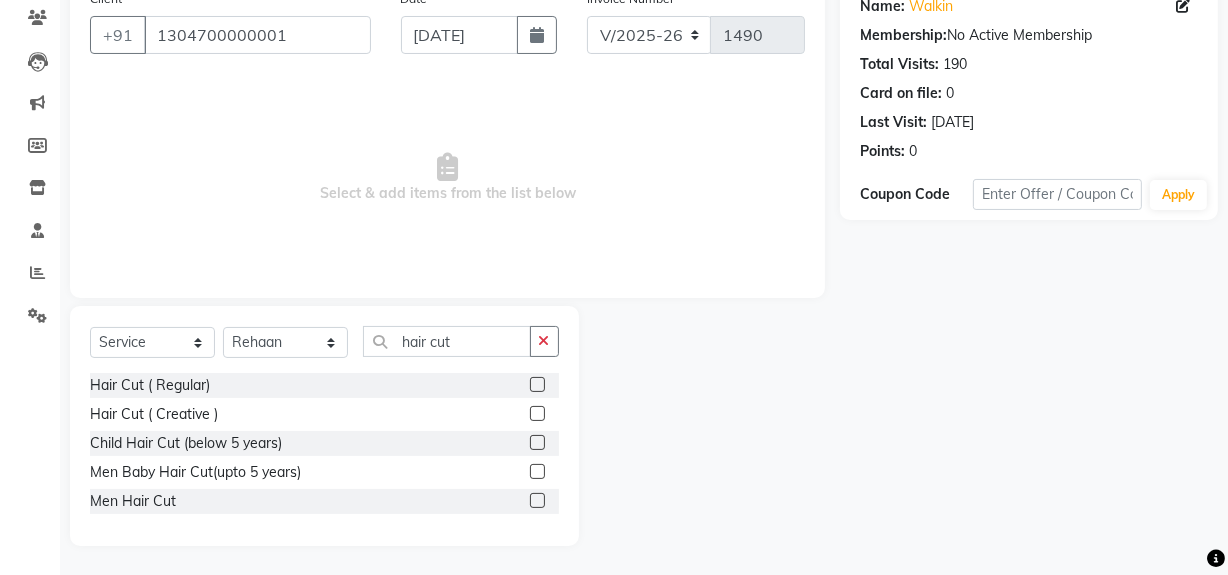 click 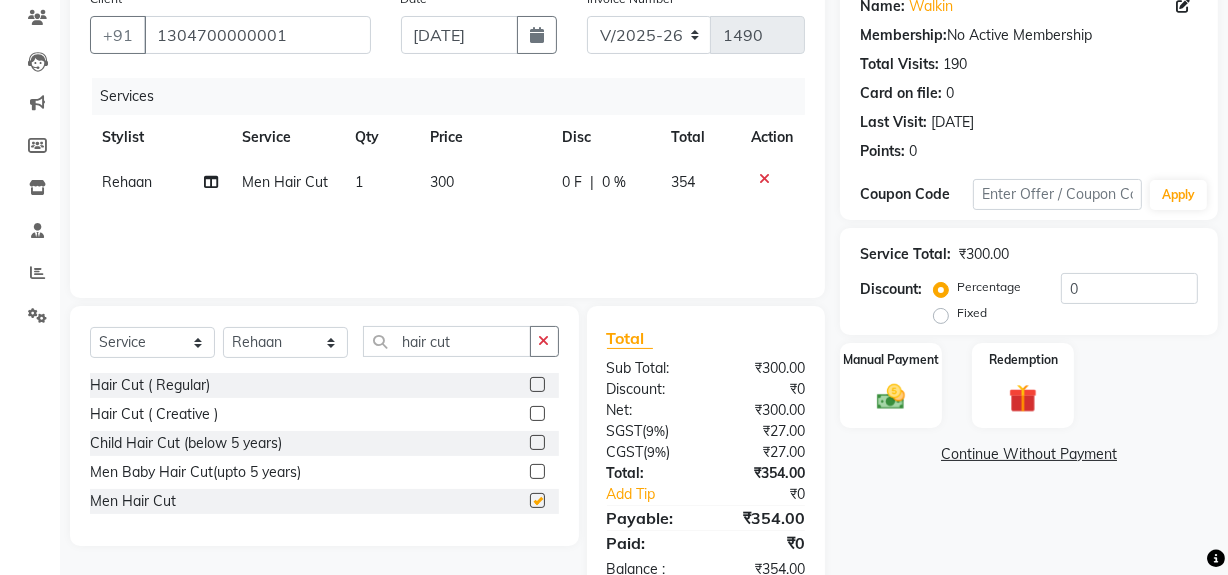 checkbox on "false" 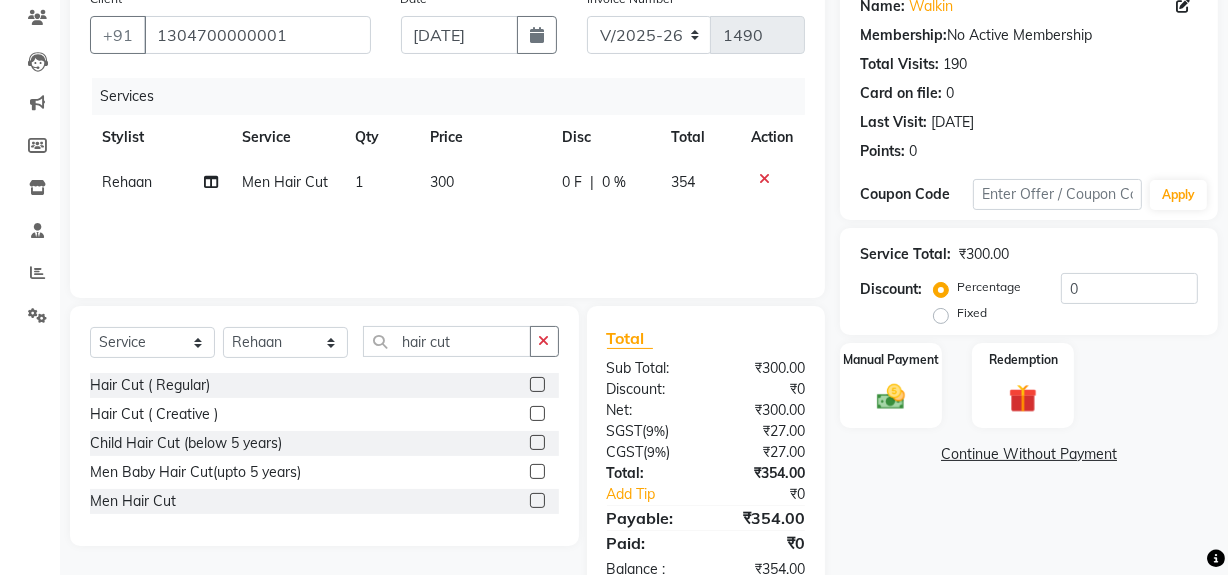 click on "1" 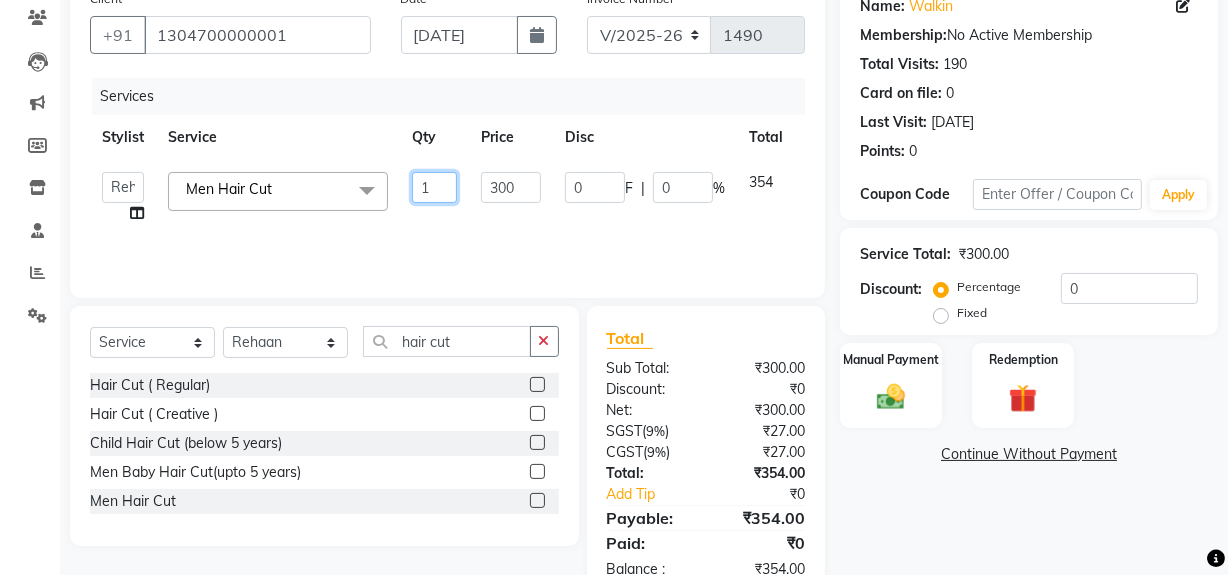 click on "1" 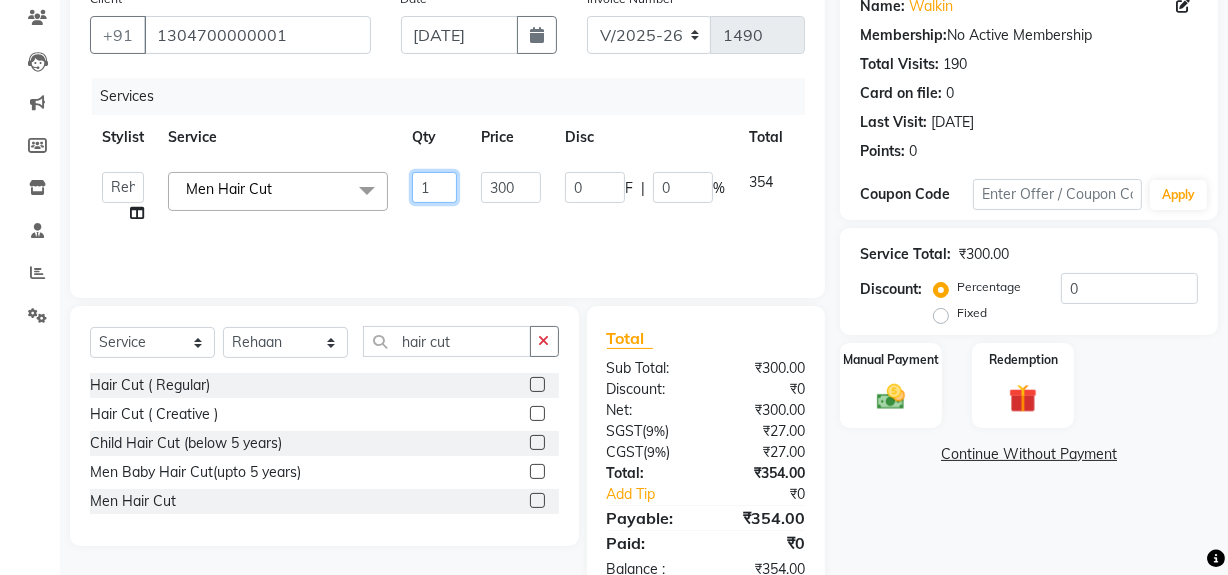 type on "2" 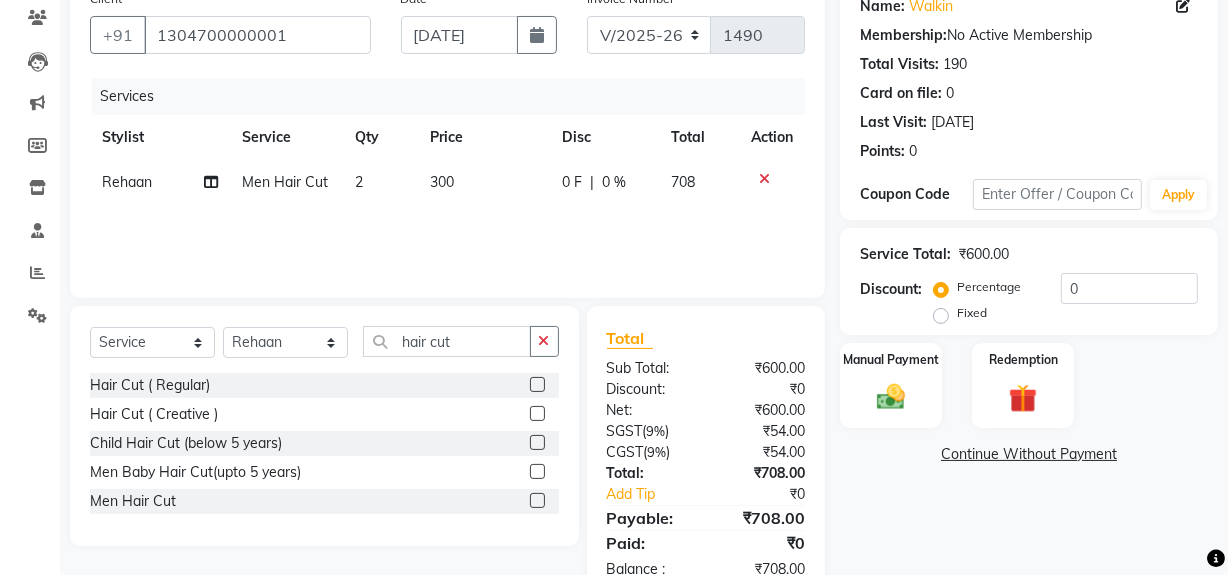 drag, startPoint x: 928, startPoint y: 536, endPoint x: 911, endPoint y: 511, distance: 30.232433 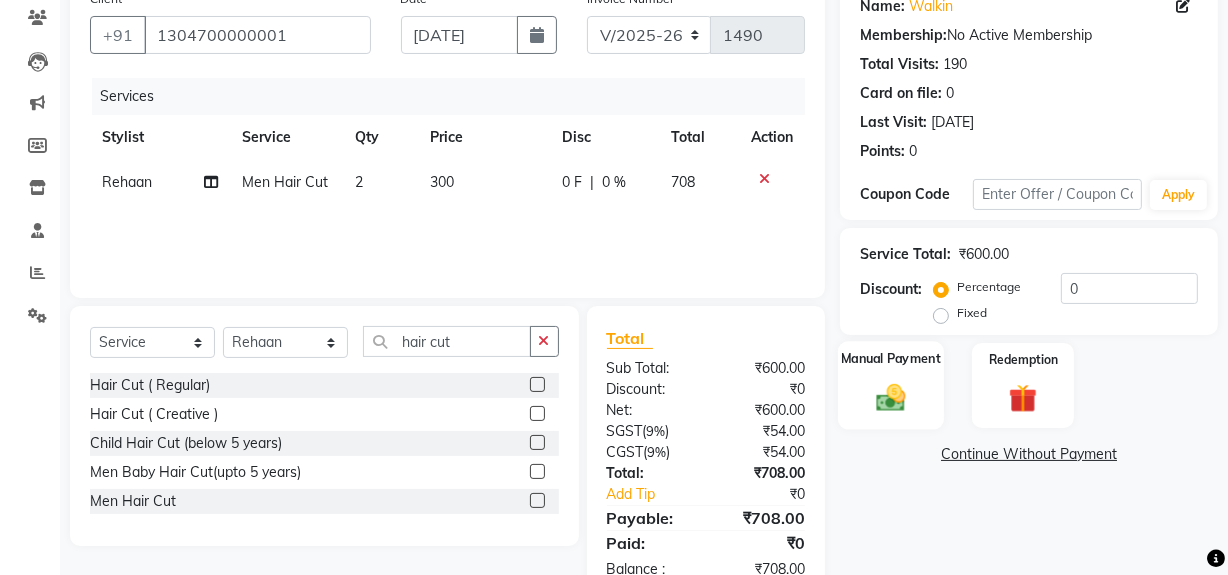click on "Manual Payment" 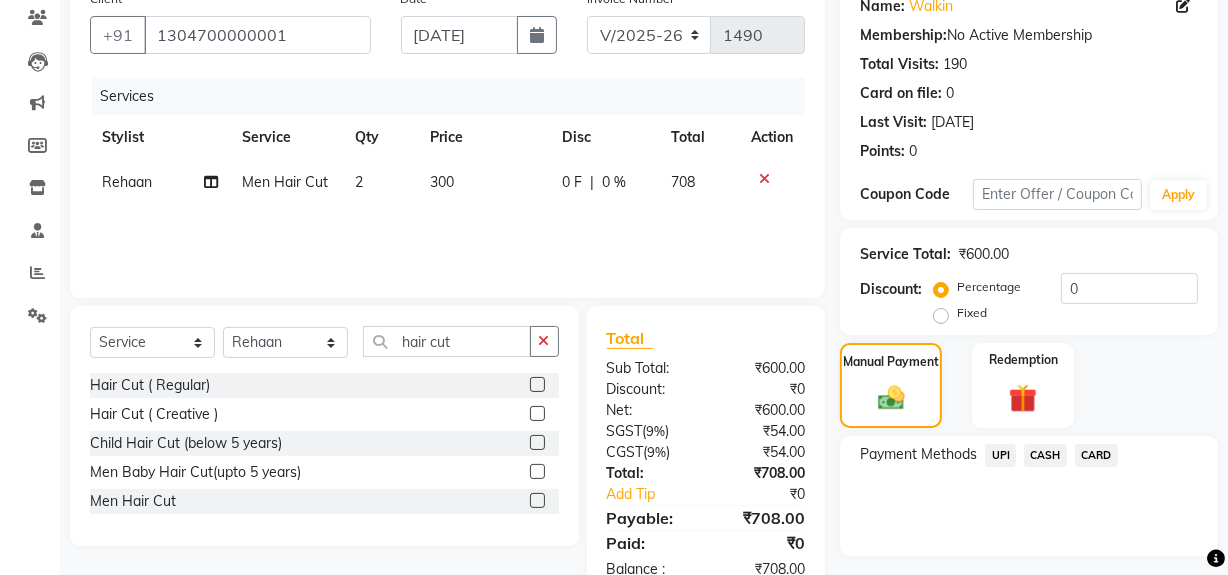 click on "UPI" 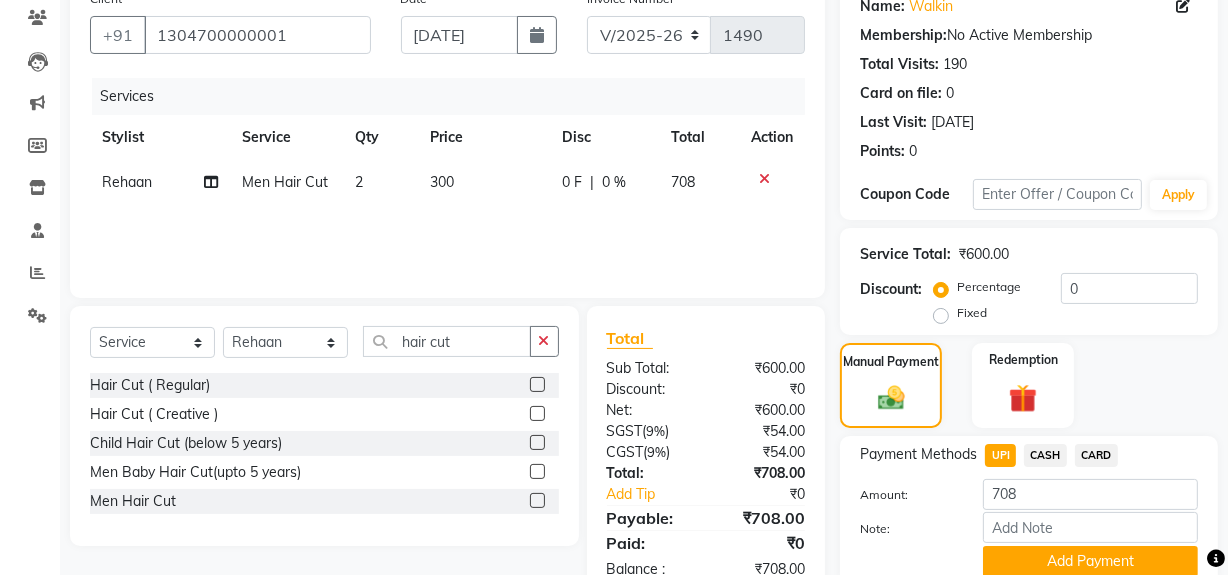 click on "CARD" 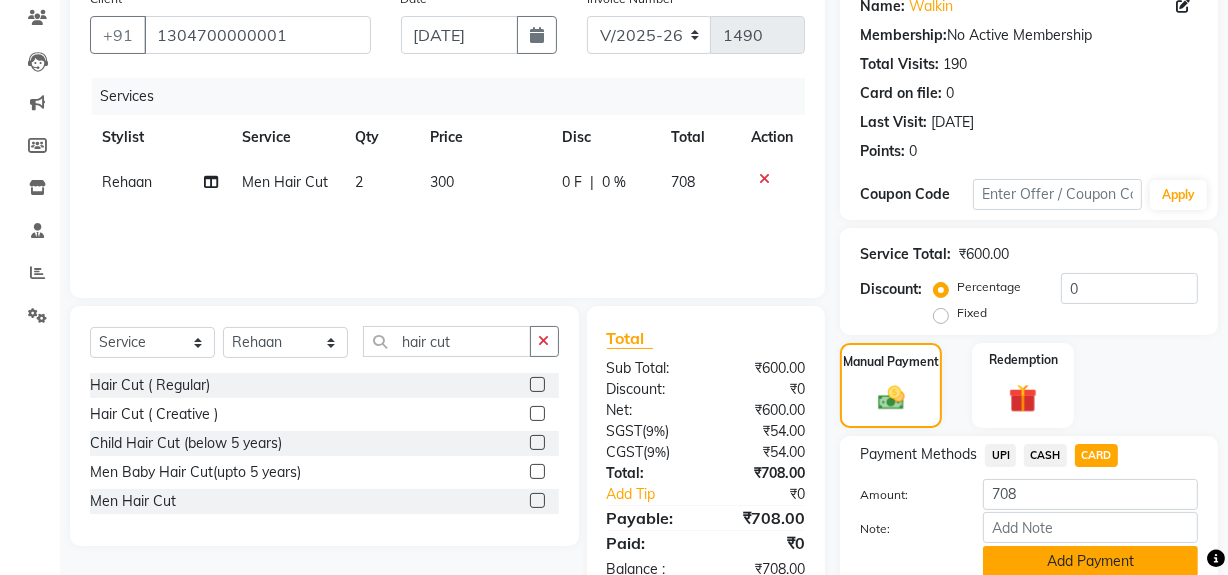 drag, startPoint x: 1103, startPoint y: 560, endPoint x: 1240, endPoint y: 414, distance: 200.21239 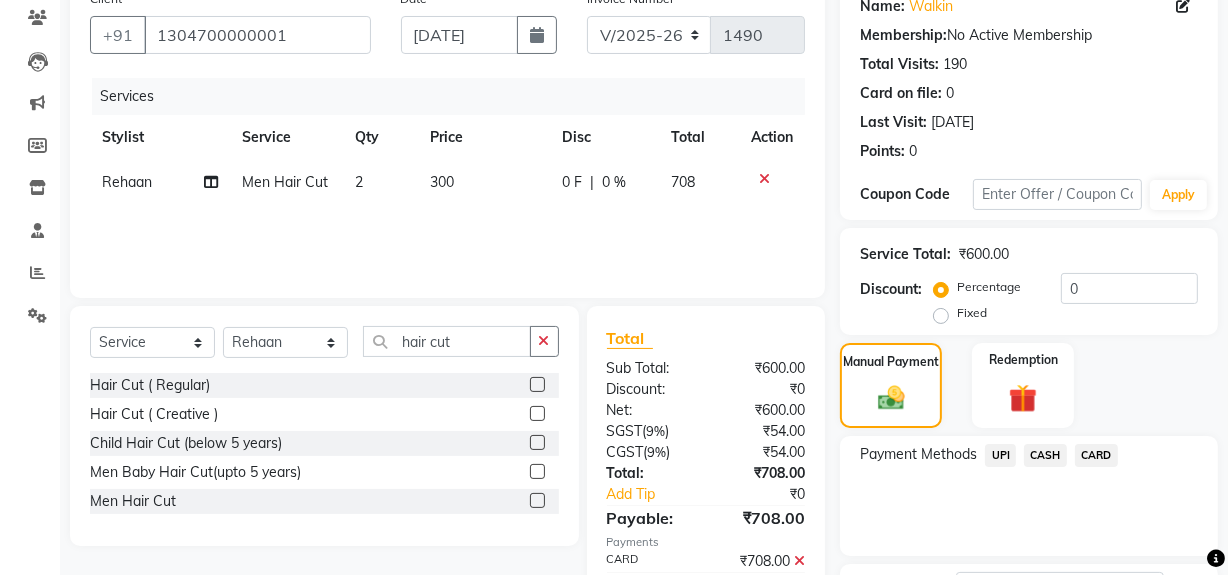 scroll, scrollTop: 333, scrollLeft: 0, axis: vertical 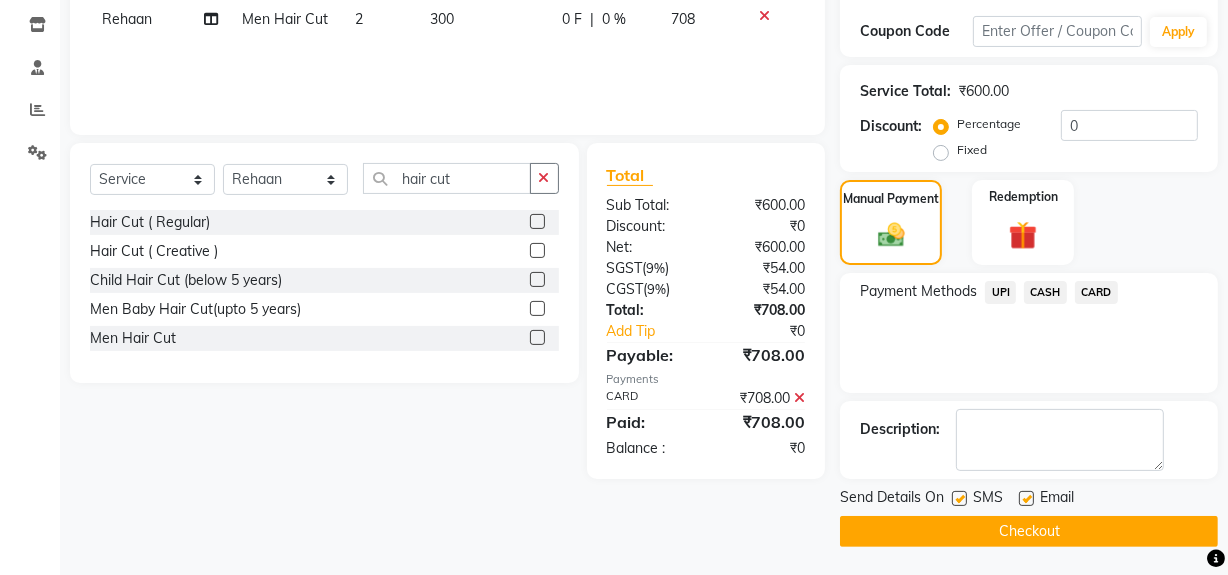 drag, startPoint x: 1016, startPoint y: 523, endPoint x: 880, endPoint y: 507, distance: 136.93794 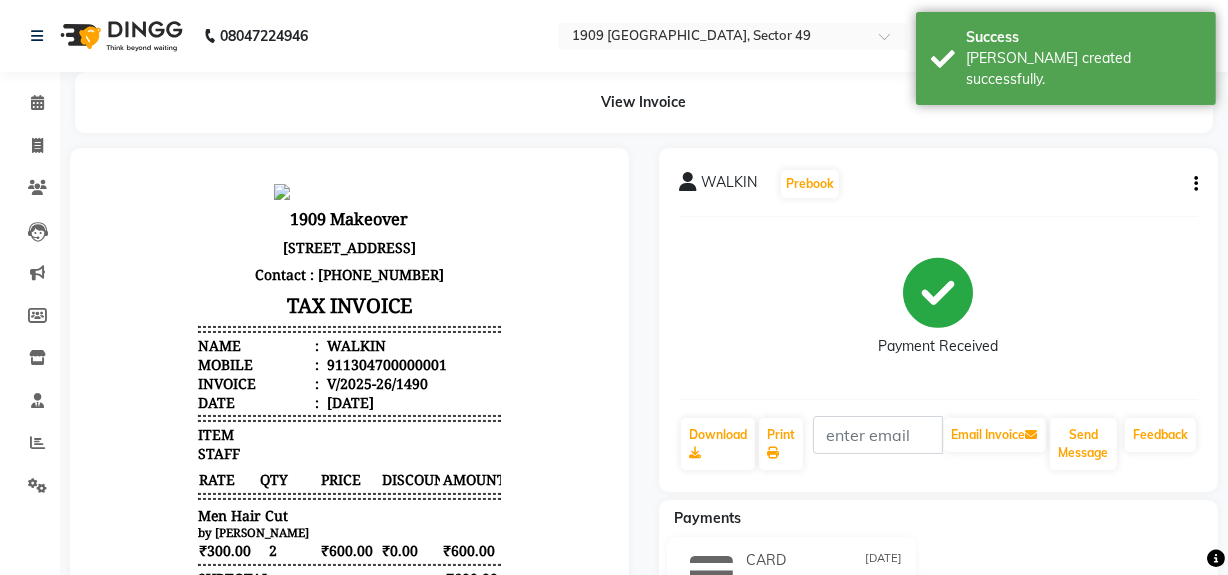 scroll, scrollTop: 0, scrollLeft: 0, axis: both 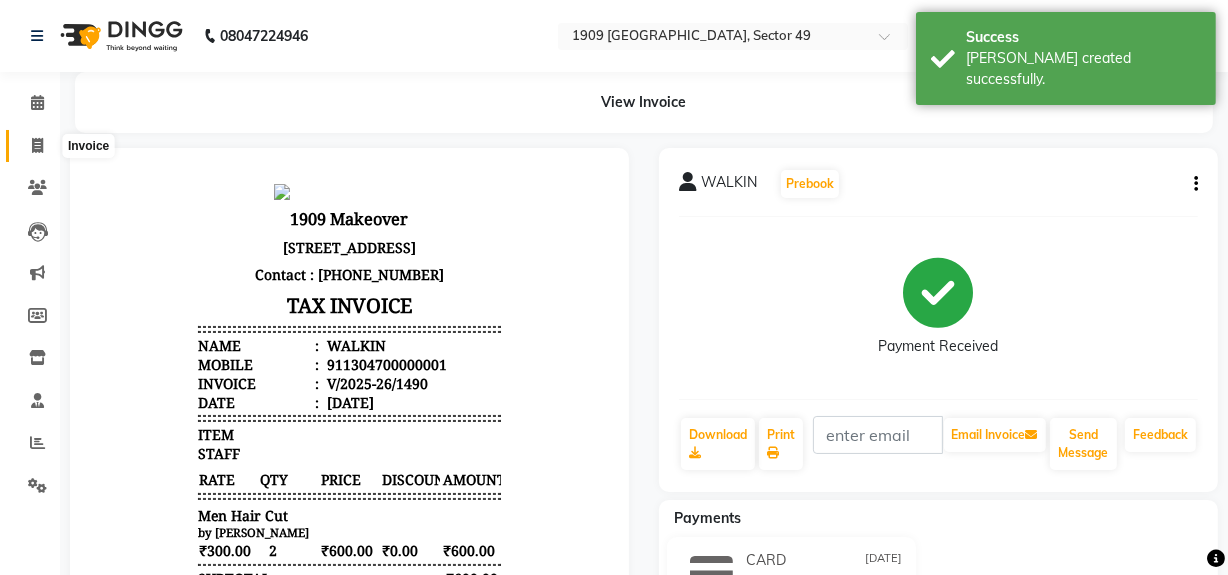 click 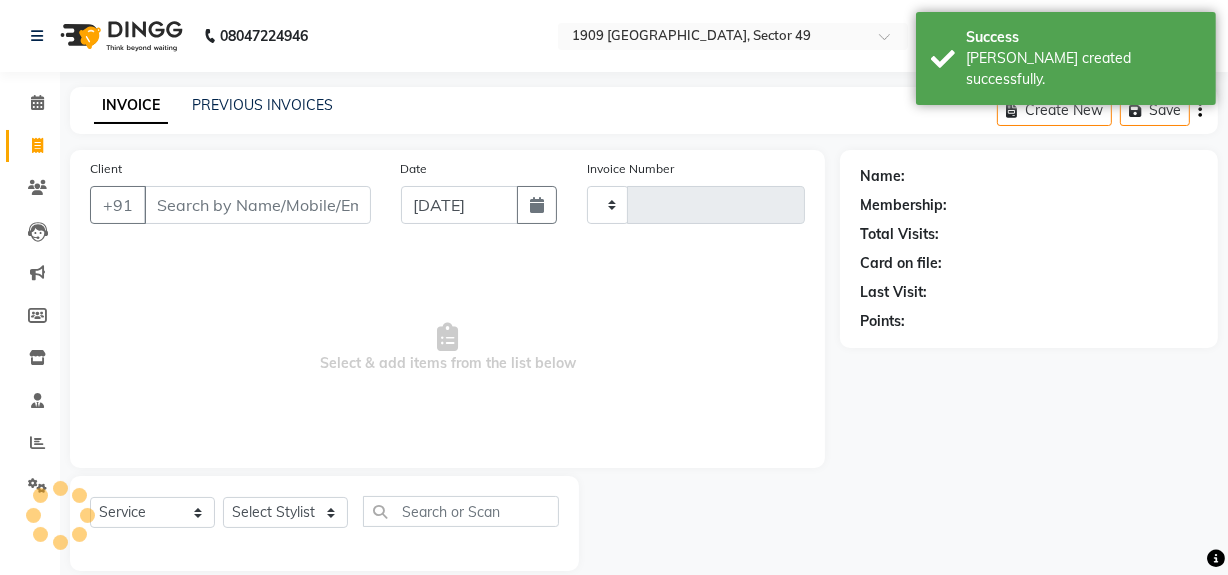 scroll, scrollTop: 26, scrollLeft: 0, axis: vertical 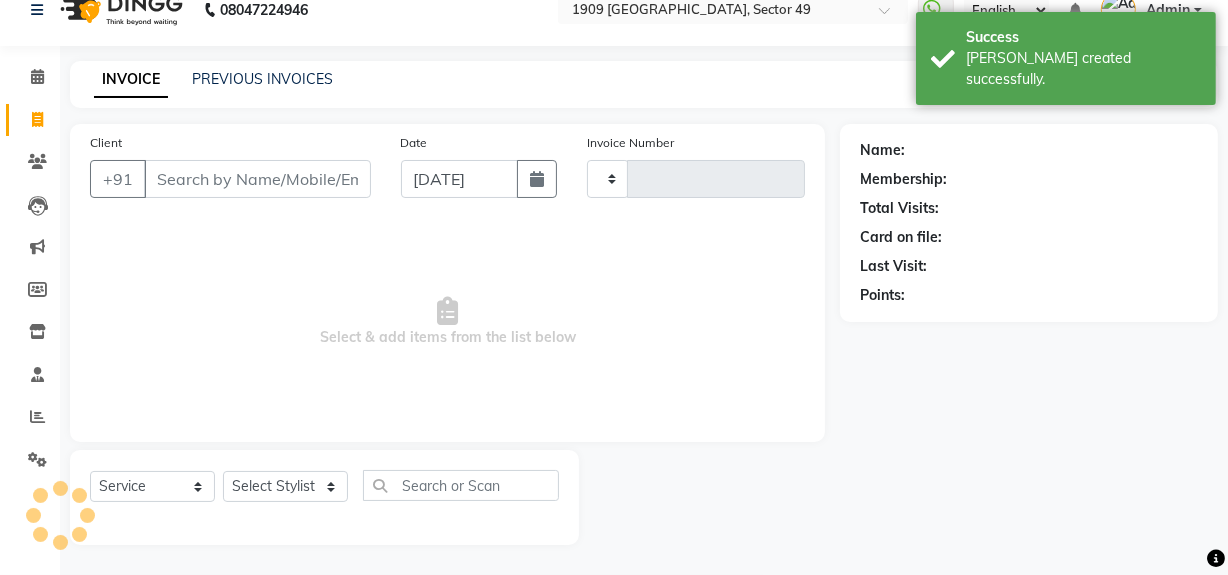 type on "1491" 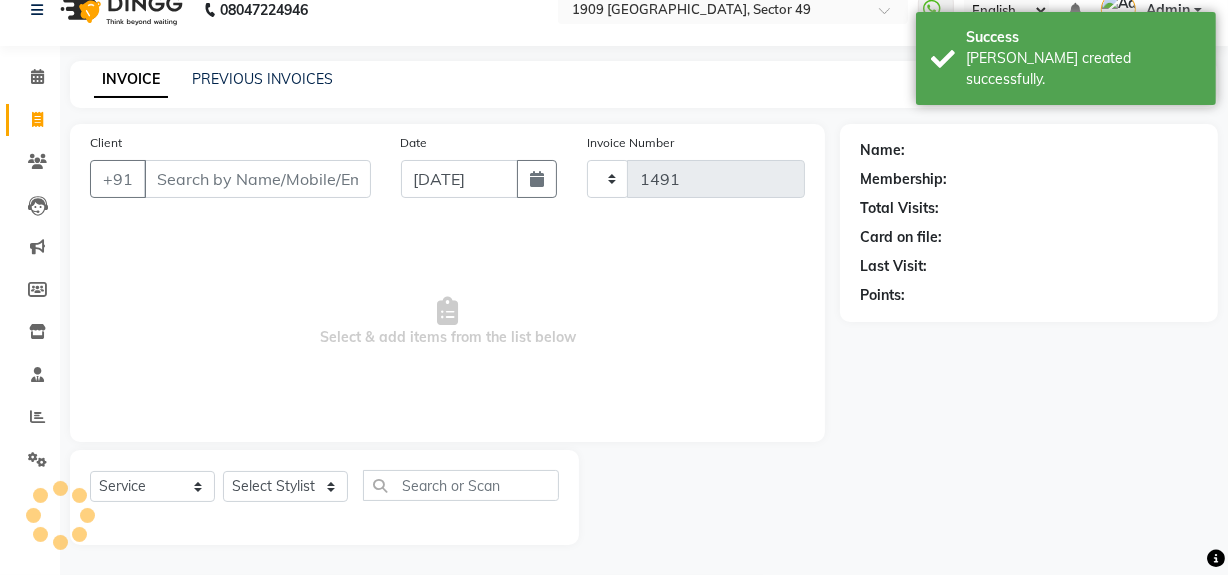 select on "6923" 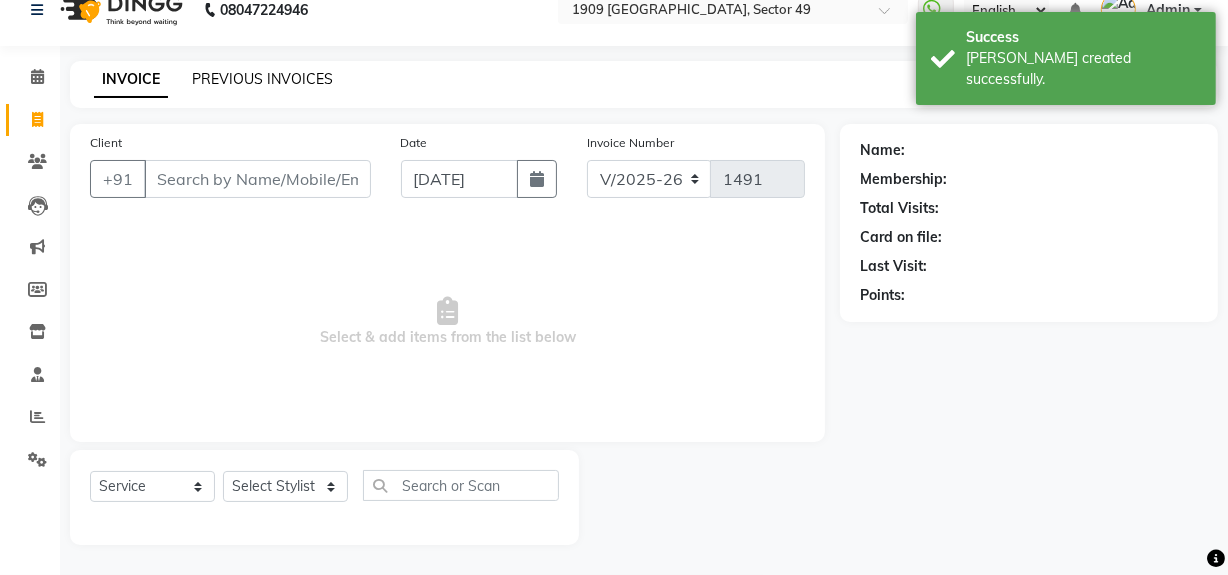 click on "PREVIOUS INVOICES" 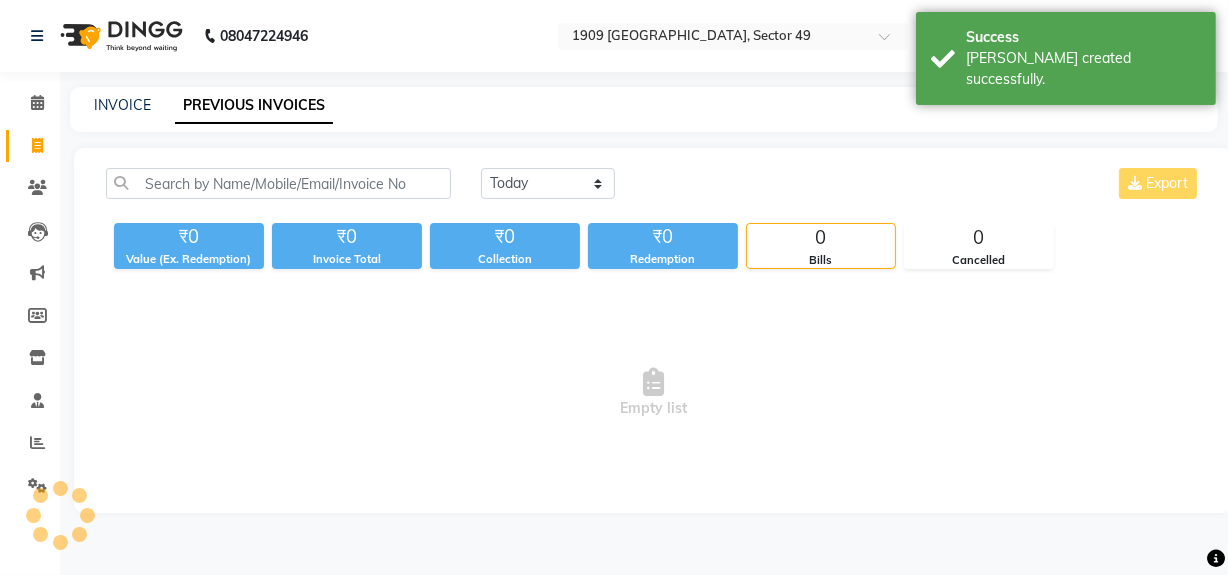 scroll, scrollTop: 0, scrollLeft: 0, axis: both 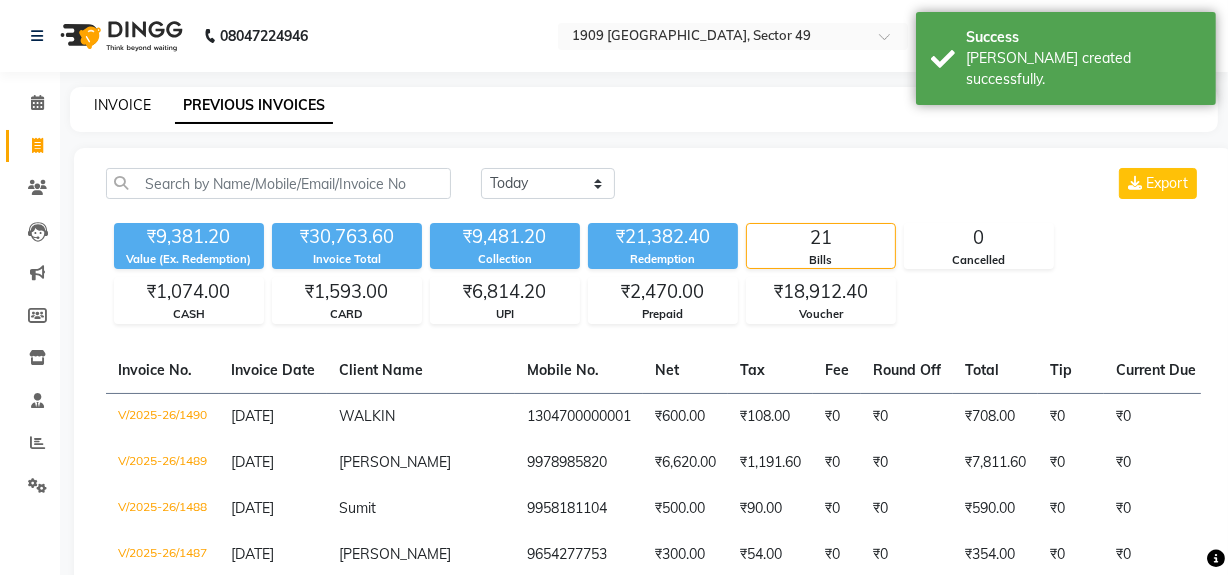 click on "INVOICE" 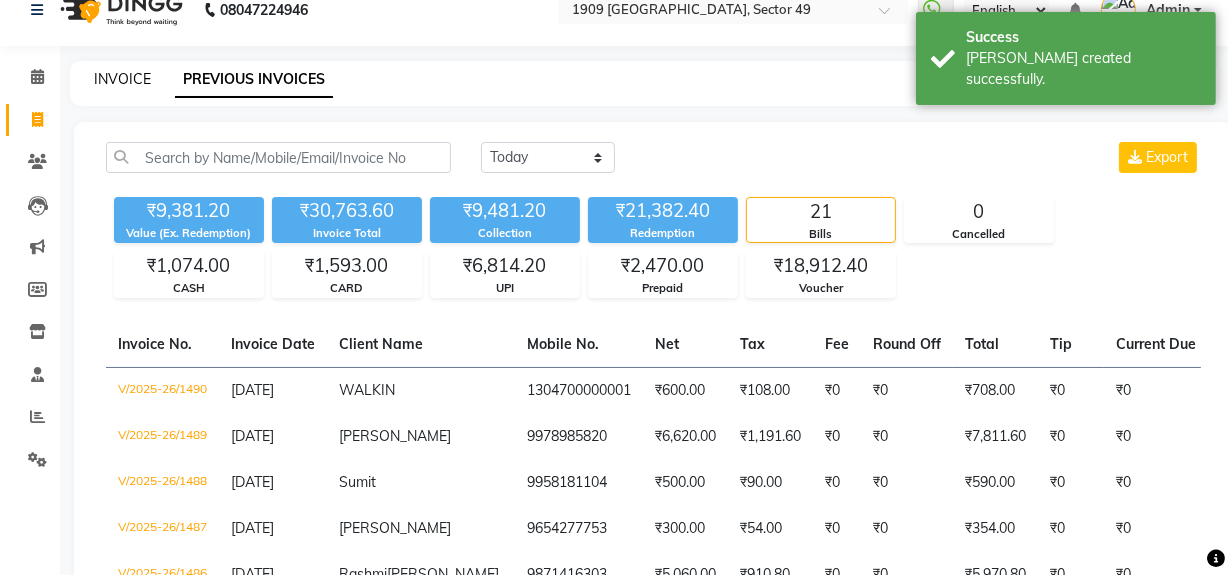 select on "6923" 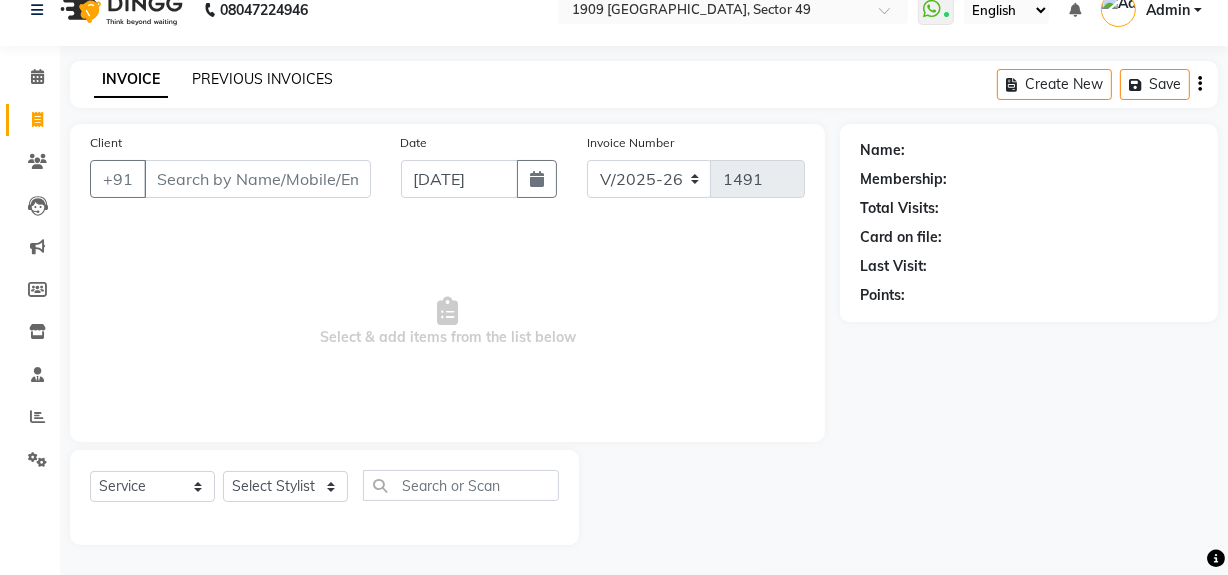 click on "PREVIOUS INVOICES" 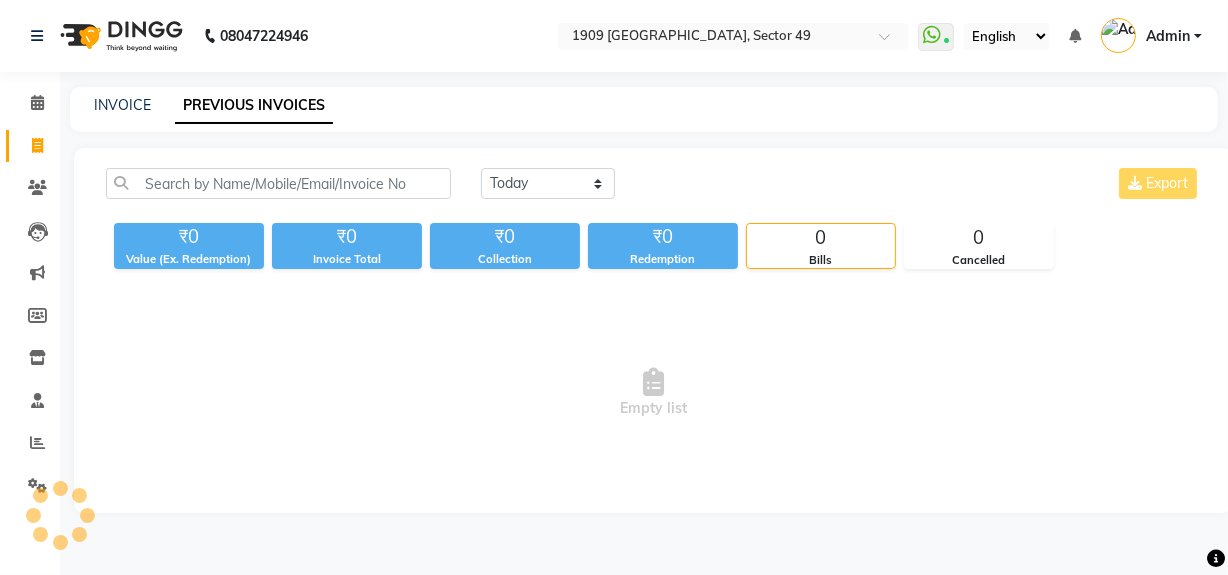 scroll, scrollTop: 0, scrollLeft: 0, axis: both 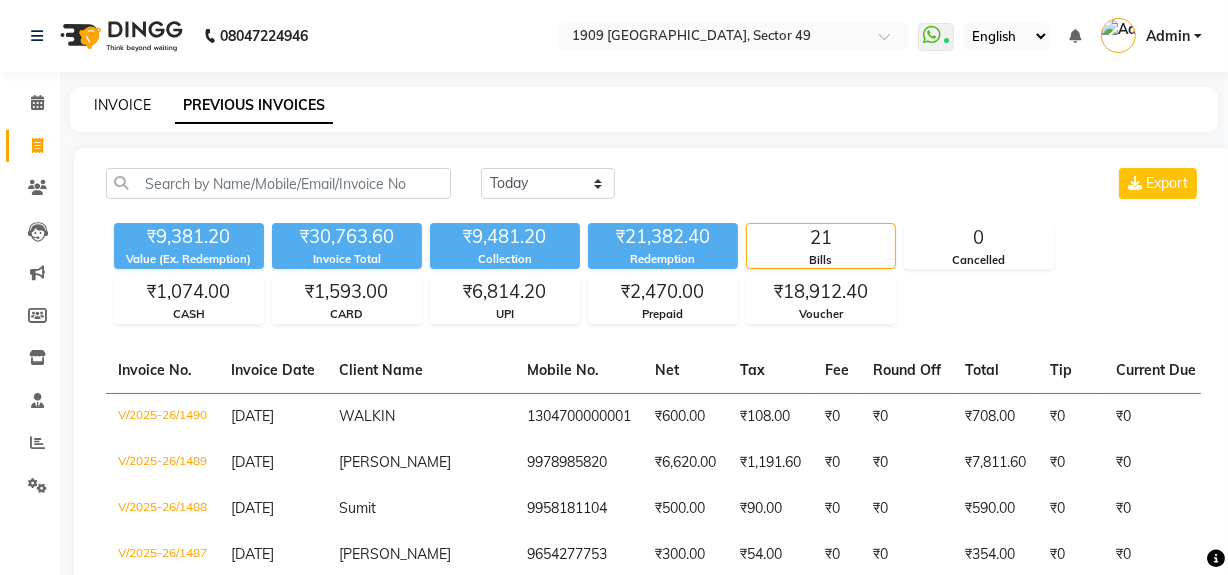 click on "INVOICE" 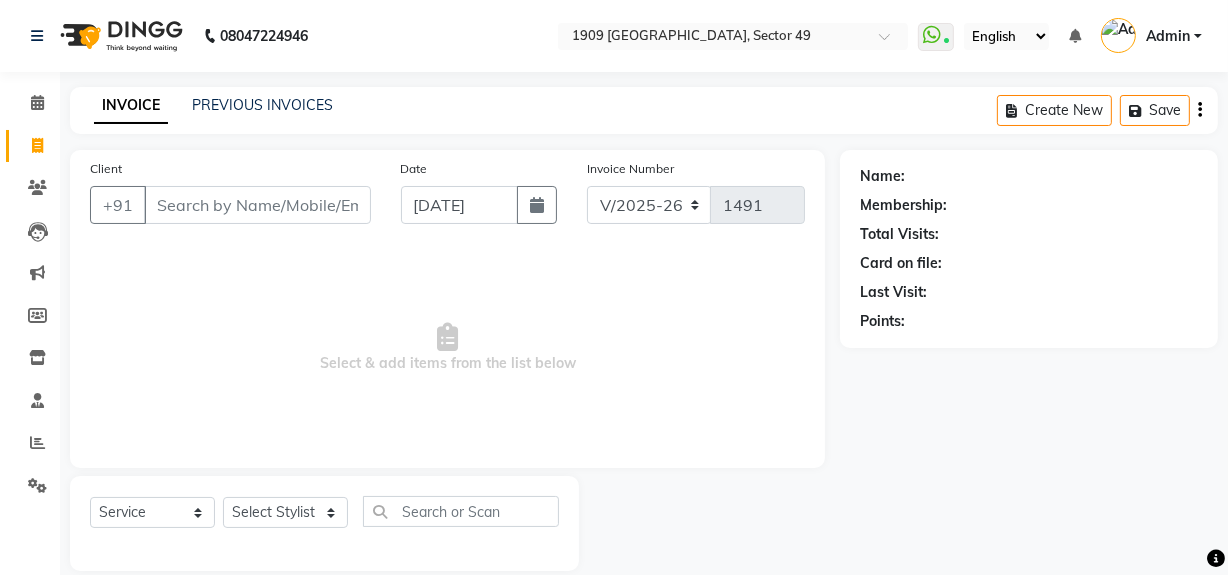scroll, scrollTop: 26, scrollLeft: 0, axis: vertical 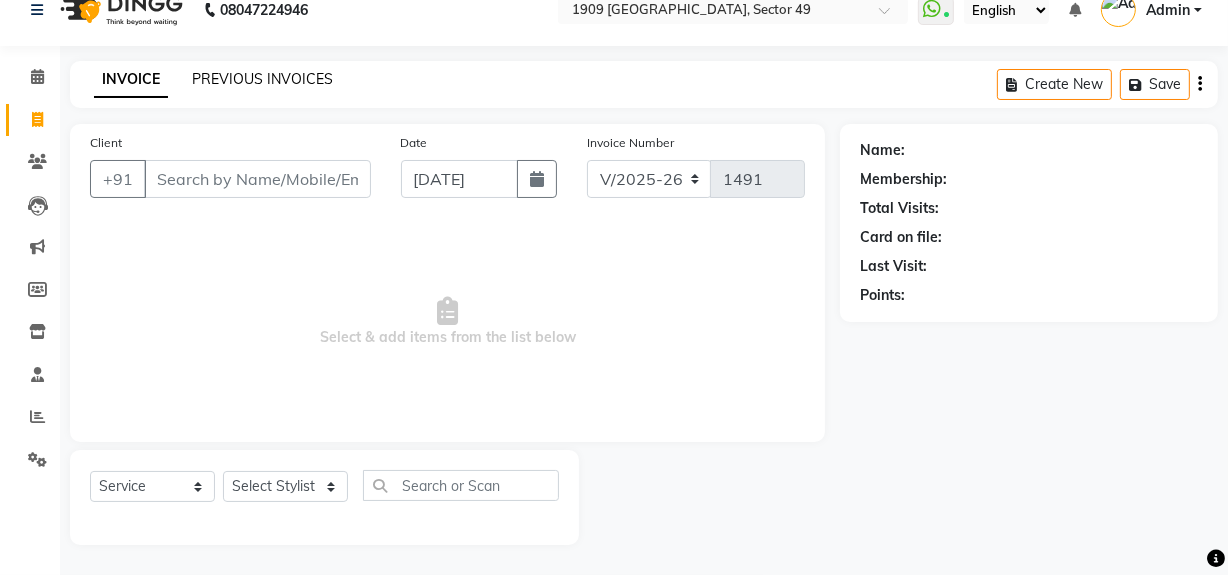 click on "PREVIOUS INVOICES" 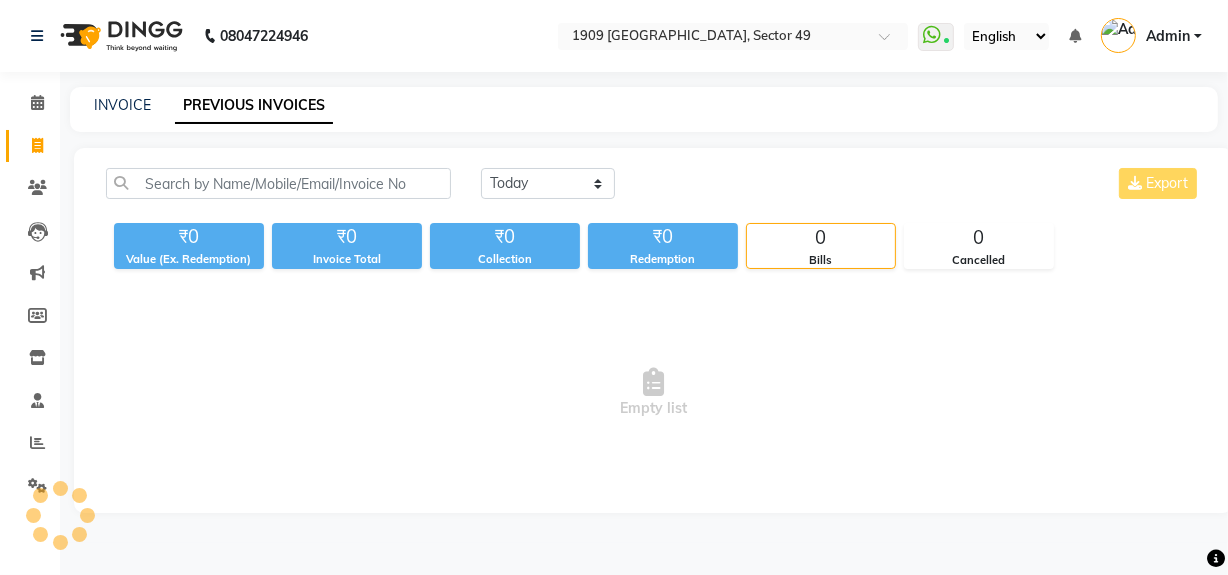 scroll, scrollTop: 0, scrollLeft: 0, axis: both 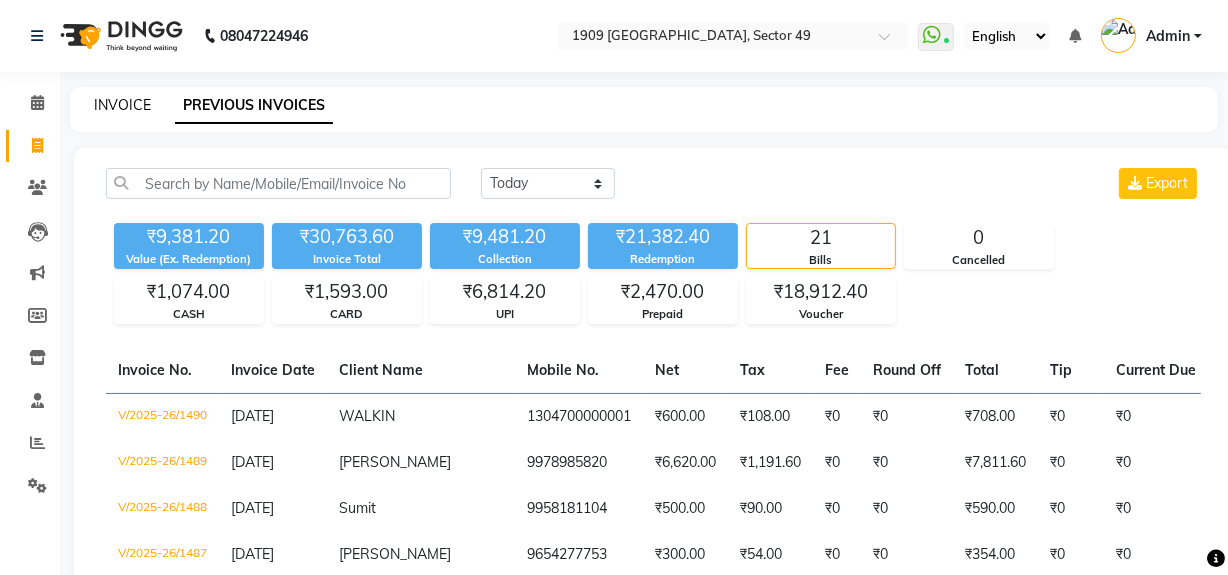 click on "INVOICE" 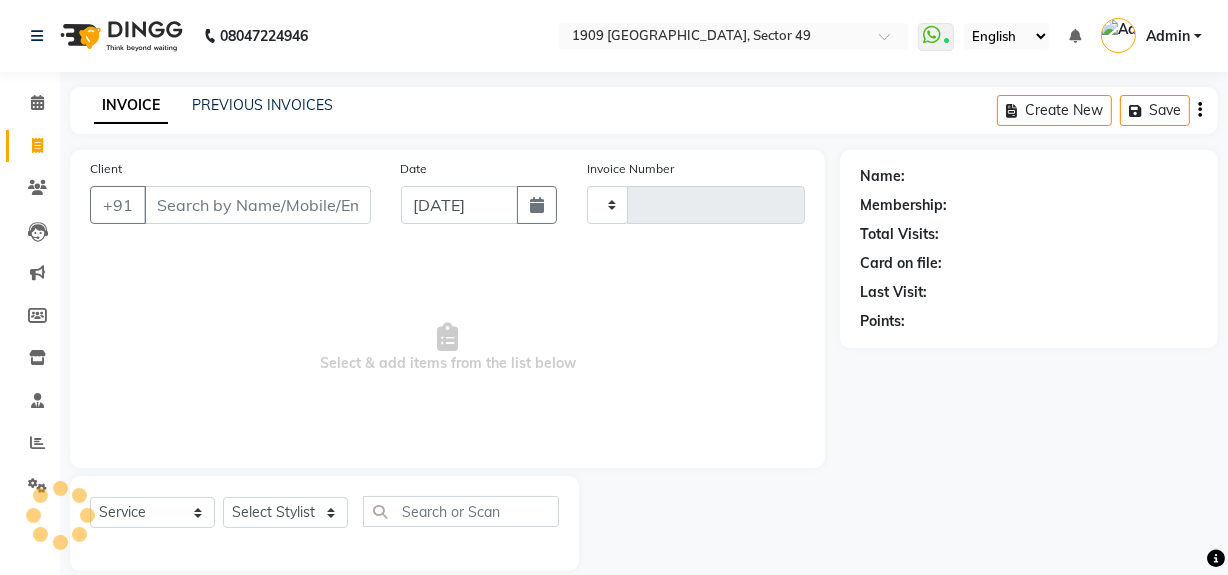 scroll, scrollTop: 26, scrollLeft: 0, axis: vertical 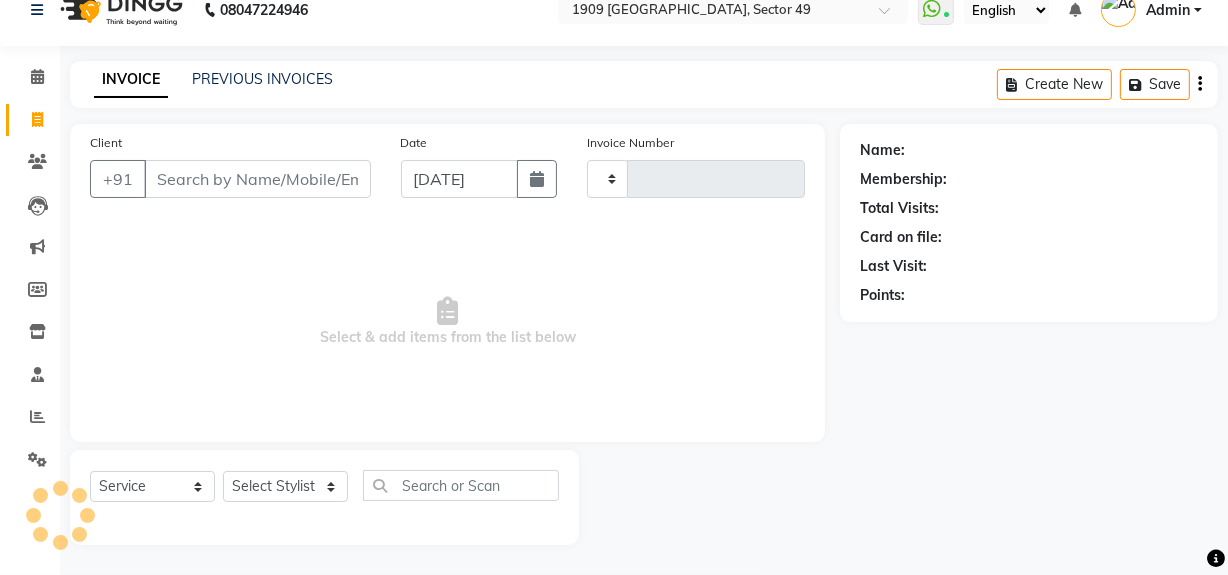 type on "1491" 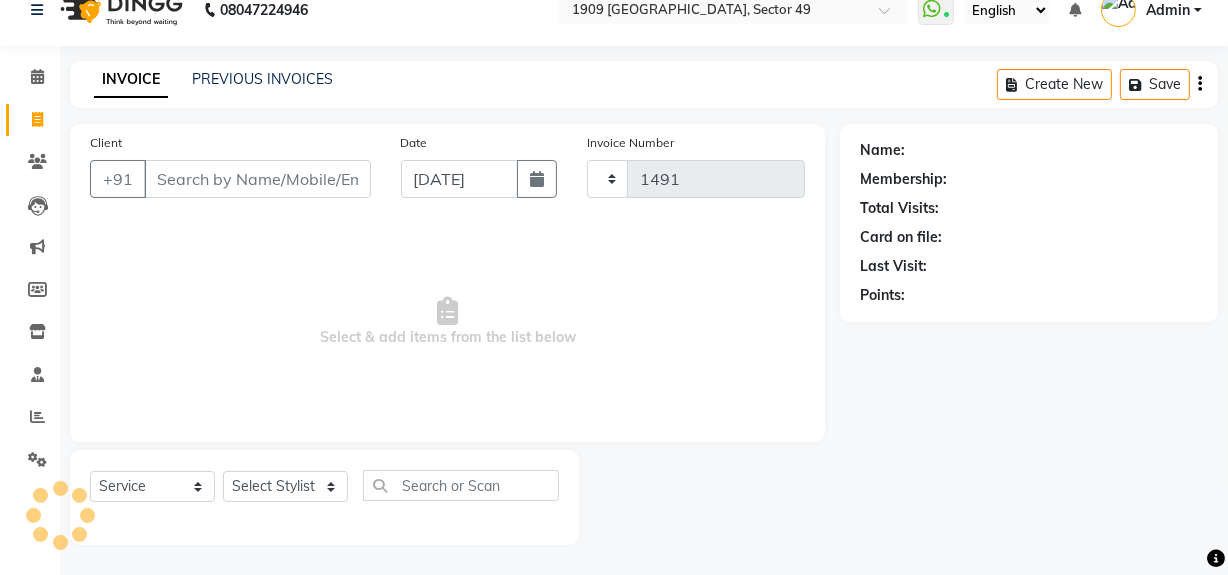 select on "6923" 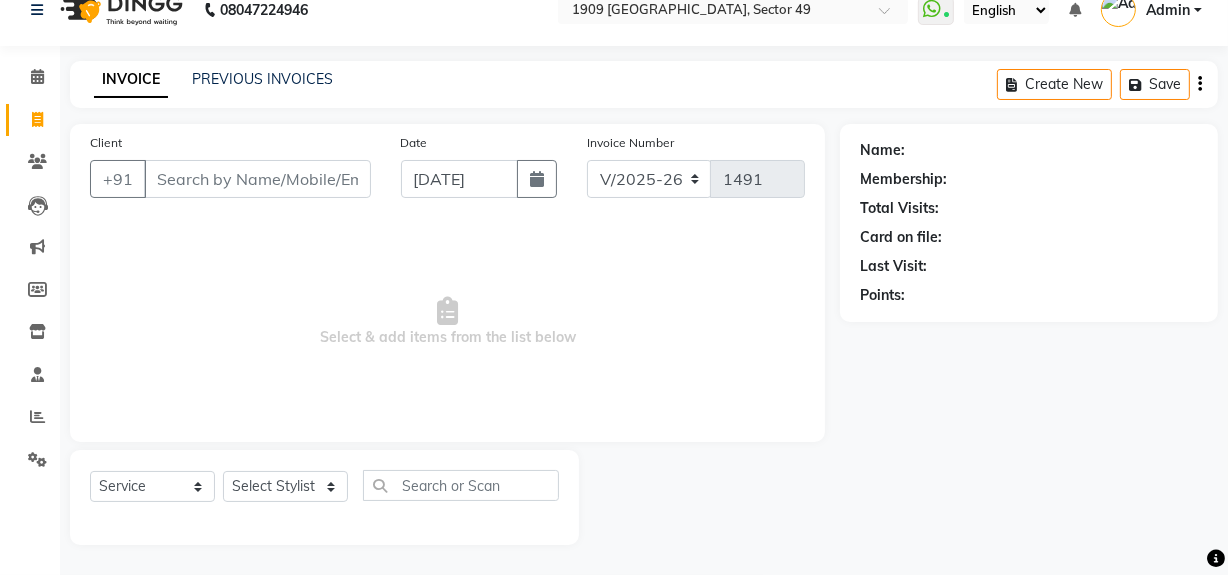 scroll, scrollTop: 0, scrollLeft: 0, axis: both 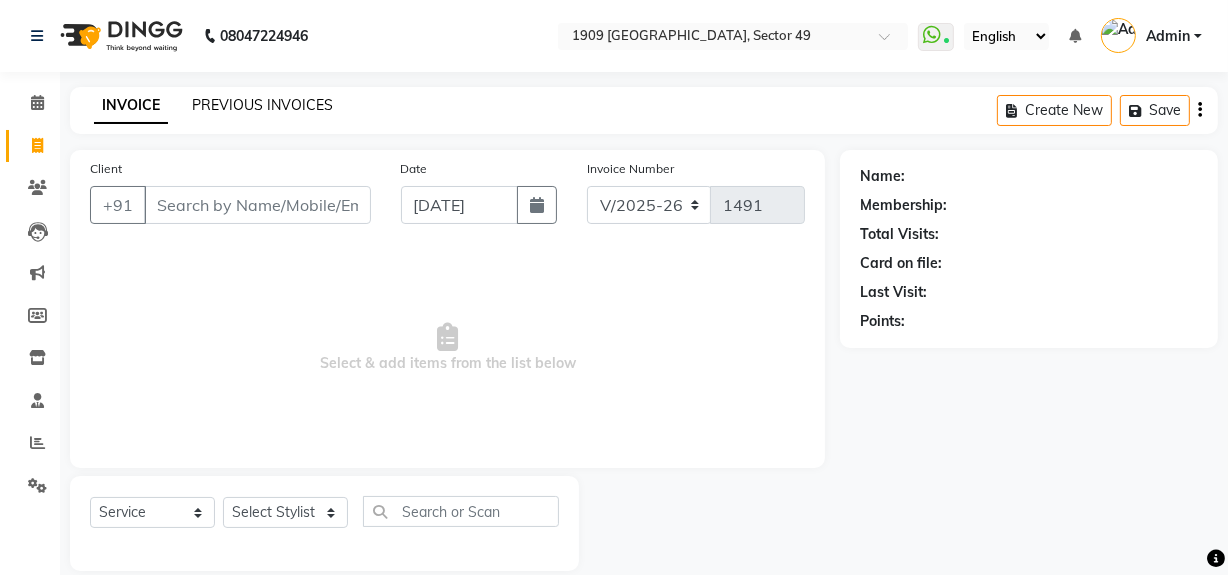 click on "PREVIOUS INVOICES" 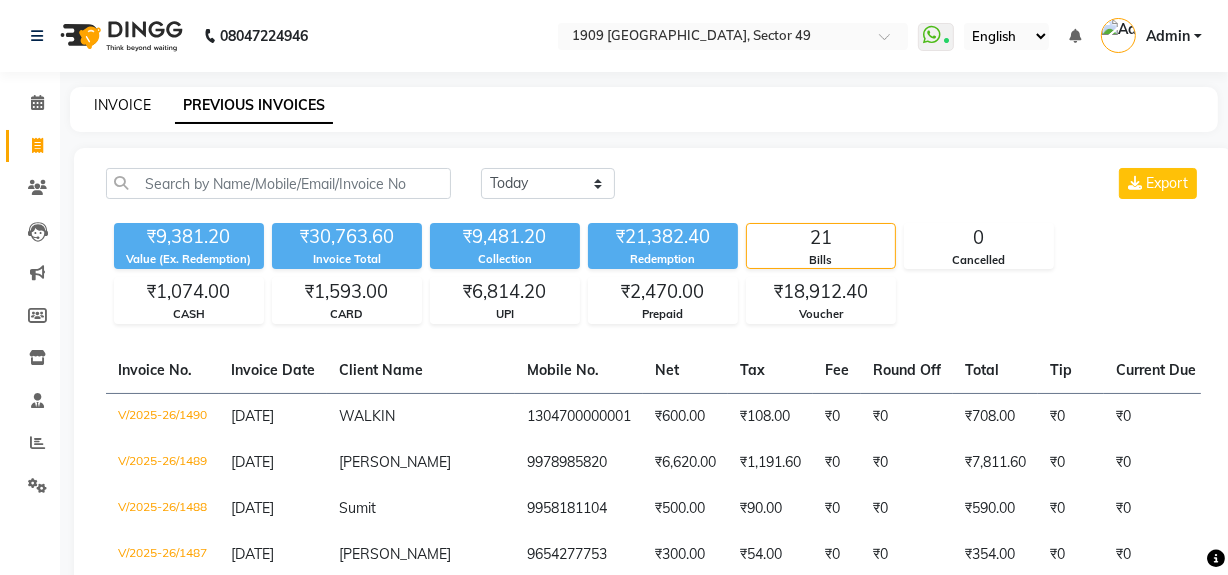 click on "INVOICE" 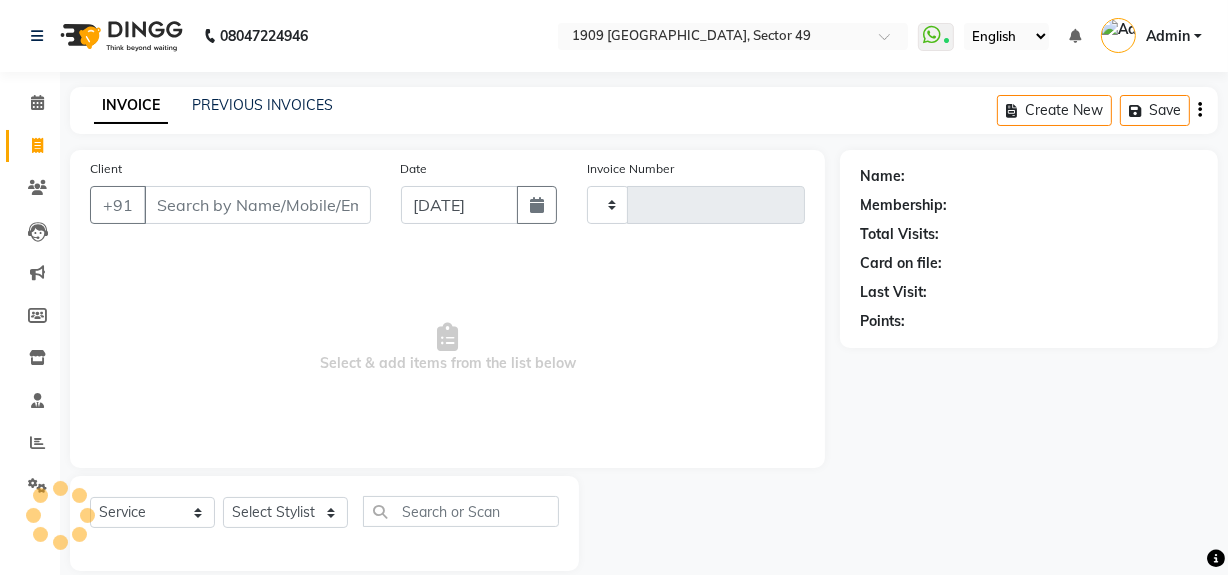 scroll, scrollTop: 26, scrollLeft: 0, axis: vertical 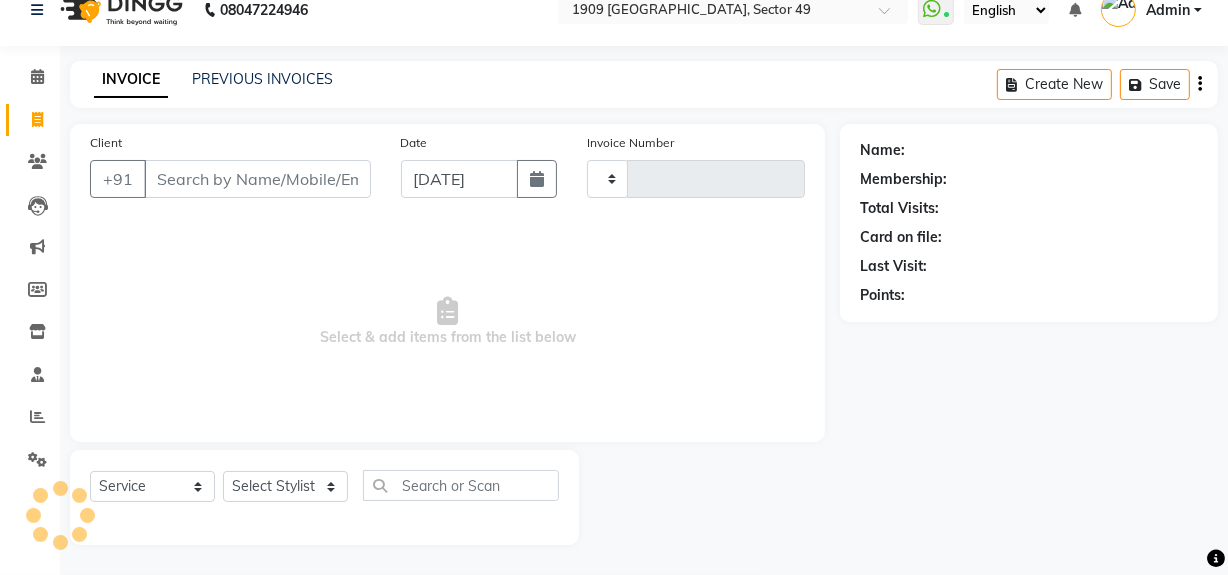 type on "1491" 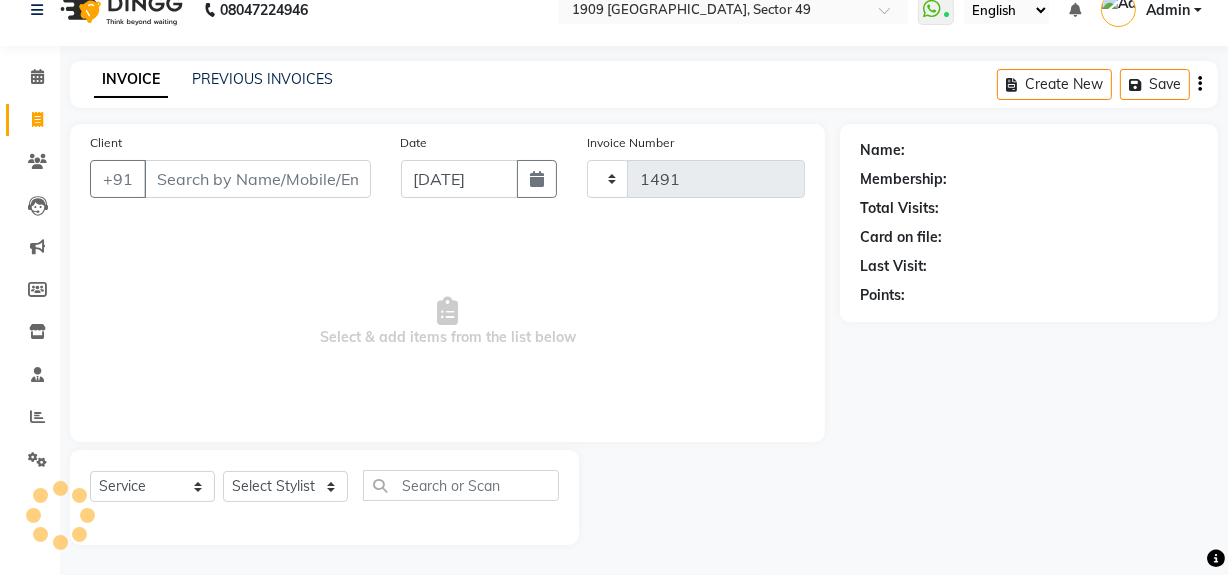 select on "6923" 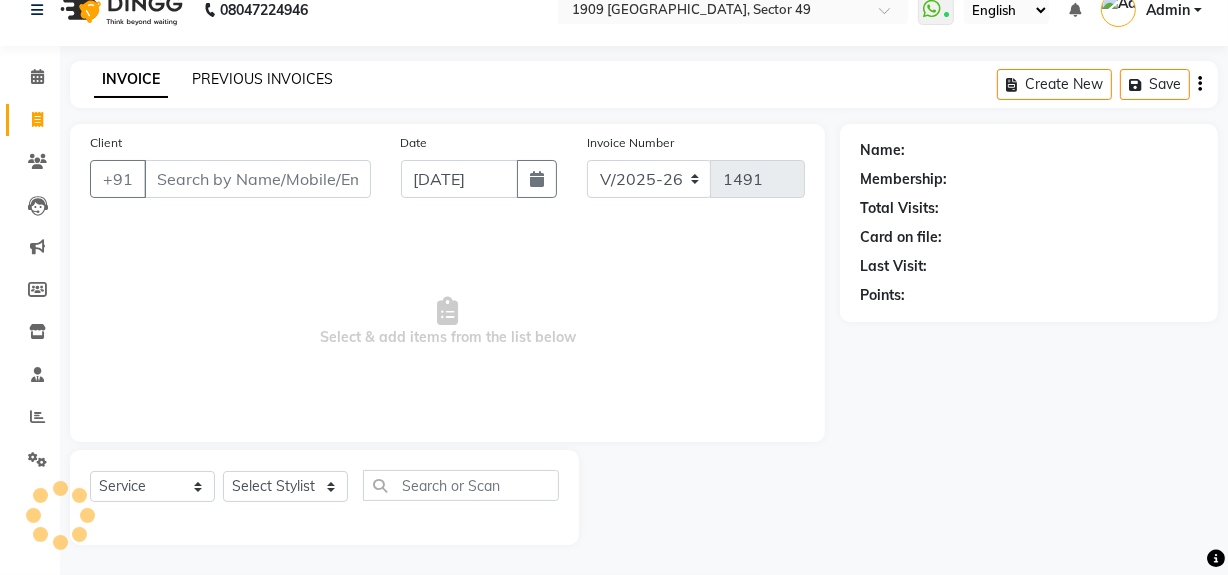 click on "PREVIOUS INVOICES" 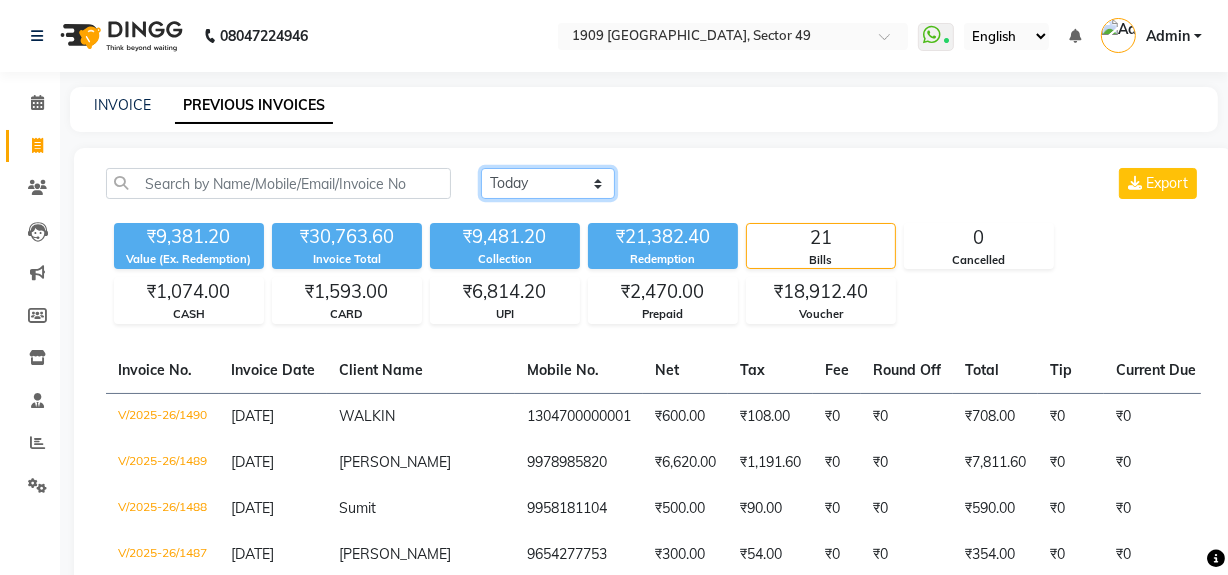 click on "Today Yesterday Custom Range" 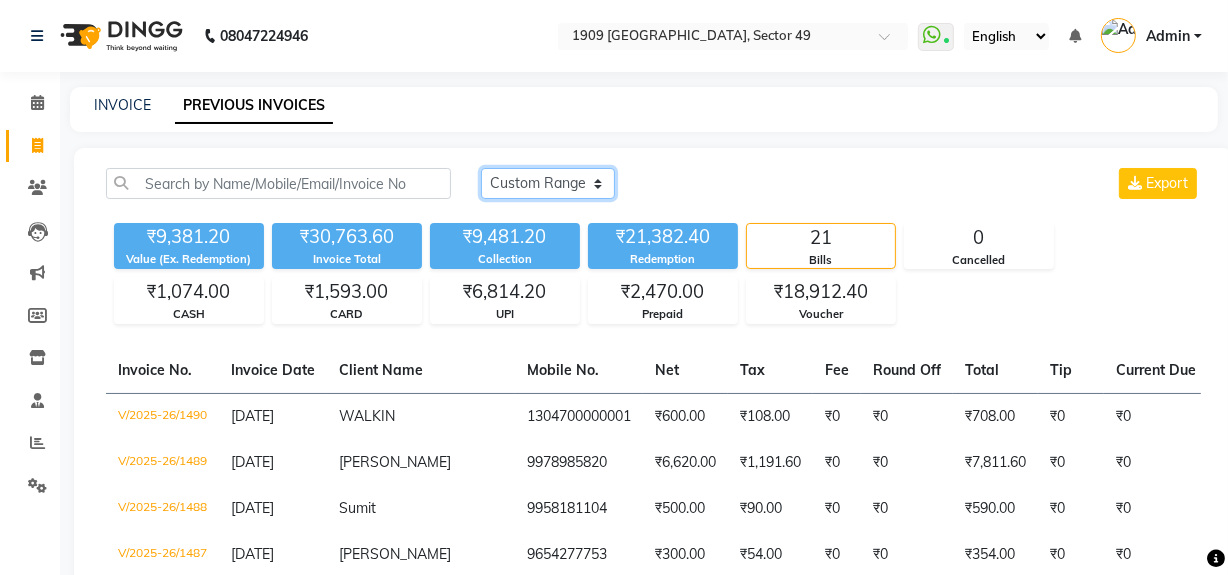 click on "Today Yesterday Custom Range" 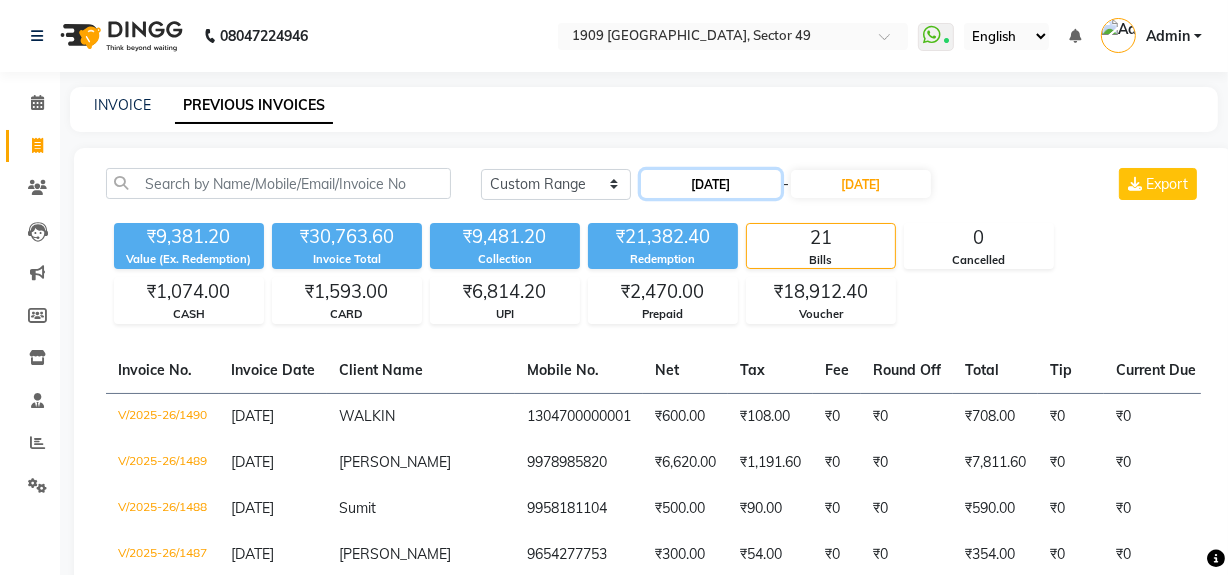 click on "[DATE]" 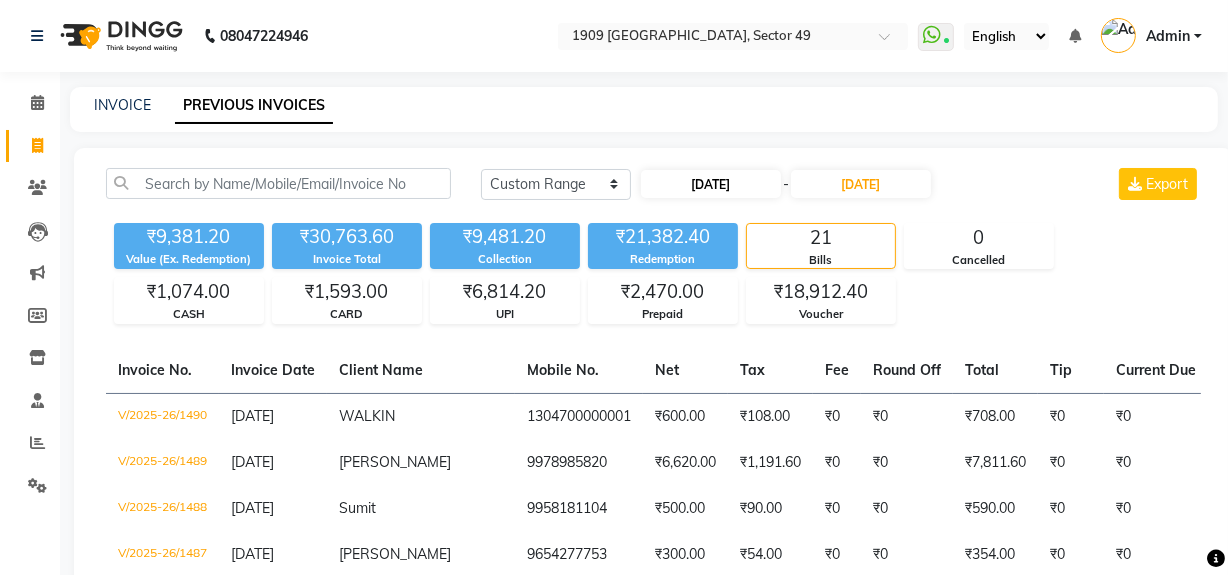 select on "7" 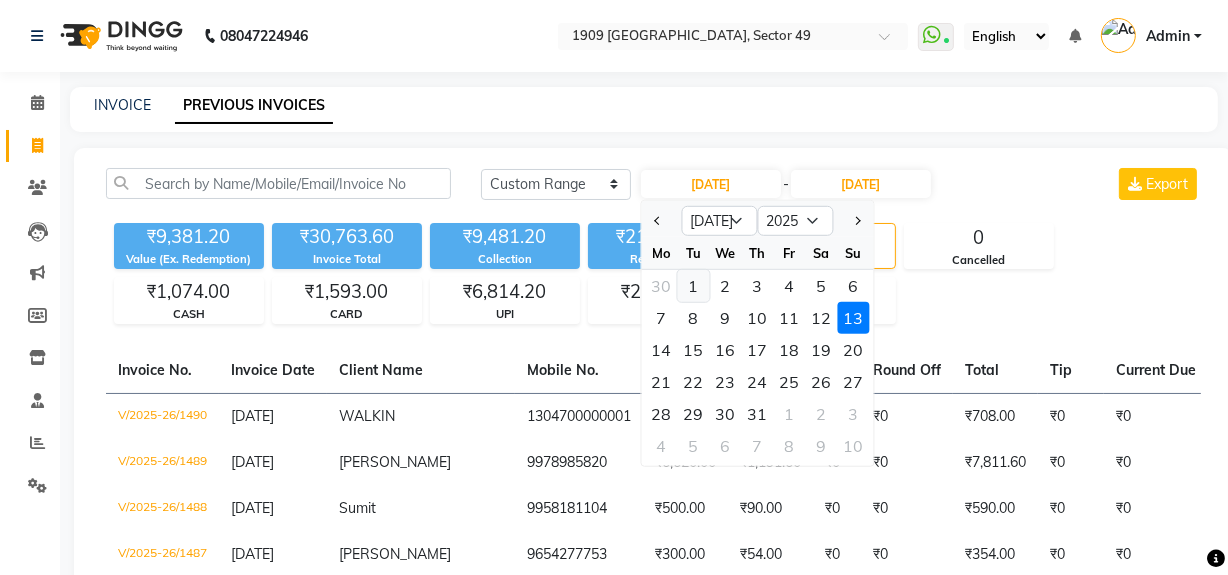 click on "1" 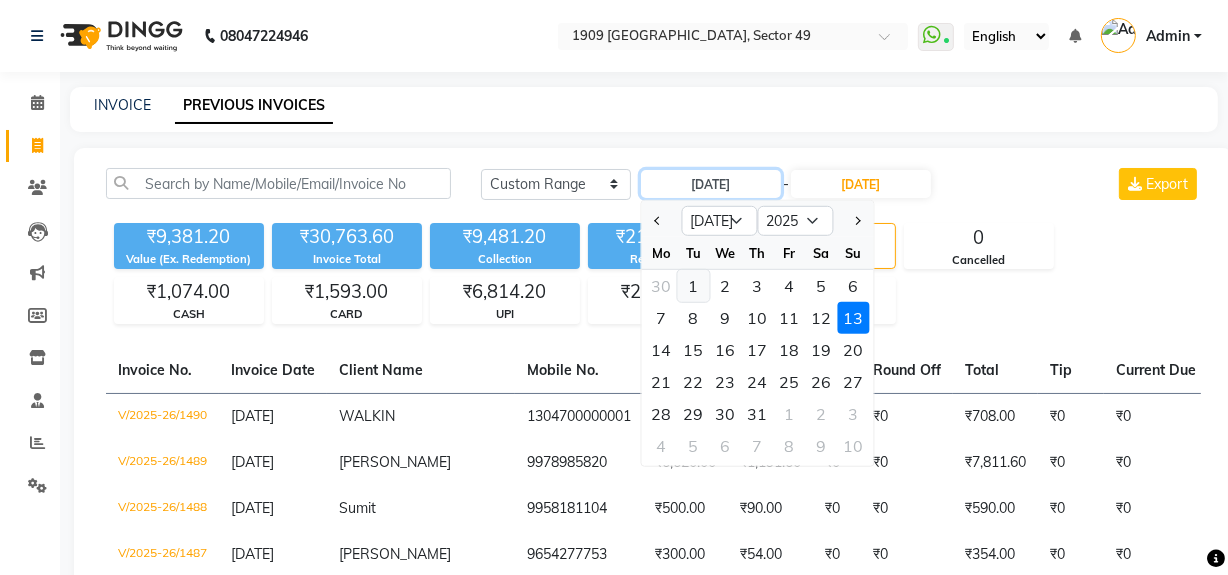 type on "01-07-2025" 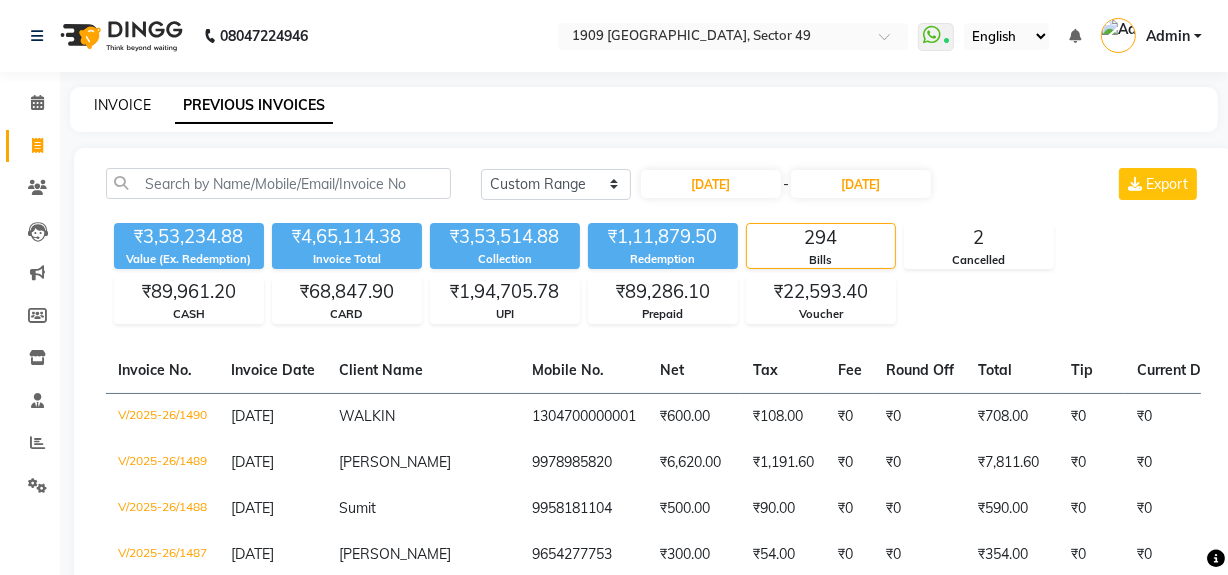 click on "INVOICE" 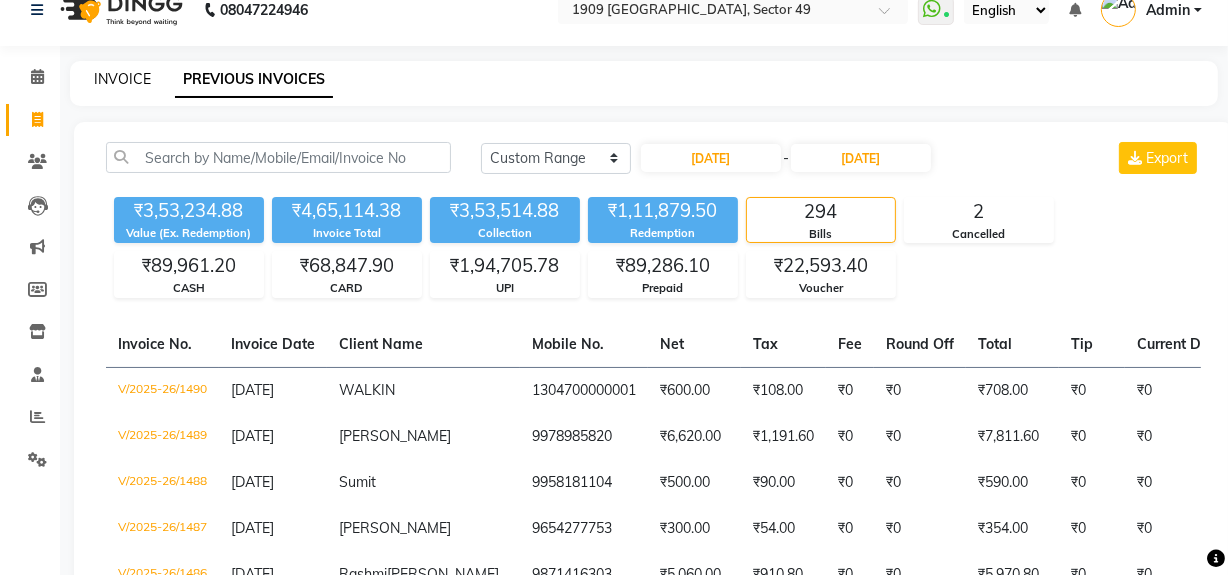 select on "6923" 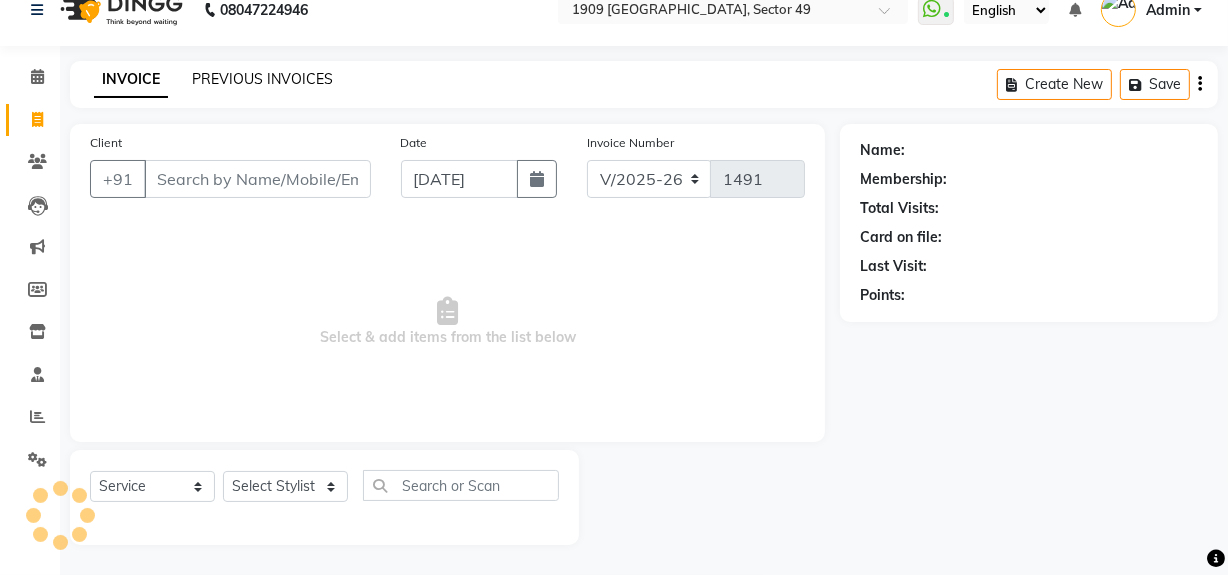 click on "PREVIOUS INVOICES" 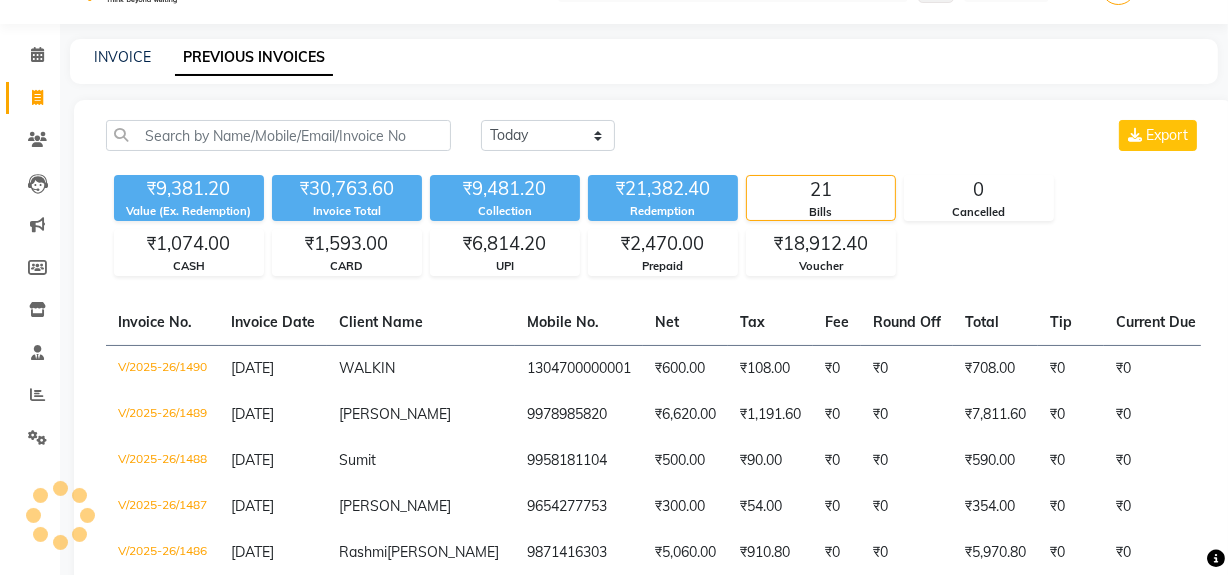 scroll, scrollTop: 90, scrollLeft: 0, axis: vertical 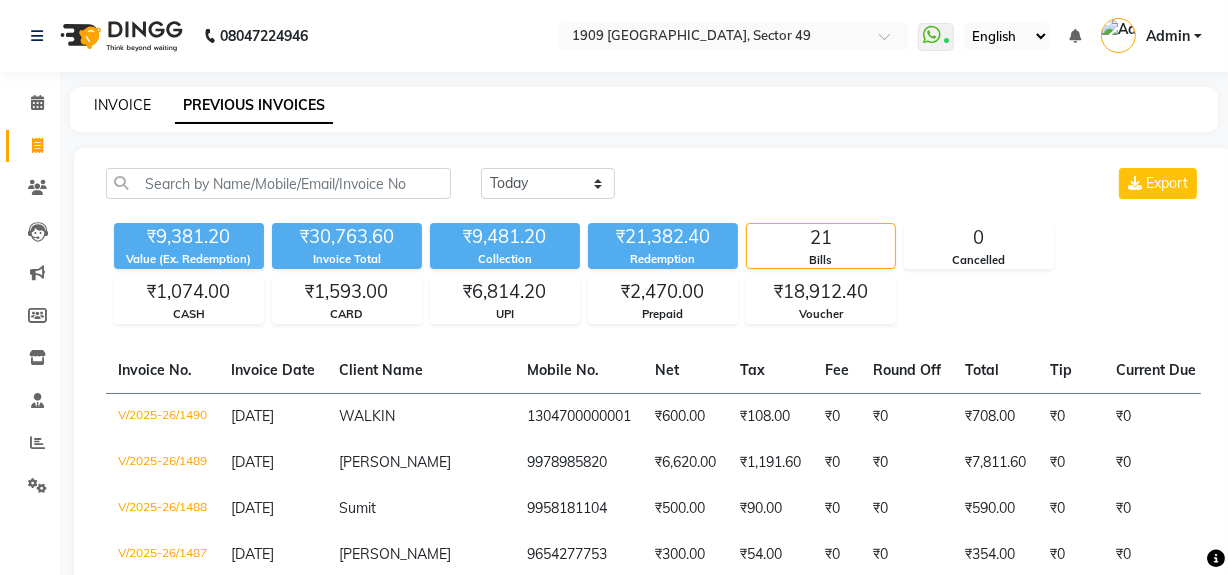 click on "INVOICE" 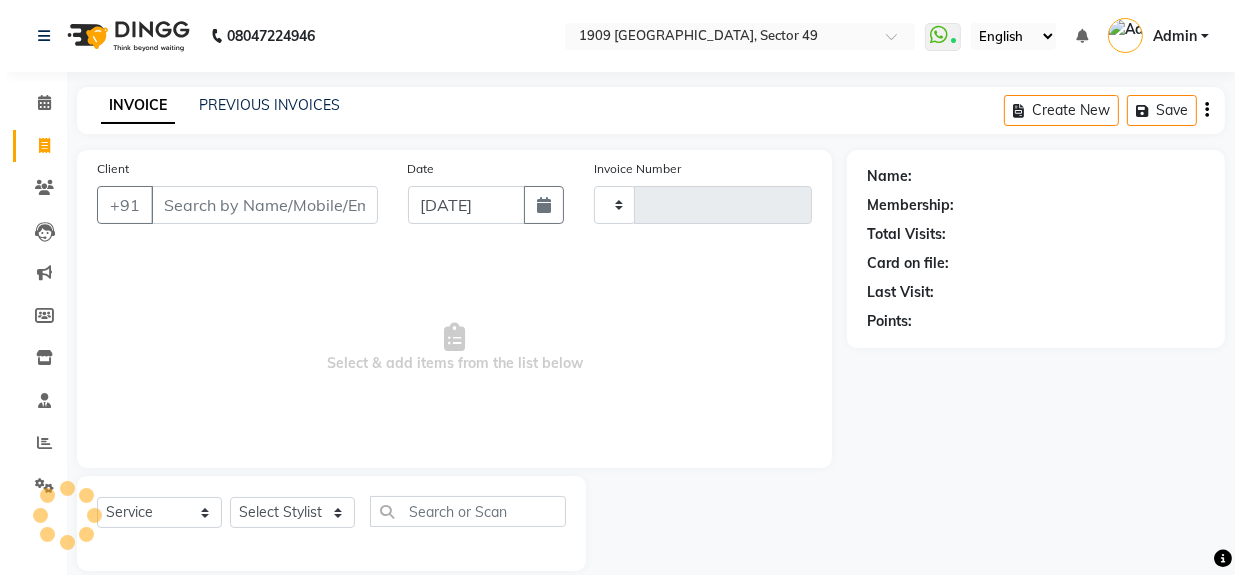 scroll, scrollTop: 26, scrollLeft: 0, axis: vertical 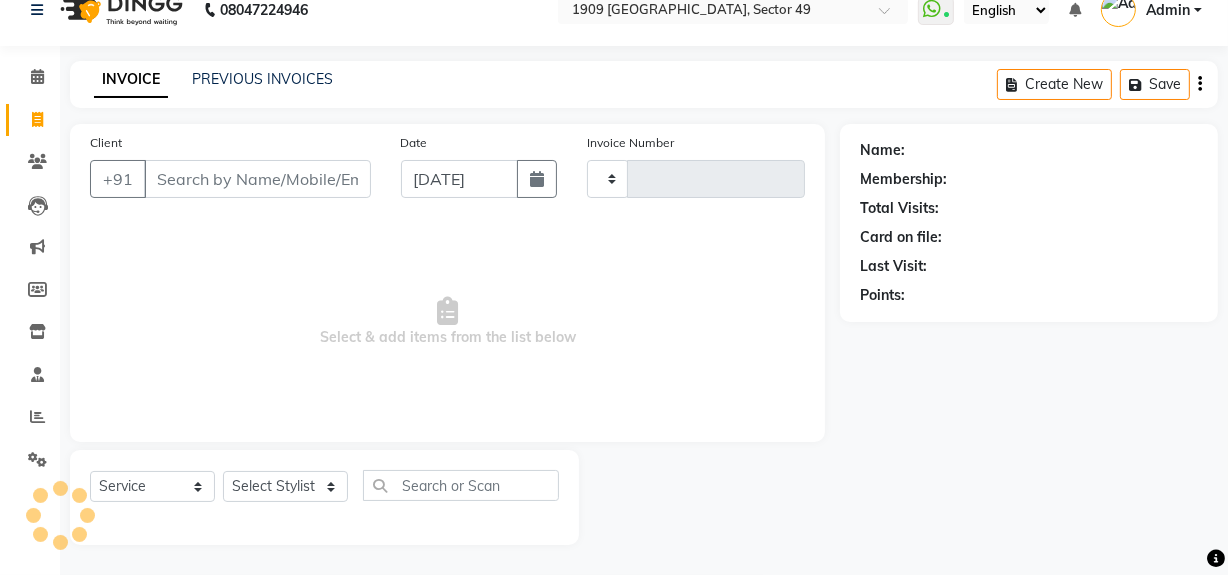type on "1491" 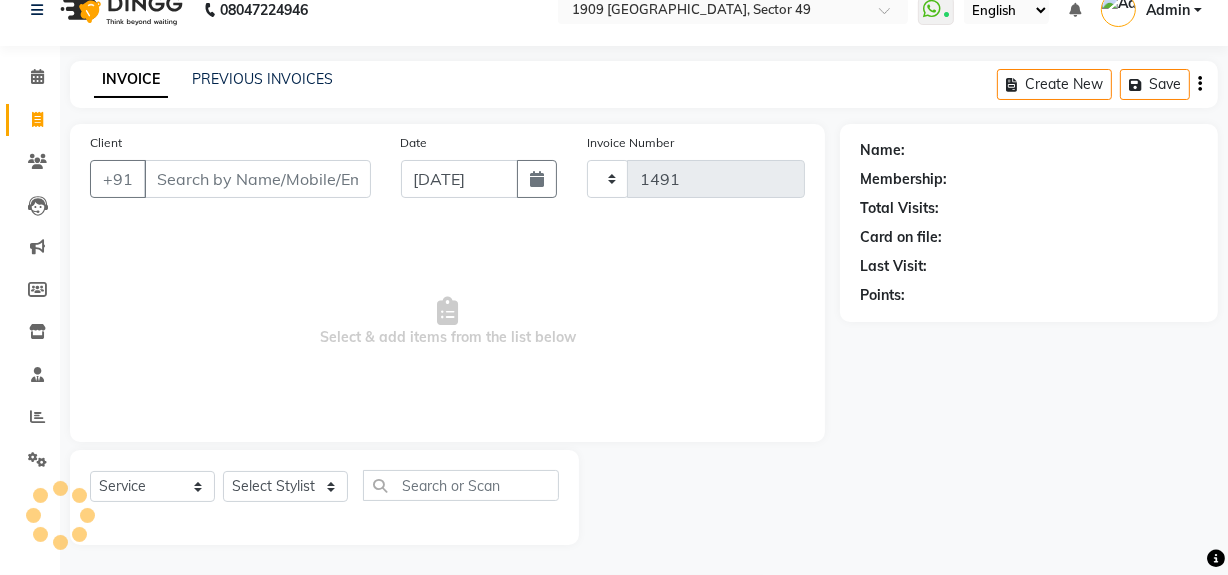 select on "6923" 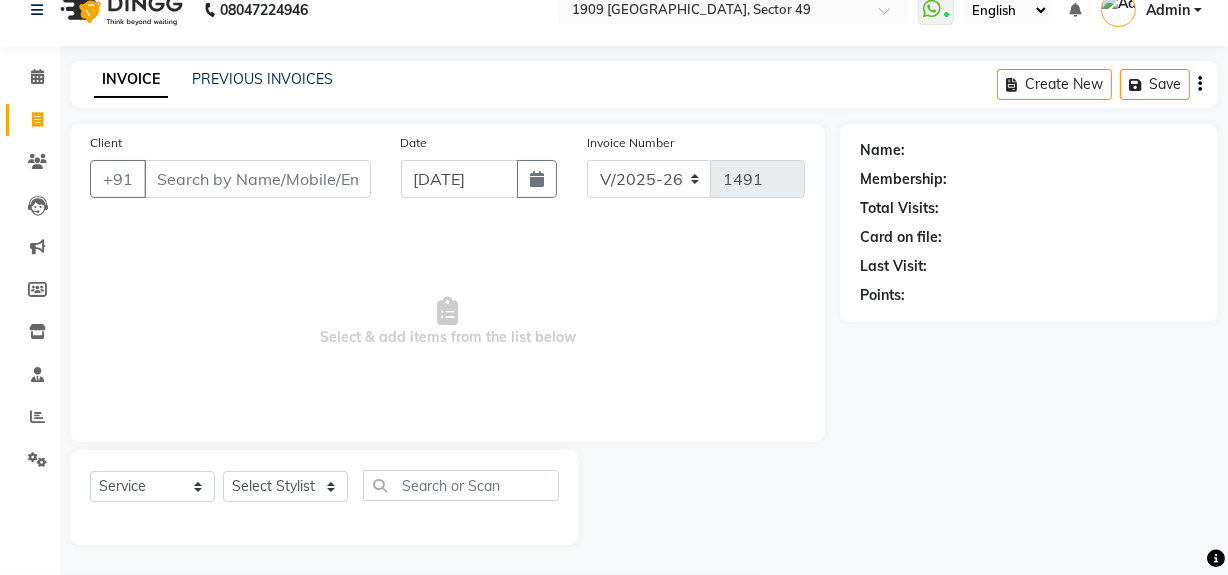 click on "Client" at bounding box center [257, 179] 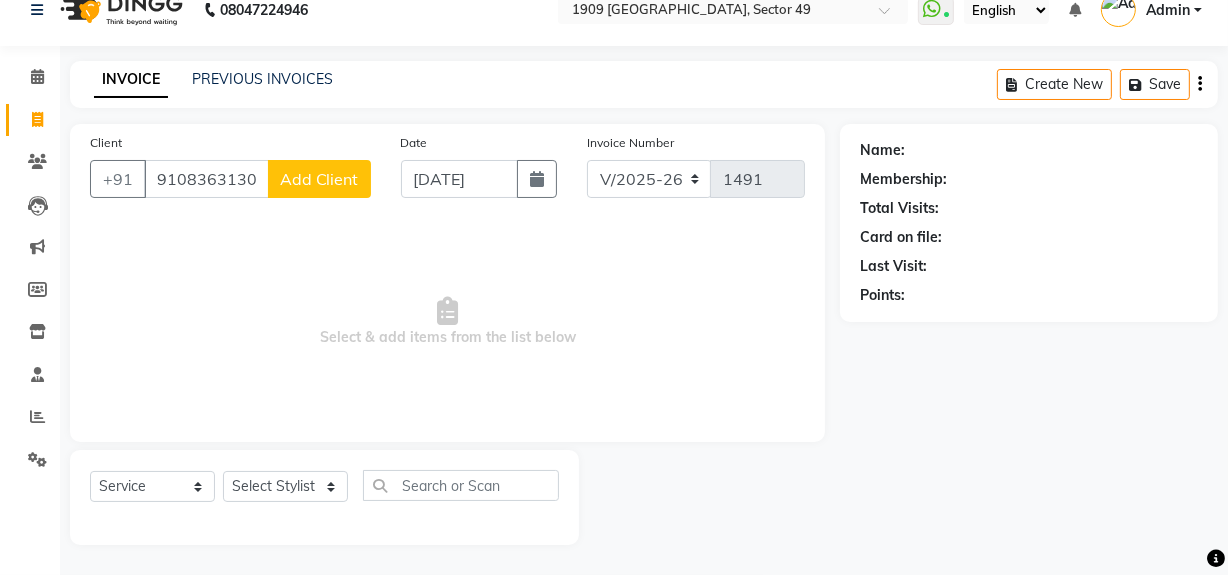 type on "9108363130" 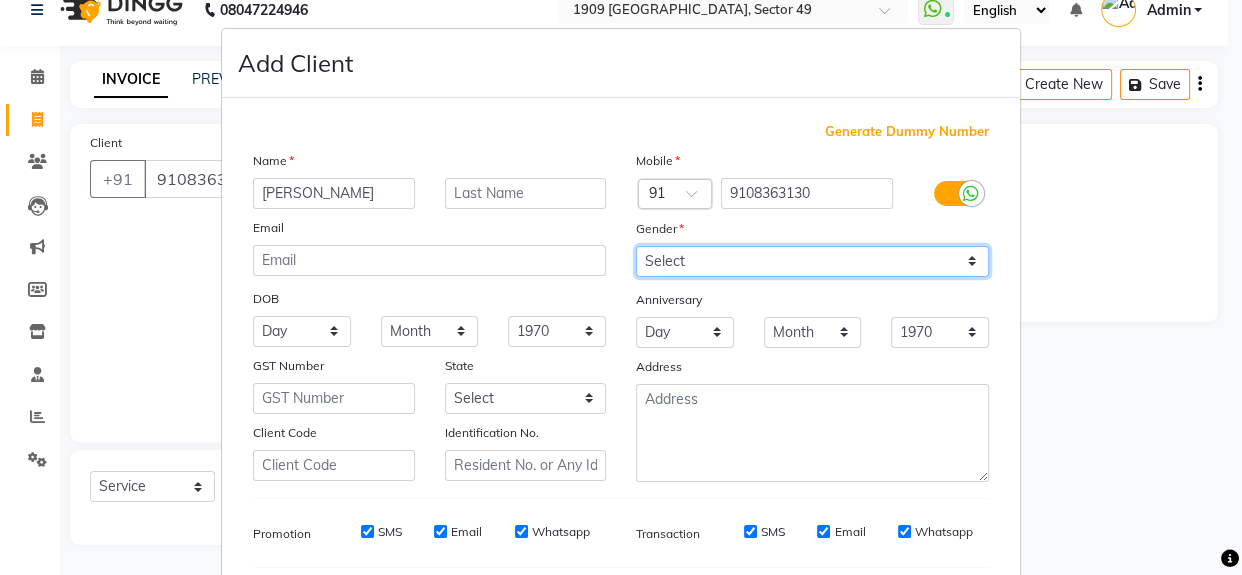 click on "Select Male Female Other Prefer Not To Say" at bounding box center [812, 261] 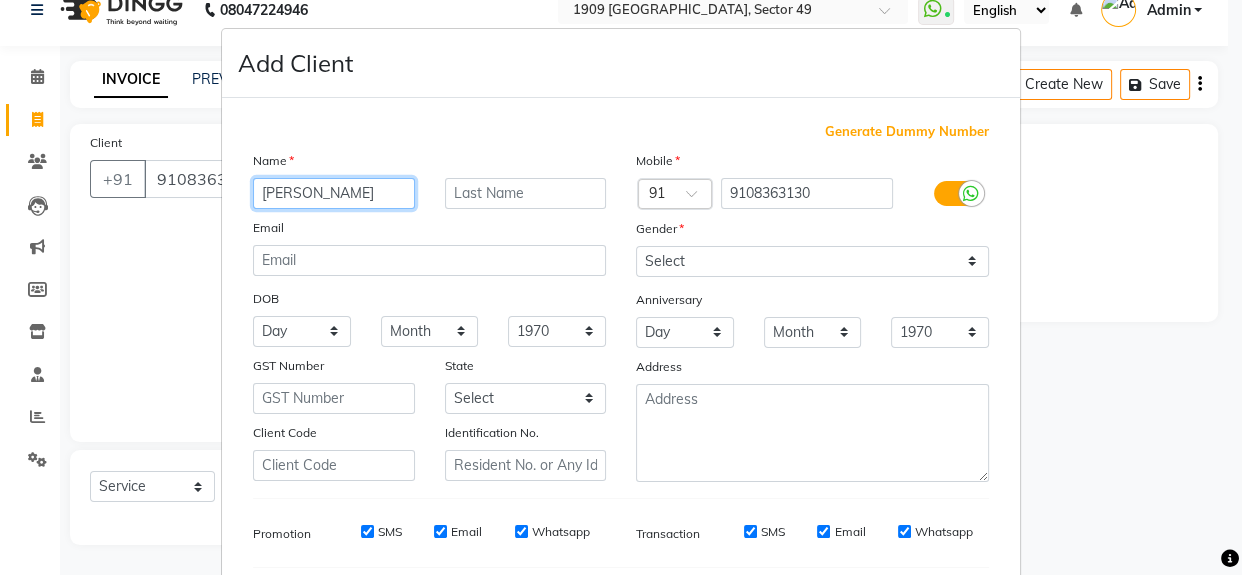 click on "Sweta Rao" at bounding box center [334, 193] 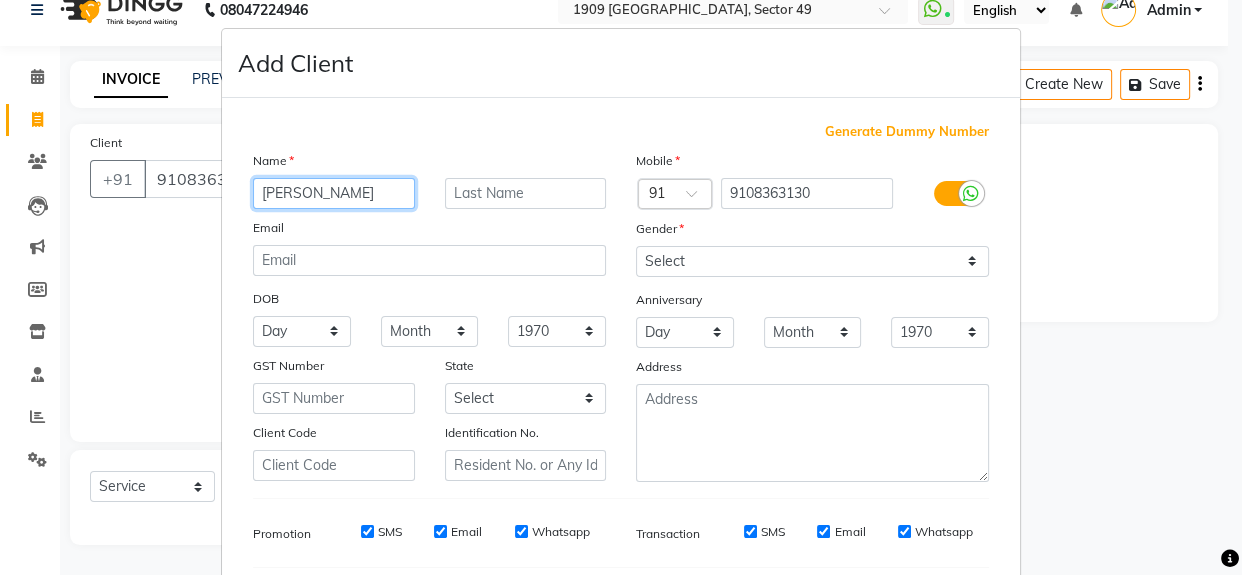 type on "Shweta Rao" 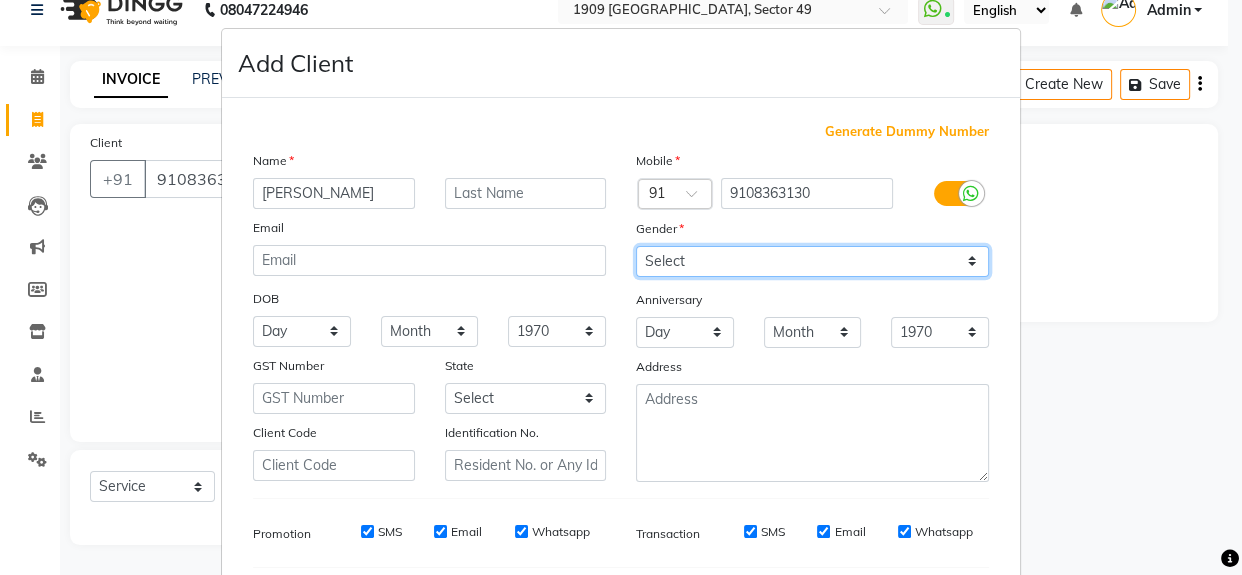 drag, startPoint x: 697, startPoint y: 257, endPoint x: 696, endPoint y: 273, distance: 16.03122 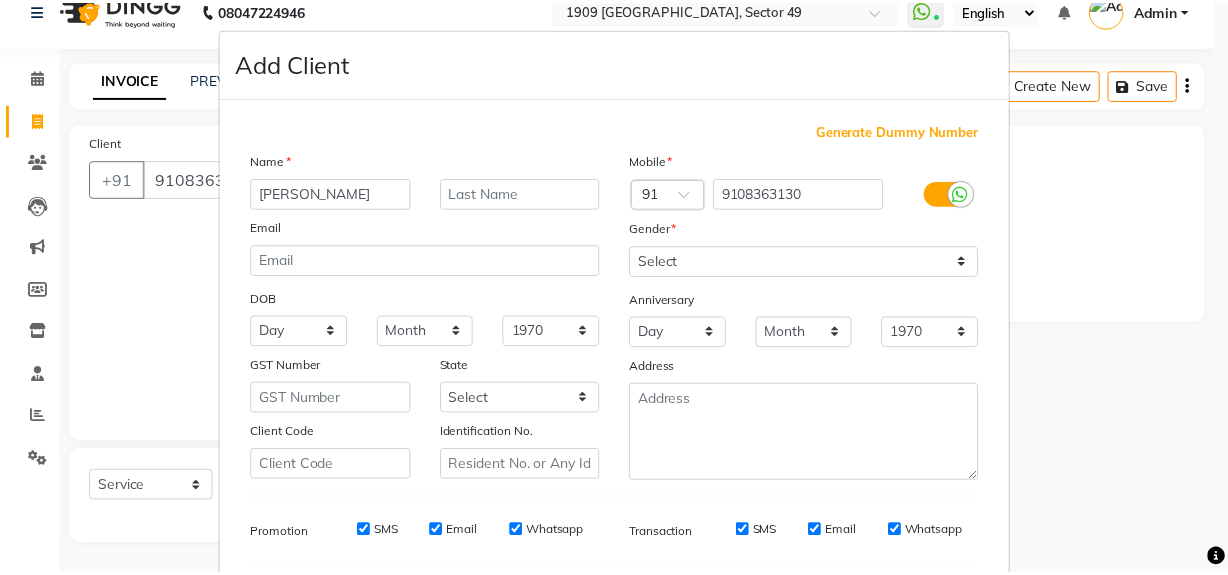 scroll, scrollTop: 278, scrollLeft: 0, axis: vertical 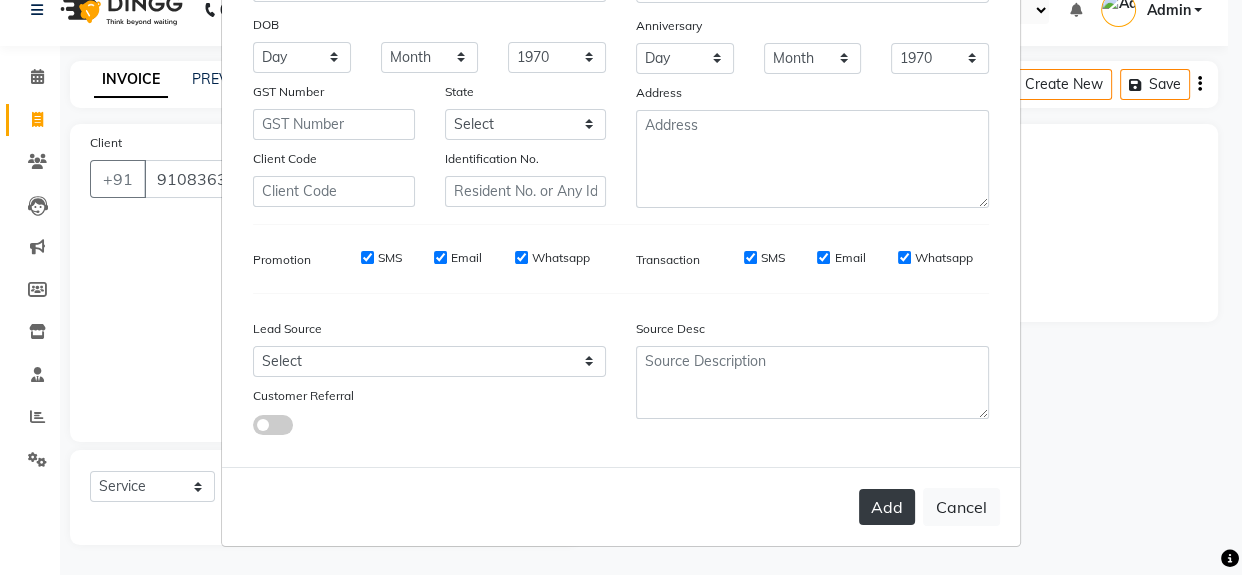 click on "Add" at bounding box center (887, 507) 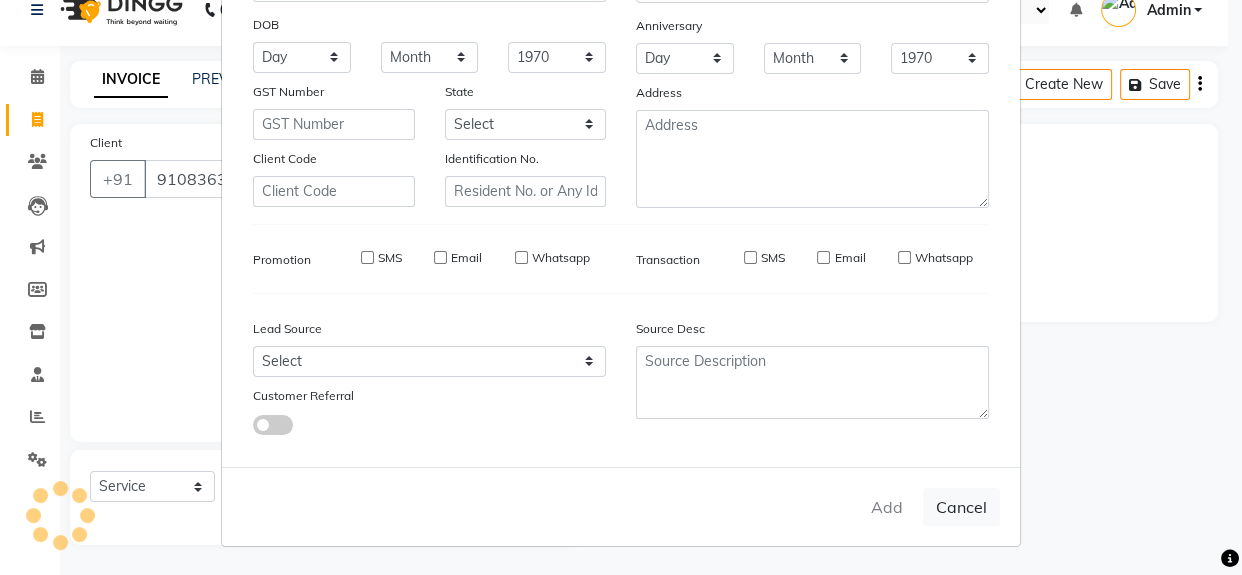 type 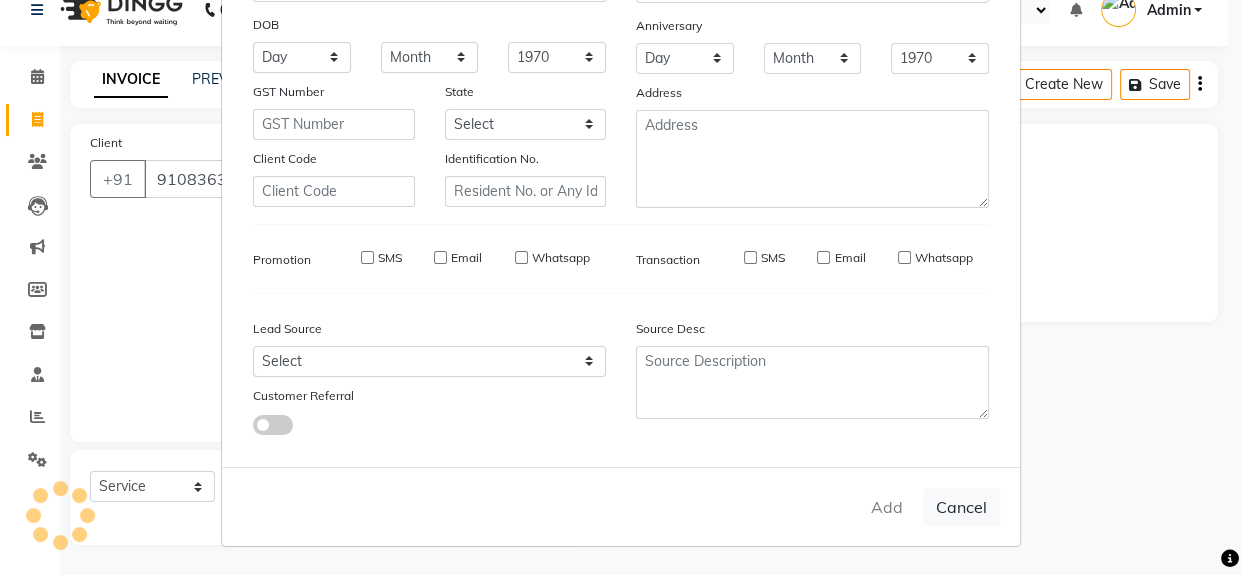 select 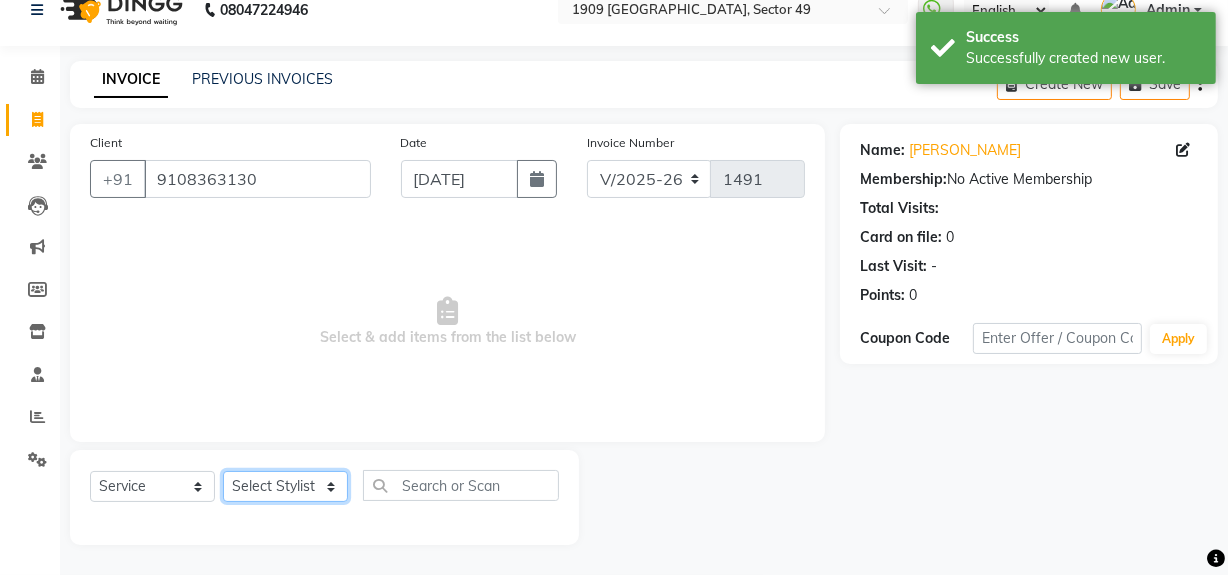 click on "Select Stylist [PERSON_NAME] [PERSON_NAME] House Sale Jyoti Nisha [PERSON_NAME] [PERSON_NAME] Veer [PERSON_NAME] Vishal" 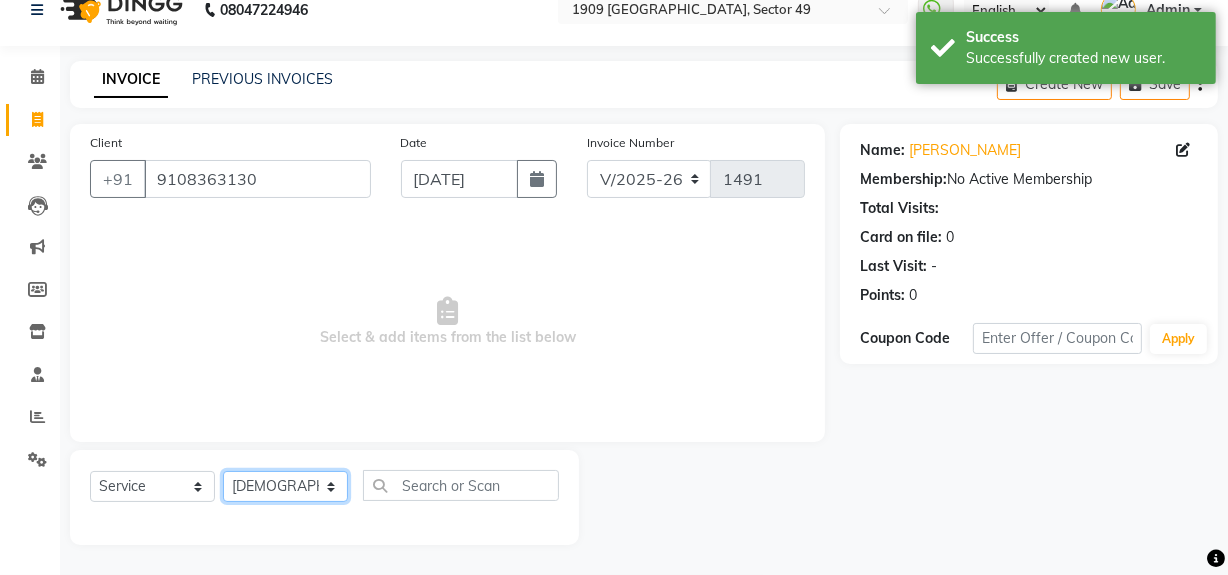click on "Select Stylist [PERSON_NAME] [PERSON_NAME] House Sale Jyoti Nisha [PERSON_NAME] [PERSON_NAME] Veer [PERSON_NAME] Vishal" 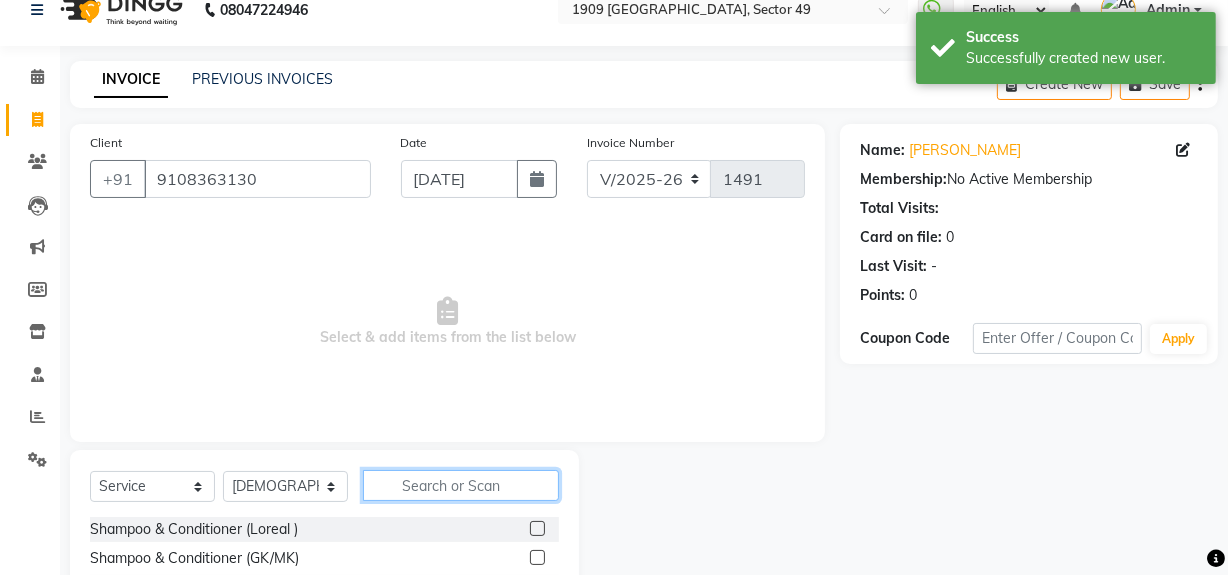 click 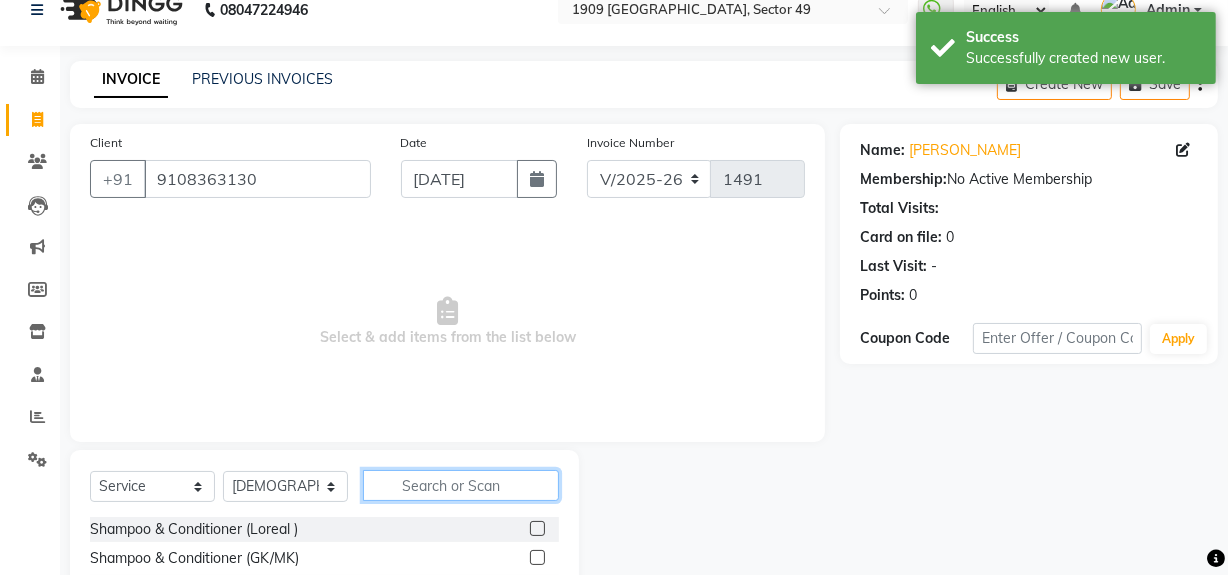 type on "l" 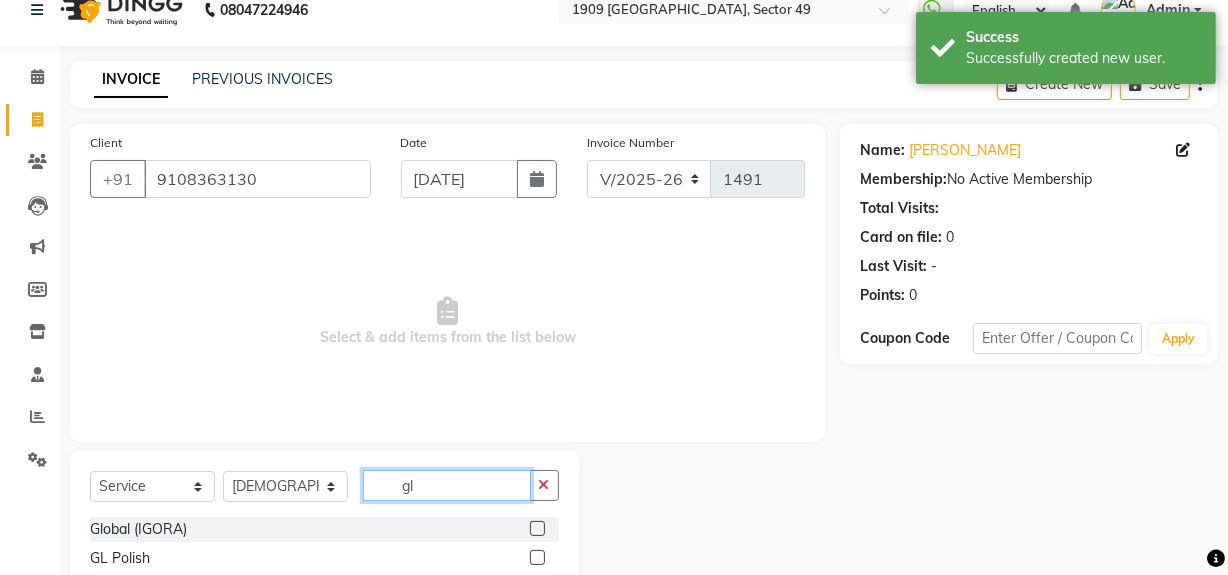 type on "gl" 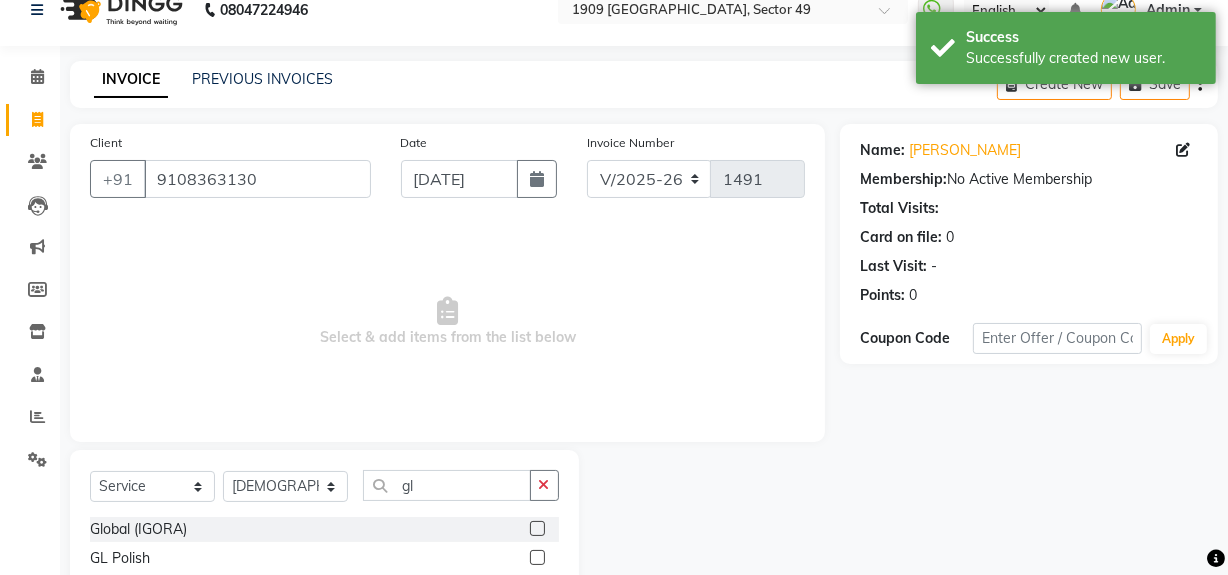 click 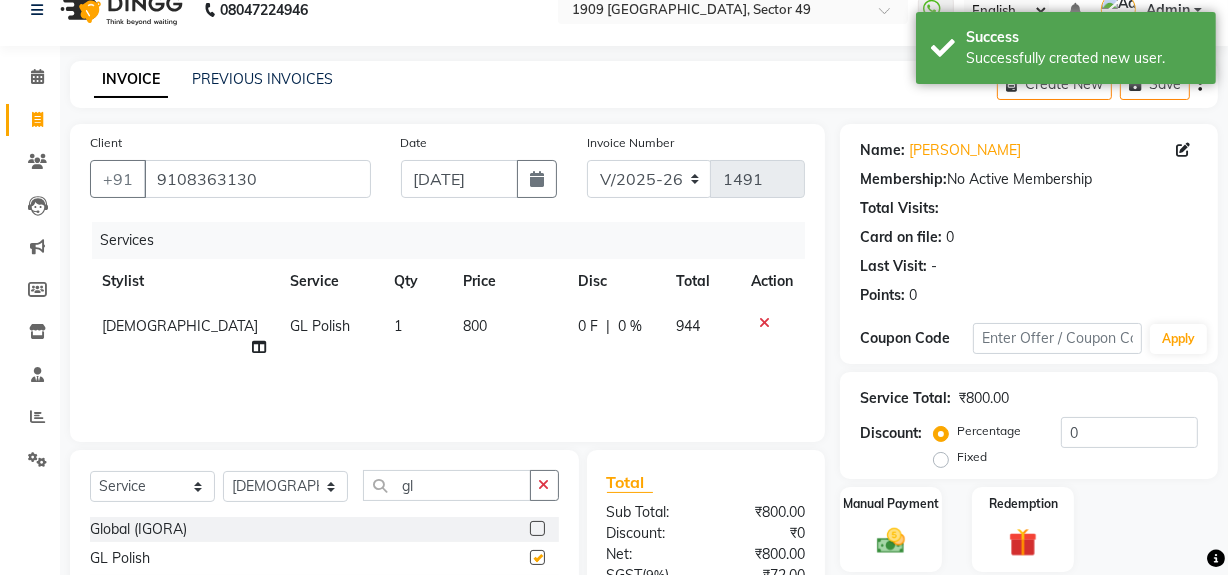 checkbox on "false" 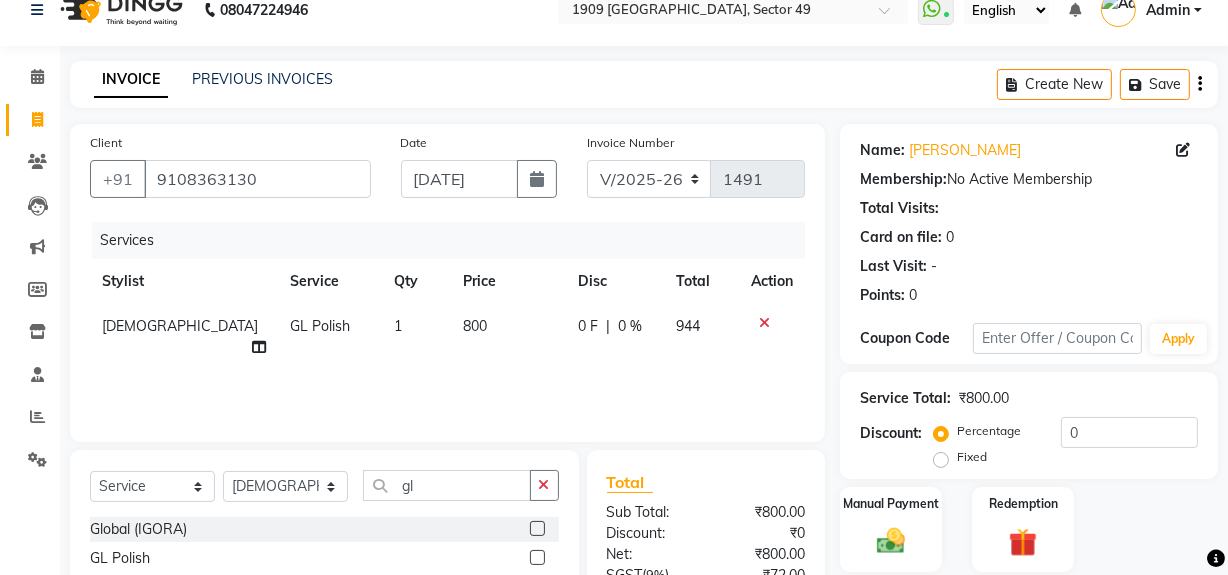 click 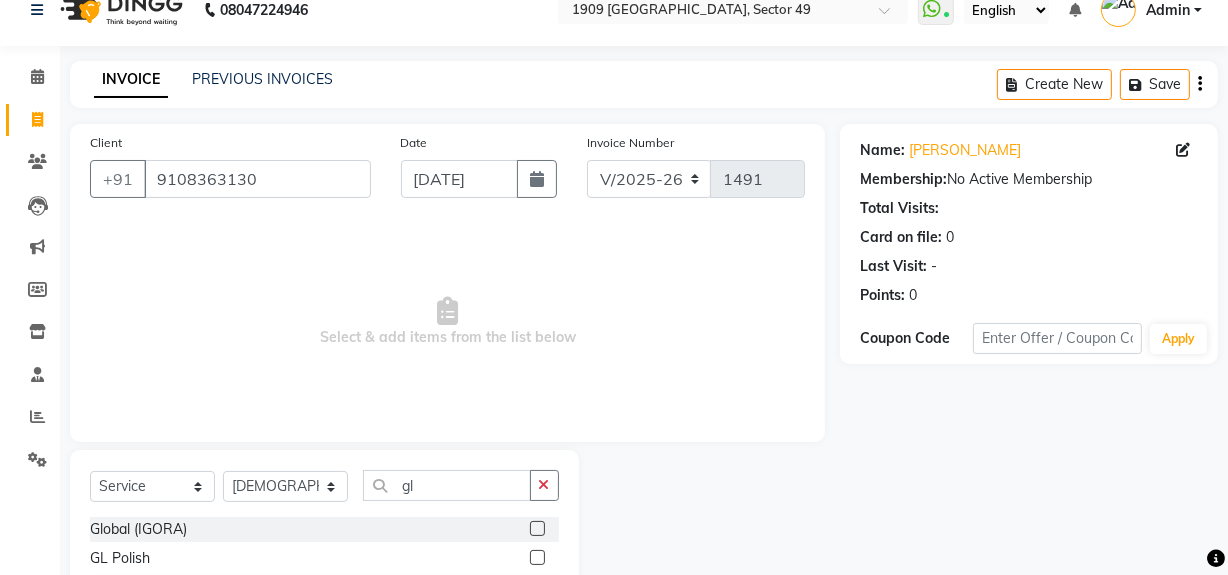 click on "INVOICE" 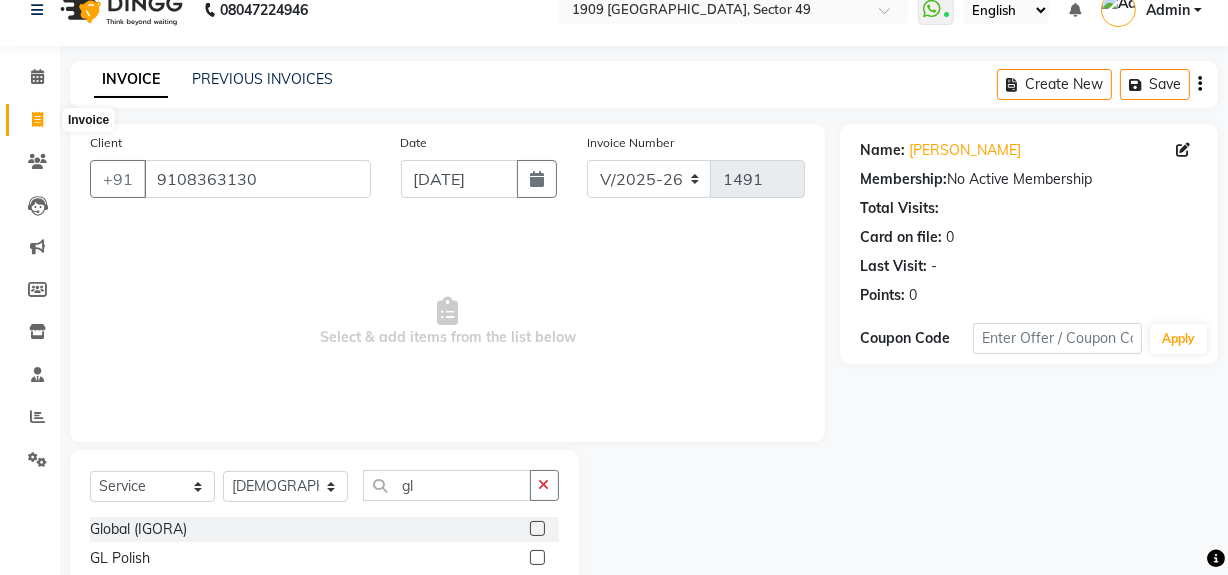 click 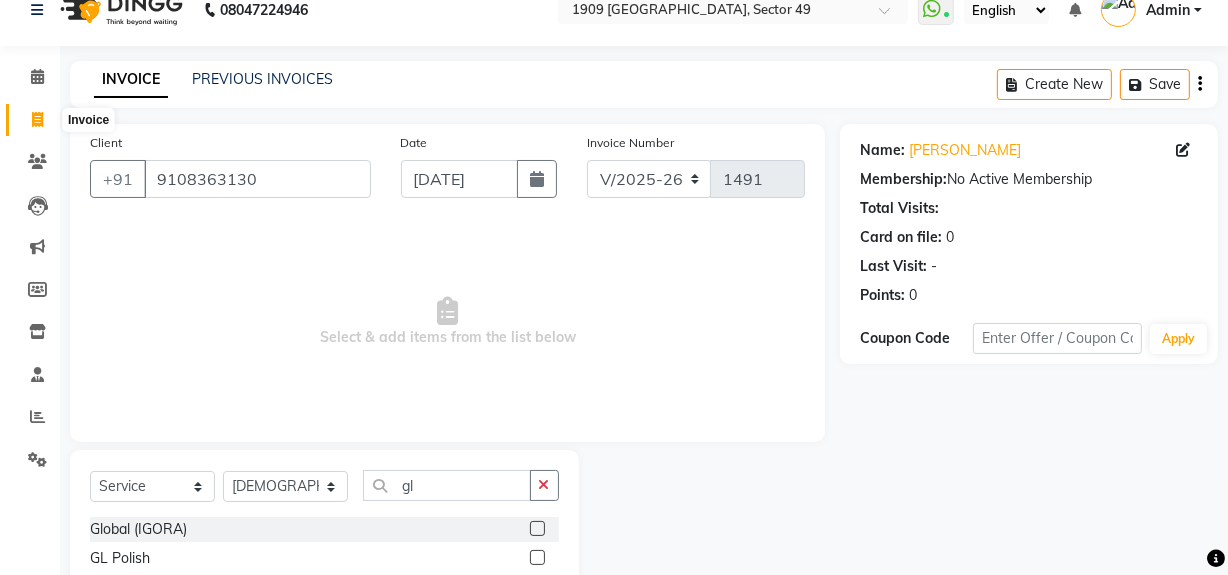 select on "service" 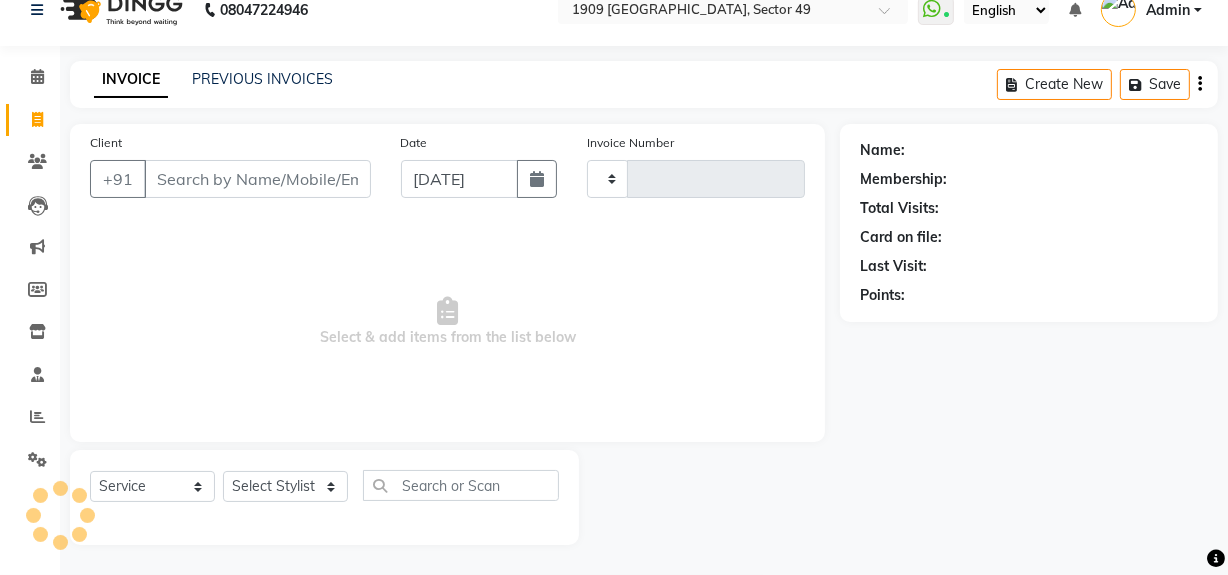 type on "1491" 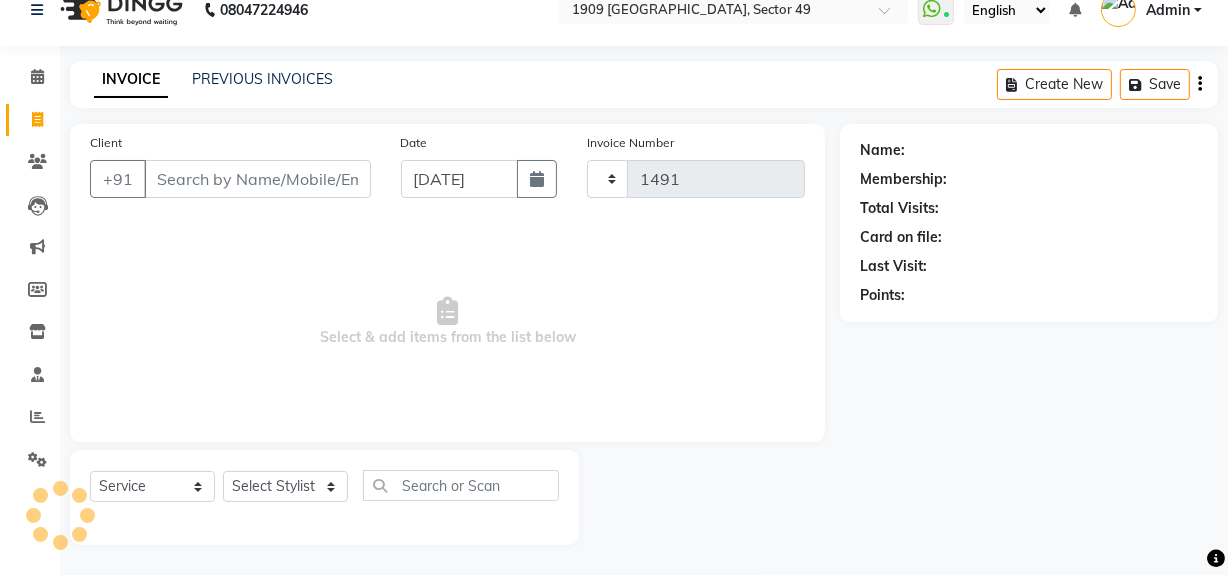 select on "6923" 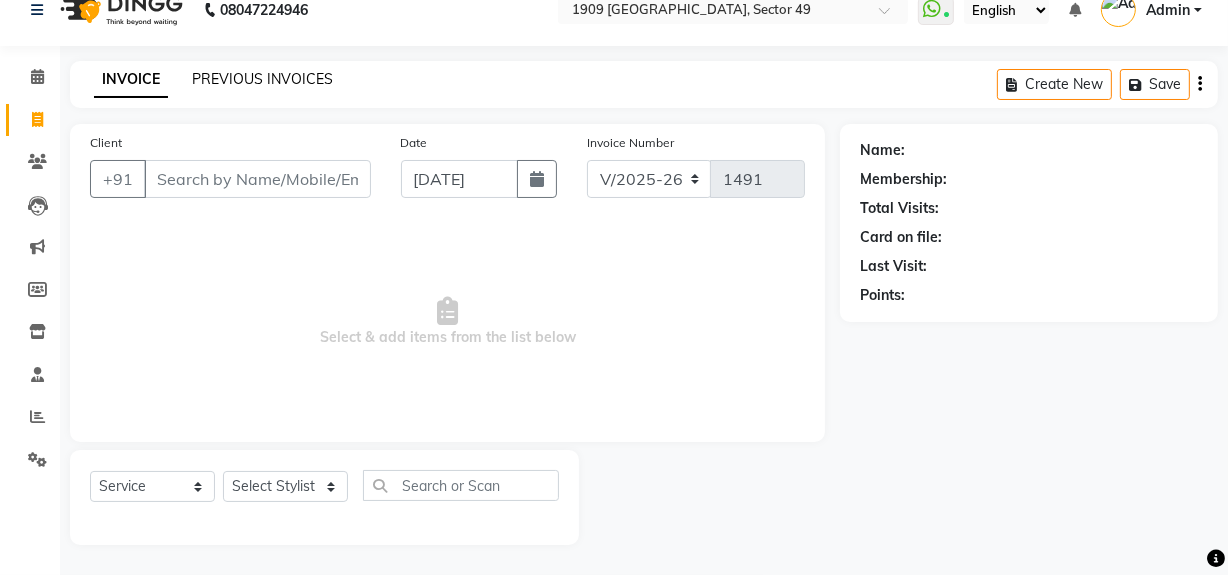 click on "PREVIOUS INVOICES" 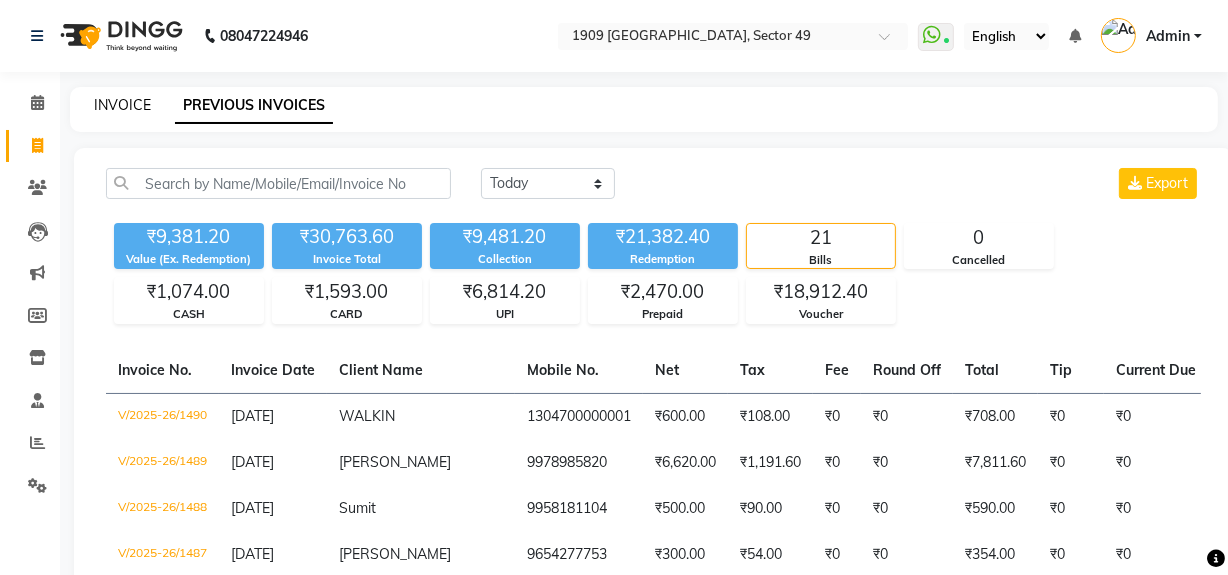 click on "INVOICE" 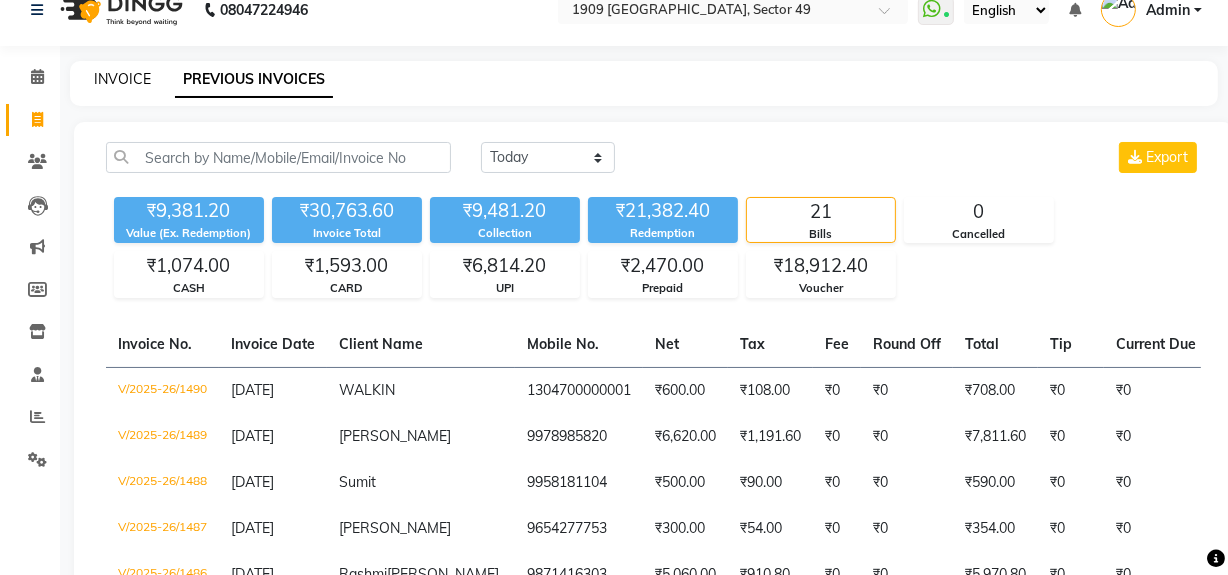 select on "6923" 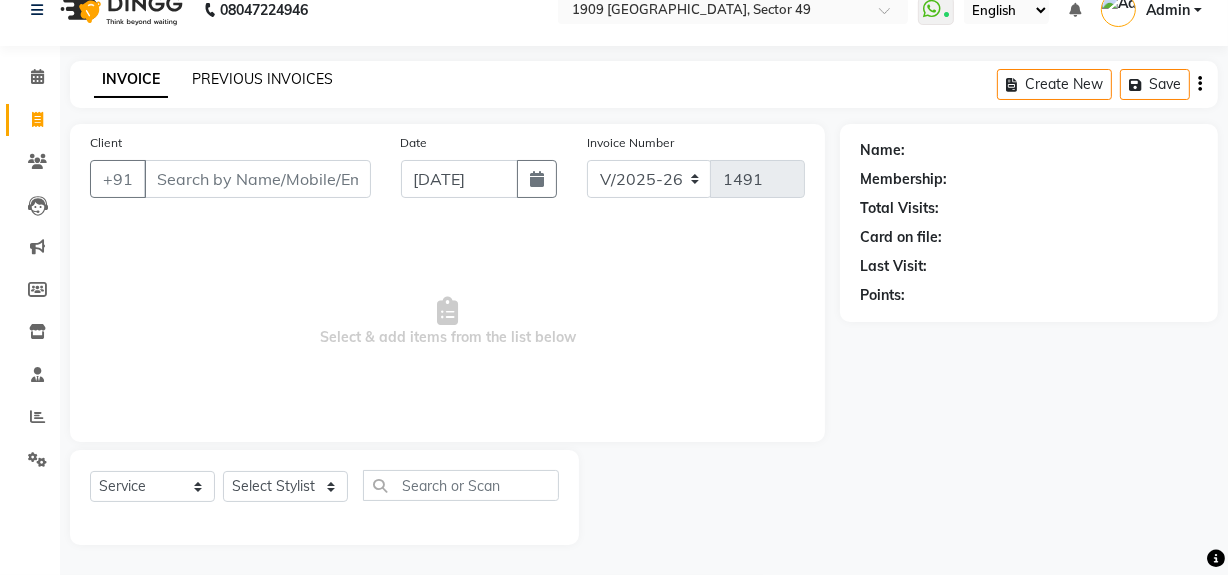 click on "PREVIOUS INVOICES" 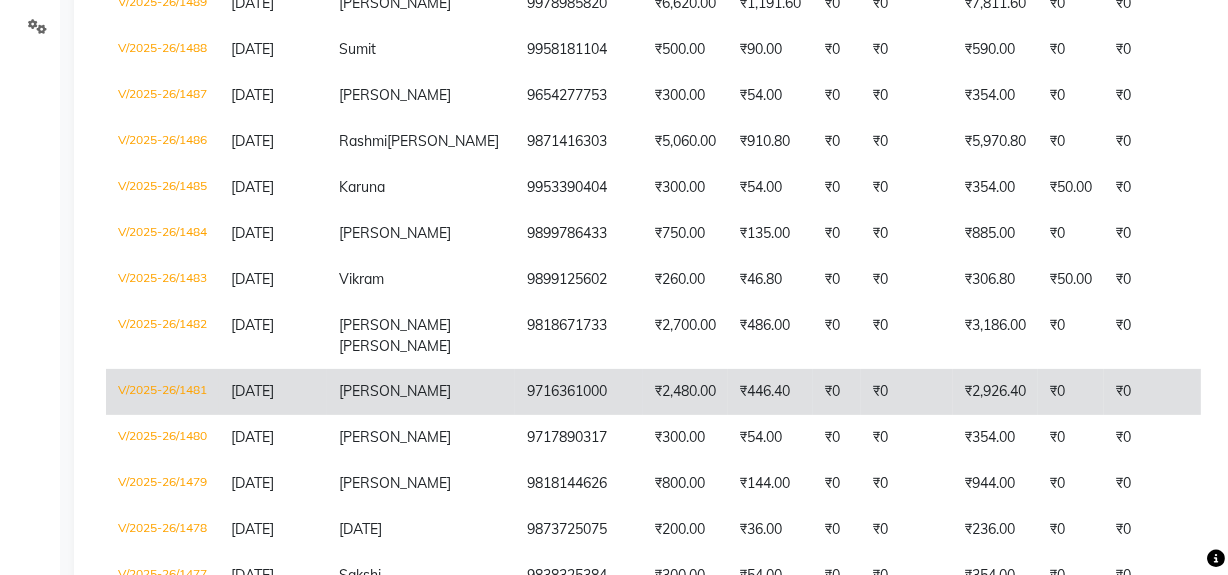 scroll, scrollTop: 425, scrollLeft: 0, axis: vertical 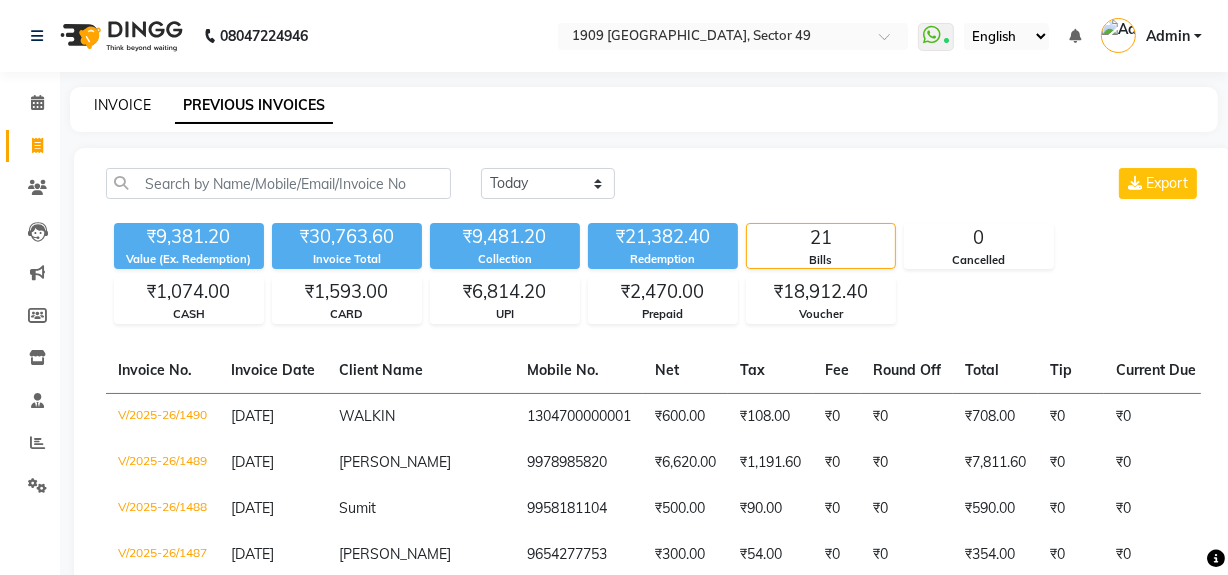 click on "INVOICE" 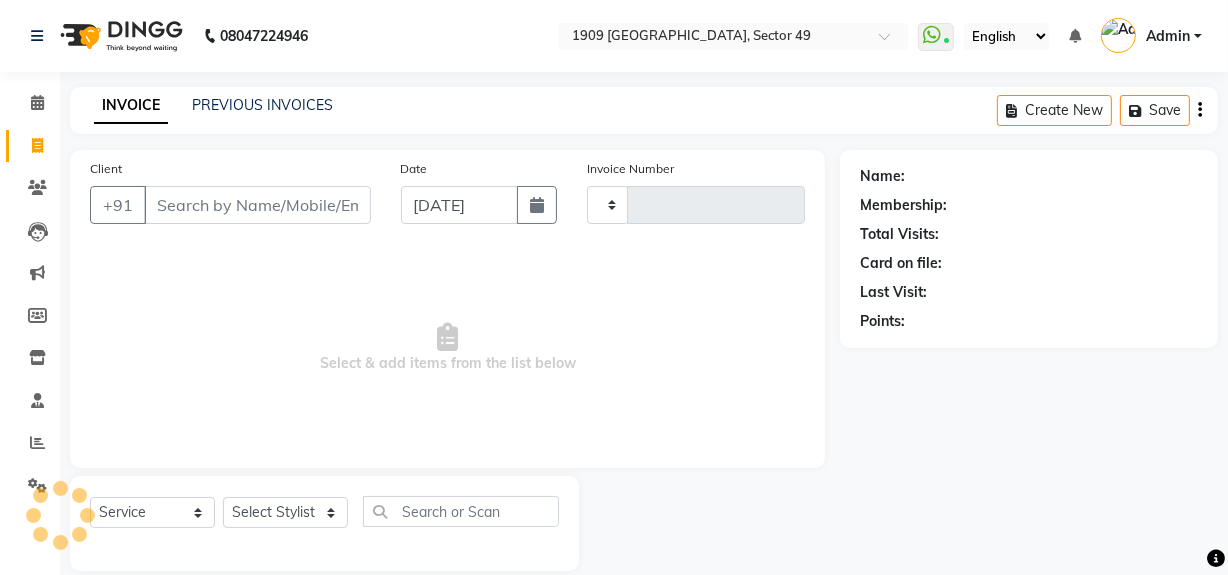 scroll, scrollTop: 26, scrollLeft: 0, axis: vertical 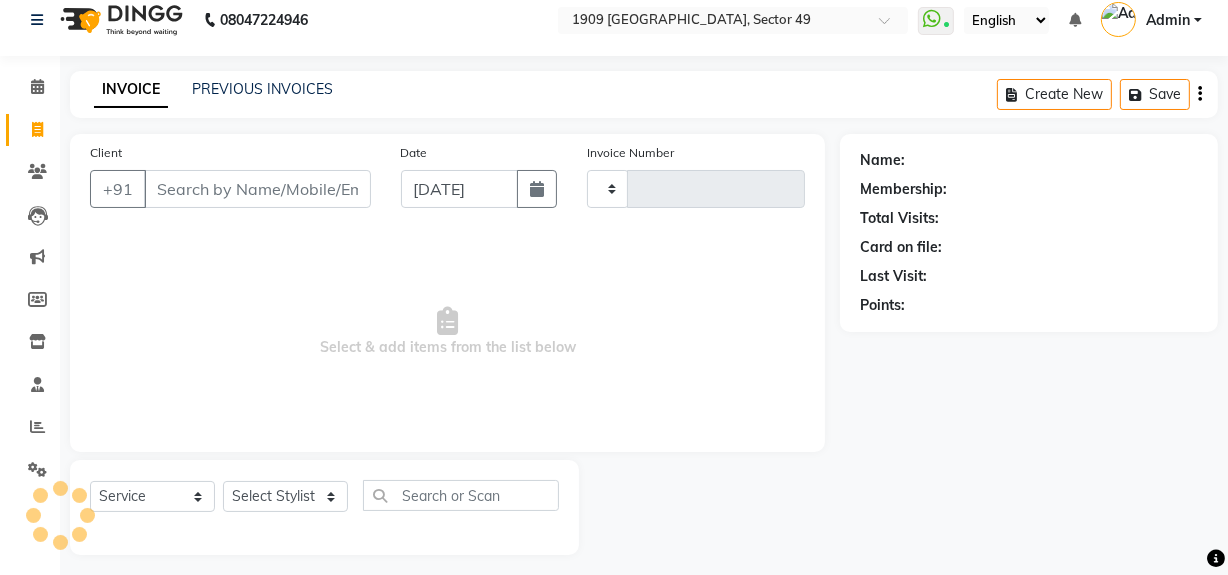 type on "1491" 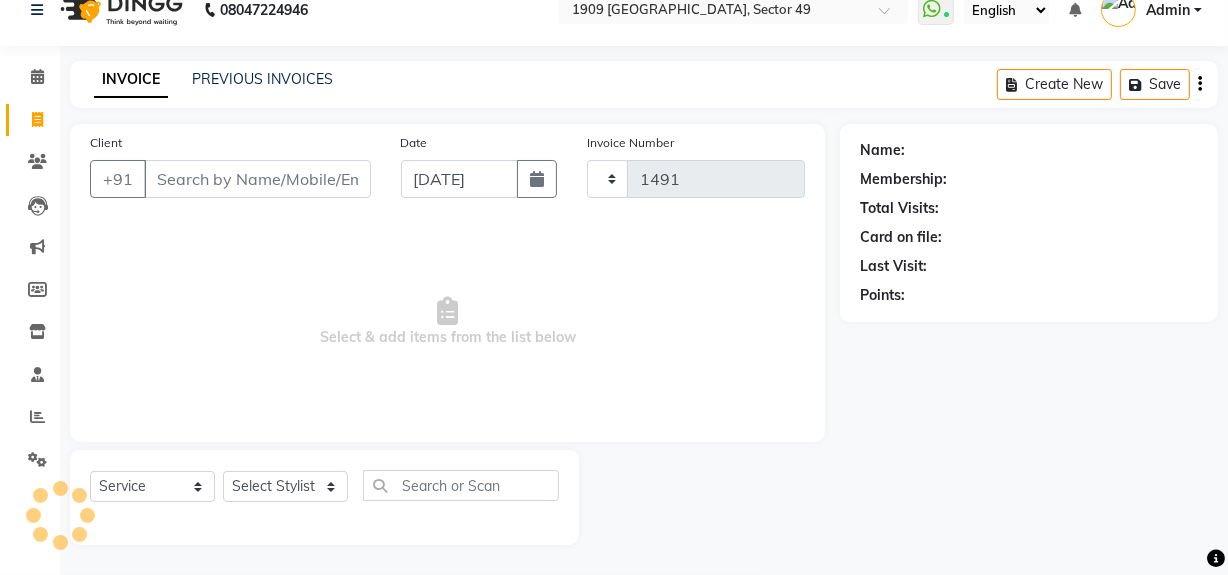 select on "6923" 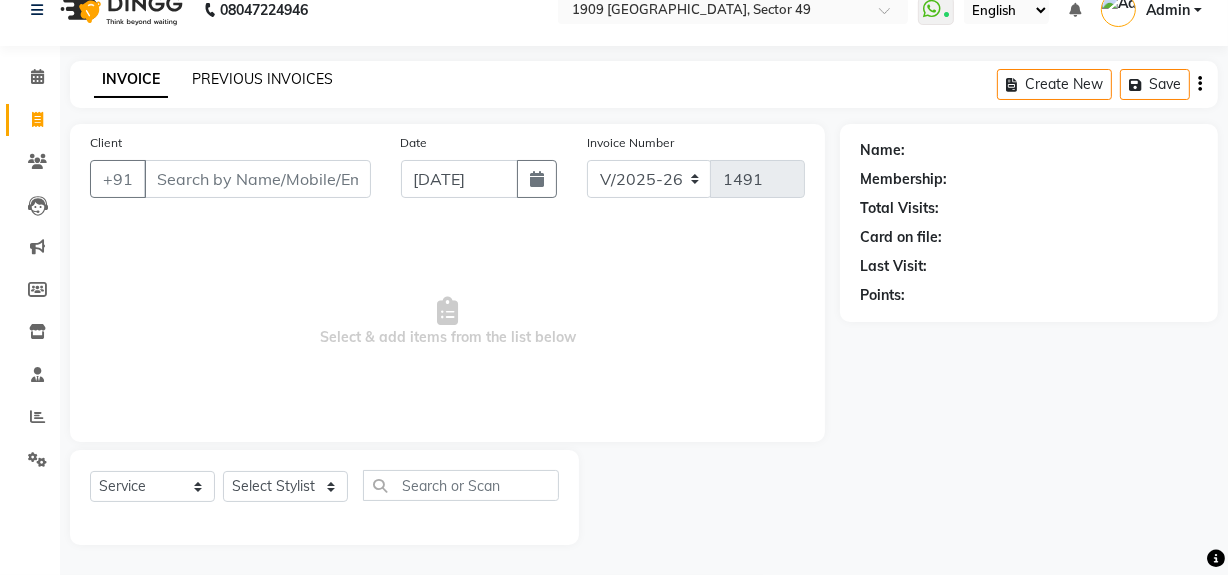 click on "PREVIOUS INVOICES" 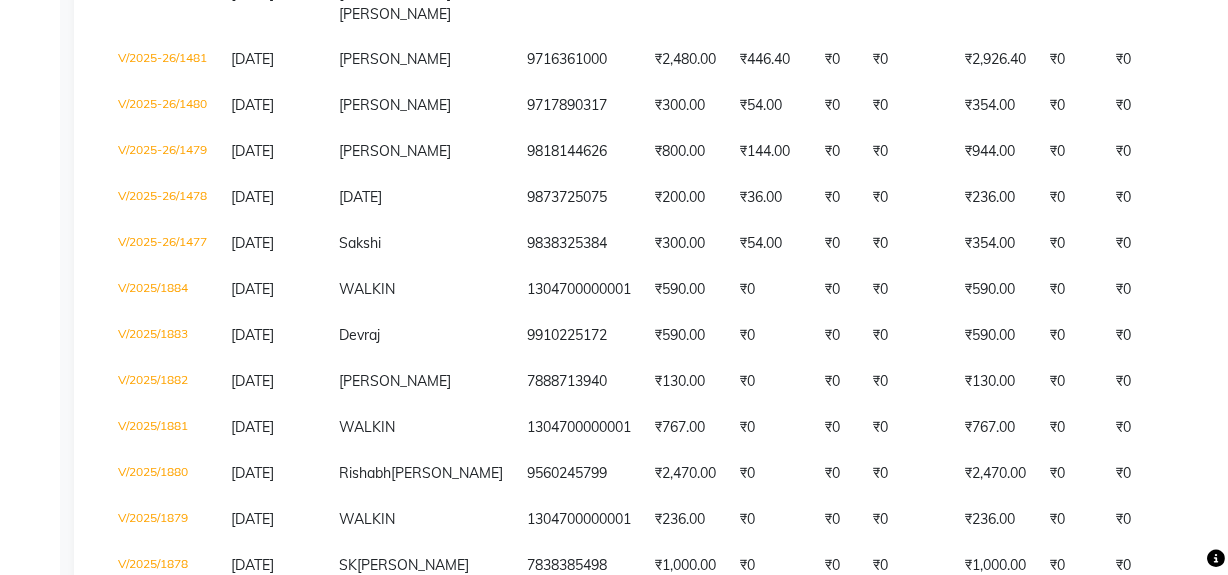 scroll, scrollTop: 882, scrollLeft: 0, axis: vertical 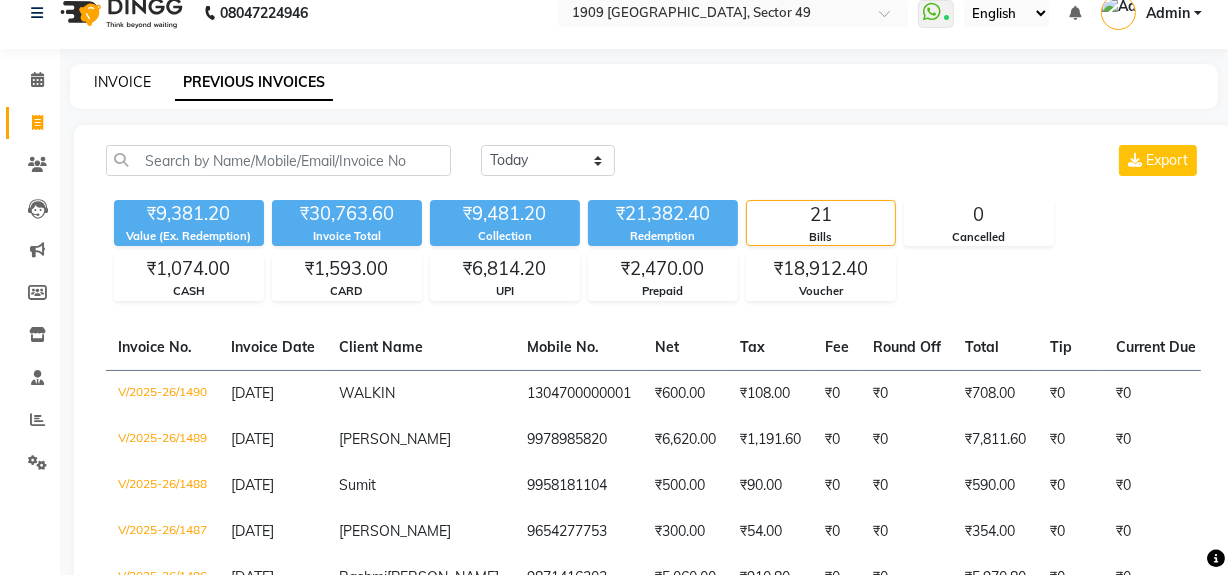 click on "INVOICE" 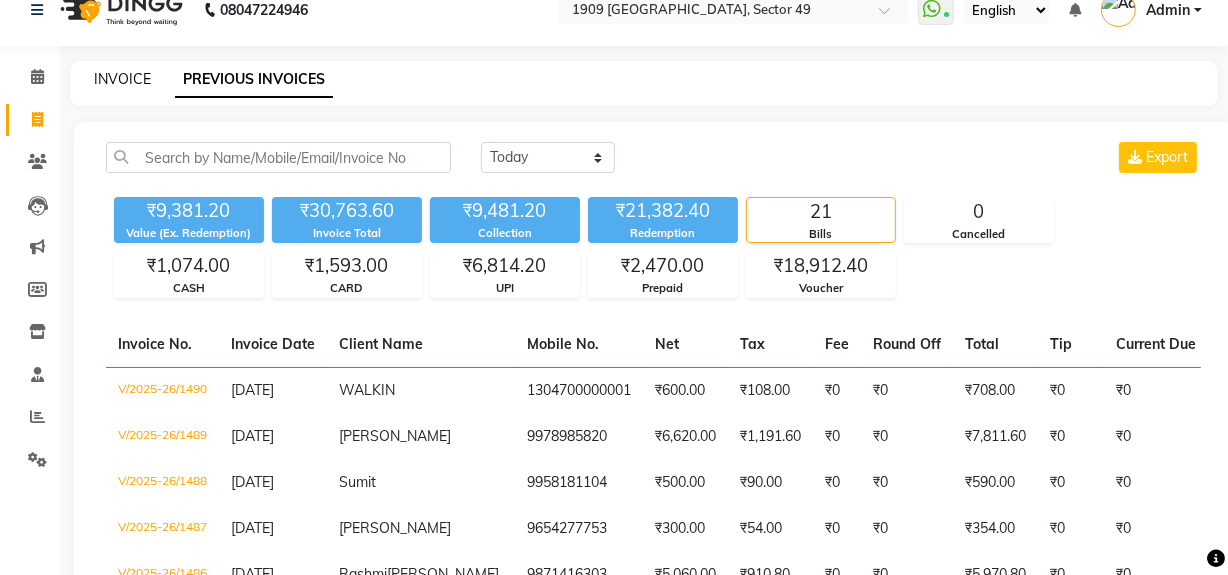 select on "6923" 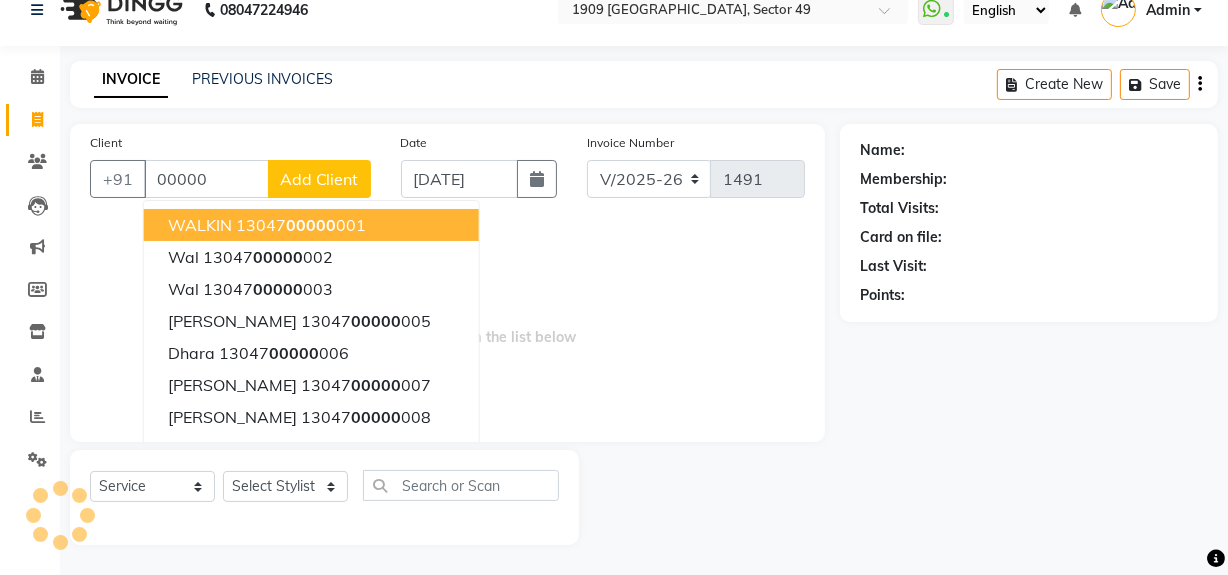 click on "13047 00000 001" at bounding box center (301, 225) 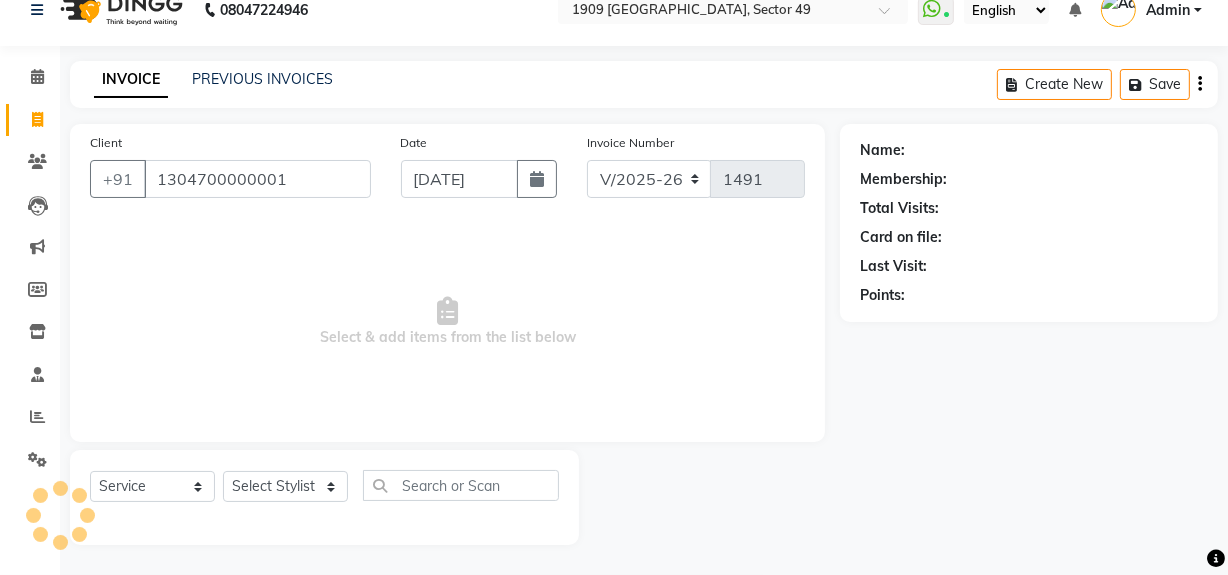 type on "1304700000001" 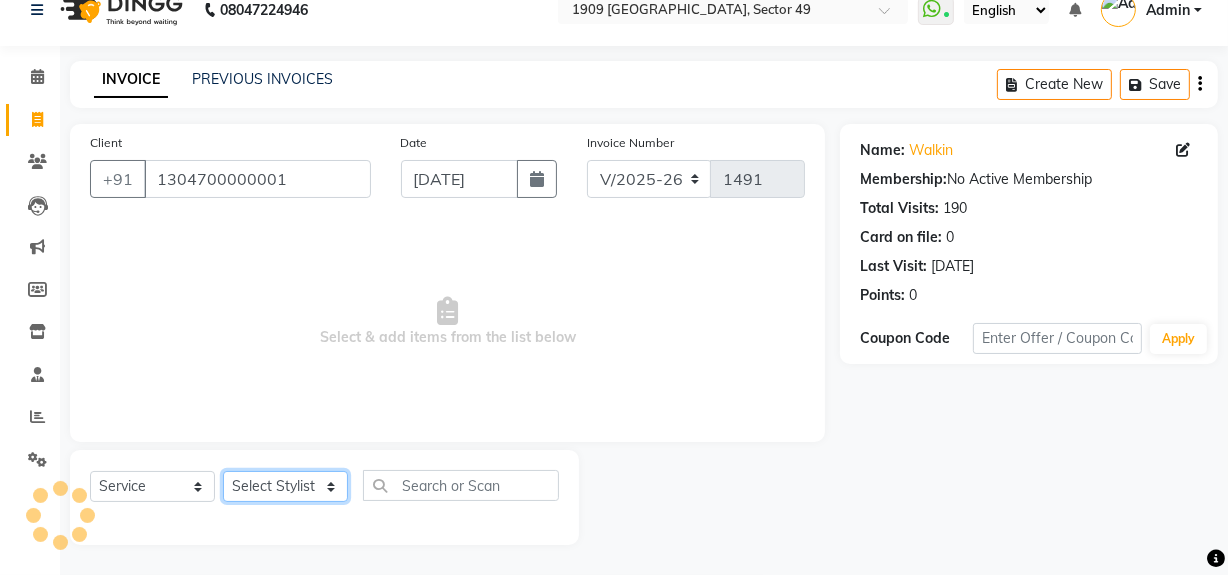 click on "Select Stylist [PERSON_NAME] [PERSON_NAME] House Sale Jyoti Nisha [PERSON_NAME] [PERSON_NAME] Veer [PERSON_NAME] Vishal" 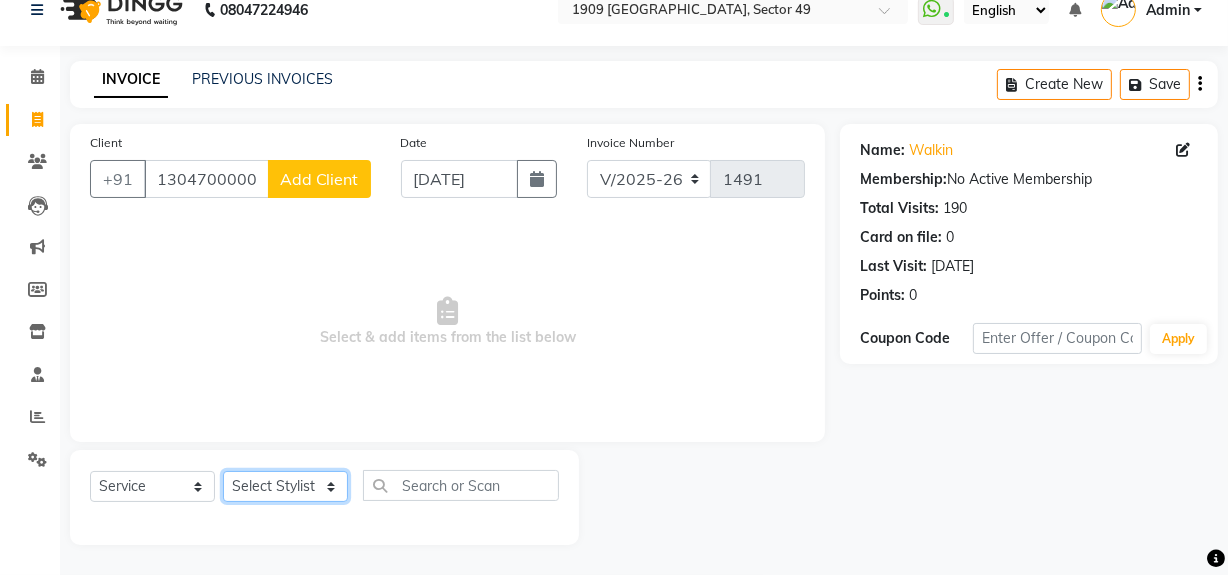 select on "57118" 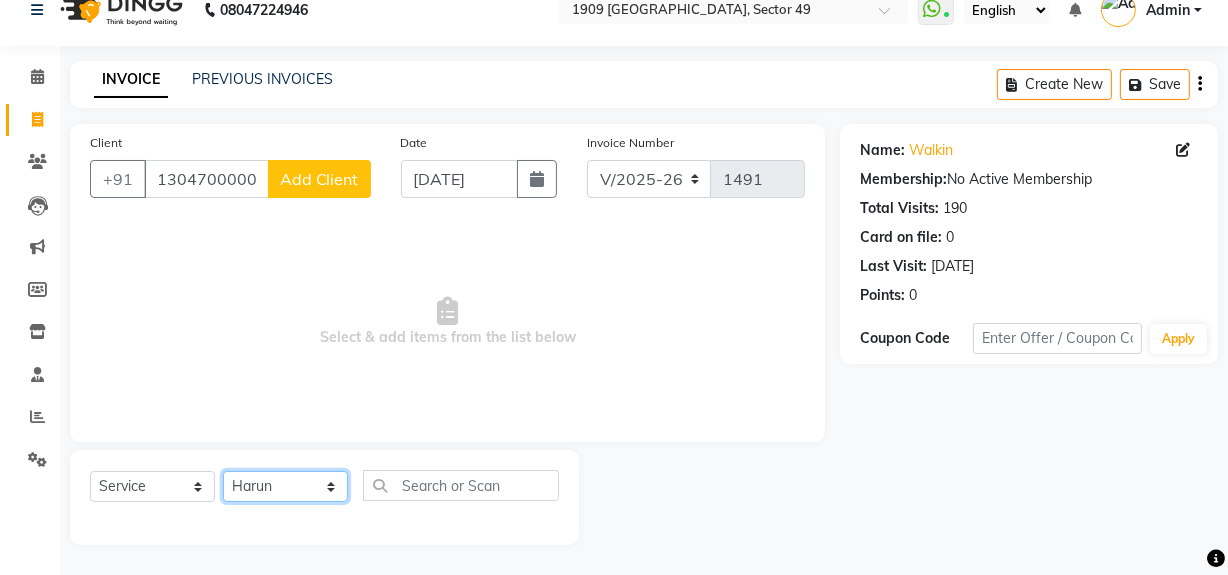 click on "Select Stylist [PERSON_NAME] [PERSON_NAME] House Sale Jyoti Nisha [PERSON_NAME] [PERSON_NAME] Veer [PERSON_NAME] Vishal" 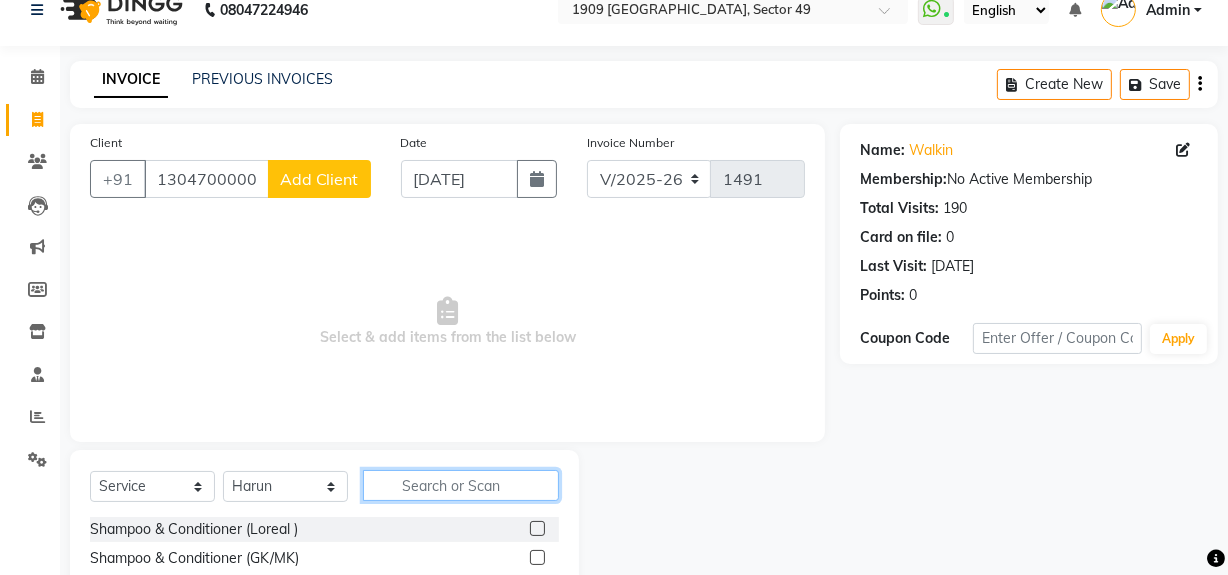 click 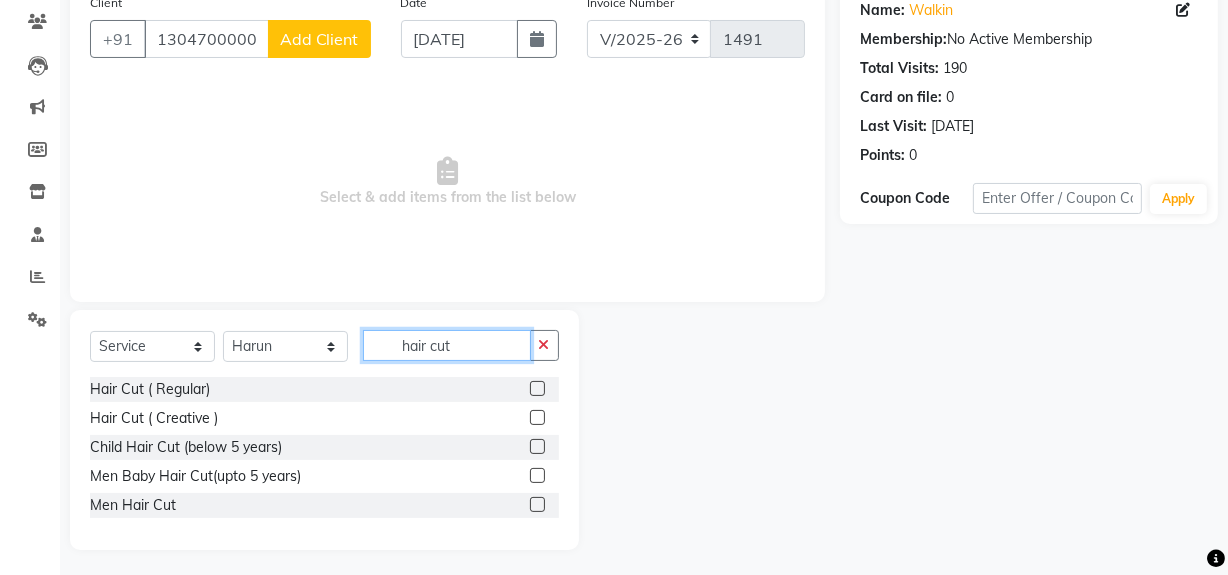 scroll, scrollTop: 170, scrollLeft: 0, axis: vertical 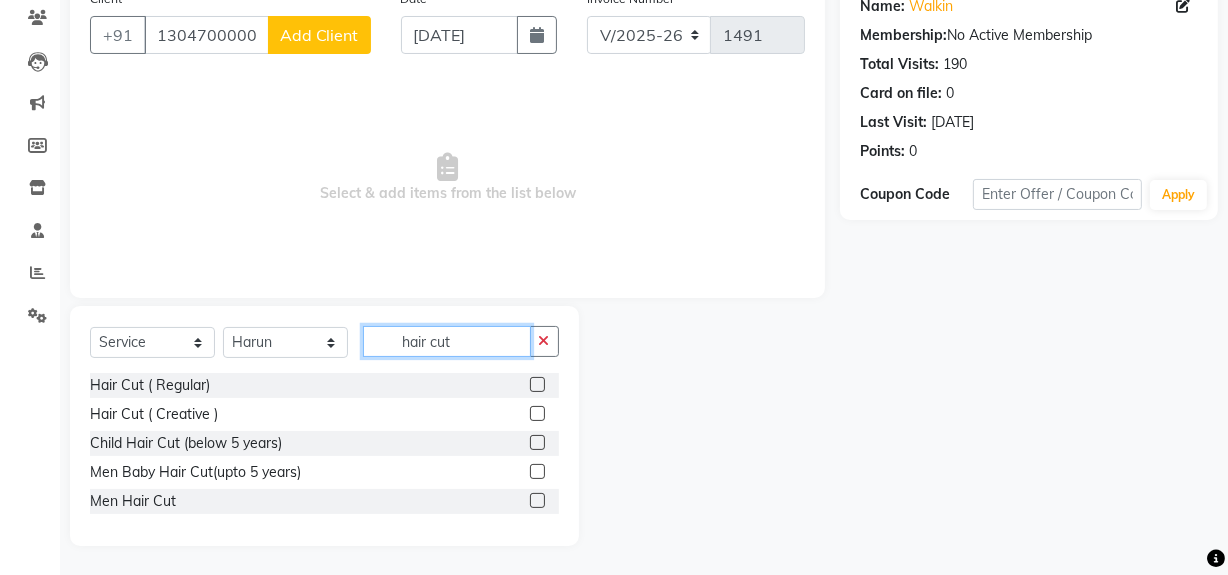 type on "hair cut" 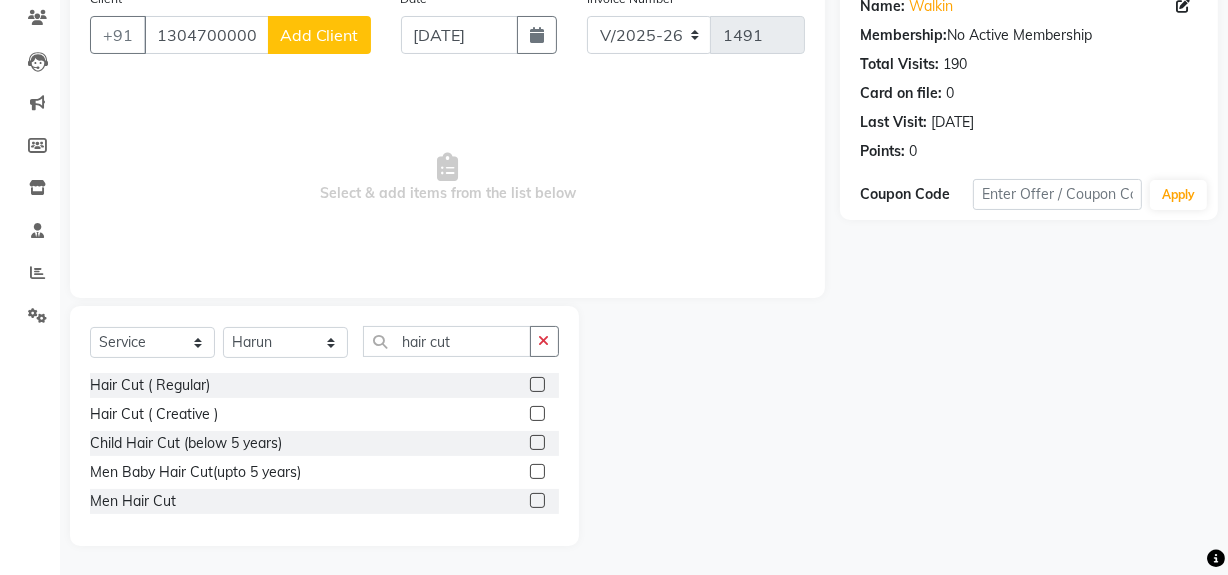 click 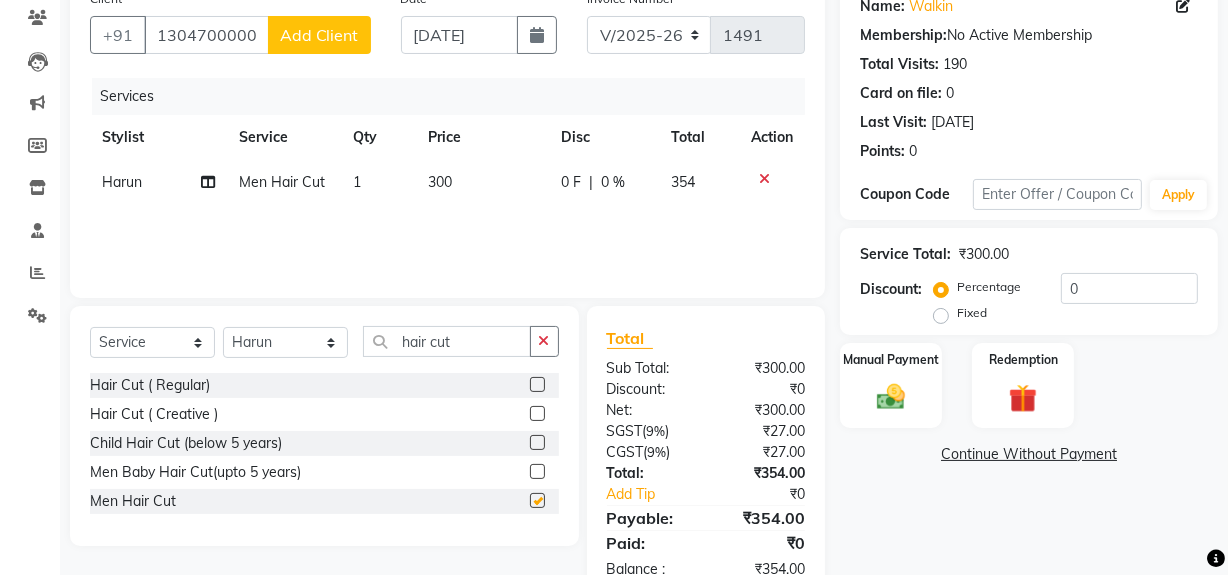 checkbox on "false" 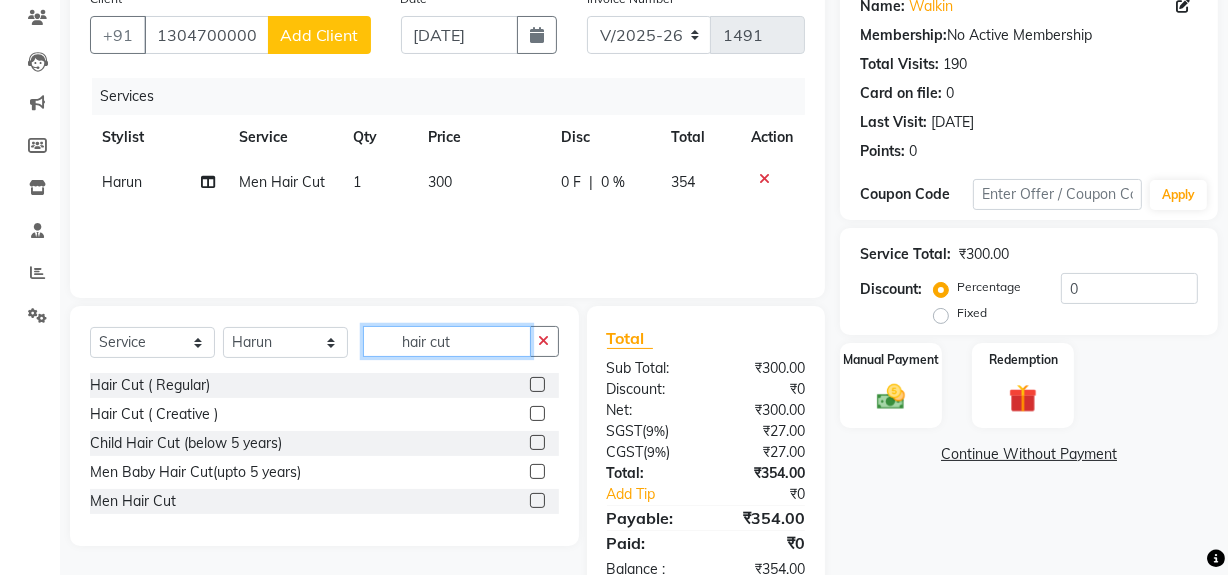 drag, startPoint x: 406, startPoint y: 336, endPoint x: 499, endPoint y: 340, distance: 93.08598 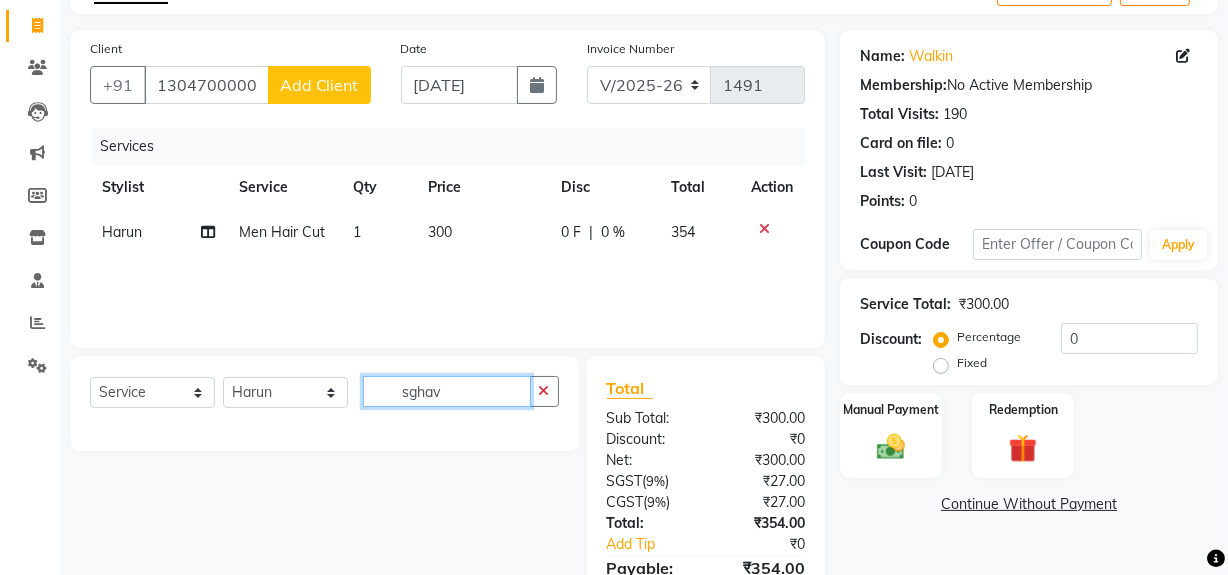 scroll, scrollTop: 80, scrollLeft: 0, axis: vertical 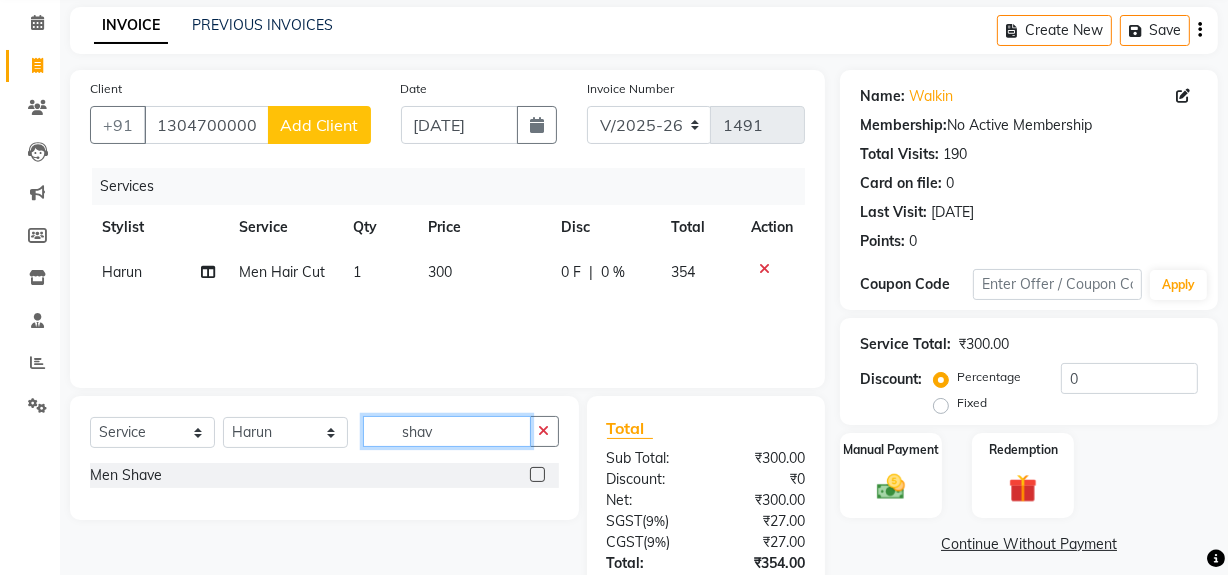 type on "shav" 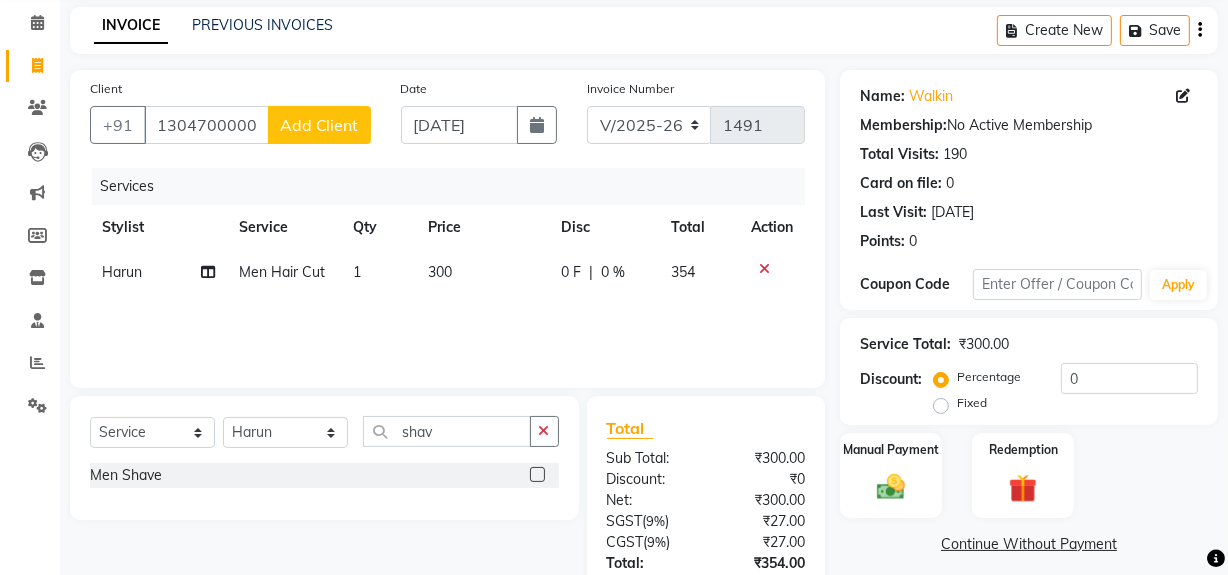 click 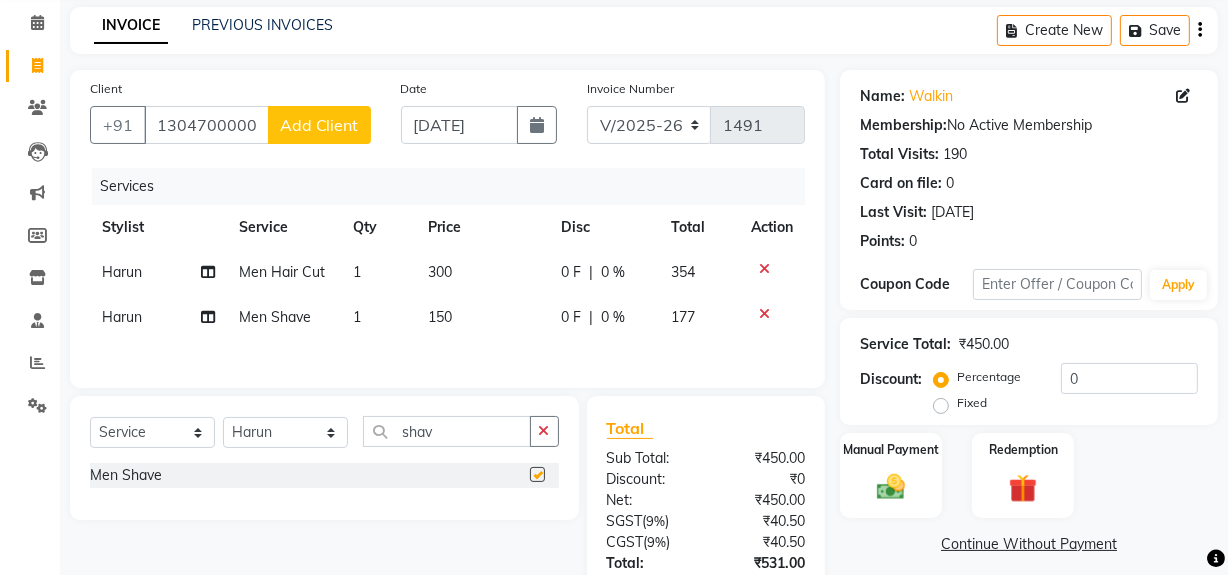 checkbox on "false" 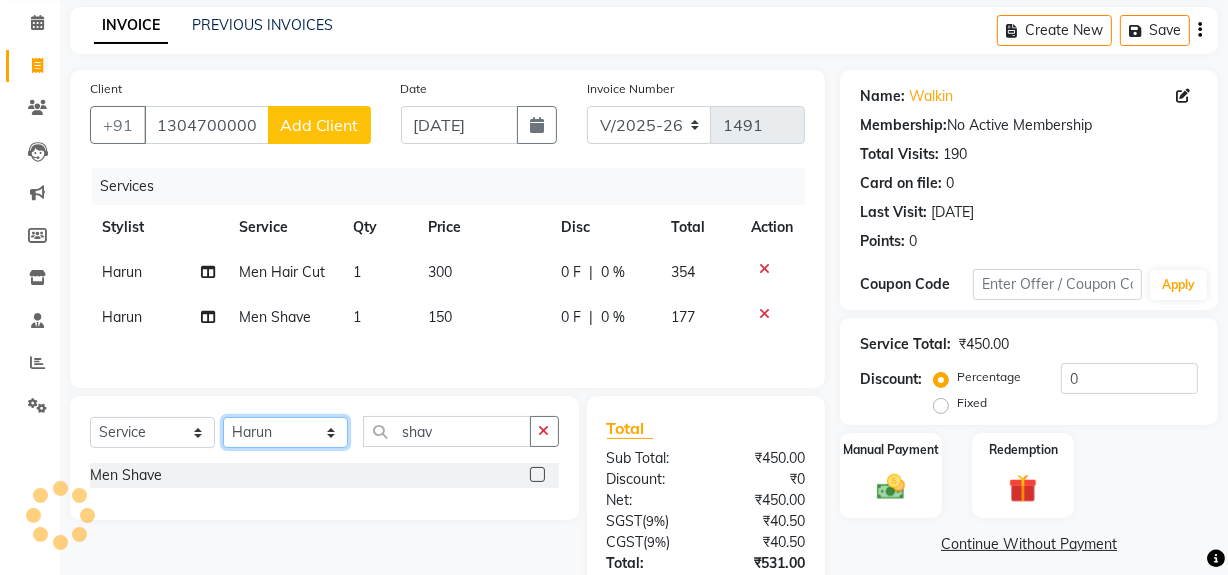 click on "Select Stylist [PERSON_NAME] [PERSON_NAME] House Sale Jyoti Nisha [PERSON_NAME] [PERSON_NAME] Veer [PERSON_NAME] Vishal" 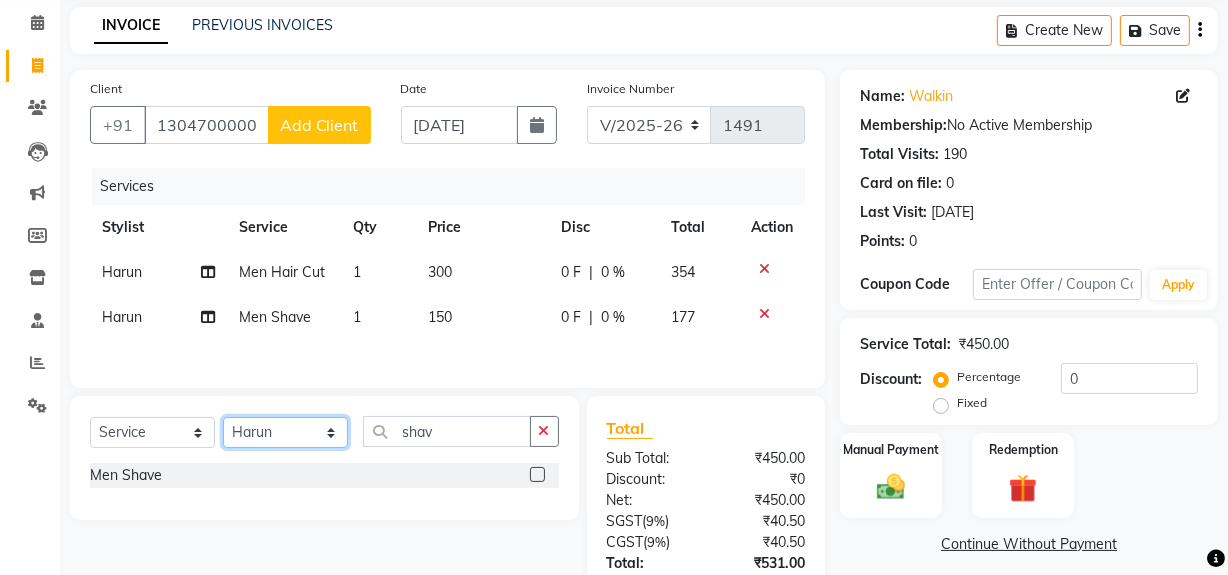 select on "61498" 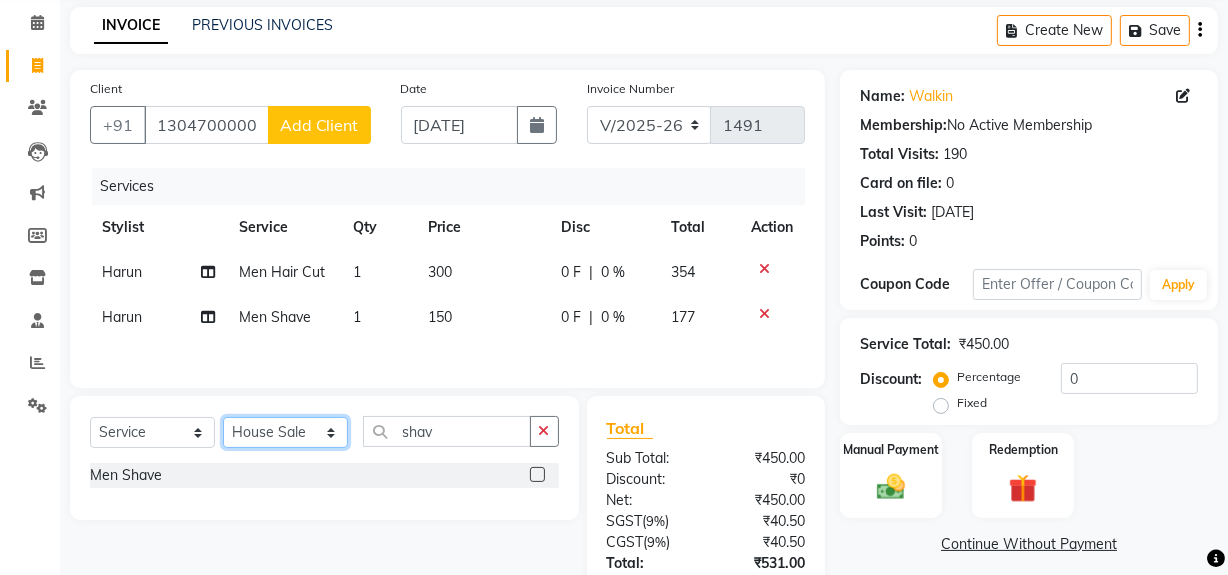 click on "Select Stylist [PERSON_NAME] [PERSON_NAME] House Sale Jyoti Nisha [PERSON_NAME] [PERSON_NAME] Veer [PERSON_NAME] Vishal" 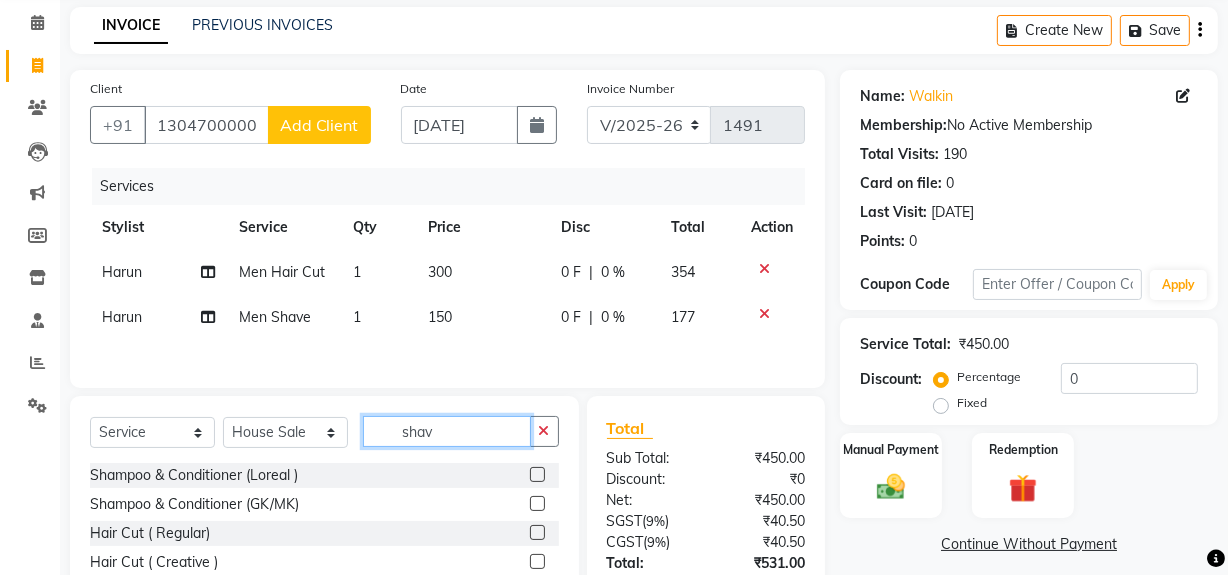click on "shav" 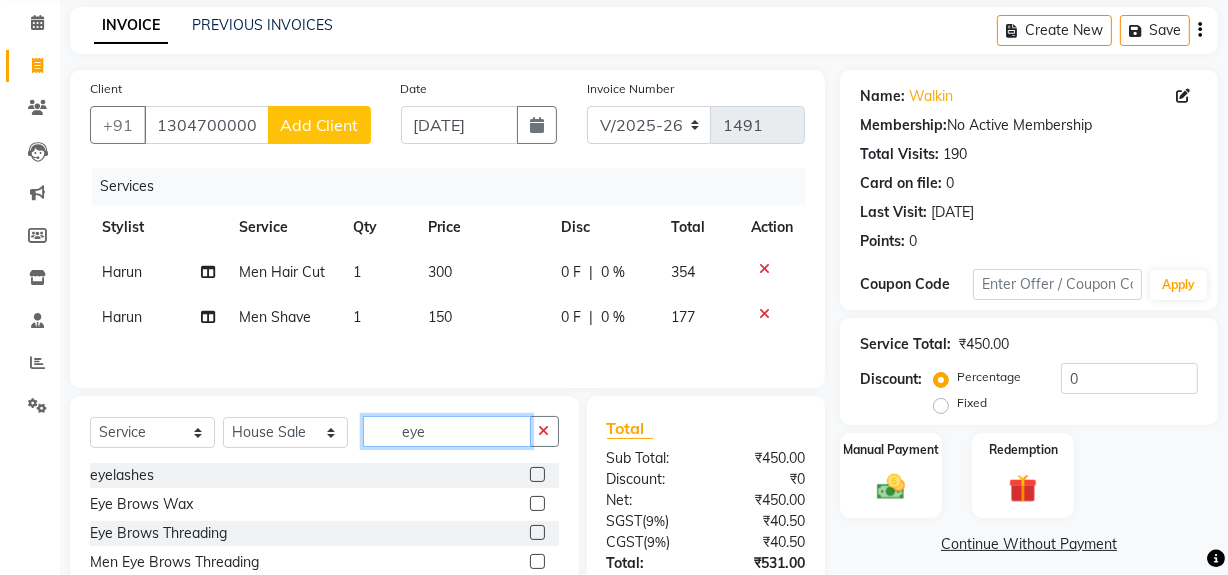 type on "eye" 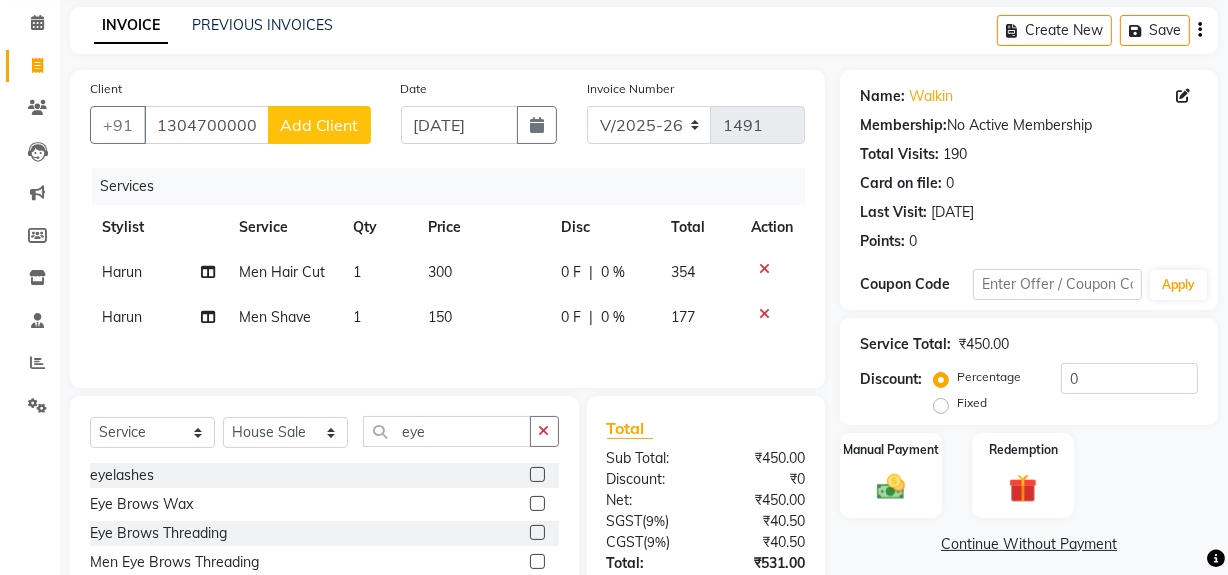 click 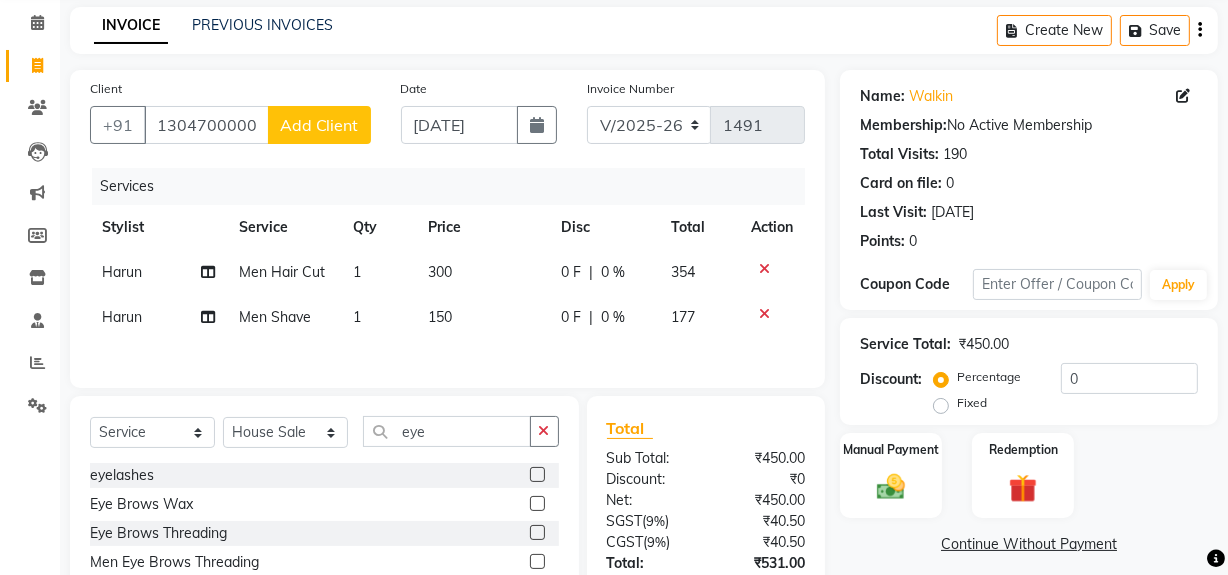 click at bounding box center (536, 533) 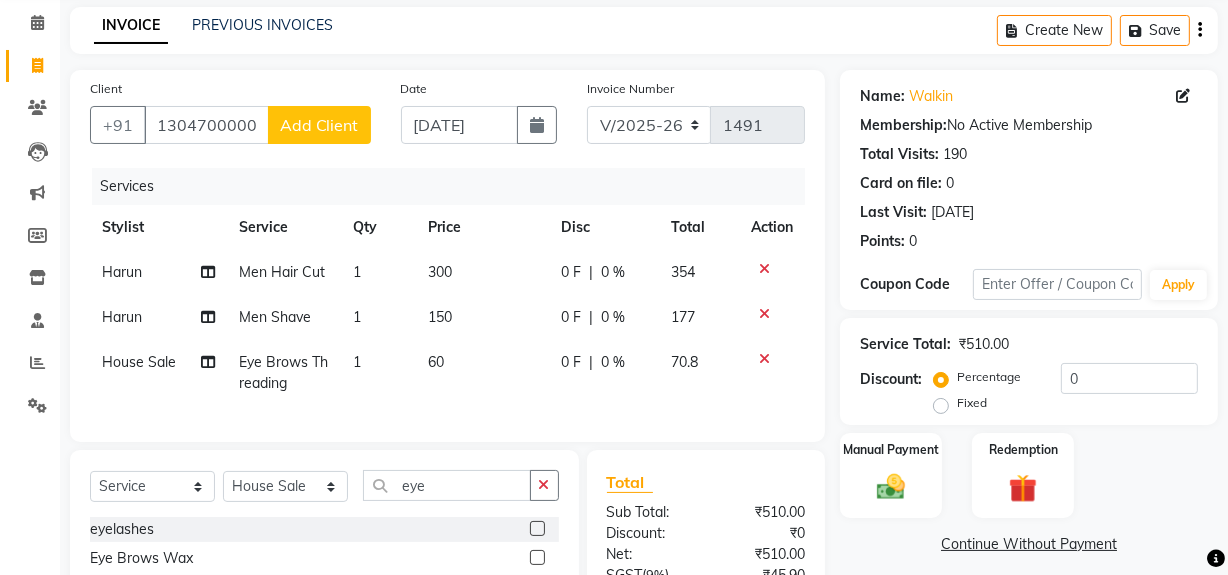 checkbox on "false" 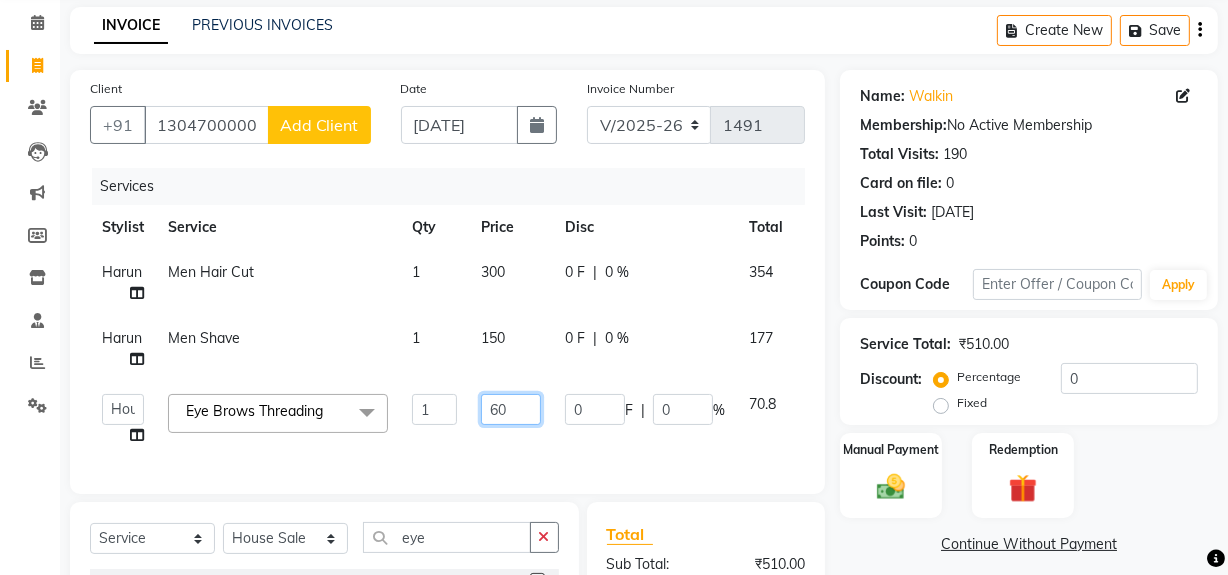 drag, startPoint x: 487, startPoint y: 405, endPoint x: 580, endPoint y: 422, distance: 94.54099 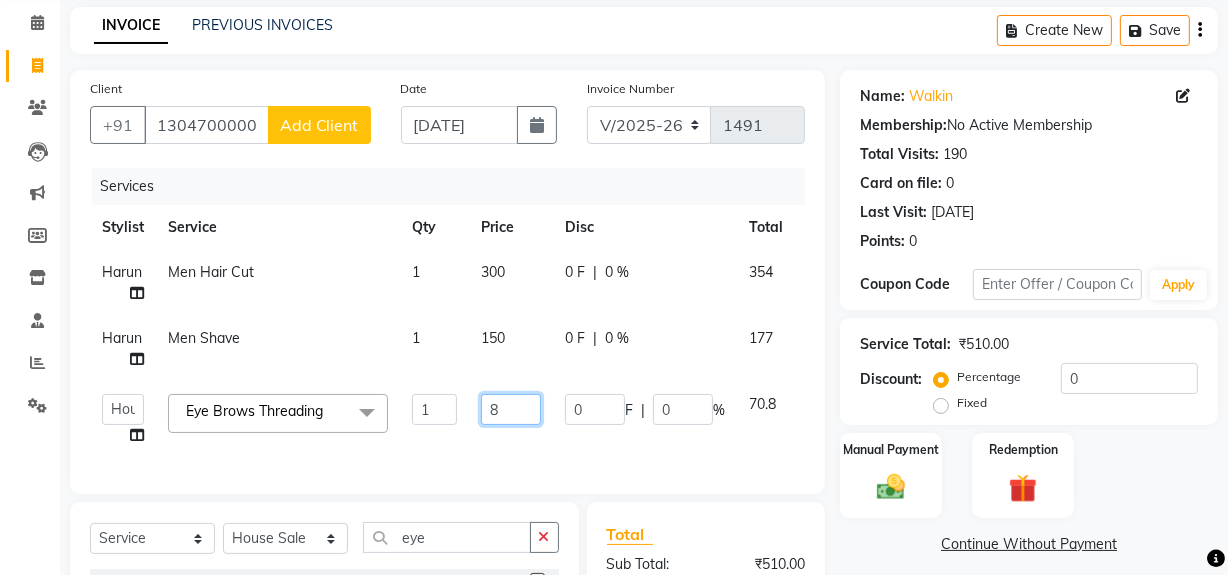 type on "80" 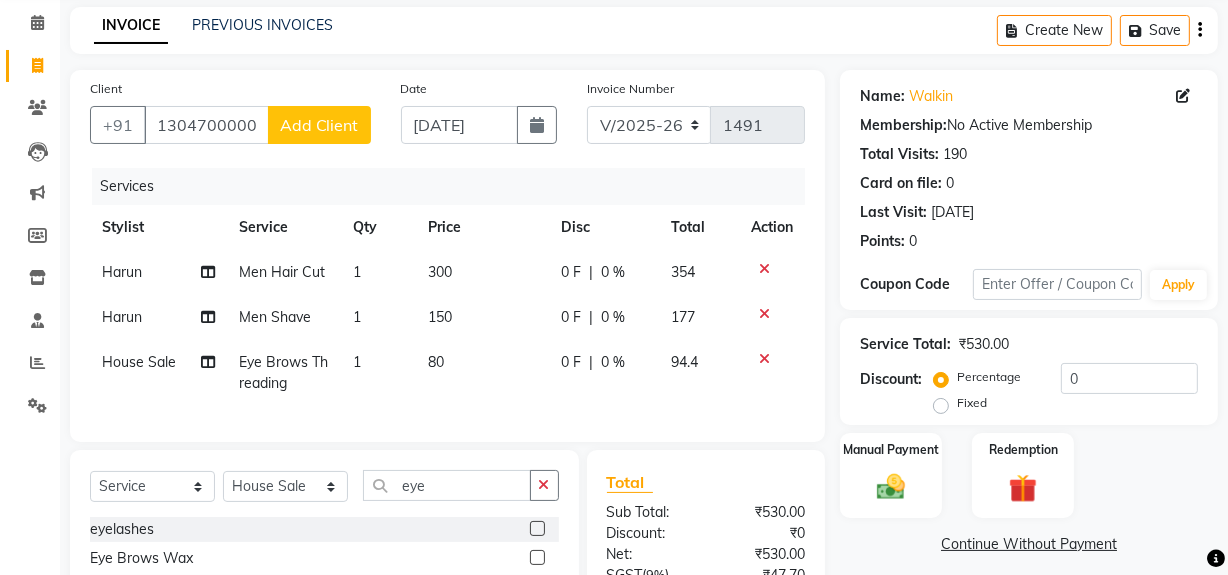 click on "Manual Payment Redemption" 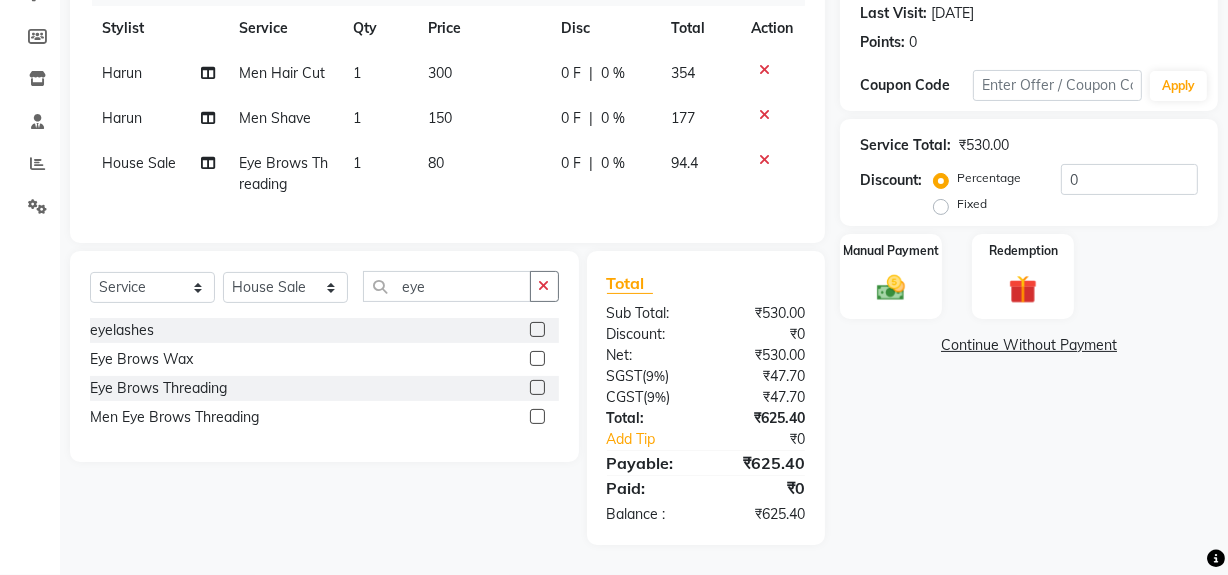 scroll, scrollTop: 0, scrollLeft: 0, axis: both 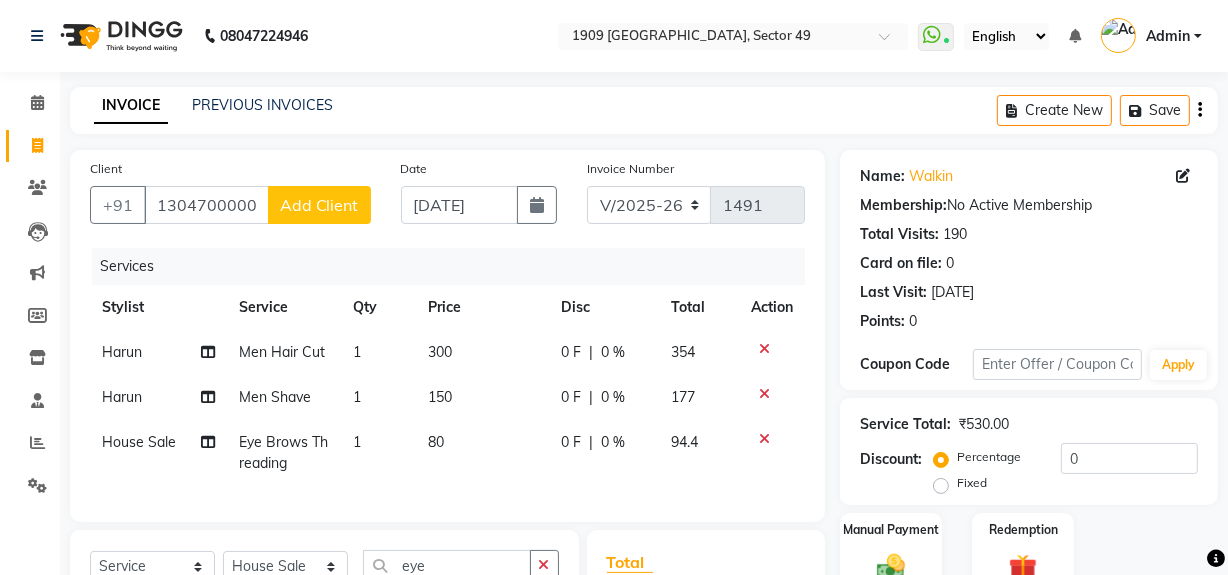 click 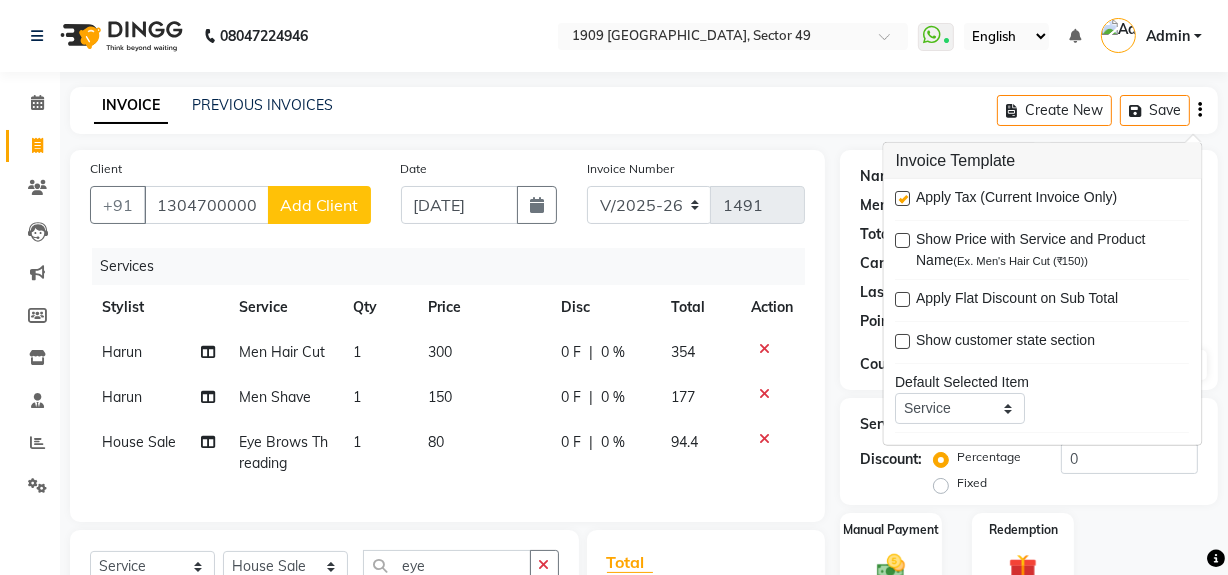 click at bounding box center (903, 198) 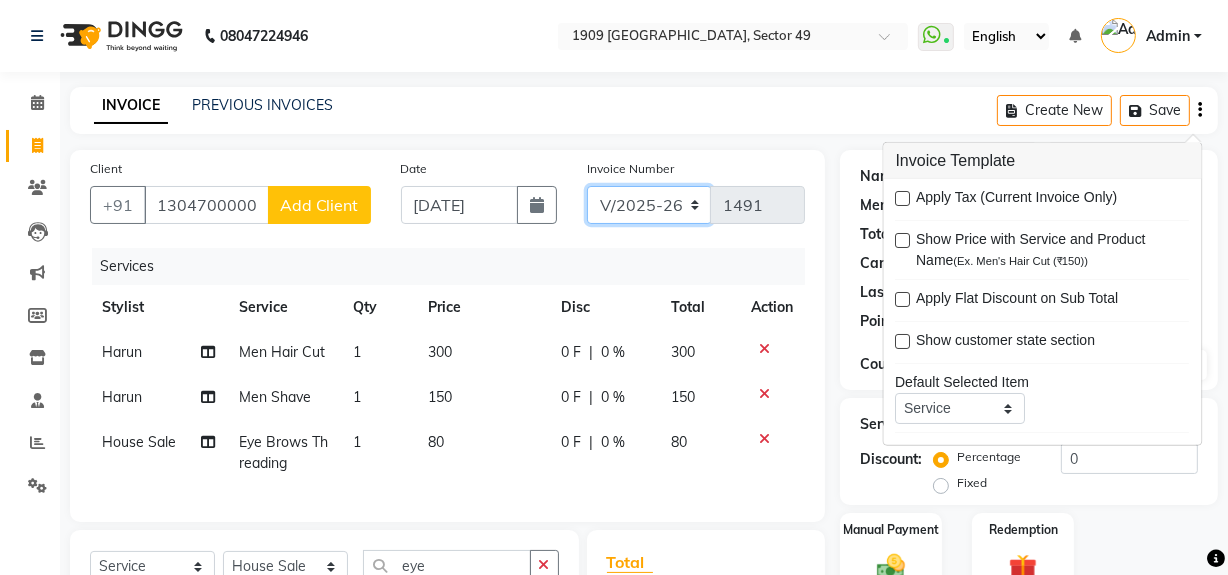 click on "V/2025 V/2025-26" 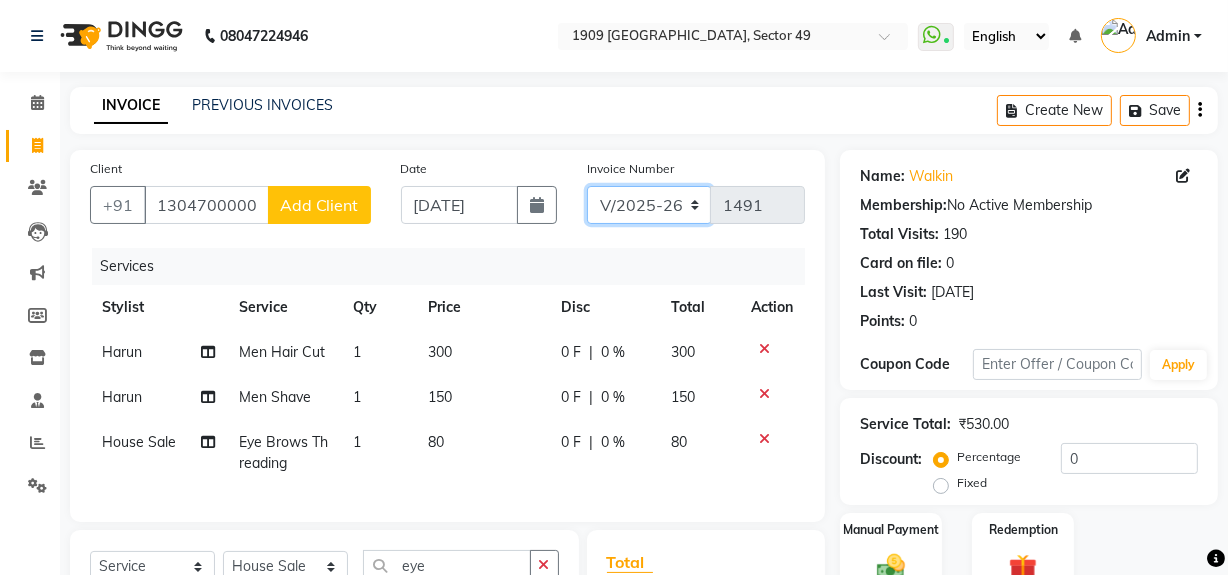 select on "6924" 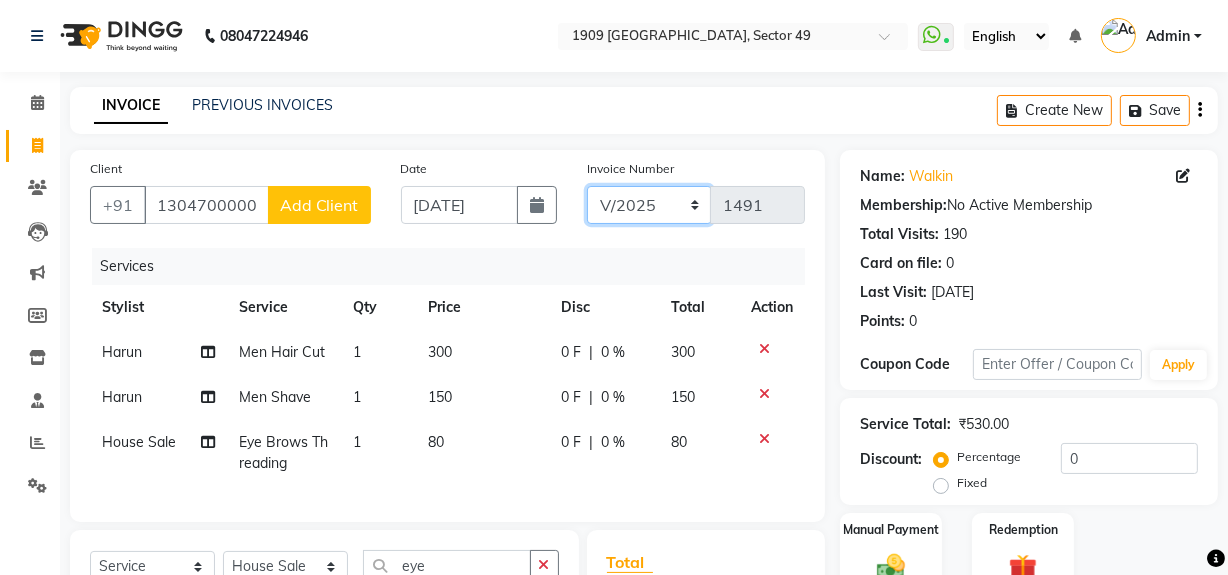 click on "V/2025 V/2025-26" 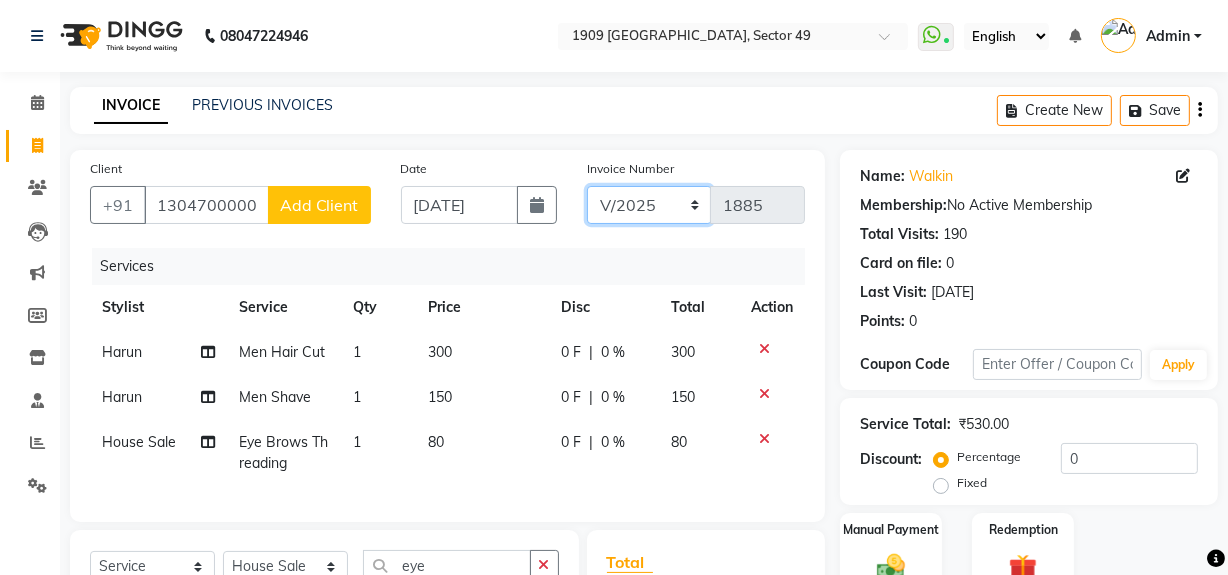 scroll, scrollTop: 250, scrollLeft: 0, axis: vertical 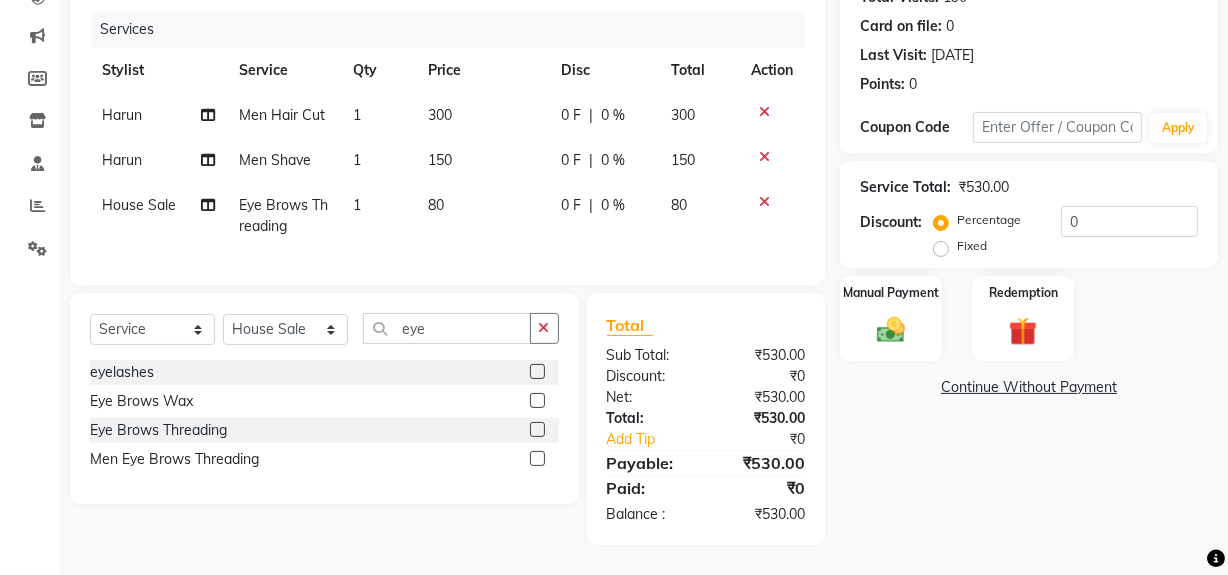 drag, startPoint x: 964, startPoint y: 499, endPoint x: 926, endPoint y: 384, distance: 121.11565 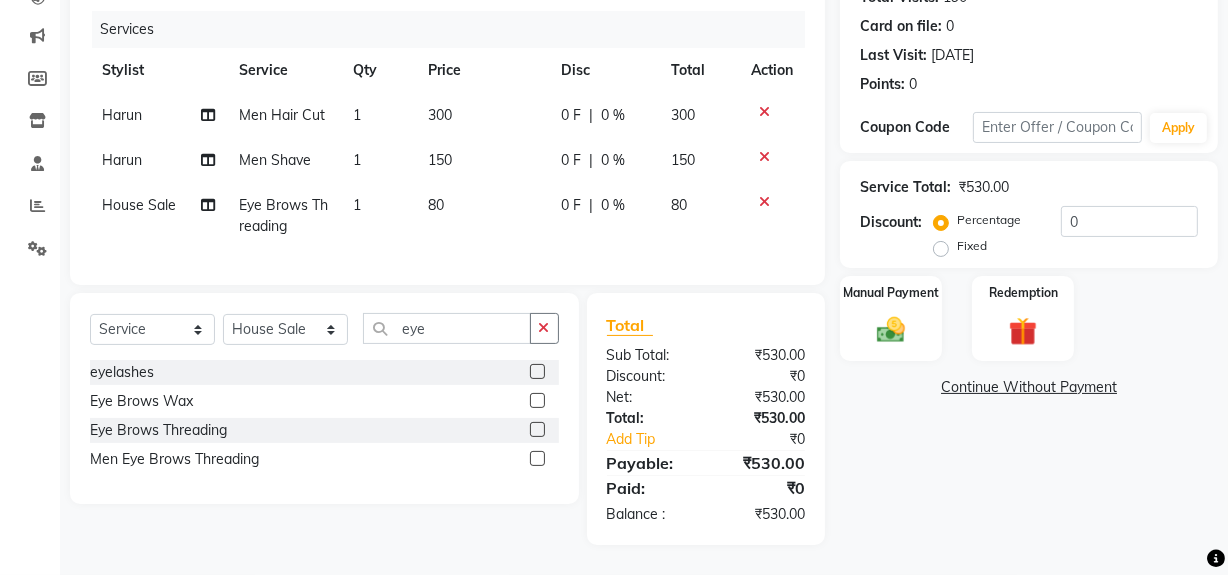 click on "Name: Walkin  Membership:  No Active Membership  Total Visits:  190 Card on file:  0 Last Visit:   13-07-2025 Points:   0  Coupon Code Apply Service Total:  ₹530.00  Discount:  Percentage   Fixed  0 Manual Payment Redemption  Continue Without Payment" 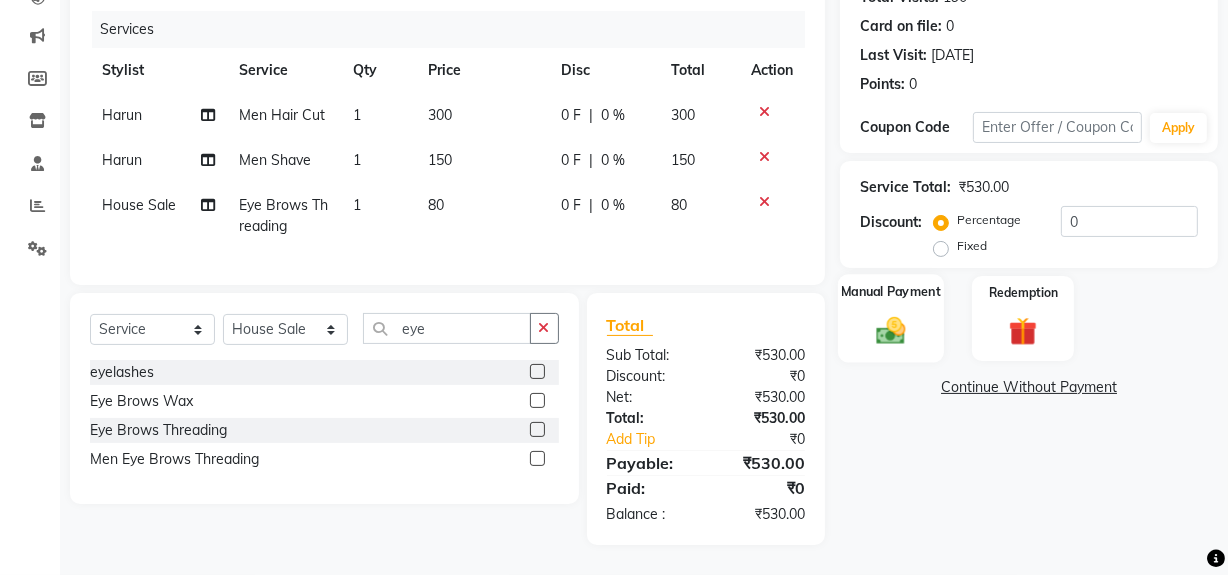 click 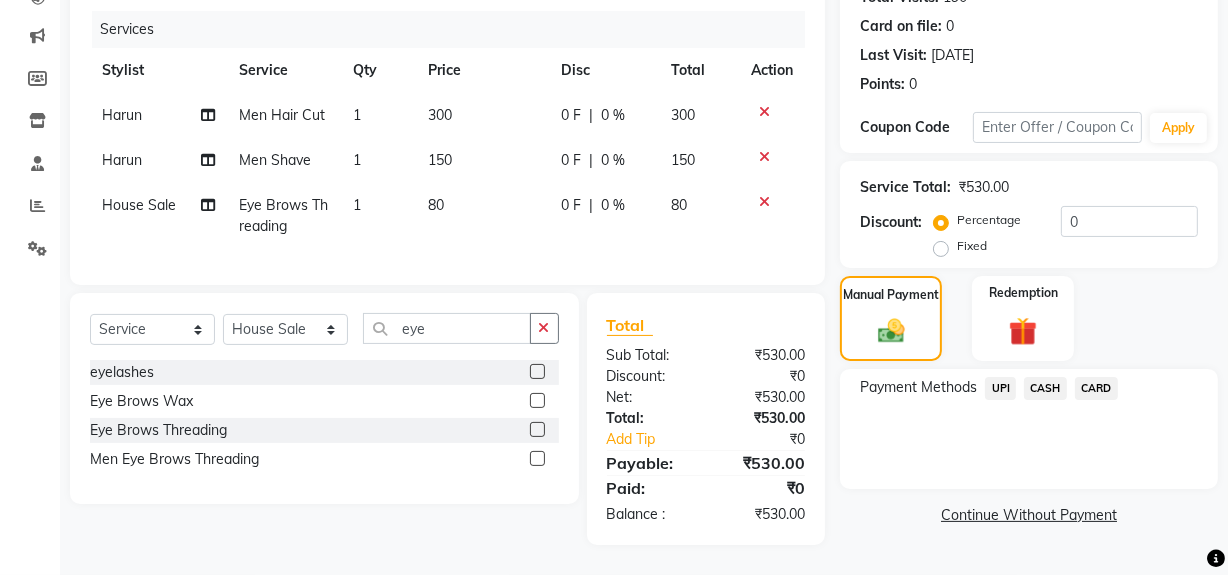click on "UPI" 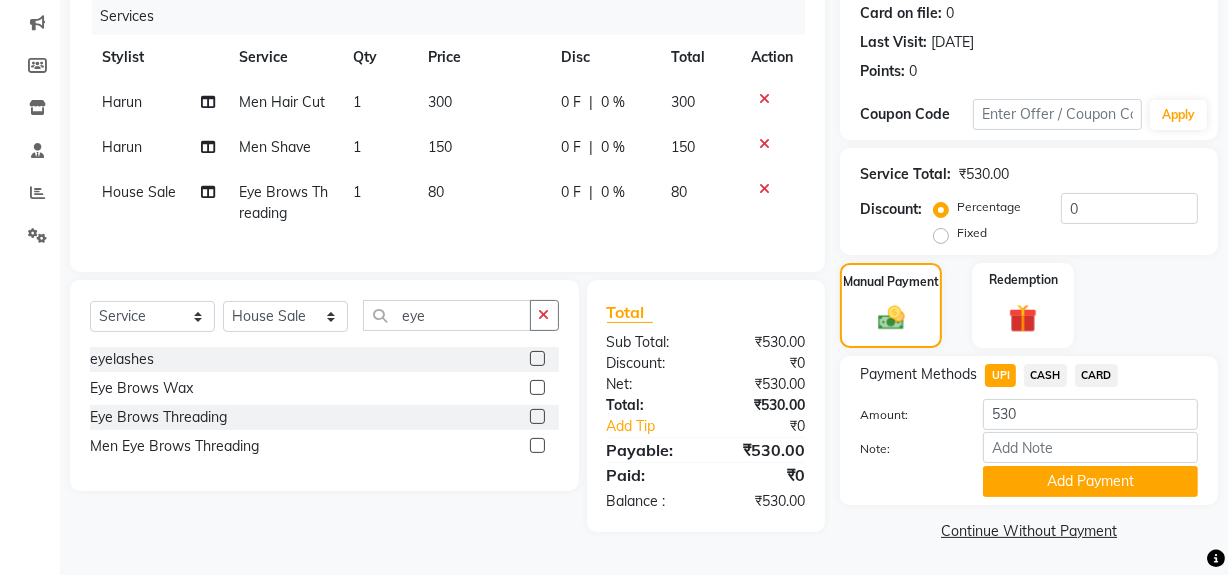 click on "CASH" 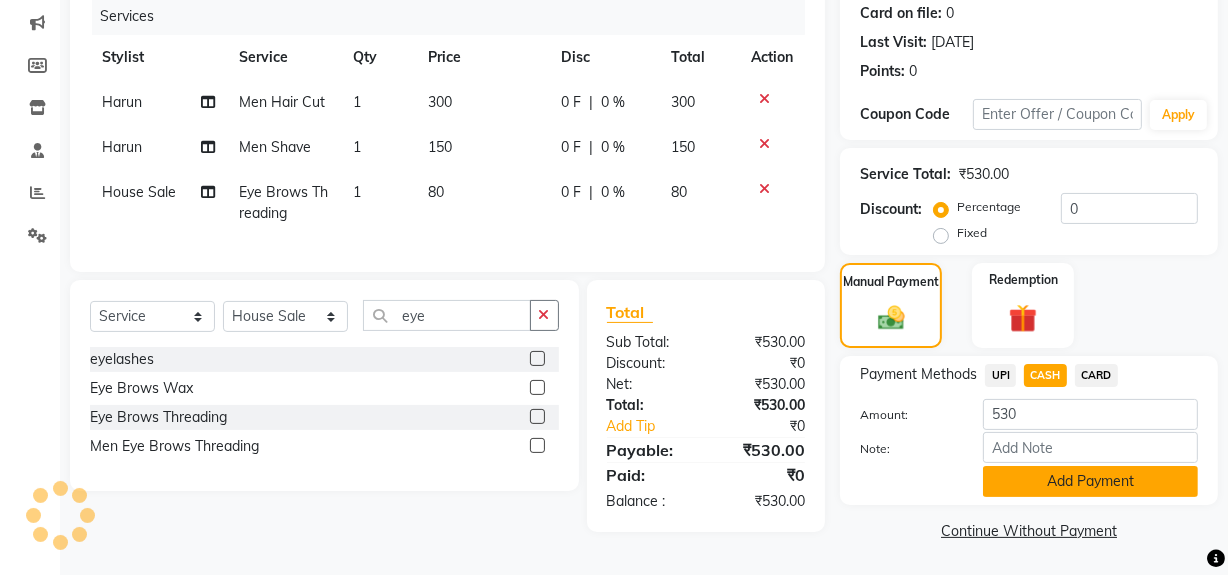 click on "Add Payment" 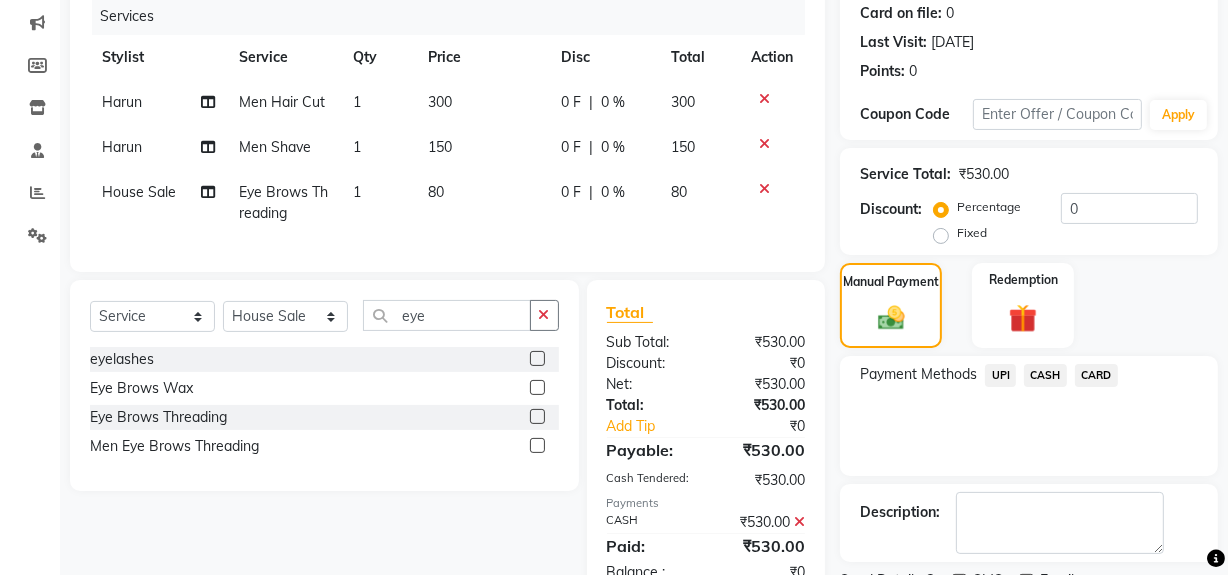 scroll, scrollTop: 333, scrollLeft: 0, axis: vertical 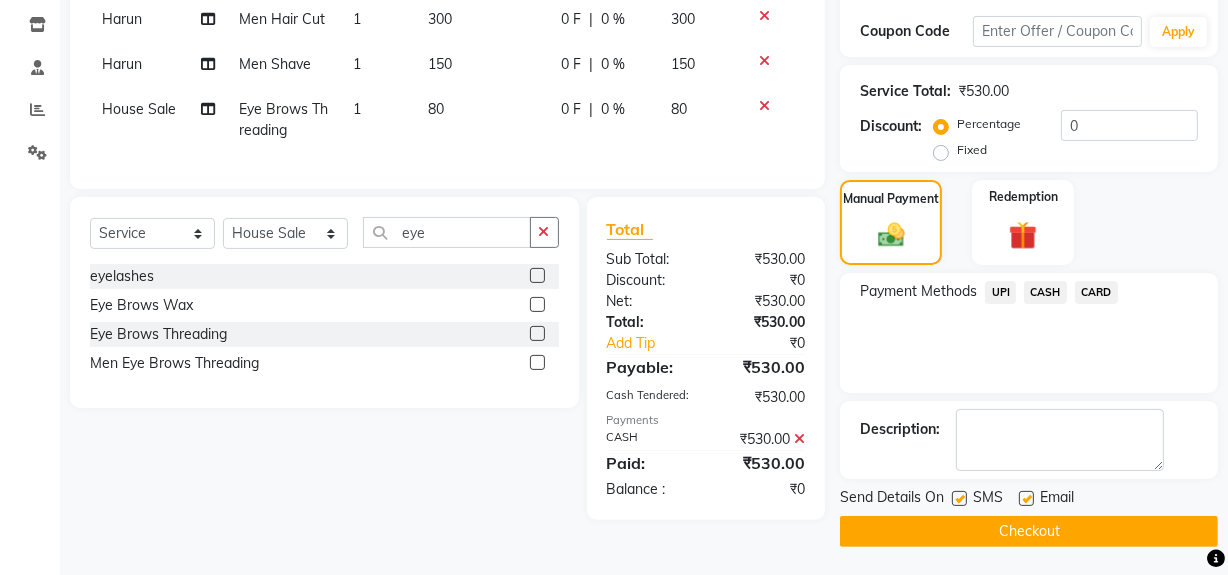 click 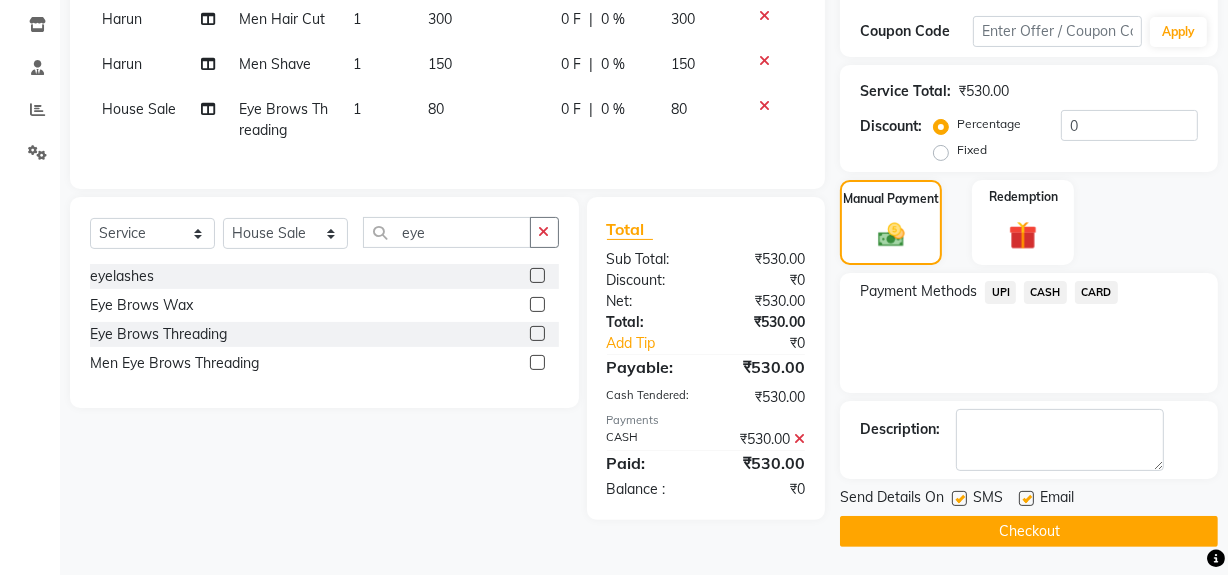 click at bounding box center [958, 499] 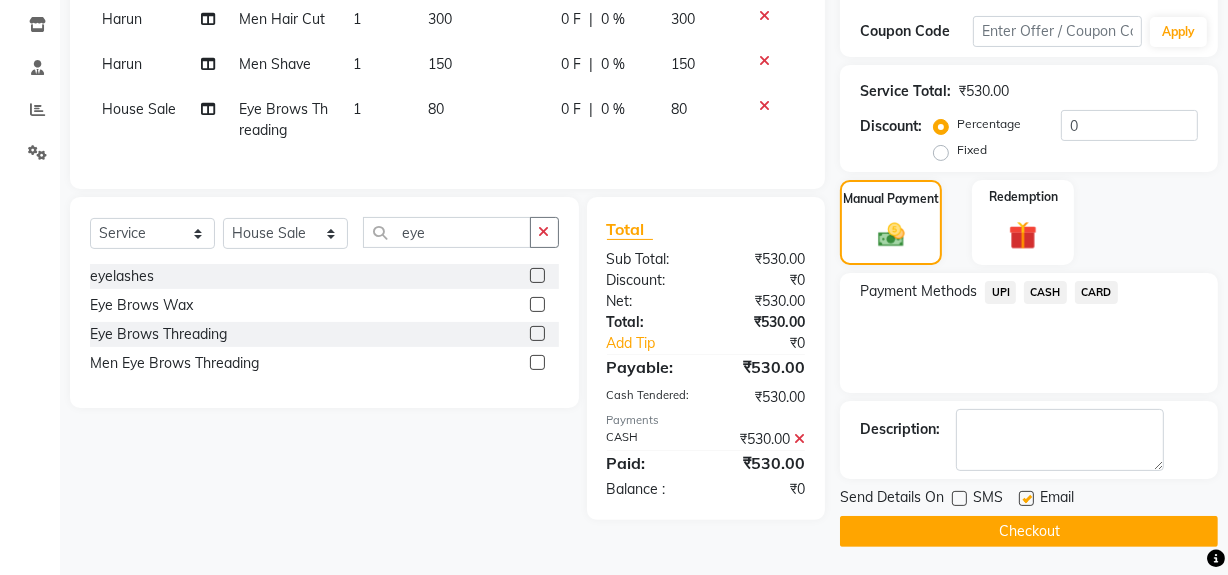 click on "Checkout" 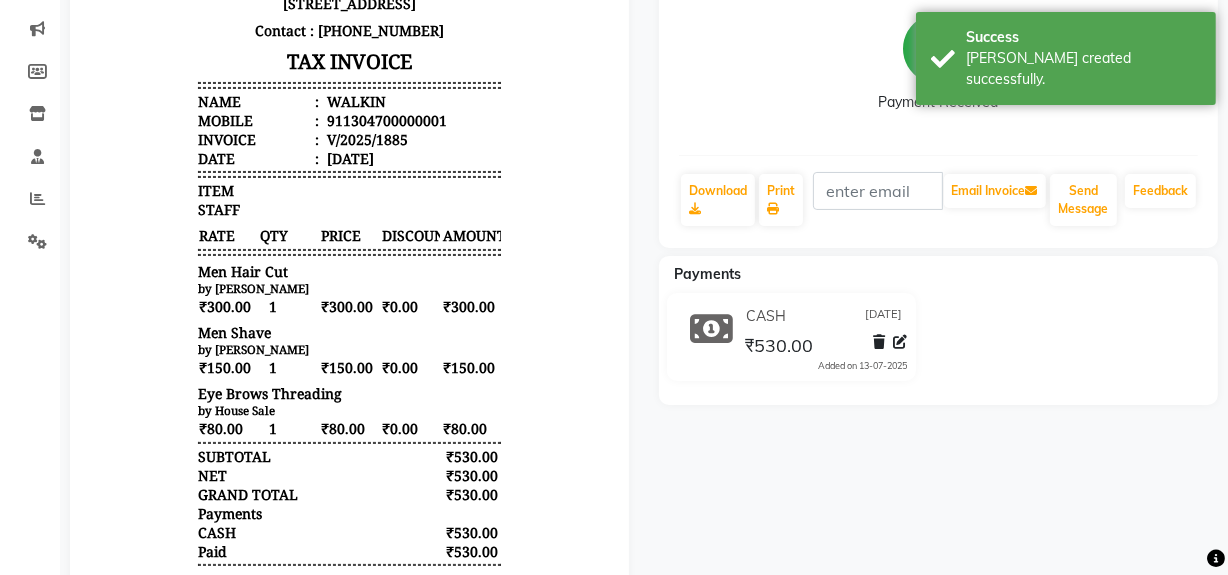 scroll, scrollTop: 390, scrollLeft: 0, axis: vertical 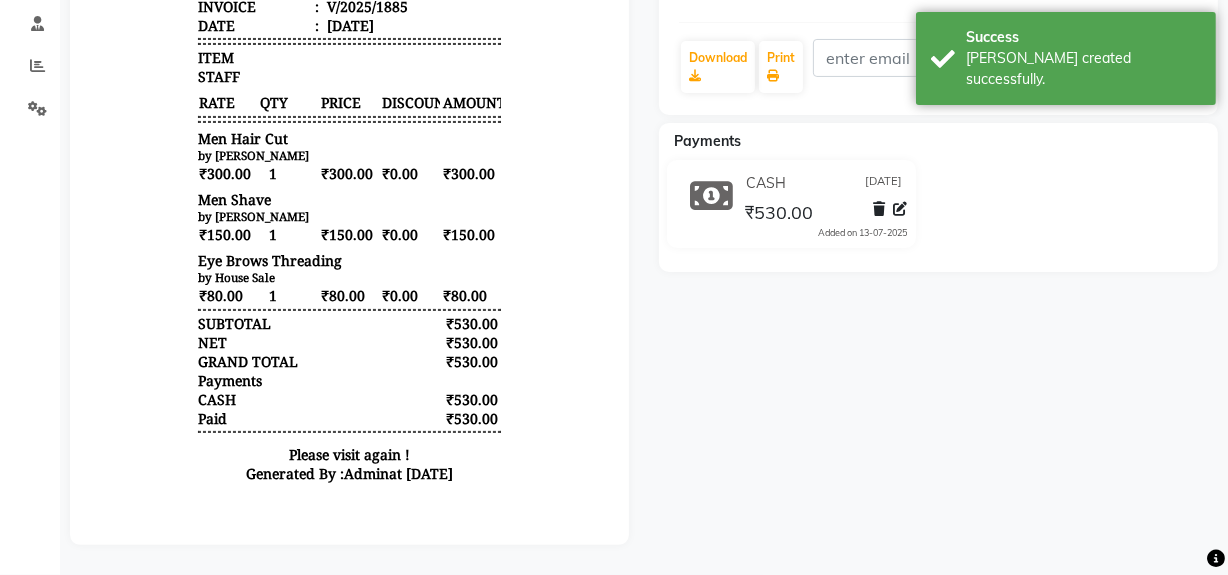 click on "WALKIN   Prebook   Payment Received  Download  Print   Email Invoice   Send Message Feedback  Payments CASH 13-07-2025 ₹530.00  Added on 13-07-2025" 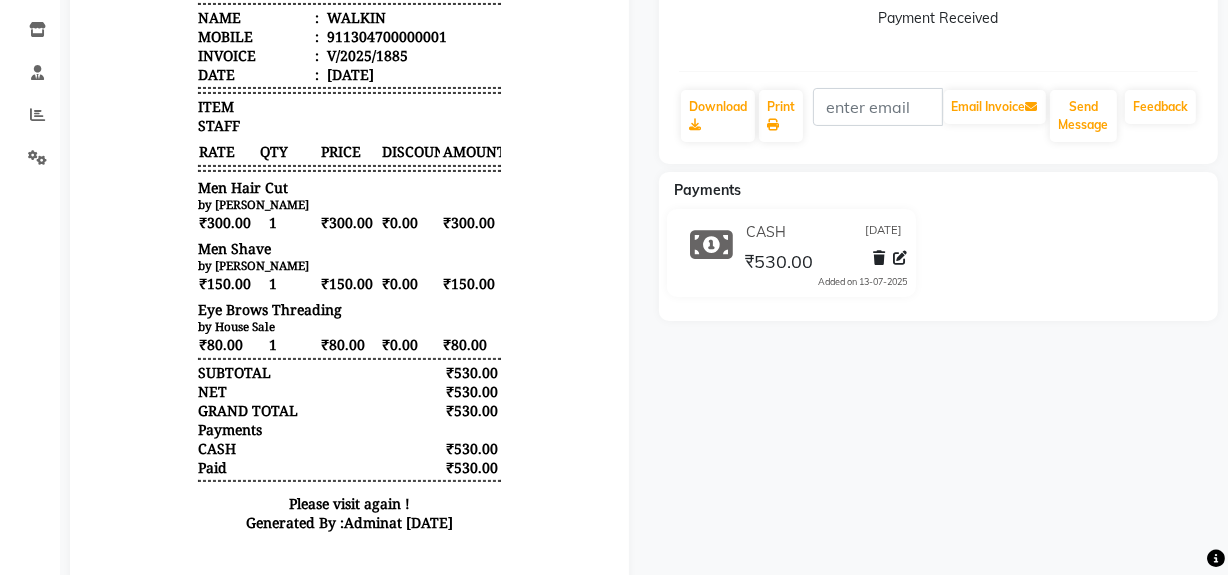 scroll, scrollTop: 0, scrollLeft: 0, axis: both 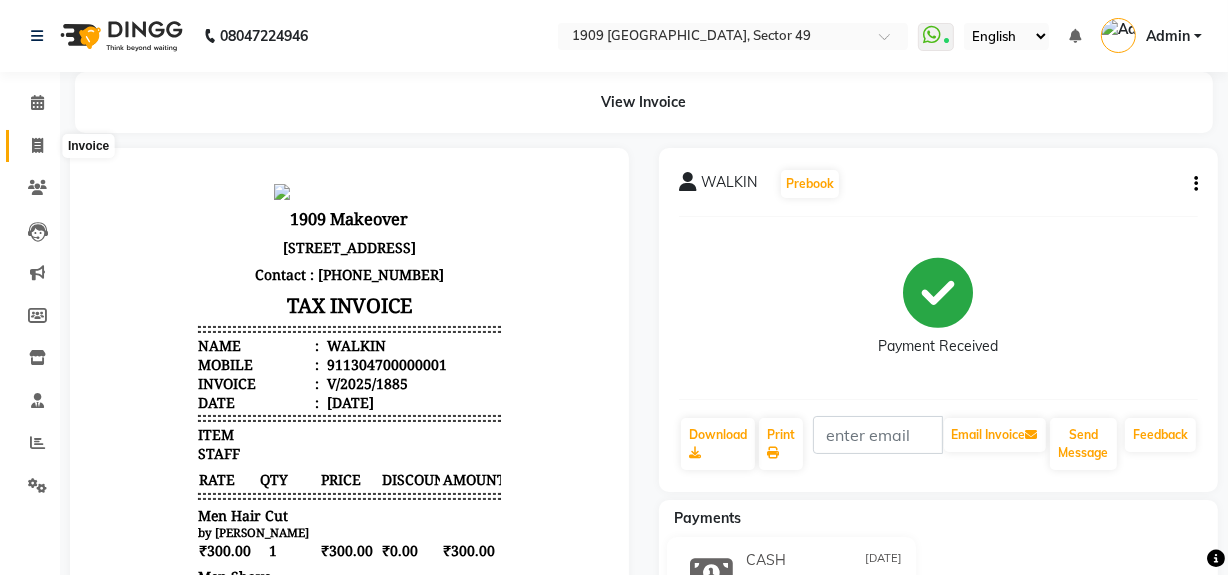 click 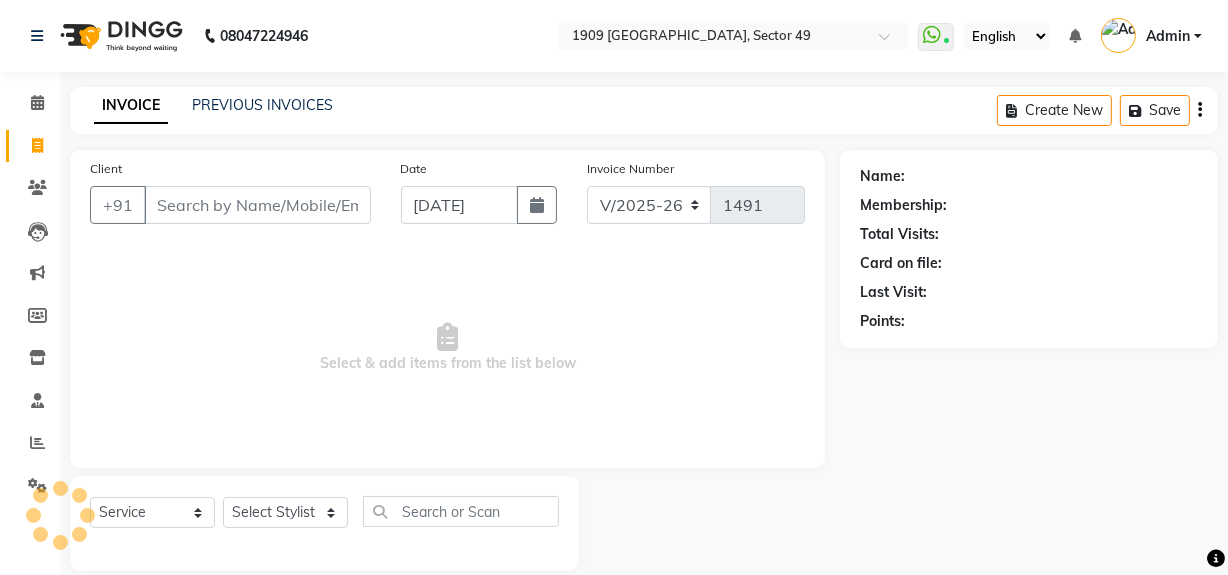 scroll, scrollTop: 26, scrollLeft: 0, axis: vertical 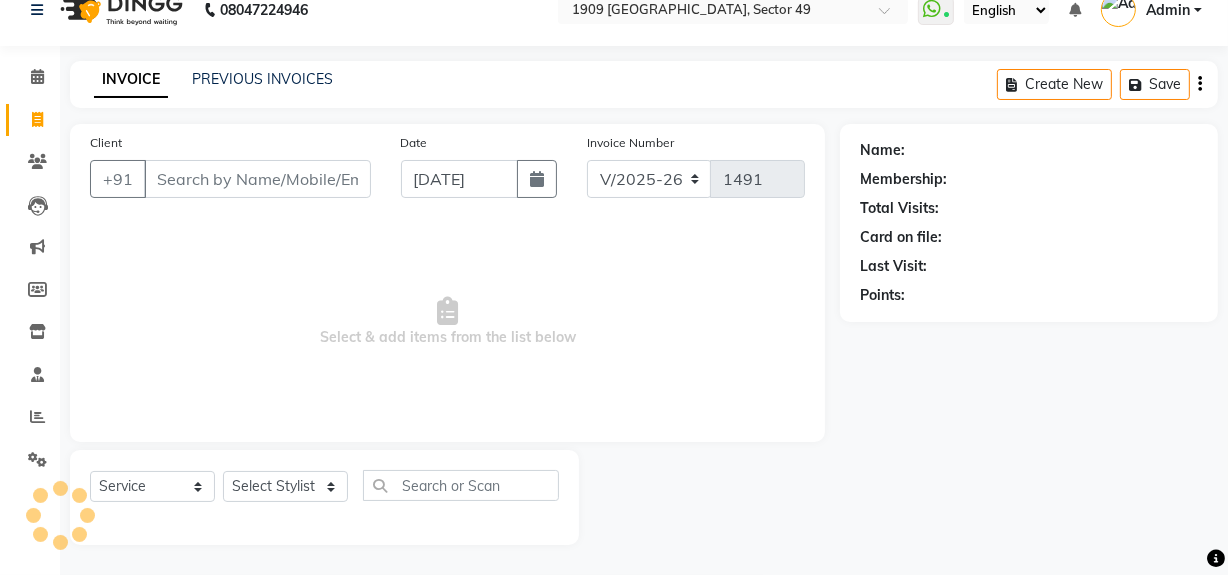 click on "Client" at bounding box center (257, 179) 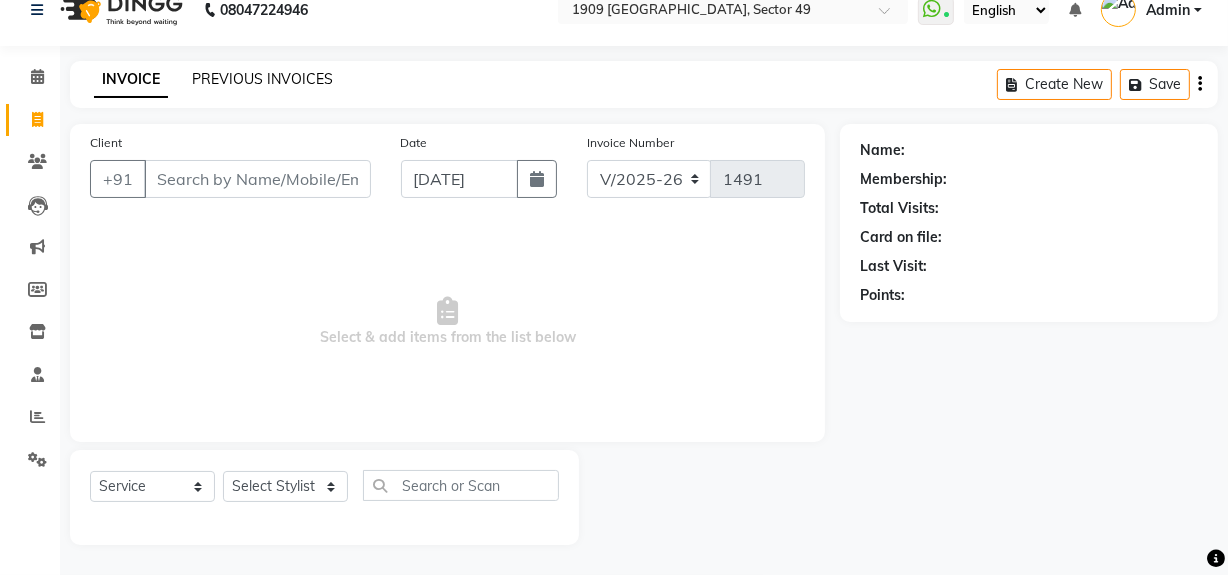 click on "PREVIOUS INVOICES" 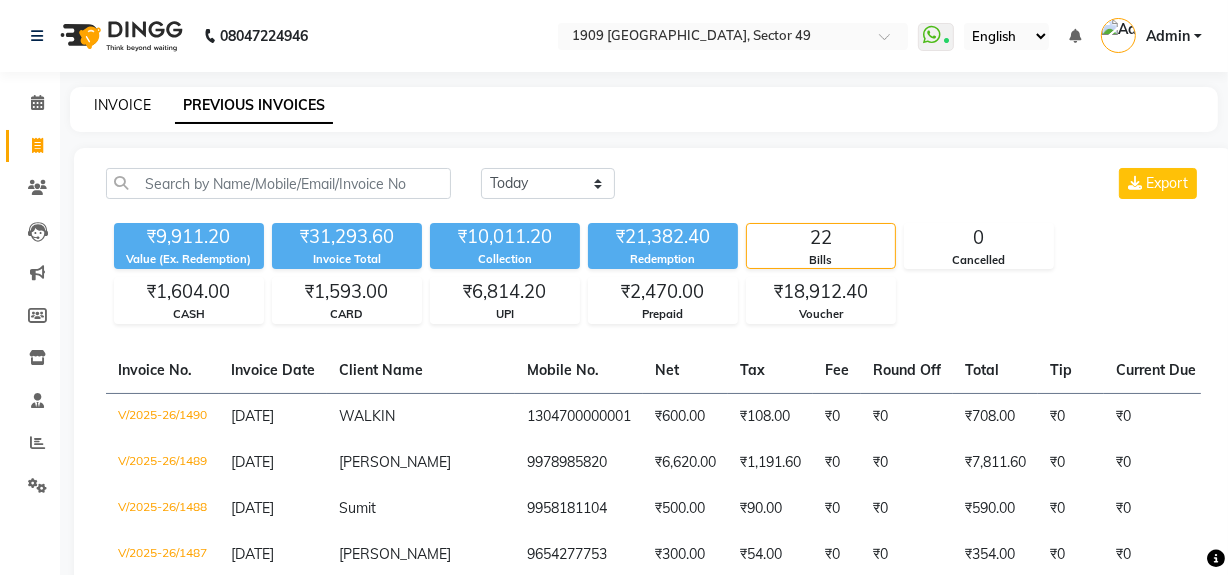 click on "INVOICE" 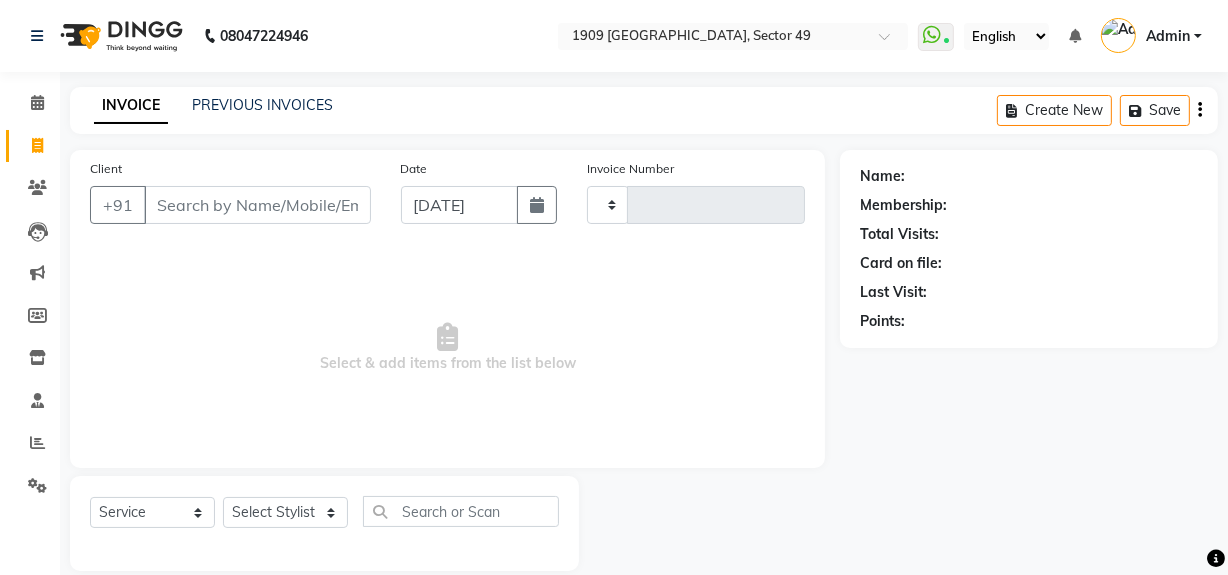 type on "1491" 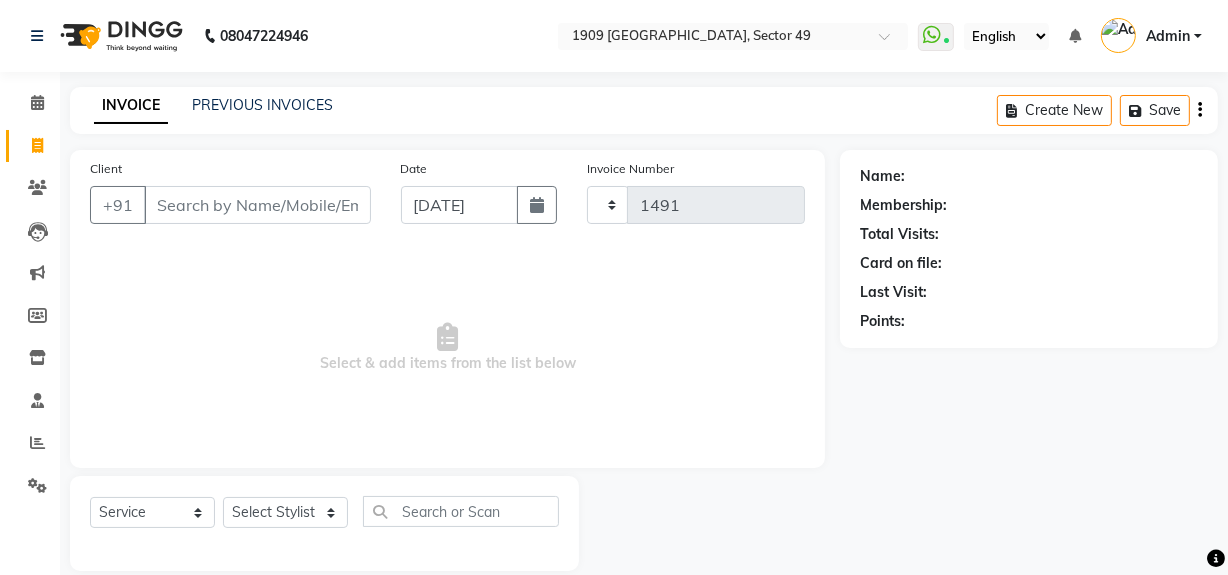 scroll, scrollTop: 26, scrollLeft: 0, axis: vertical 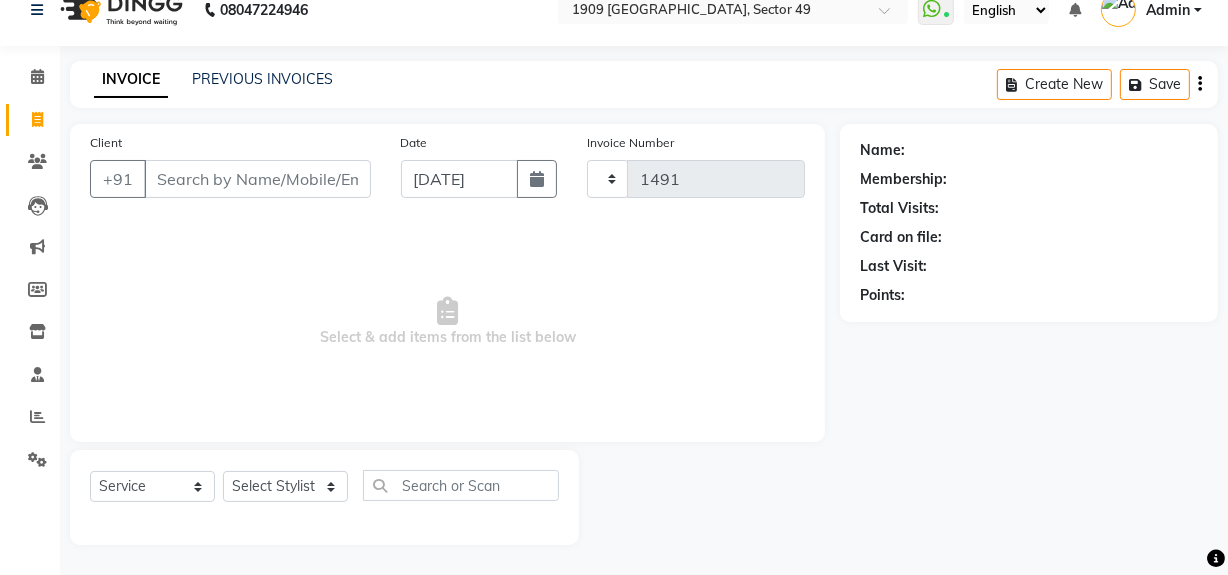 select on "6923" 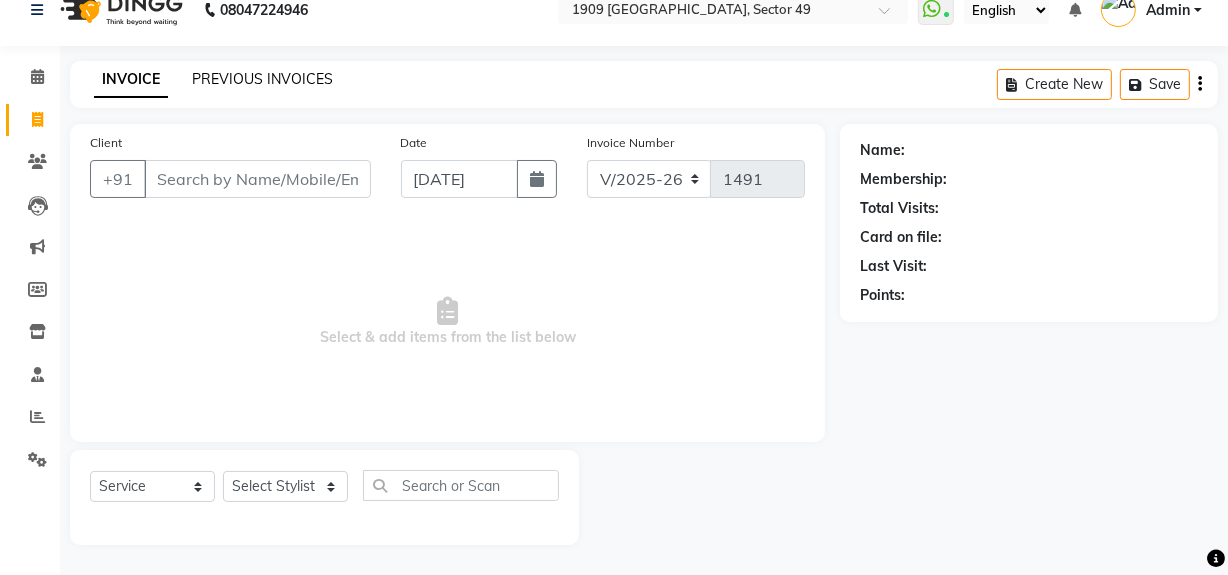 click on "PREVIOUS INVOICES" 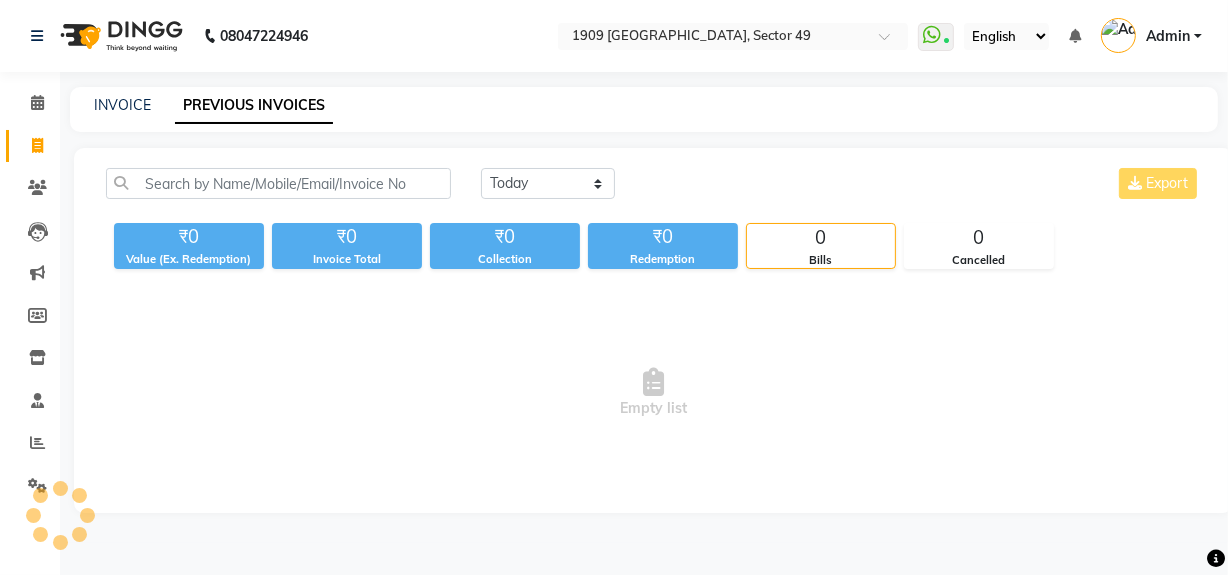 scroll, scrollTop: 0, scrollLeft: 0, axis: both 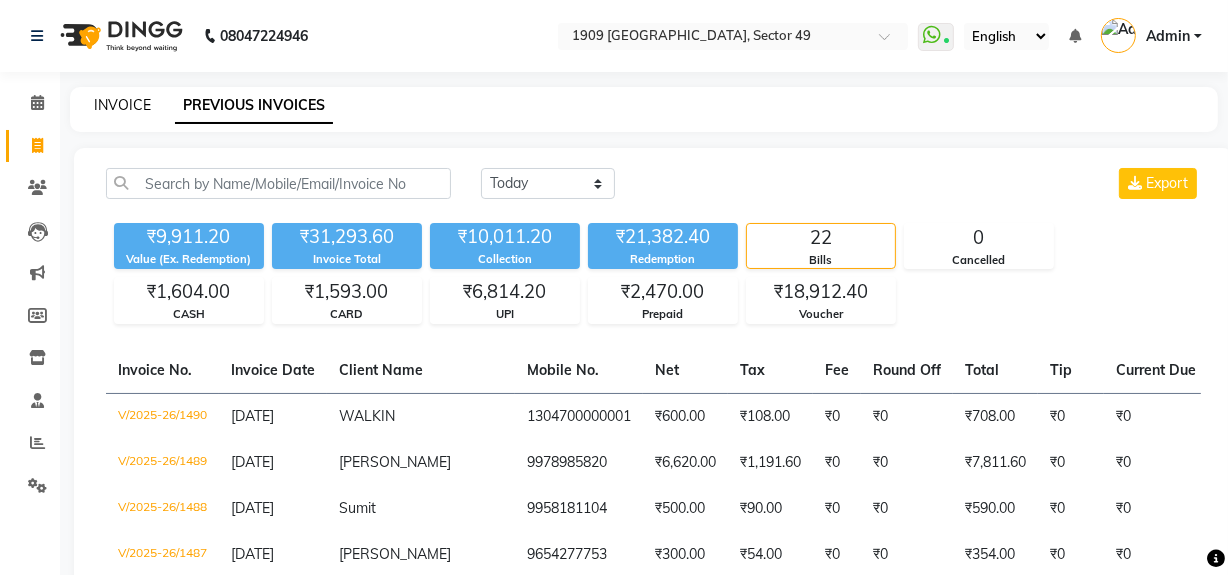 click on "INVOICE" 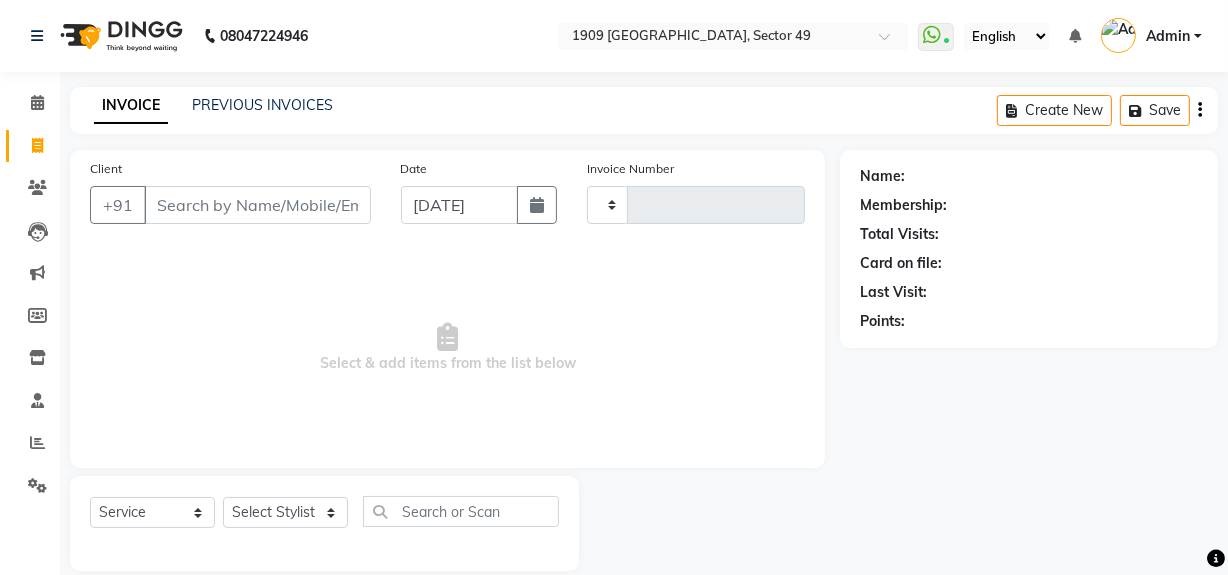 scroll, scrollTop: 26, scrollLeft: 0, axis: vertical 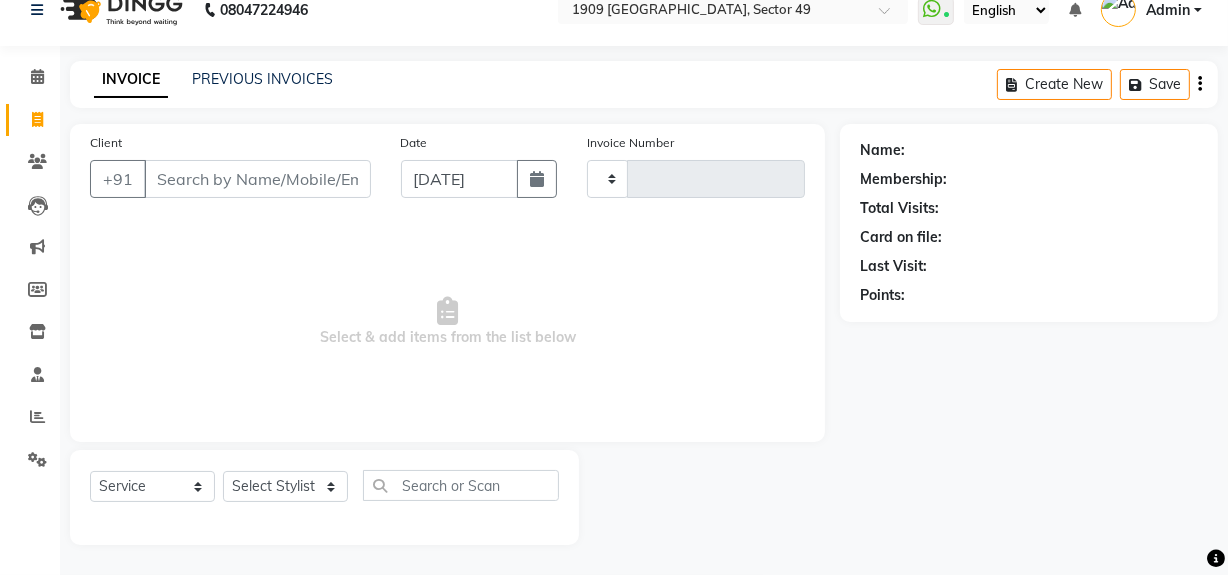 type on "1491" 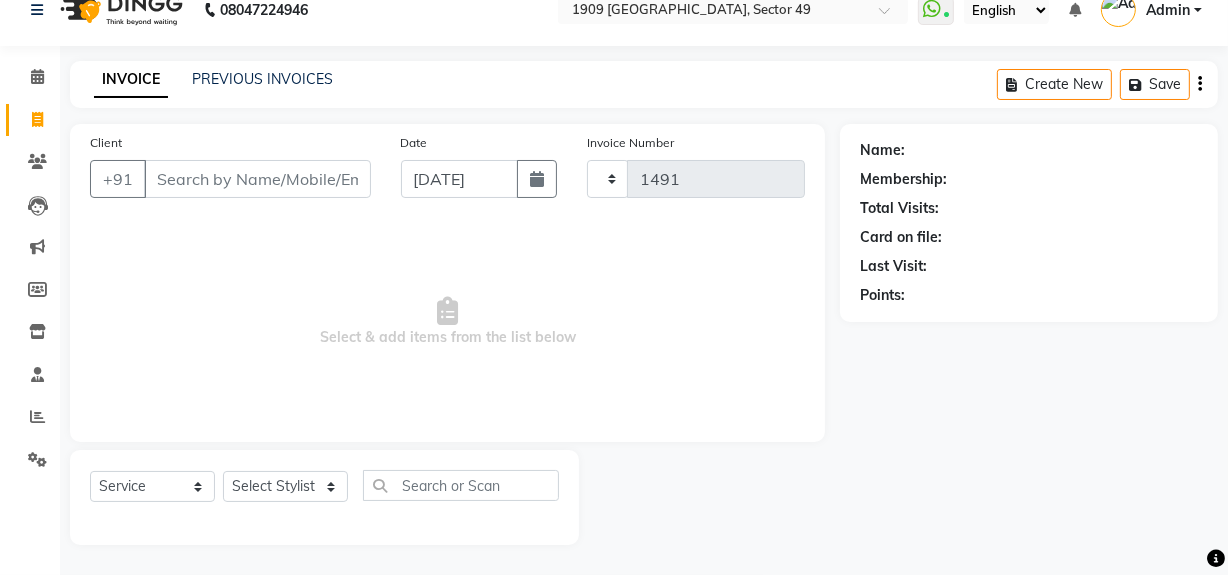 select on "6923" 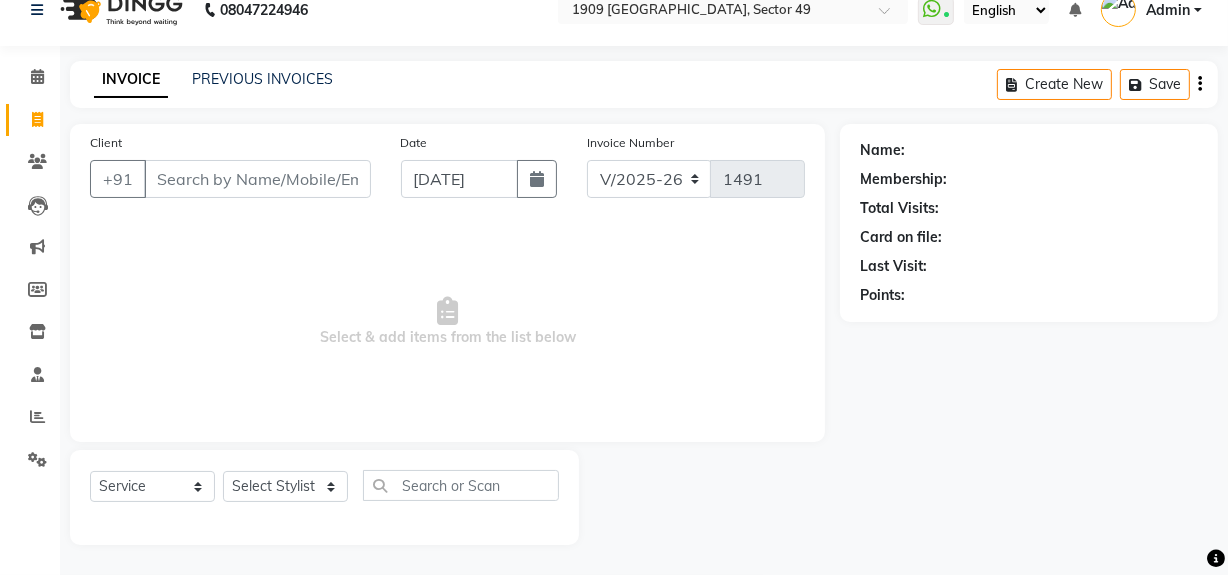 click on "Client" at bounding box center [257, 179] 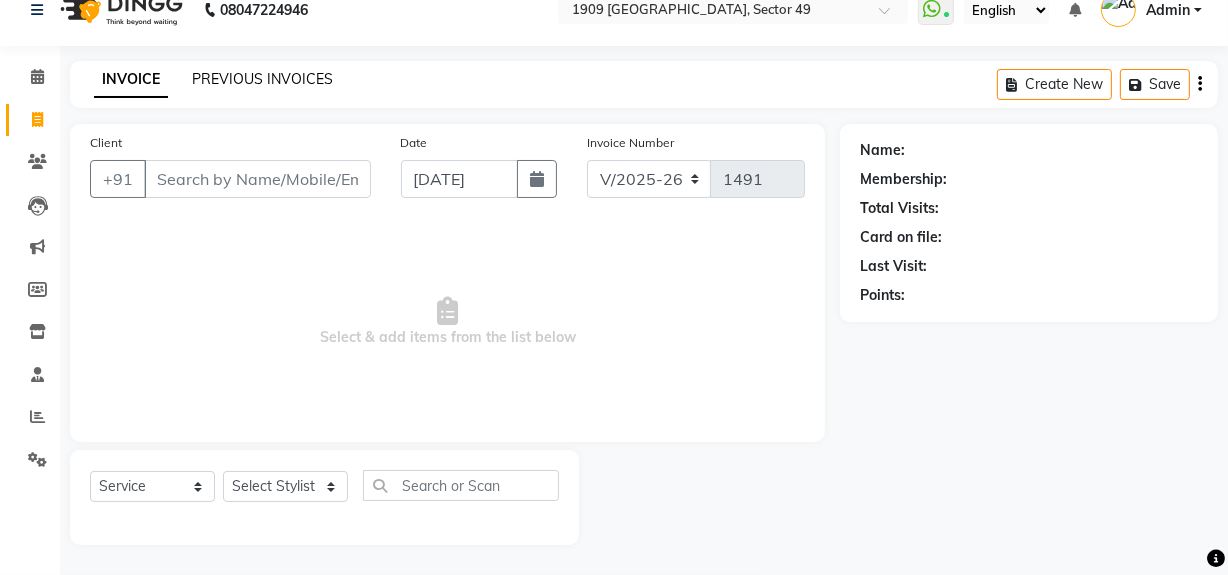 click on "PREVIOUS INVOICES" 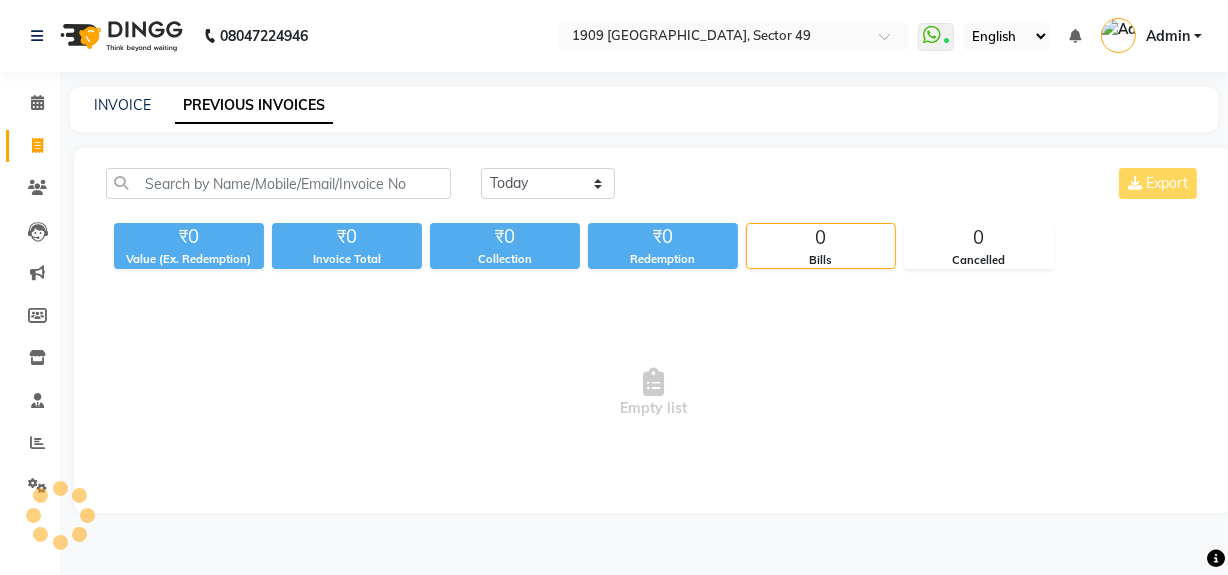 scroll, scrollTop: 0, scrollLeft: 0, axis: both 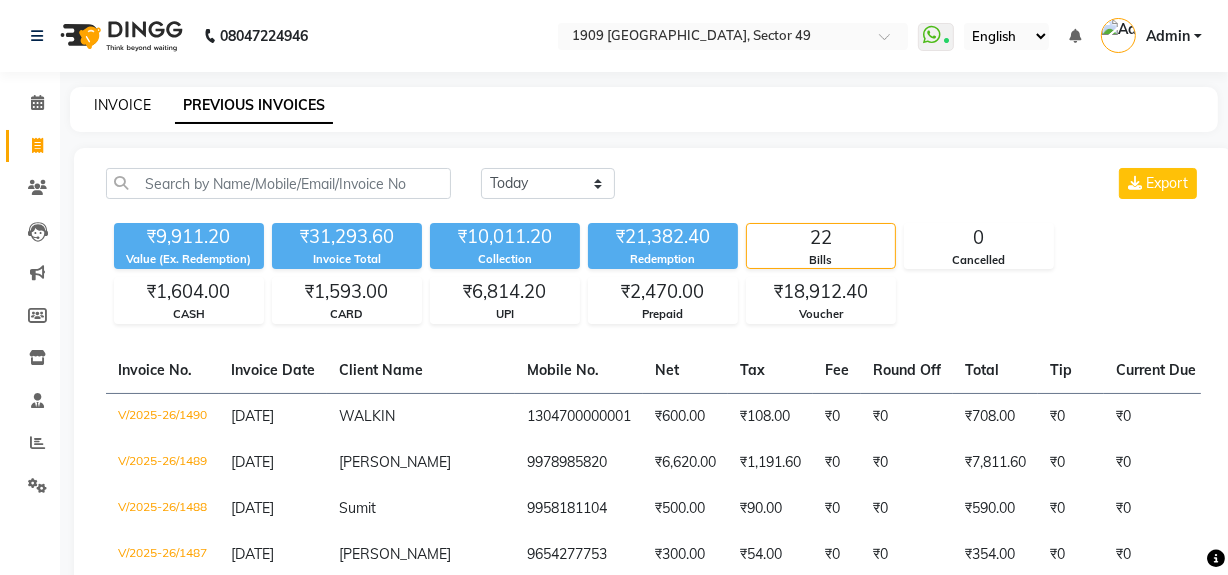 click on "INVOICE" 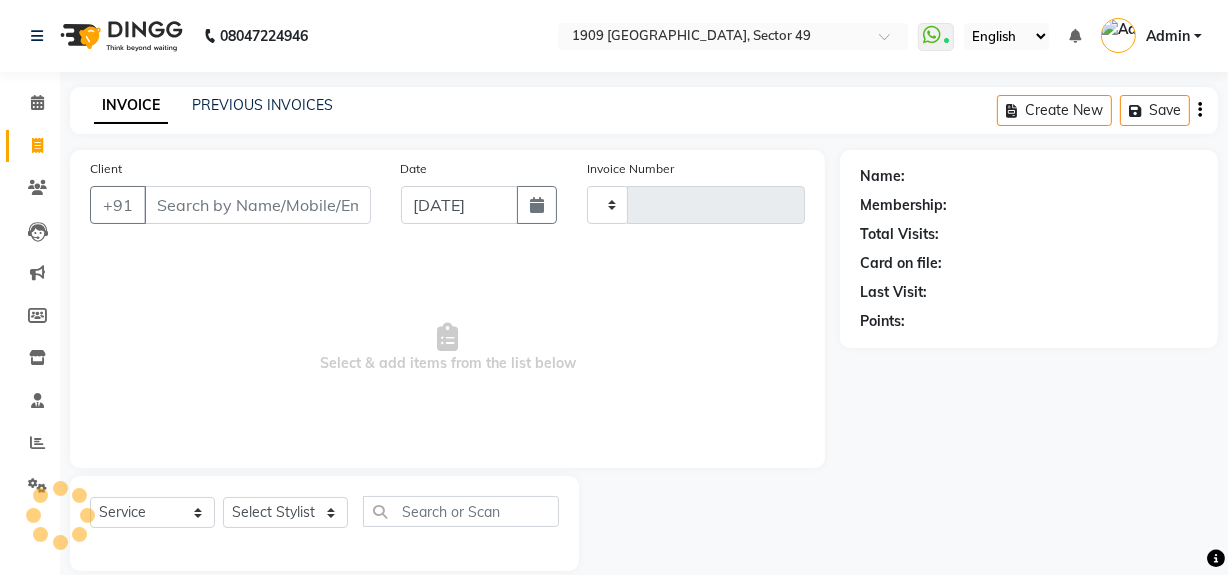 scroll, scrollTop: 26, scrollLeft: 0, axis: vertical 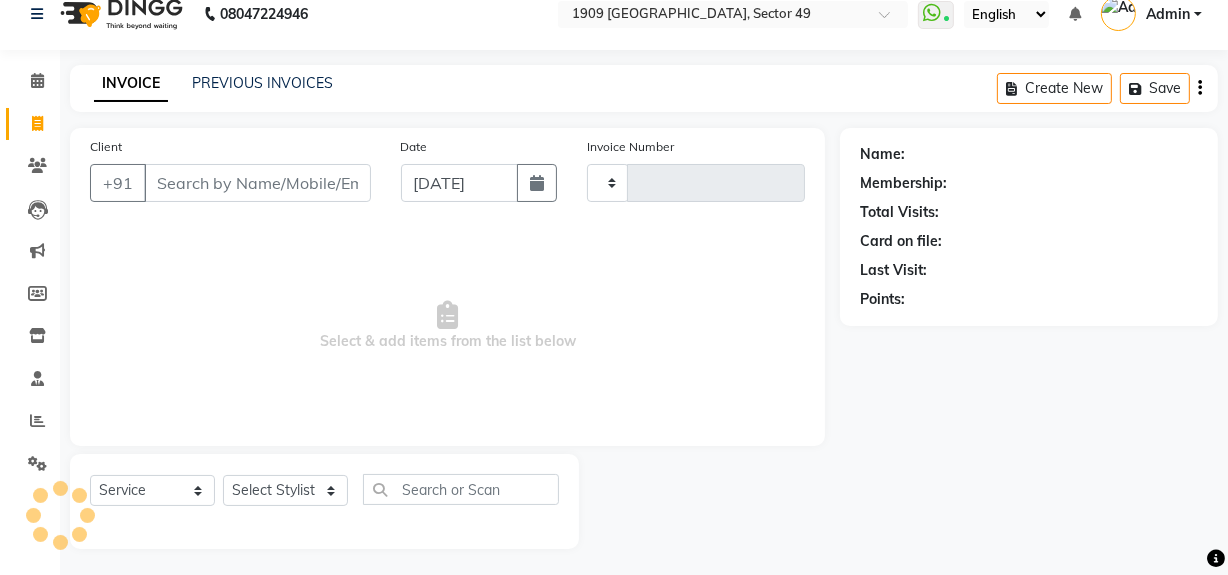 type on "1491" 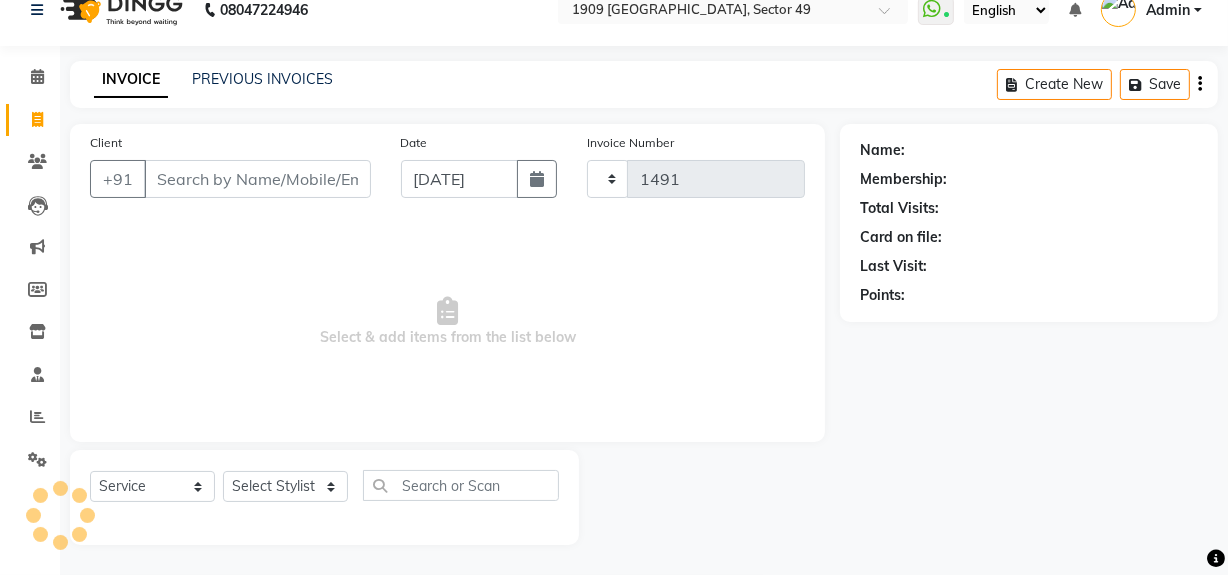 select on "6923" 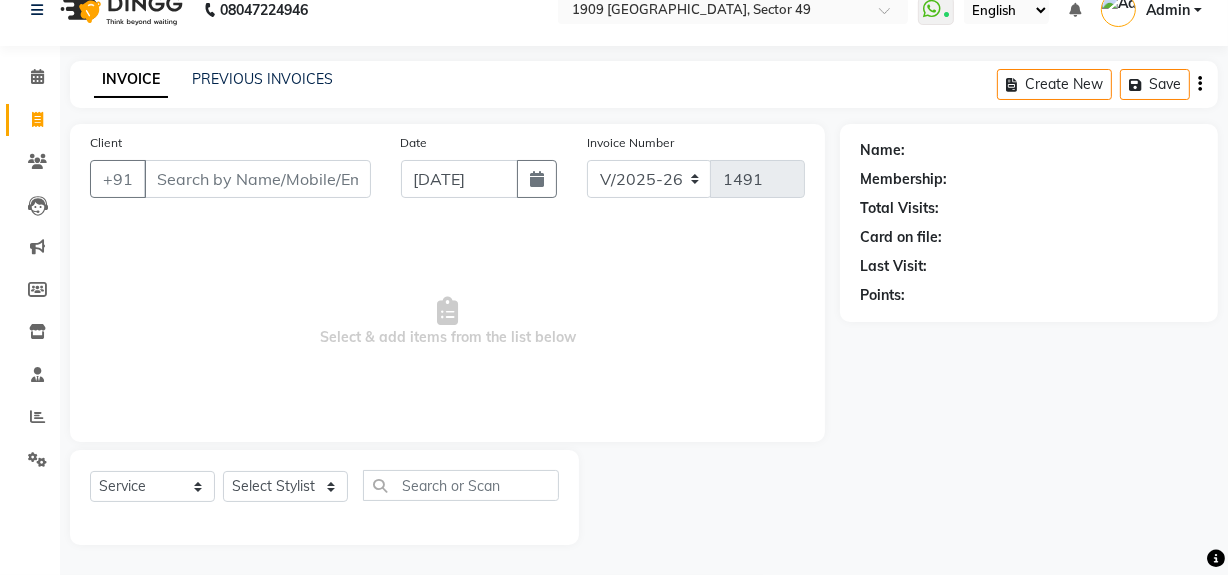 click on "Select & add items from the list below" at bounding box center (447, 322) 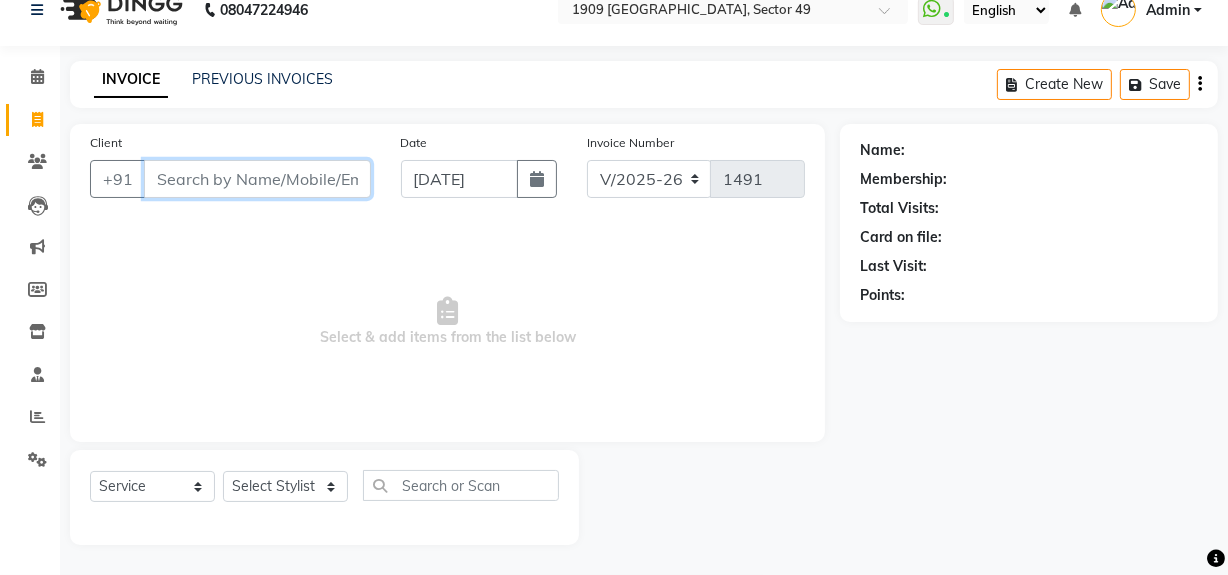 click on "Client" at bounding box center [257, 179] 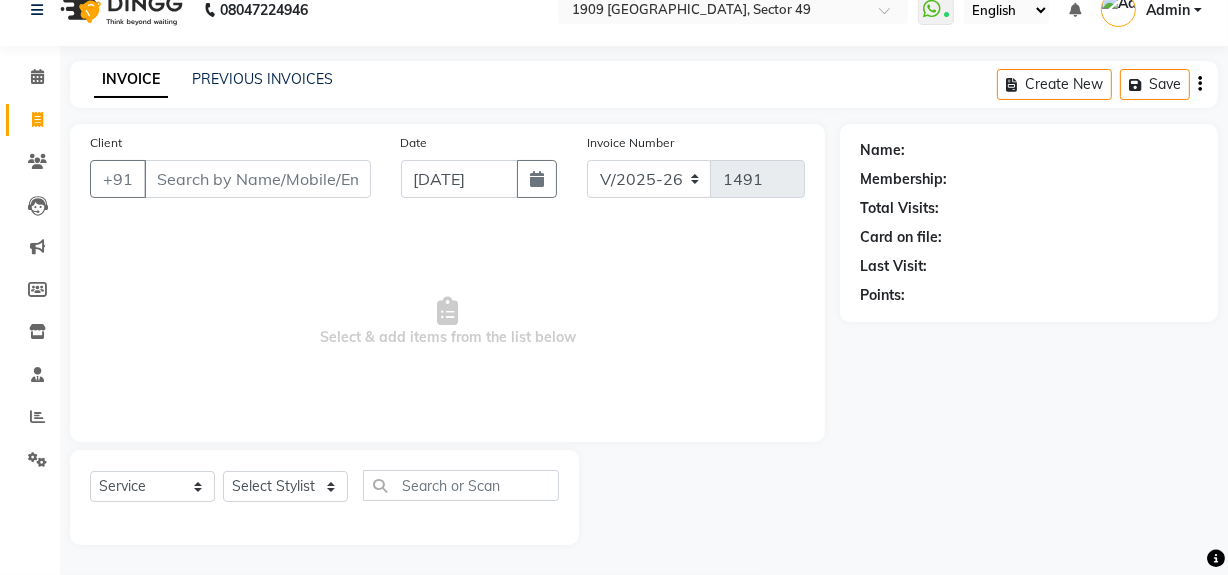 click on "Select & add items from the list below" at bounding box center (447, 322) 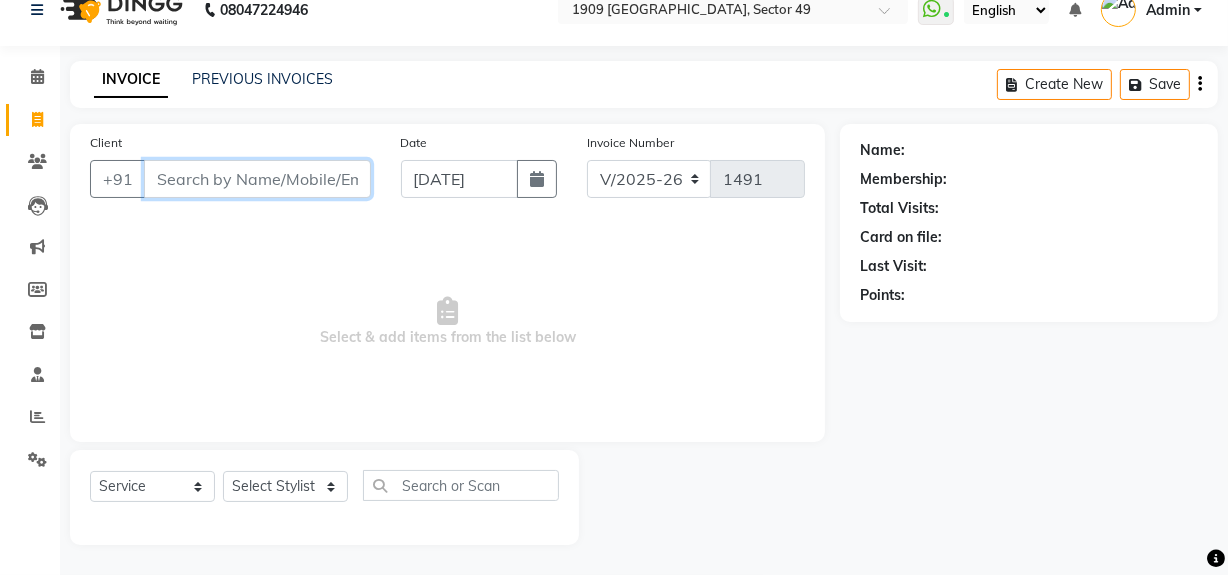 click on "Client" at bounding box center [257, 179] 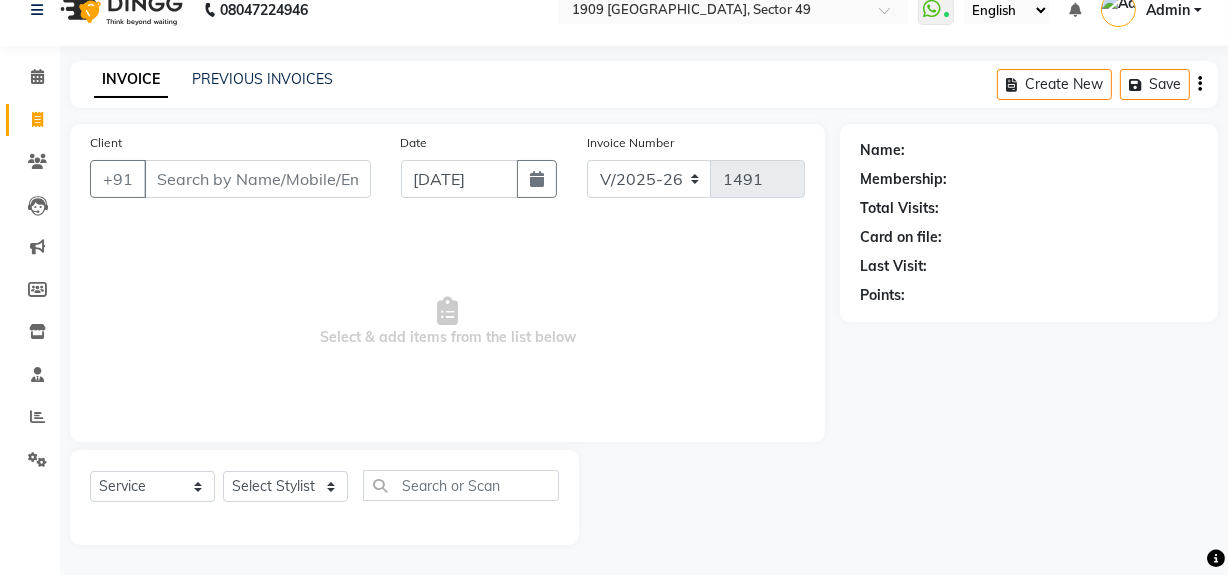 click on "Select & add items from the list below" at bounding box center (447, 322) 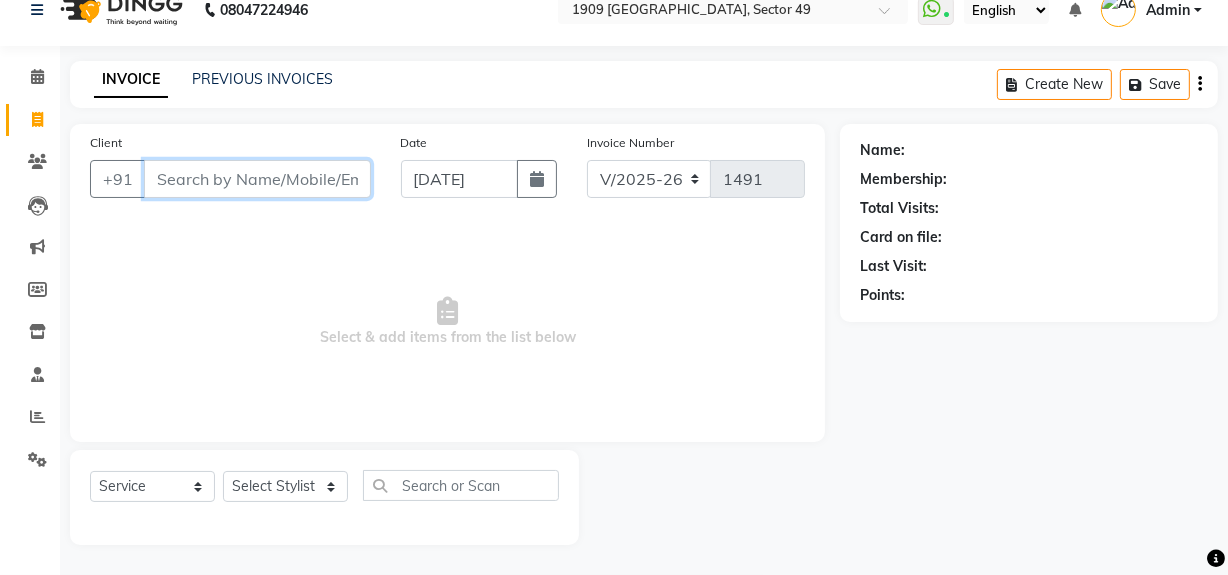 click on "Client" at bounding box center [257, 179] 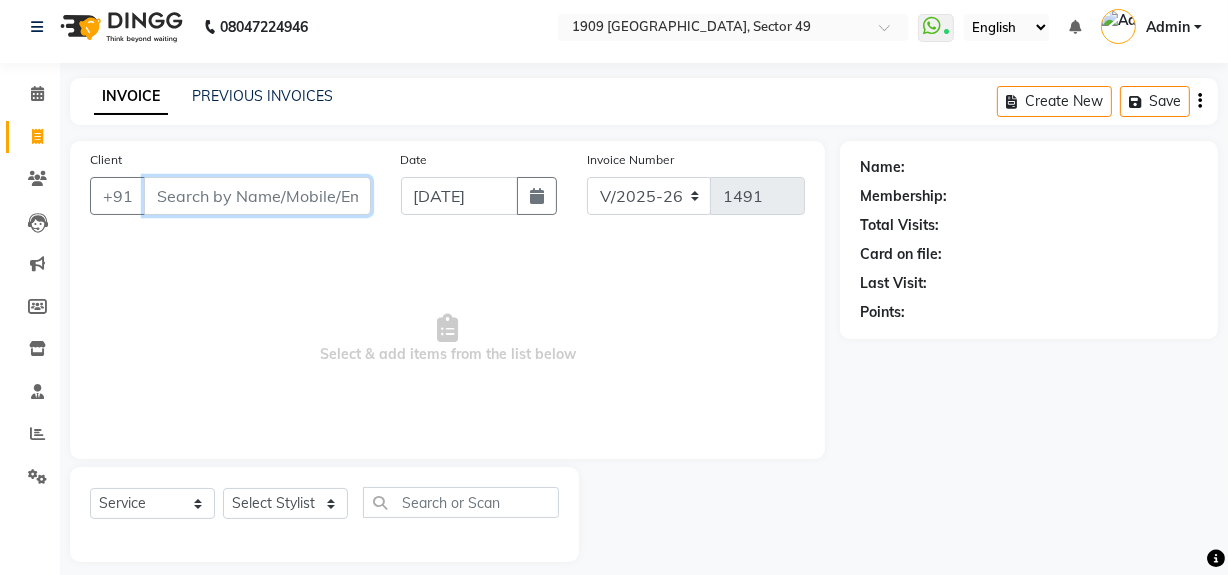 scroll, scrollTop: 0, scrollLeft: 0, axis: both 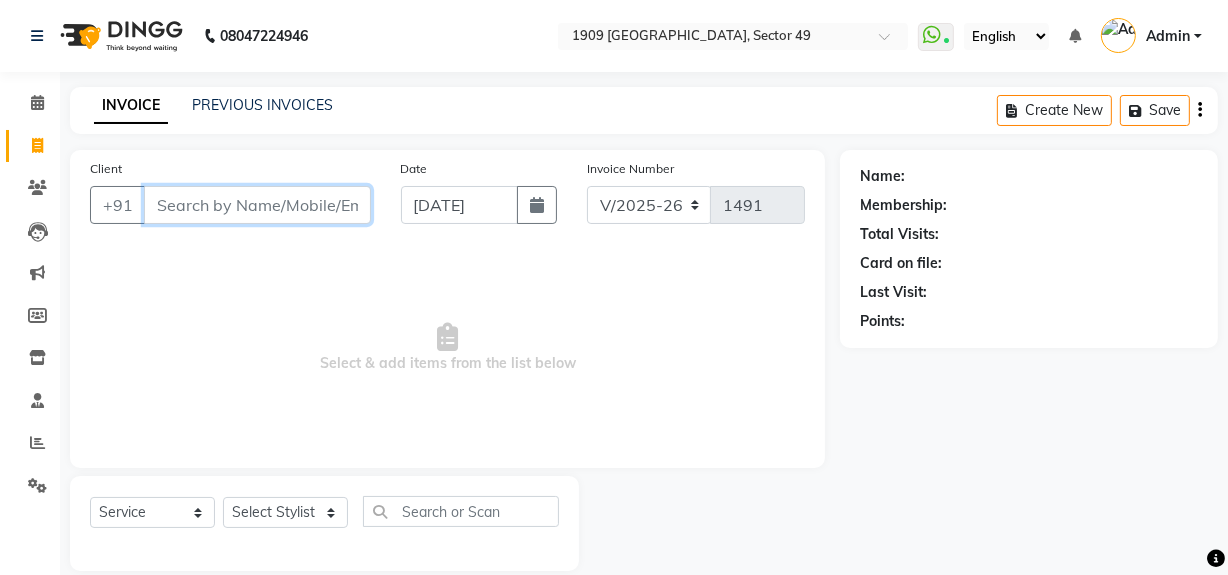 type on "r" 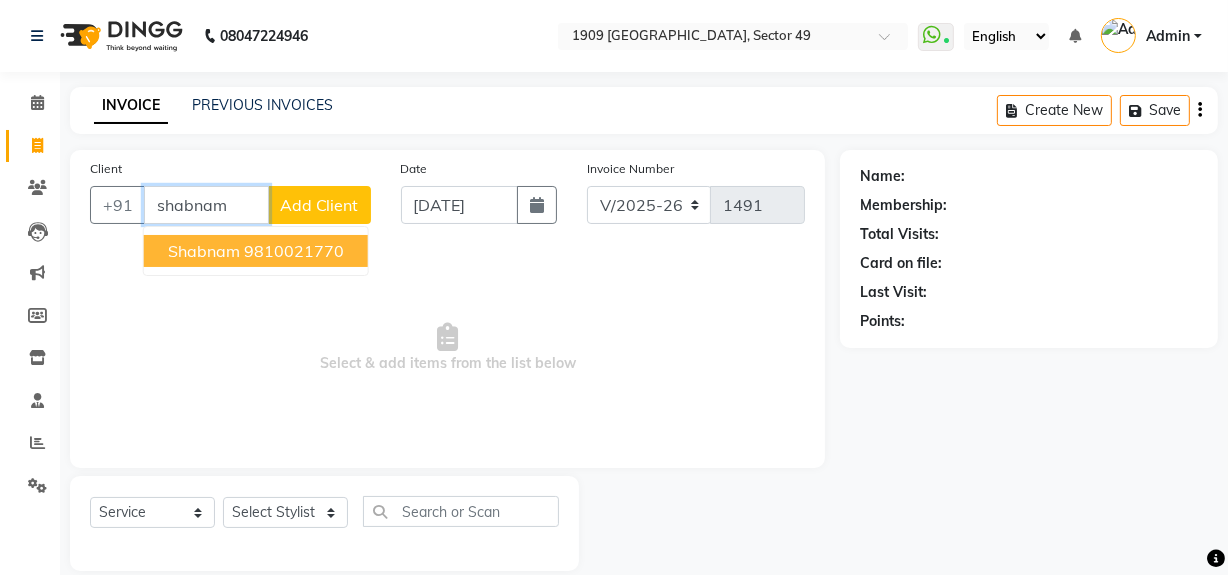 click on "9810021770" at bounding box center (294, 251) 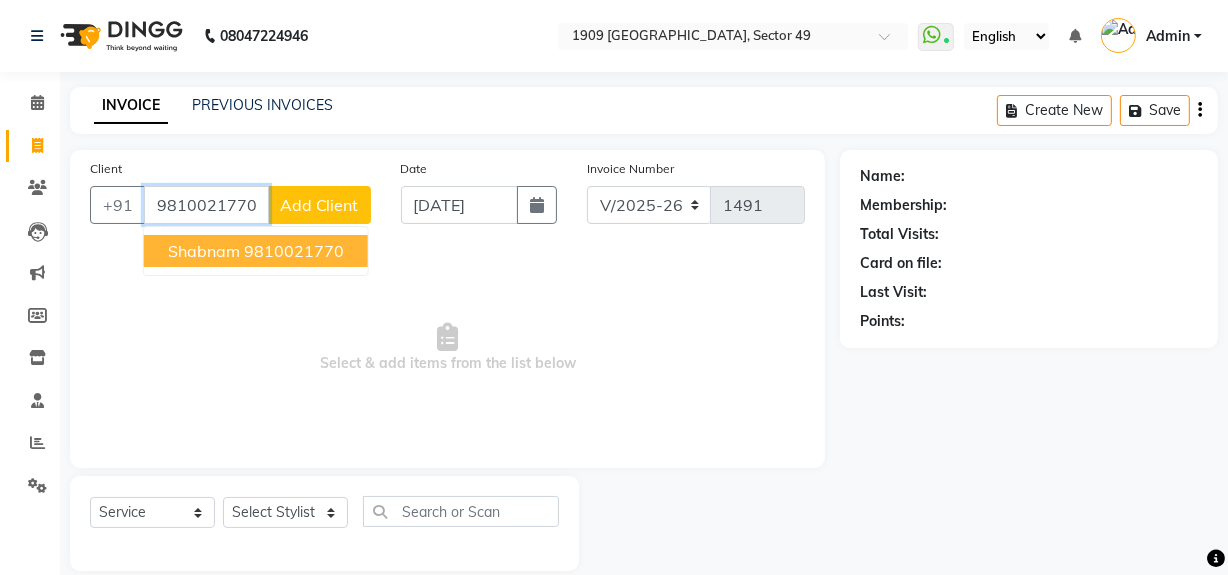 type on "9810021770" 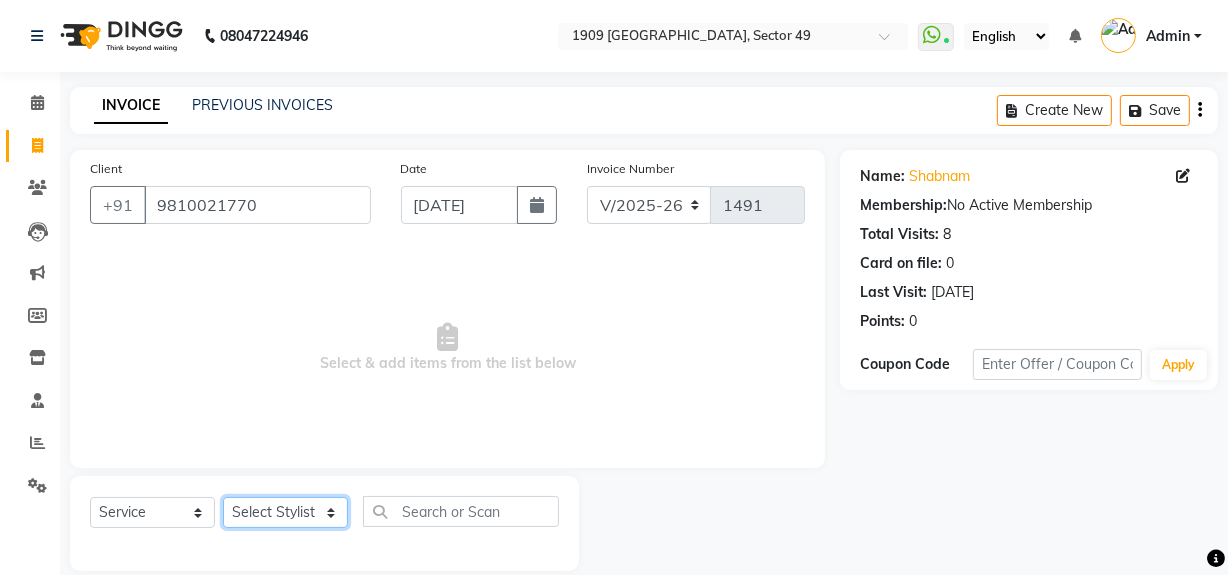 click on "Select Stylist [PERSON_NAME] [PERSON_NAME] House Sale Jyoti Nisha [PERSON_NAME] [PERSON_NAME] Veer [PERSON_NAME] Vishal" 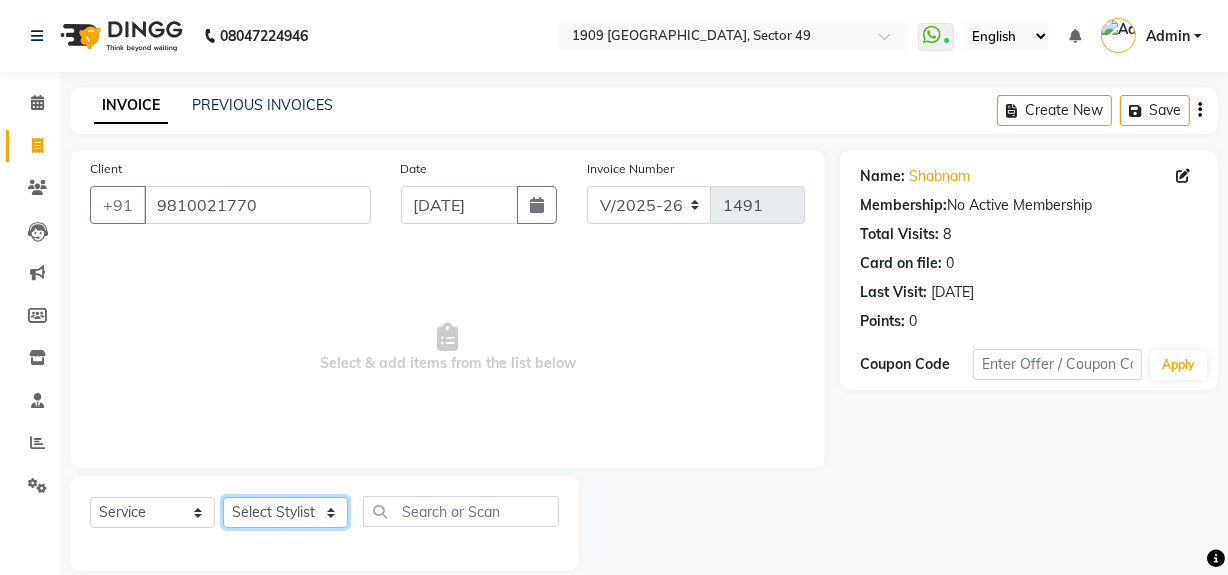 select on "57119" 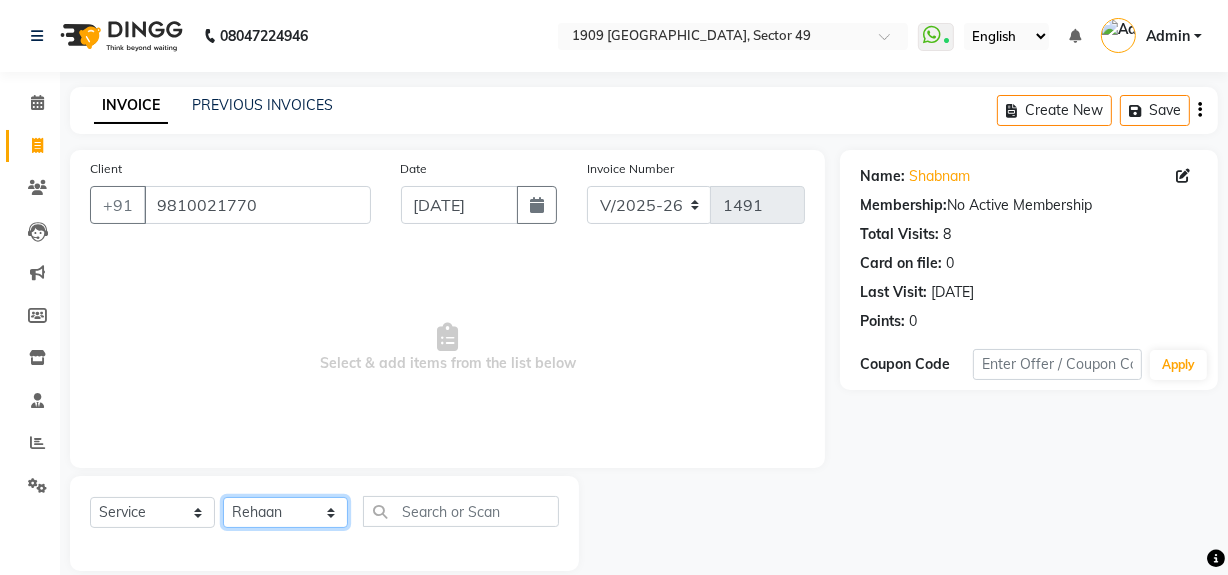 click on "Select Stylist [PERSON_NAME] [PERSON_NAME] House Sale Jyoti Nisha [PERSON_NAME] [PERSON_NAME] Veer [PERSON_NAME] Vishal" 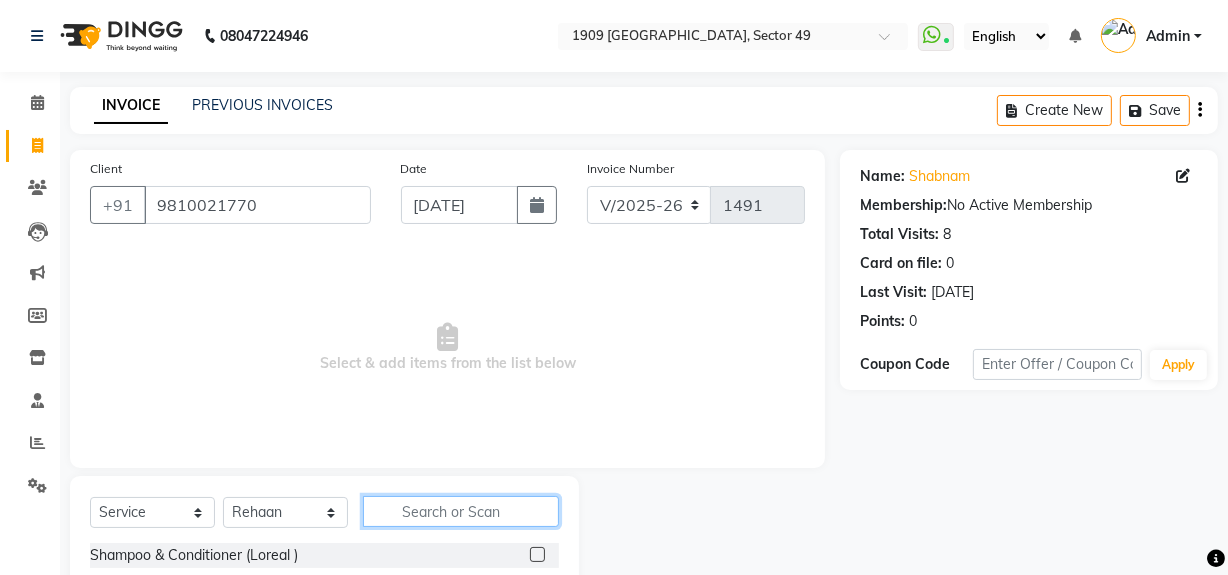 click 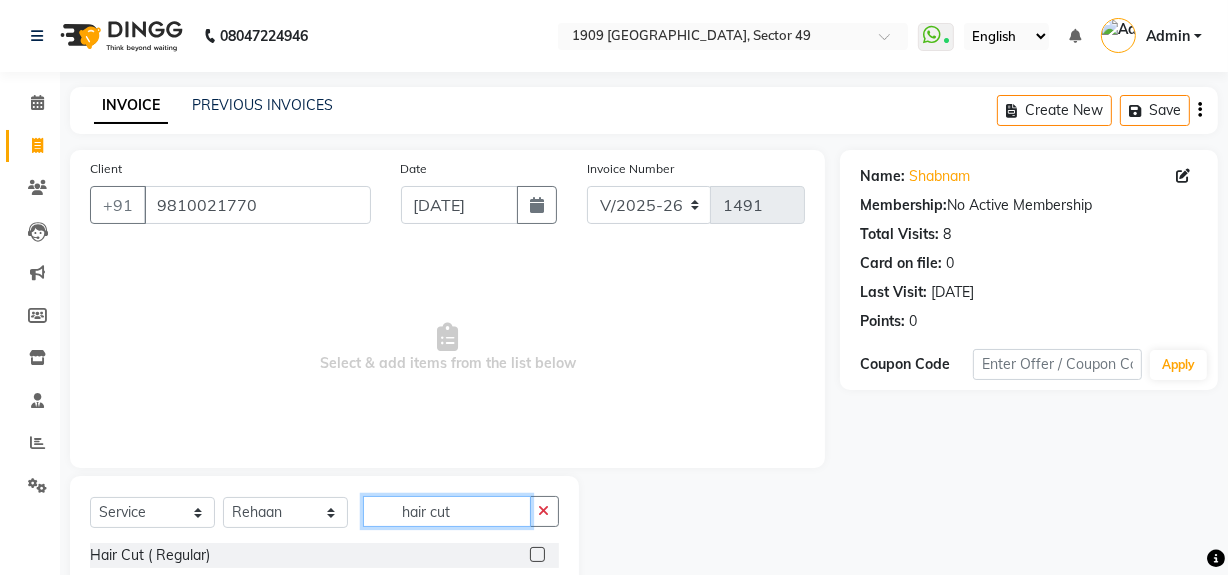 scroll, scrollTop: 170, scrollLeft: 0, axis: vertical 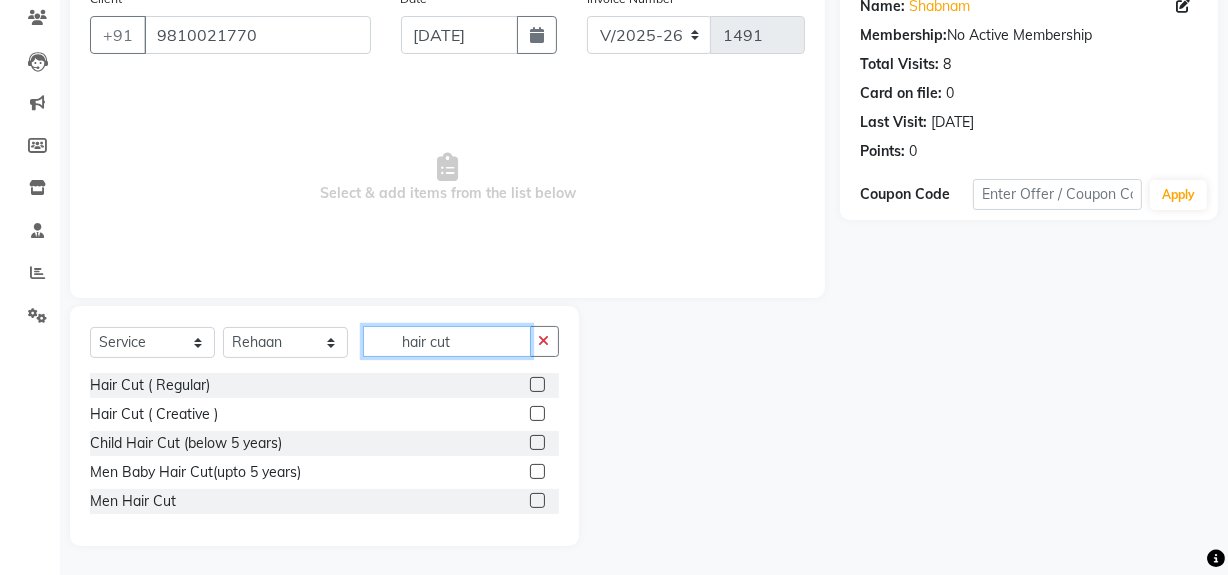 type on "hair cut" 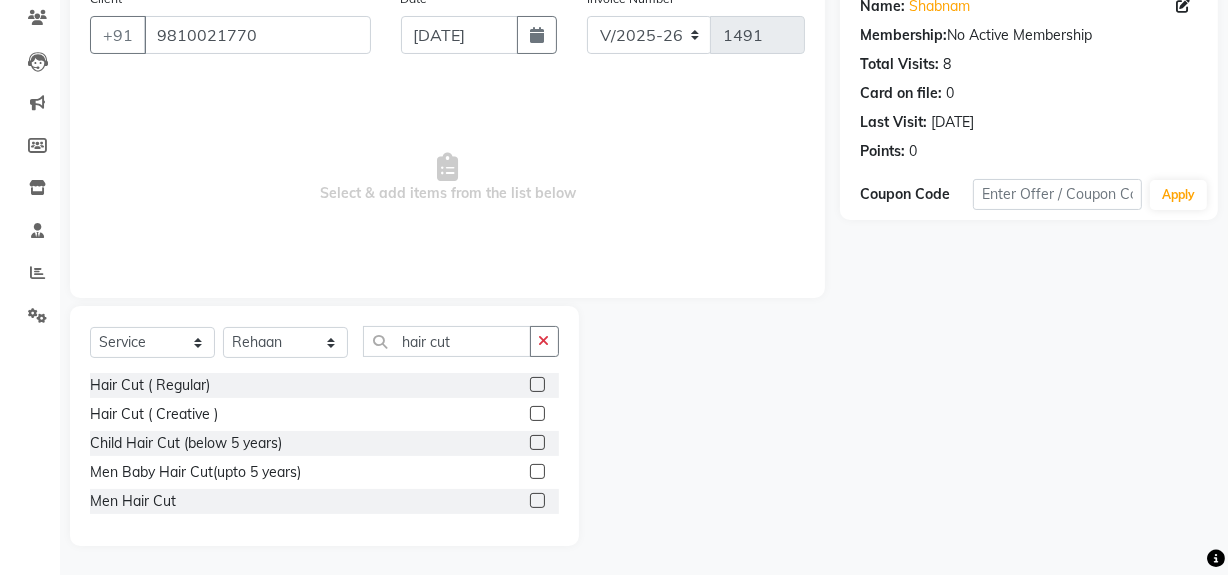 click 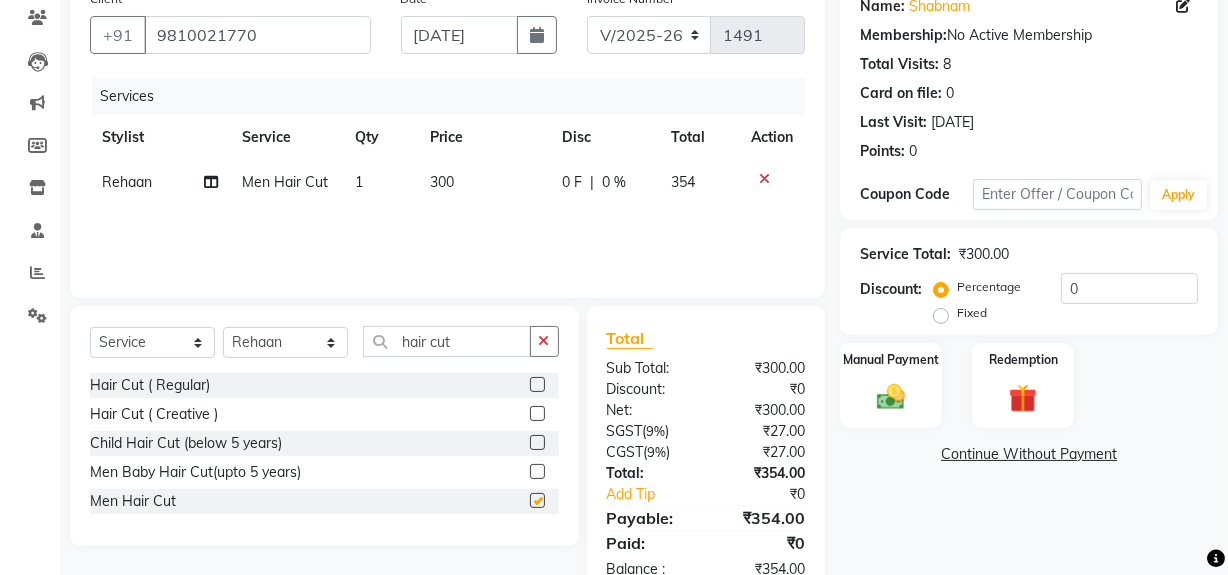 checkbox on "false" 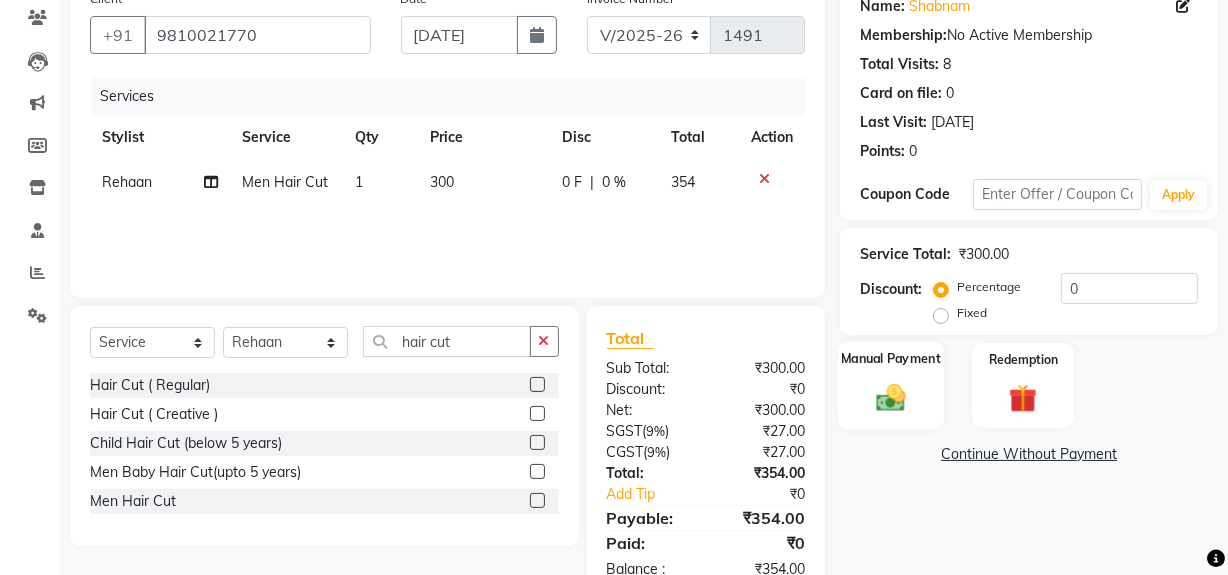 click 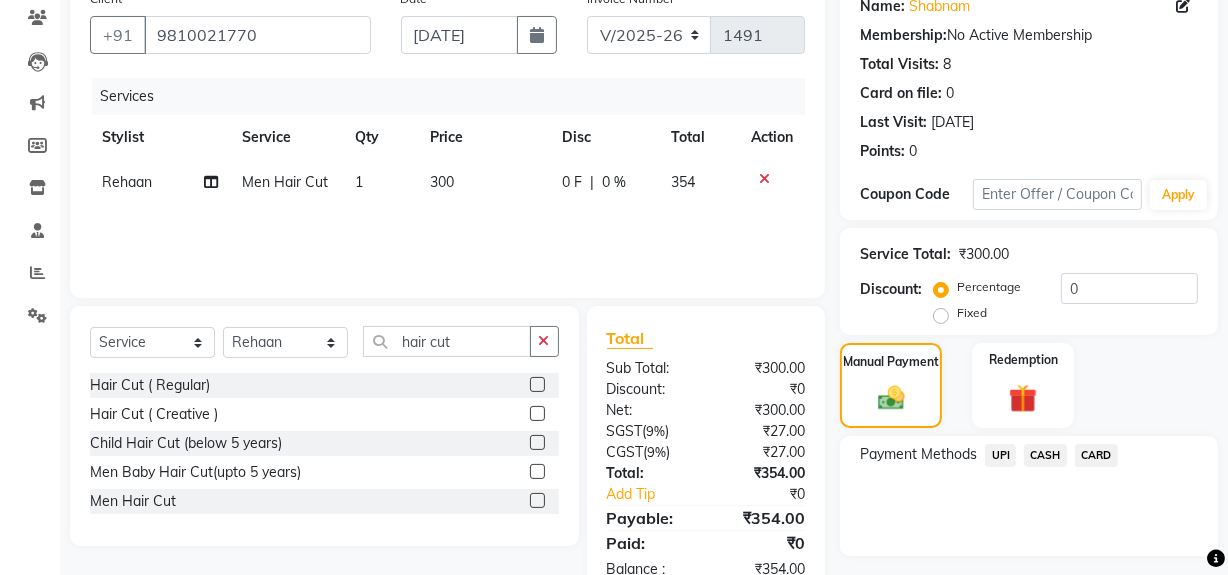 click on "UPI" 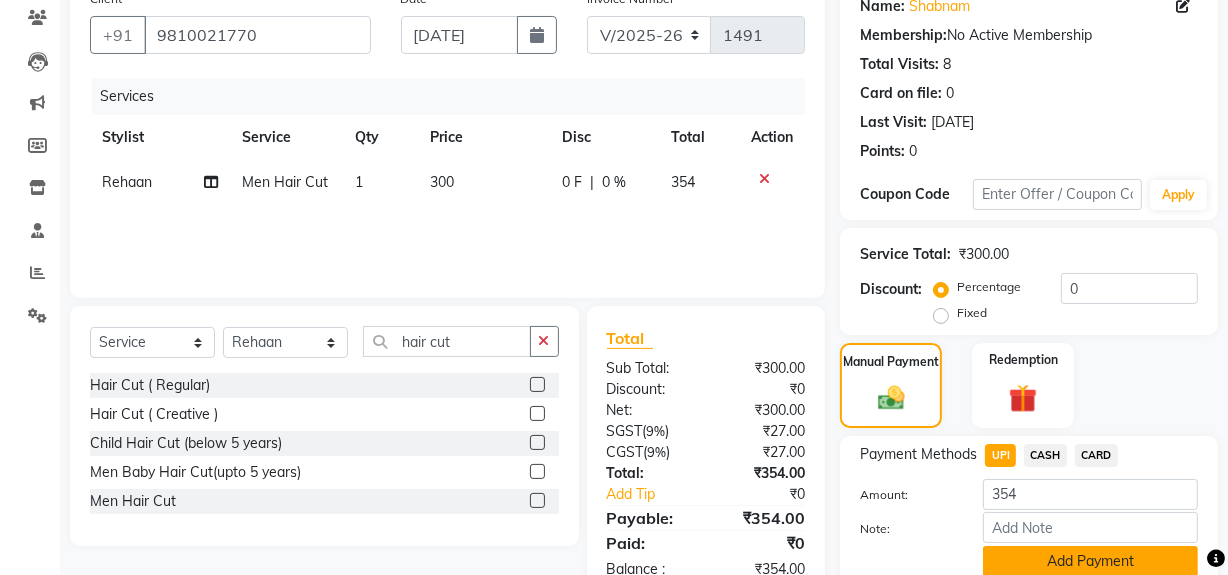 click on "Add Payment" 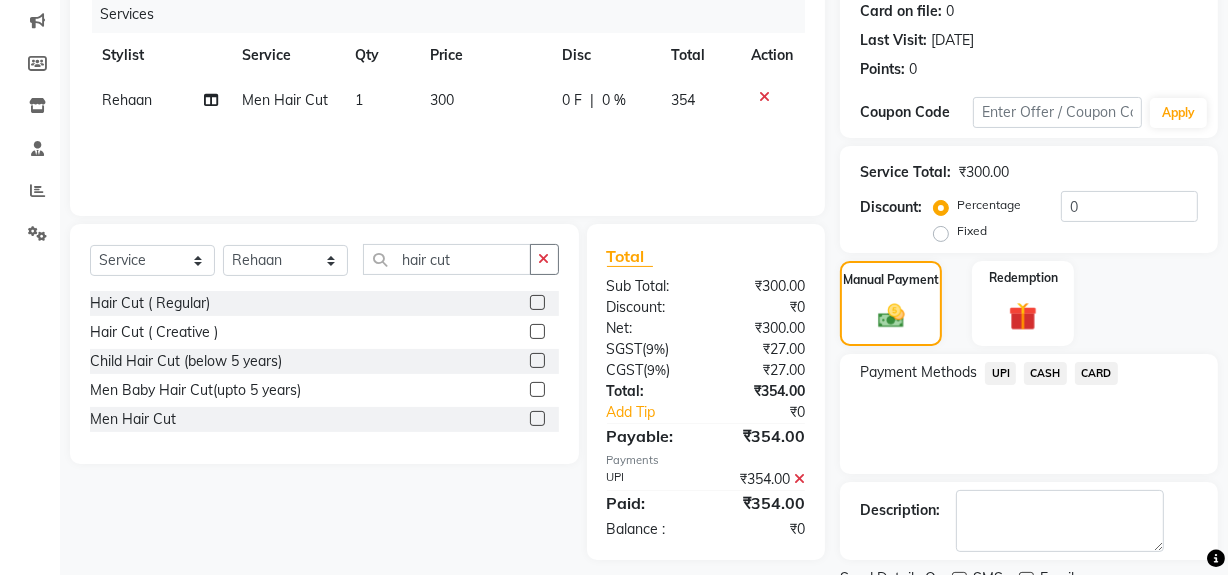 scroll, scrollTop: 333, scrollLeft: 0, axis: vertical 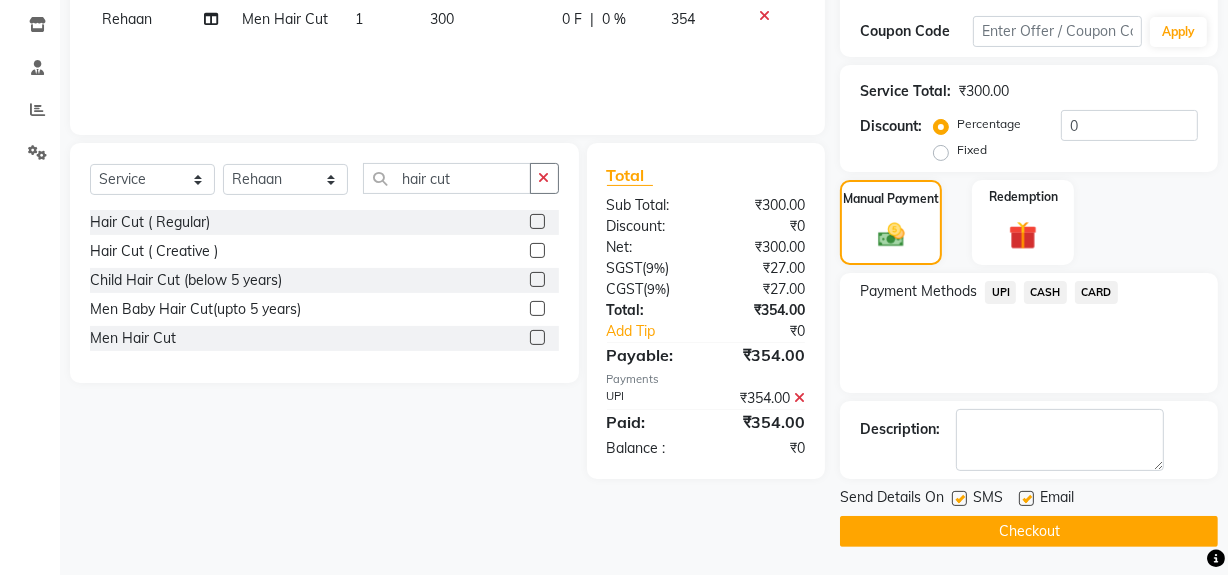 click on "Checkout" 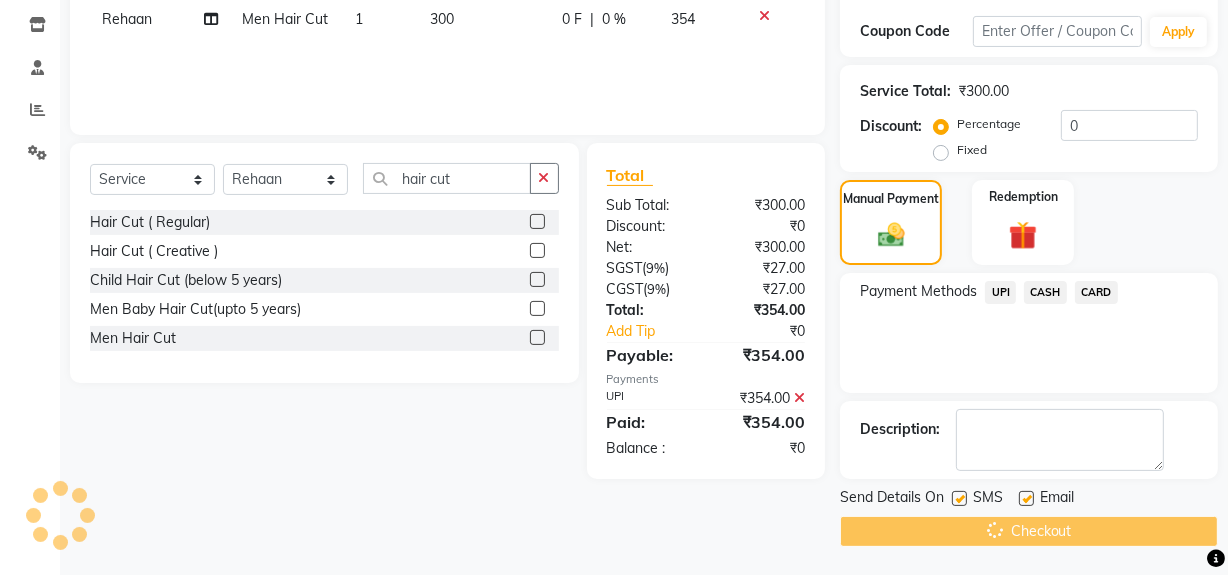 scroll, scrollTop: 293, scrollLeft: 0, axis: vertical 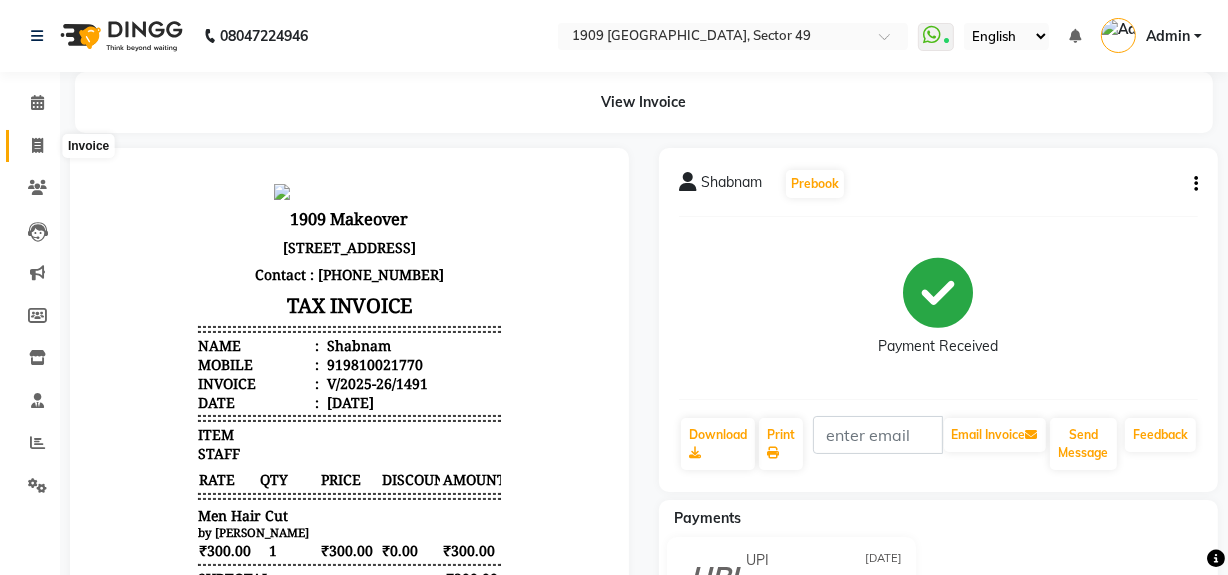 click 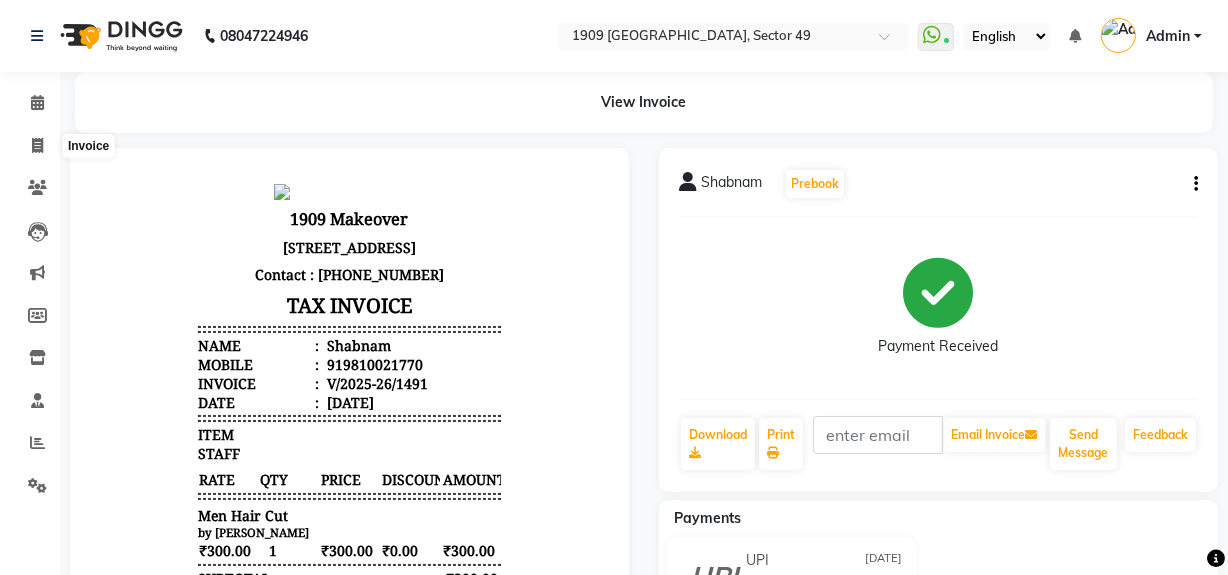 select on "service" 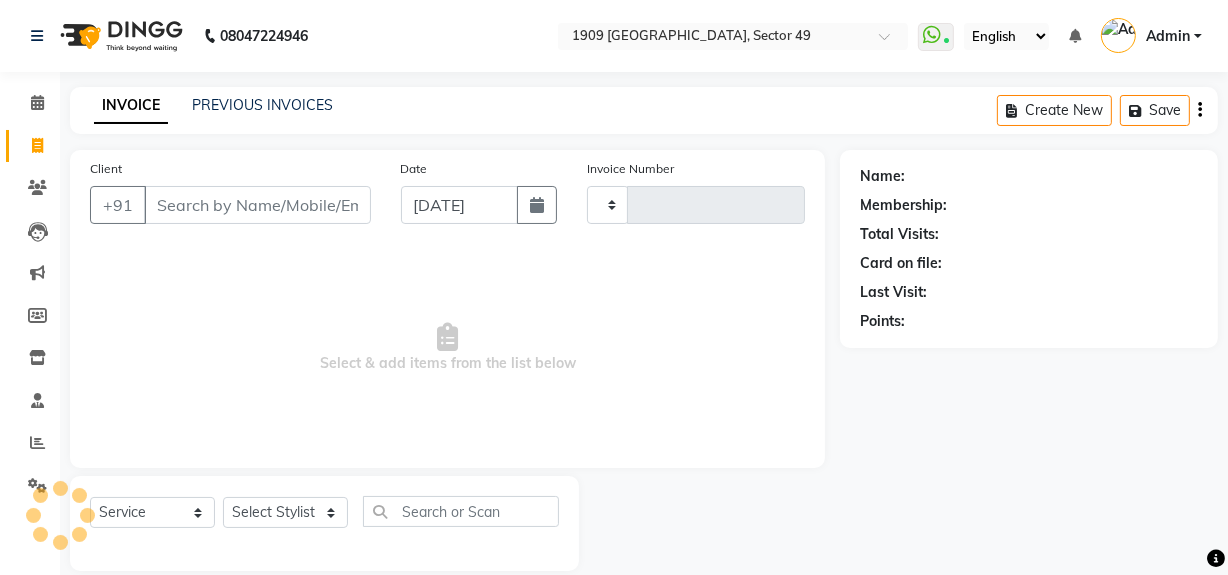 scroll, scrollTop: 26, scrollLeft: 0, axis: vertical 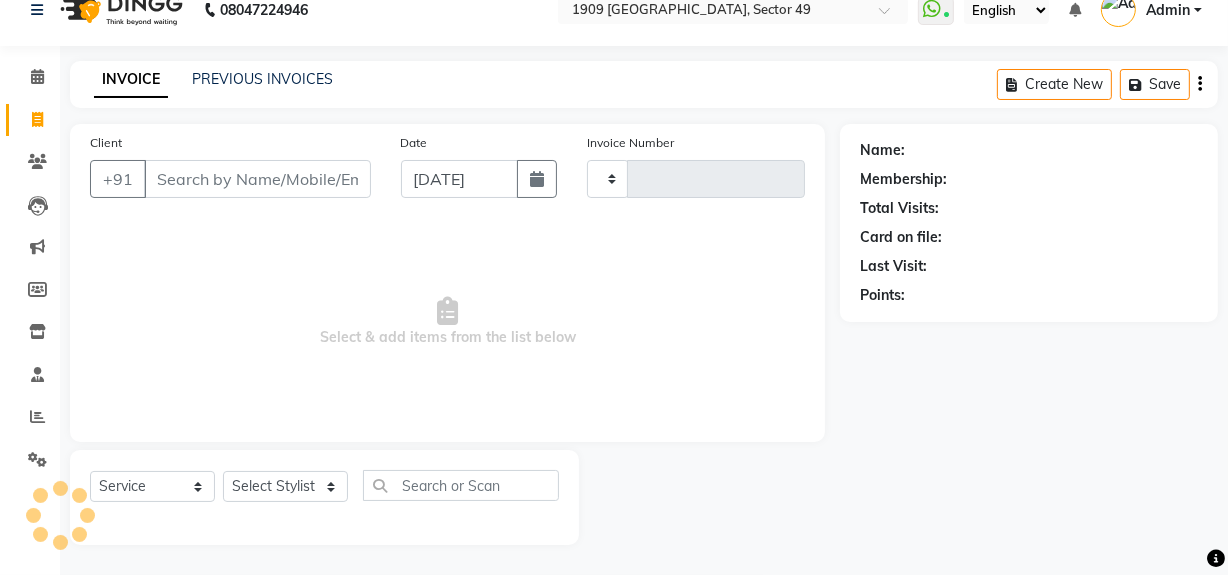 type on "1492" 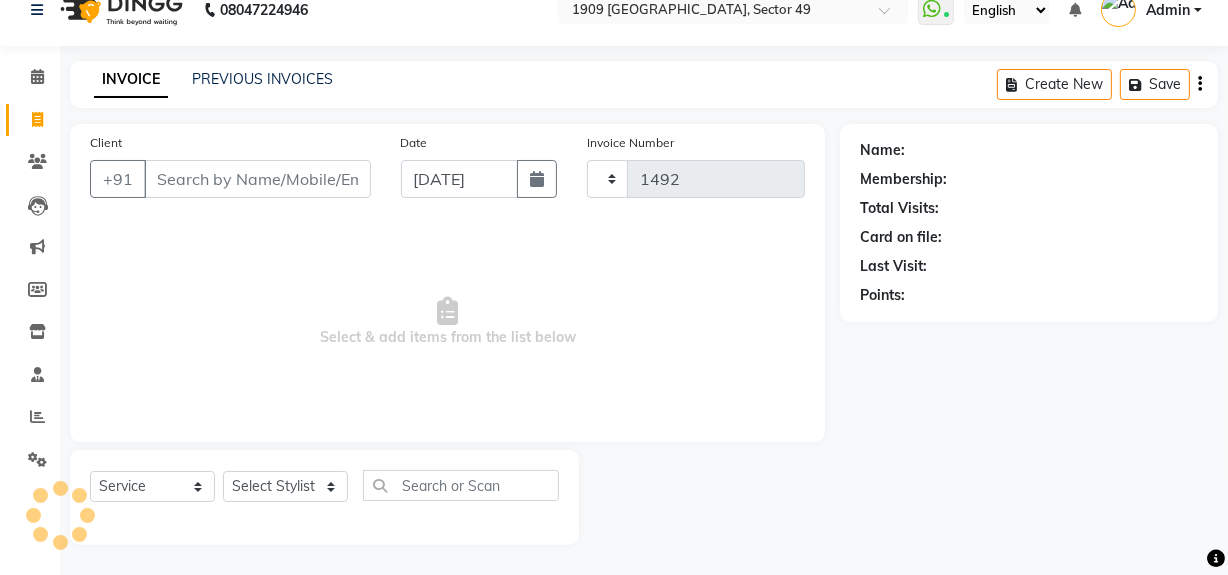 select on "6923" 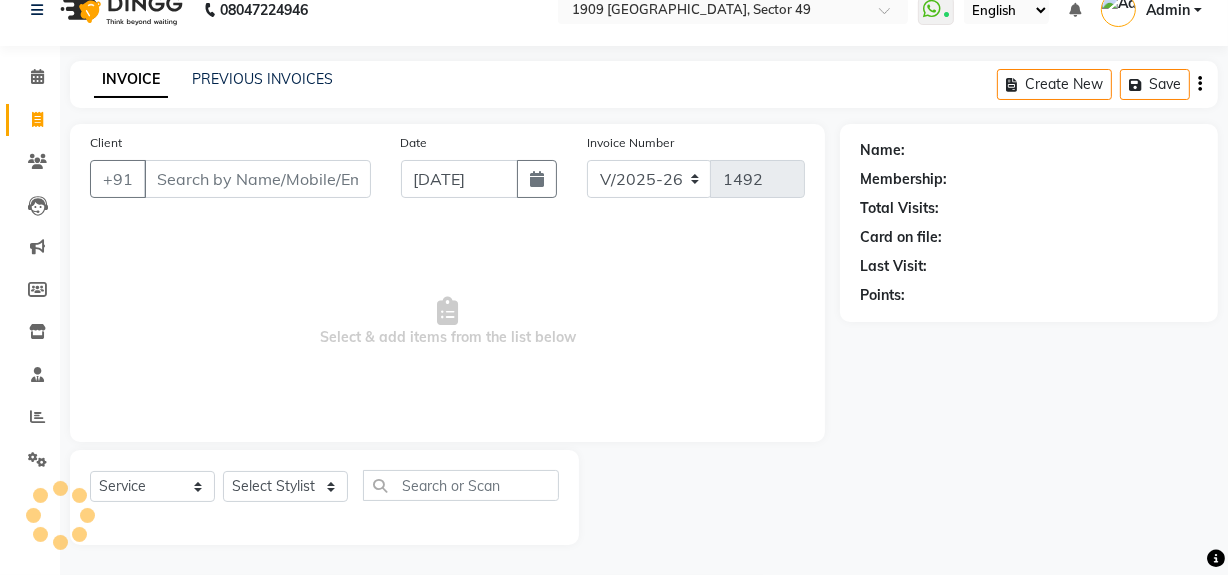 click on "Client" at bounding box center [257, 179] 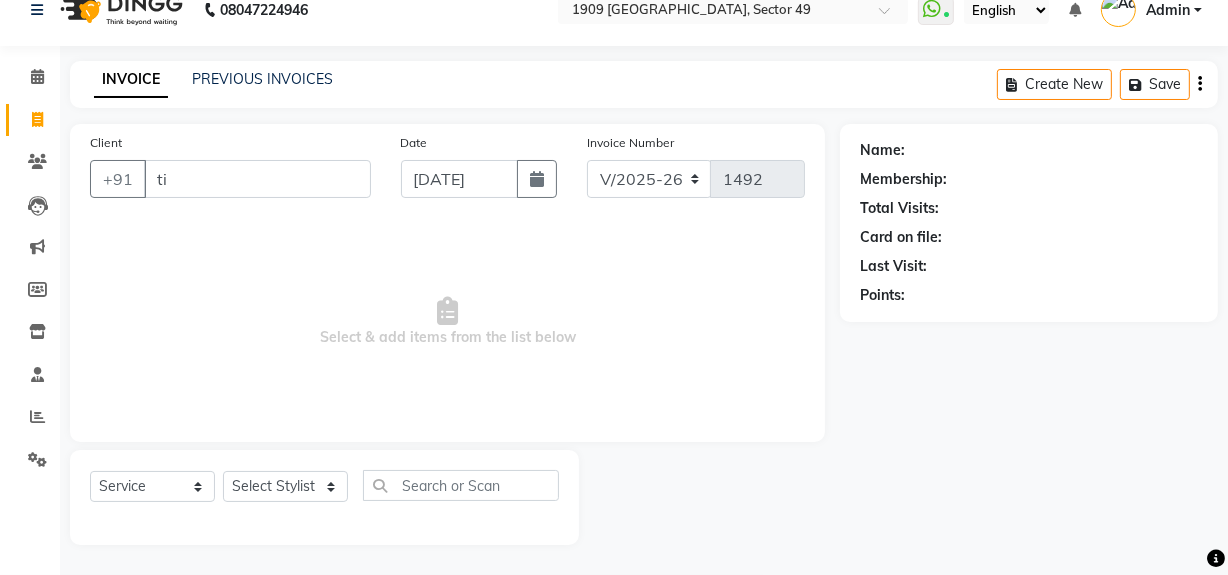 type on "t" 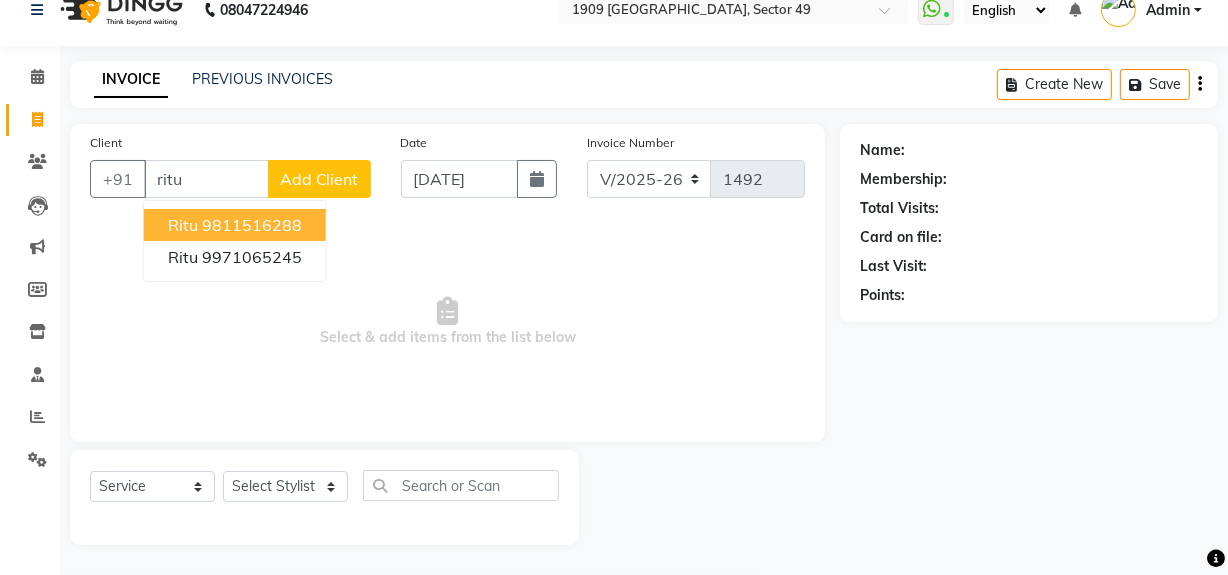 click on "9811516288" at bounding box center (252, 225) 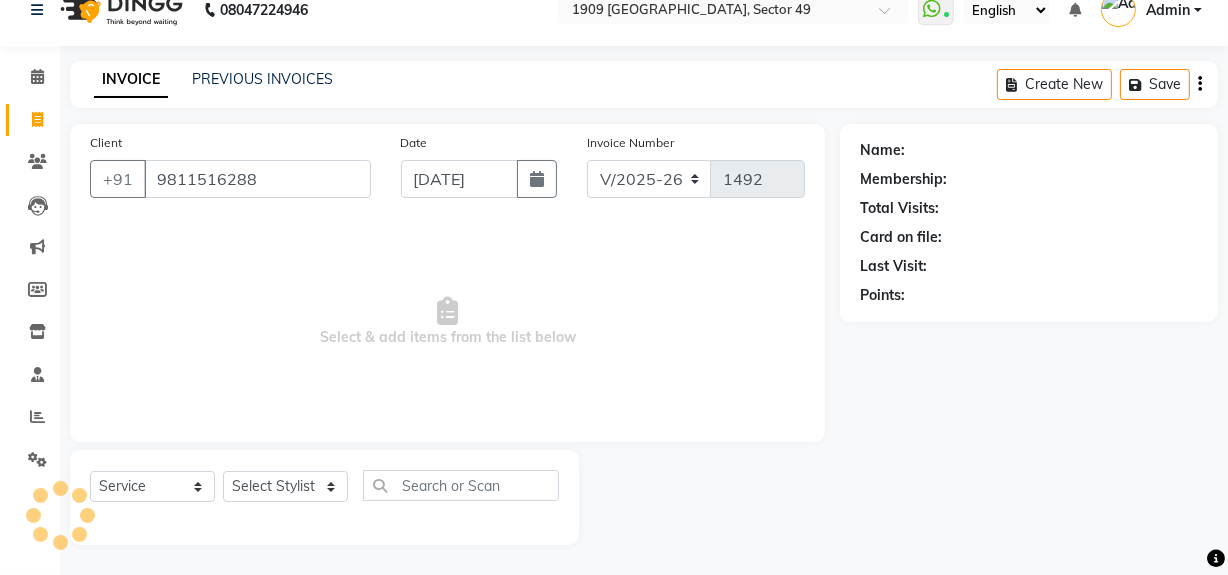 type on "9811516288" 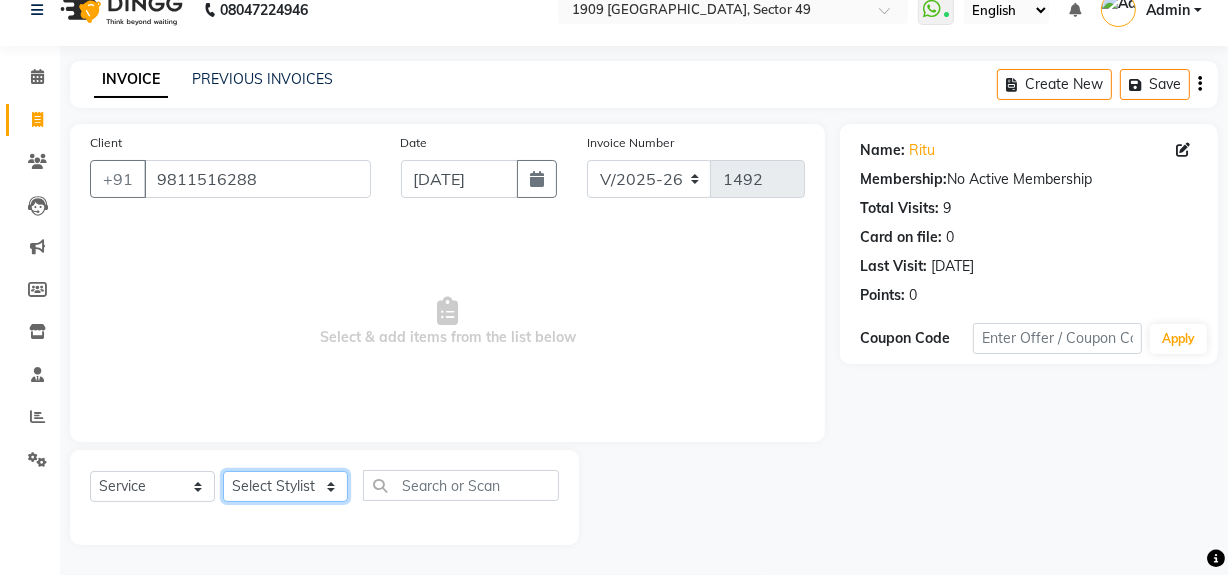 click on "Select Stylist [PERSON_NAME] [PERSON_NAME] House Sale Jyoti Nisha [PERSON_NAME] [PERSON_NAME] Veer [PERSON_NAME] Vishal" 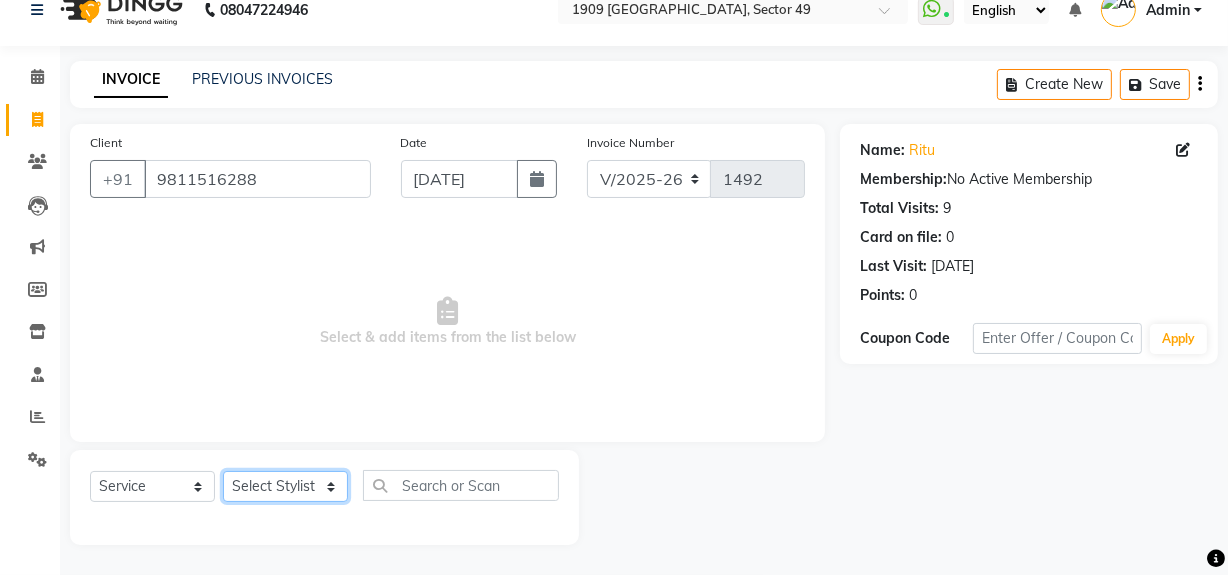 select on "83149" 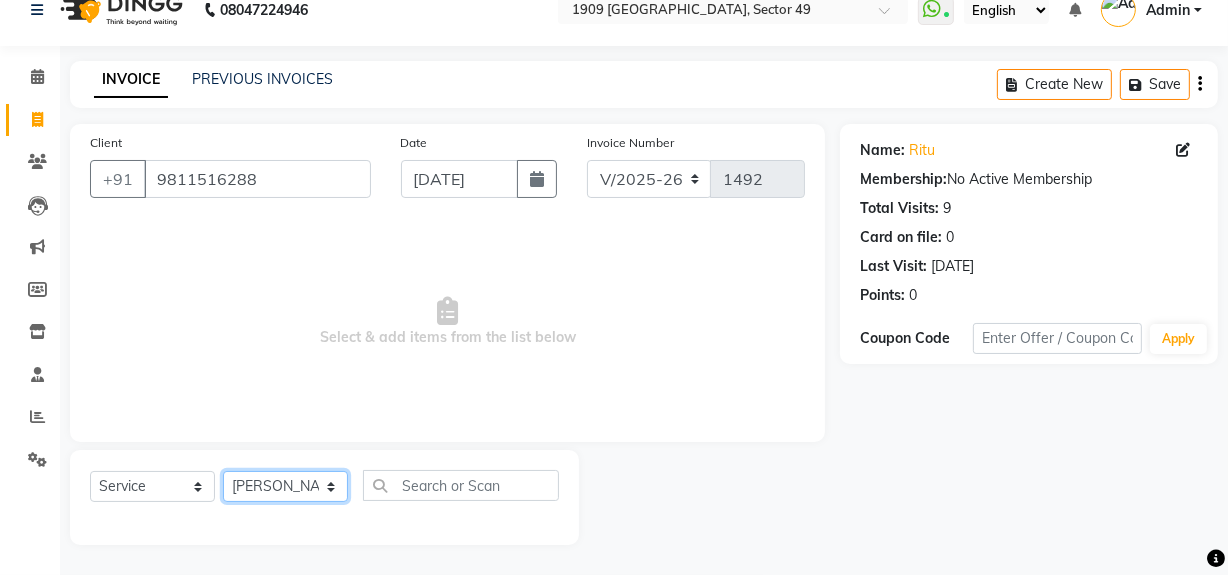 click on "Select Stylist [PERSON_NAME] [PERSON_NAME] House Sale Jyoti Nisha [PERSON_NAME] [PERSON_NAME] Veer [PERSON_NAME] Vishal" 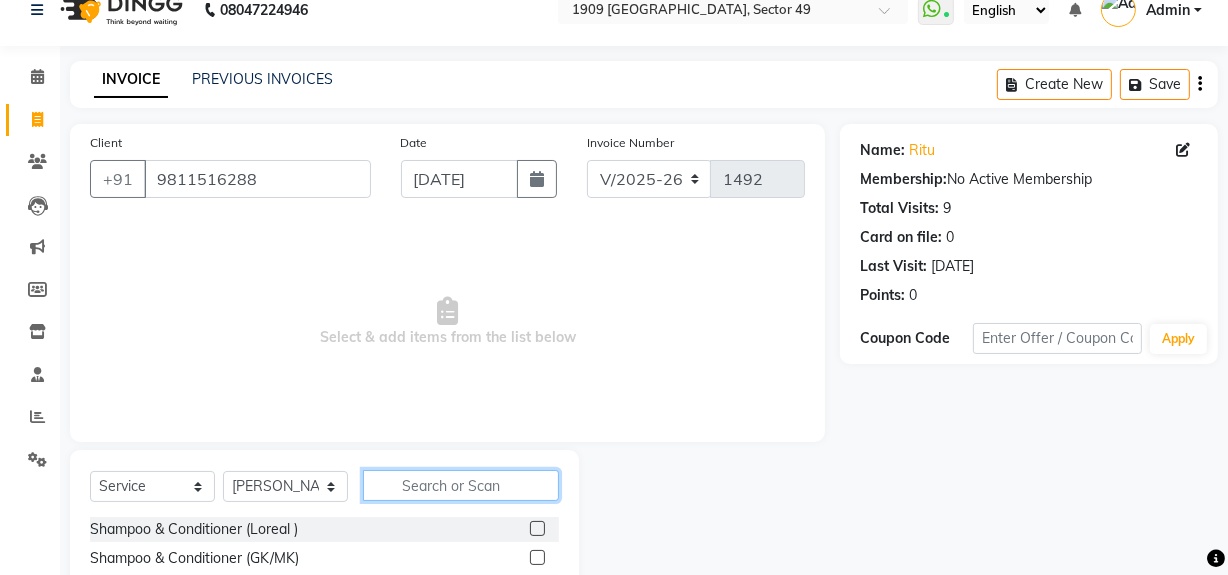 click 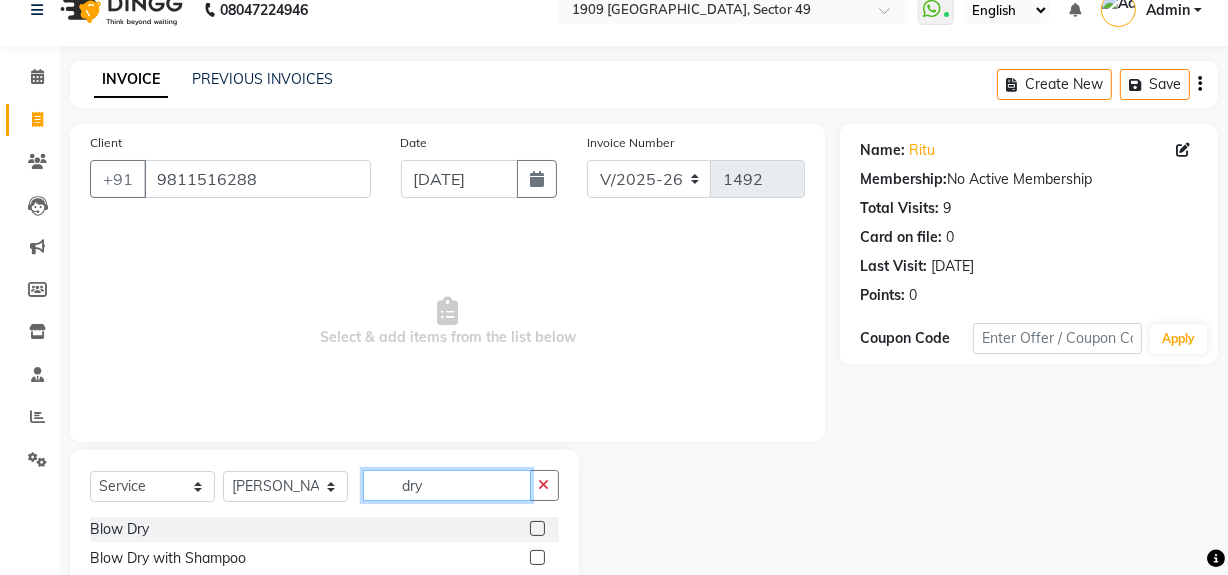 scroll, scrollTop: 83, scrollLeft: 0, axis: vertical 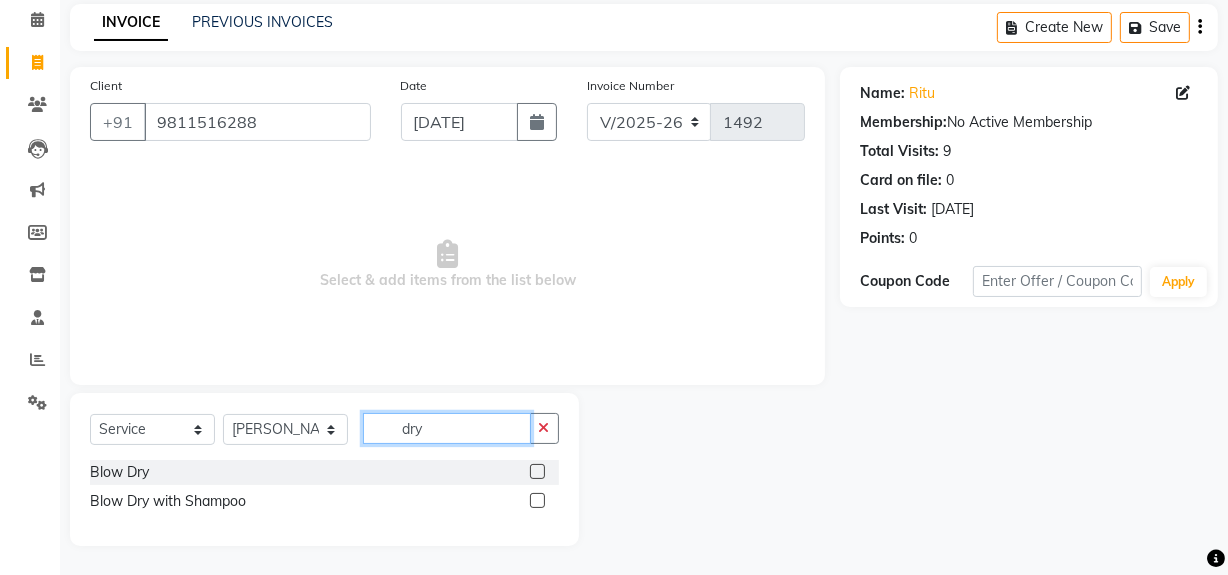 type on "dry" 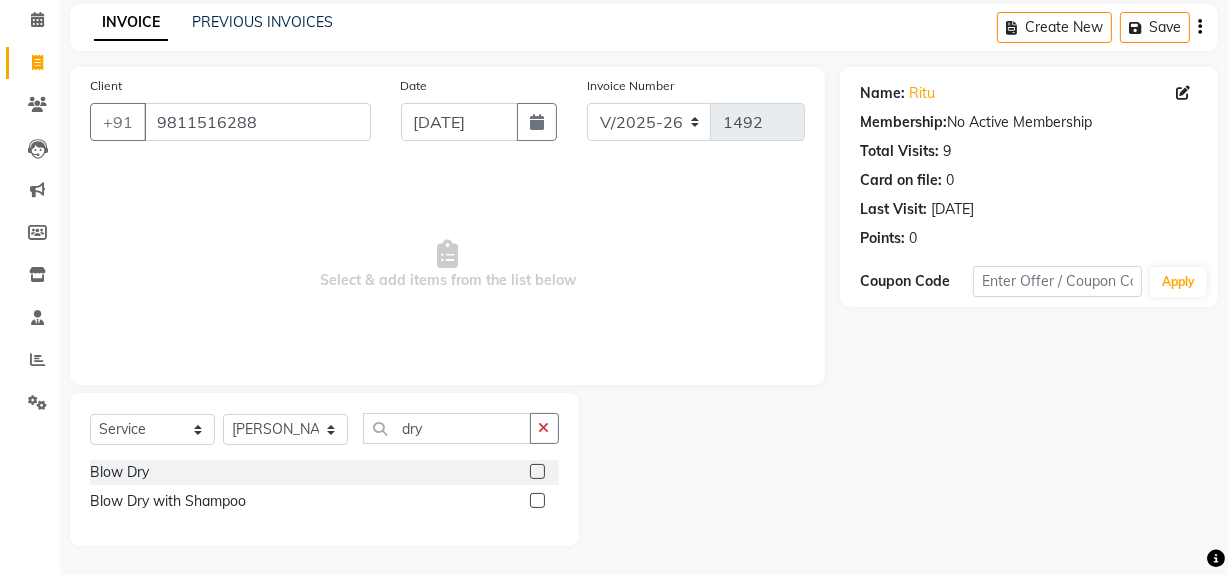 drag, startPoint x: 538, startPoint y: 502, endPoint x: 526, endPoint y: 489, distance: 17.691807 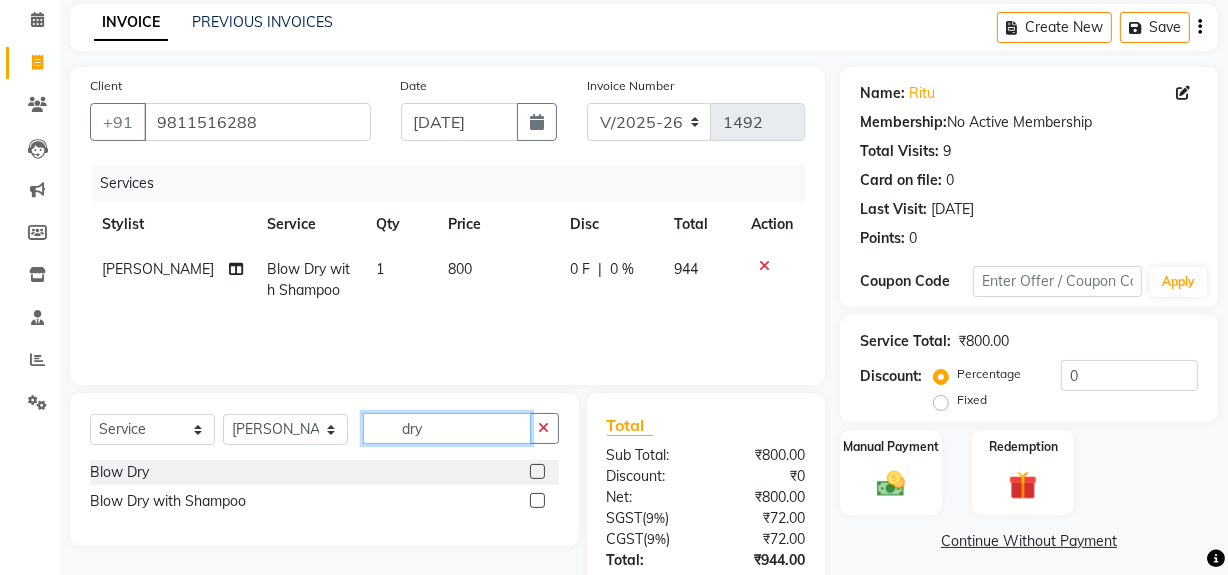 checkbox on "false" 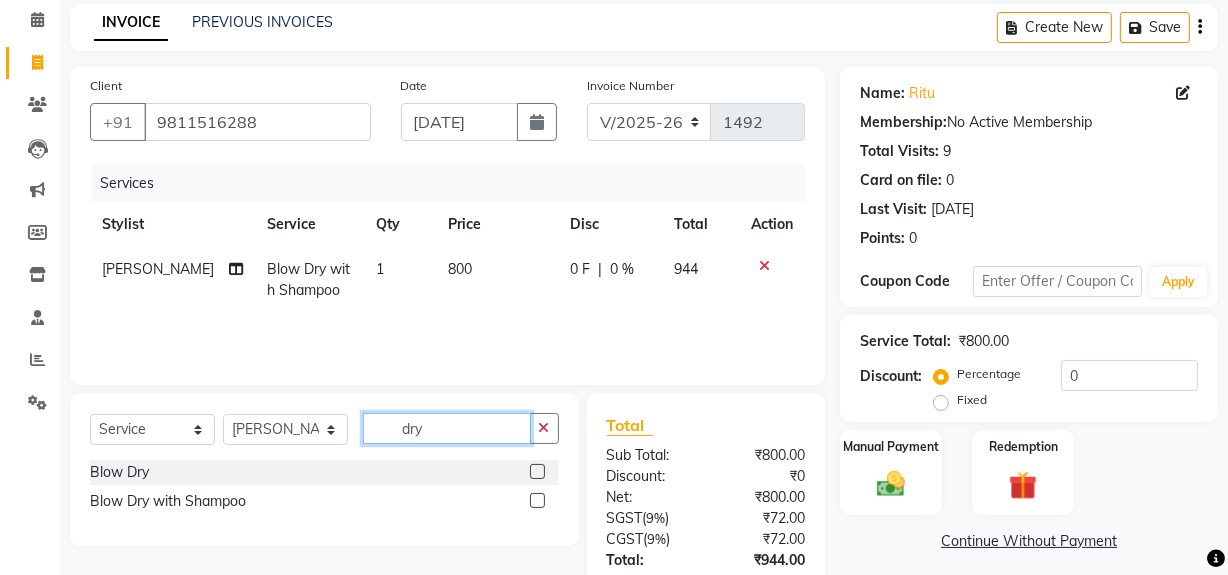 click on "dry" 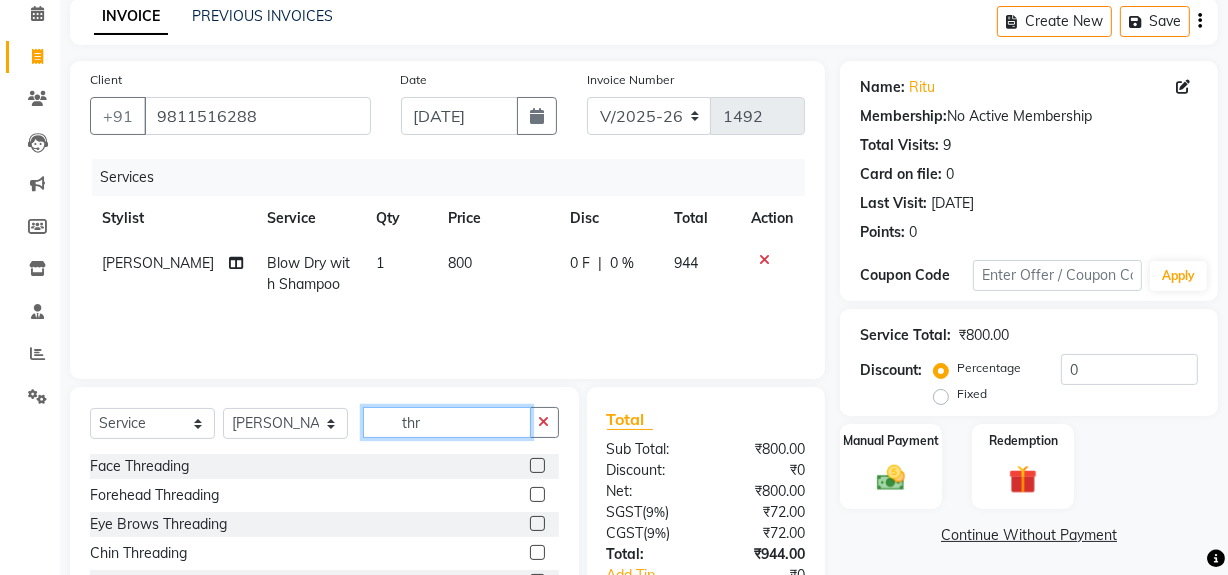 scroll, scrollTop: 226, scrollLeft: 0, axis: vertical 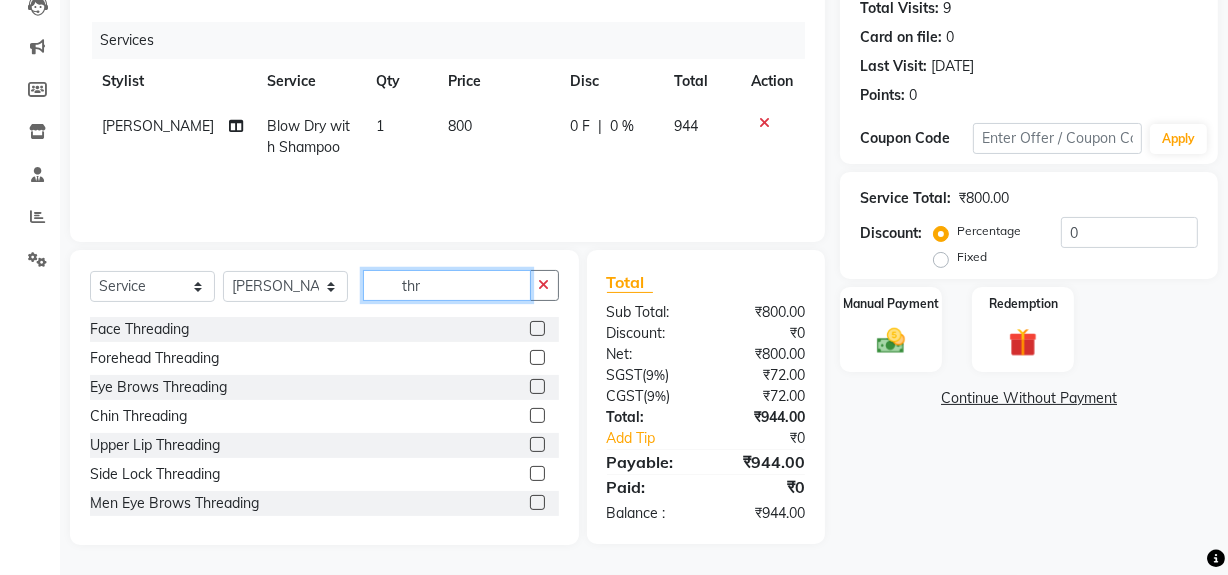 type on "thr" 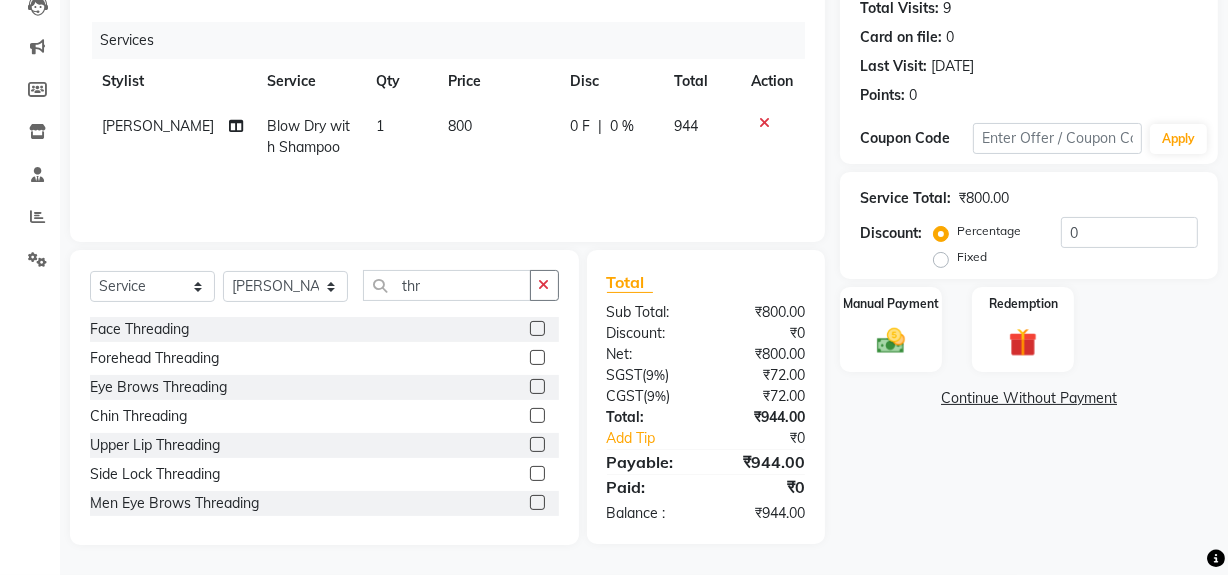 click 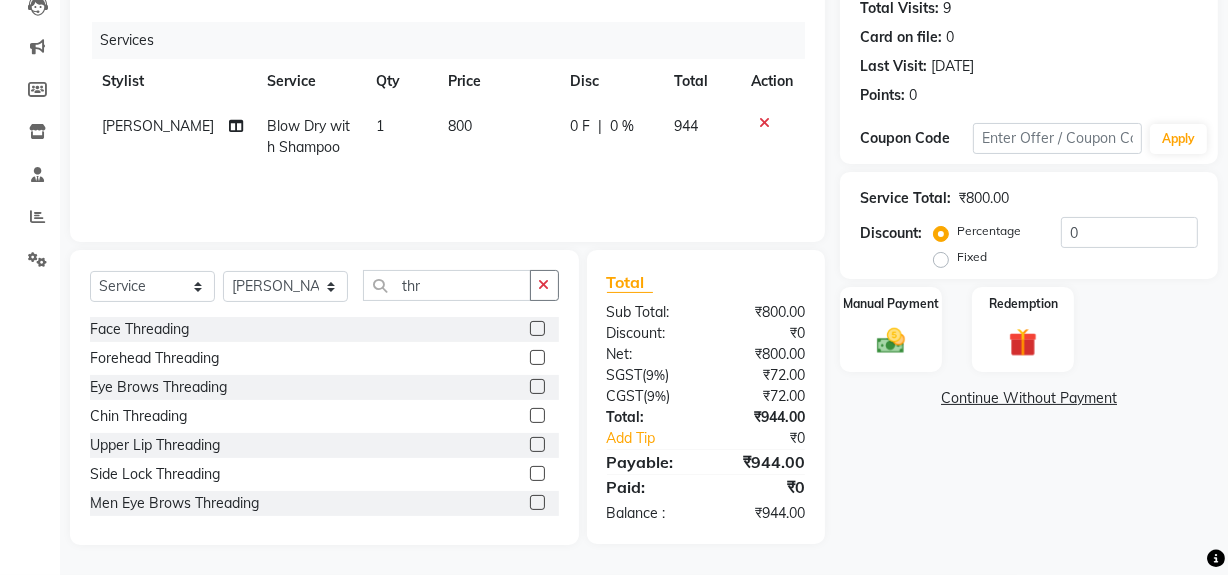 click at bounding box center (536, 445) 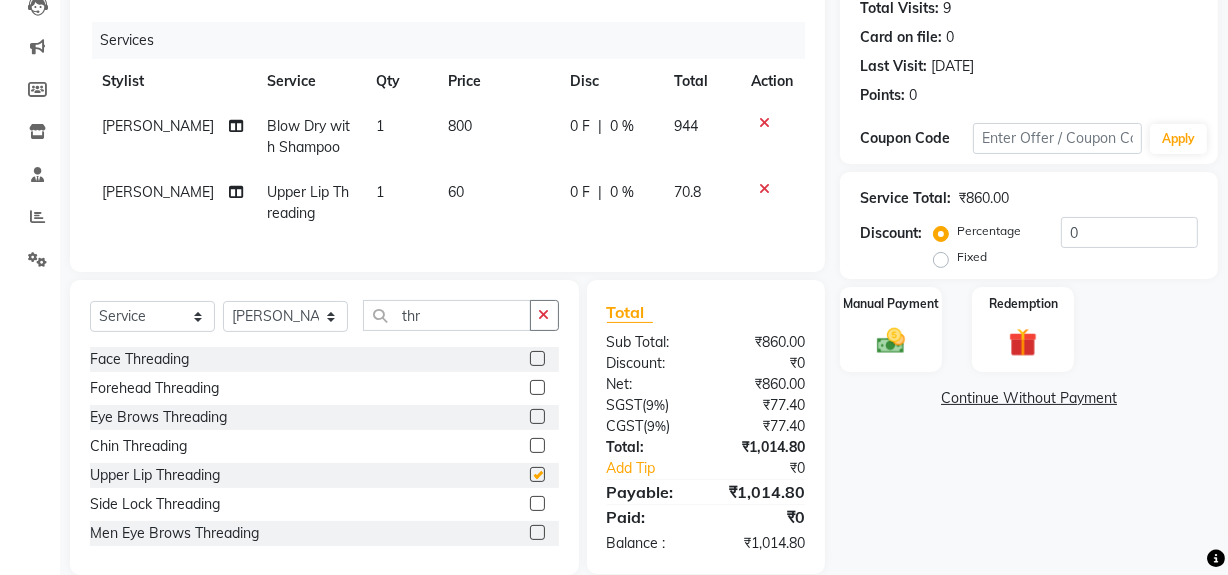 checkbox on "false" 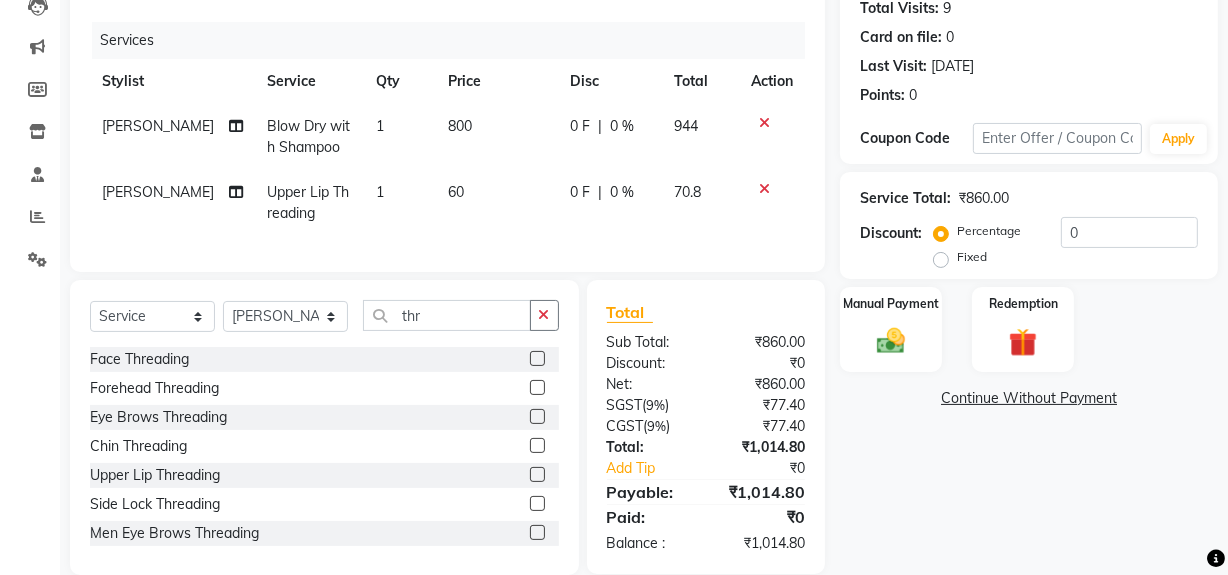 click 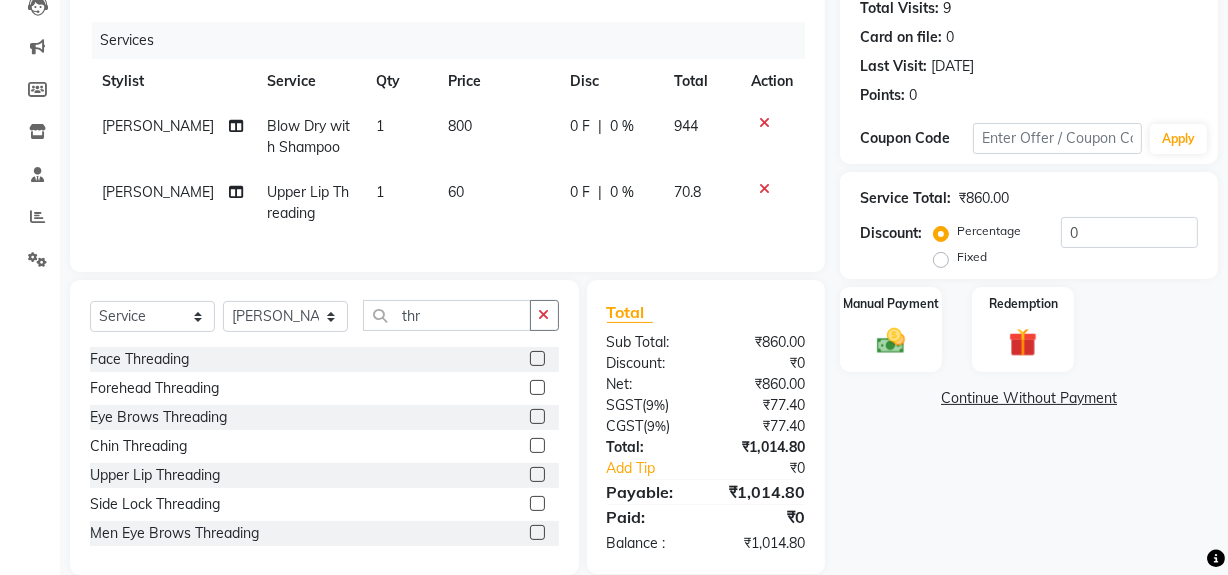 click at bounding box center [536, 417] 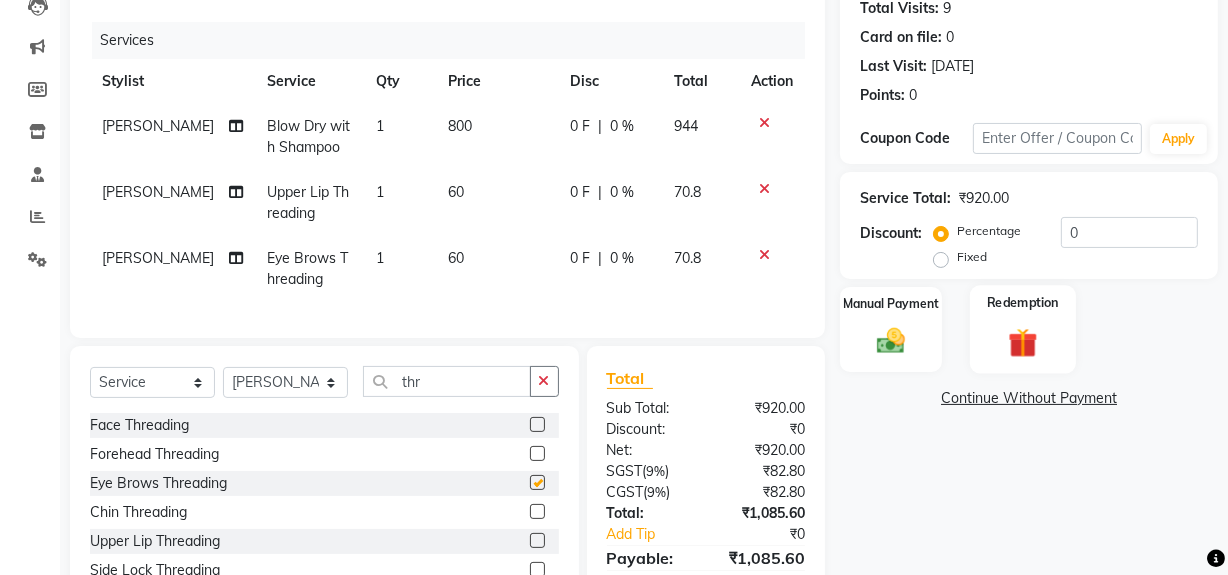 checkbox on "false" 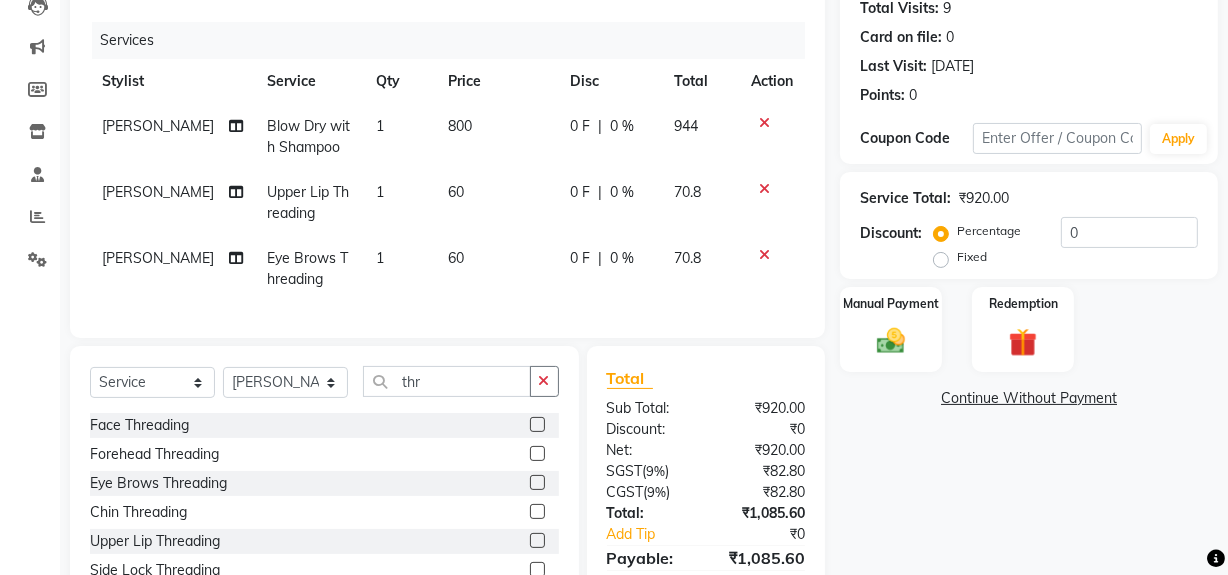 click on "[PERSON_NAME]" 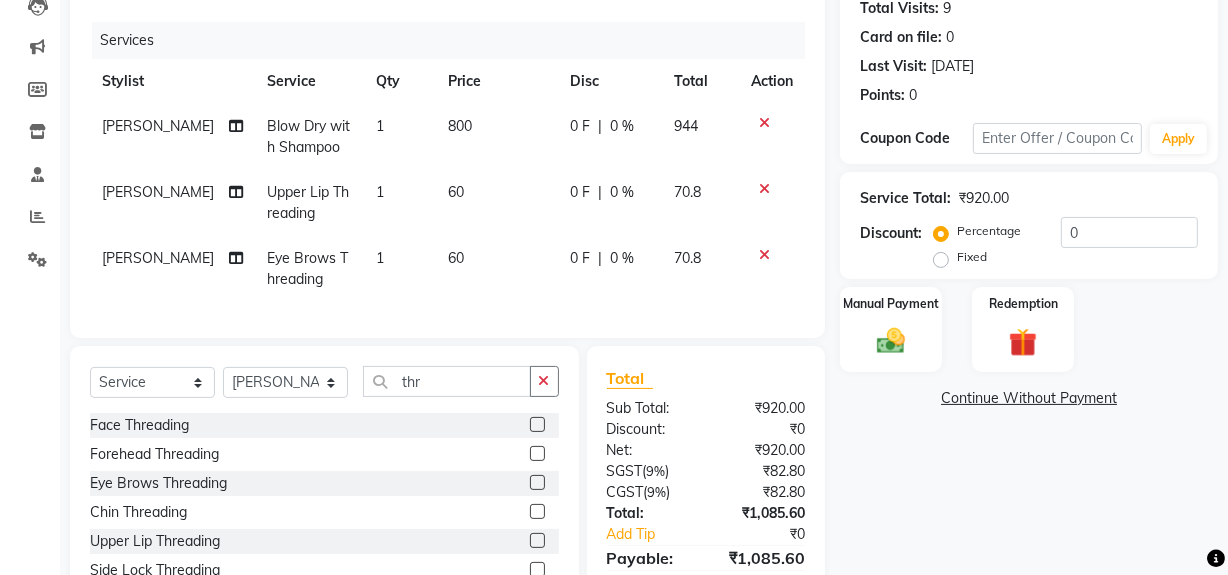 select on "83149" 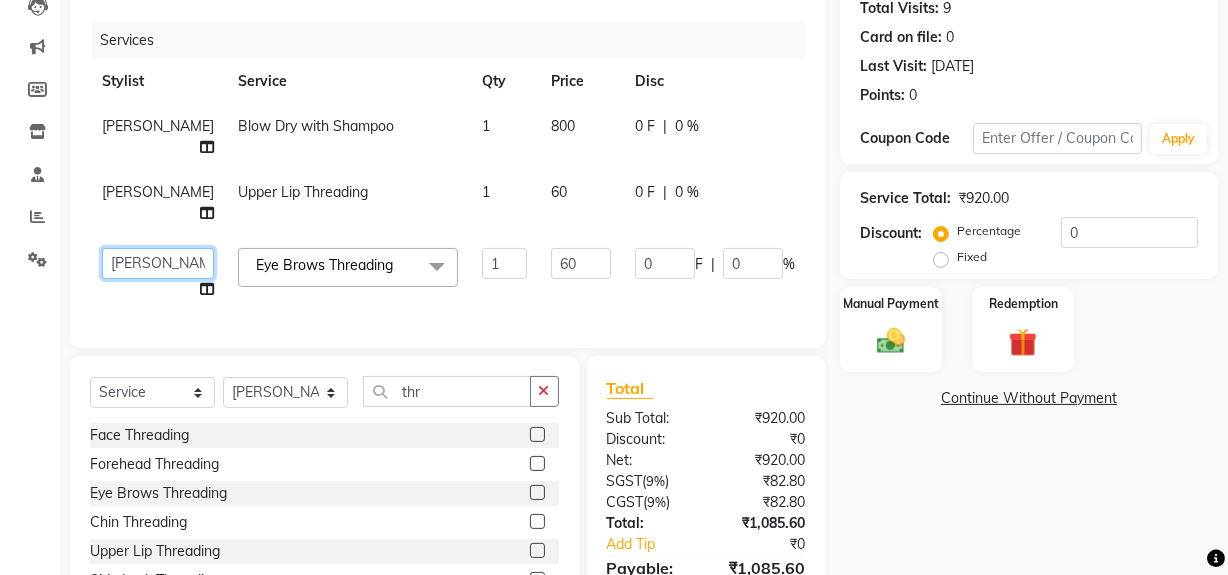 click on "Abdul   Ahmed   Arif   Harun   House Sale   Jyoti   Nisha   Rehaan   Ujjwal   Umesh   Veer   vikram mehta   Vishal" 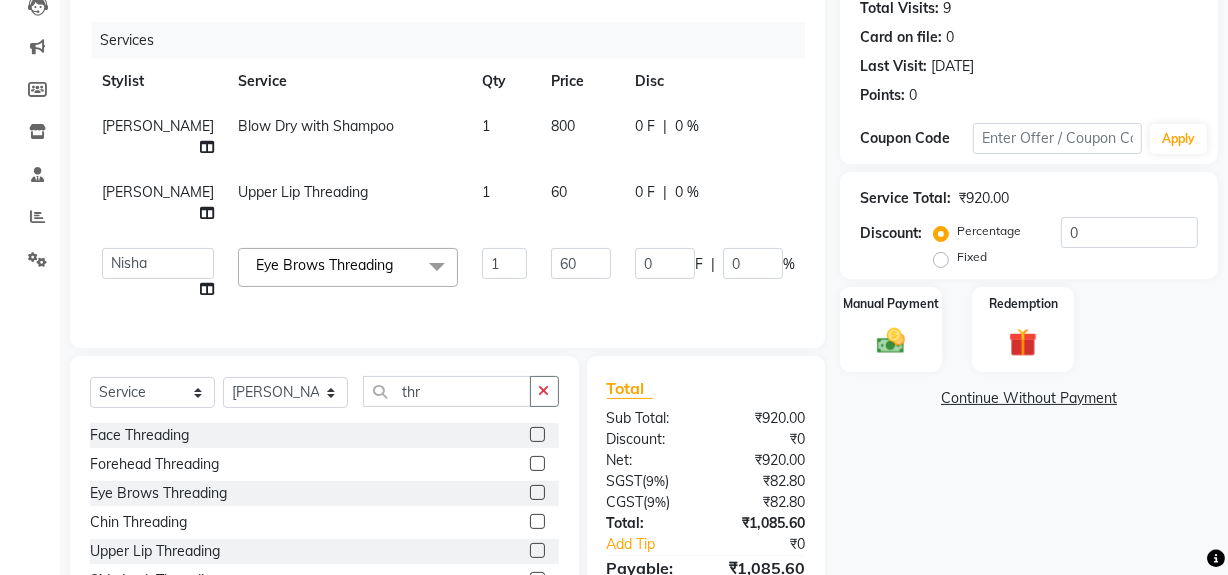 select on "57114" 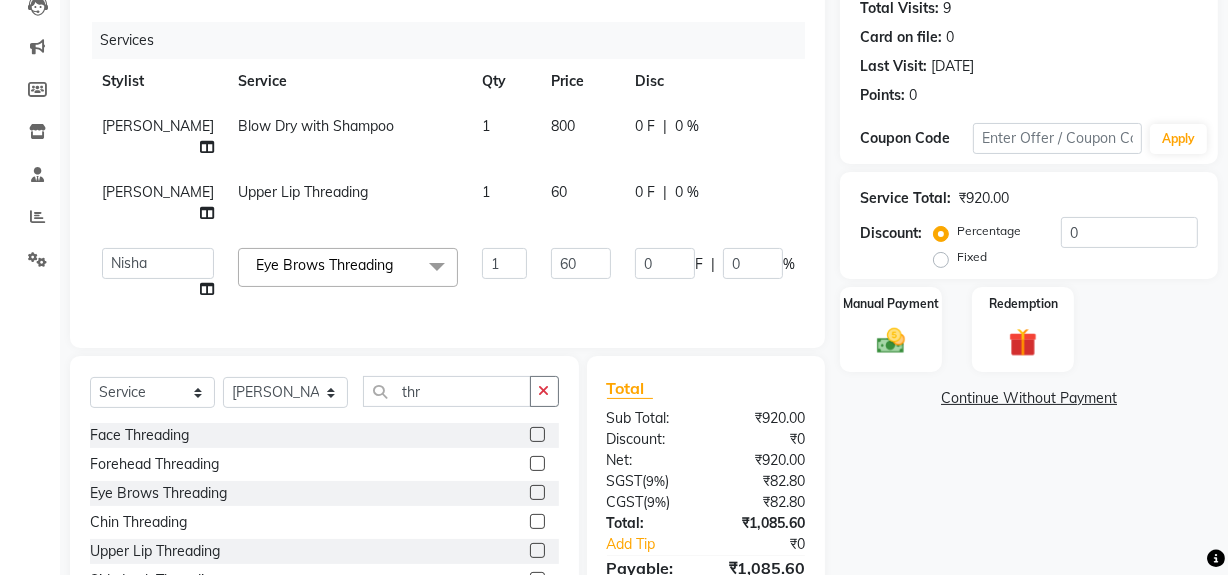 click on "[PERSON_NAME]" 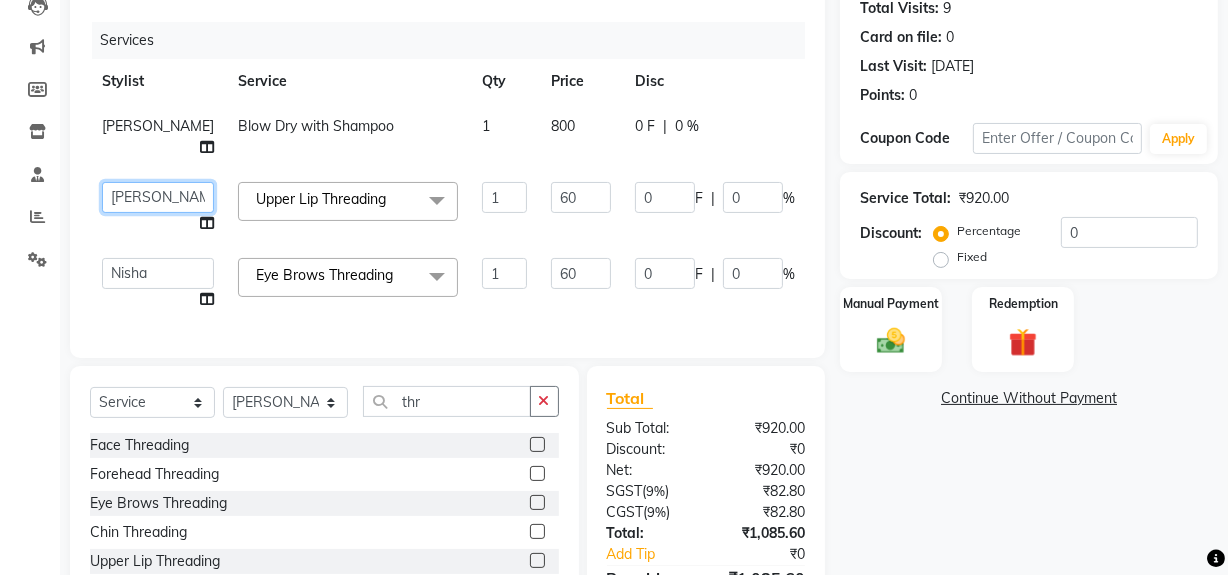 click on "Abdul   Ahmed   Arif   Harun   House Sale   Jyoti   Nisha   Rehaan   Ujjwal   Umesh   Veer   vikram mehta   Vishal" 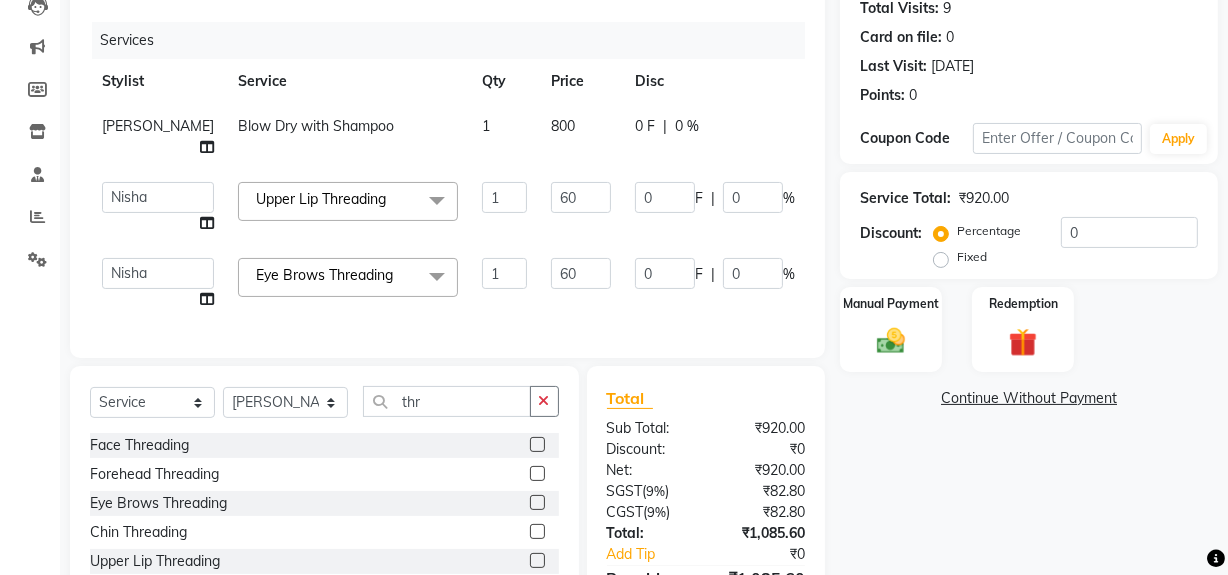 select on "57114" 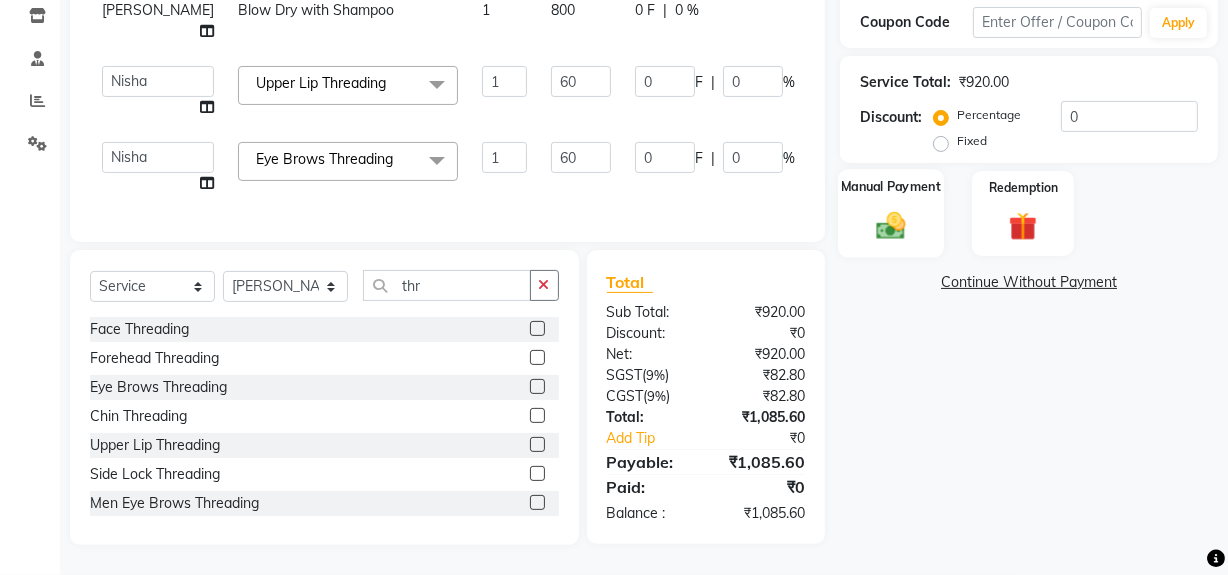 click 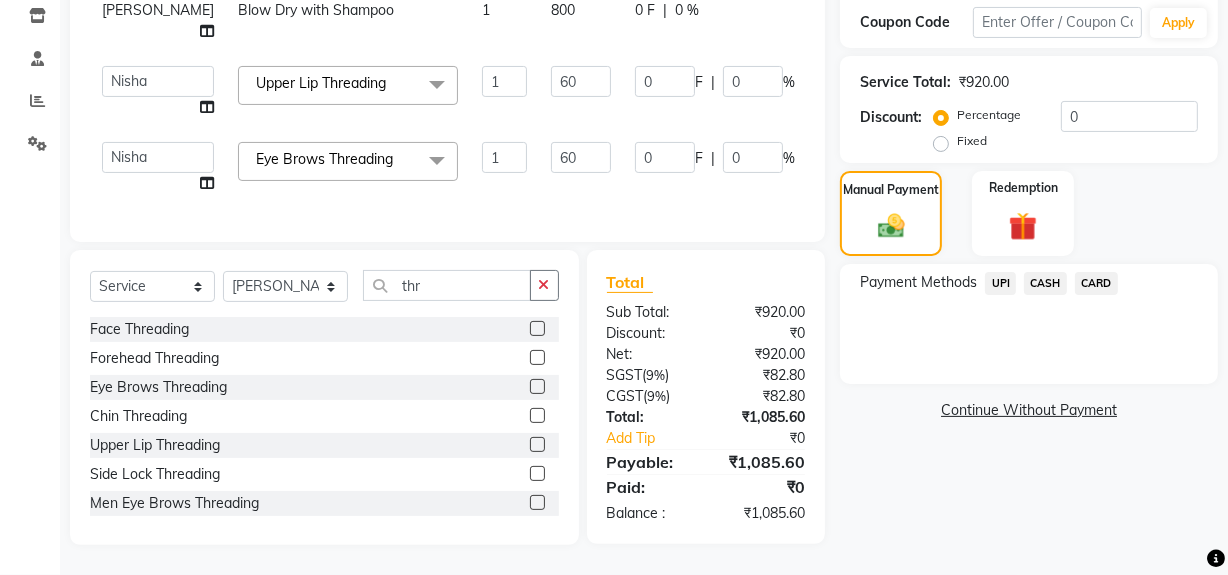 click on "UPI" 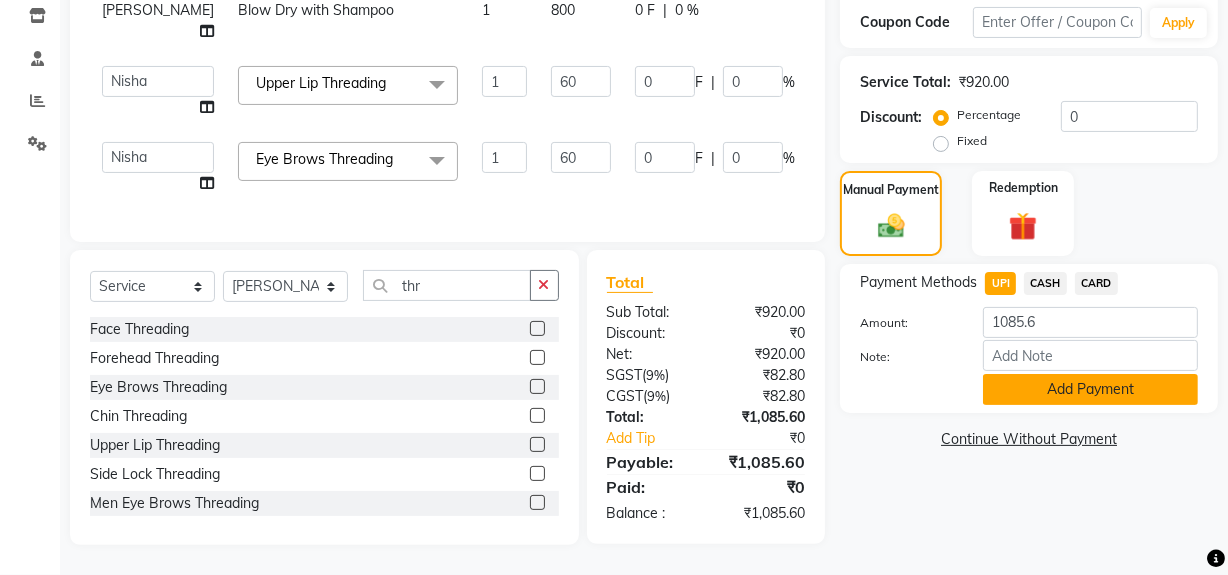 drag, startPoint x: 1040, startPoint y: 364, endPoint x: 1053, endPoint y: 372, distance: 15.264338 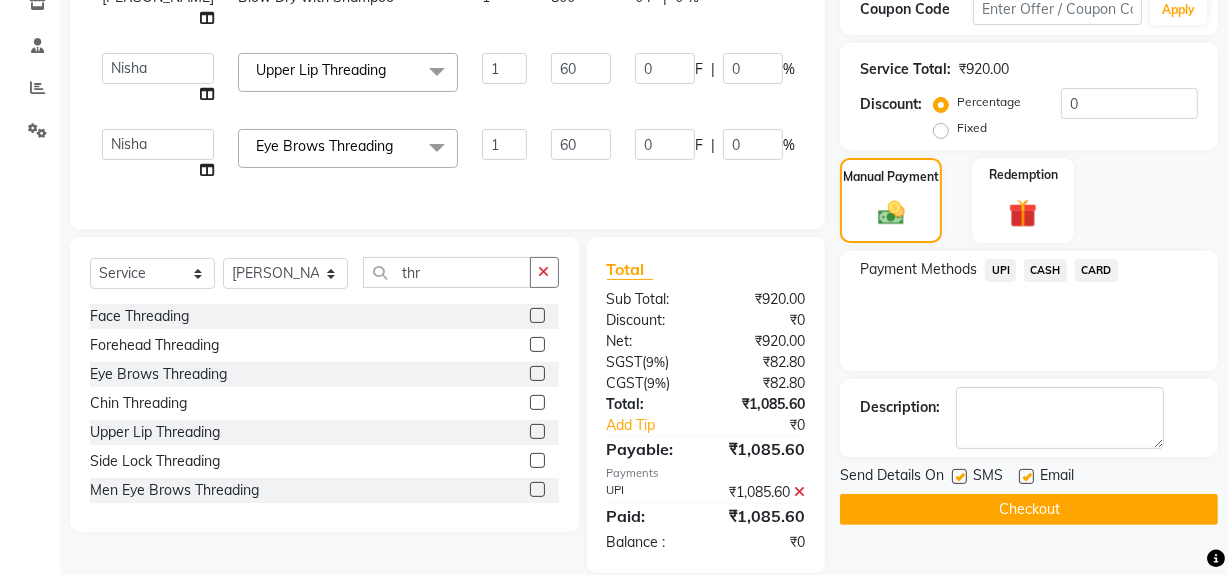 scroll, scrollTop: 397, scrollLeft: 0, axis: vertical 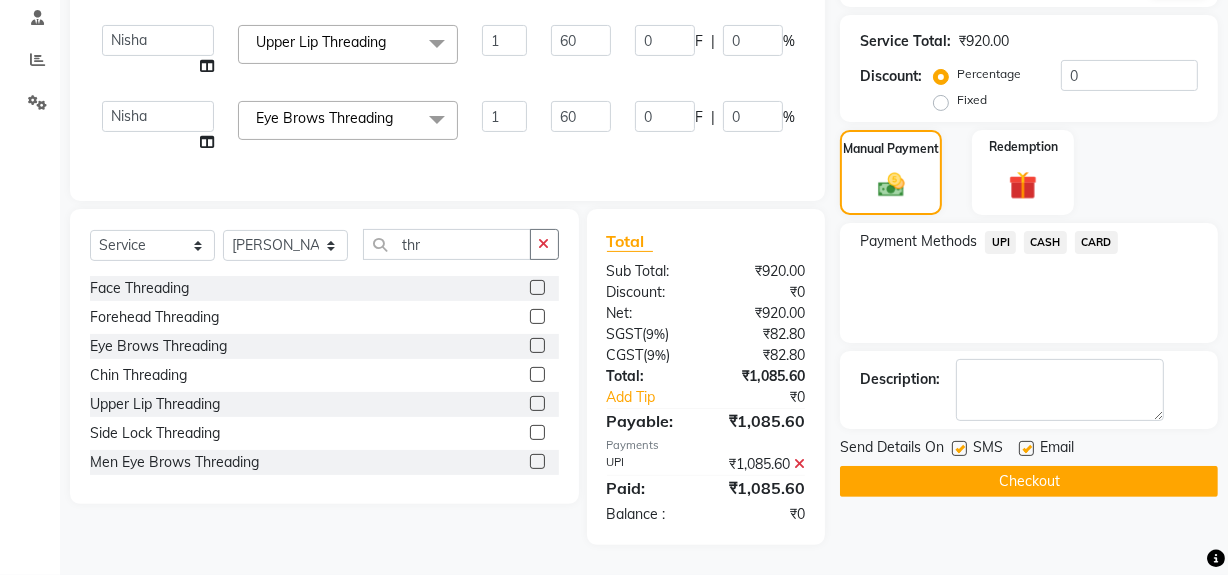 click on "Checkout" 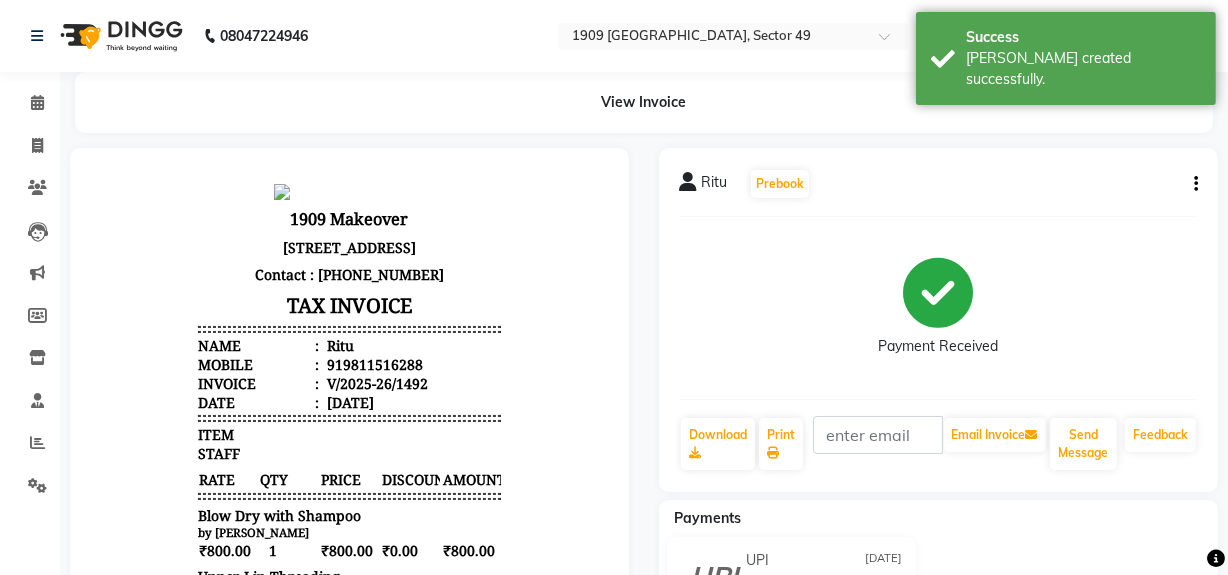 scroll, scrollTop: 0, scrollLeft: 0, axis: both 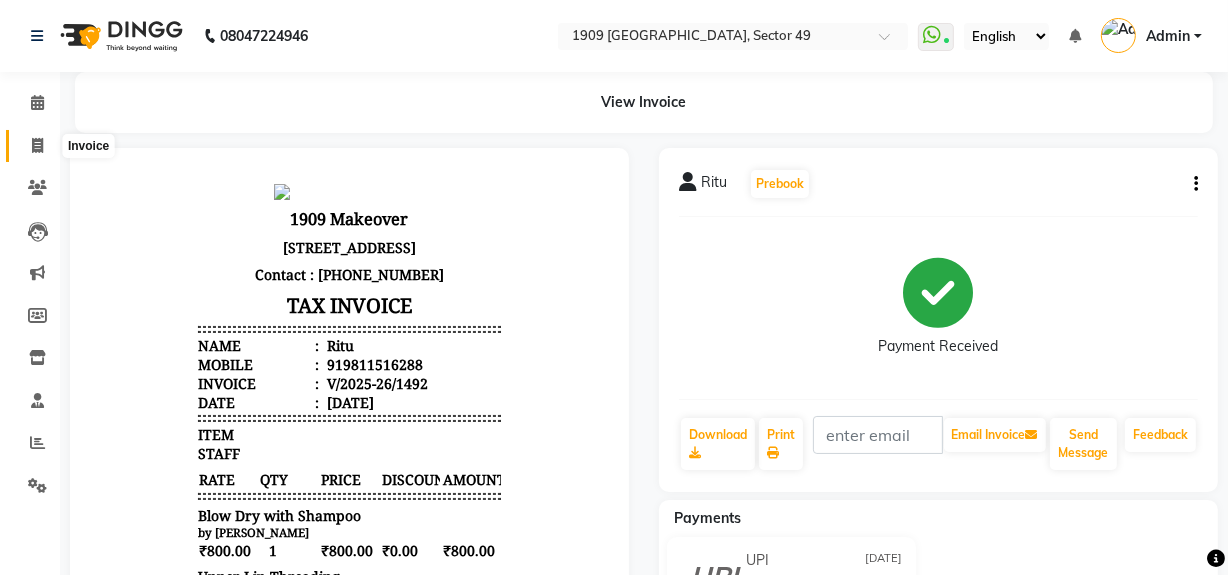 click 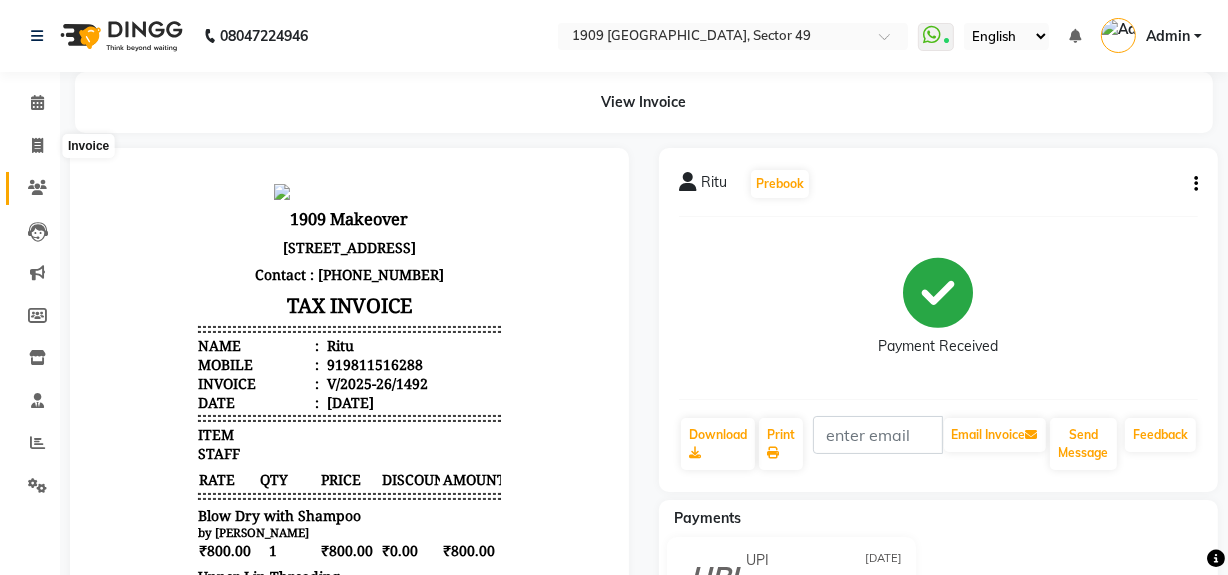 scroll, scrollTop: 26, scrollLeft: 0, axis: vertical 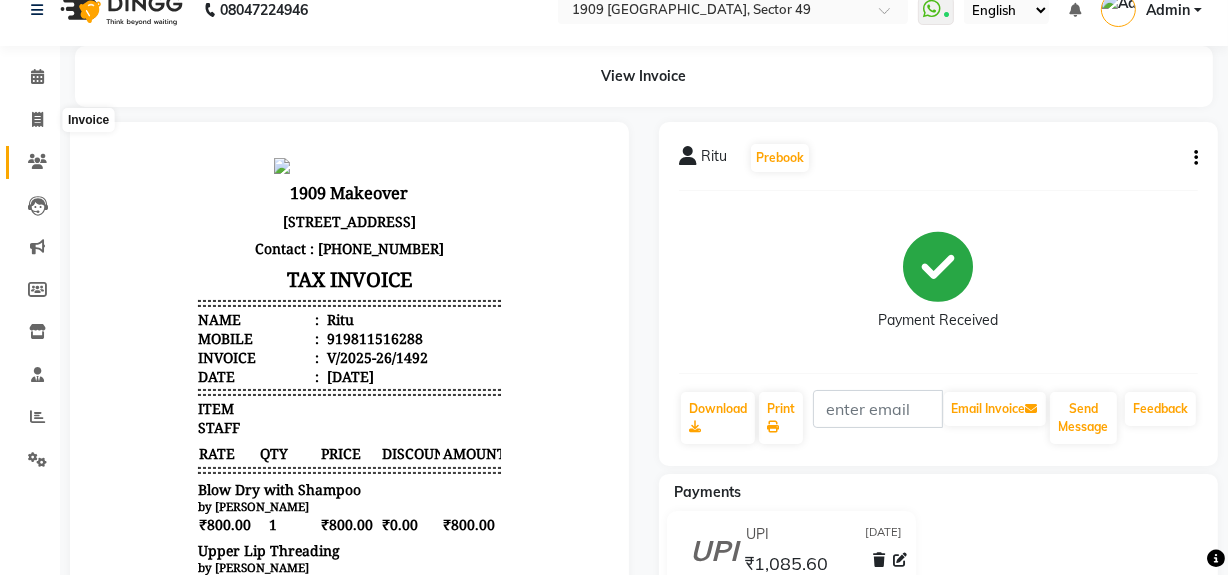 select on "service" 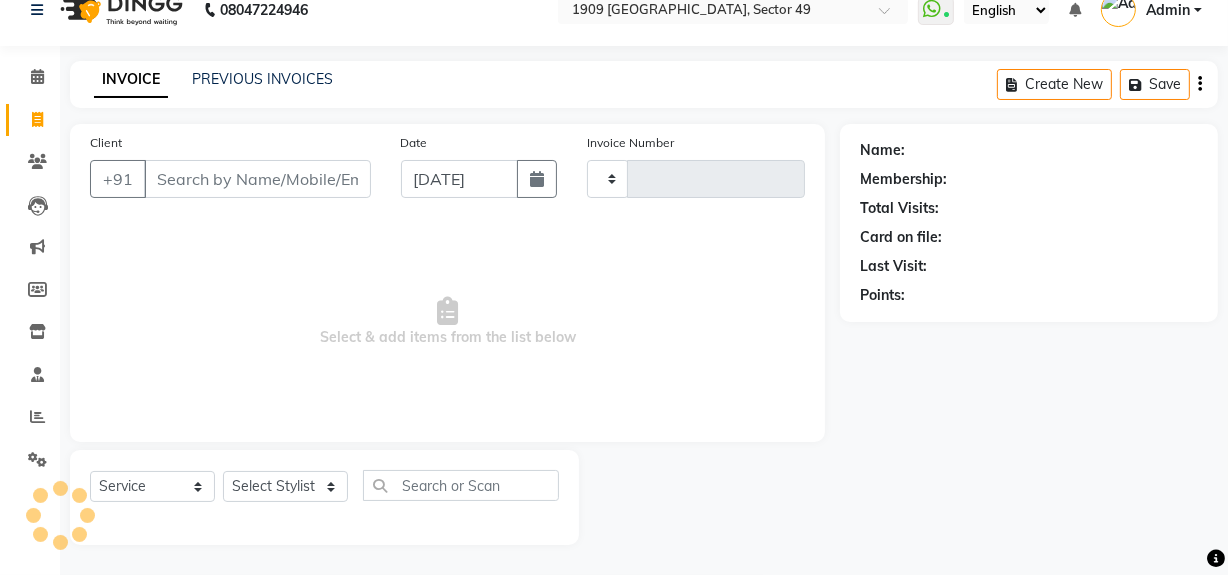 type on "1493" 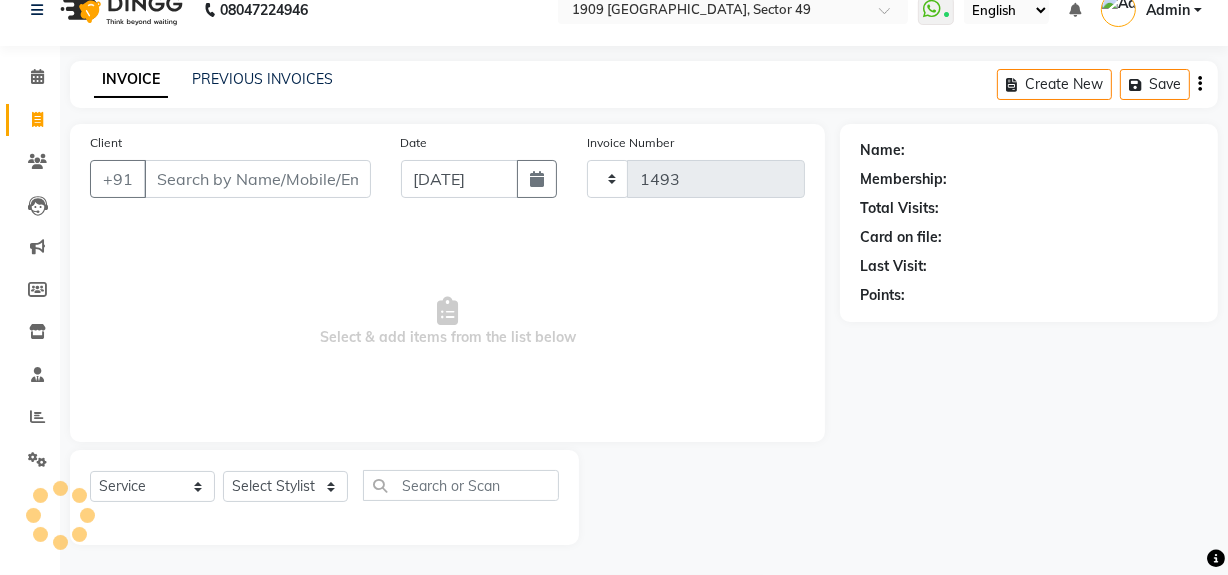select on "6923" 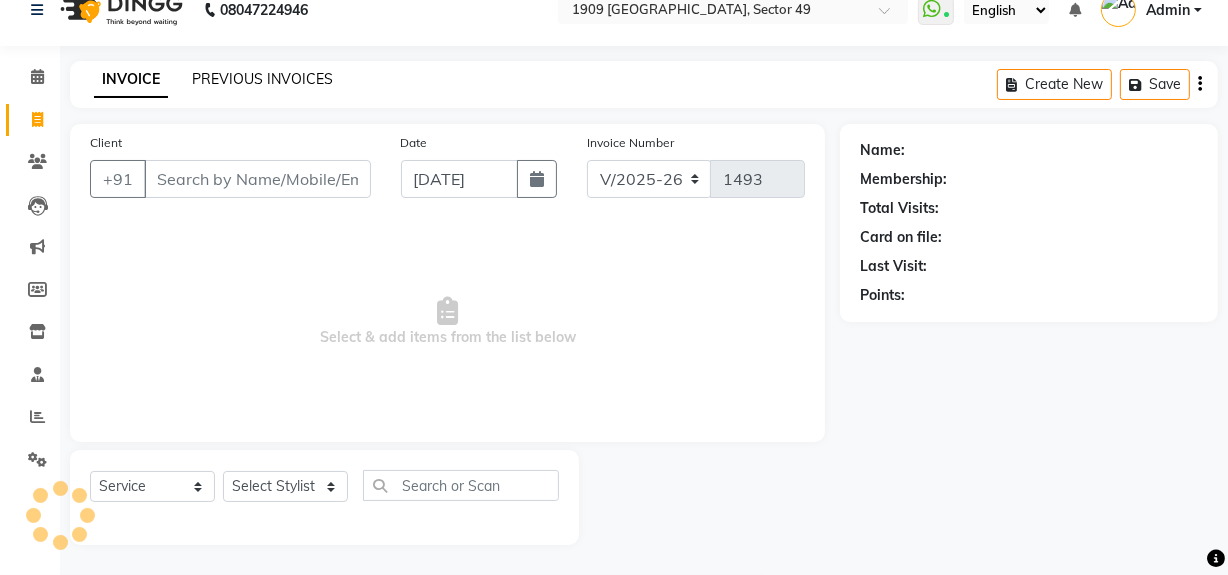 click on "PREVIOUS INVOICES" 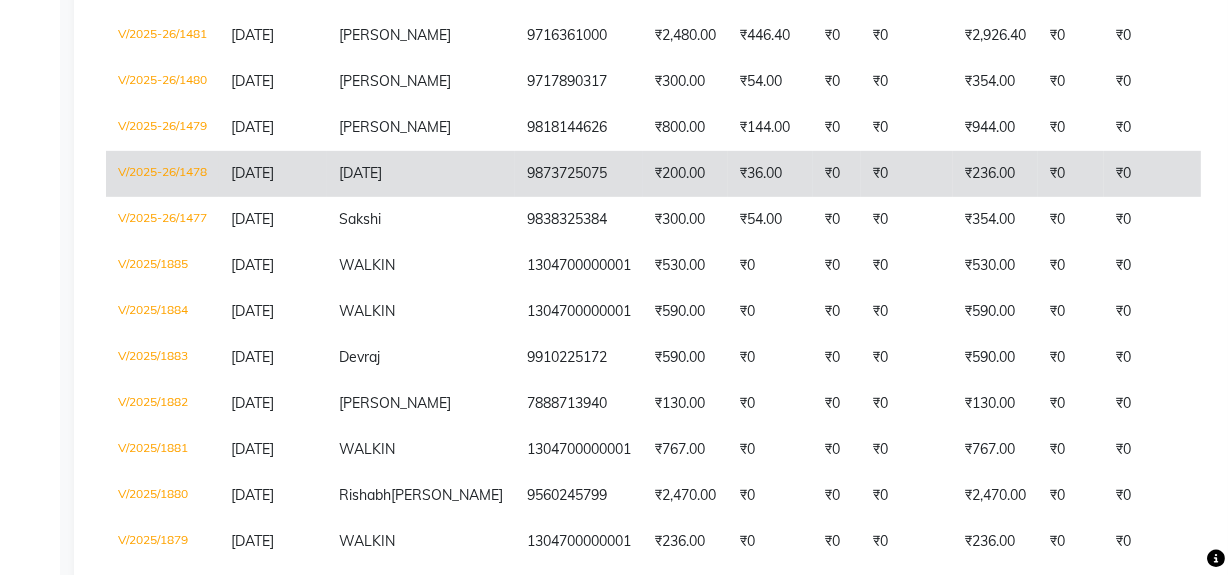 scroll, scrollTop: 909, scrollLeft: 0, axis: vertical 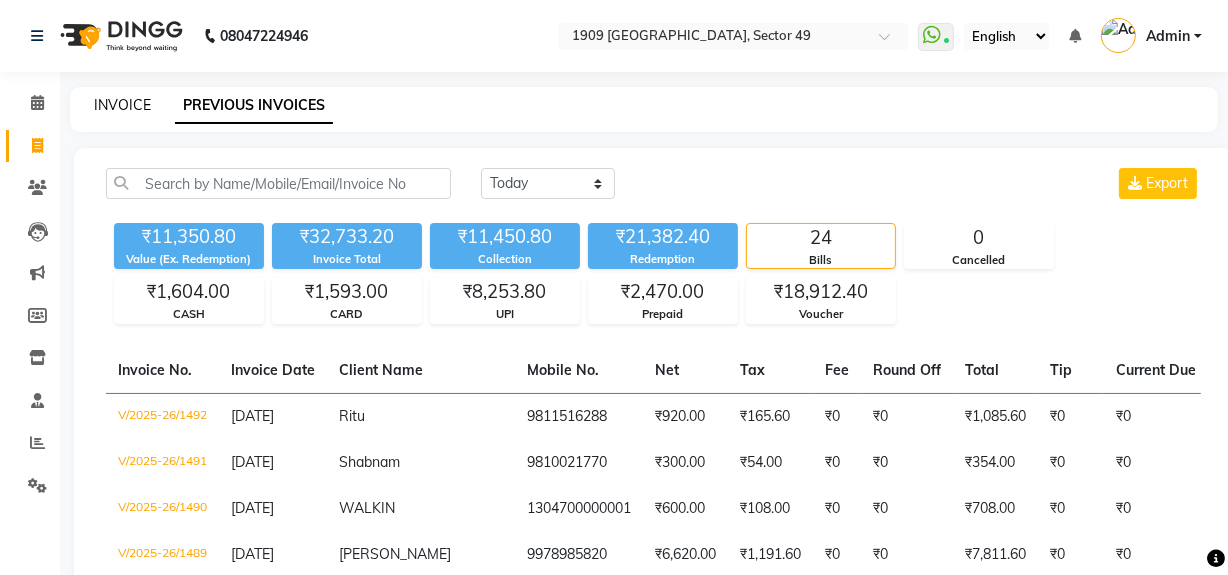 click on "INVOICE" 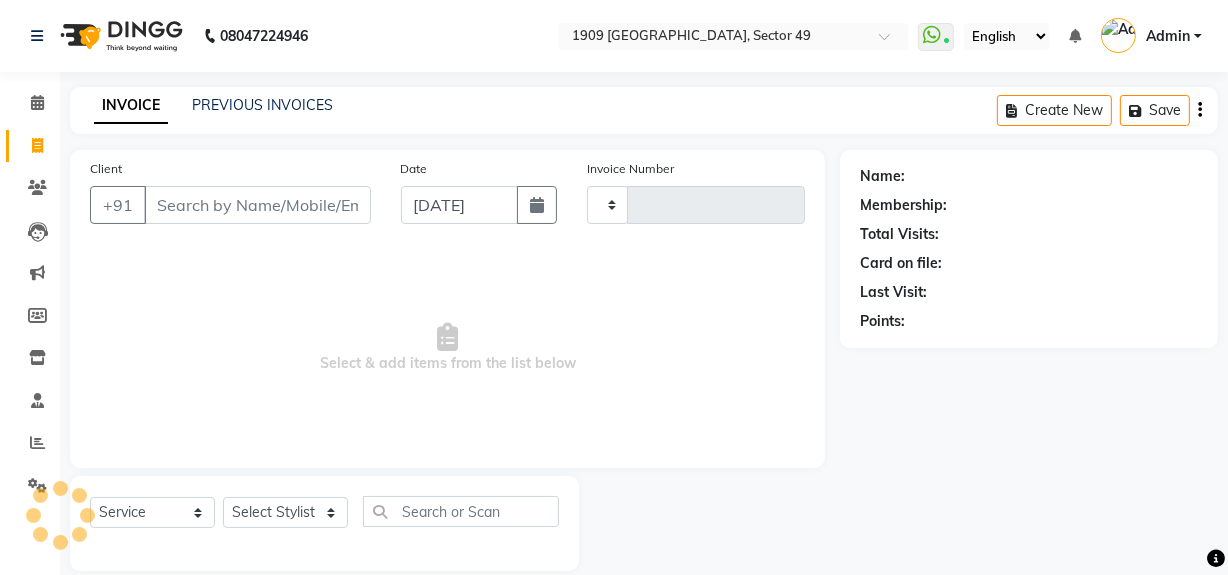 scroll, scrollTop: 26, scrollLeft: 0, axis: vertical 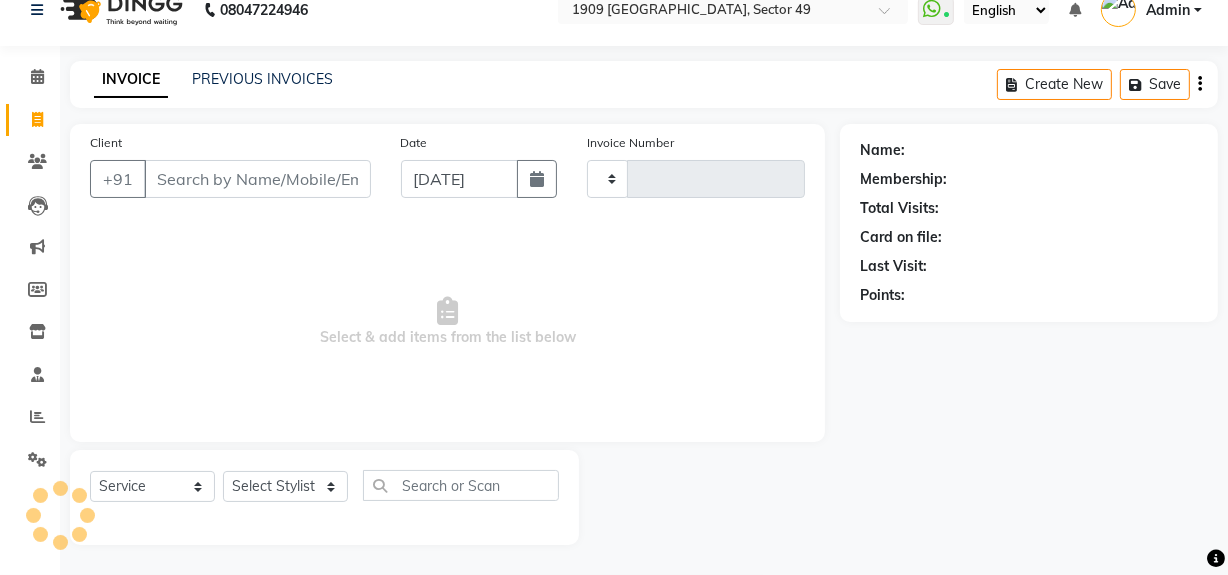 type on "1493" 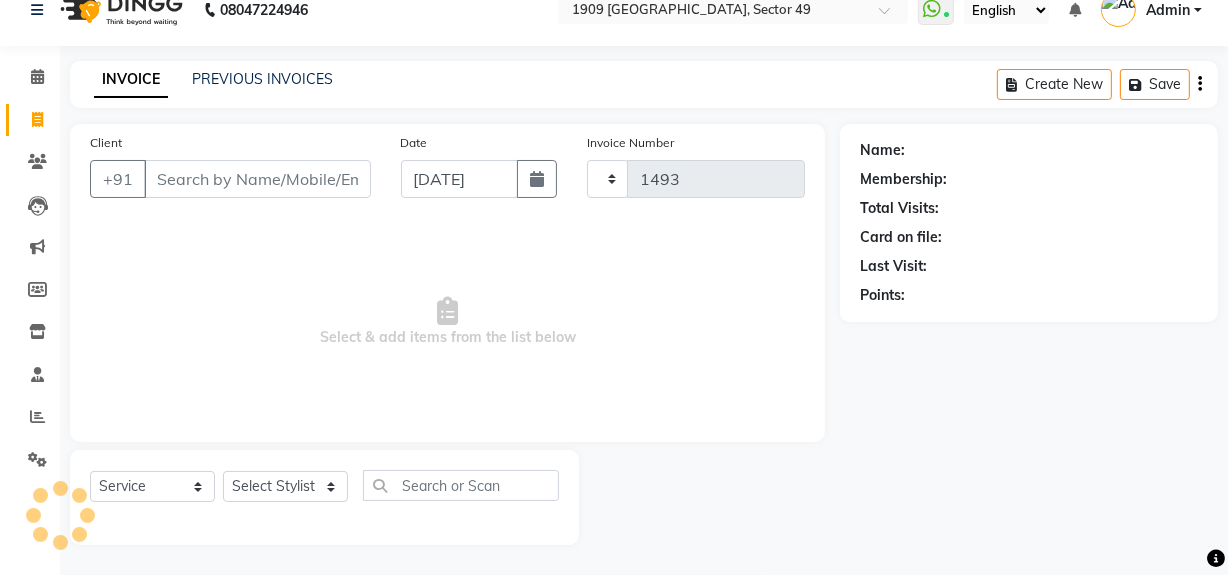 select on "6923" 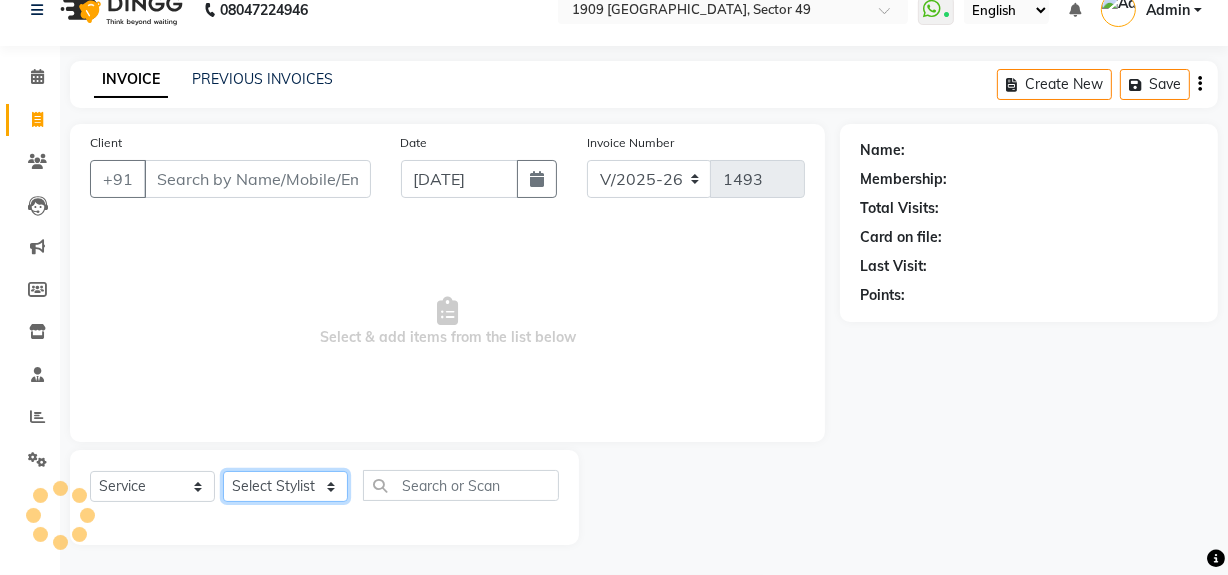 click on "Select Stylist" 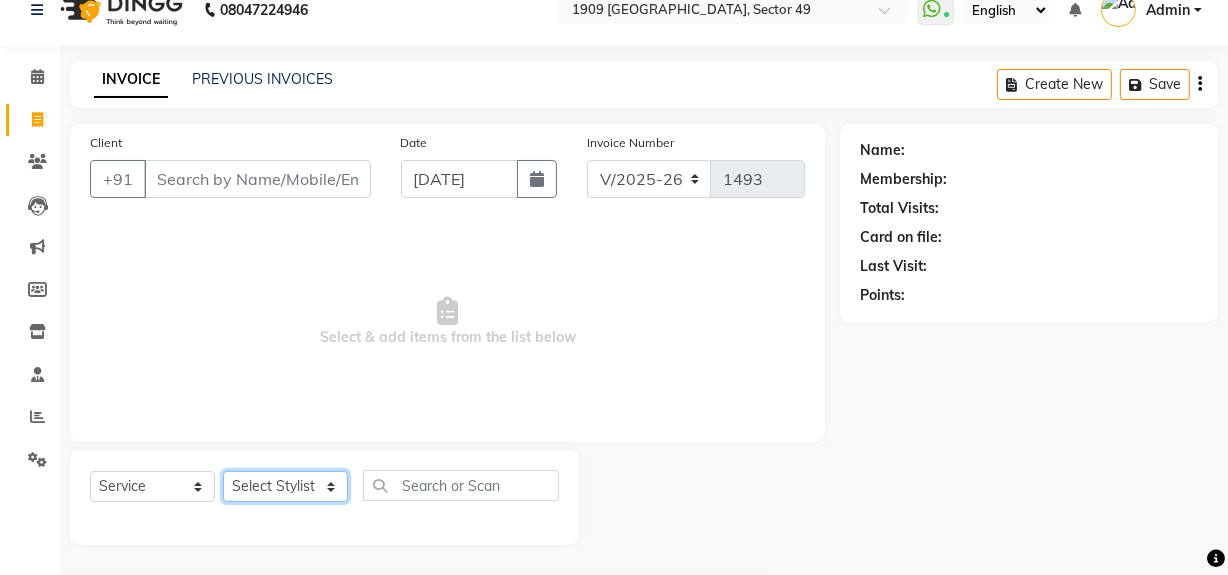 select on "57113" 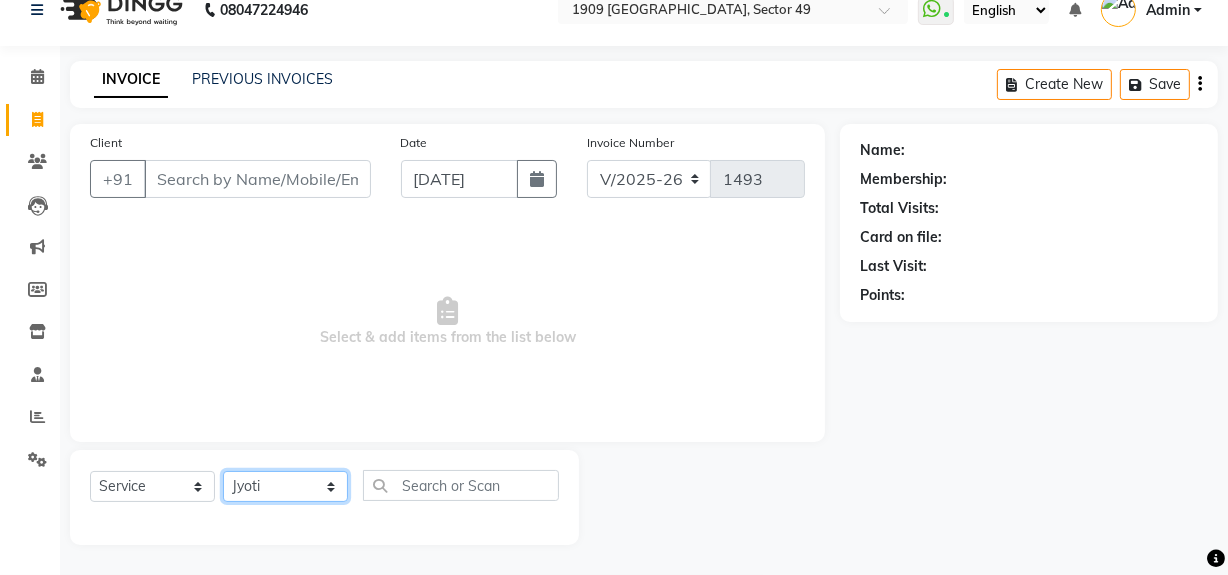 click on "Select Stylist [PERSON_NAME] [PERSON_NAME] House Sale Jyoti Nisha [PERSON_NAME] [PERSON_NAME] Veer [PERSON_NAME] Vishal" 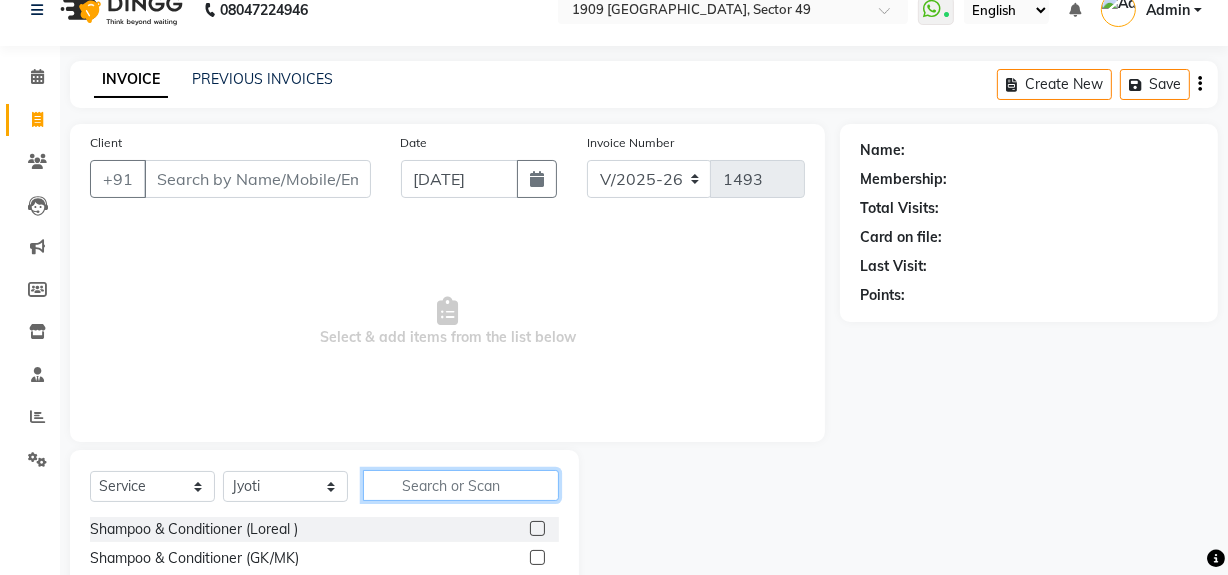click 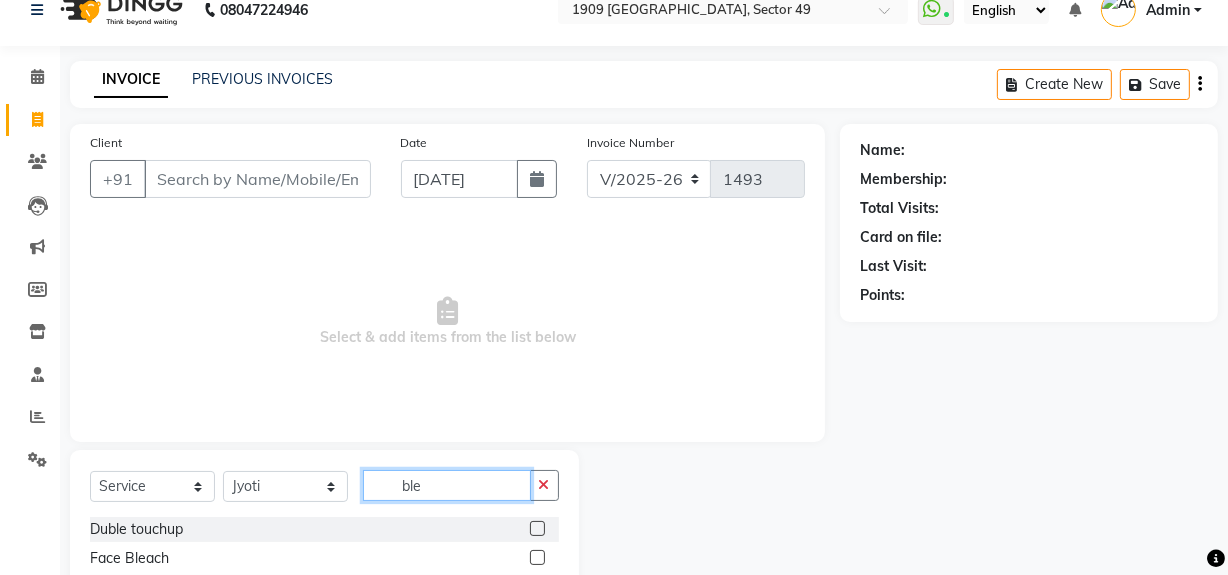 type on "ble" 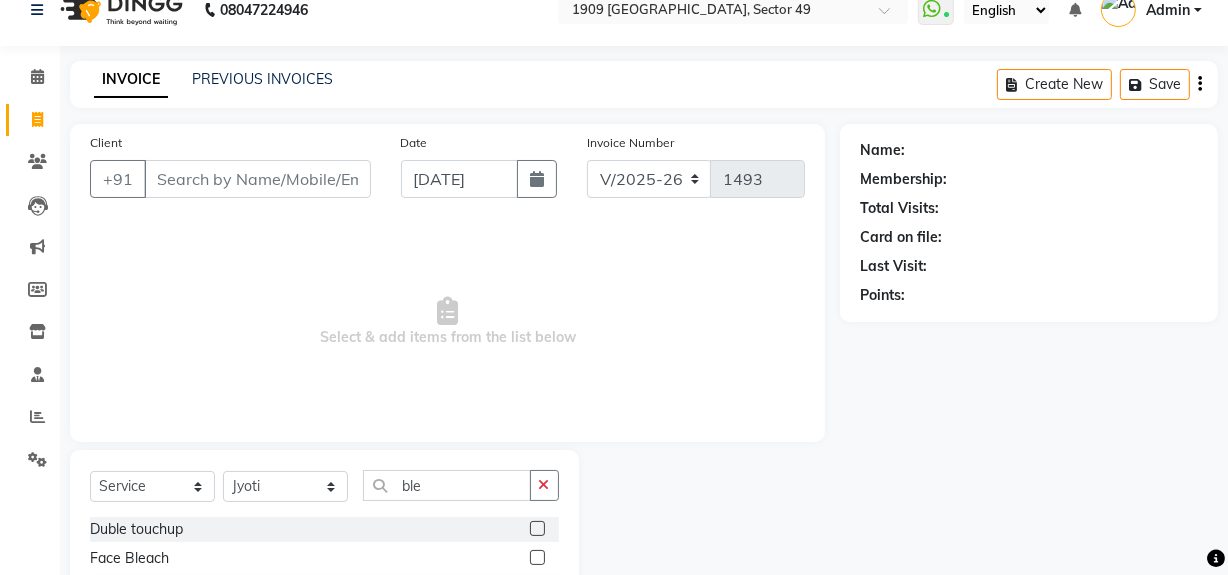 click 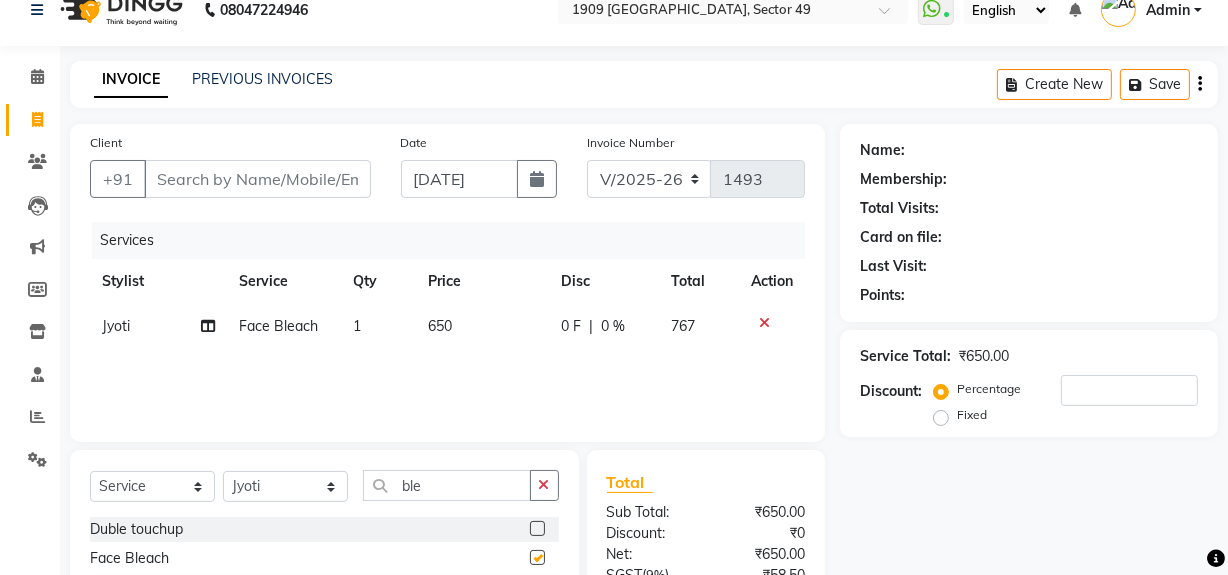 checkbox on "false" 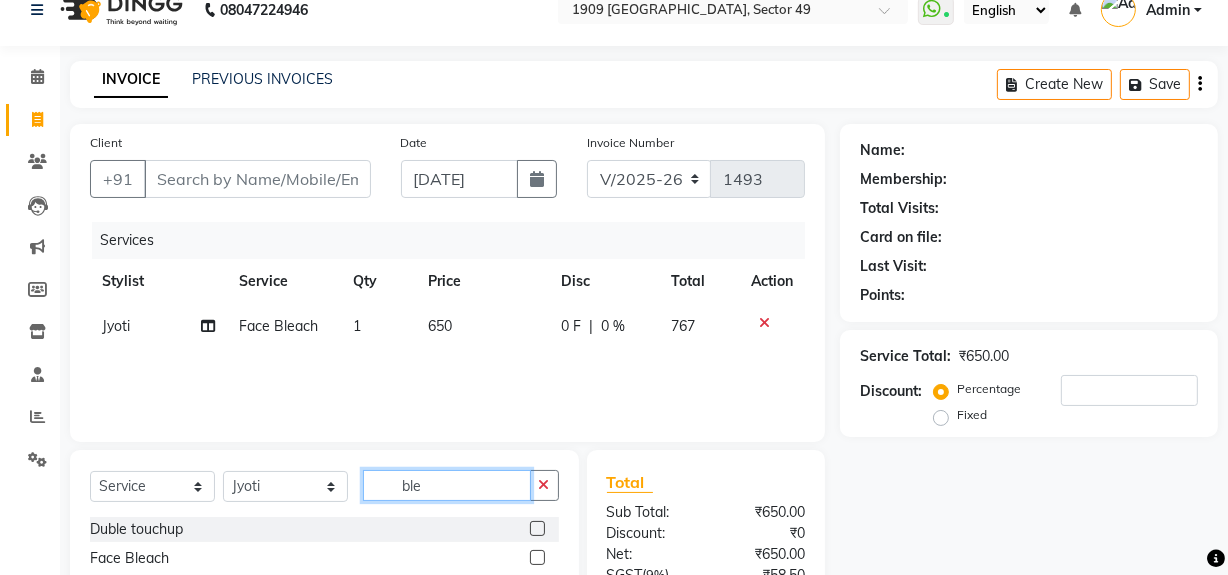 click on "ble" 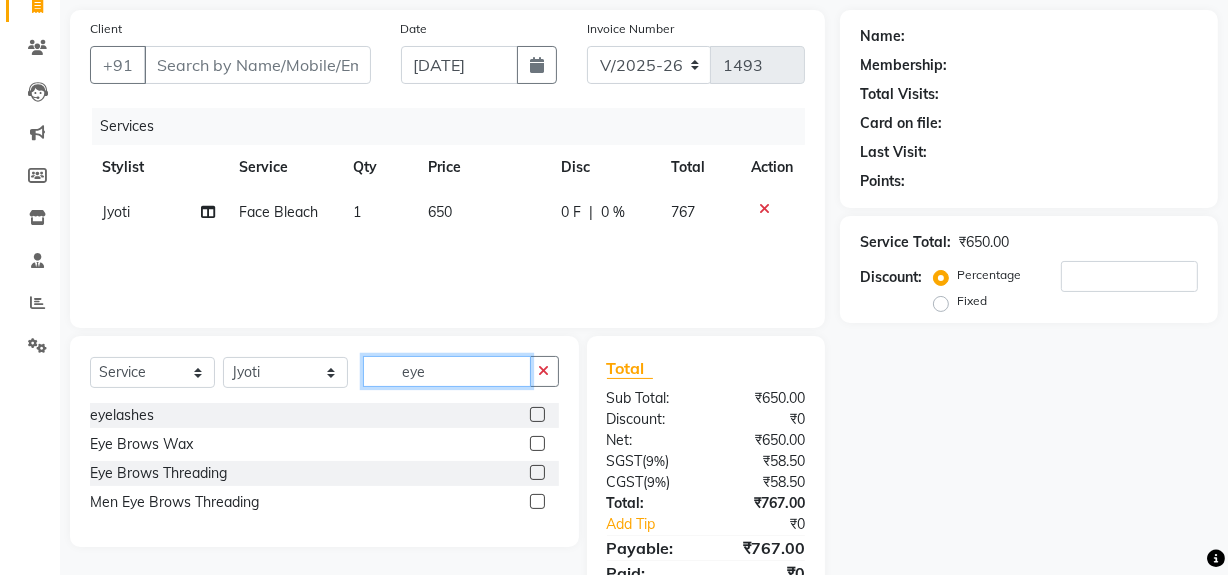 scroll, scrollTop: 225, scrollLeft: 0, axis: vertical 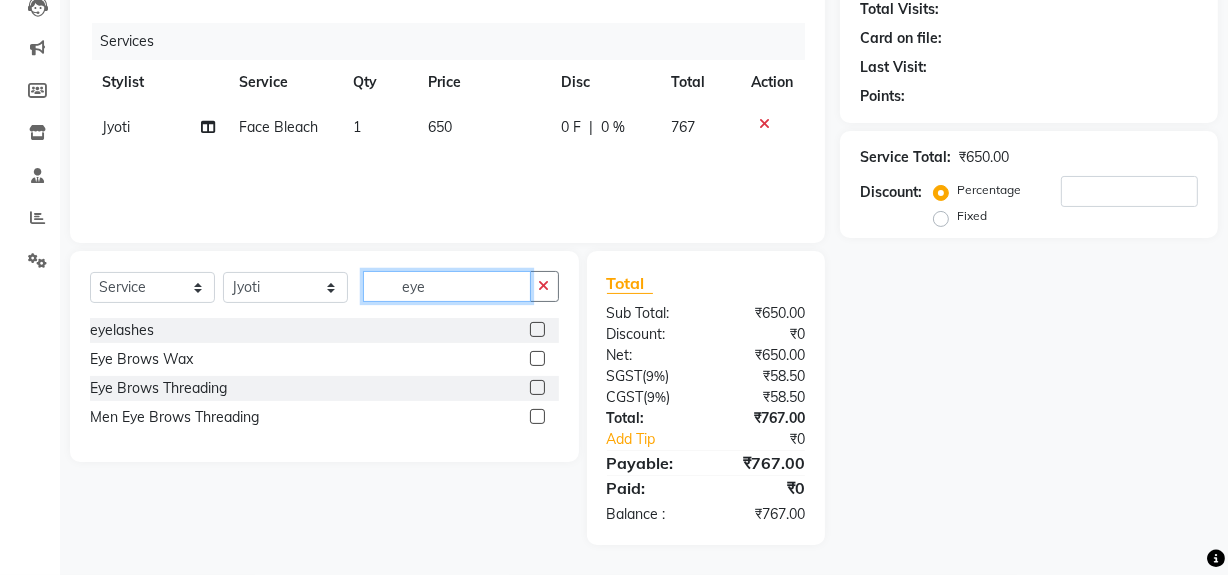 type on "eye" 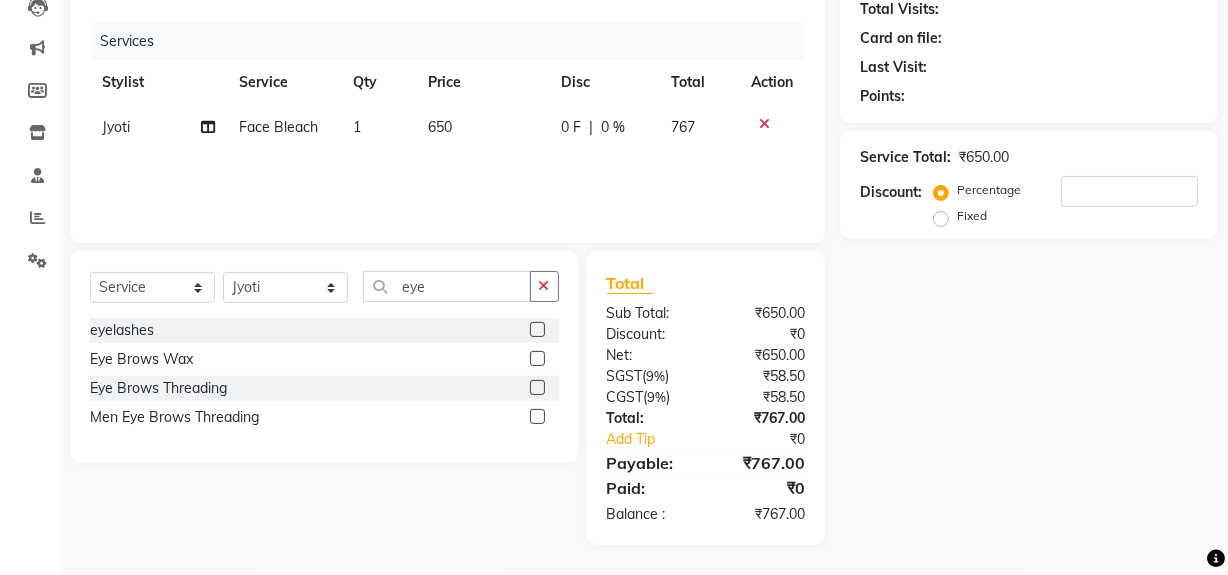 click 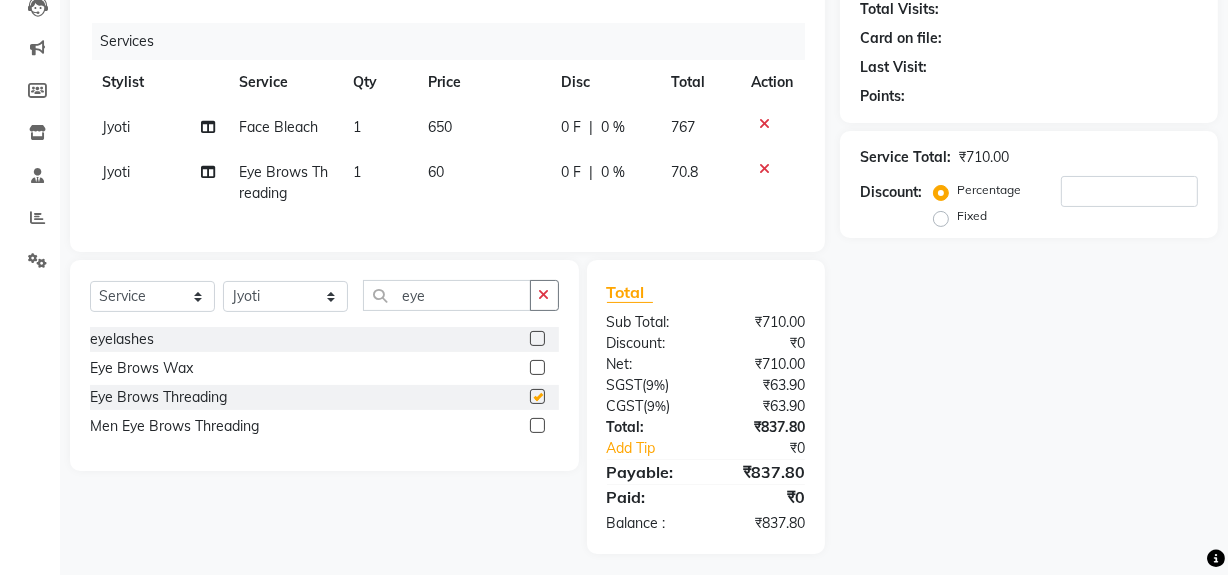checkbox on "false" 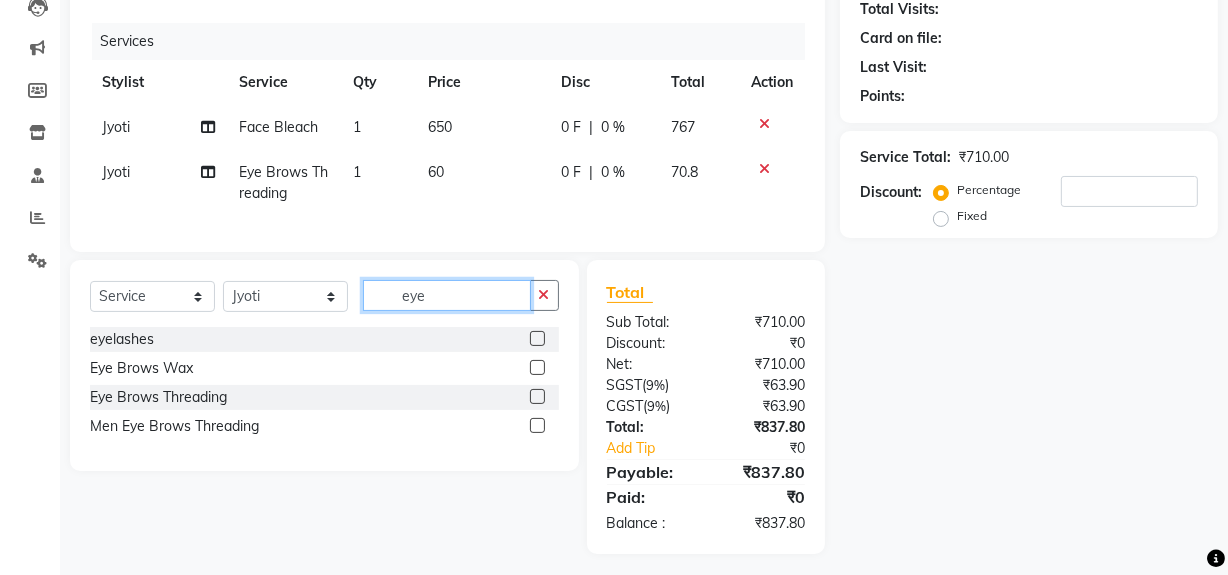 click on "eye" 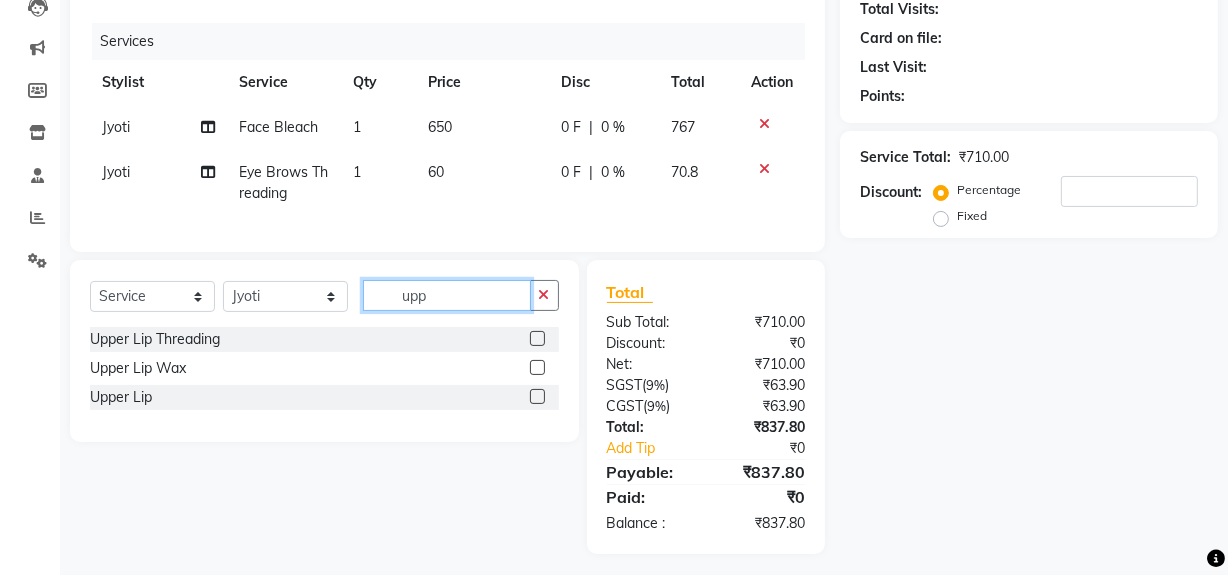 type on "upp" 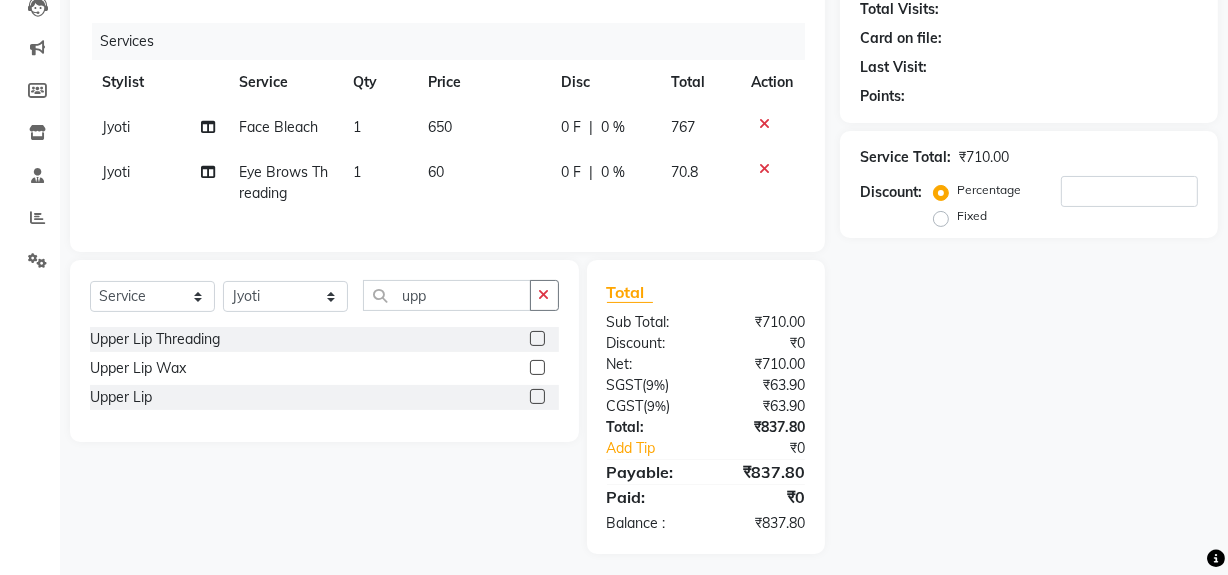 click 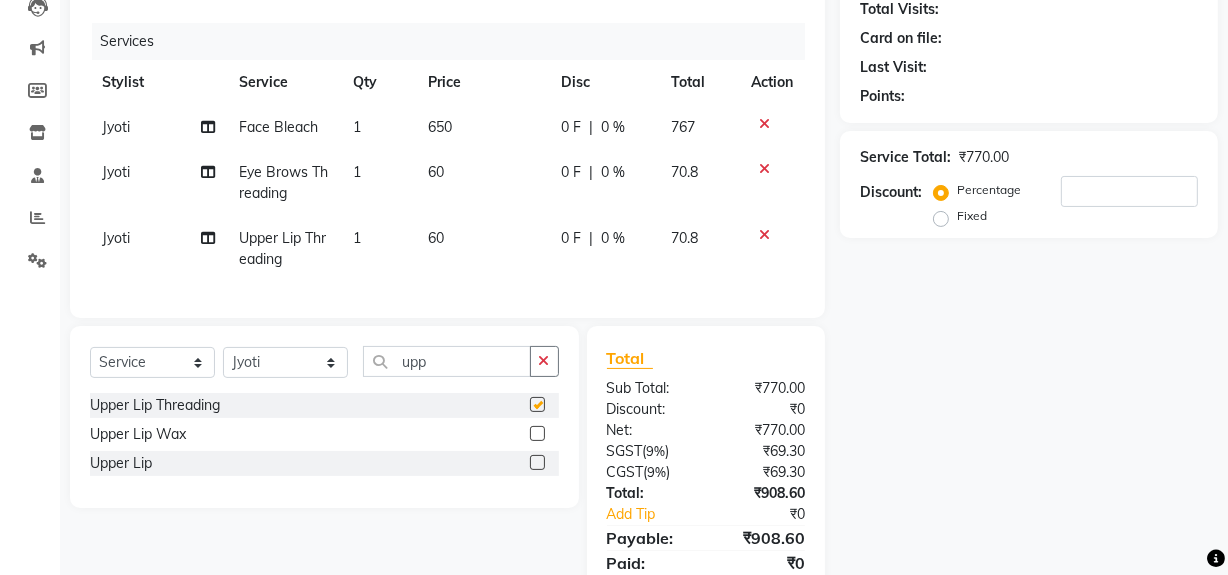 checkbox on "false" 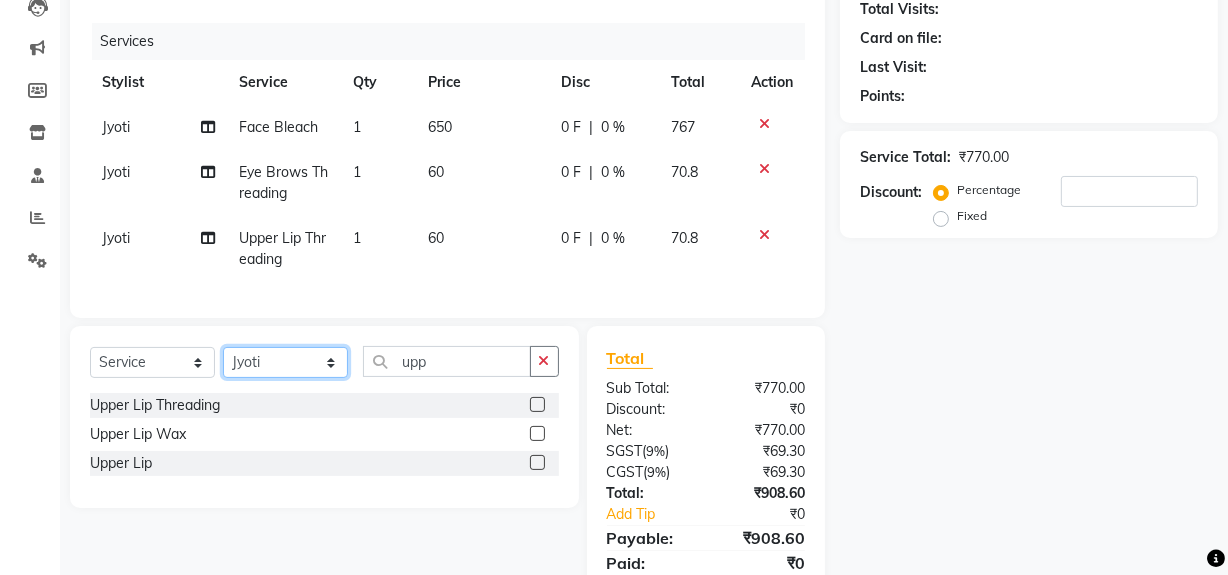 click on "Select Stylist [PERSON_NAME] [PERSON_NAME] House Sale Jyoti Nisha [PERSON_NAME] [PERSON_NAME] Veer [PERSON_NAME] Vishal" 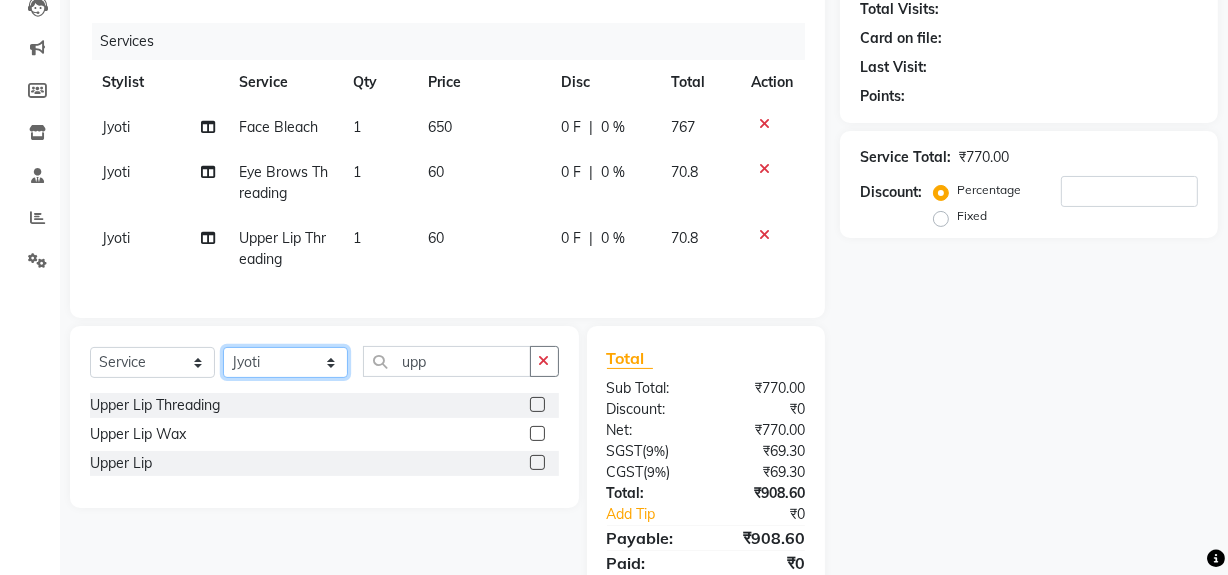 select on "57120" 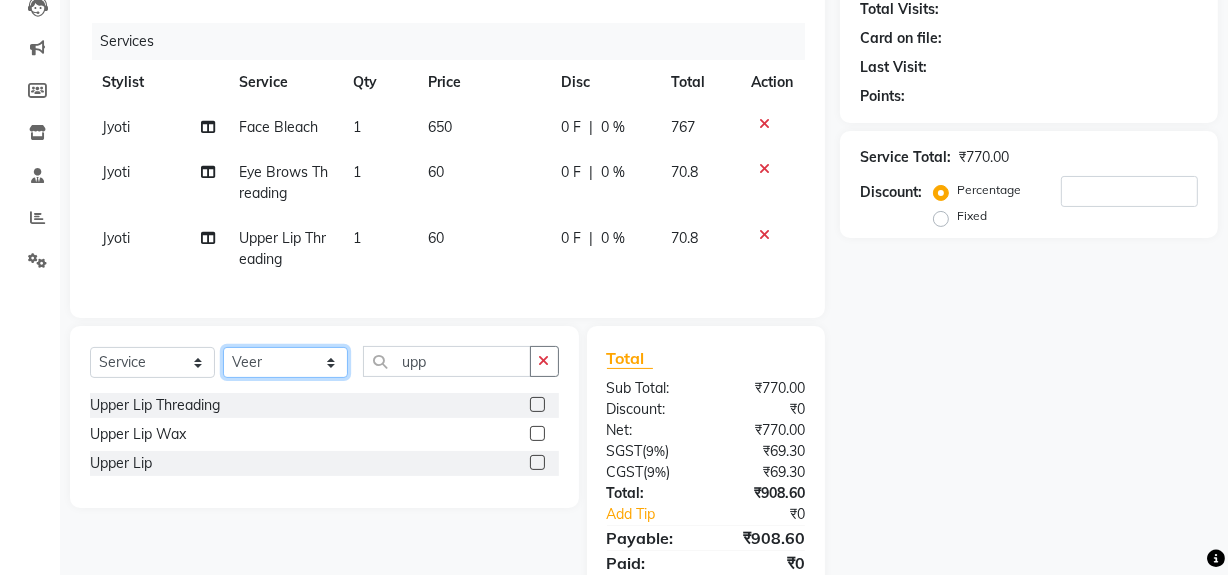click on "Select Stylist [PERSON_NAME] [PERSON_NAME] House Sale Jyoti Nisha [PERSON_NAME] [PERSON_NAME] Veer [PERSON_NAME] Vishal" 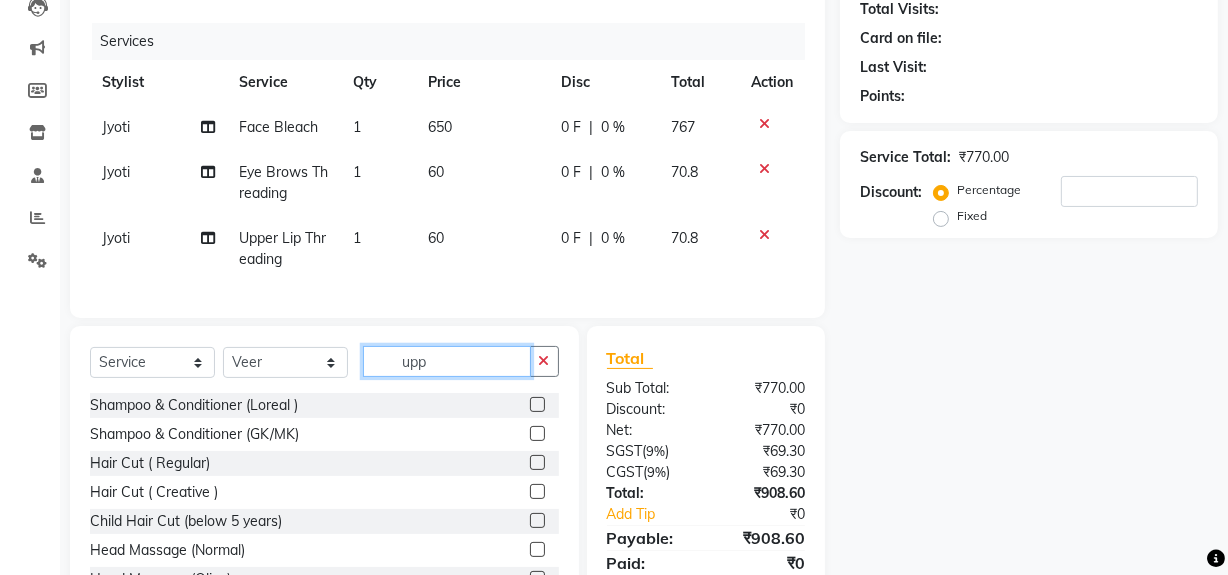 click on "upp" 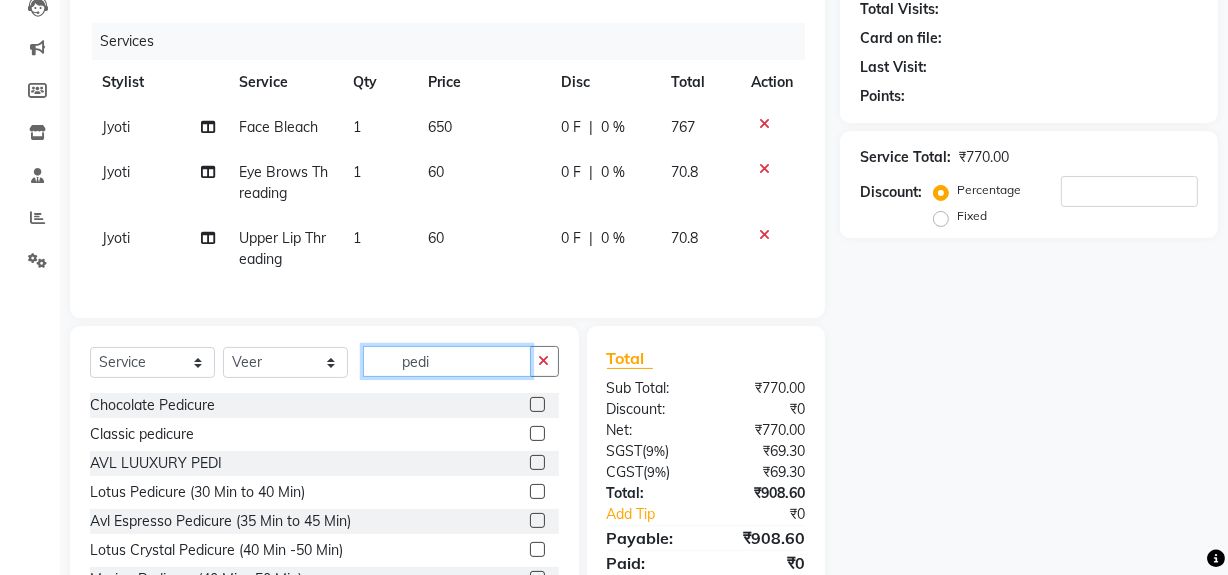 type on "pedi" 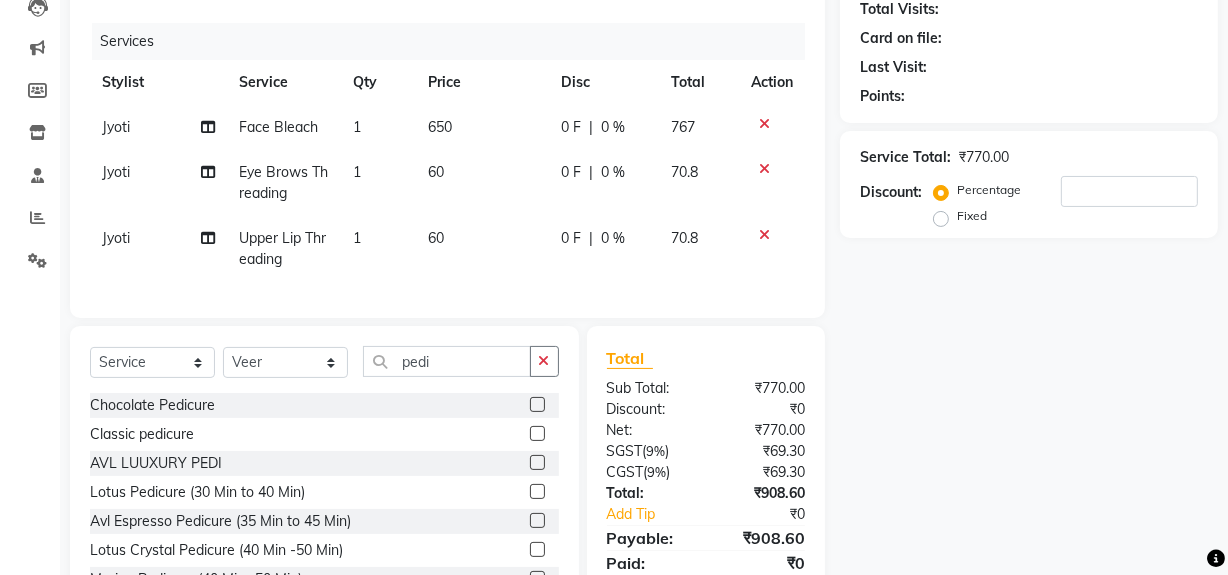 click 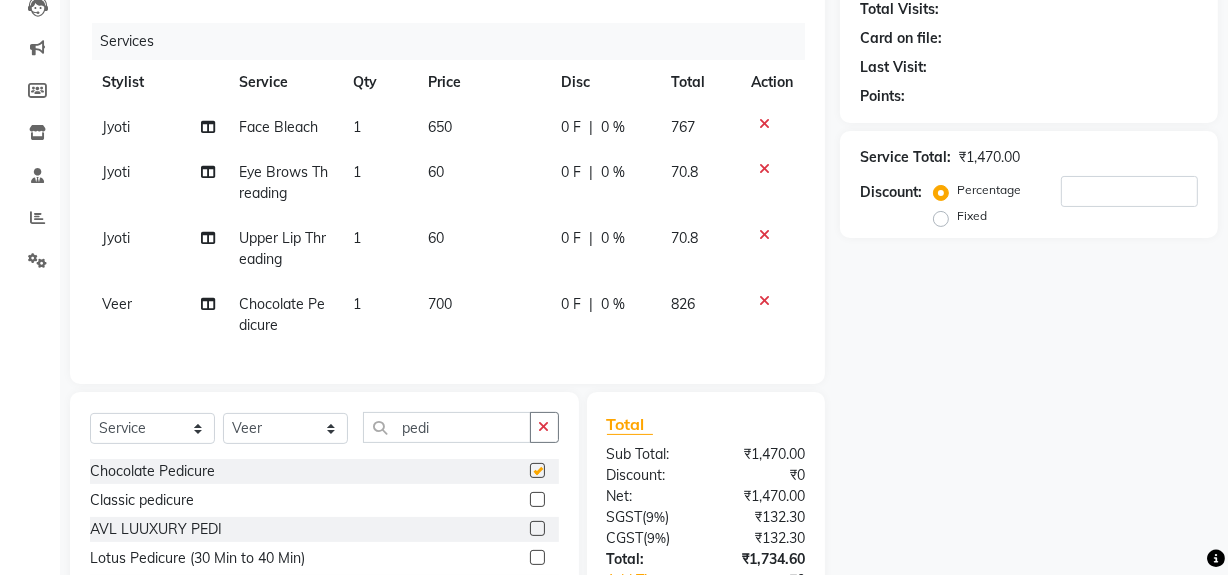 checkbox on "false" 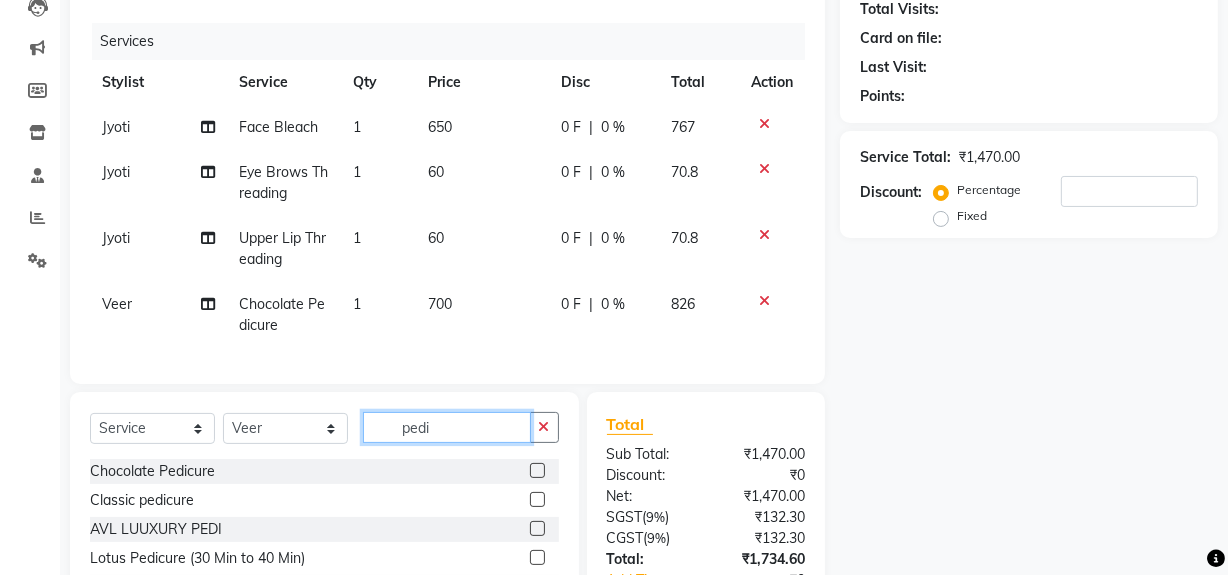 click on "pedi" 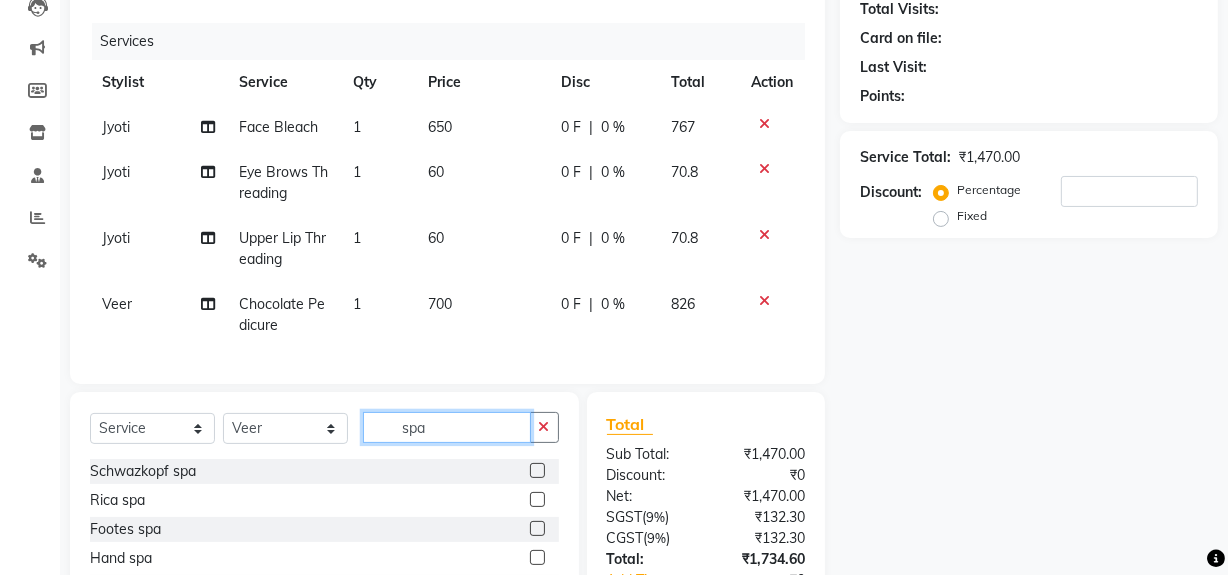 type on "spa" 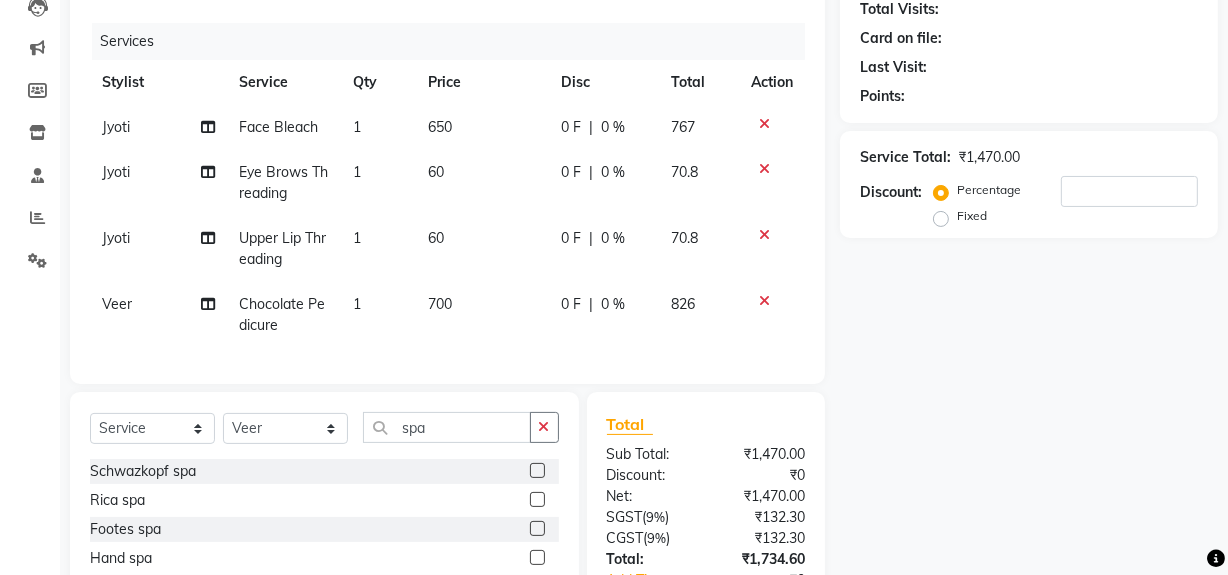 click 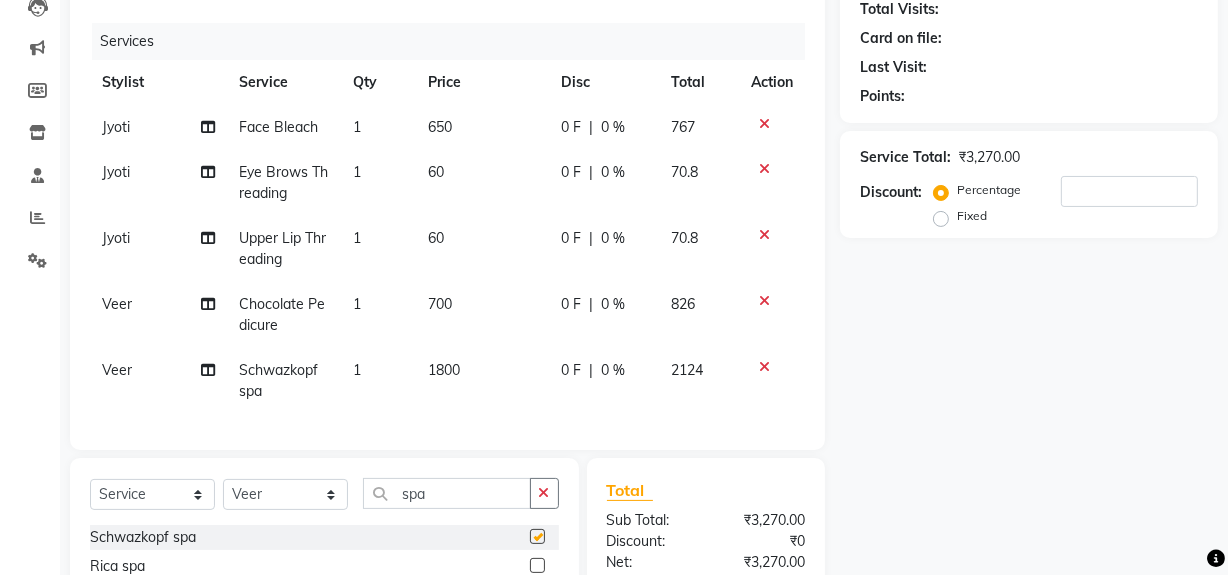 checkbox on "false" 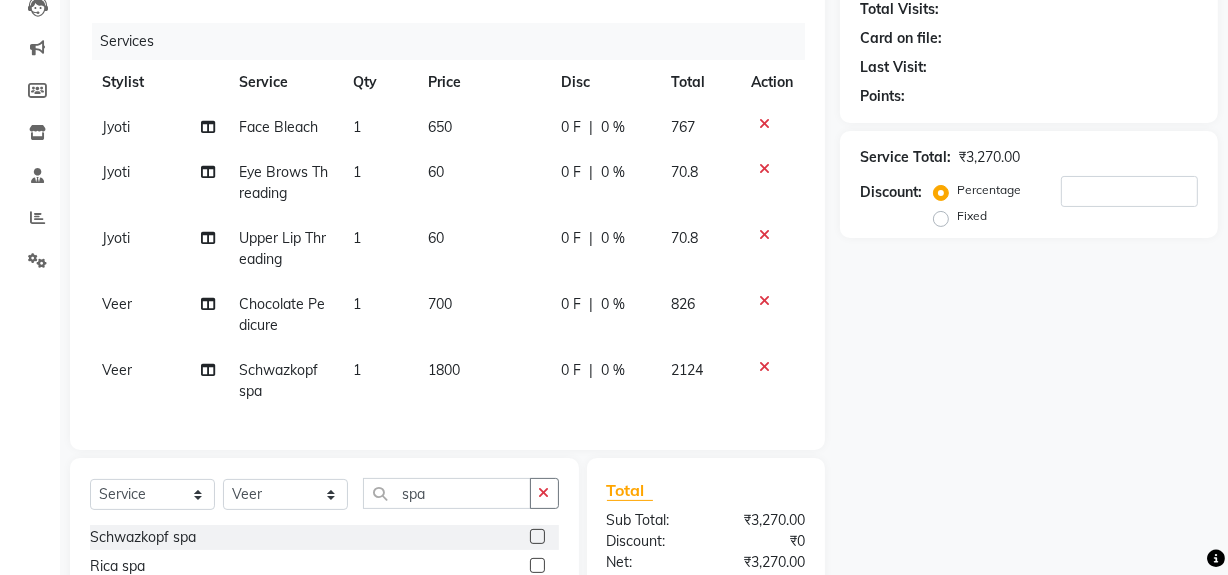 click on "Name: Membership: Total Visits: Card on file: Last Visit:  Points:  Service Total:  ₹3,270.00  Discount:  Percentage   Fixed" 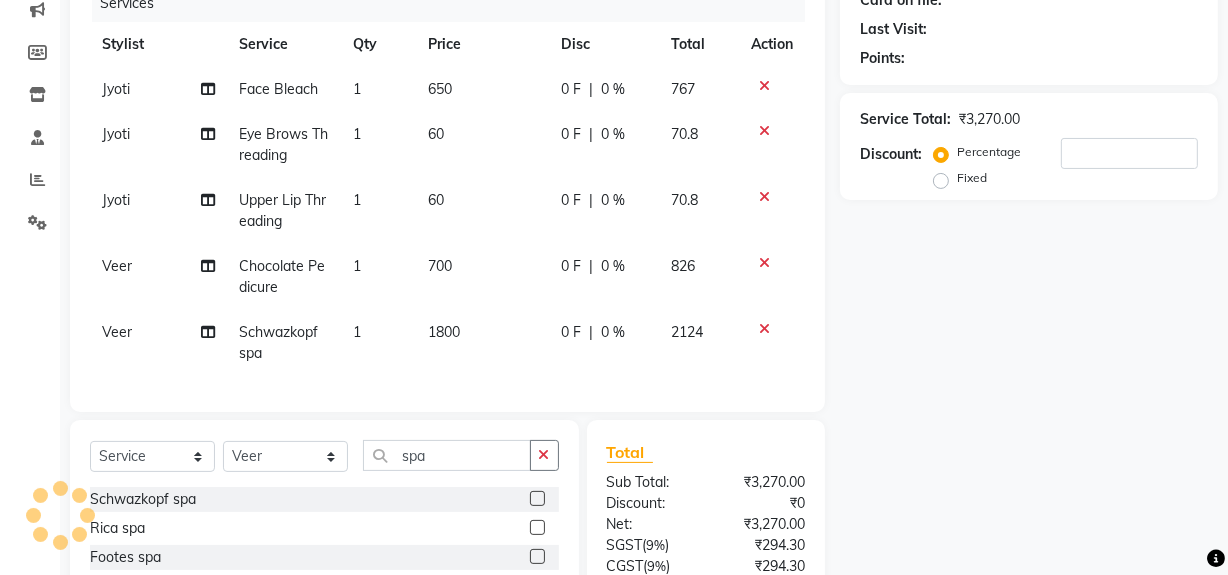 scroll, scrollTop: 314, scrollLeft: 0, axis: vertical 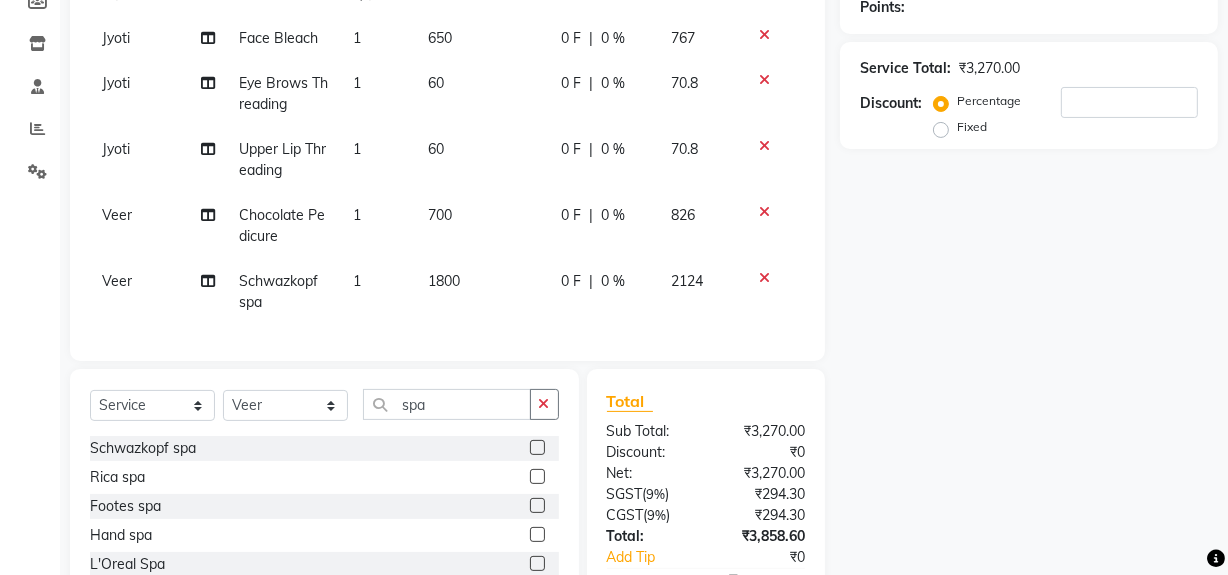 click on "Name: Membership: Total Visits: Card on file: Last Visit:  Points:  Service Total:  ₹3,270.00  Discount:  Percentage   Fixed" 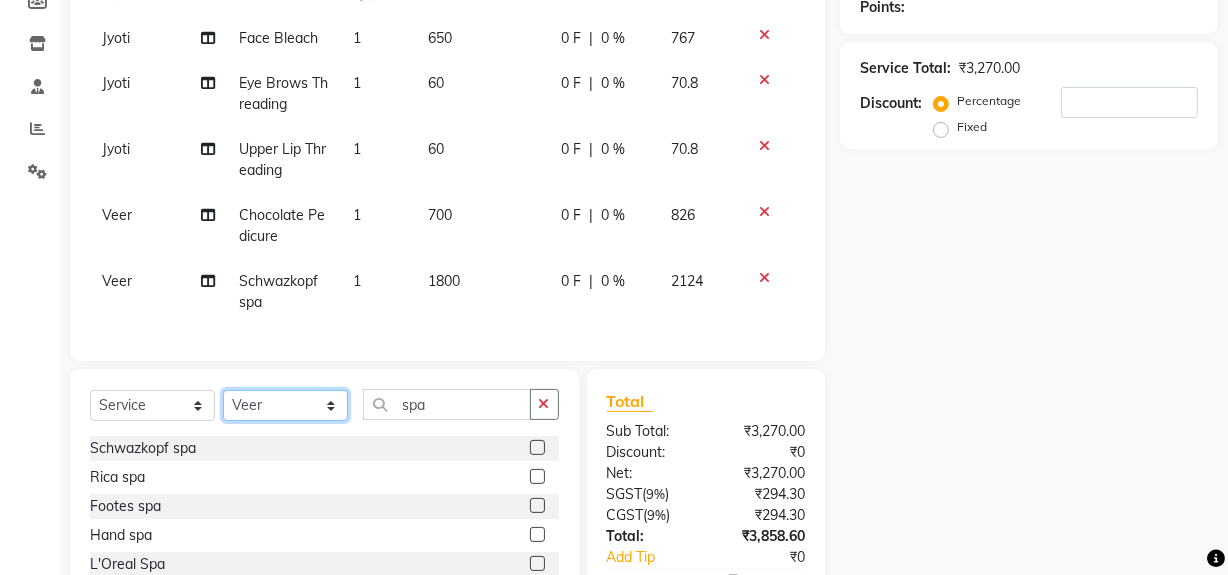 click on "Select Stylist [PERSON_NAME] [PERSON_NAME] House Sale Jyoti Nisha [PERSON_NAME] [PERSON_NAME] Veer [PERSON_NAME] Vishal" 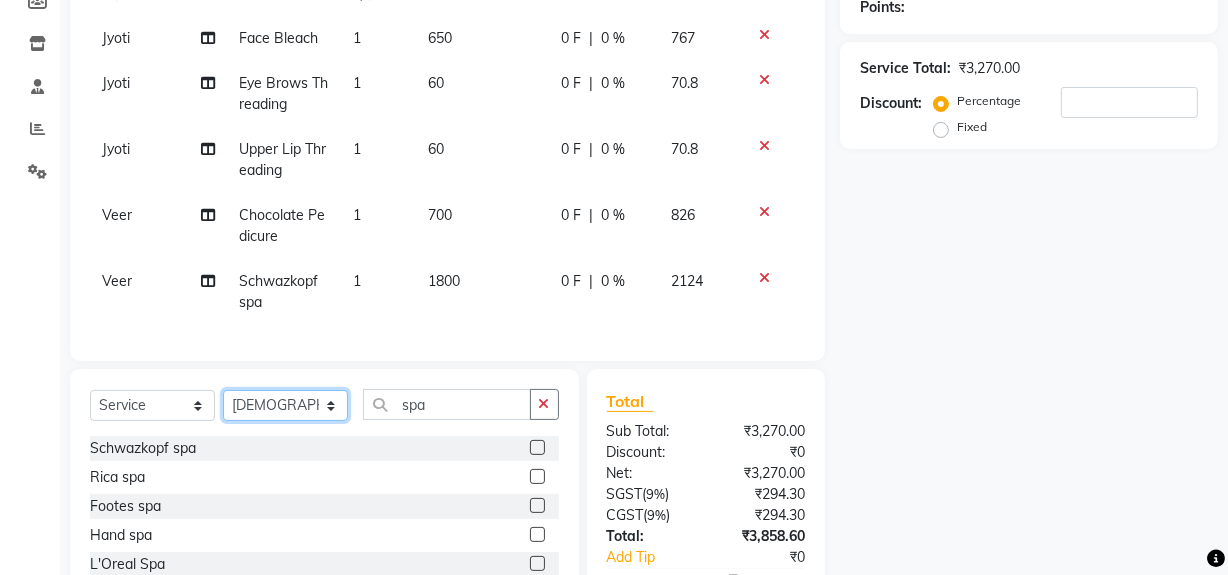 click on "Select Stylist [PERSON_NAME] [PERSON_NAME] House Sale Jyoti Nisha [PERSON_NAME] [PERSON_NAME] Veer [PERSON_NAME] Vishal" 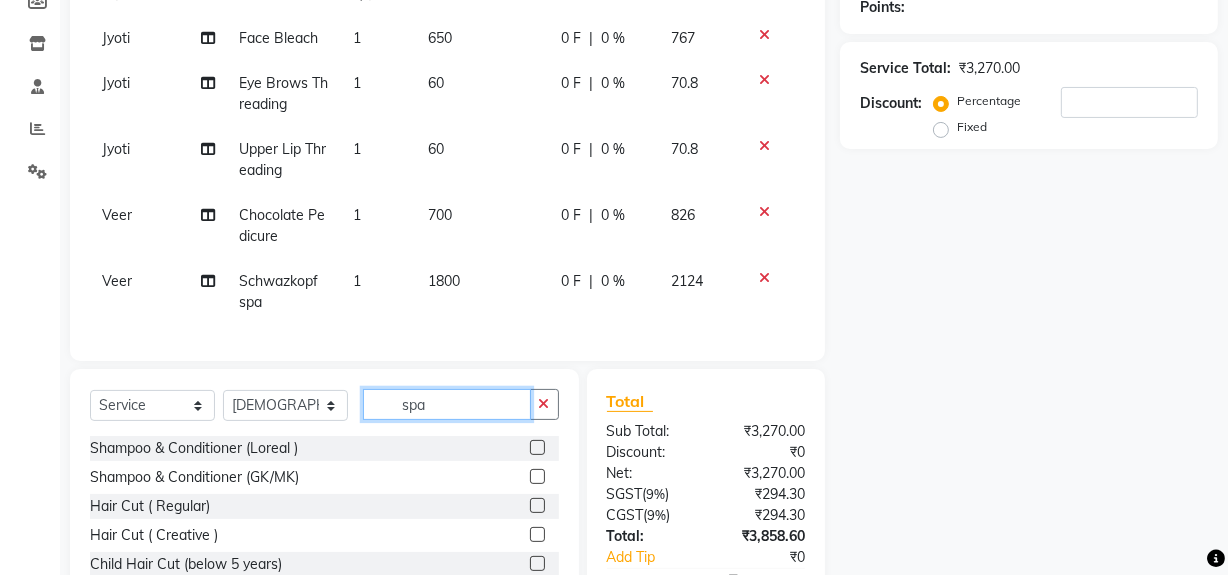 click on "spa" 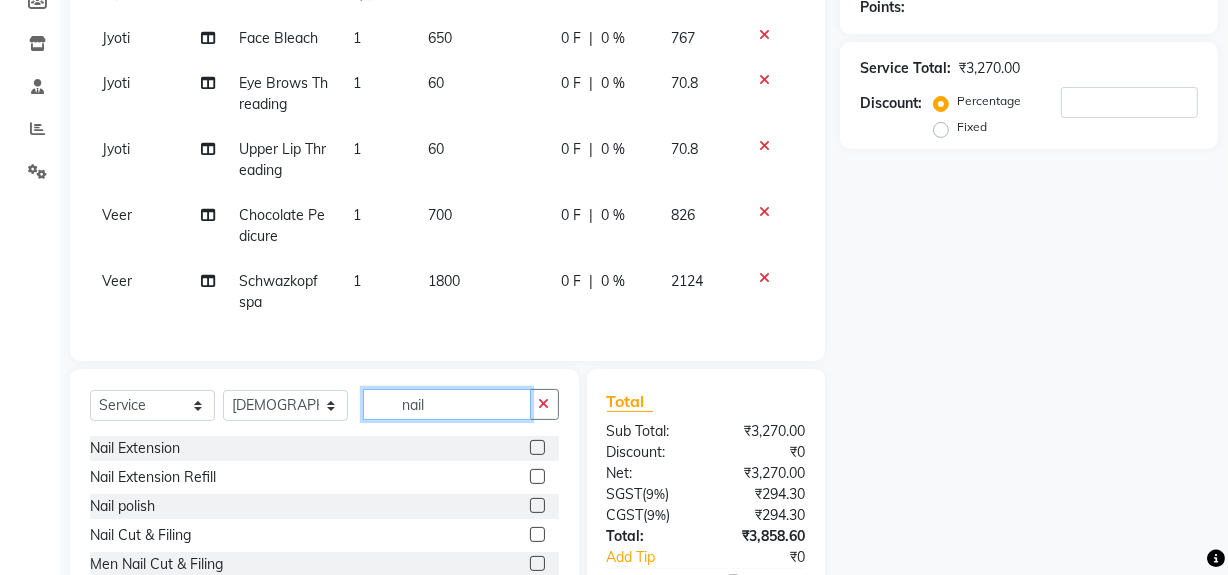 type on "nail" 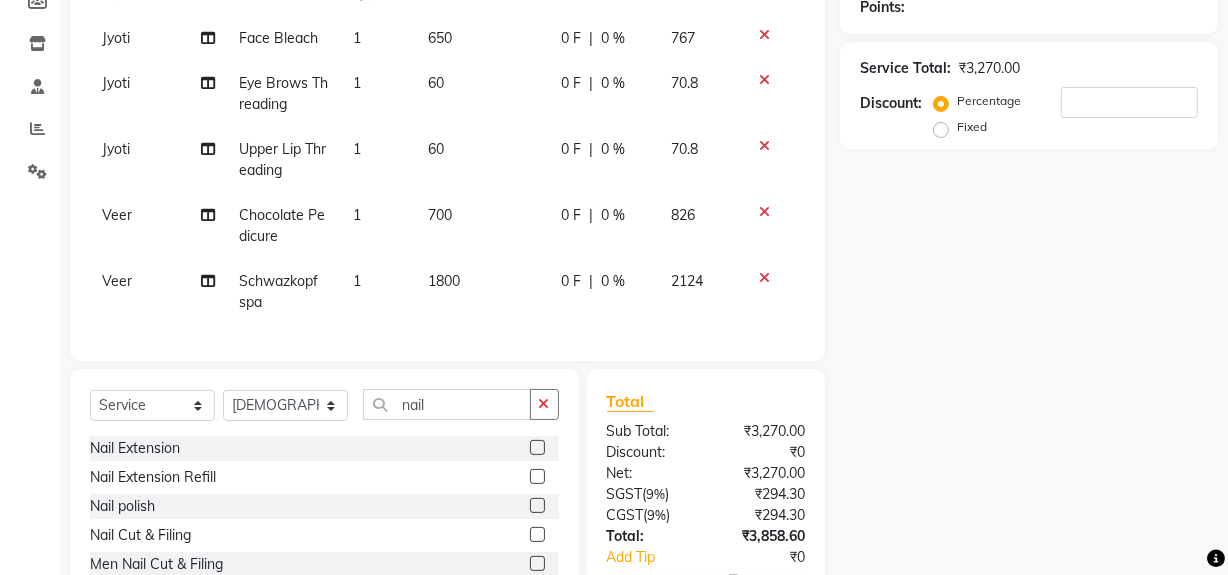 click 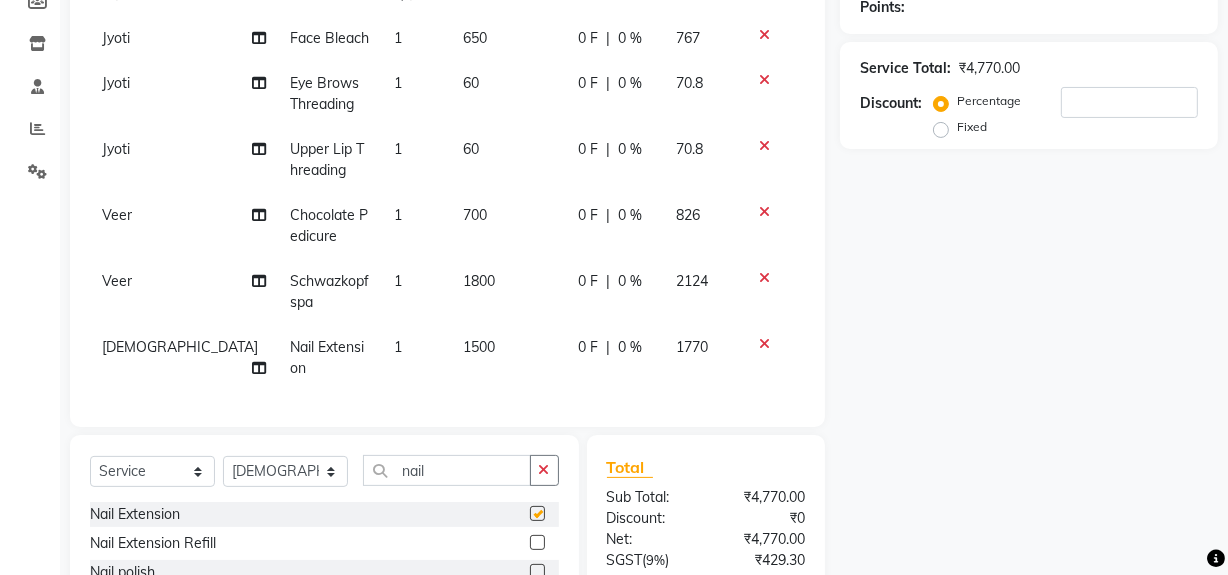 checkbox on "false" 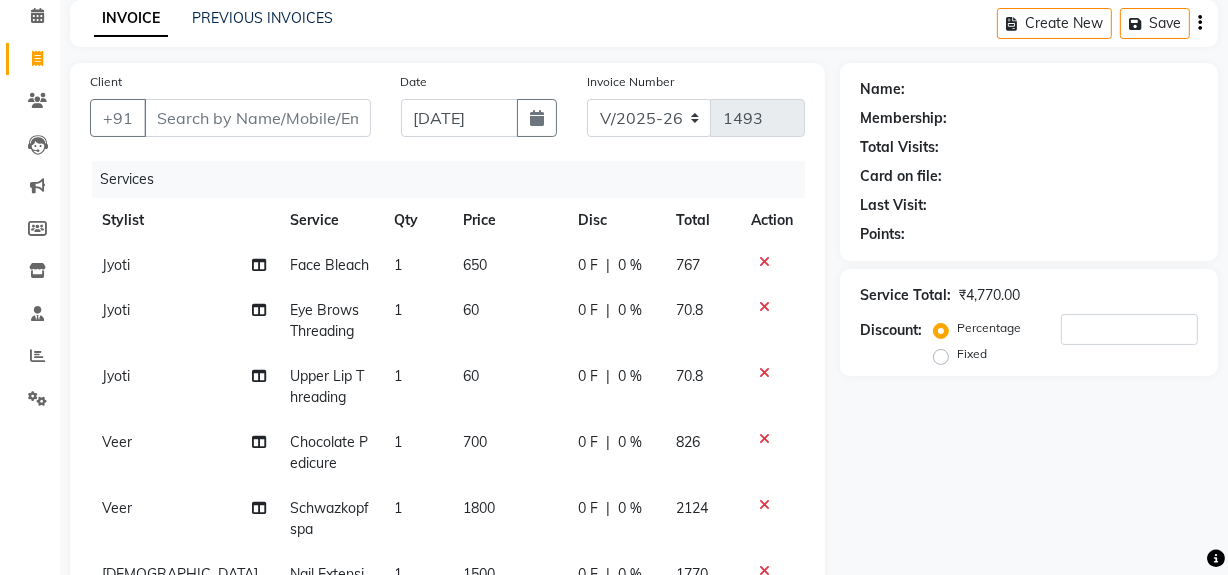 scroll, scrollTop: 67, scrollLeft: 0, axis: vertical 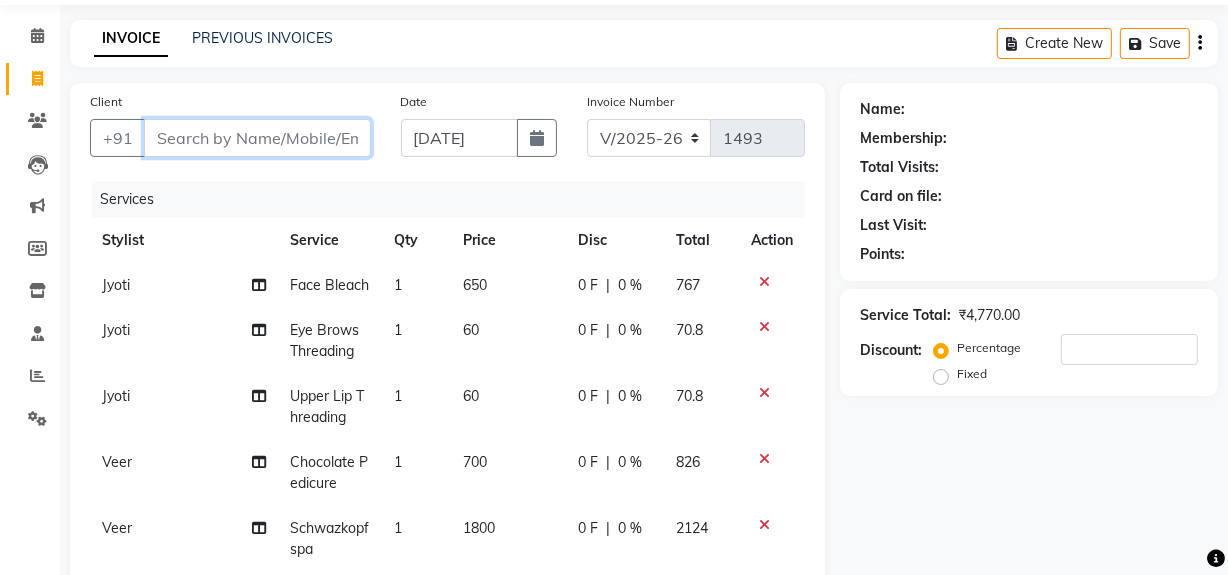 click on "Client" at bounding box center (257, 138) 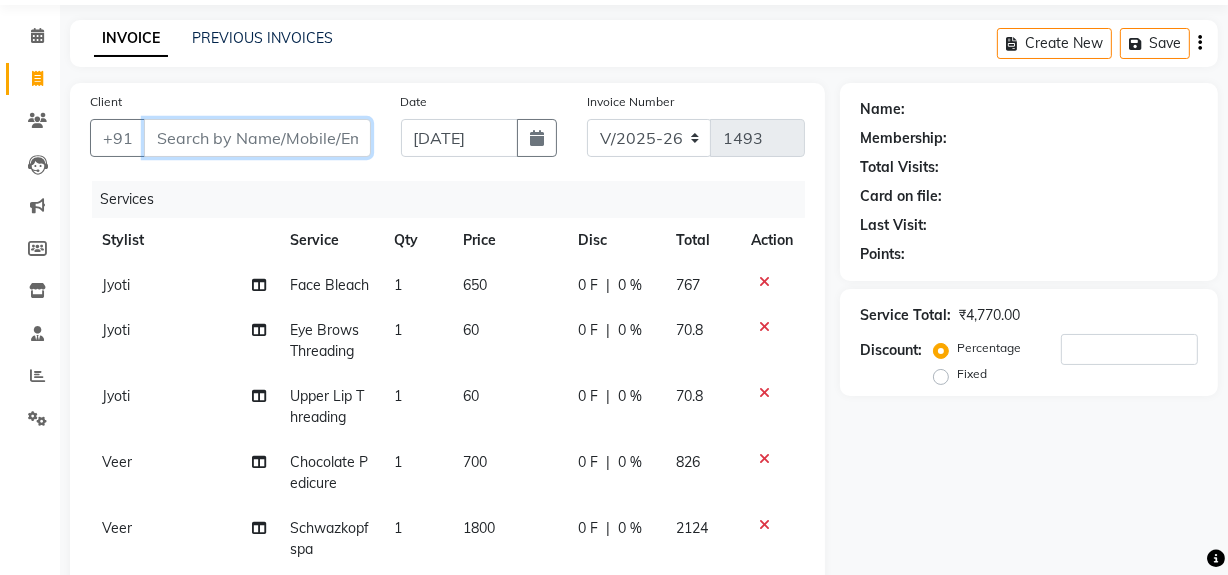 click on "Client" at bounding box center [257, 138] 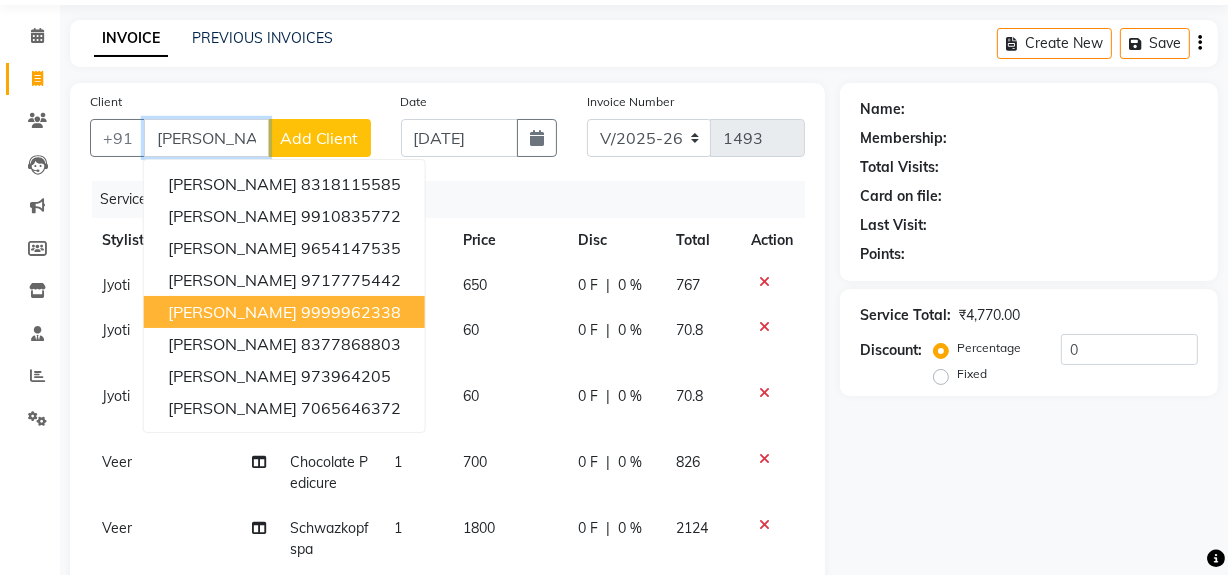 click on "Richa Rawat  9999962338" at bounding box center (284, 312) 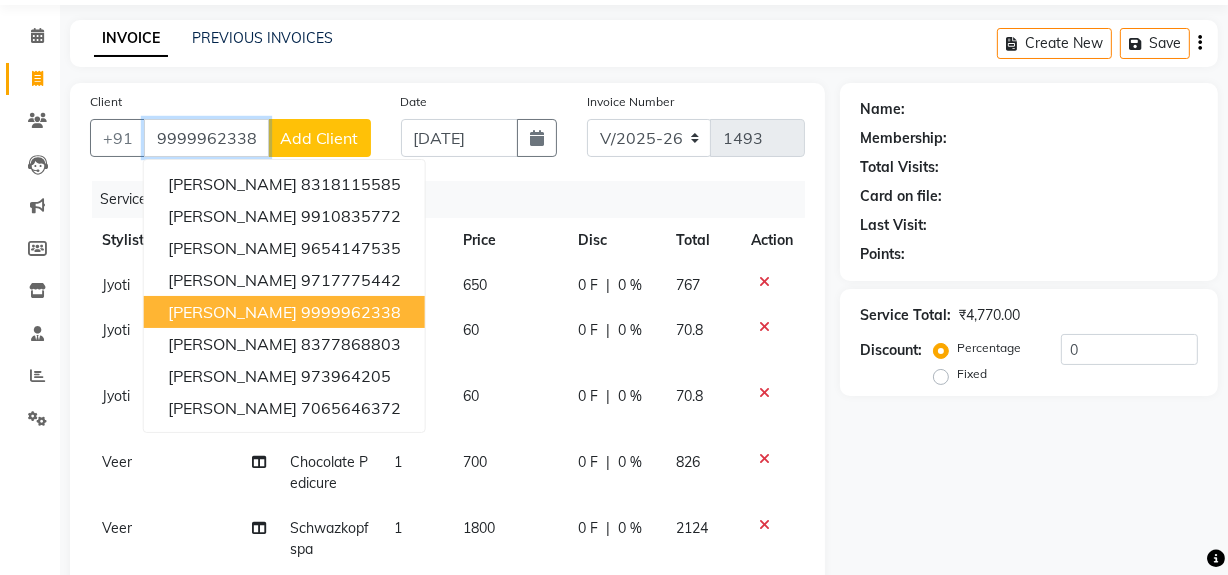 type on "9999962338" 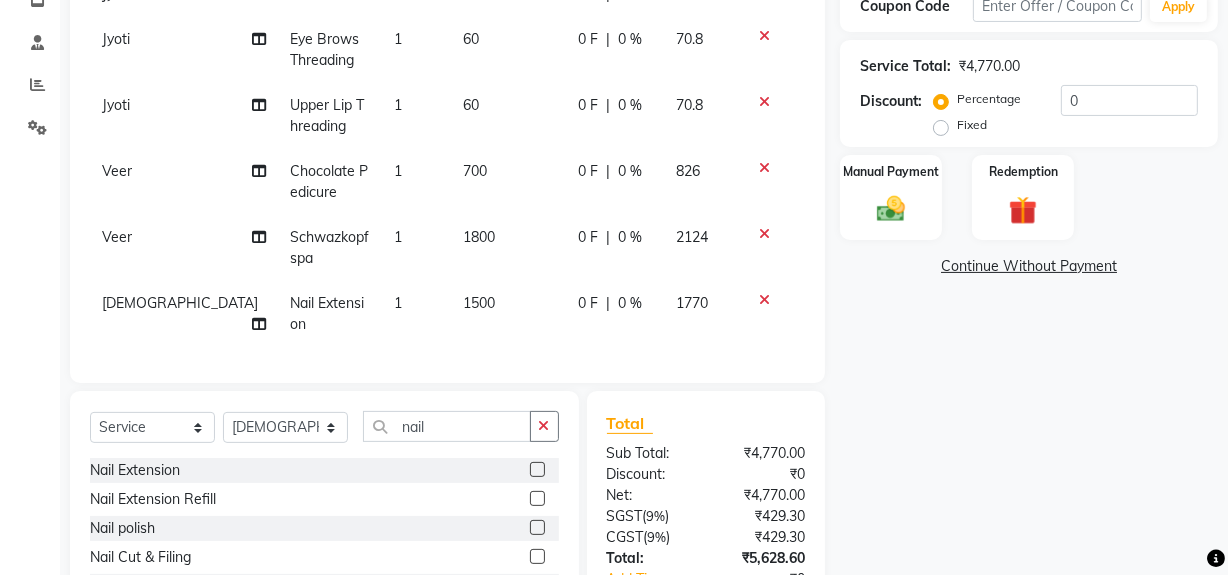 scroll, scrollTop: 356, scrollLeft: 0, axis: vertical 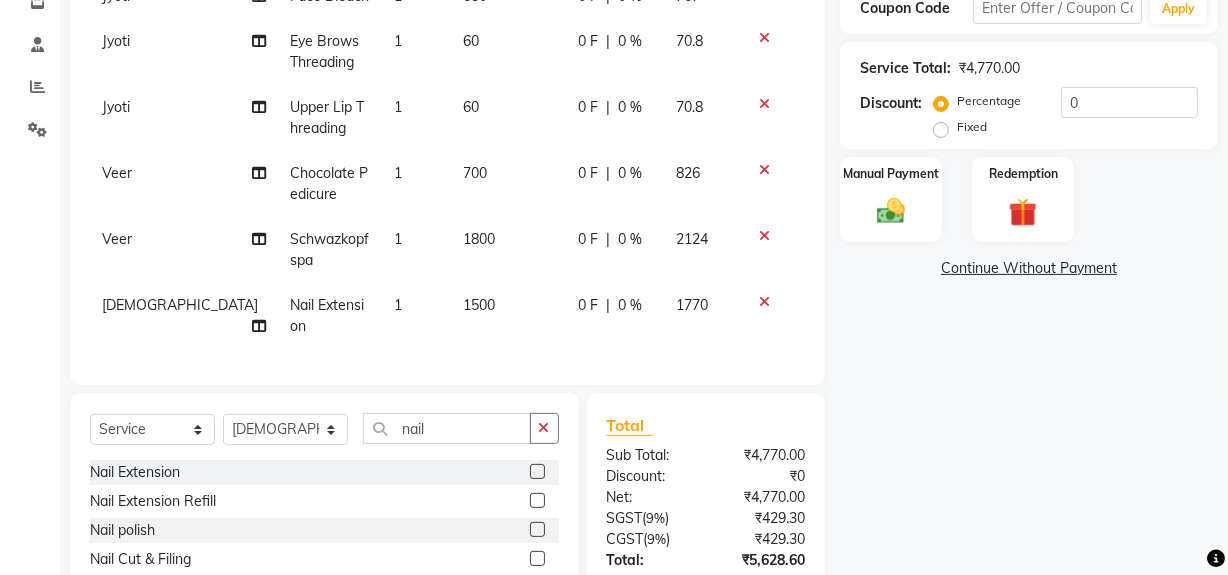 click on "0 F | 0 %" 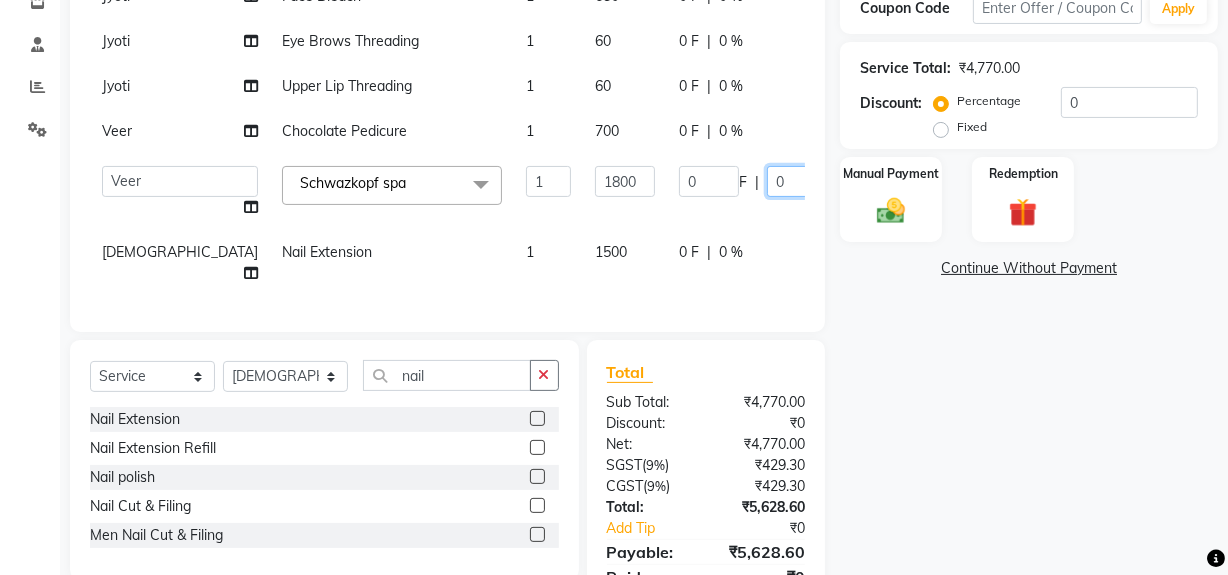 click on "0" 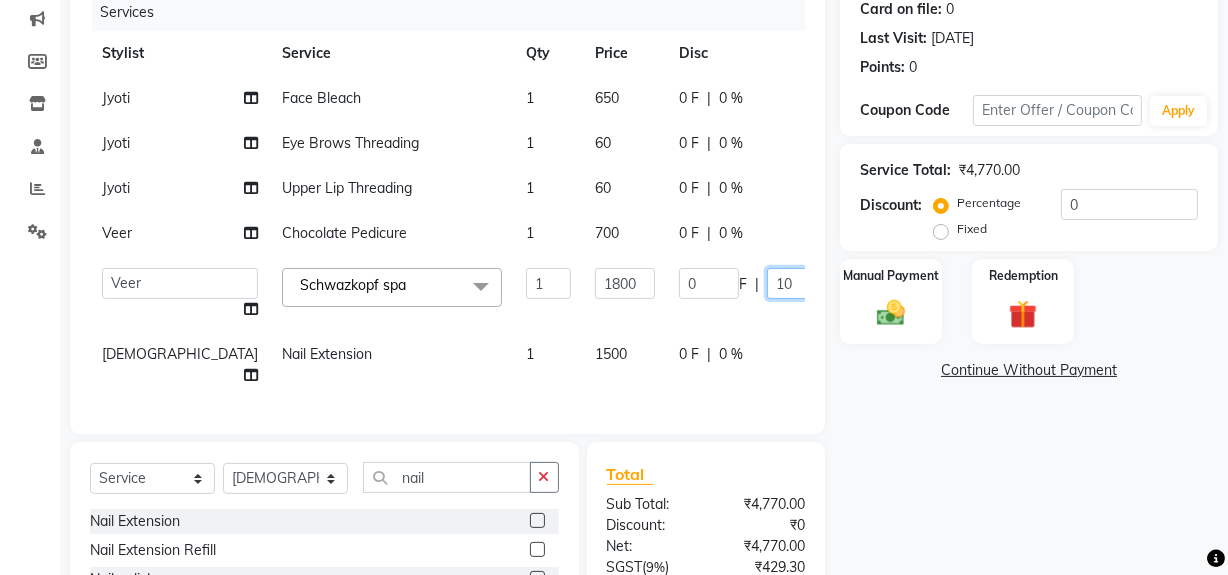 scroll, scrollTop: 250, scrollLeft: 0, axis: vertical 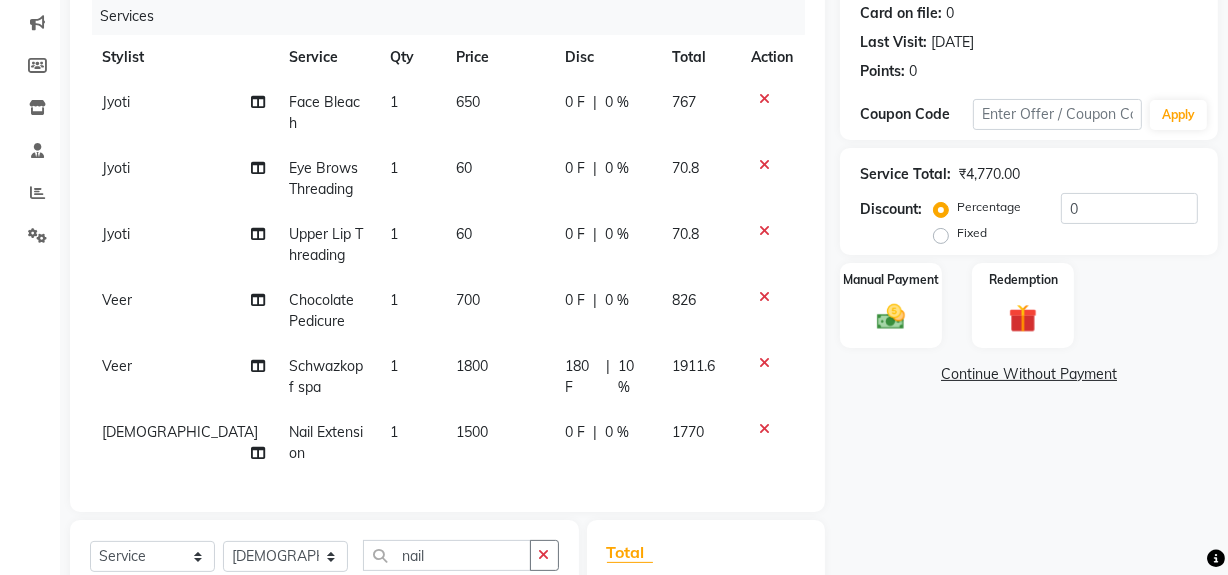 click on "Jyoti Face Bleach 1 650 0 F | 0 % 767 Jyoti Eye Brows Threading 1 60 0 F | 0 % 70.8 Jyoti Upper Lip Threading 1 60 0 F | 0 % 70.8 Veer Chocolate Pedicure 1 700 0 F | 0 % 826 Veer Schwazkopf spa 1 1800 180 F | 10 % 1911.6 Umesh Nail Extension 1 1500 0 F | 0 % 1770" 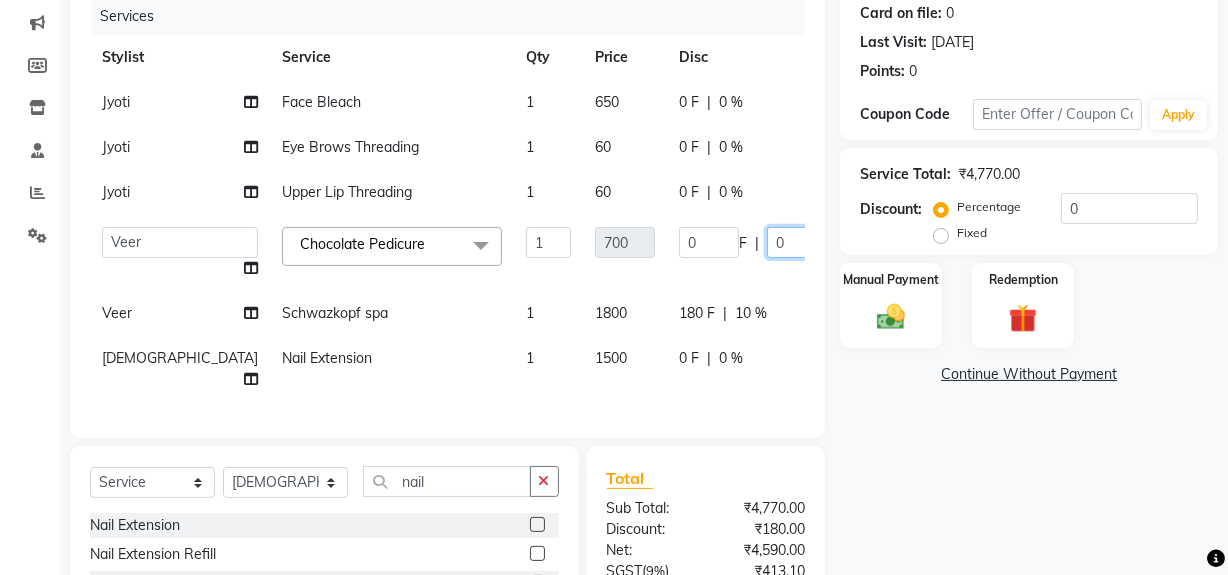 click on "0" 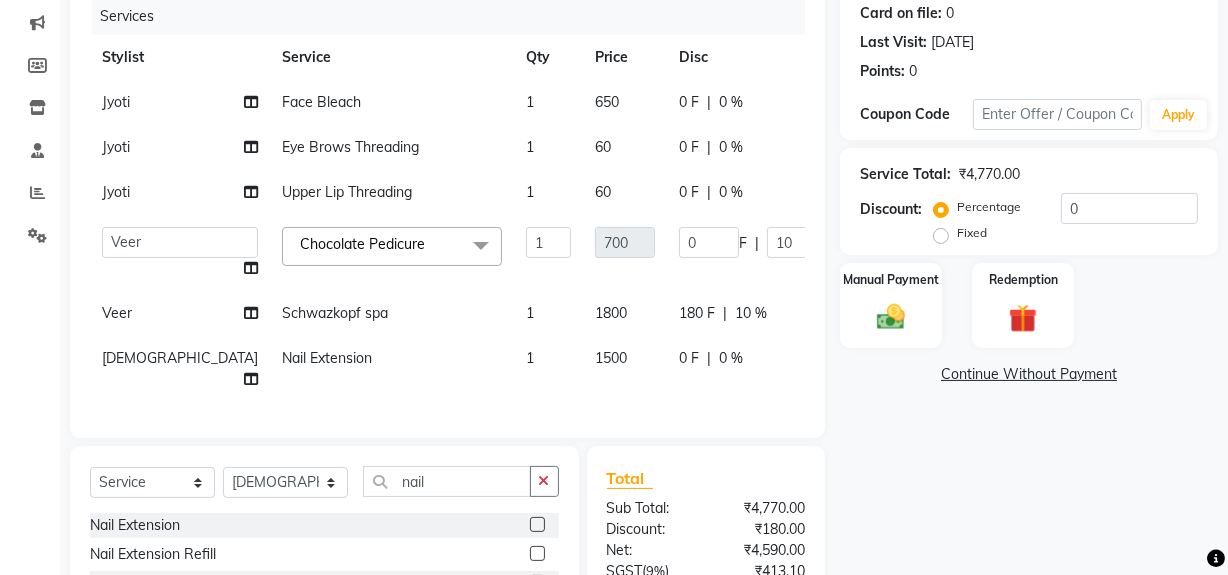 click on "Name: Richa Rawat Membership:  No Active Membership  Total Visits:  5 Card on file:  0 Last Visit:   24-05-2025 Points:   0  Coupon Code Apply Service Total:  ₹4,770.00  Discount:  Percentage   Fixed  0 Manual Payment Redemption  Continue Without Payment" 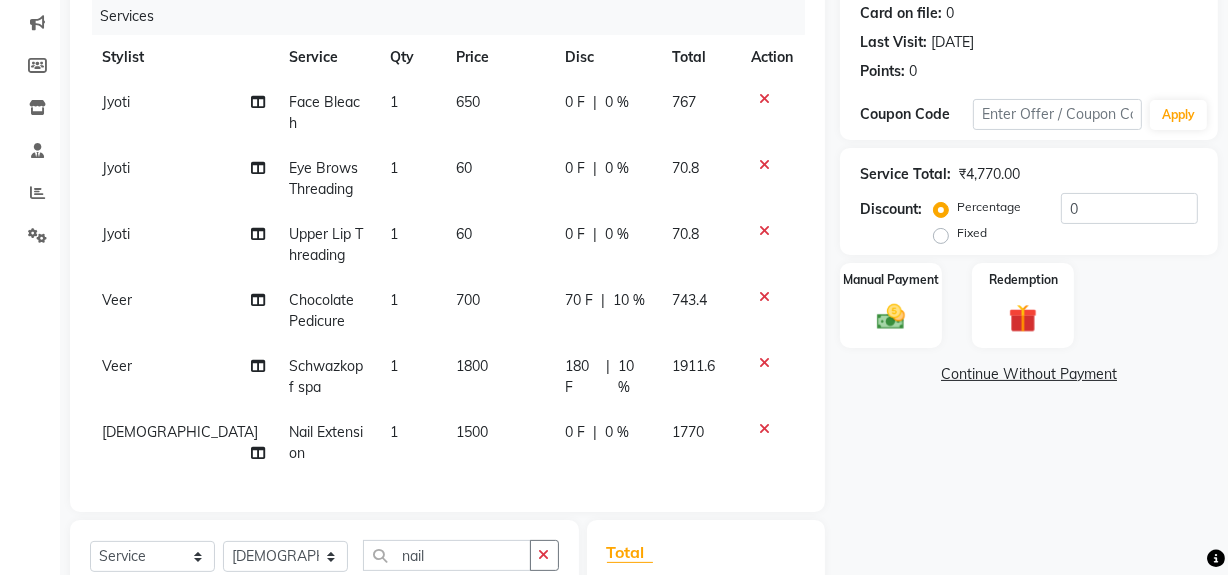 scroll, scrollTop: 511, scrollLeft: 0, axis: vertical 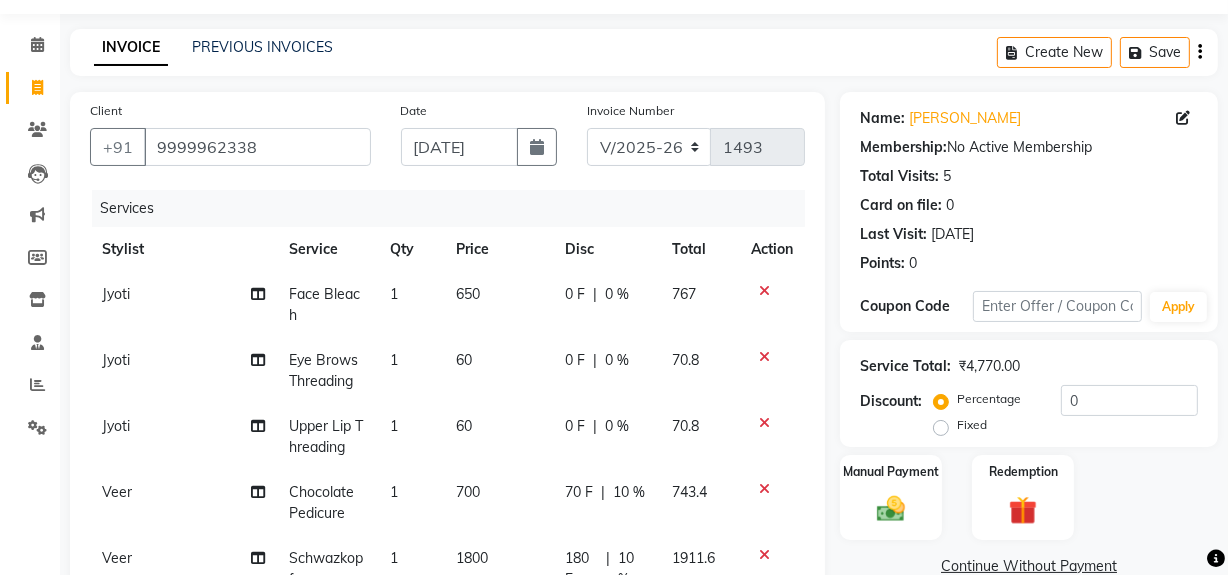 click on "0 F | 0 %" 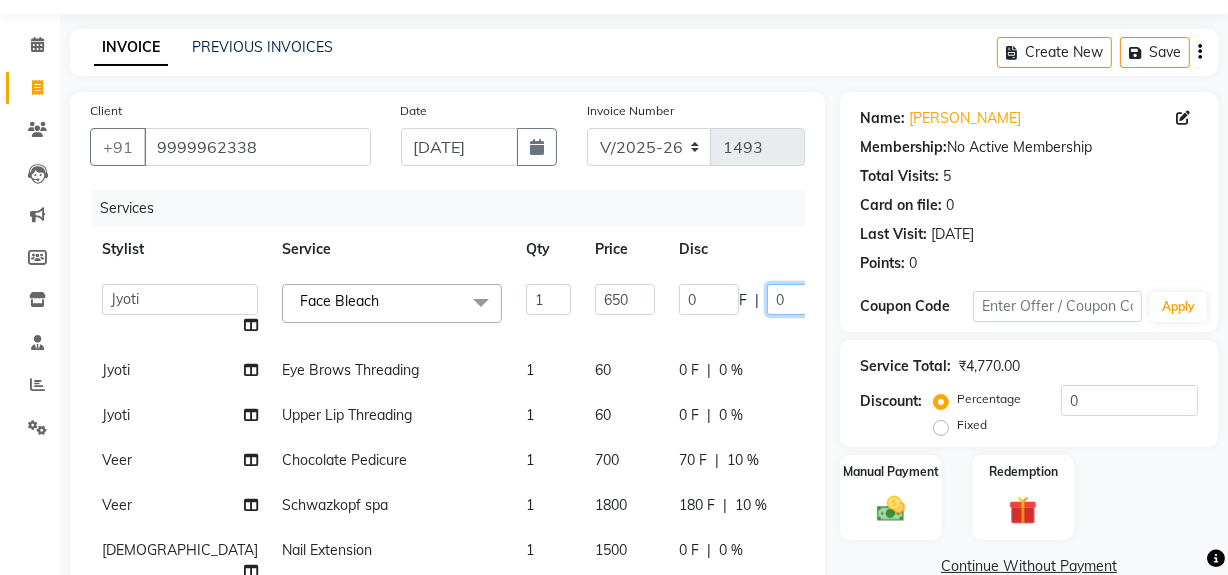 click on "0" 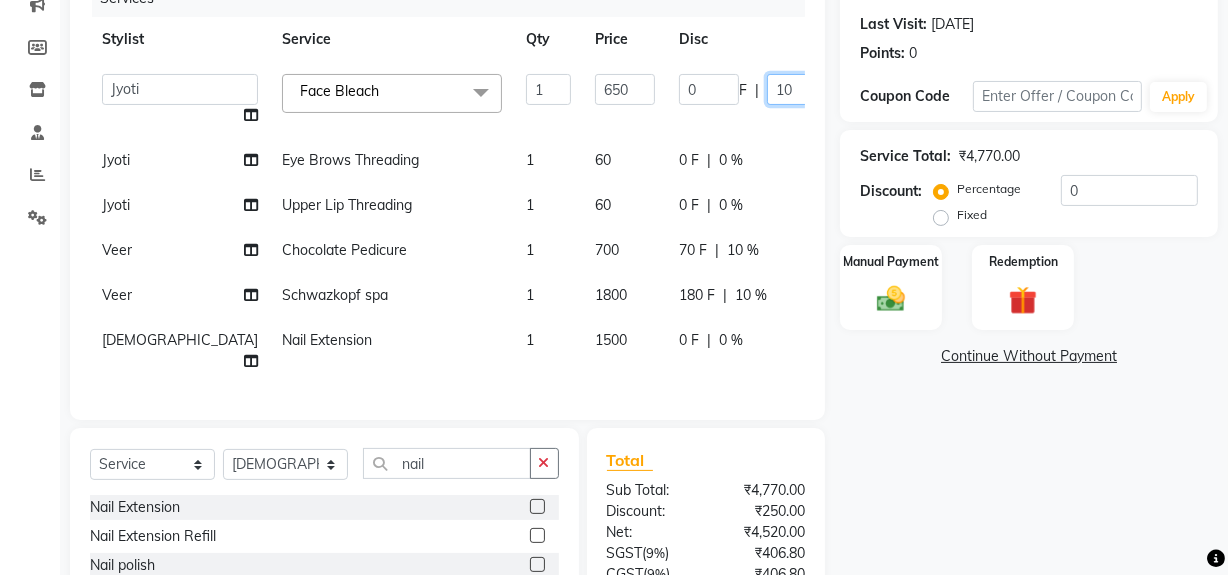 scroll, scrollTop: 450, scrollLeft: 0, axis: vertical 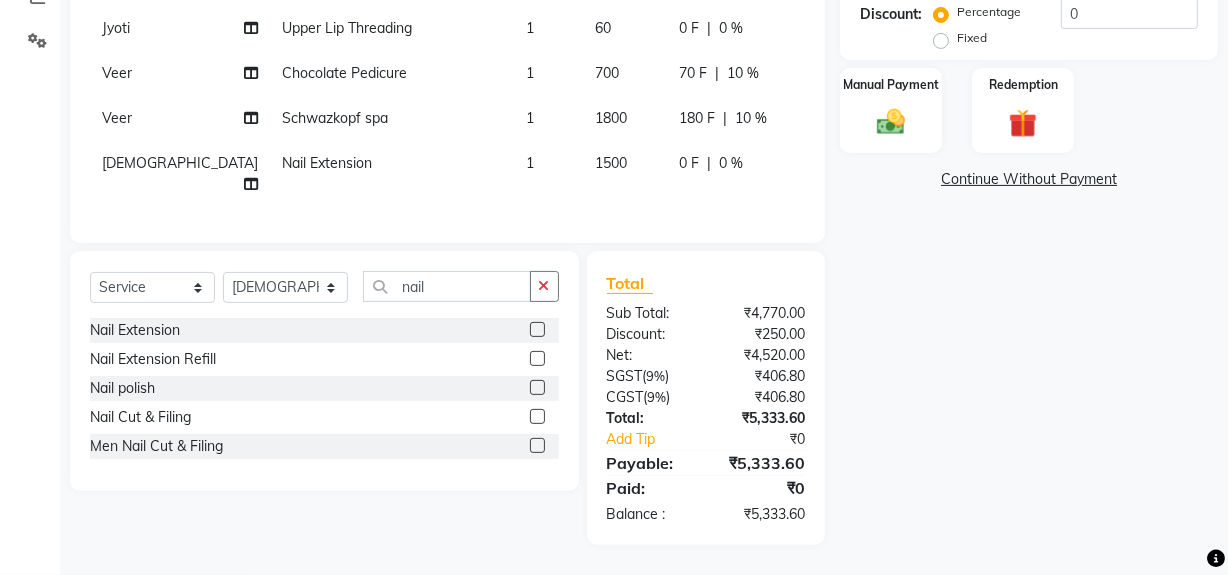 click on "Name: Richa Rawat Membership:  No Active Membership  Total Visits:  5 Card on file:  0 Last Visit:   24-05-2025 Points:   0  Coupon Code Apply Service Total:  ₹4,770.00  Discount:  Percentage   Fixed  0 Manual Payment Redemption  Continue Without Payment" 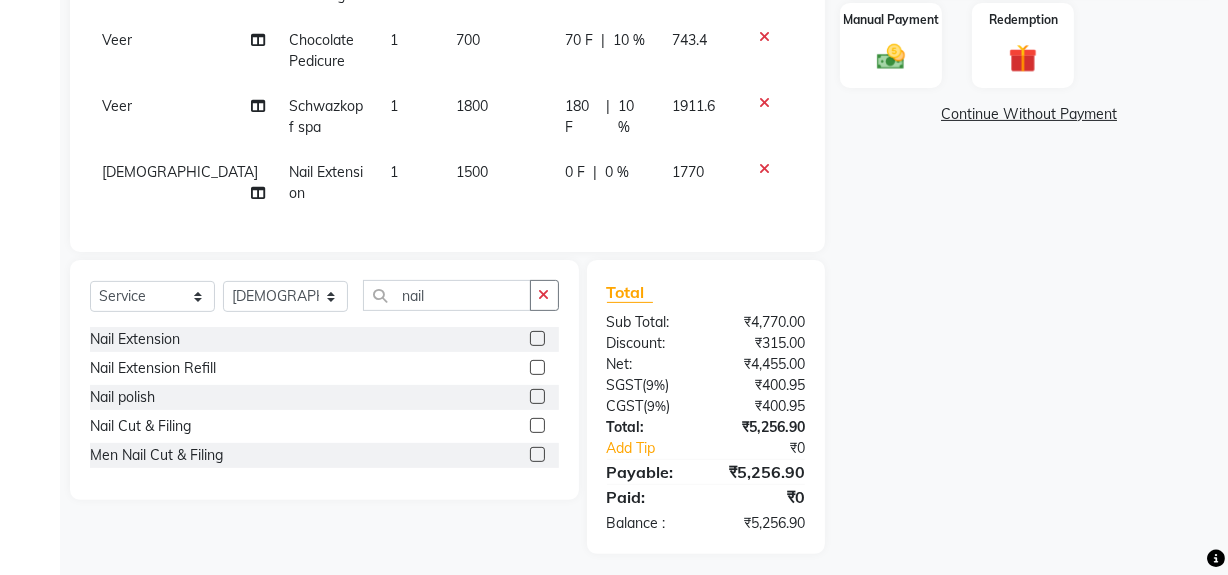 scroll, scrollTop: 511, scrollLeft: 0, axis: vertical 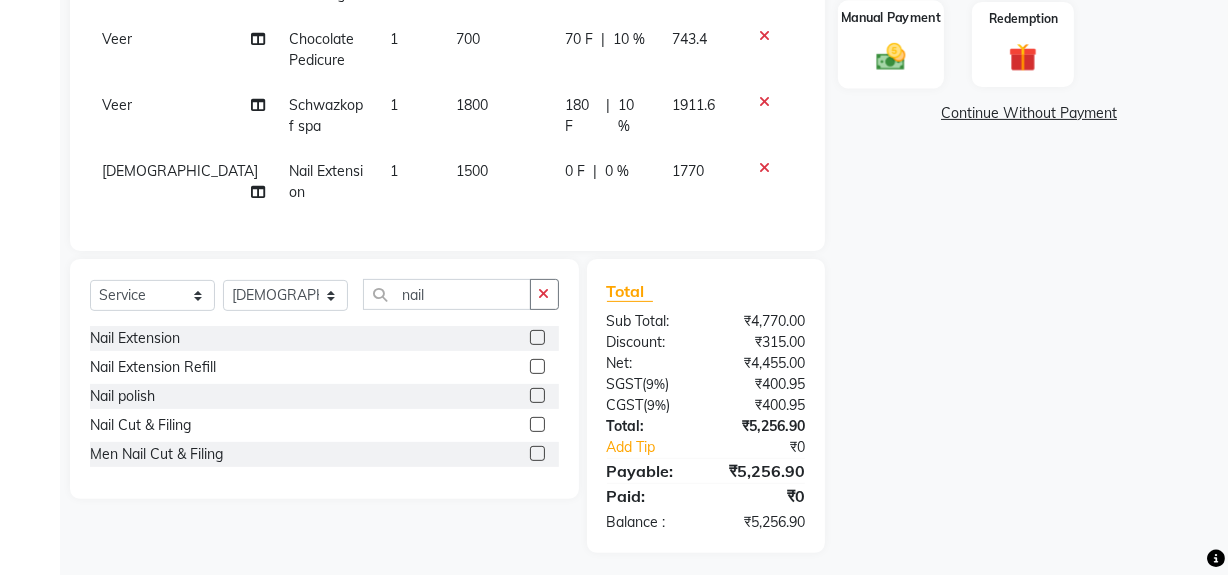 click 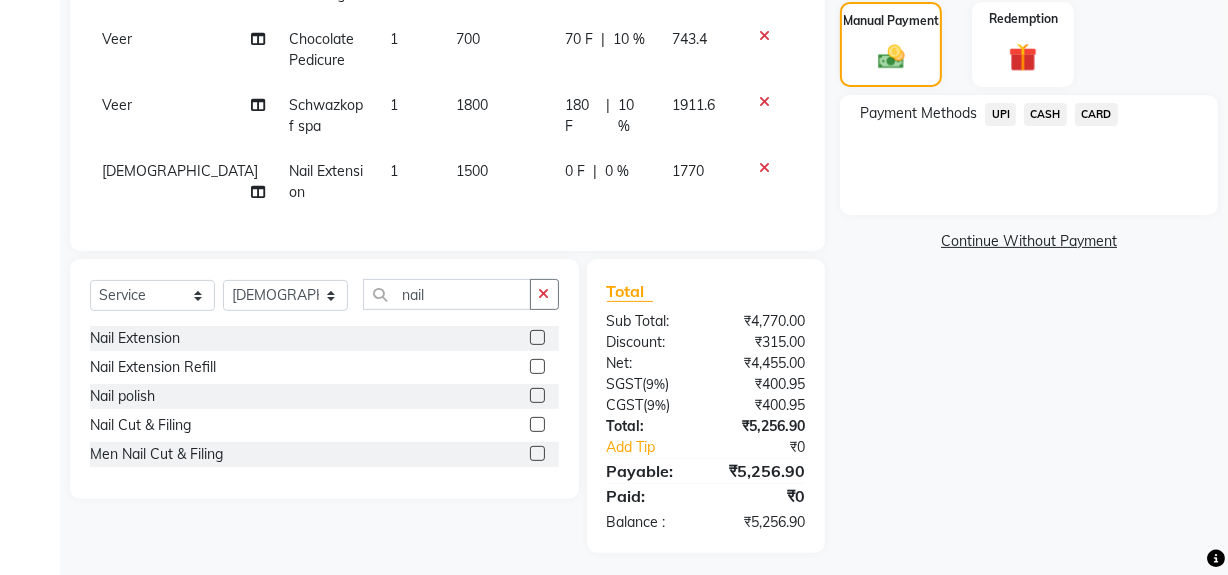 click on "UPI" 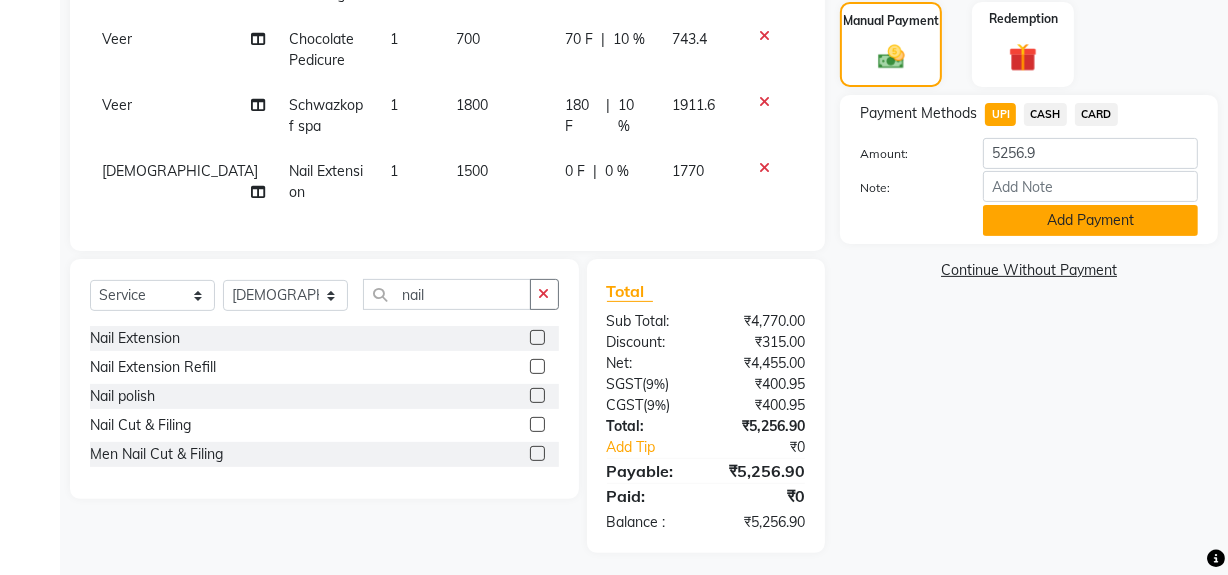 click on "Add Payment" 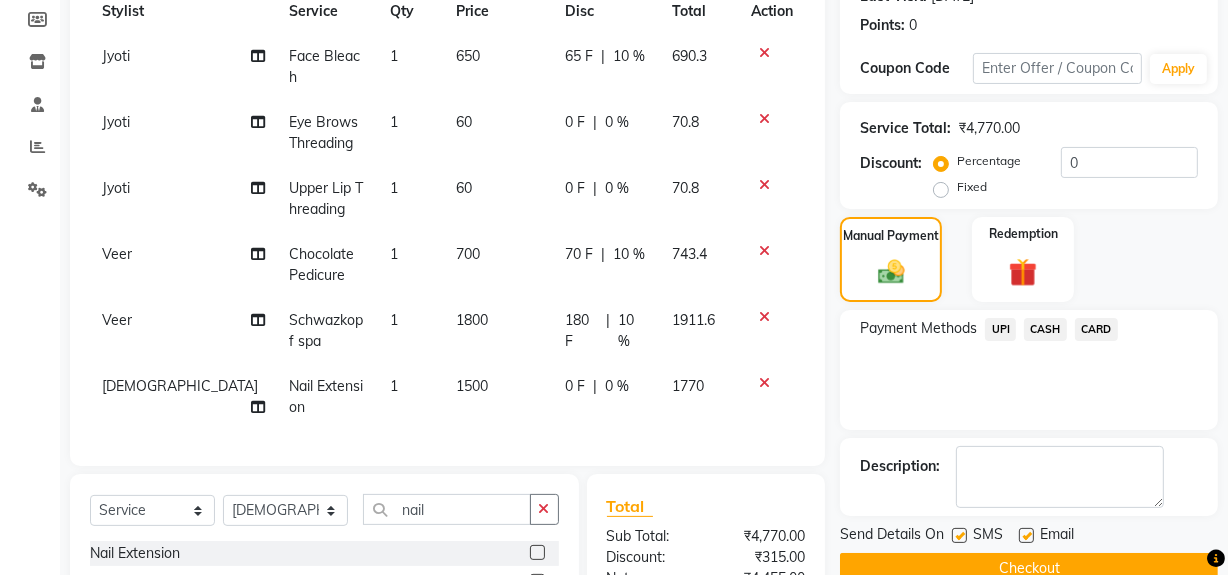 scroll, scrollTop: 464, scrollLeft: 0, axis: vertical 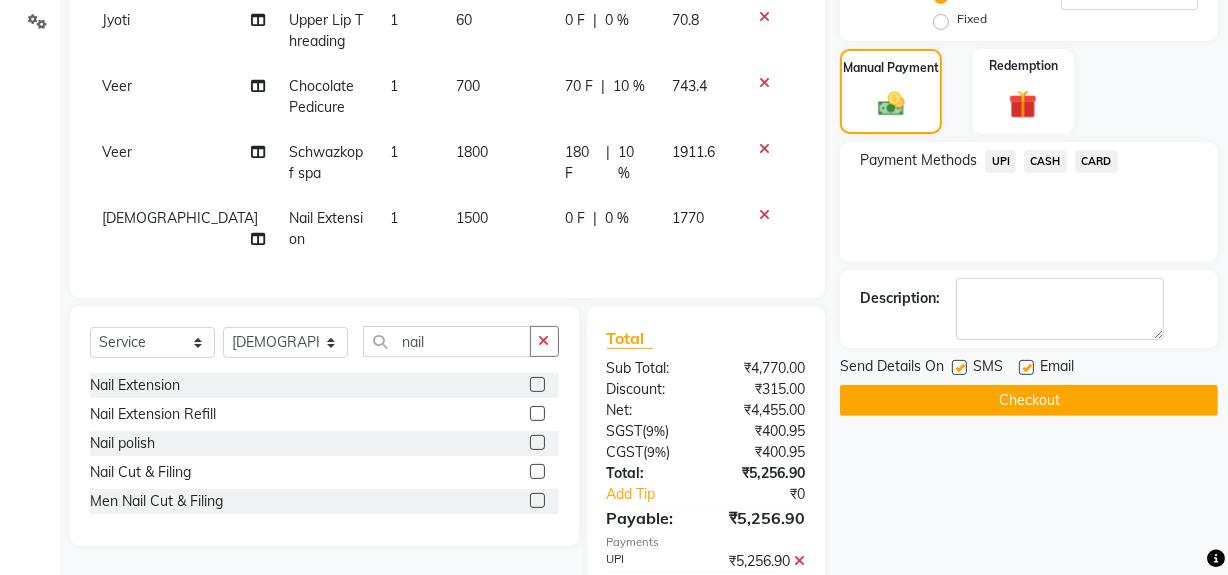 click on "Checkout" 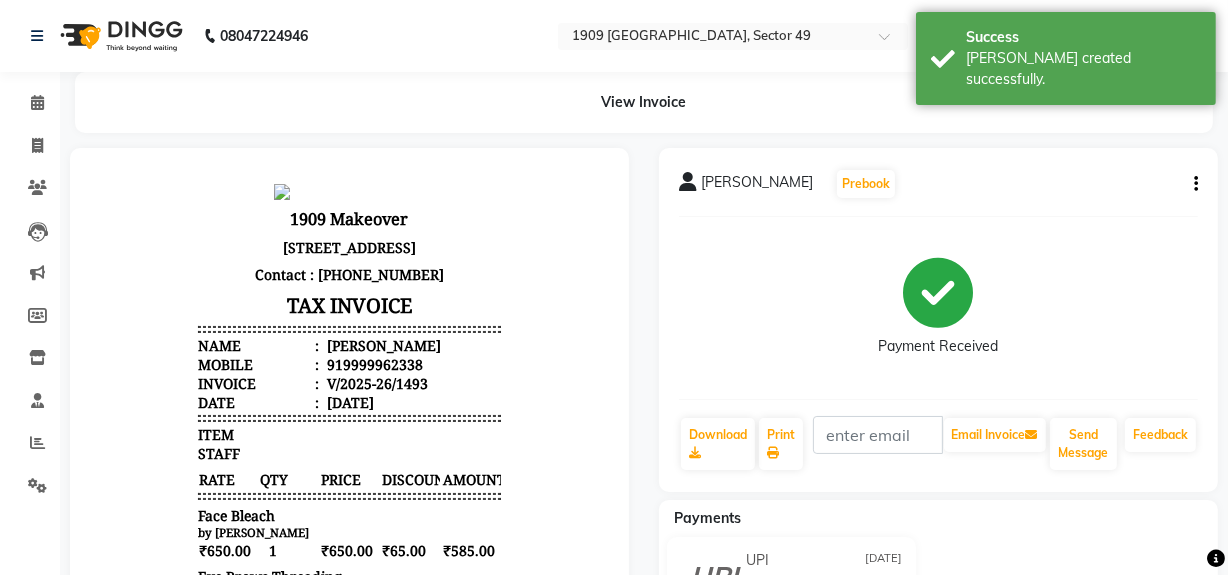 scroll, scrollTop: 0, scrollLeft: 0, axis: both 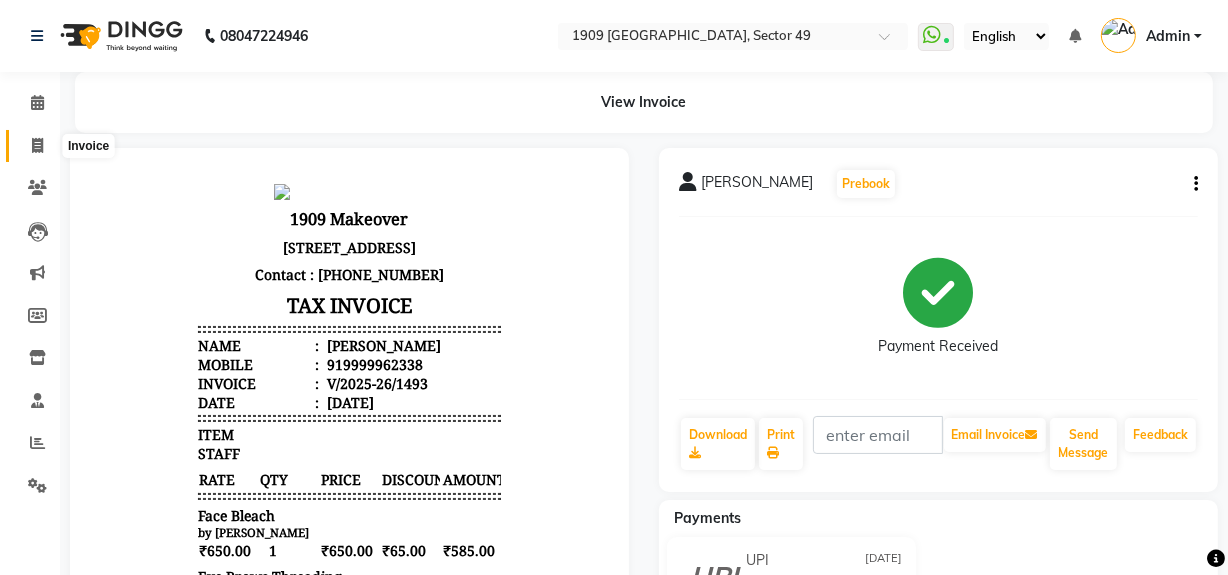 click 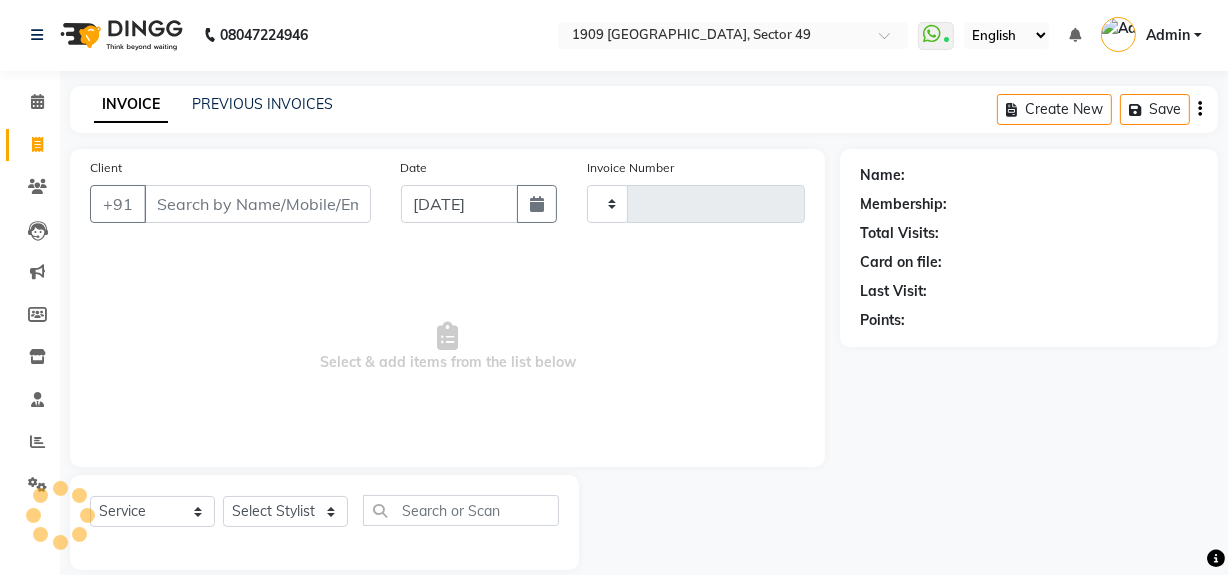 type on "1494" 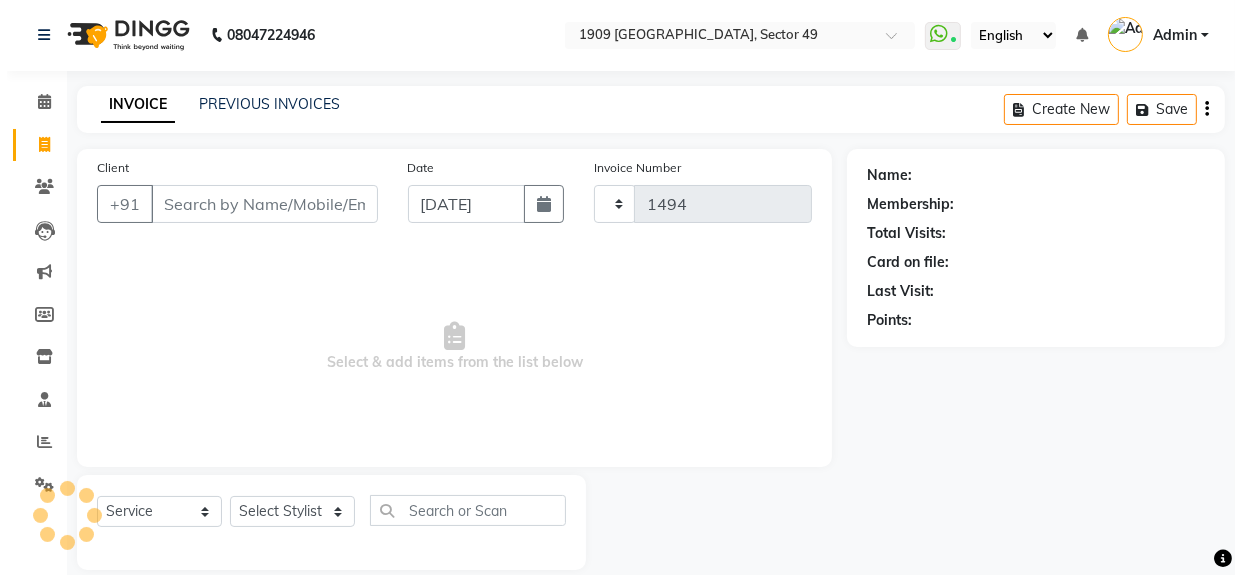 scroll, scrollTop: 26, scrollLeft: 0, axis: vertical 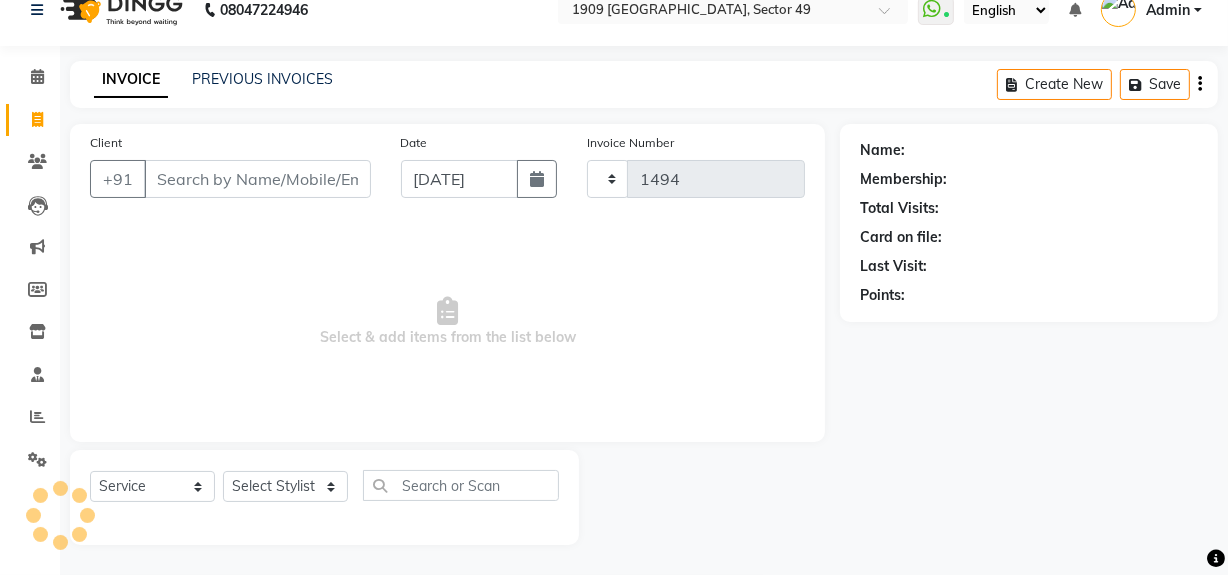 select on "6923" 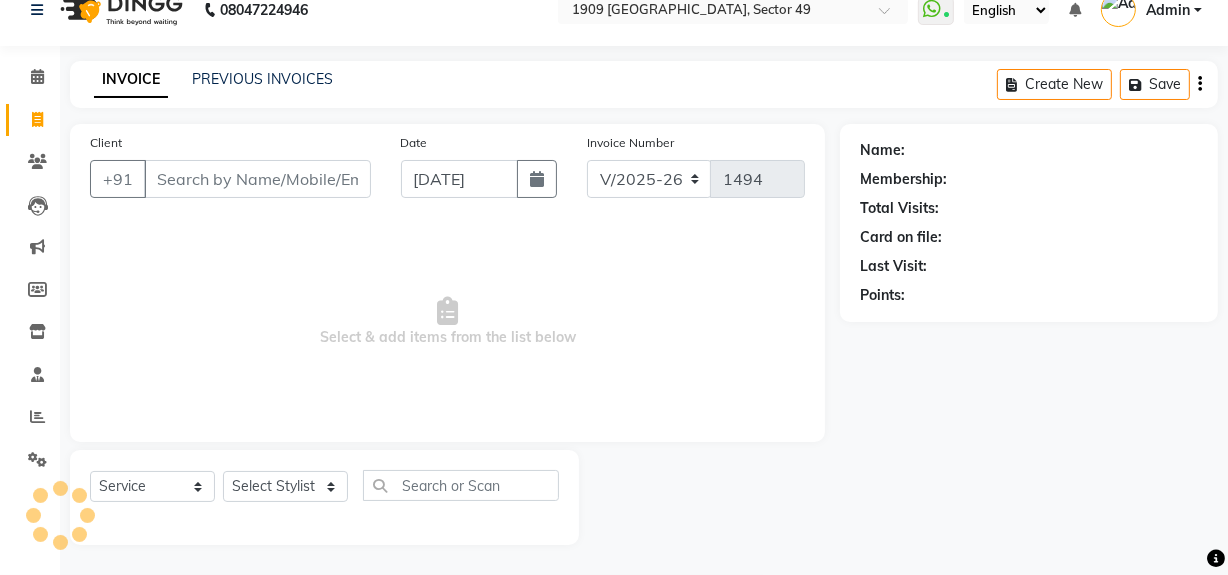 click on "Client" at bounding box center [257, 179] 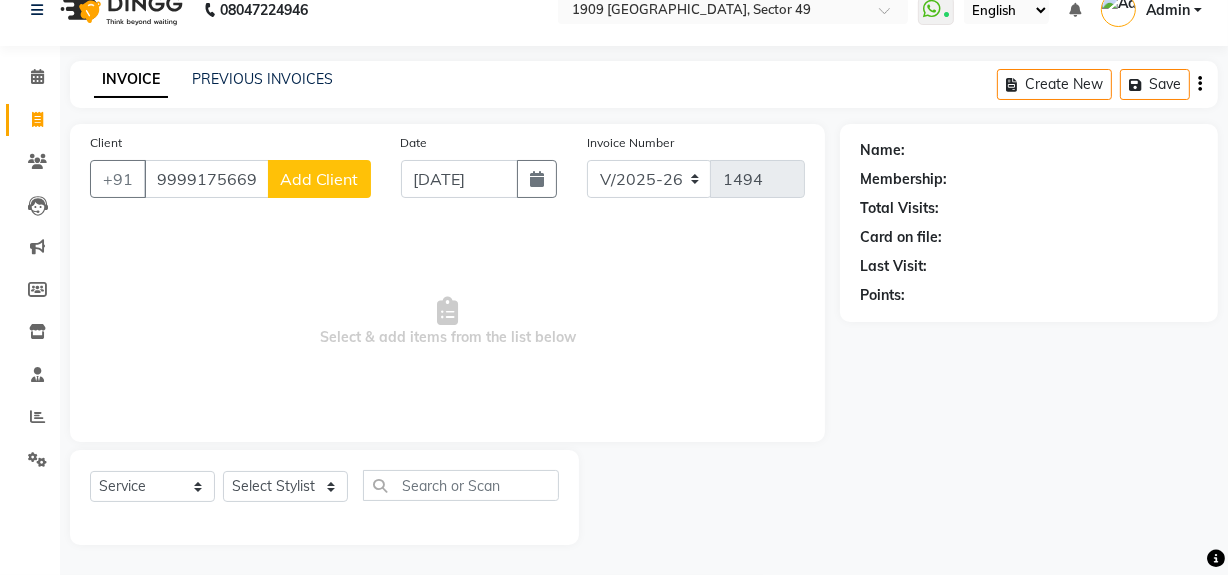 type on "9999175669" 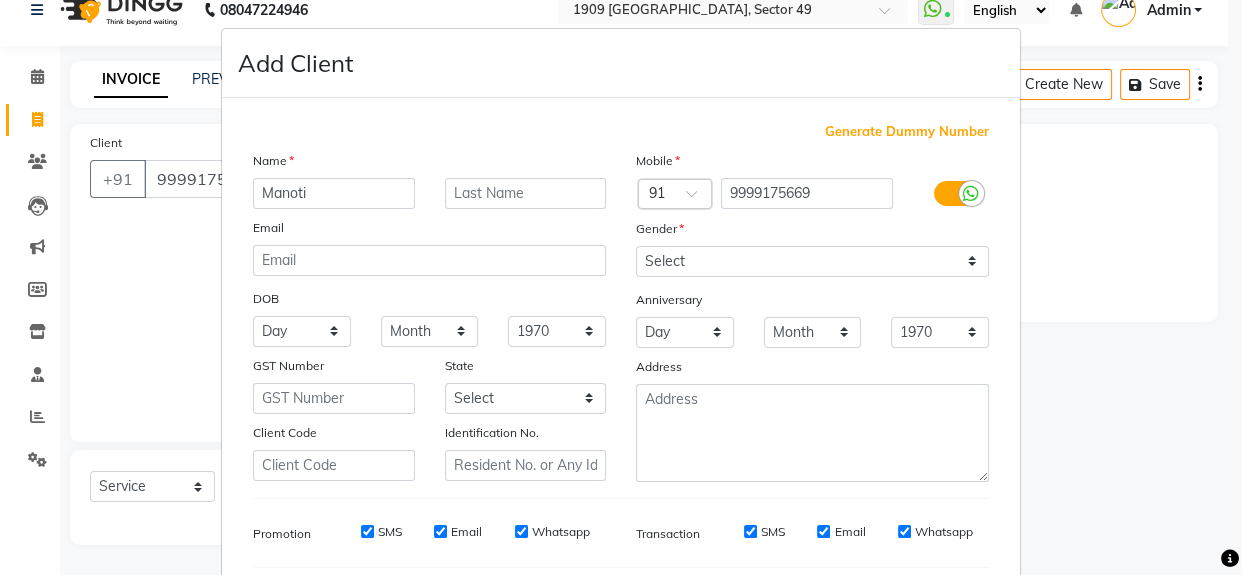 type on "Manoti" 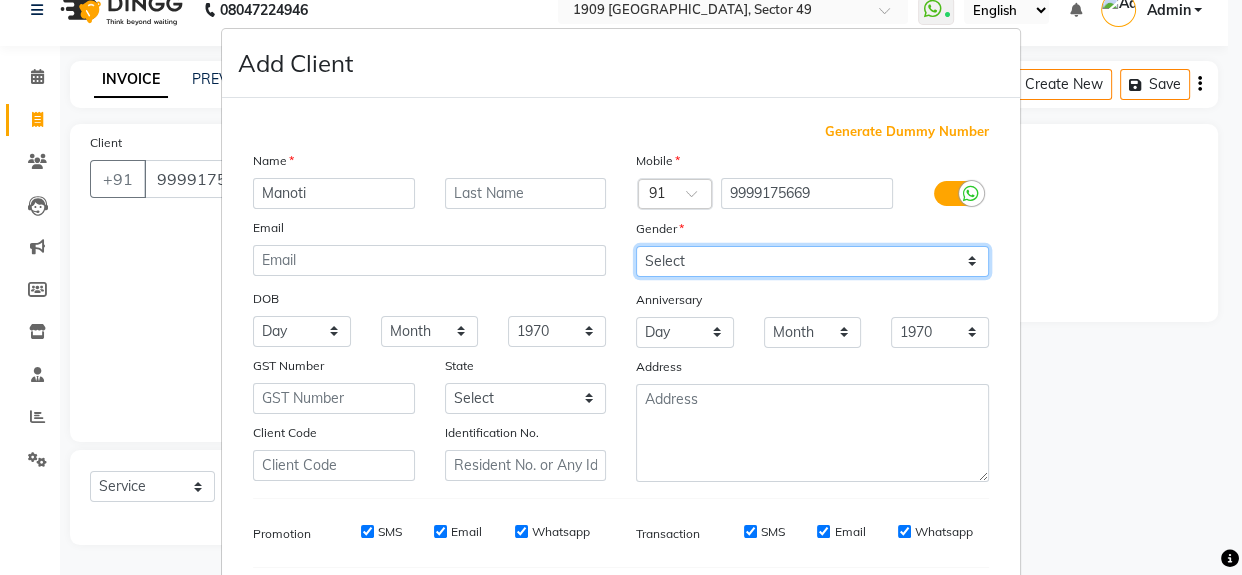 drag, startPoint x: 672, startPoint y: 250, endPoint x: 679, endPoint y: 271, distance: 22.135944 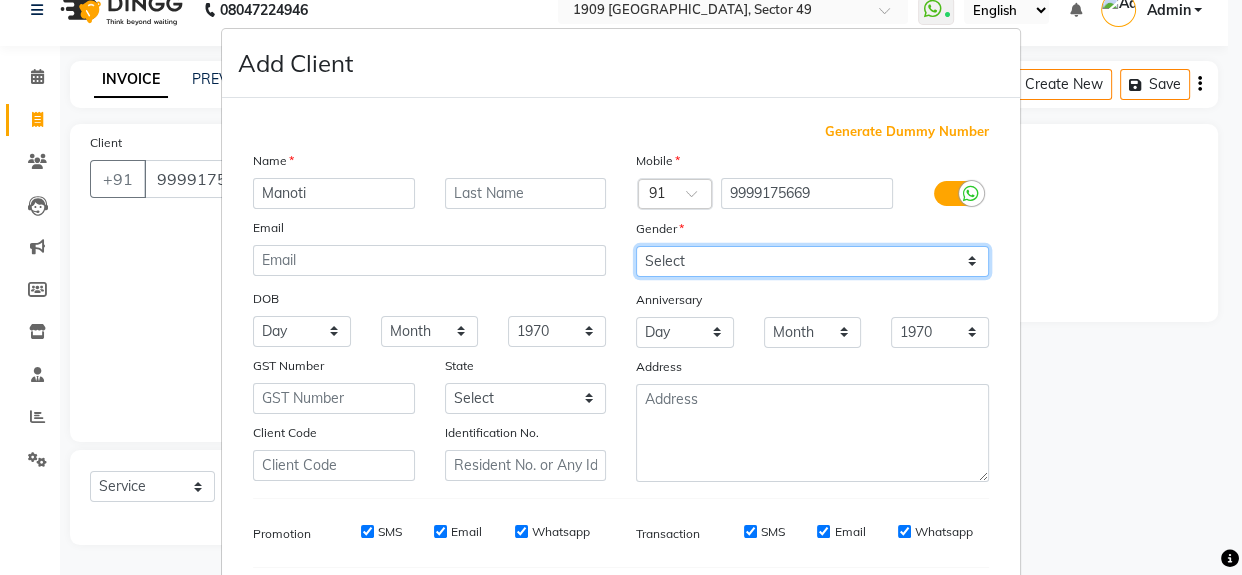 click on "Select Male Female Other Prefer Not To Say" at bounding box center (812, 261) 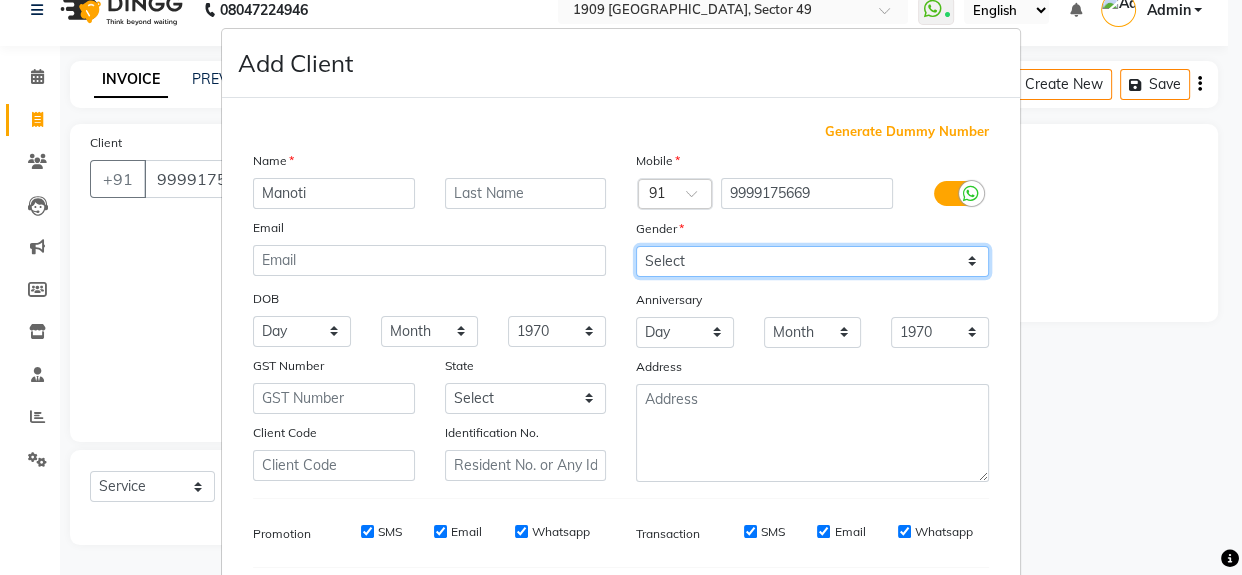 select on "female" 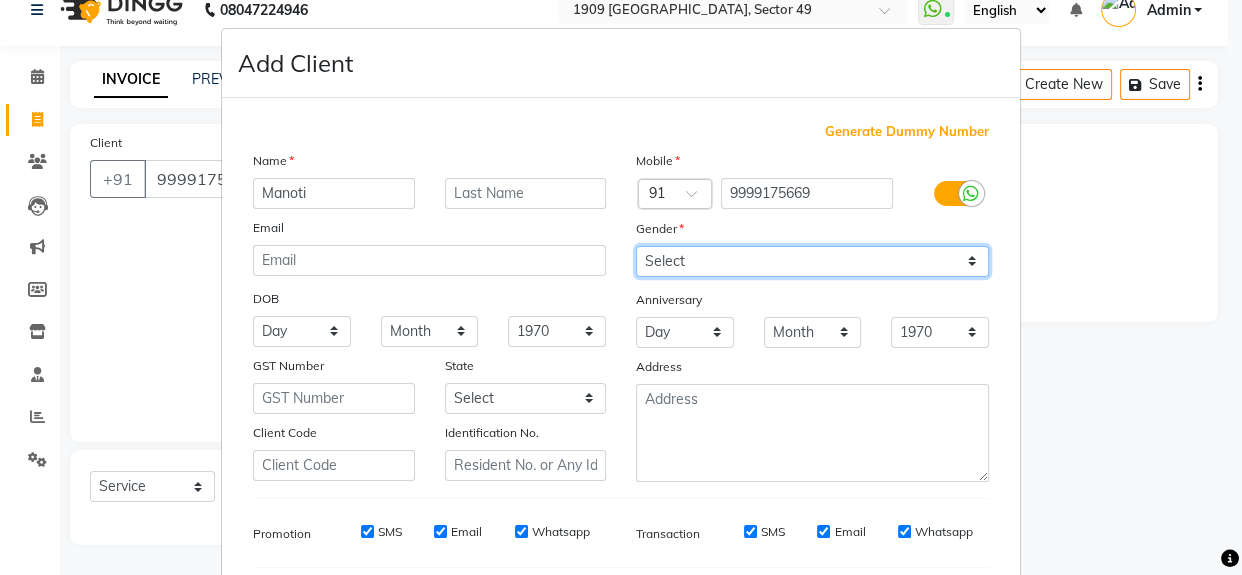 click on "Select Male Female Other Prefer Not To Say" at bounding box center [812, 261] 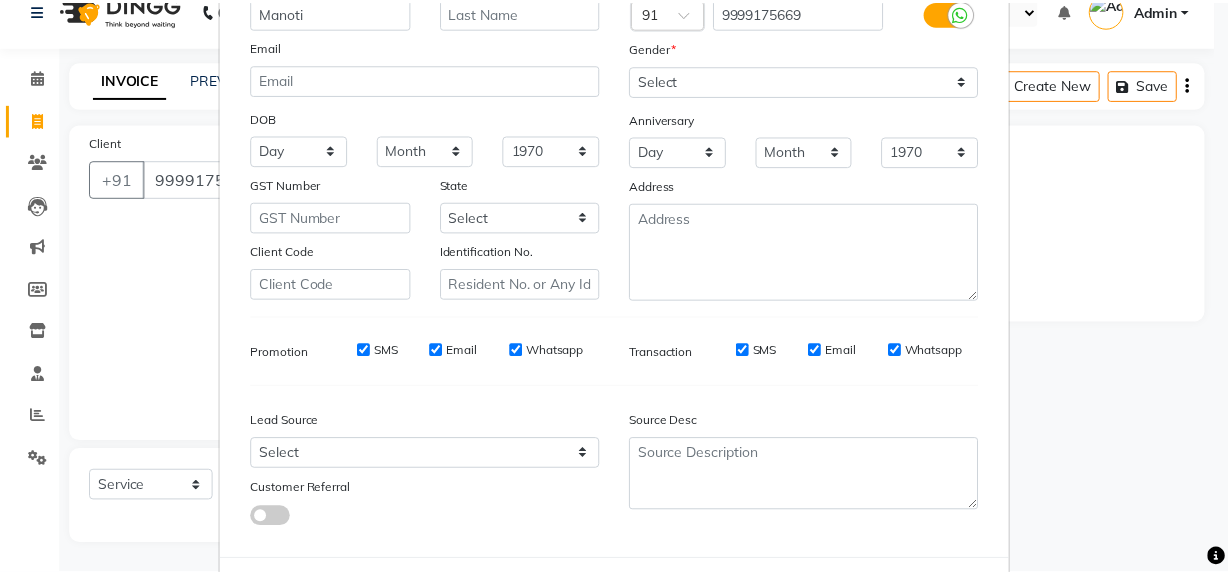 scroll, scrollTop: 278, scrollLeft: 0, axis: vertical 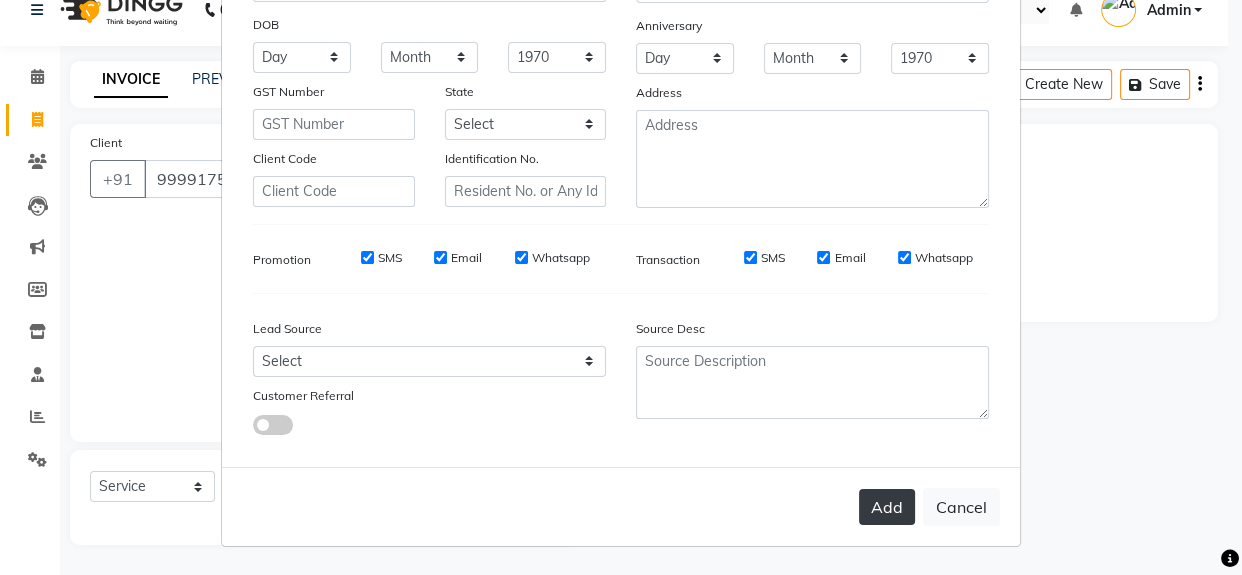 click on "Add" at bounding box center [887, 507] 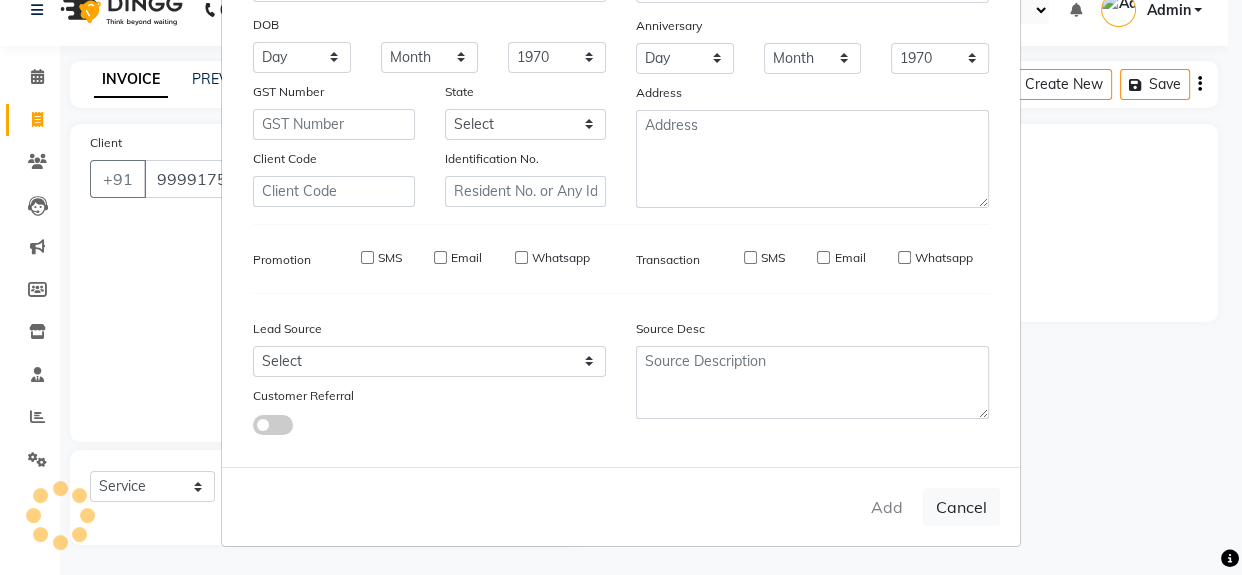 type 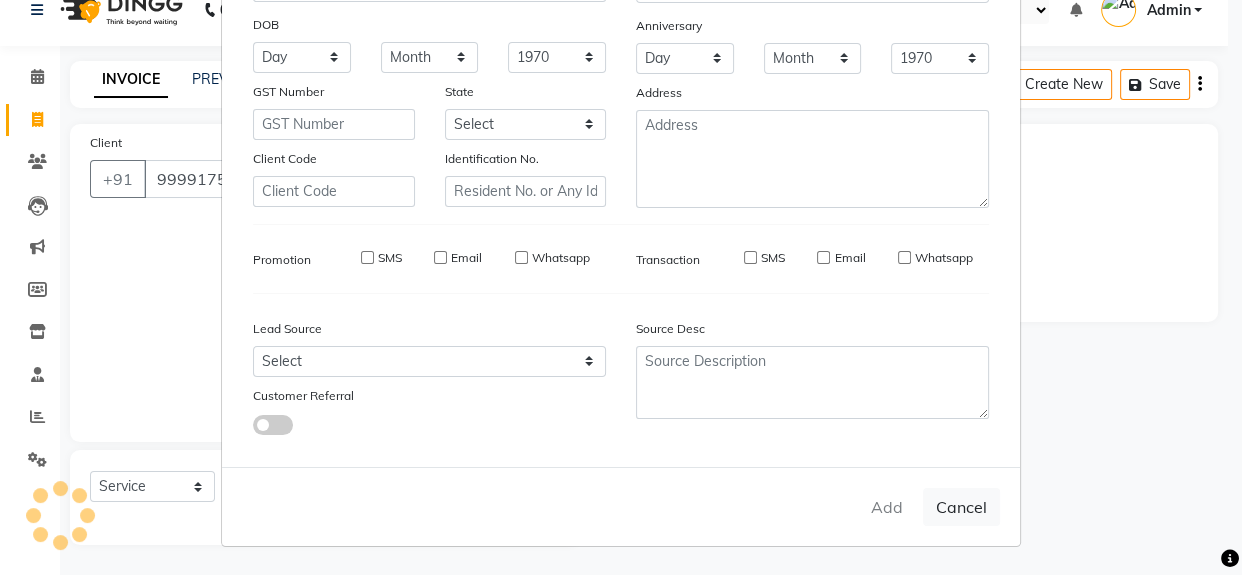select 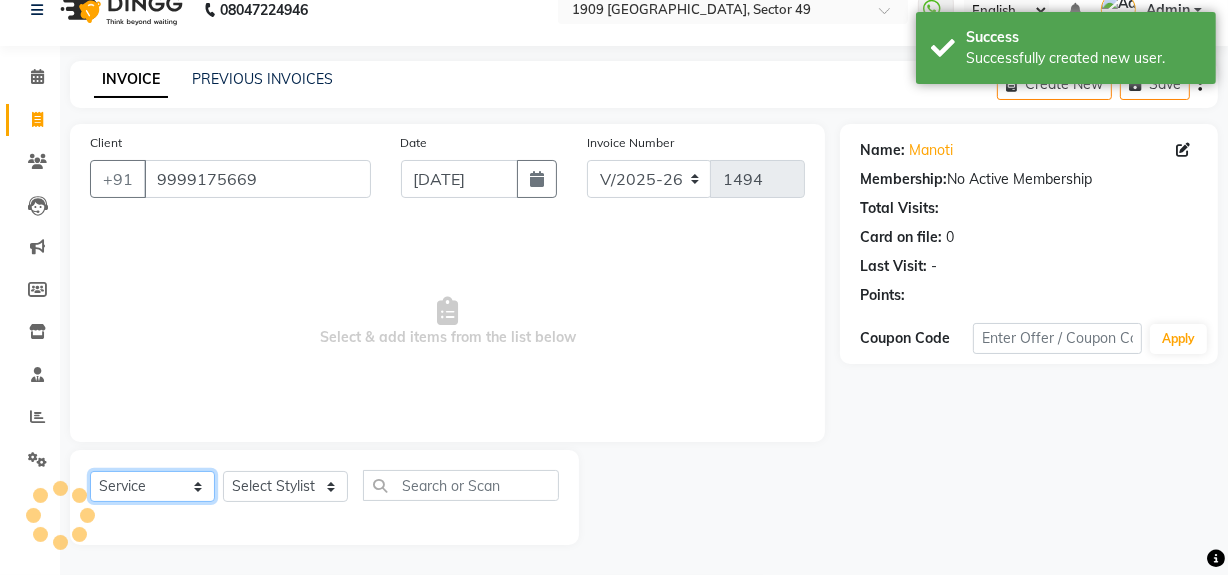 click on "Select  Service  Product  Membership  Package Voucher Prepaid Gift Card" 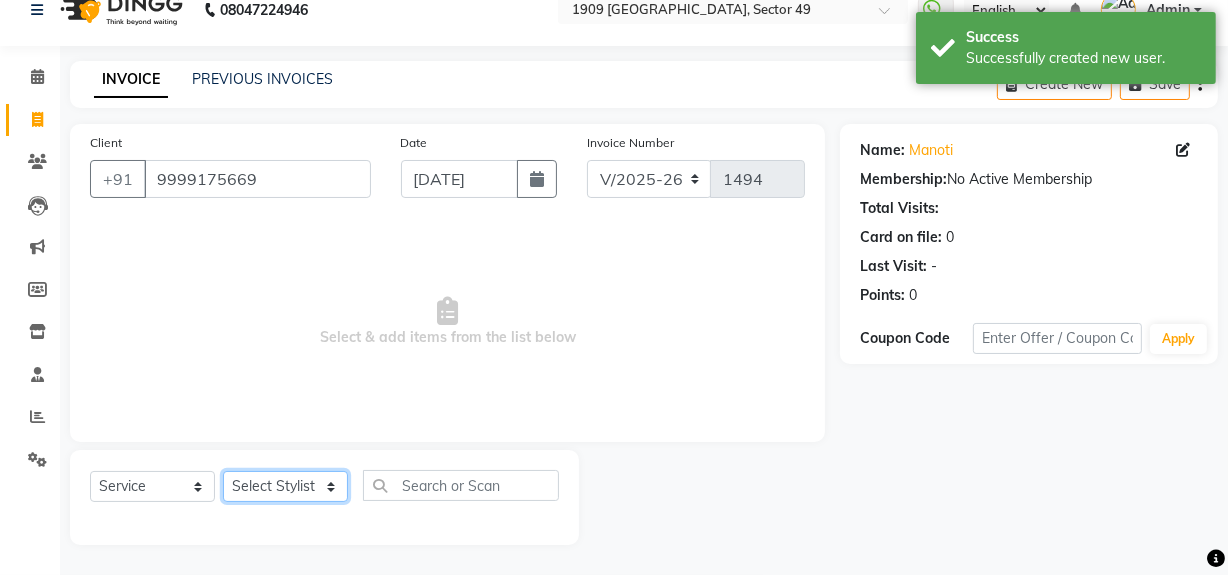 click on "Select Stylist [PERSON_NAME] [PERSON_NAME] House Sale Jyoti Nisha [PERSON_NAME] [PERSON_NAME] Veer [PERSON_NAME] Vishal" 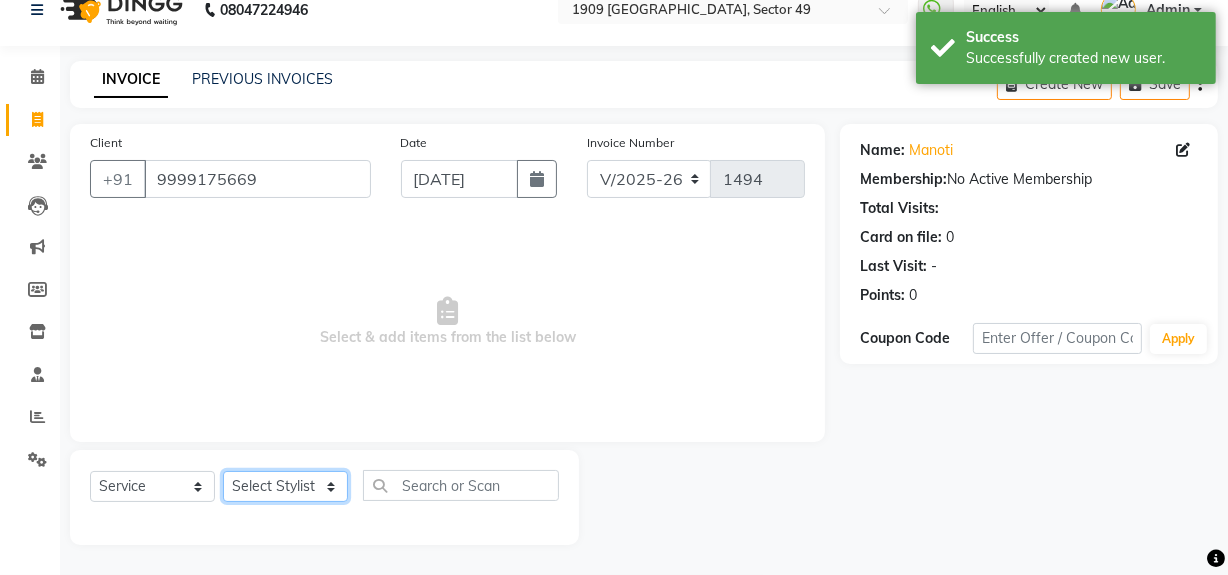 select on "57113" 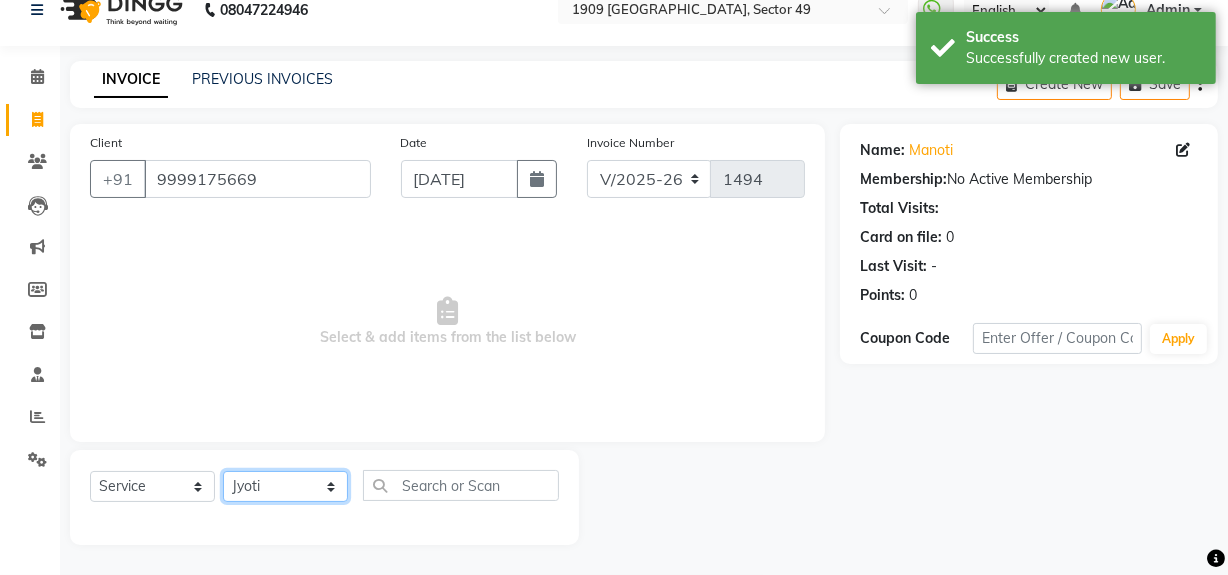 click on "Select Stylist [PERSON_NAME] [PERSON_NAME] House Sale Jyoti Nisha [PERSON_NAME] [PERSON_NAME] Veer [PERSON_NAME] Vishal" 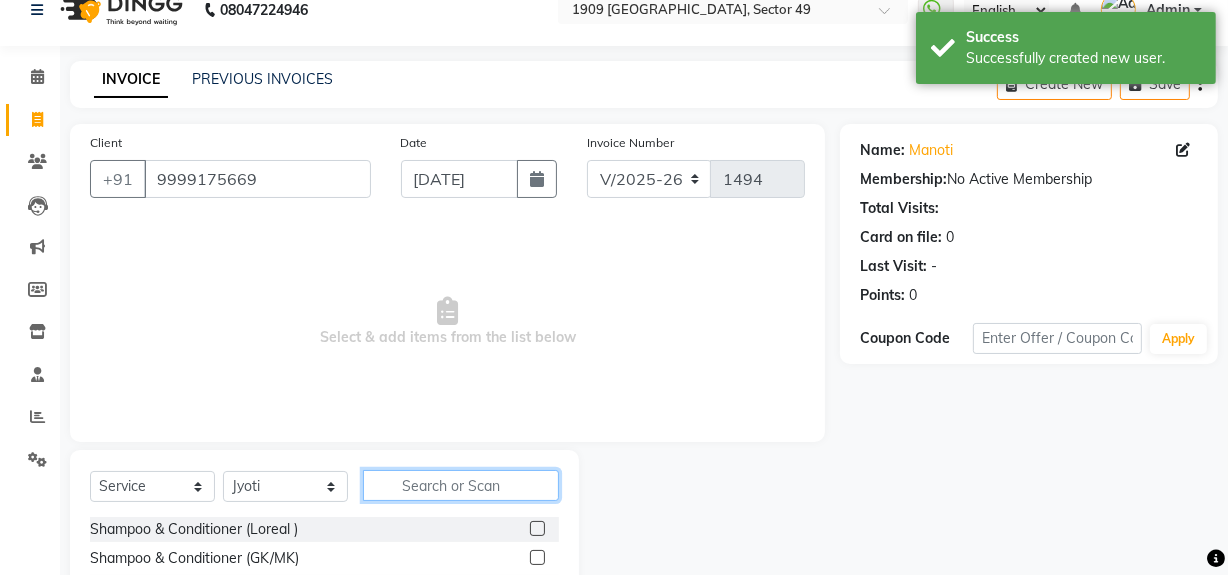 click 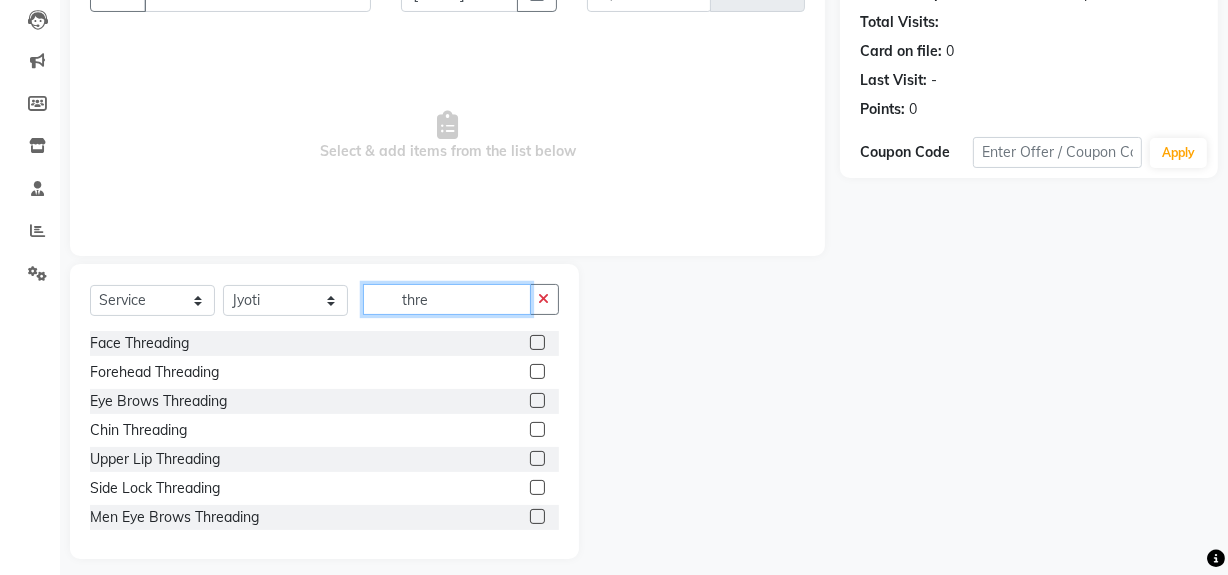 scroll, scrollTop: 226, scrollLeft: 0, axis: vertical 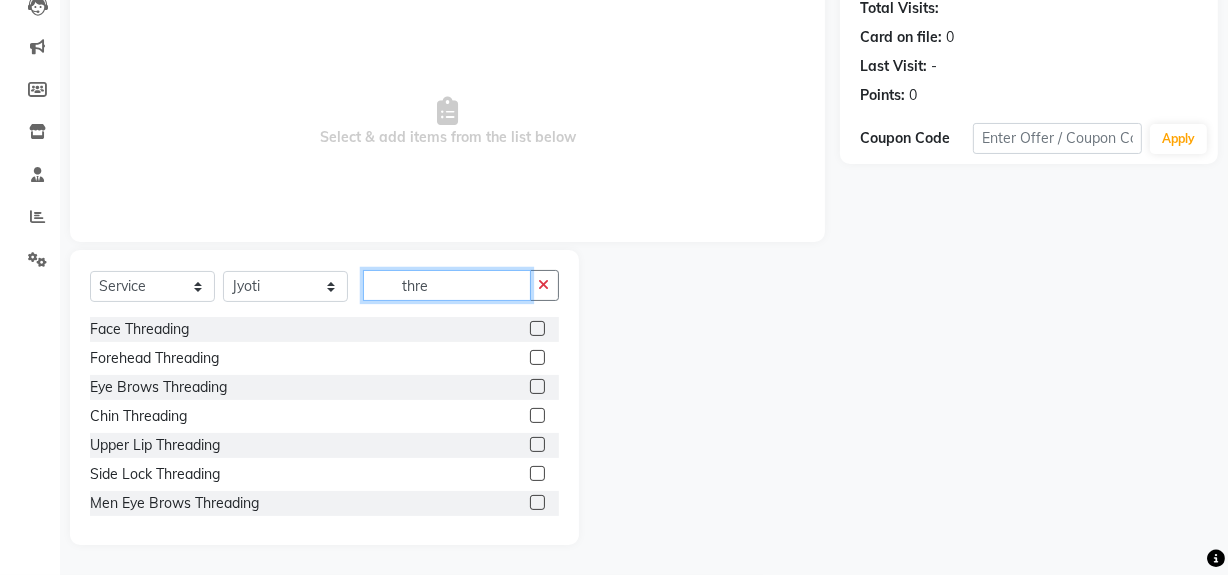 type on "thre" 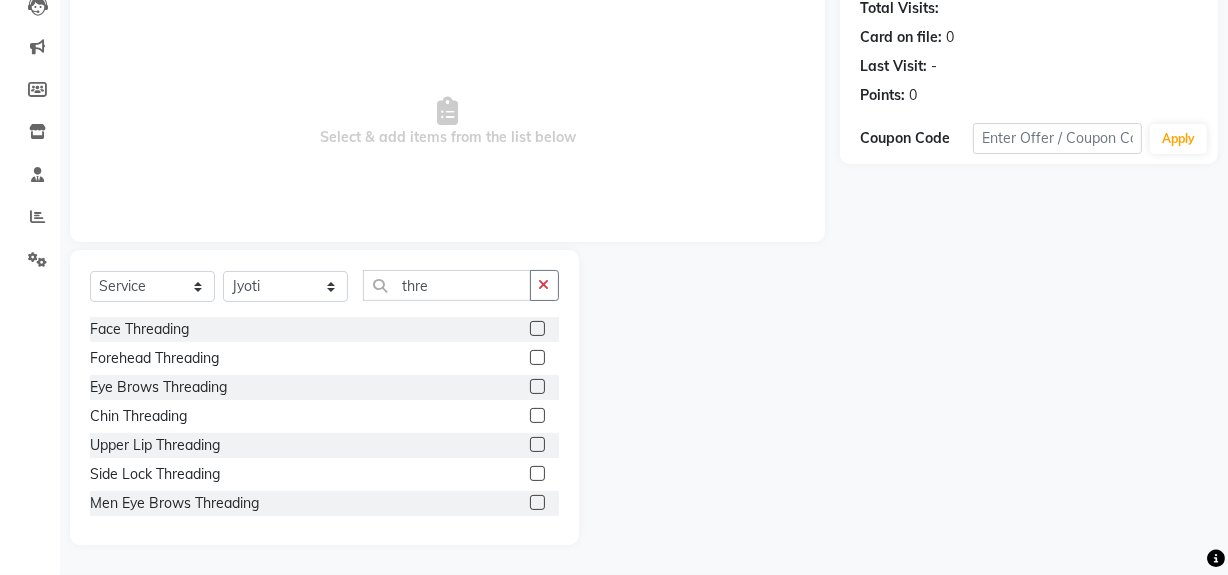 click 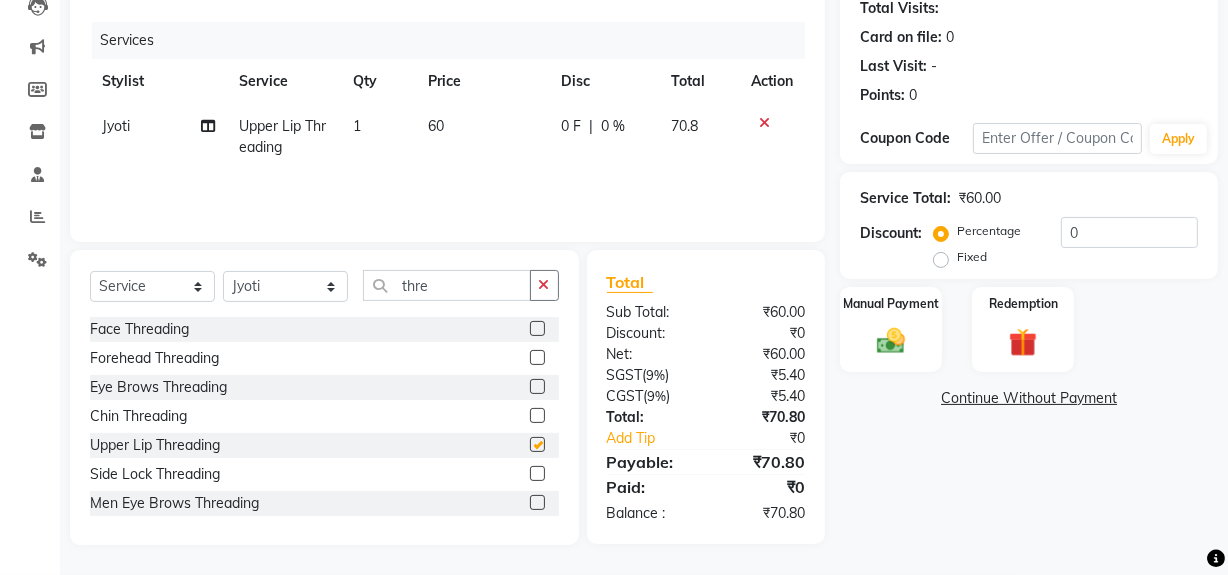 checkbox on "false" 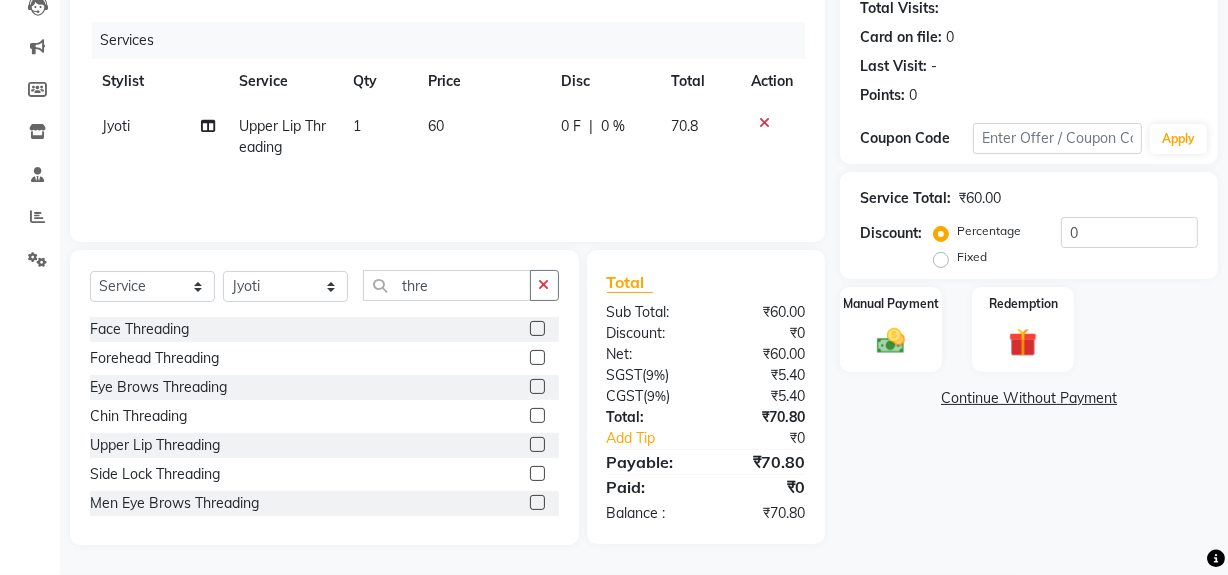 click 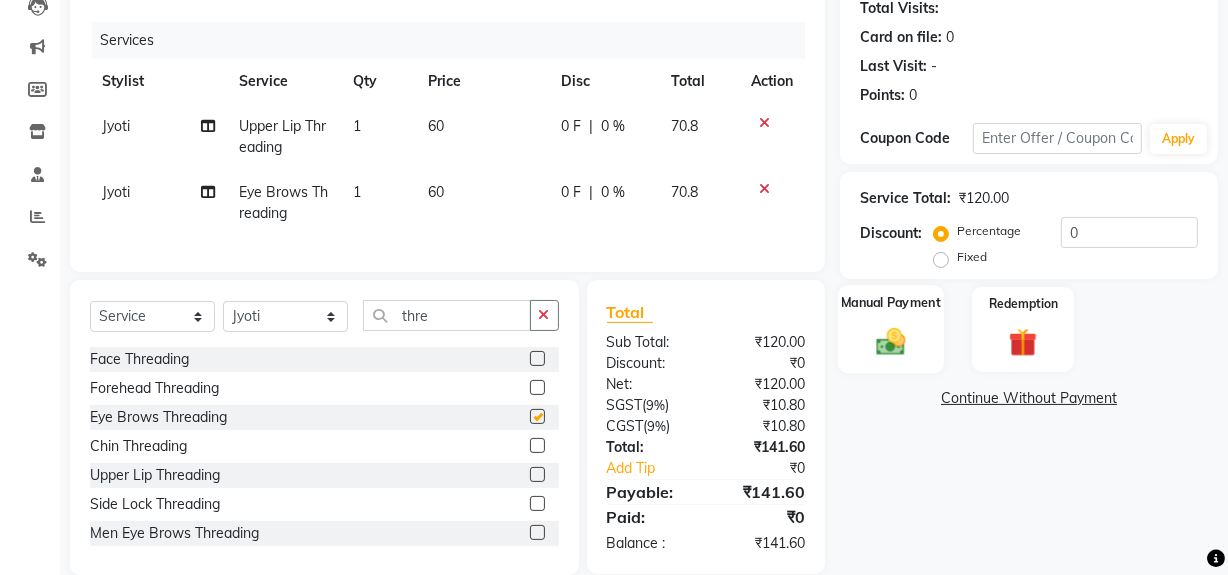 checkbox on "false" 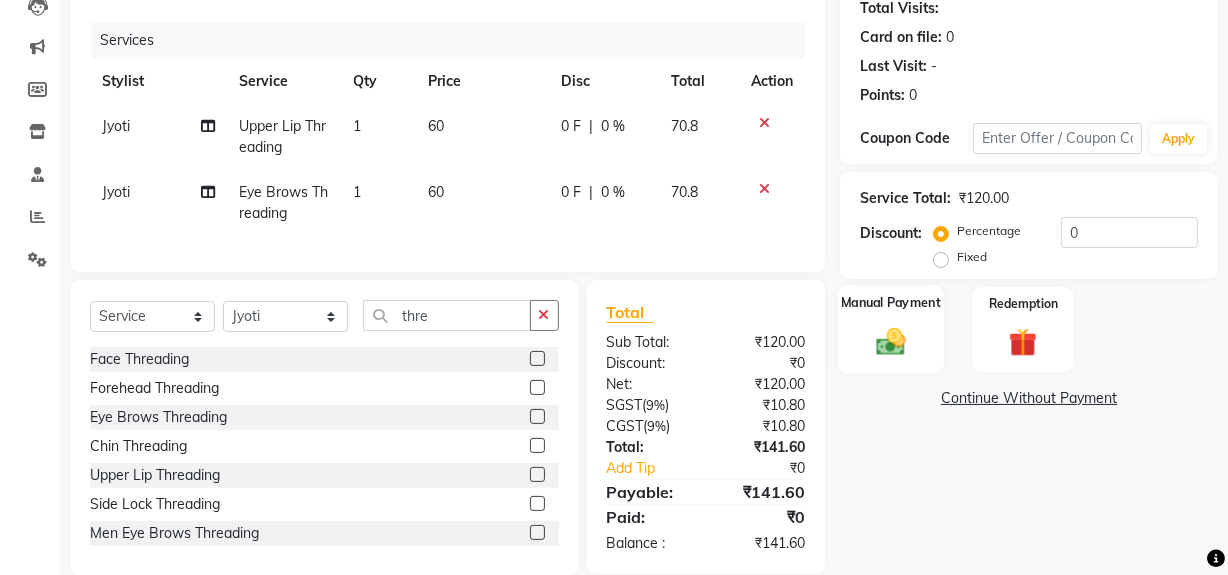 click 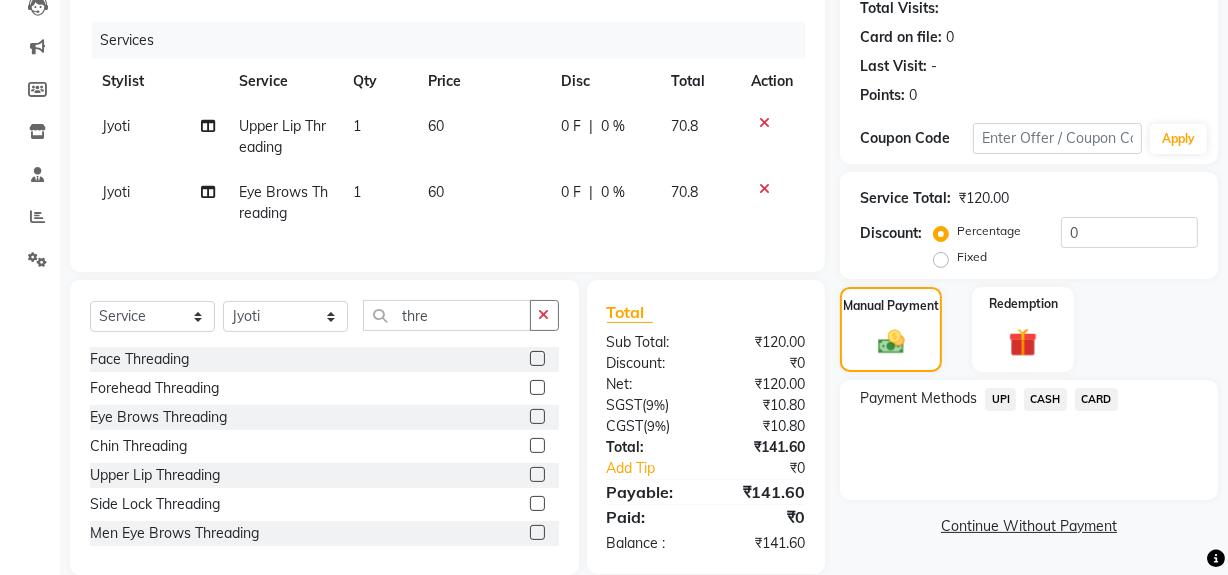 drag, startPoint x: 998, startPoint y: 400, endPoint x: 1022, endPoint y: 420, distance: 31.241 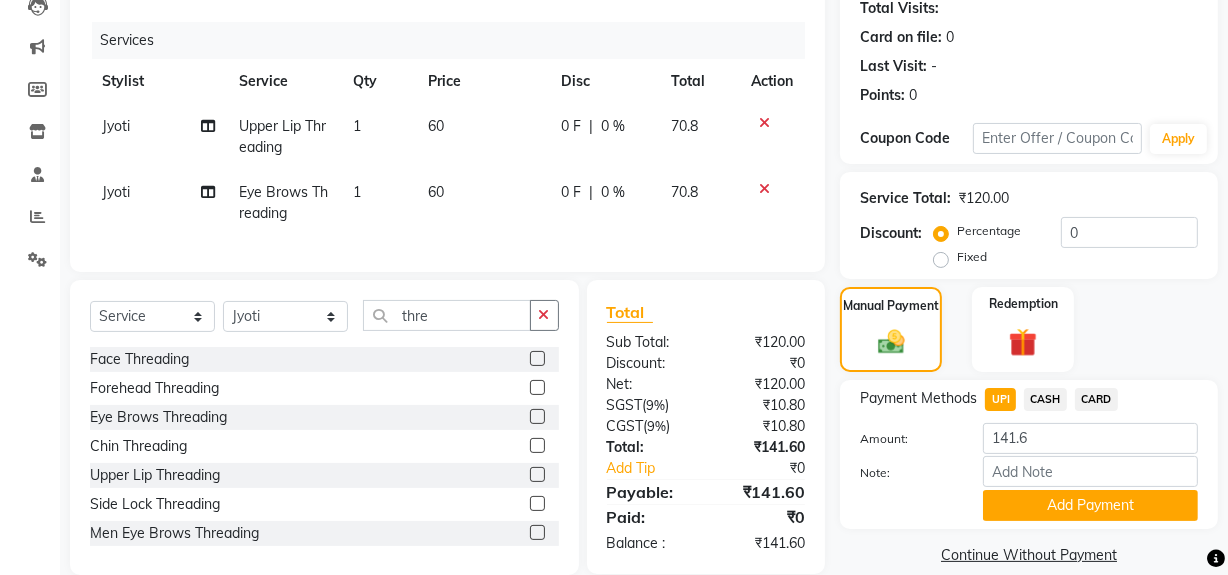 drag, startPoint x: 1066, startPoint y: 503, endPoint x: 1169, endPoint y: 480, distance: 105.53672 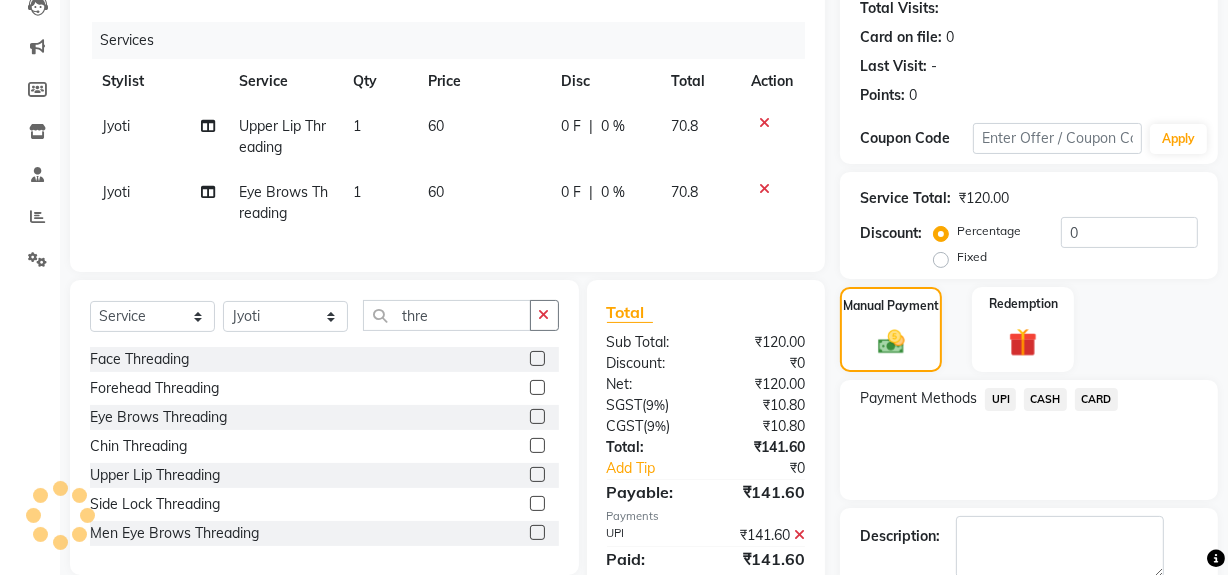 scroll, scrollTop: 333, scrollLeft: 0, axis: vertical 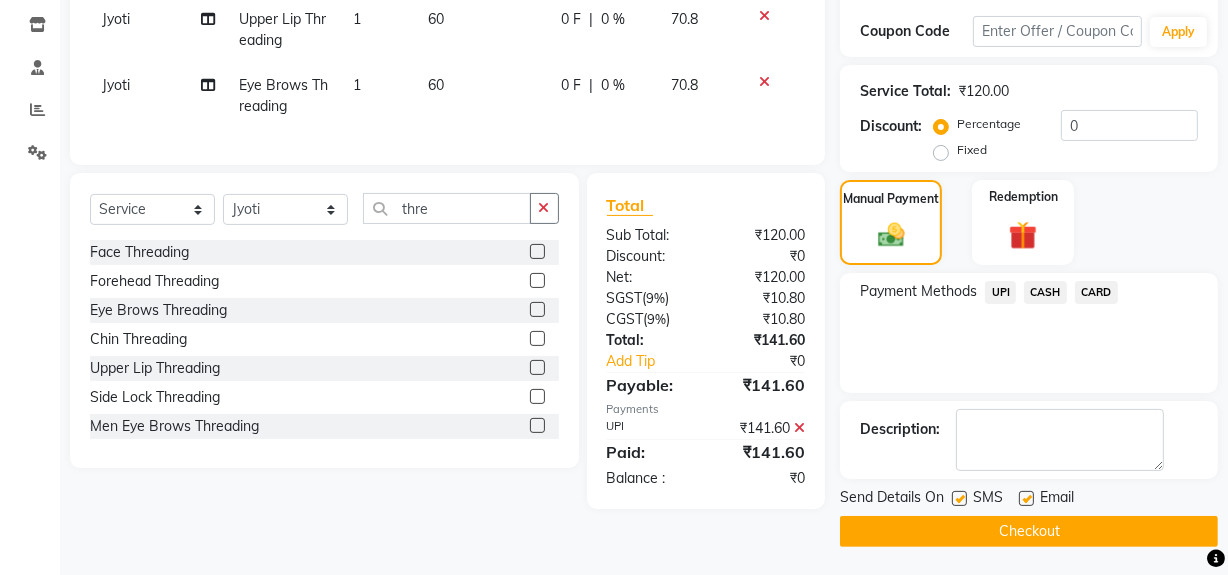 click on "Checkout" 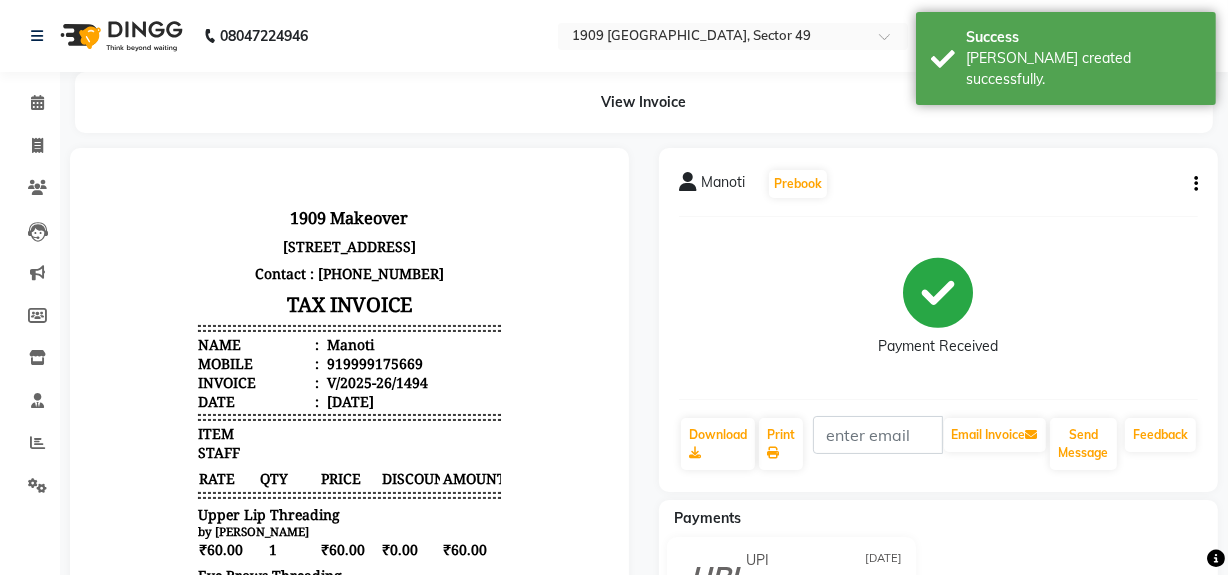 scroll, scrollTop: 0, scrollLeft: 0, axis: both 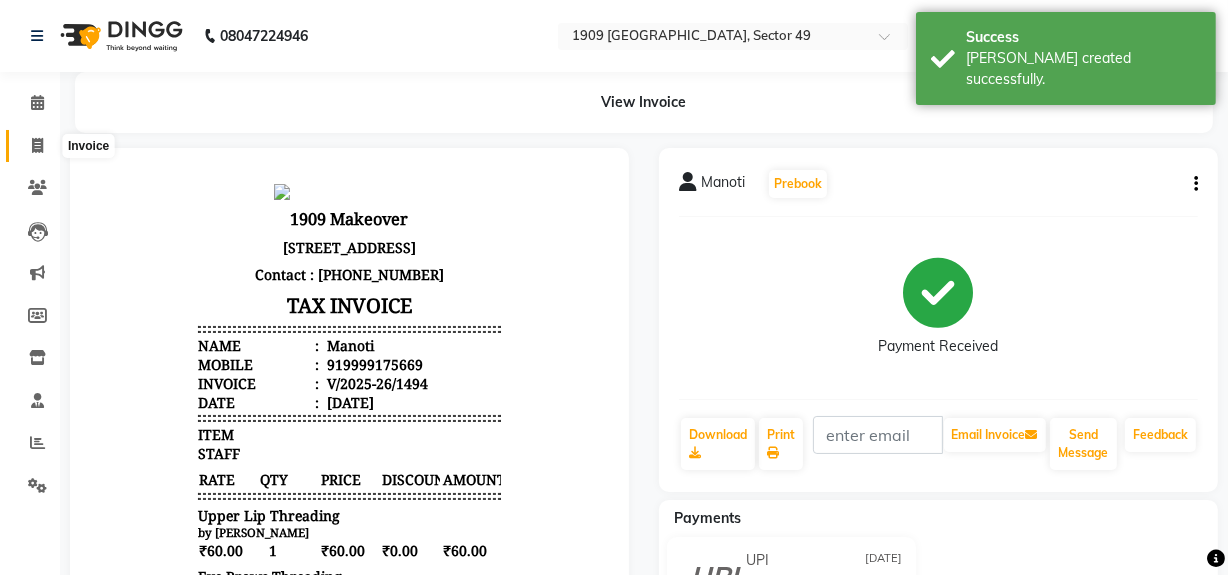 click 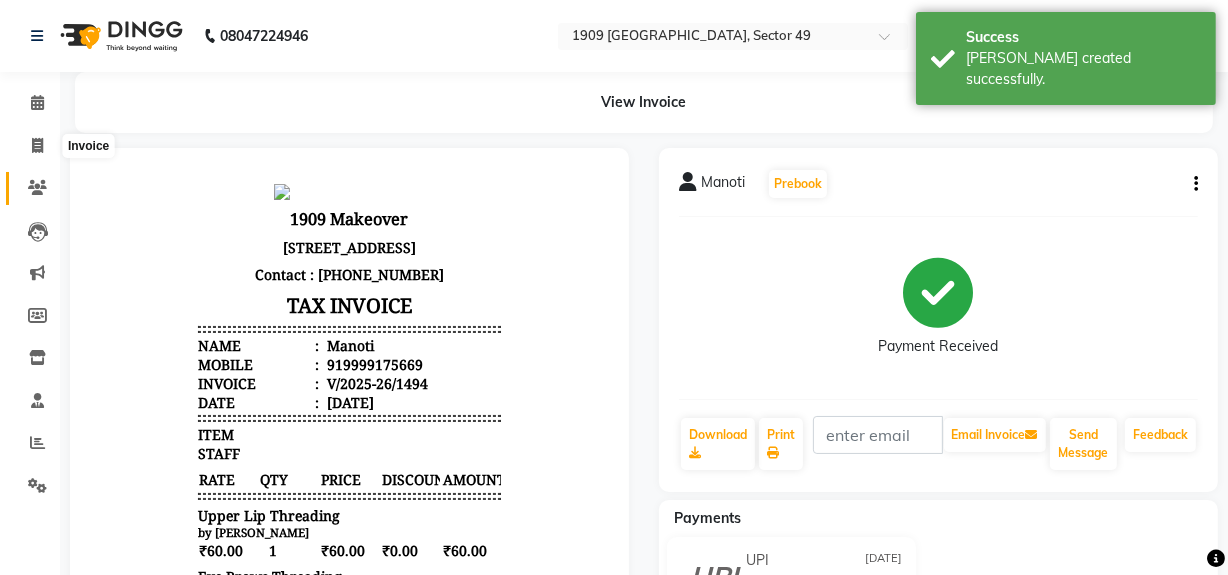 select on "service" 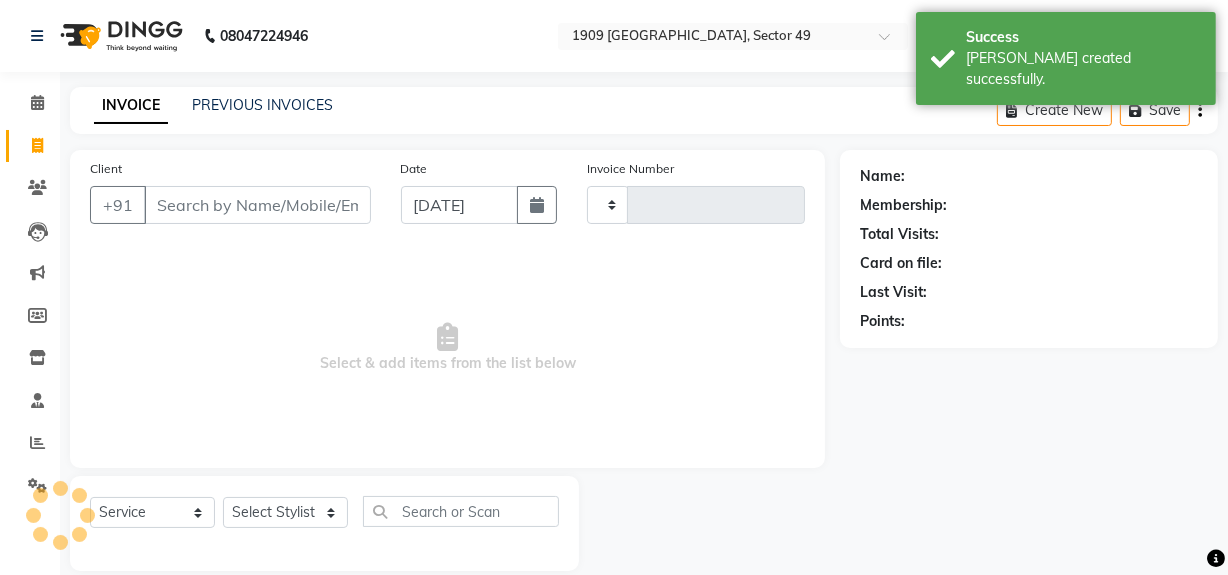type on "1495" 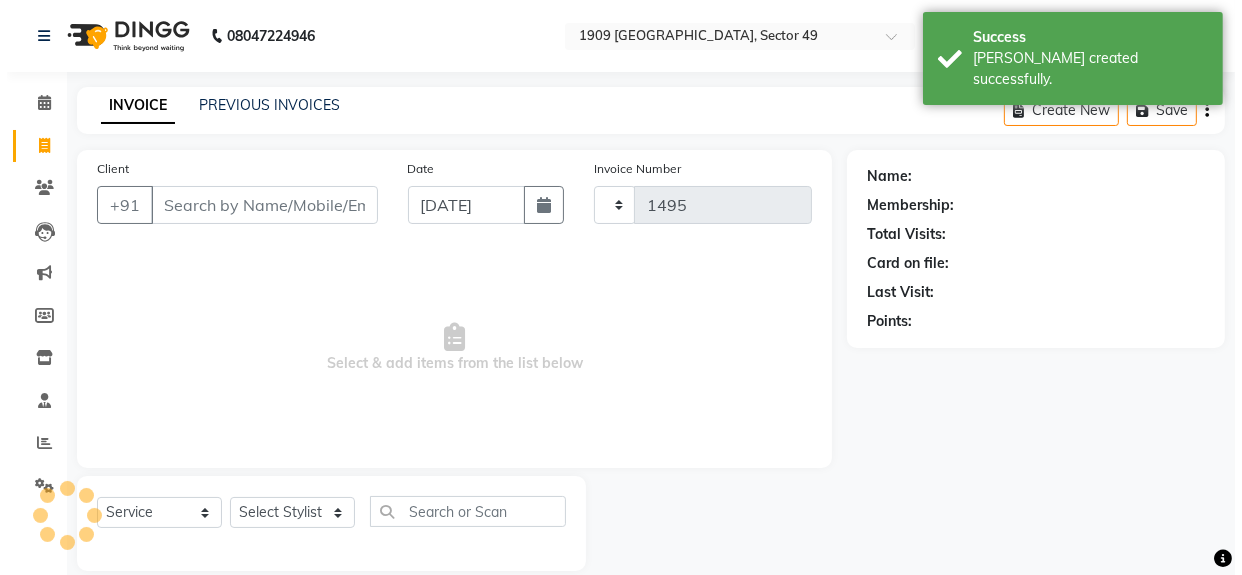 scroll, scrollTop: 26, scrollLeft: 0, axis: vertical 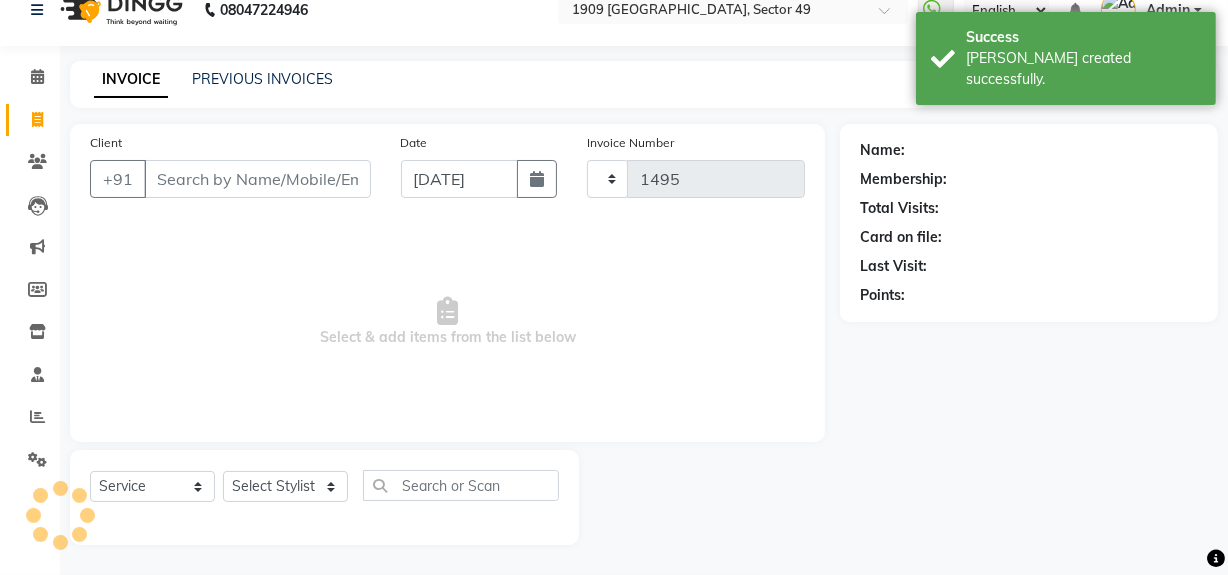 type 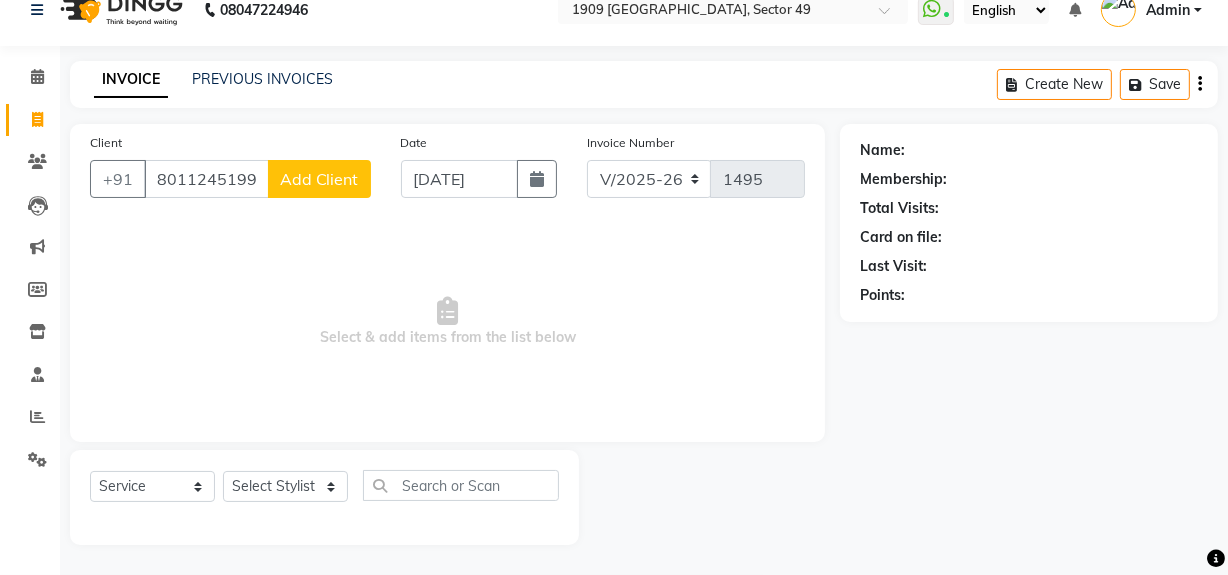click on "Add Client" 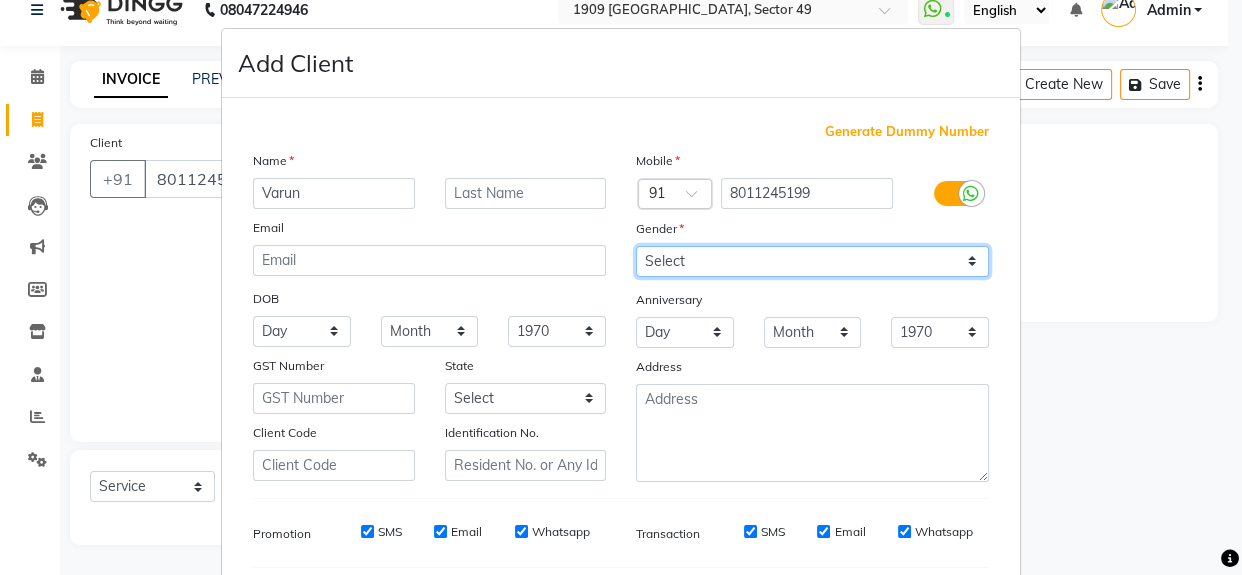 drag, startPoint x: 758, startPoint y: 258, endPoint x: 750, endPoint y: 274, distance: 17.888544 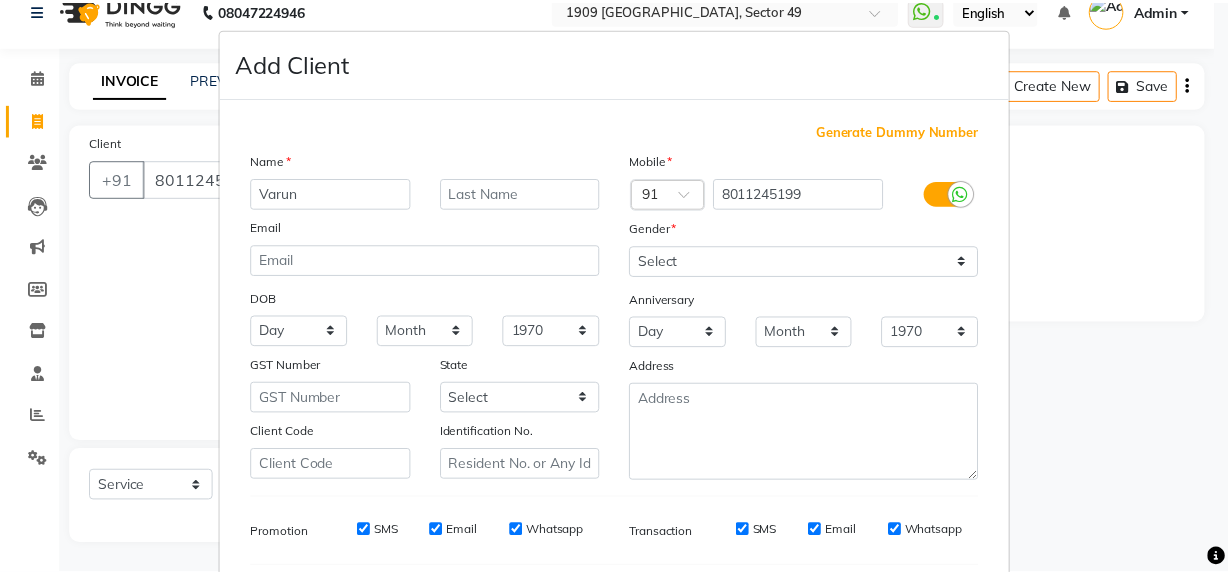 scroll, scrollTop: 278, scrollLeft: 0, axis: vertical 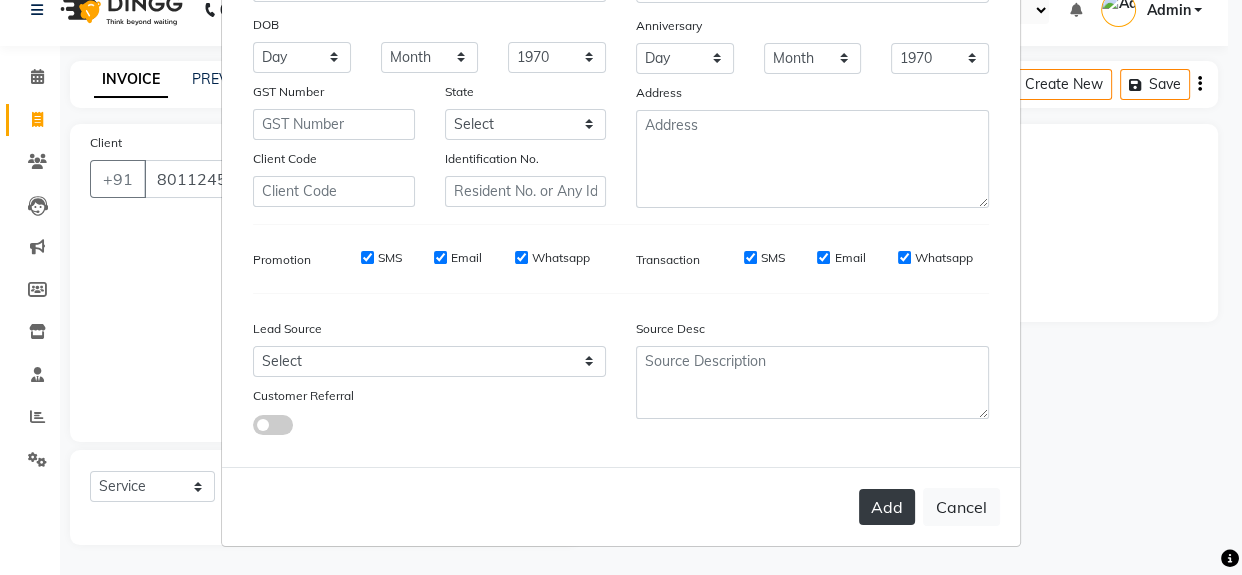 click on "Add" at bounding box center [887, 507] 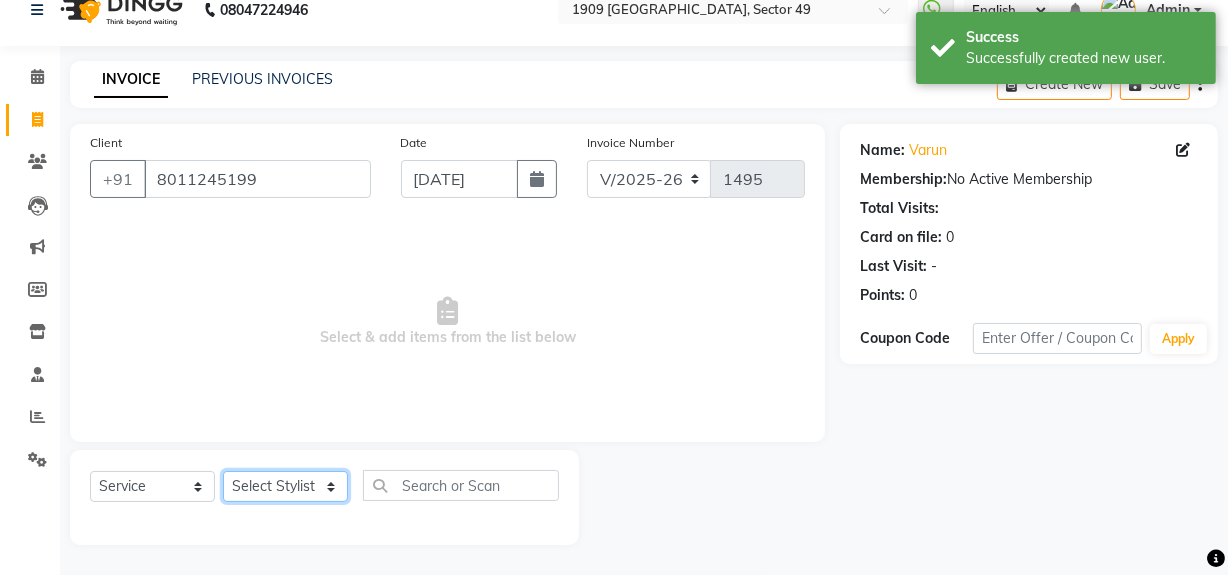 click on "Select Stylist [PERSON_NAME] [PERSON_NAME] House Sale Jyoti Nisha [PERSON_NAME] [PERSON_NAME] Veer [PERSON_NAME] Vishal" 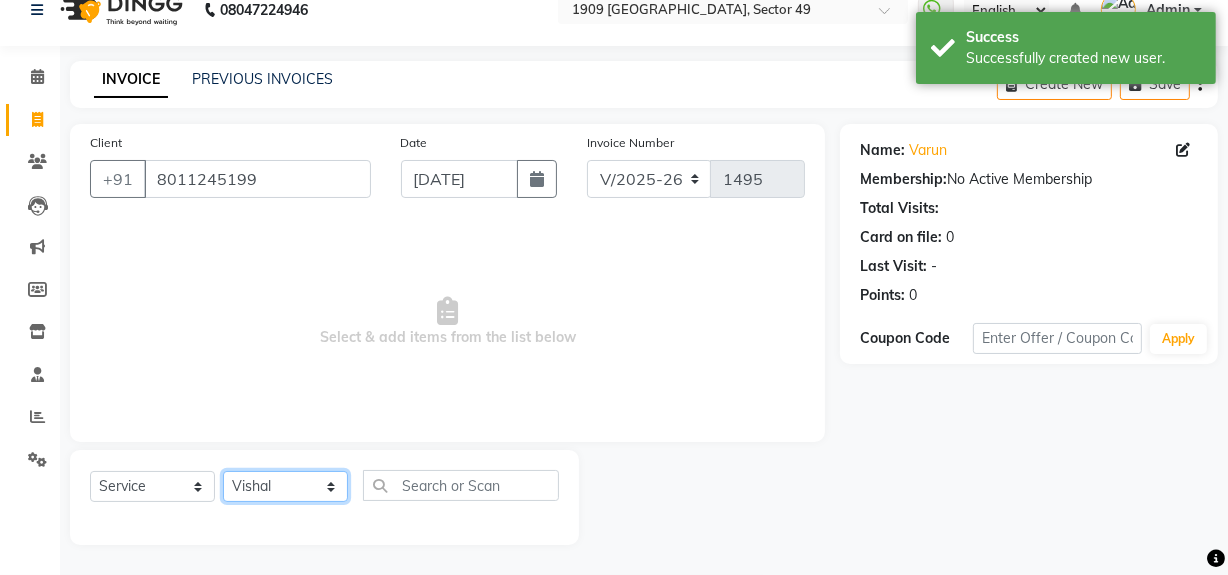 click on "Select Stylist [PERSON_NAME] [PERSON_NAME] House Sale Jyoti Nisha [PERSON_NAME] [PERSON_NAME] Veer [PERSON_NAME] Vishal" 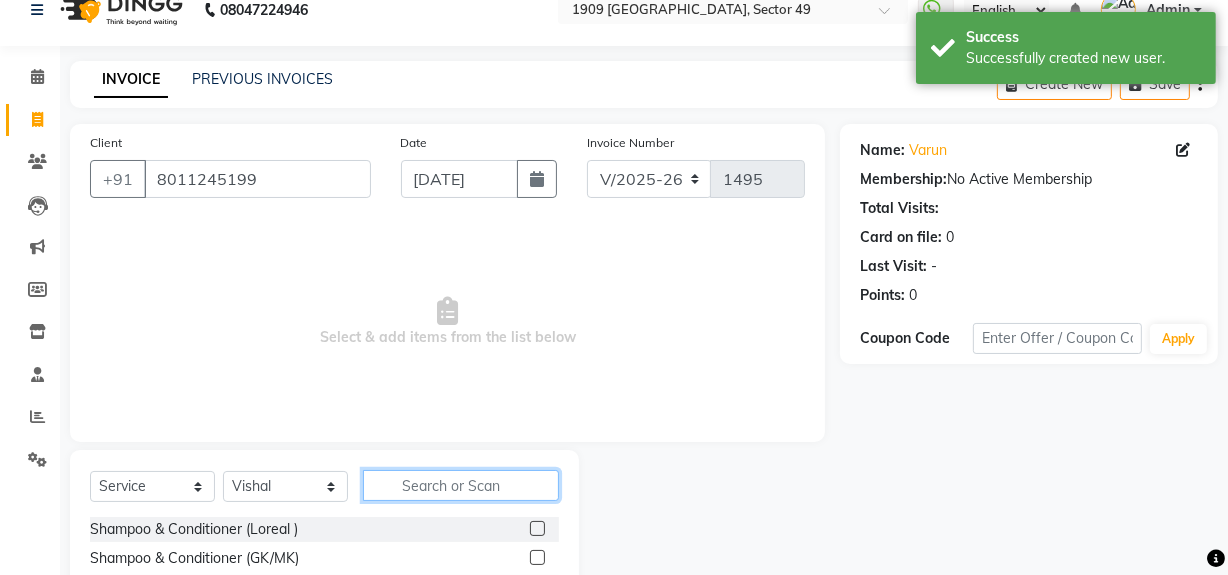 click 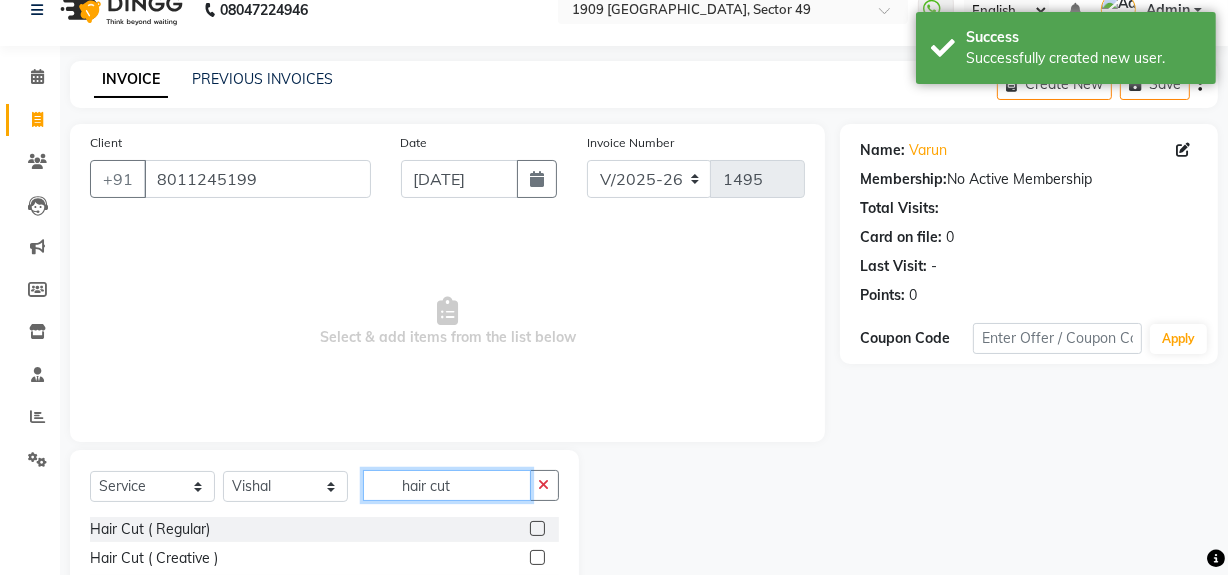 scroll, scrollTop: 170, scrollLeft: 0, axis: vertical 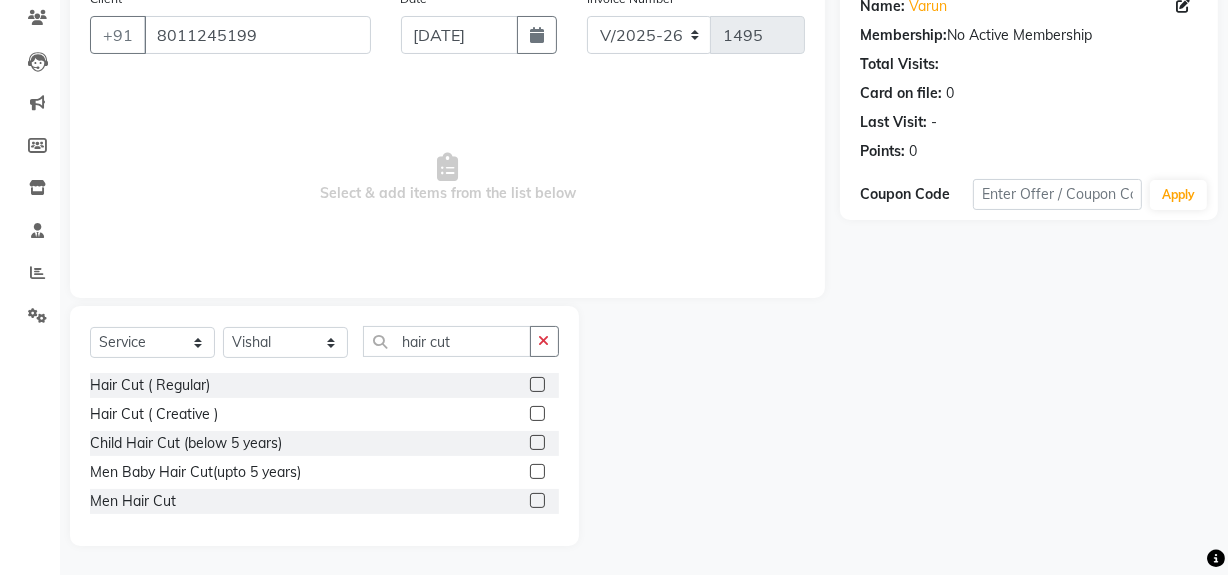 click 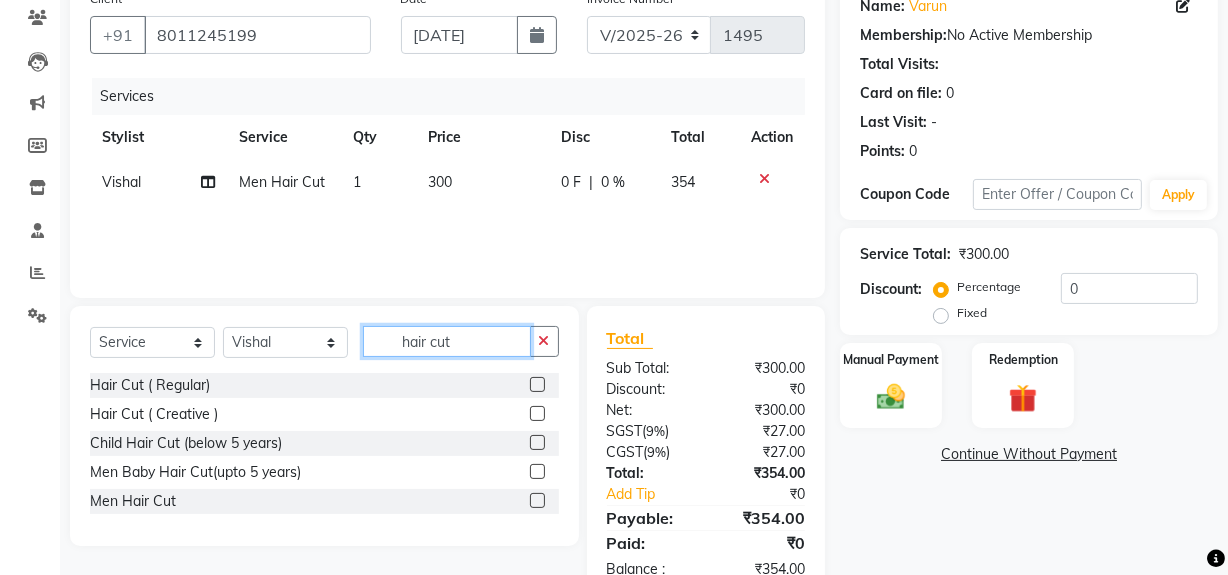 drag, startPoint x: 398, startPoint y: 339, endPoint x: 553, endPoint y: 357, distance: 156.04166 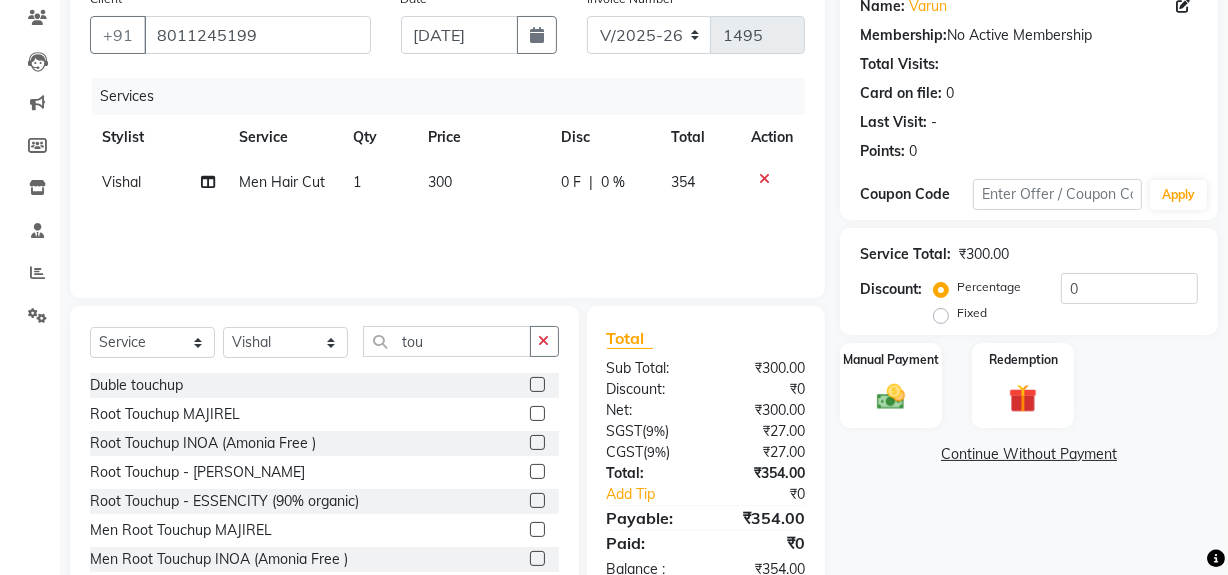 click 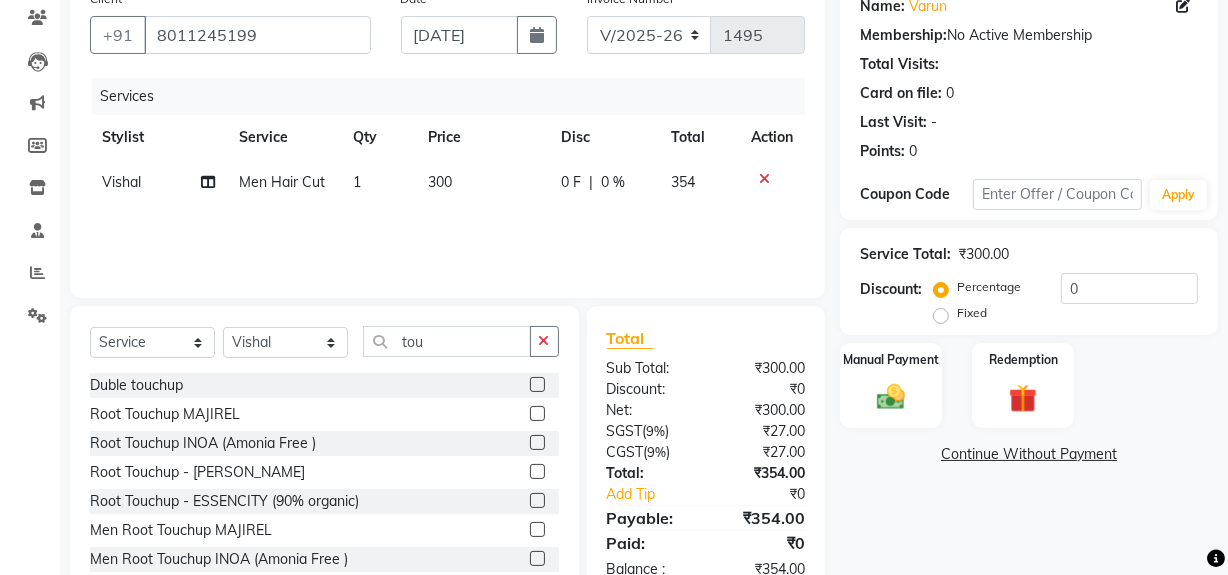 click at bounding box center [536, 559] 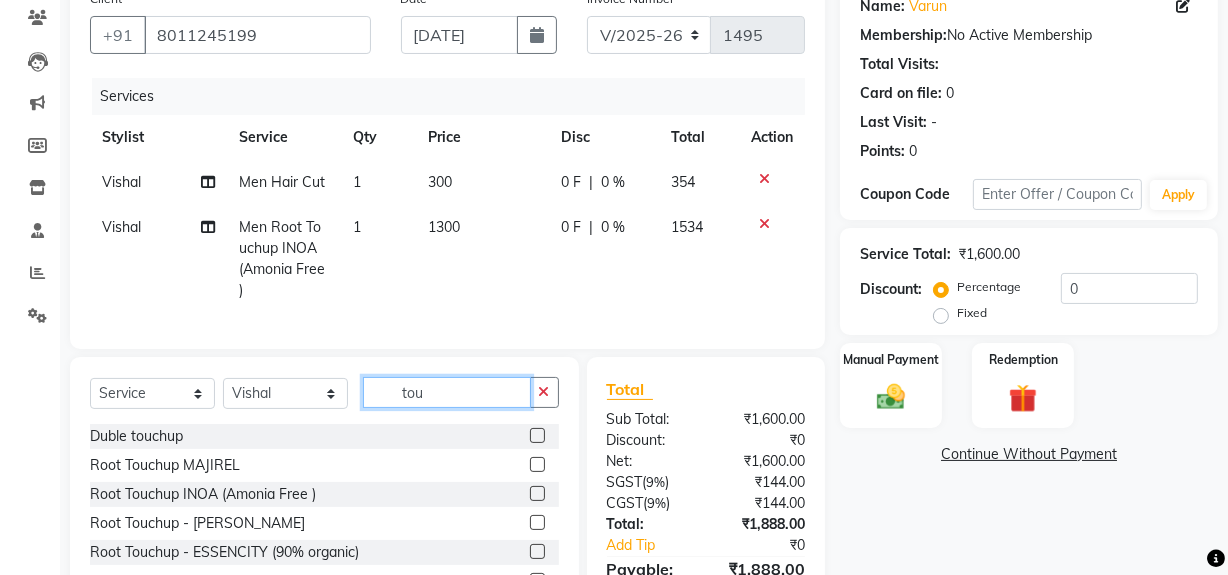 click on "tou" 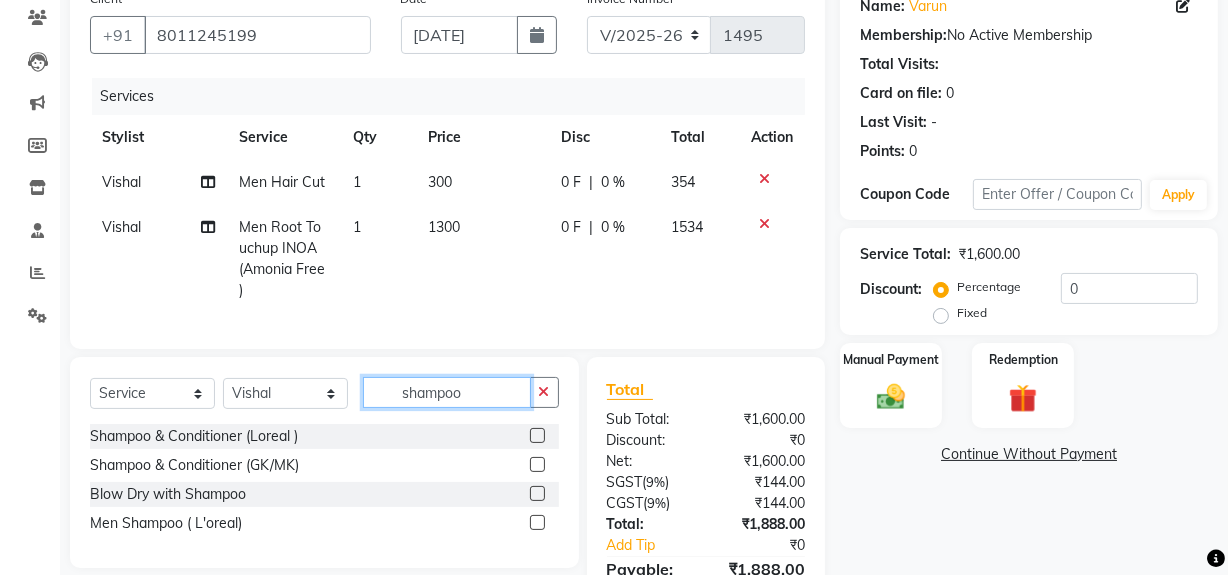 scroll, scrollTop: 269, scrollLeft: 0, axis: vertical 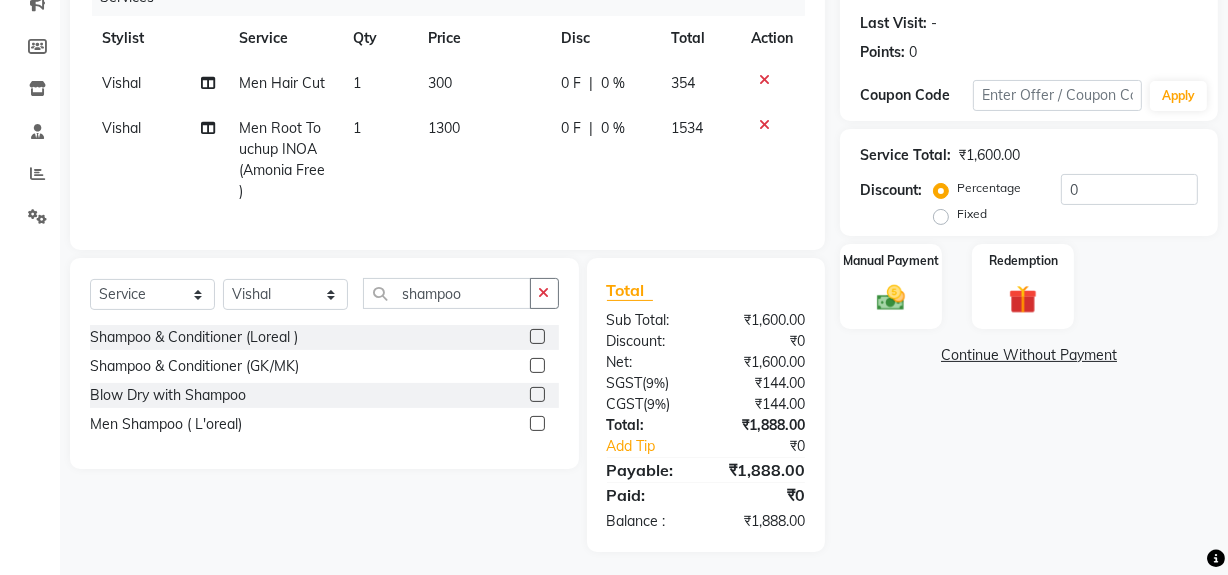 click 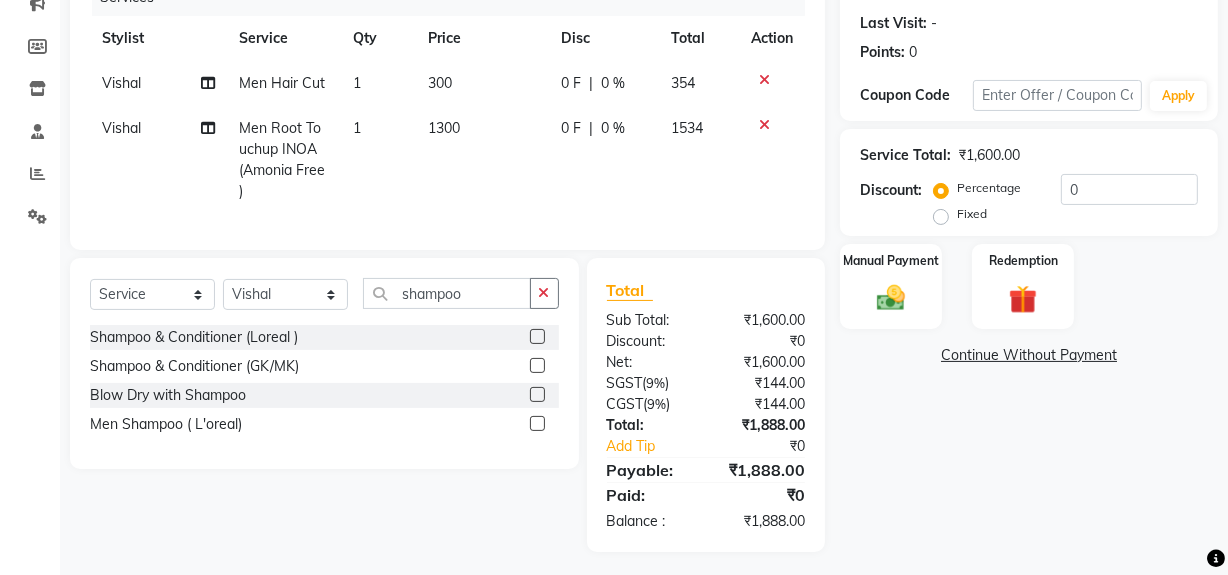 click at bounding box center [536, 424] 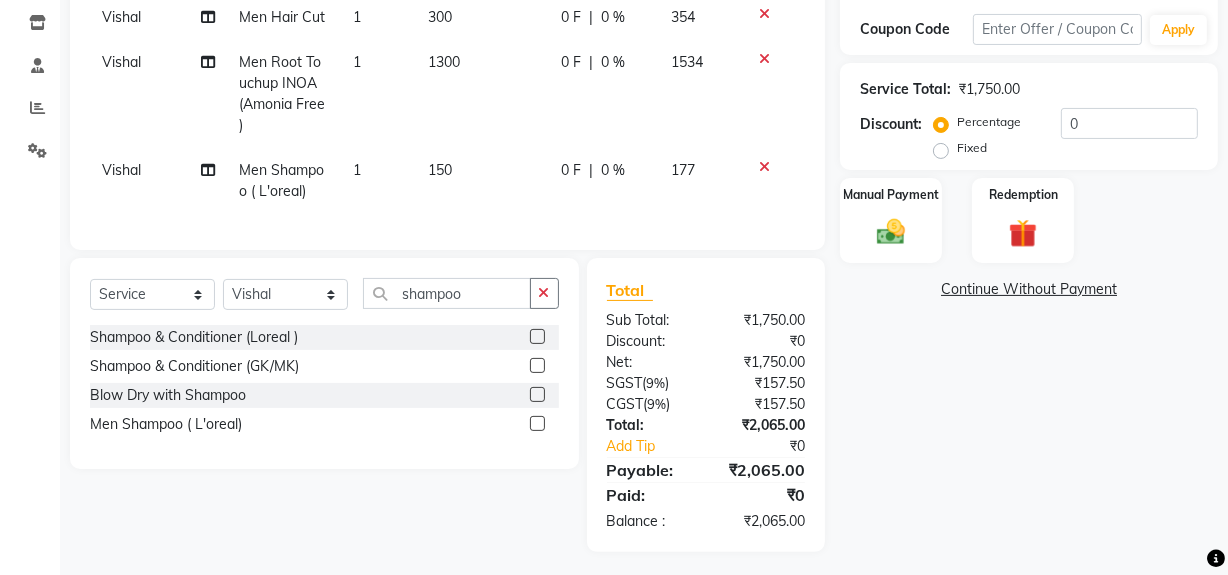 scroll, scrollTop: 128, scrollLeft: 0, axis: vertical 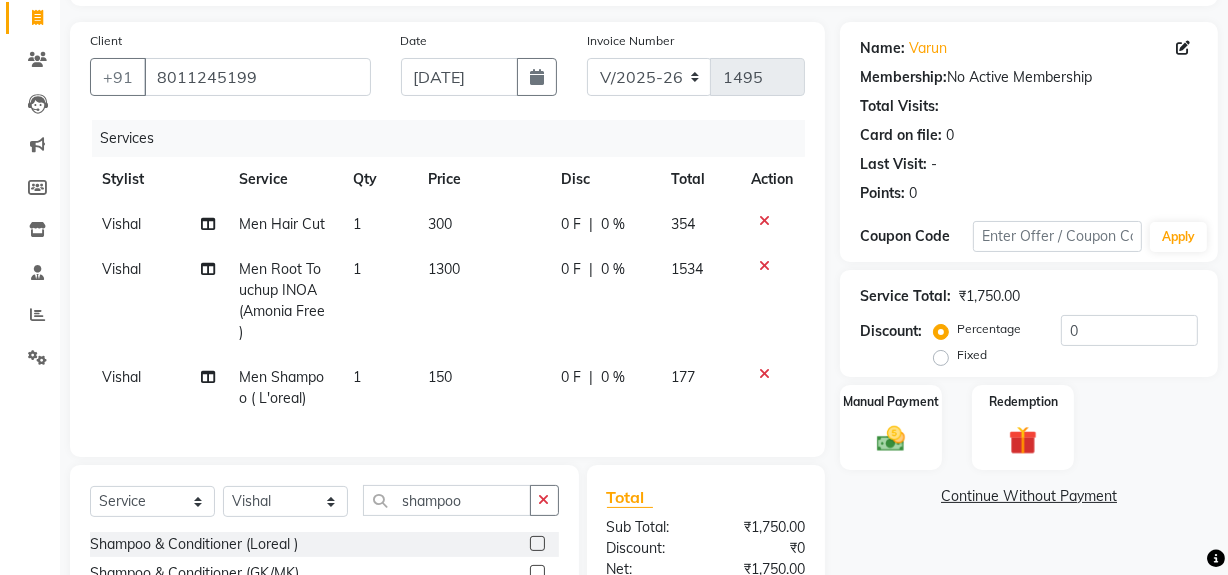 click on "0 %" 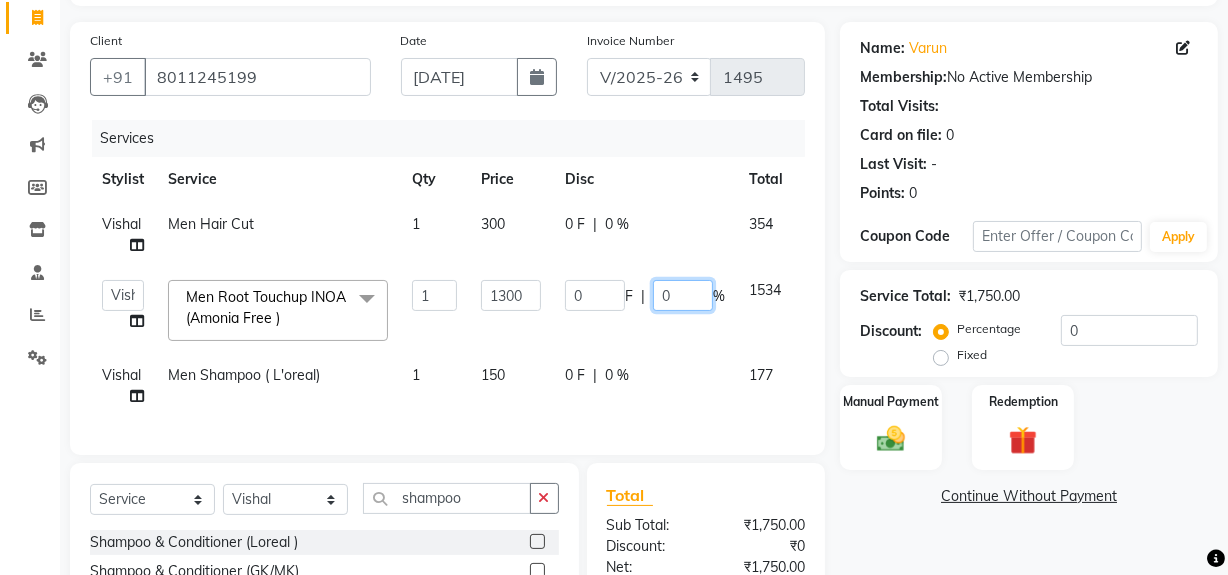 click on "0" 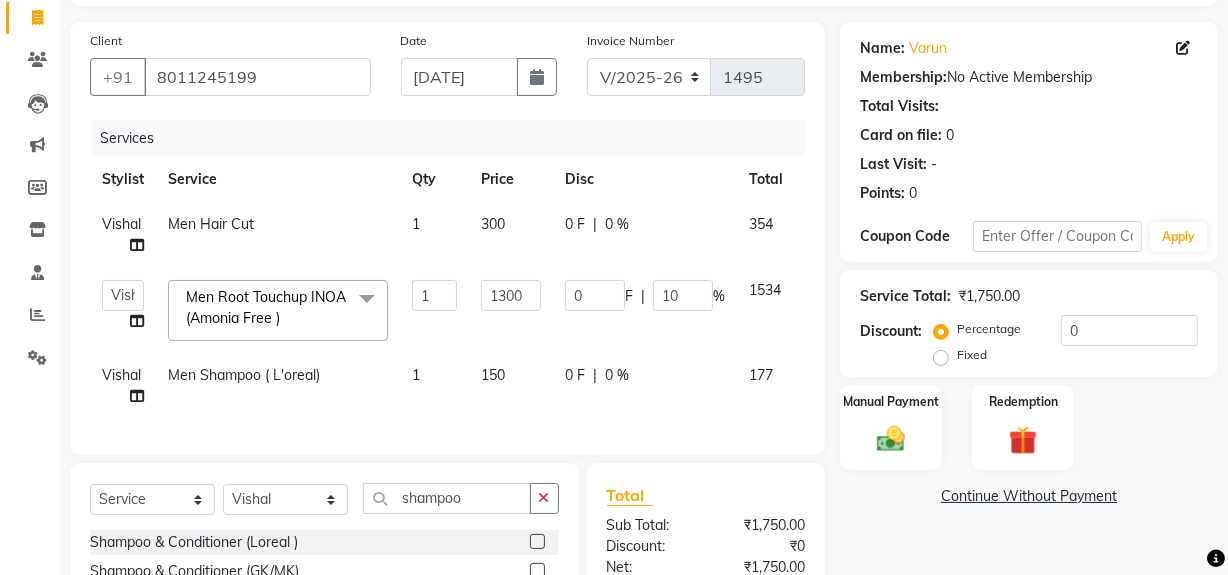 click on "Name: Varun  Membership:  No Active Membership  Total Visits:   Card on file:  0 Last Visit:   - Points:   0  Coupon Code Apply Service Total:  ₹1,750.00  Discount:  Percentage   Fixed  0 Manual Payment Redemption  Continue Without Payment" 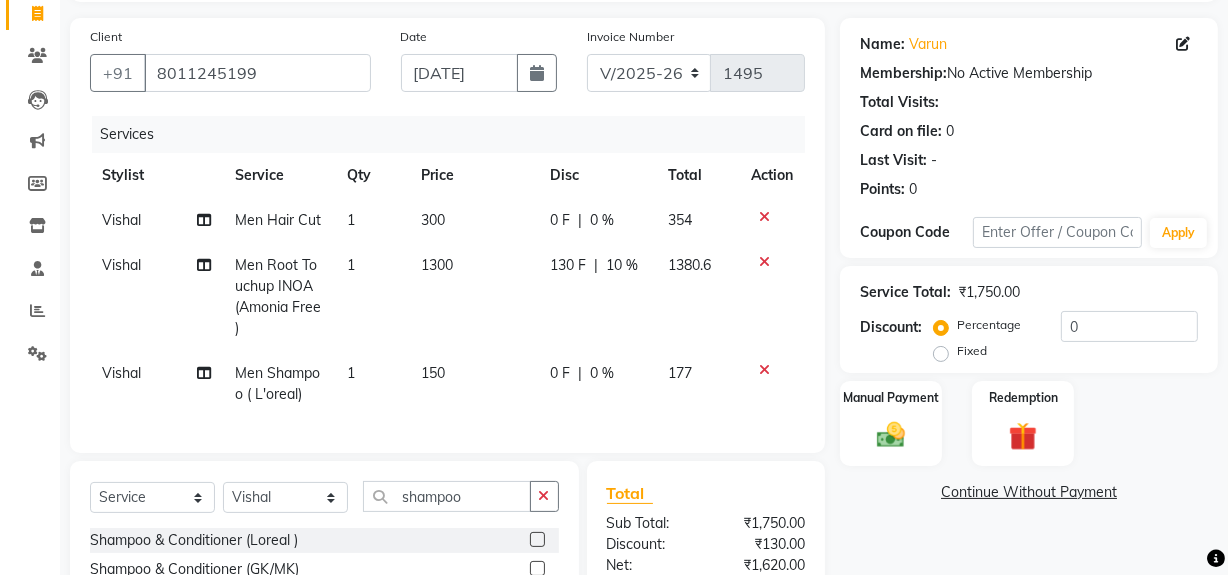 scroll, scrollTop: 356, scrollLeft: 0, axis: vertical 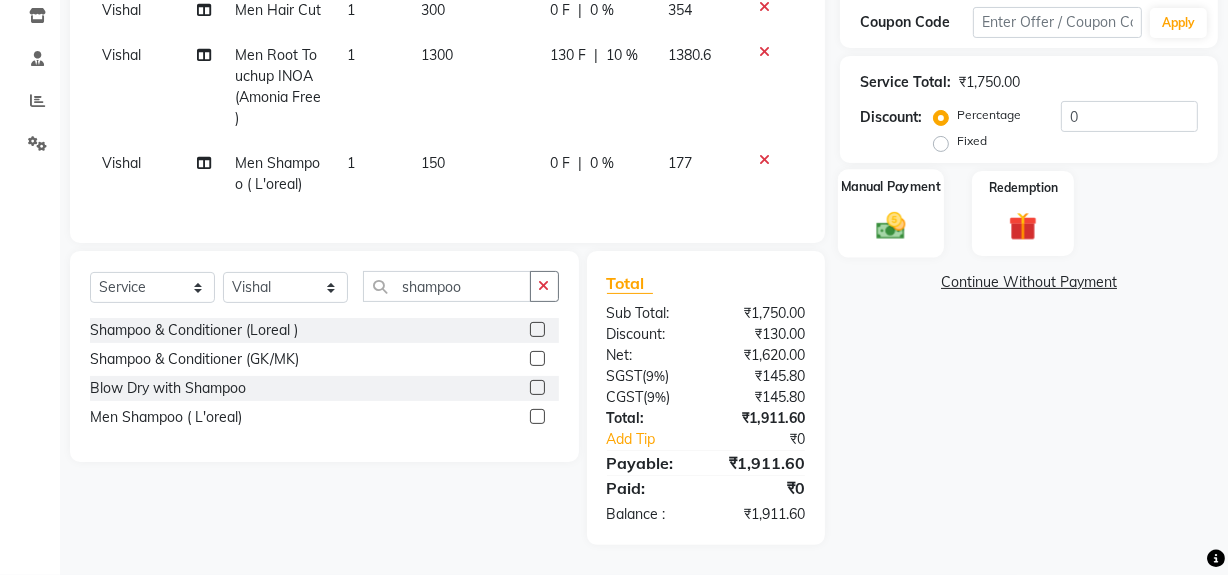 click 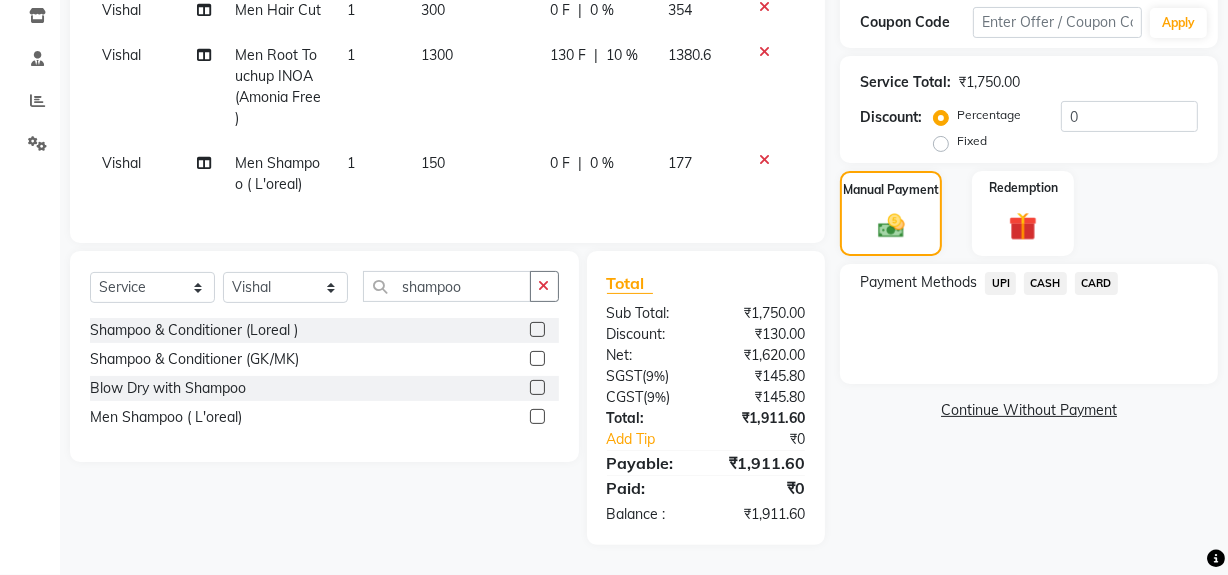 click on "UPI" 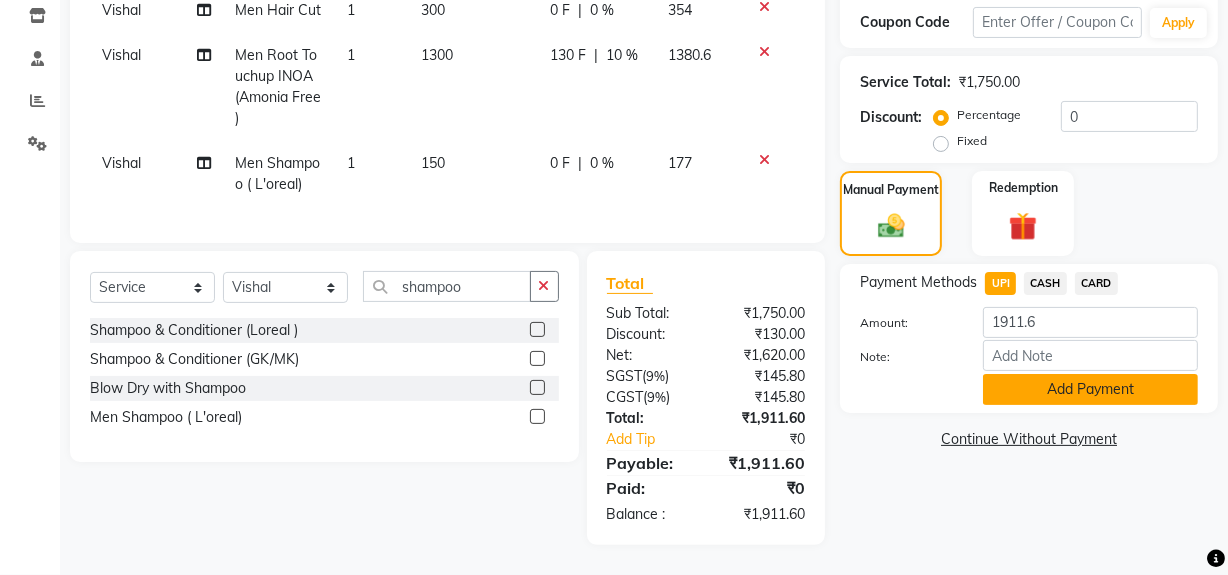 click on "Add Payment" 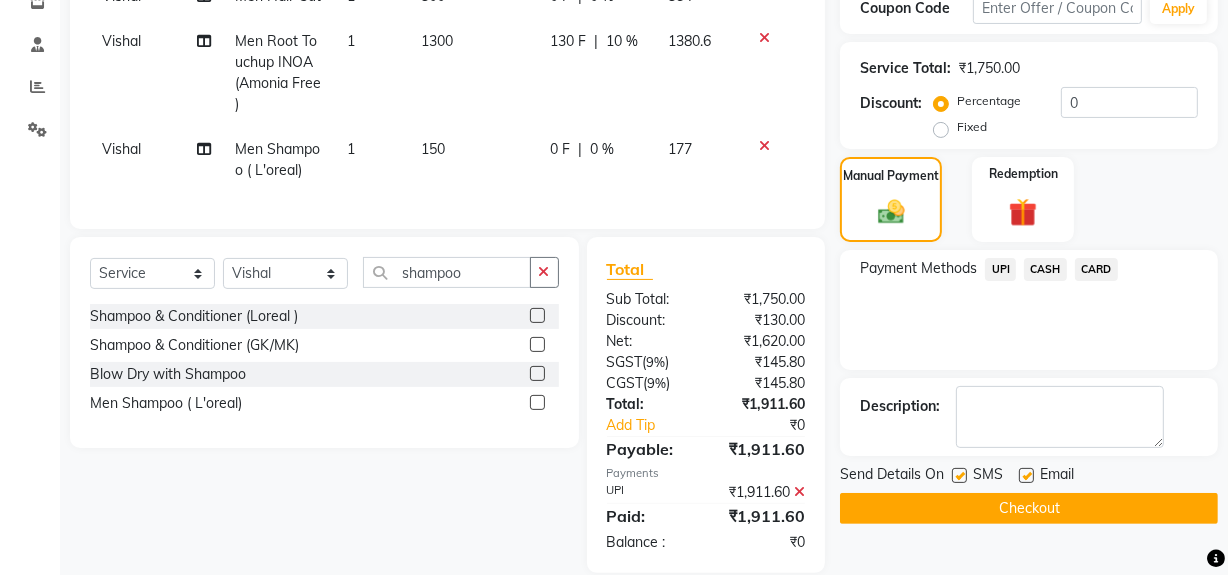click on "Checkout" 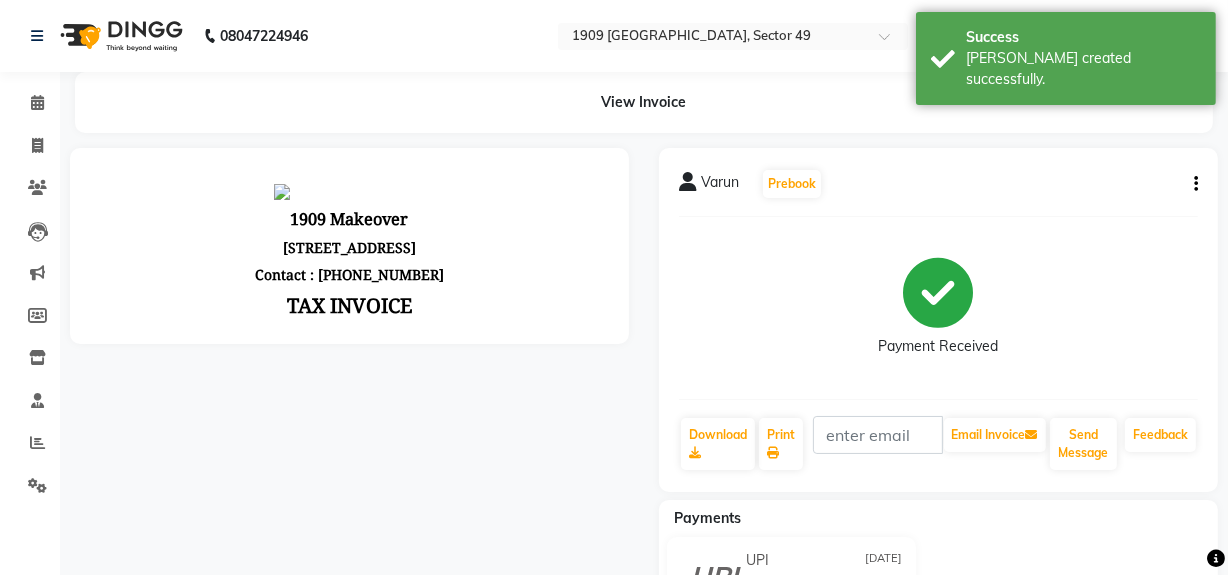 scroll, scrollTop: 0, scrollLeft: 0, axis: both 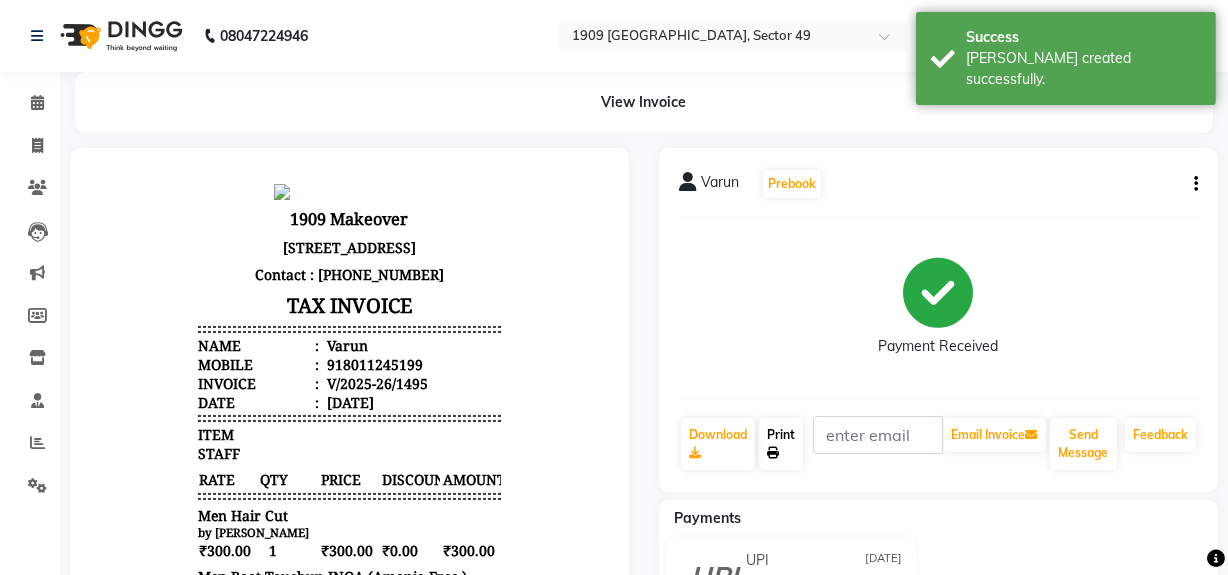 click on "Print" 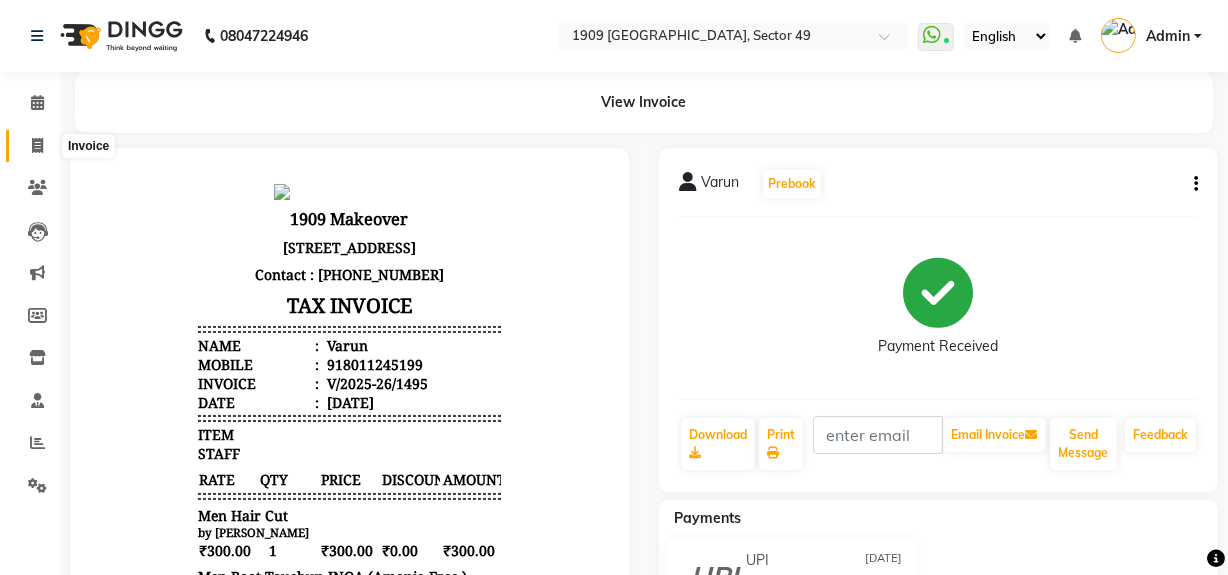 click 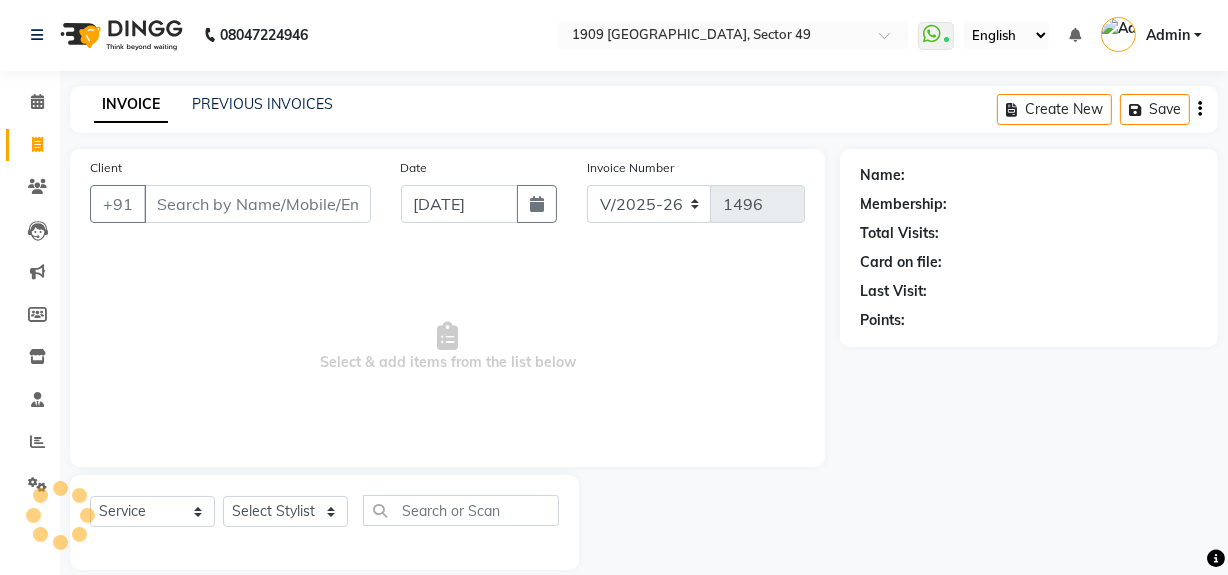 scroll, scrollTop: 26, scrollLeft: 0, axis: vertical 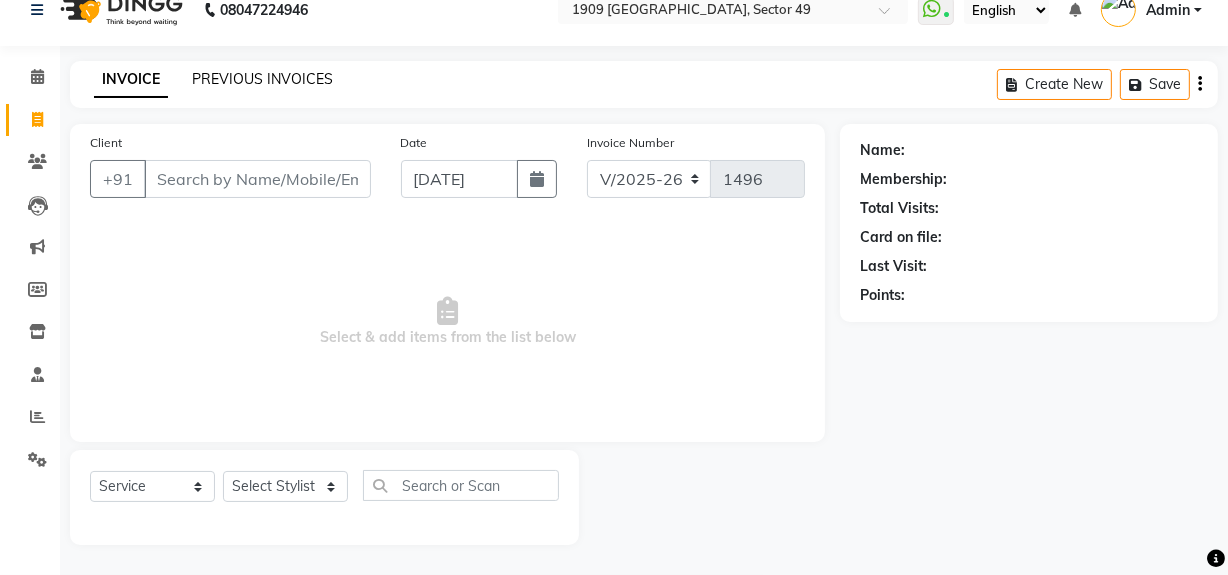 click on "PREVIOUS INVOICES" 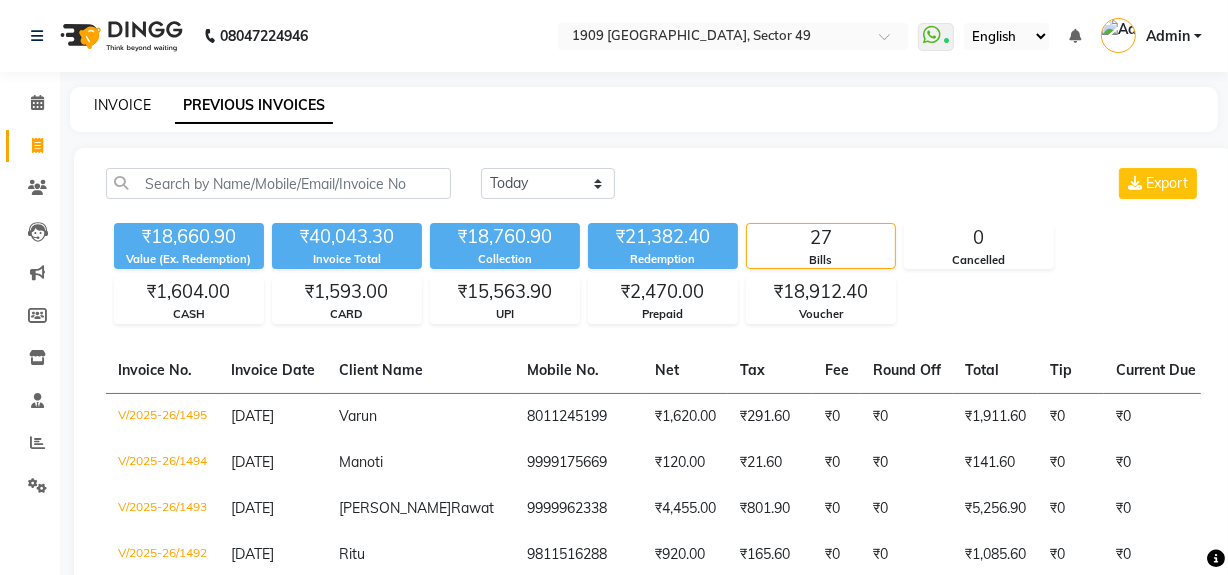 click on "INVOICE" 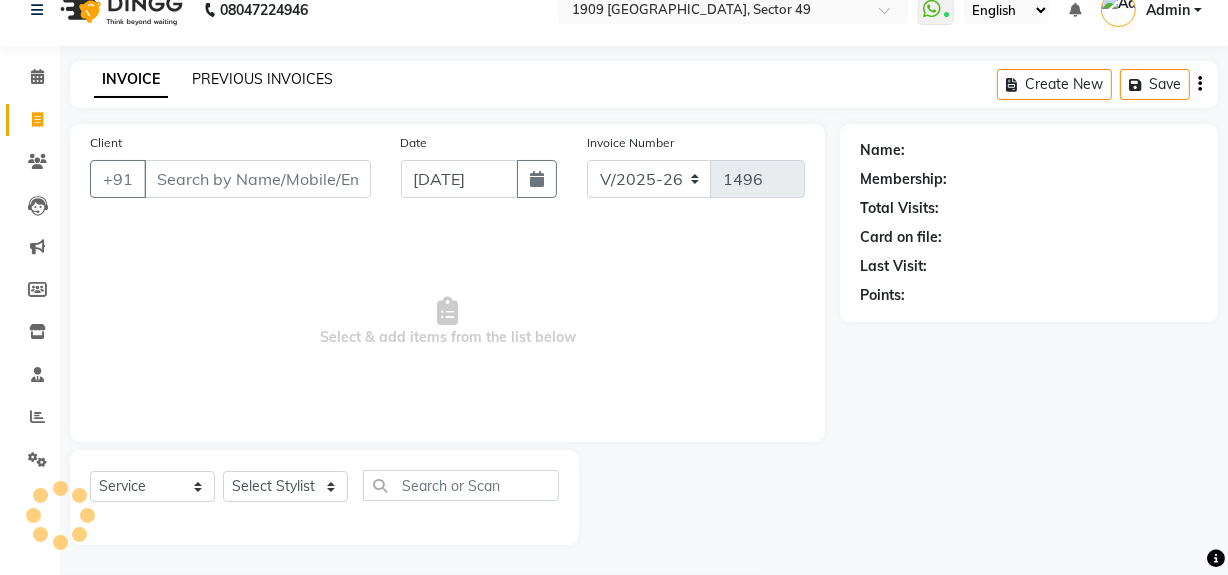 click on "PREVIOUS INVOICES" 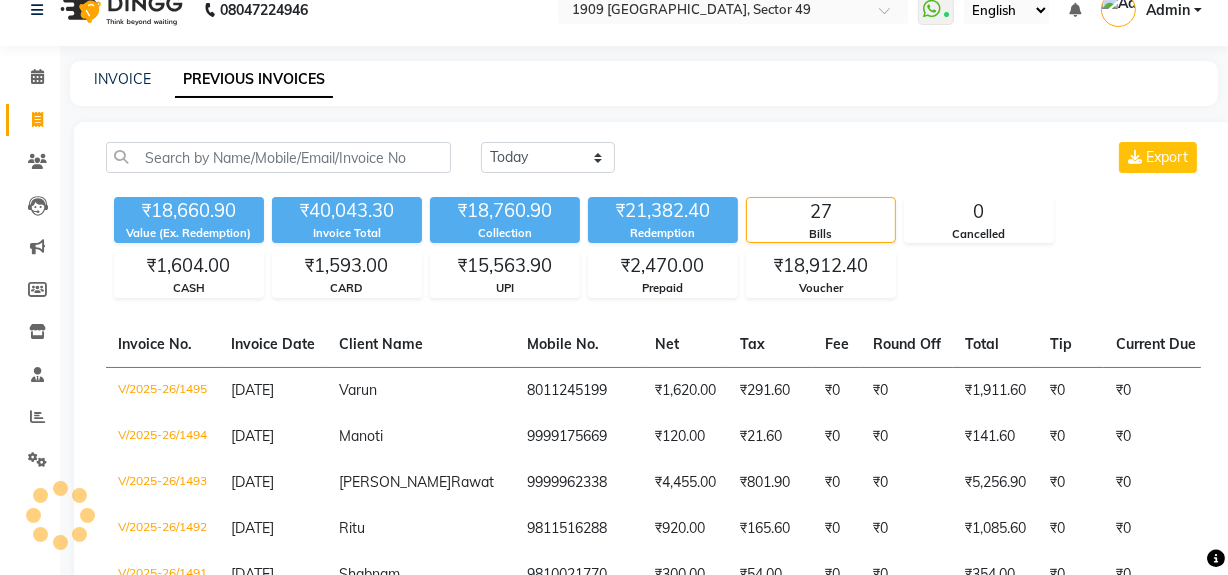 scroll, scrollTop: 0, scrollLeft: 0, axis: both 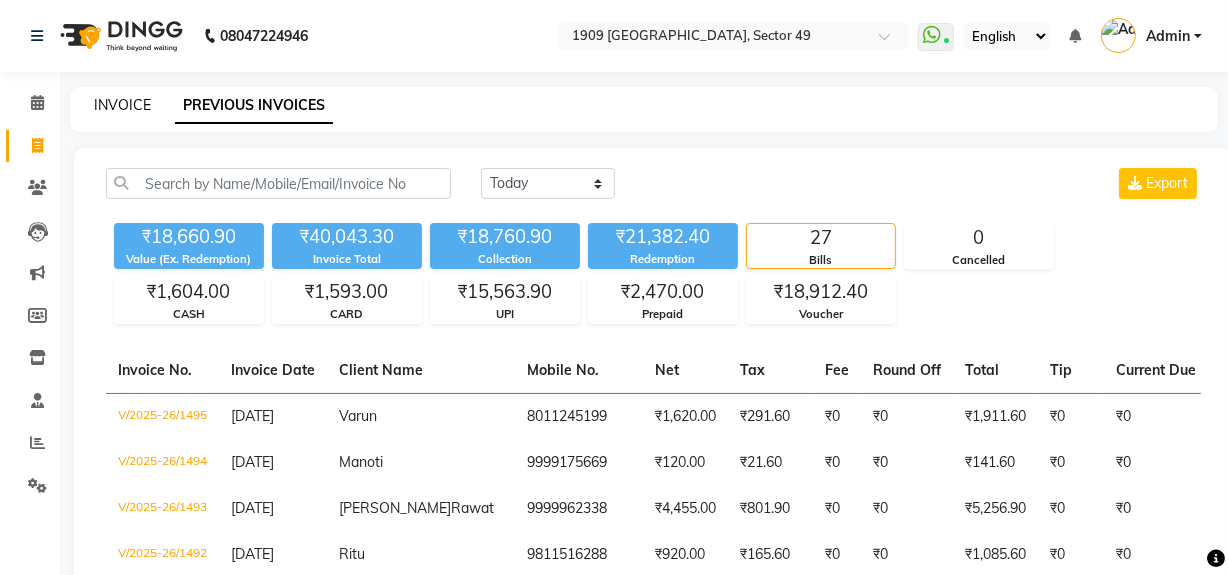 click on "INVOICE" 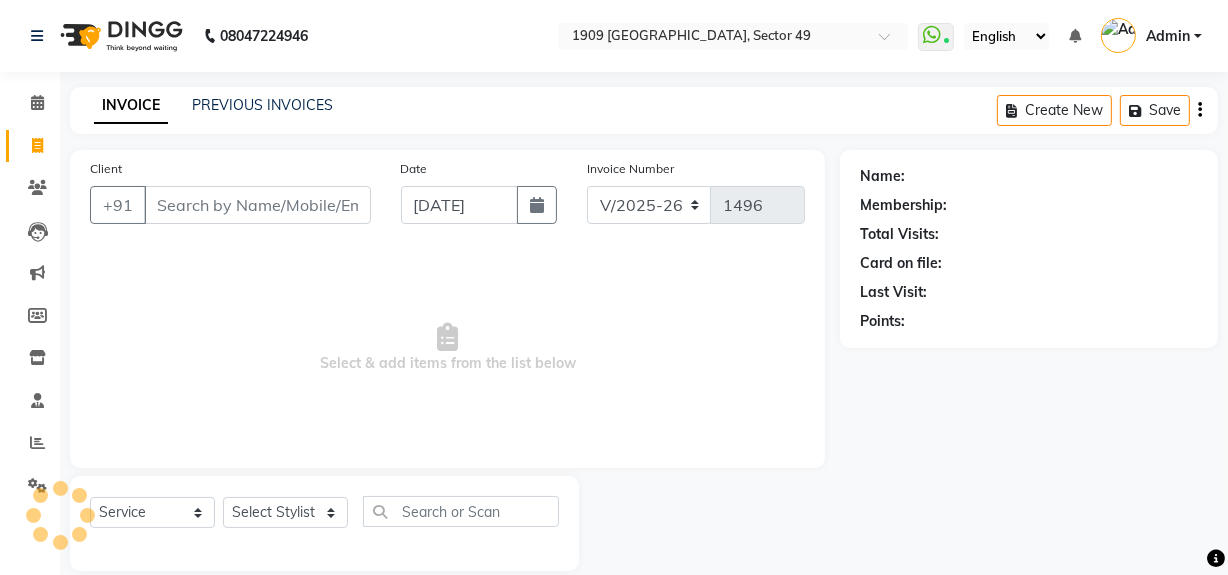 scroll, scrollTop: 26, scrollLeft: 0, axis: vertical 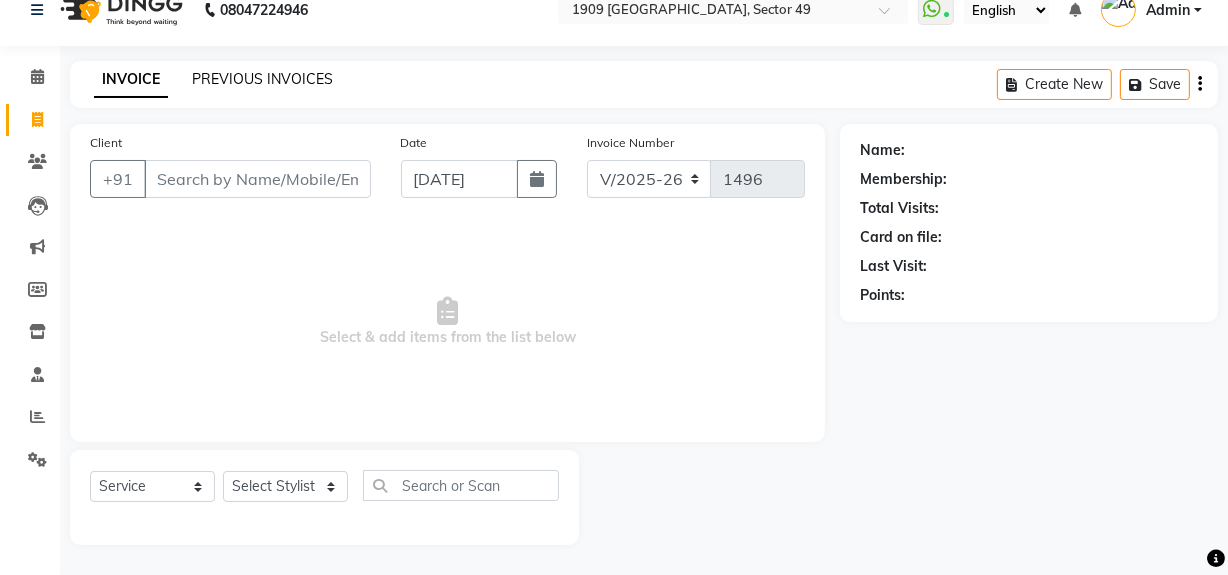 click on "PREVIOUS INVOICES" 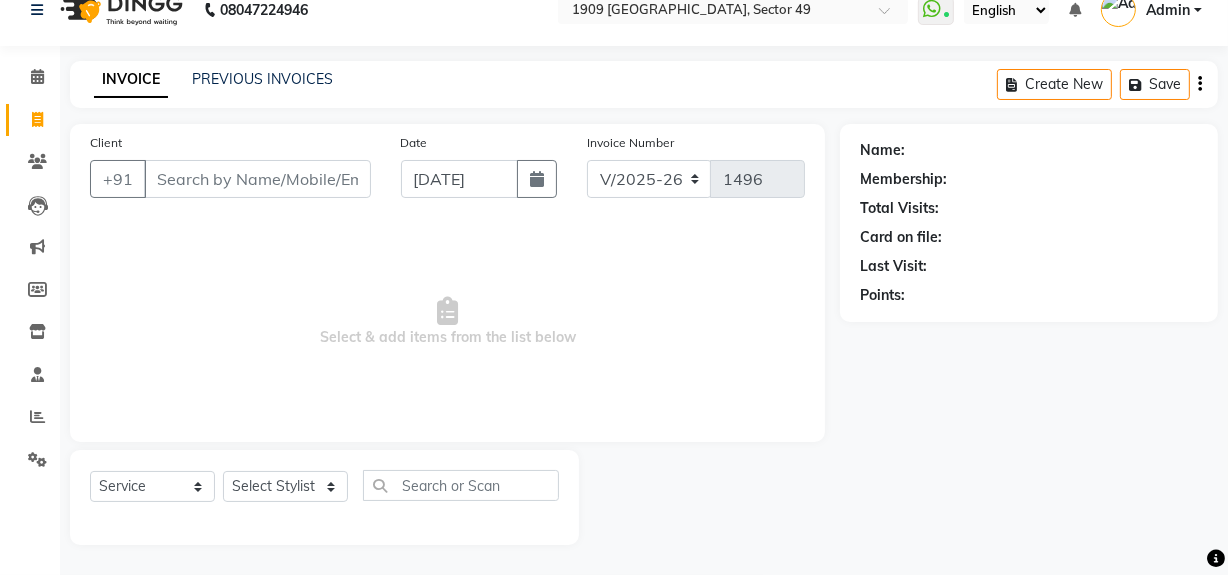 scroll, scrollTop: 0, scrollLeft: 0, axis: both 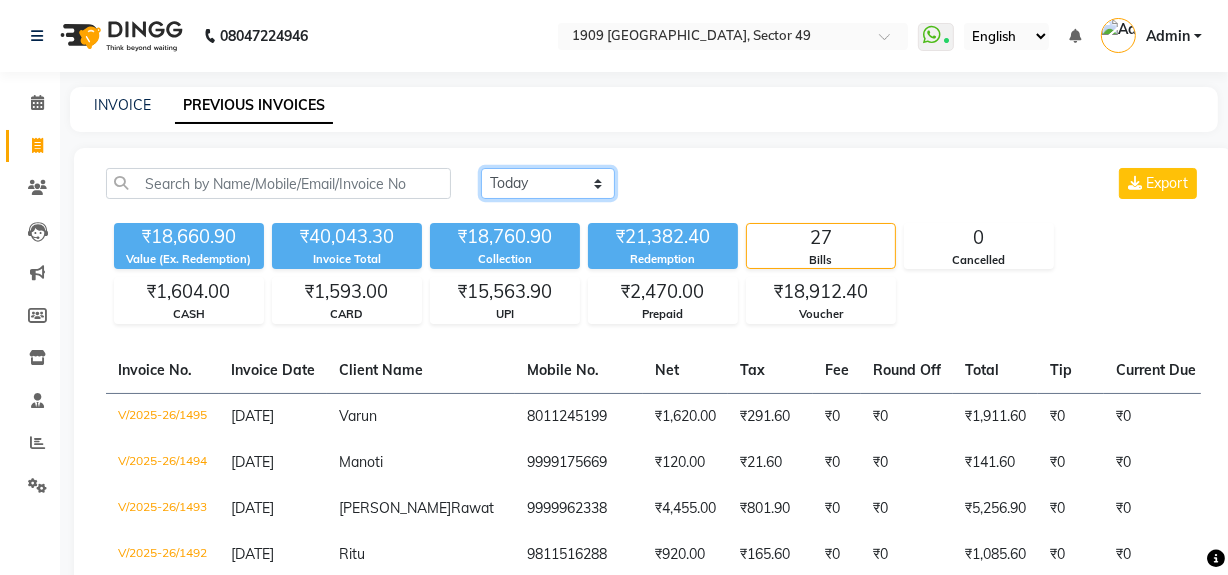click on "Today Yesterday Custom Range" 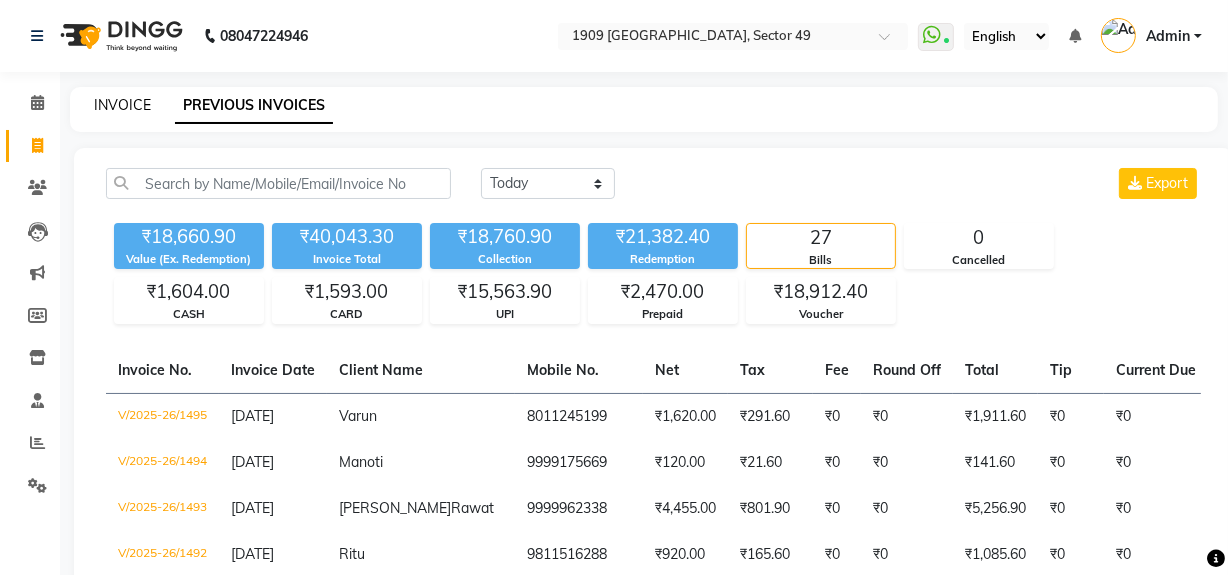 click on "INVOICE" 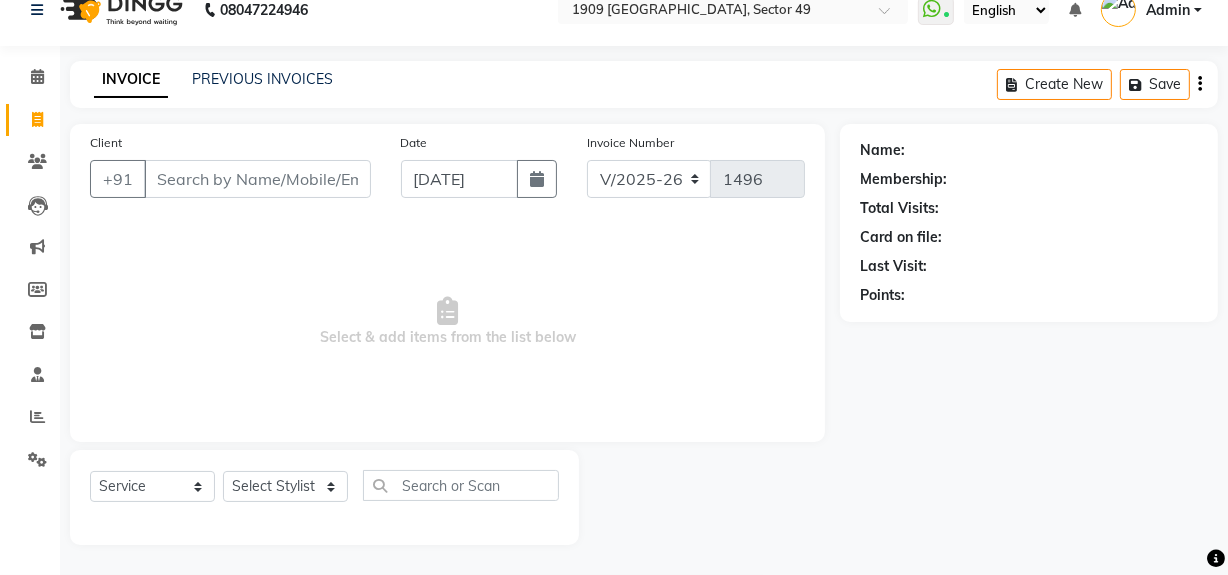 click on "Select & add items from the list below" at bounding box center [447, 322] 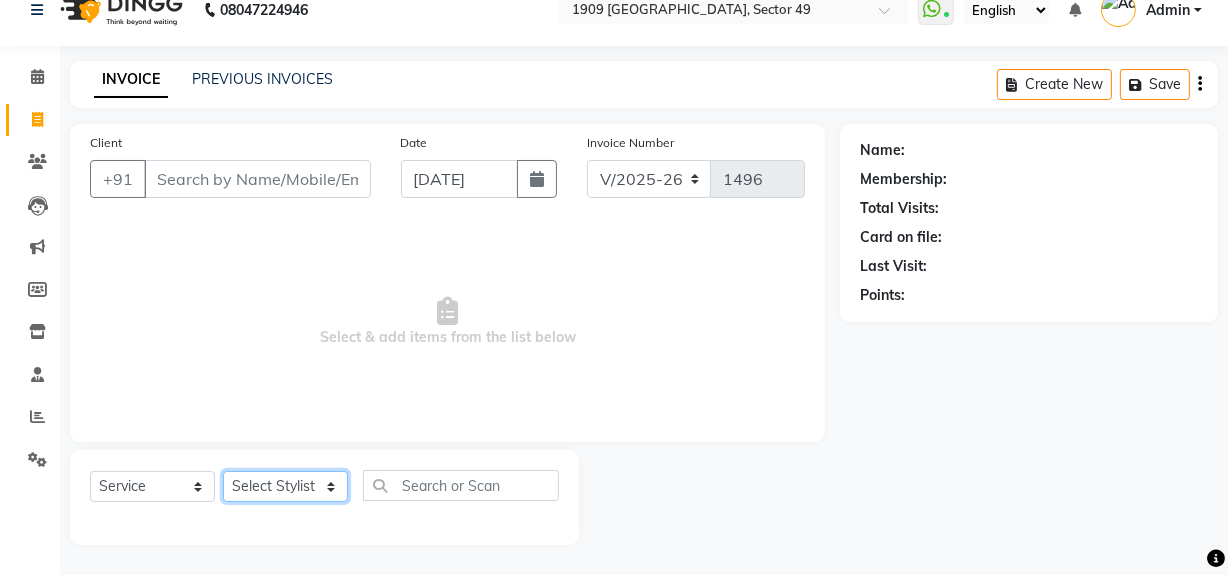 click on "Select Stylist [PERSON_NAME] [PERSON_NAME] House Sale Jyoti Nisha [PERSON_NAME] [PERSON_NAME] Veer [PERSON_NAME] Vishal" 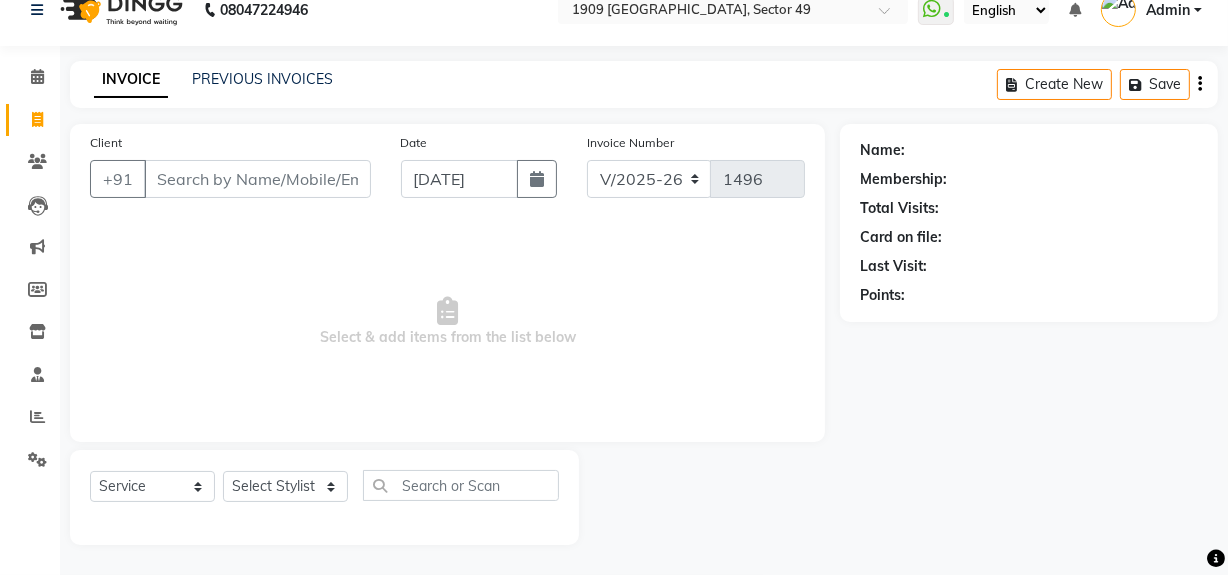 click on "Select & add items from the list below" at bounding box center (447, 322) 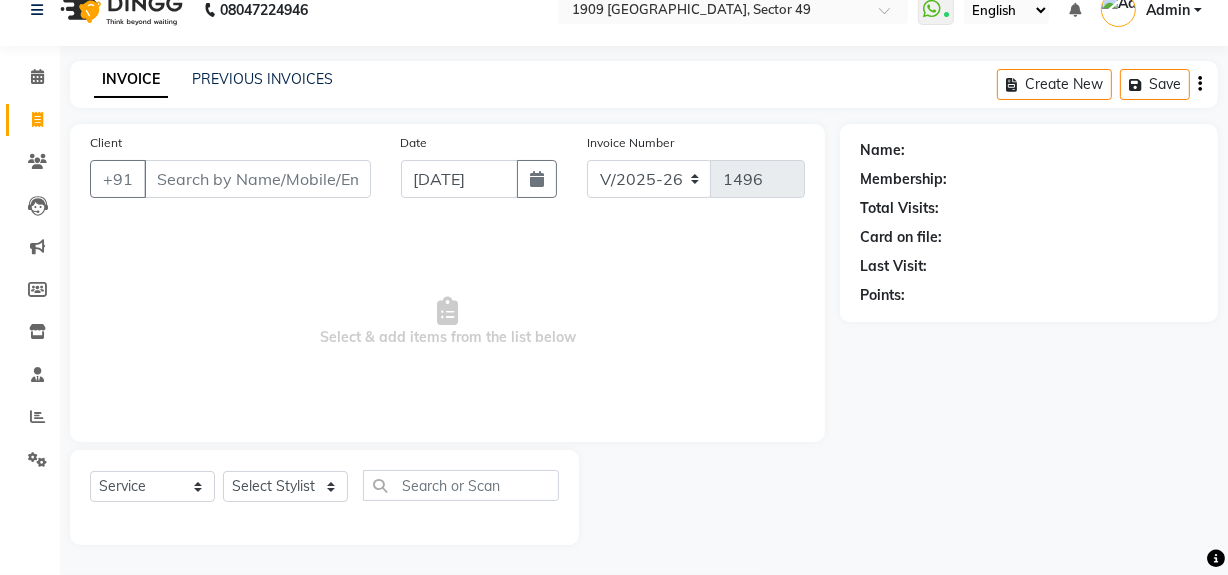 click on "PREVIOUS INVOICES" 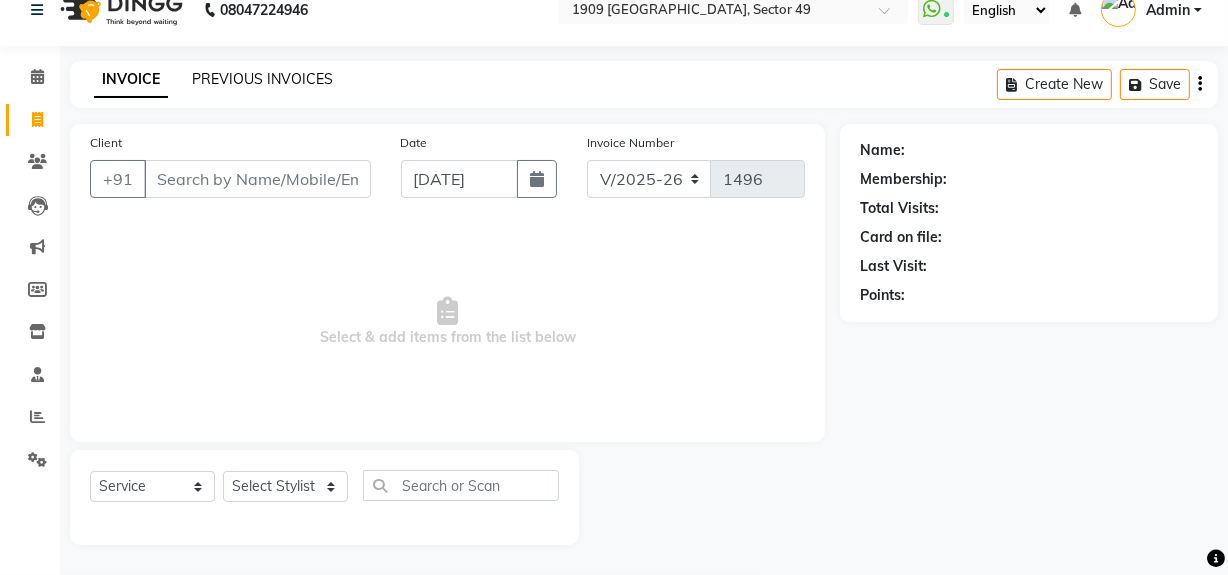 click on "PREVIOUS INVOICES" 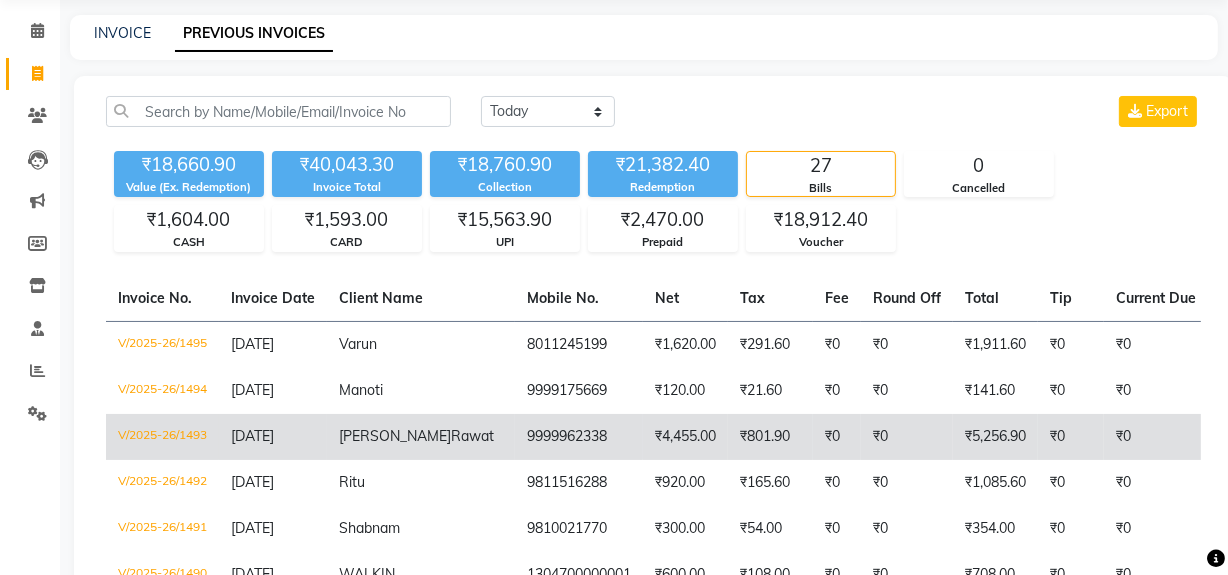scroll, scrollTop: 109, scrollLeft: 0, axis: vertical 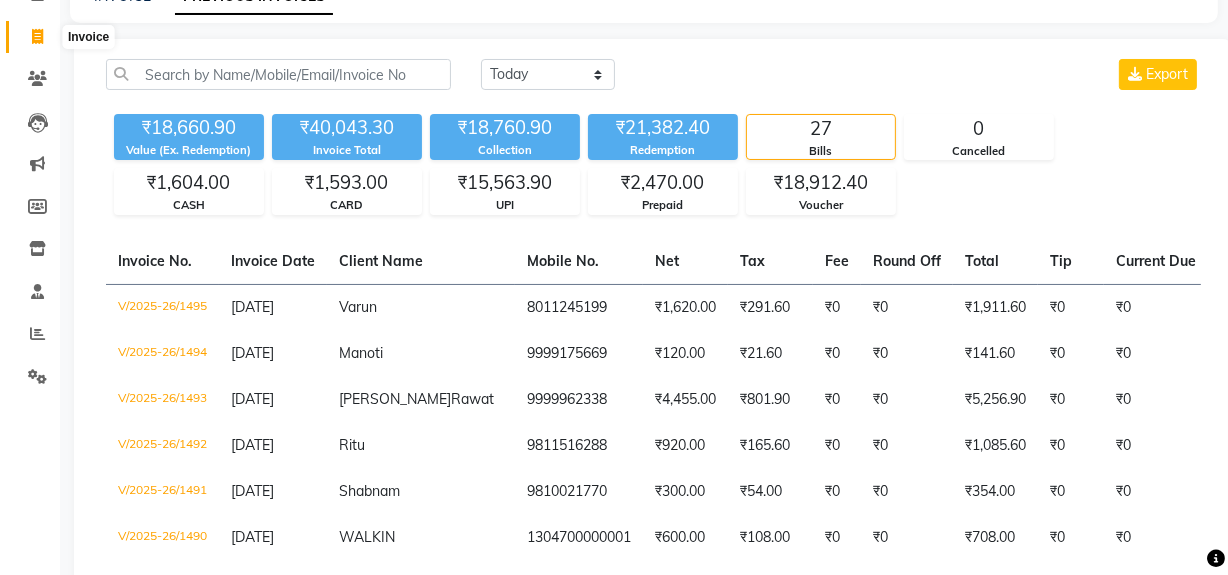 click 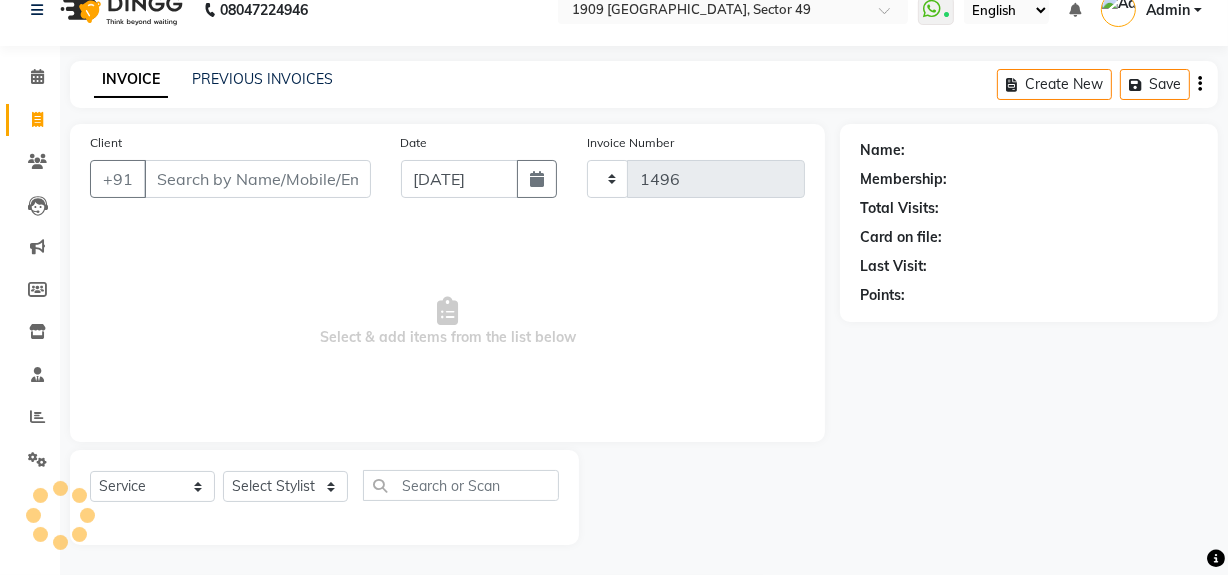 scroll, scrollTop: 26, scrollLeft: 0, axis: vertical 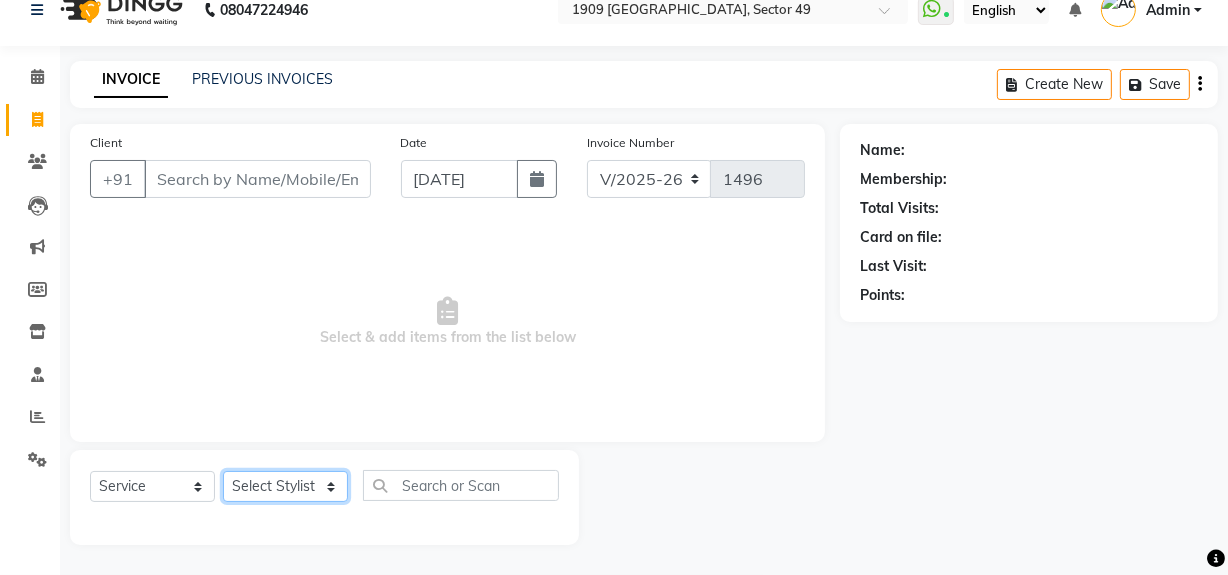 click on "Select Stylist" 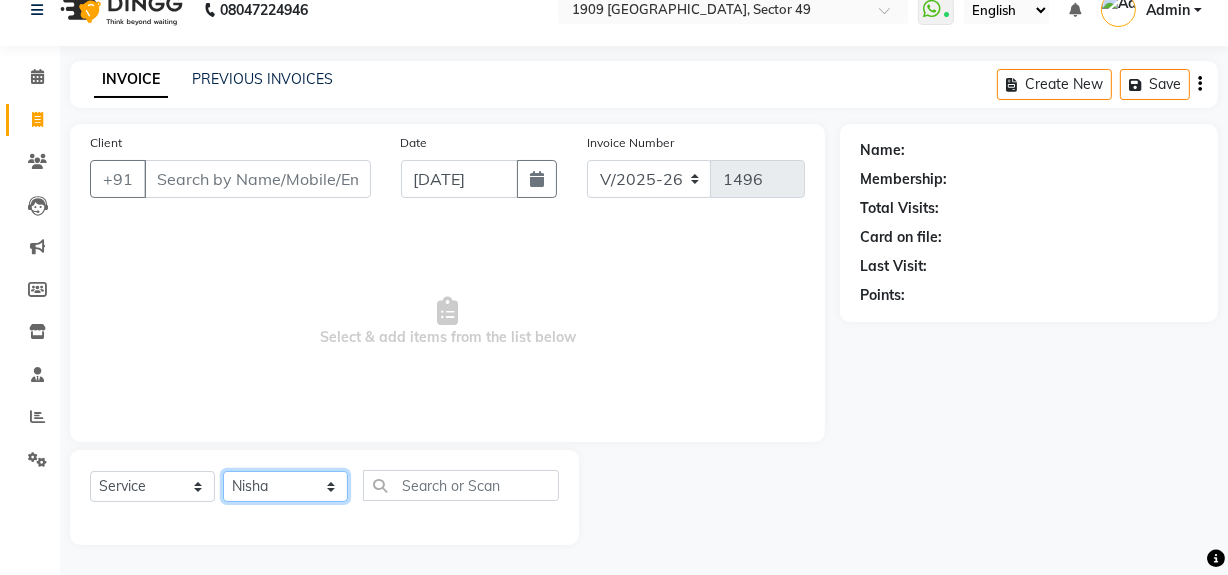 click on "Select Stylist [PERSON_NAME] [PERSON_NAME] House Sale Jyoti Nisha [PERSON_NAME] [PERSON_NAME] Veer [PERSON_NAME] Vishal" 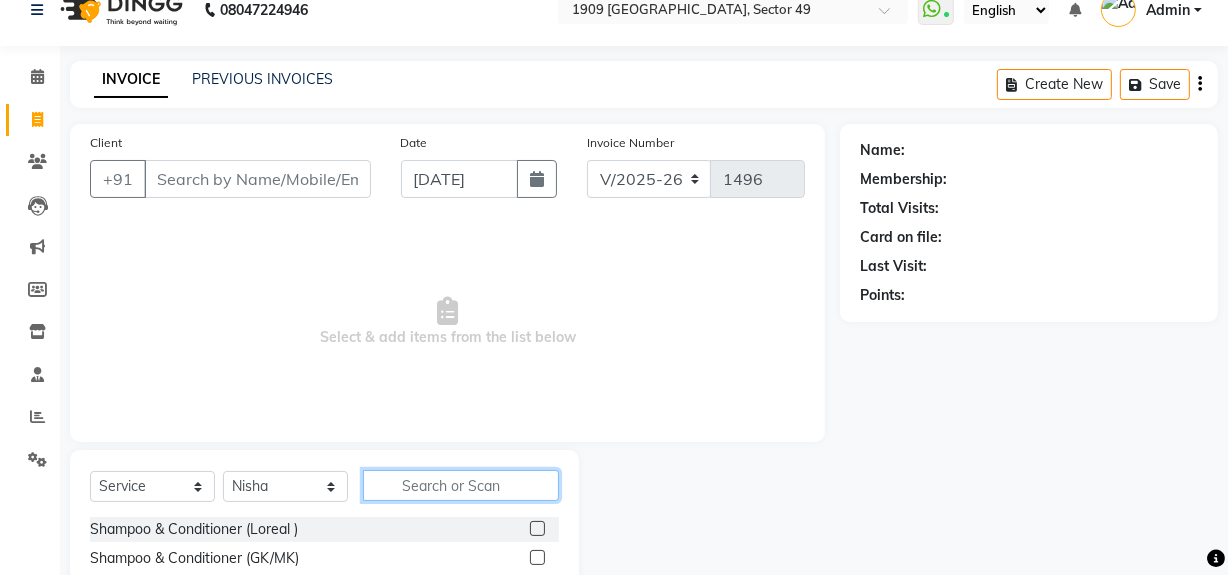 click 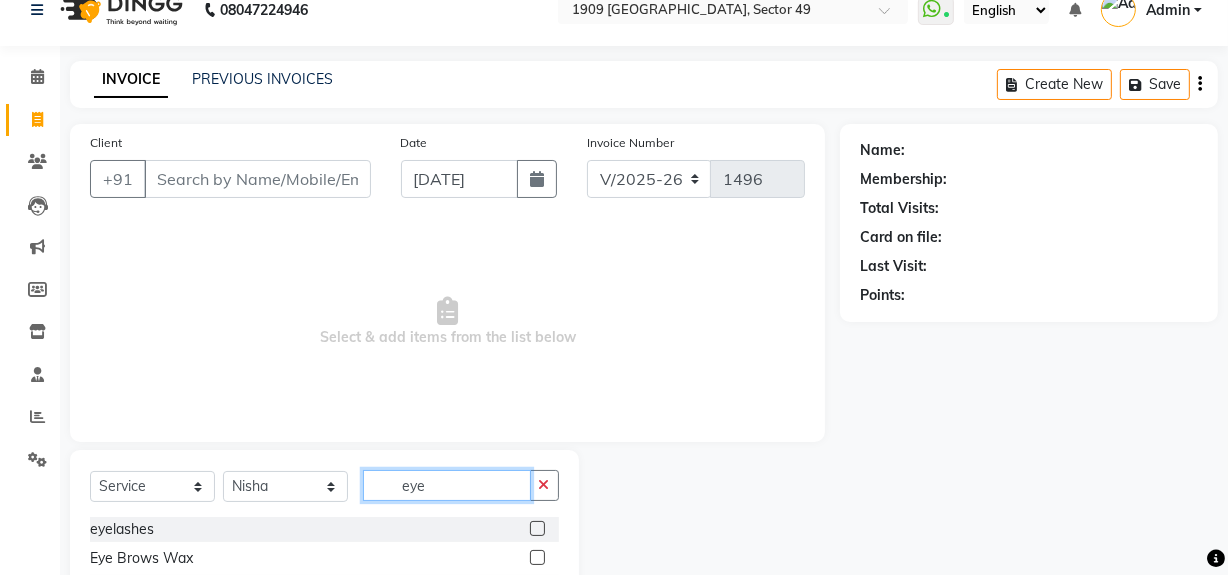 scroll, scrollTop: 141, scrollLeft: 0, axis: vertical 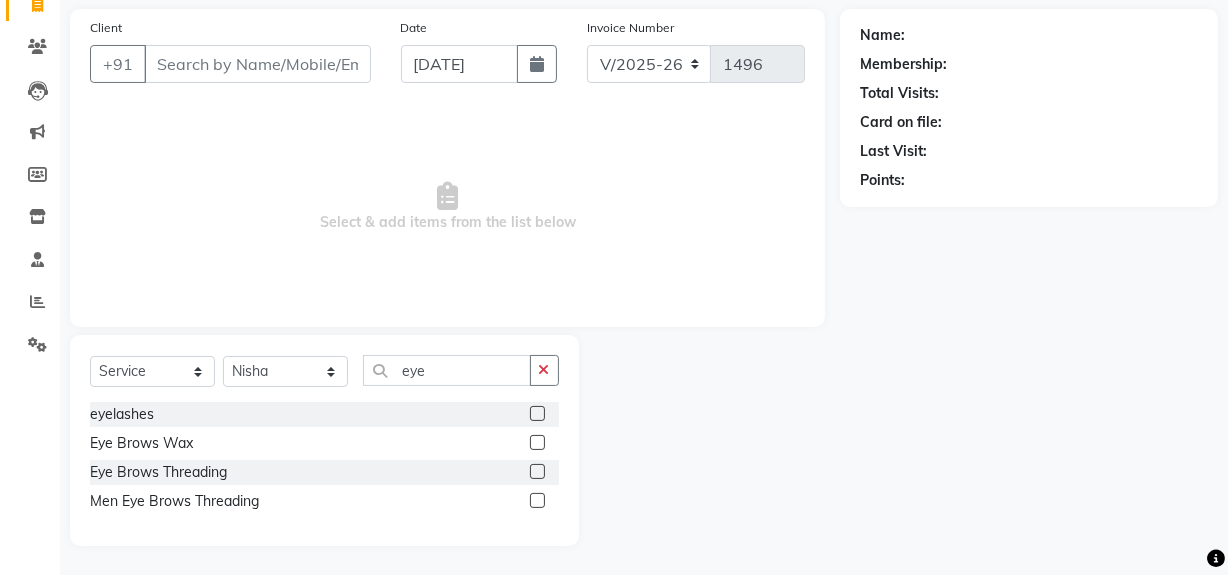 click 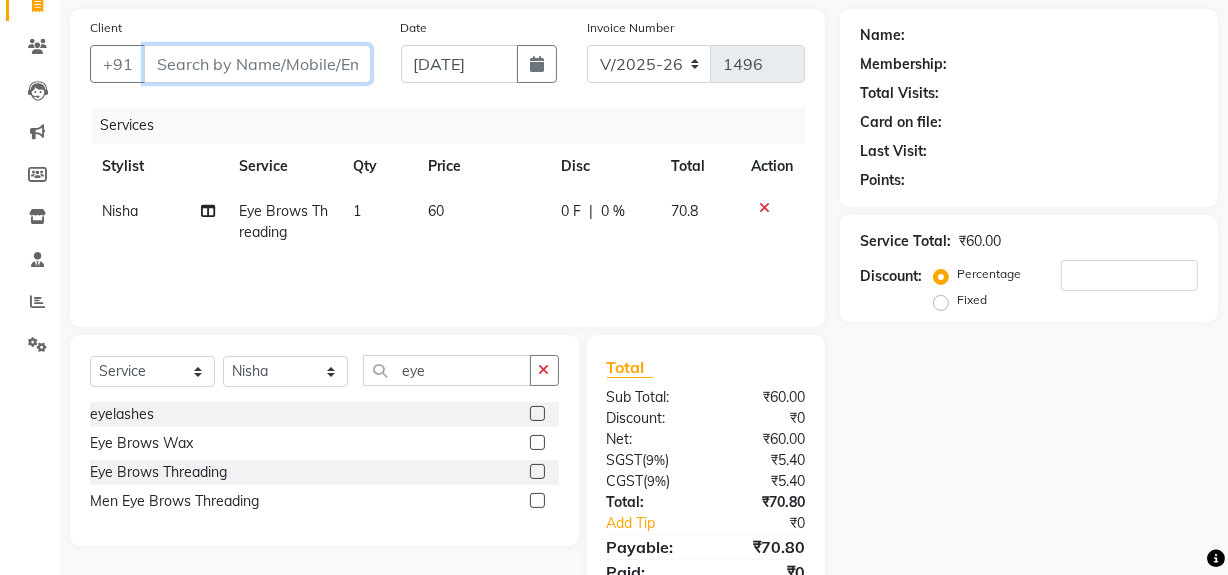 click on "Client" at bounding box center (257, 64) 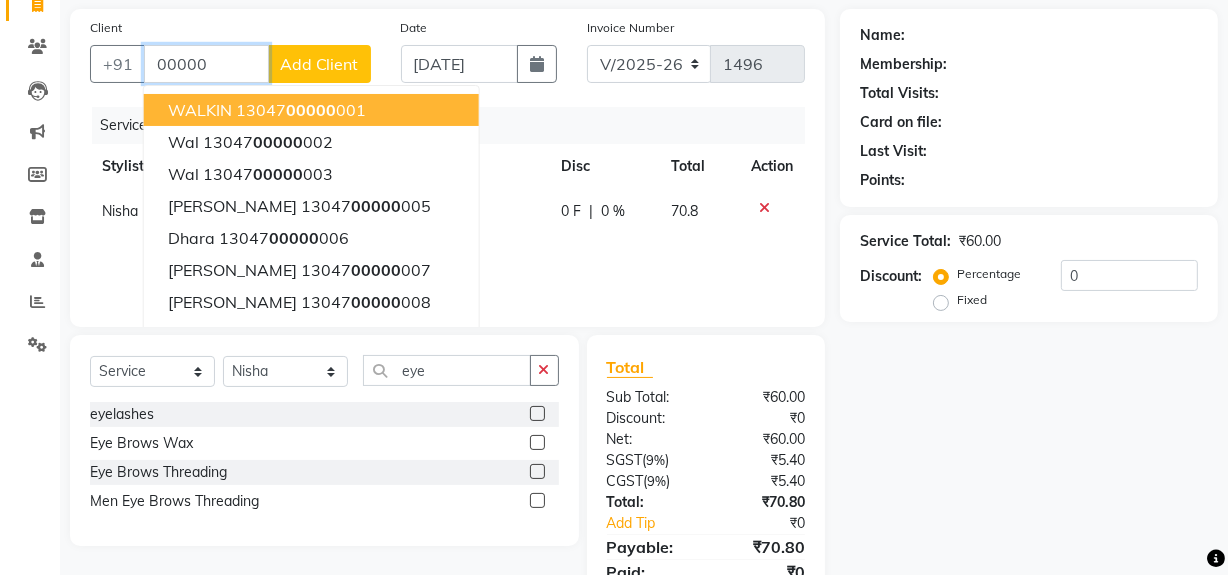 drag, startPoint x: 332, startPoint y: 104, endPoint x: 337, endPoint y: 121, distance: 17.720045 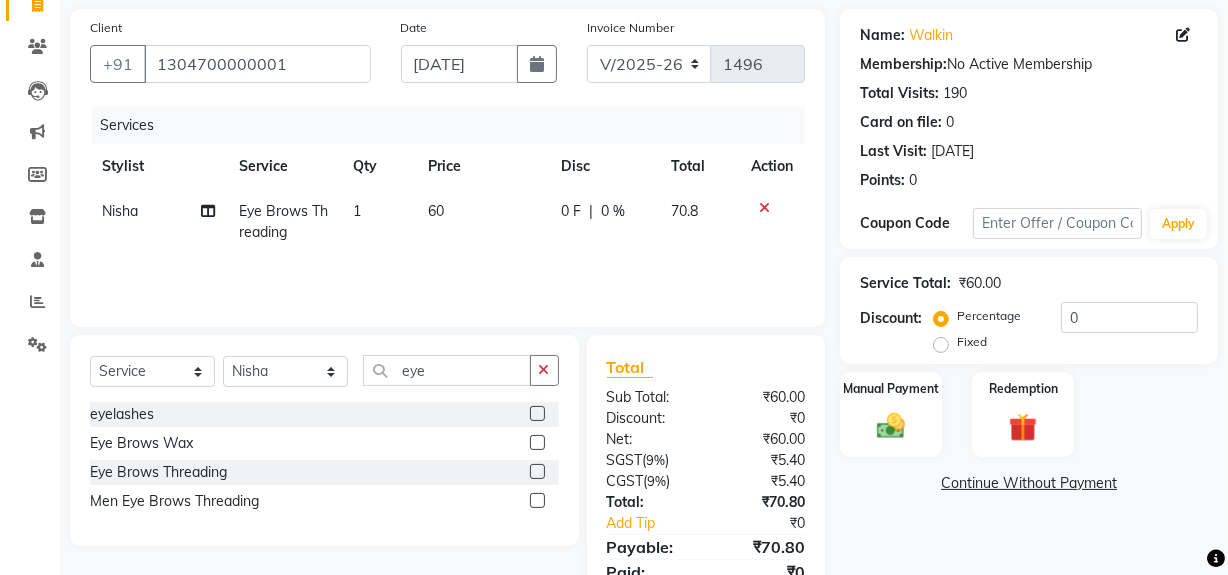 click on "60" 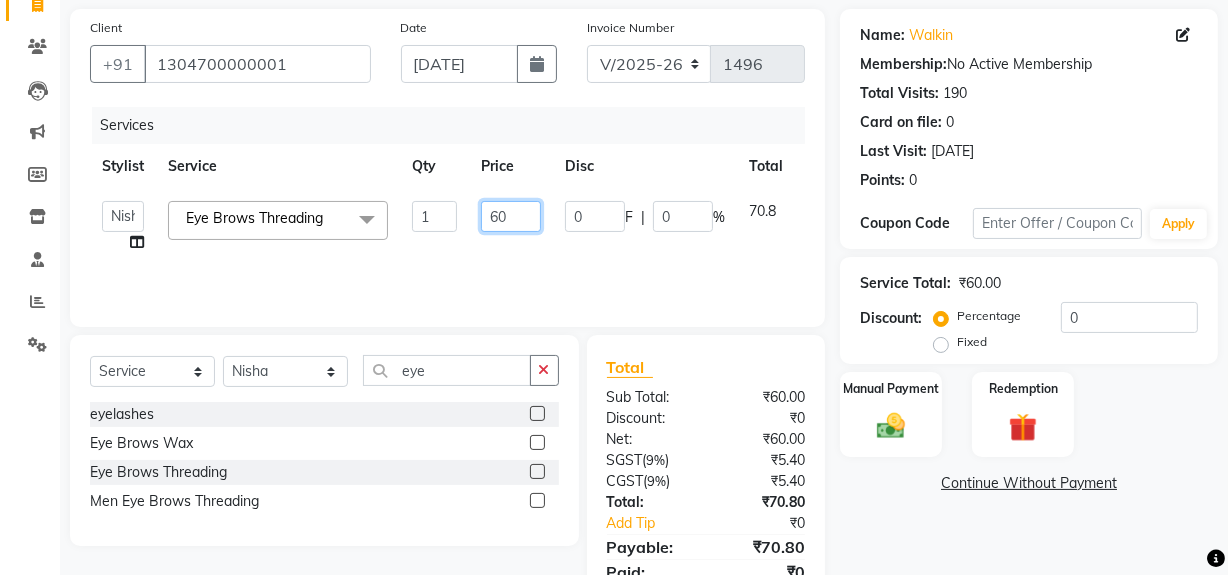 drag, startPoint x: 489, startPoint y: 213, endPoint x: 519, endPoint y: 213, distance: 30 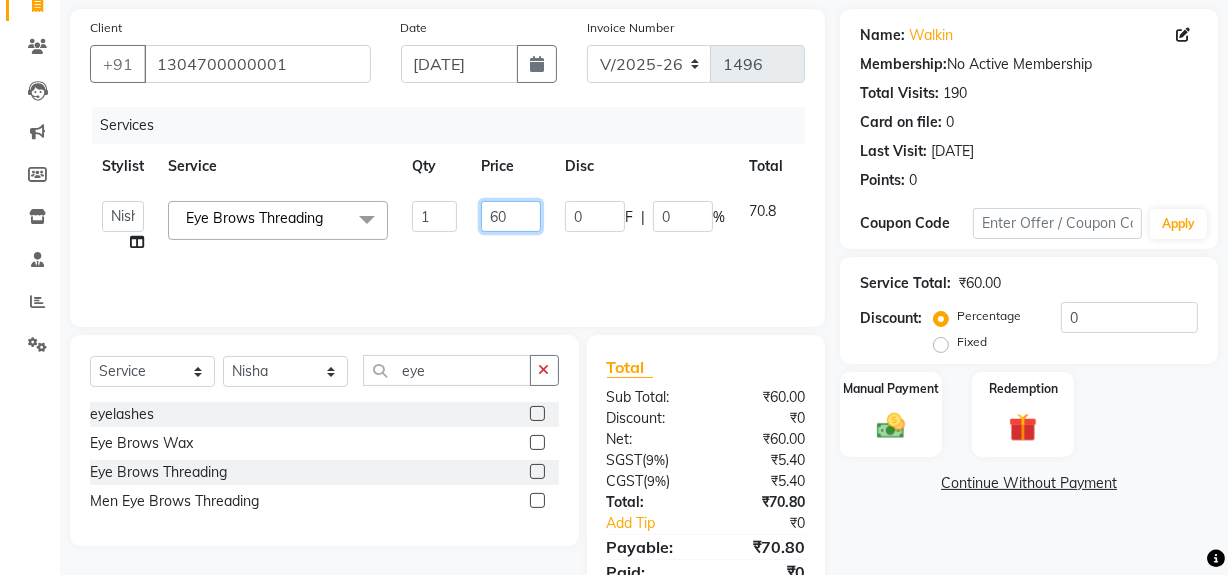 click on "60" 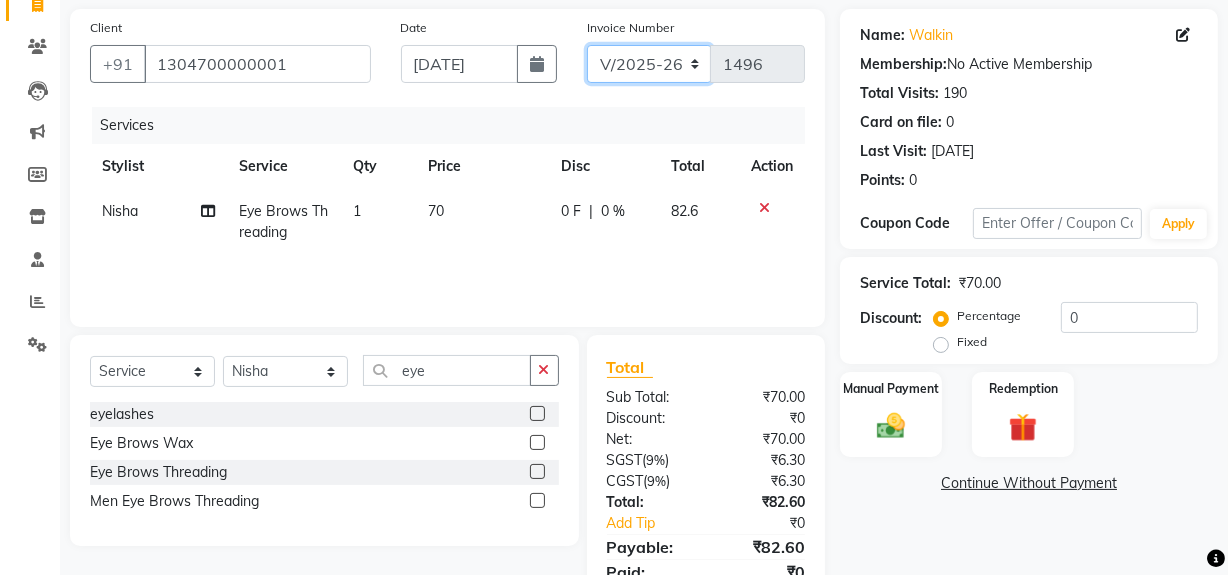 click on "V/2025 V/2025-26" 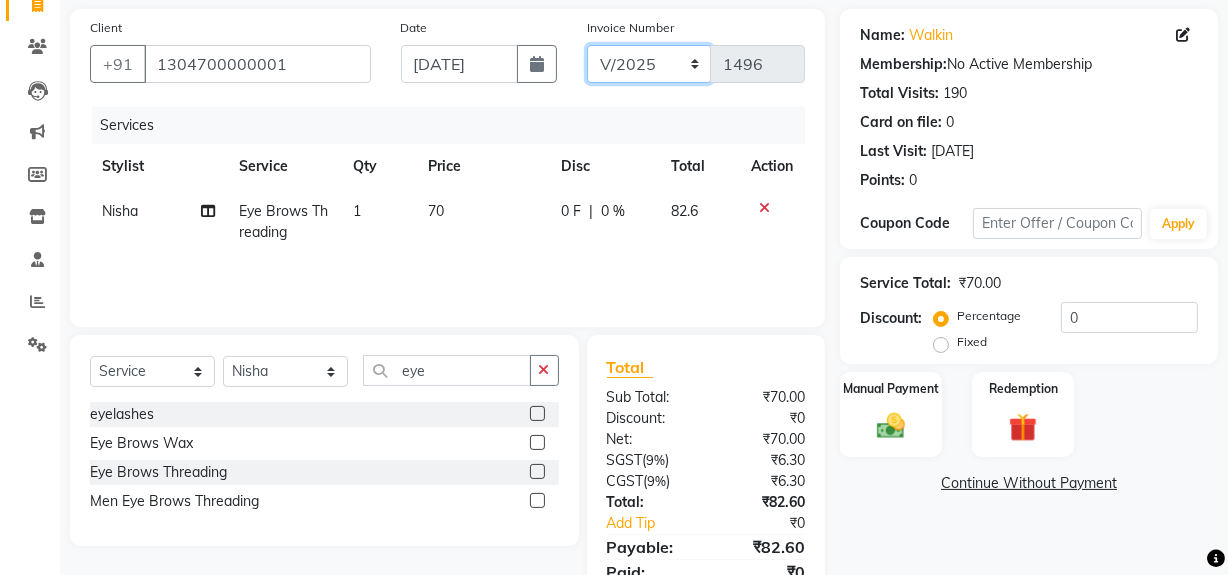 click on "V/2025 V/2025-26" 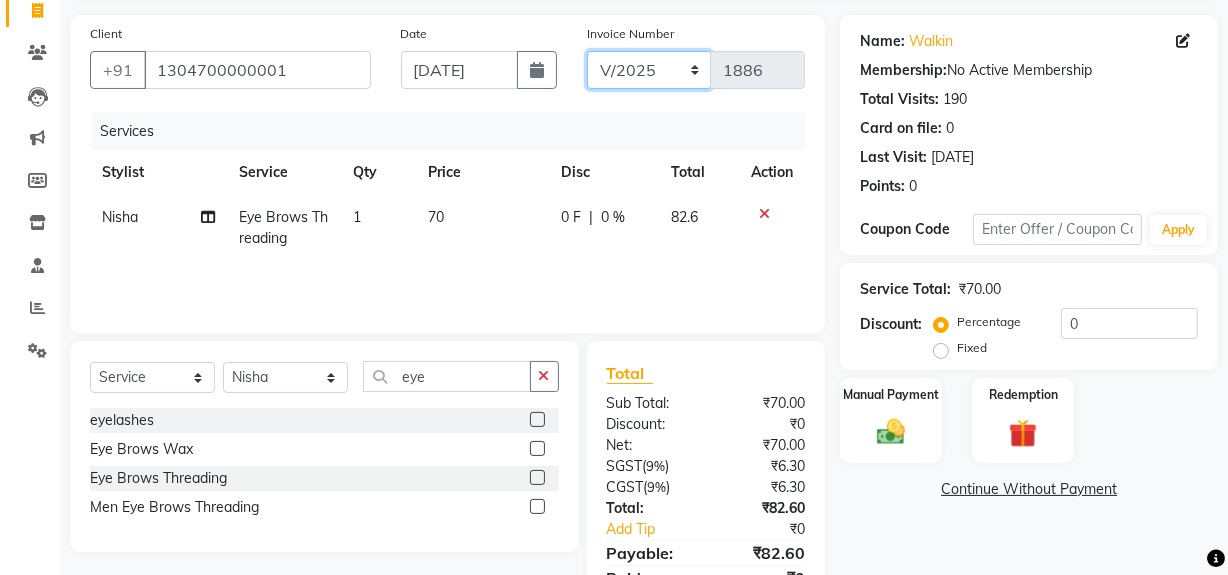 scroll, scrollTop: 0, scrollLeft: 0, axis: both 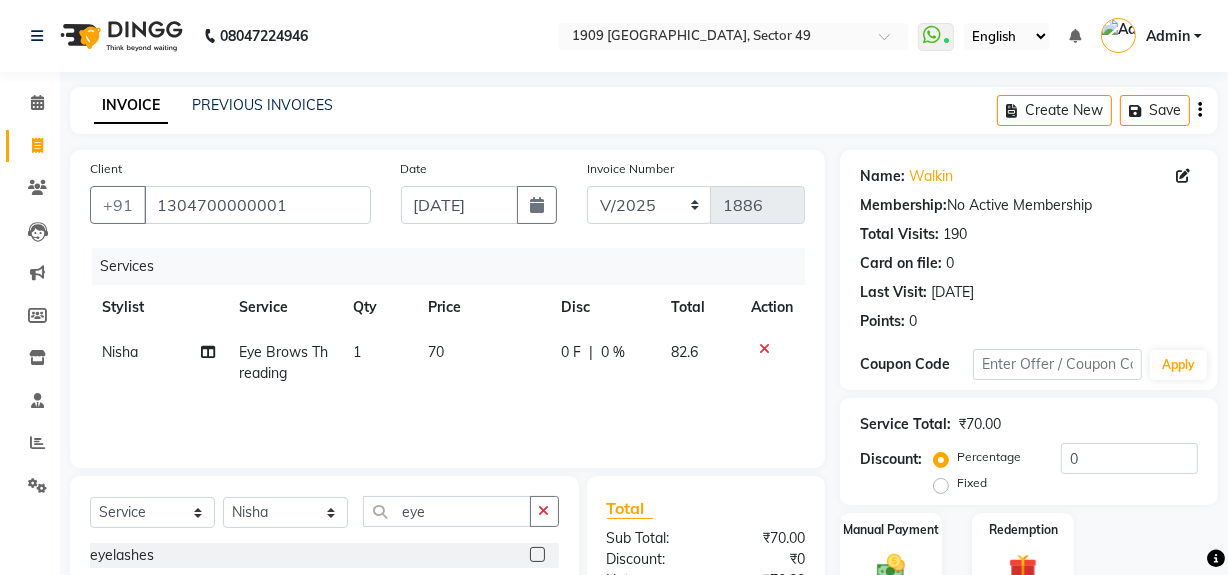 click 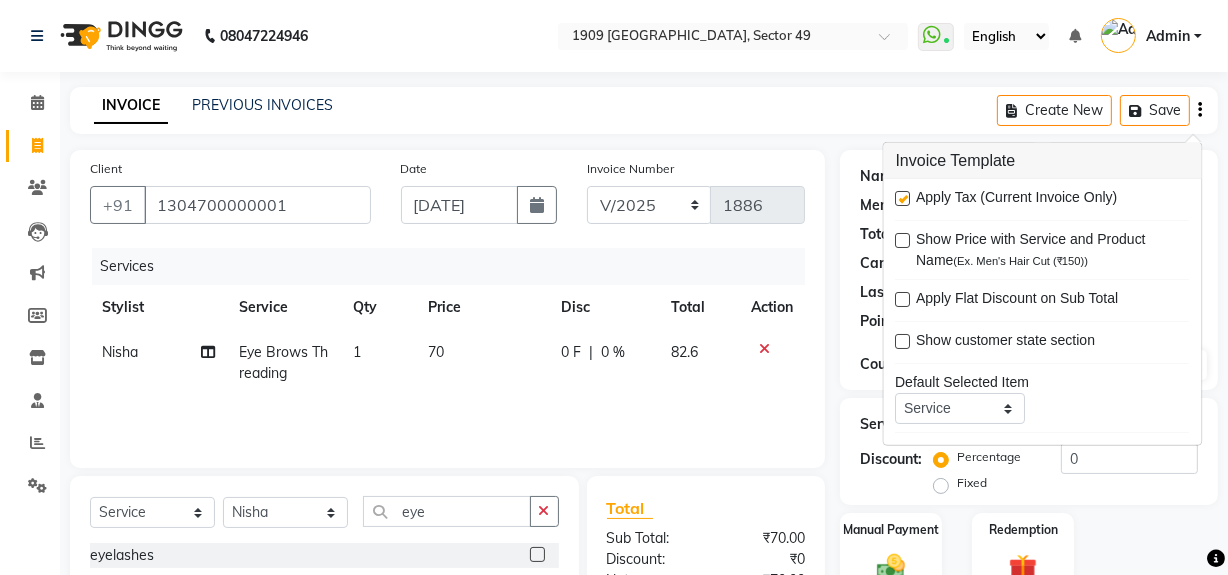 click at bounding box center (903, 198) 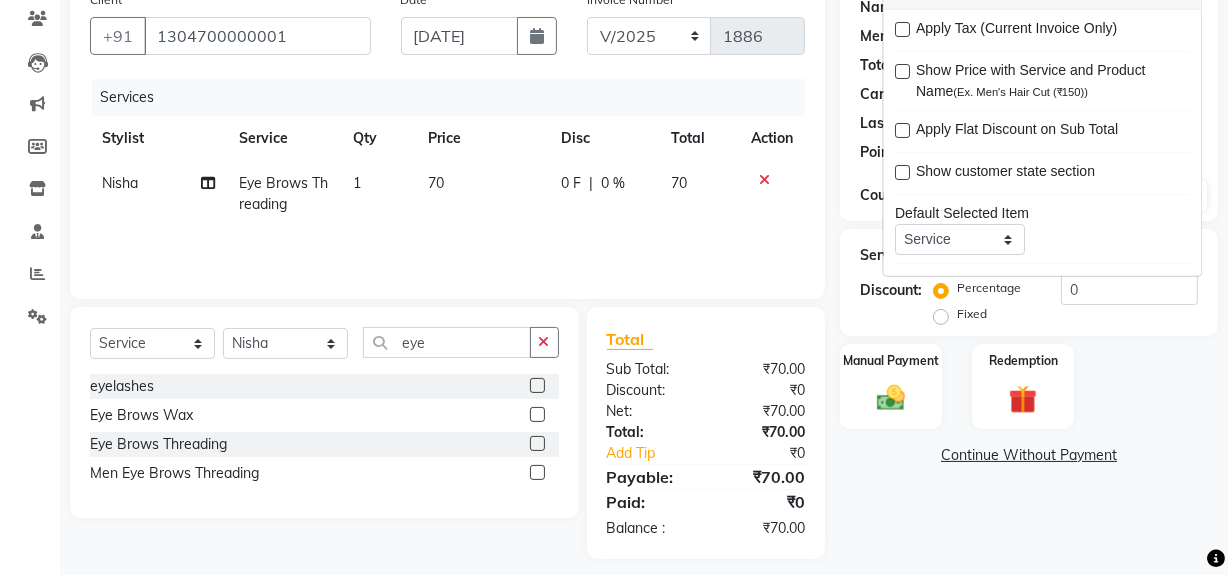 scroll, scrollTop: 182, scrollLeft: 0, axis: vertical 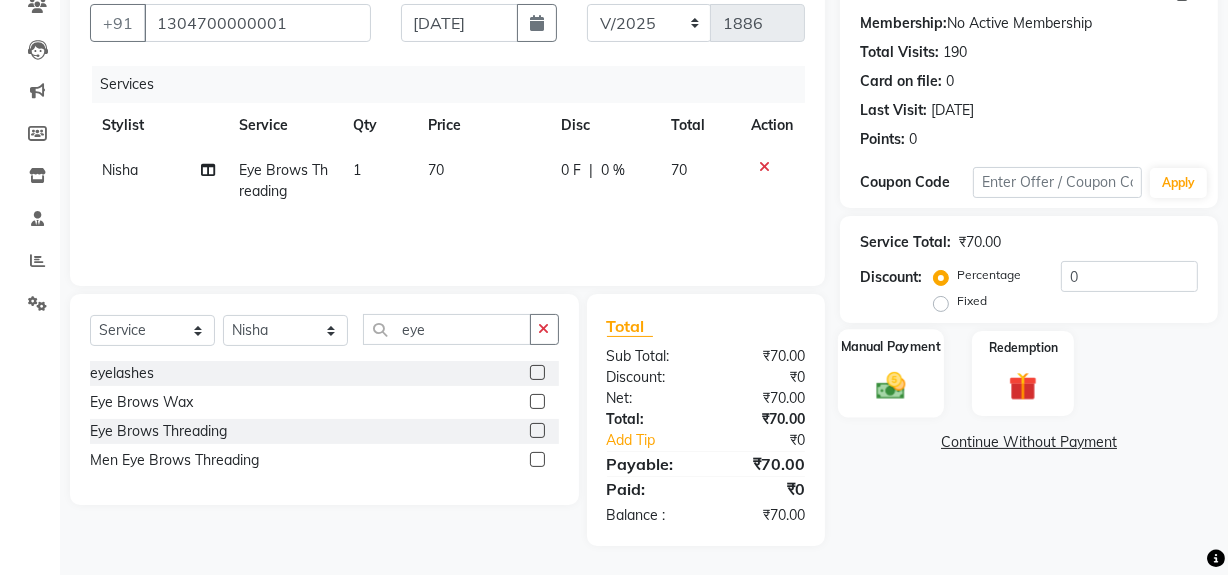 click 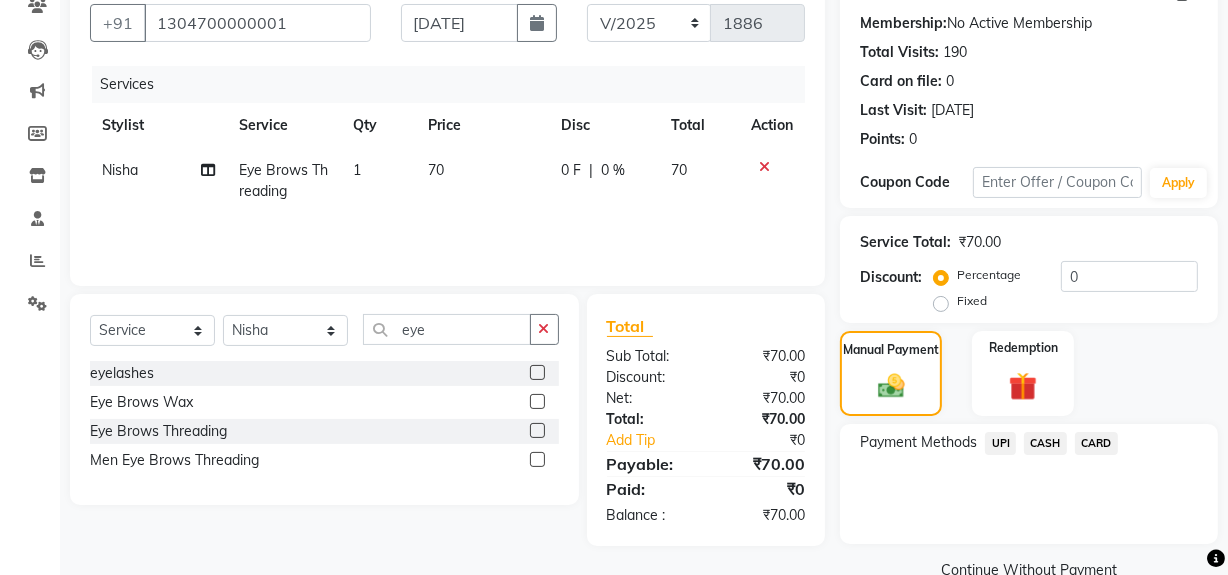 click on "UPI" 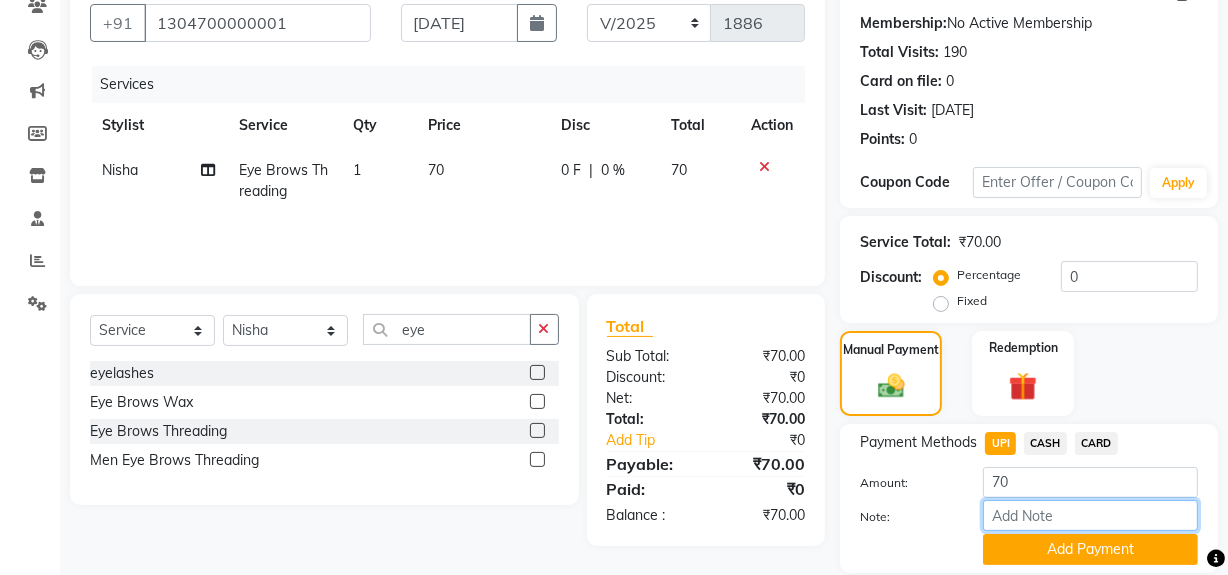 click on "Note:" at bounding box center (1090, 515) 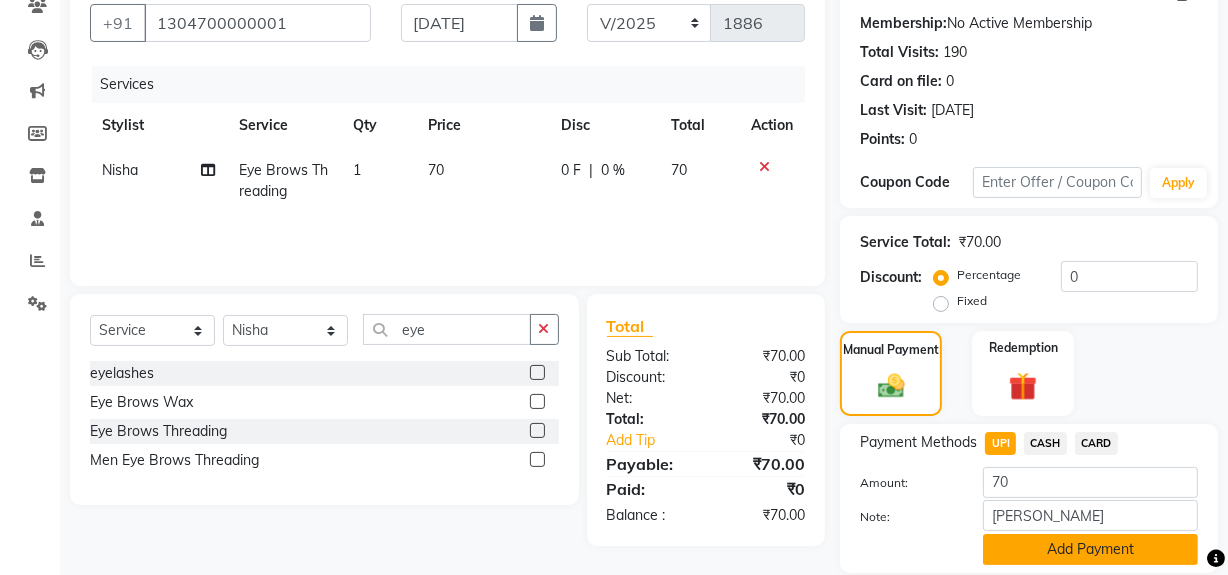 click on "Add Payment" 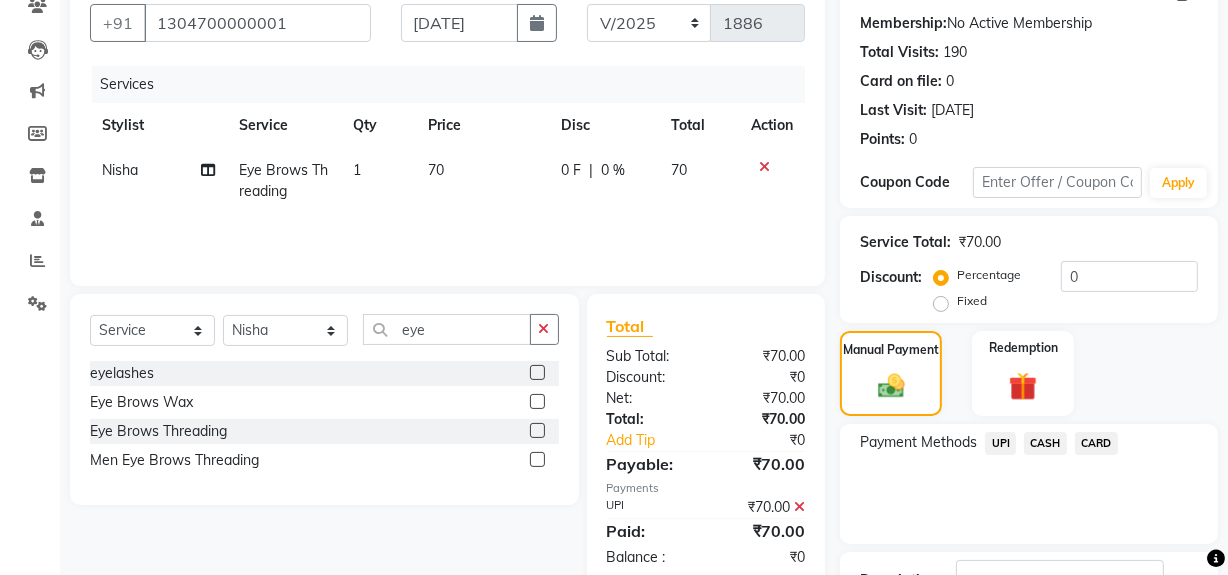 scroll, scrollTop: 333, scrollLeft: 0, axis: vertical 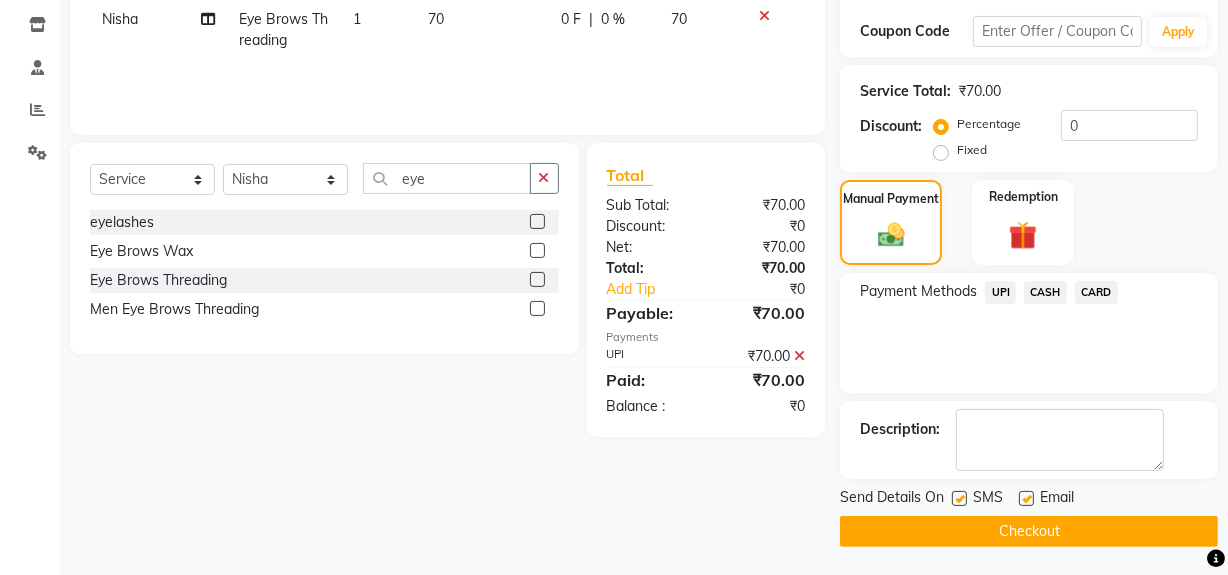 click 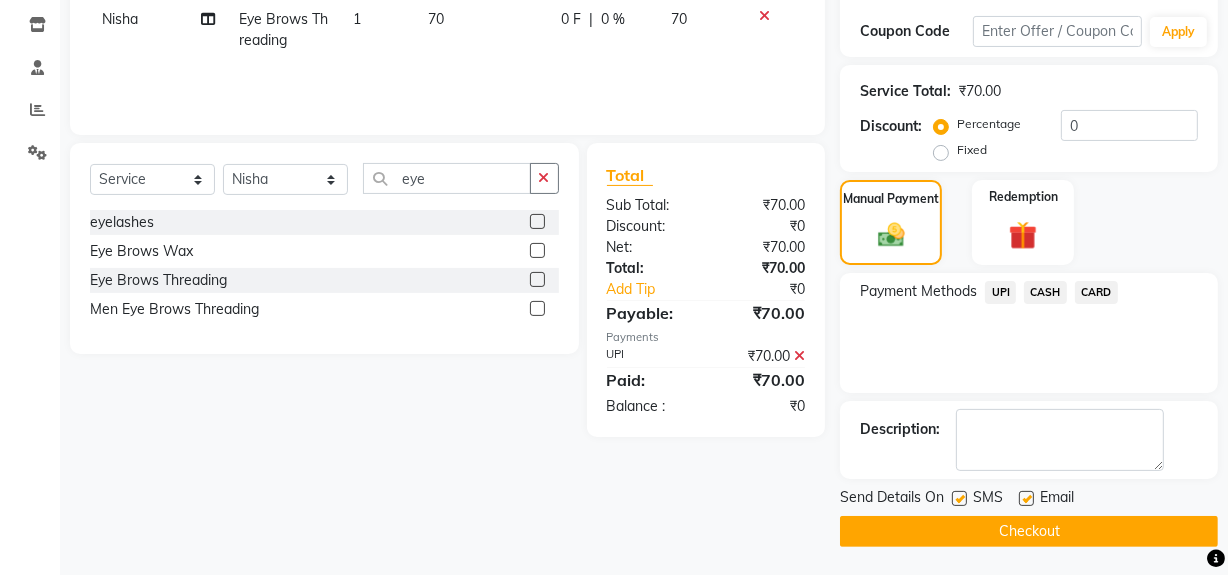click at bounding box center (958, 499) 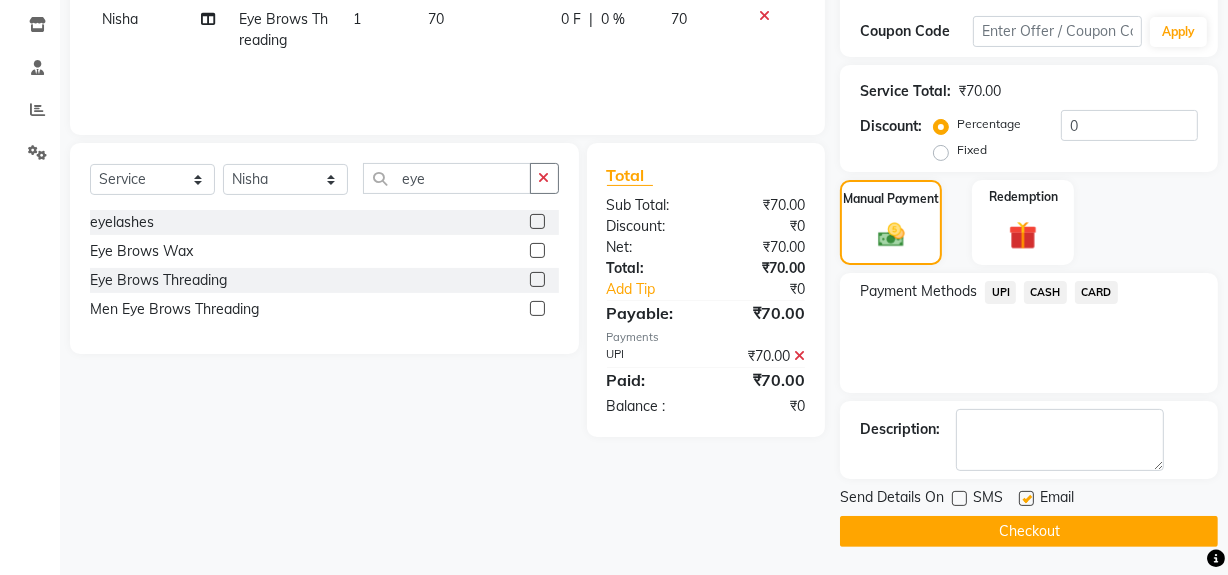 click on "Checkout" 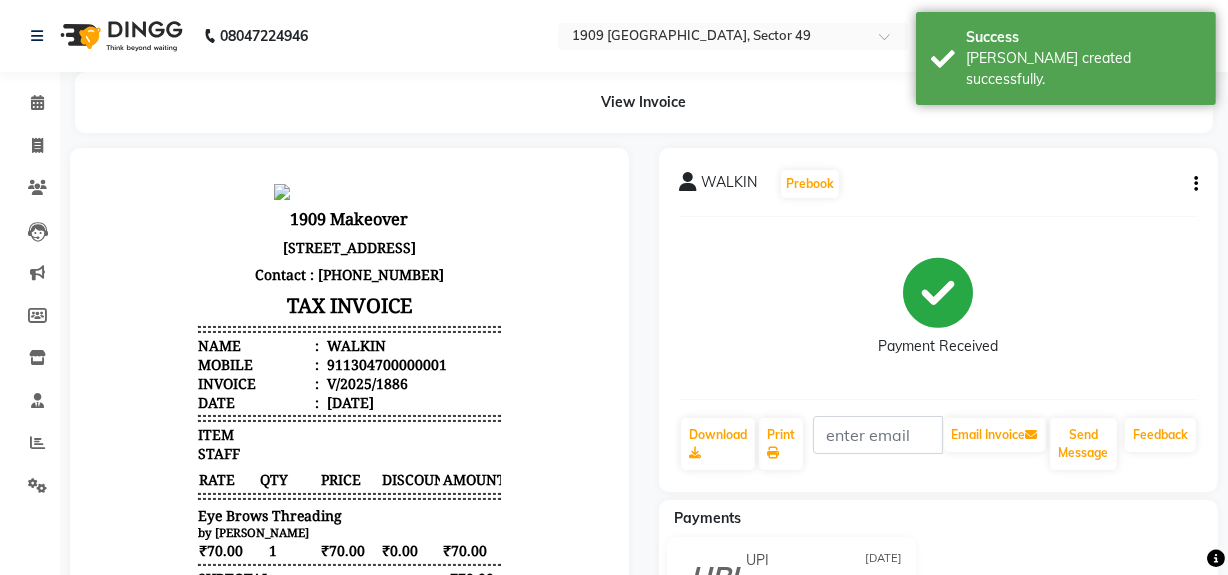 scroll, scrollTop: 0, scrollLeft: 0, axis: both 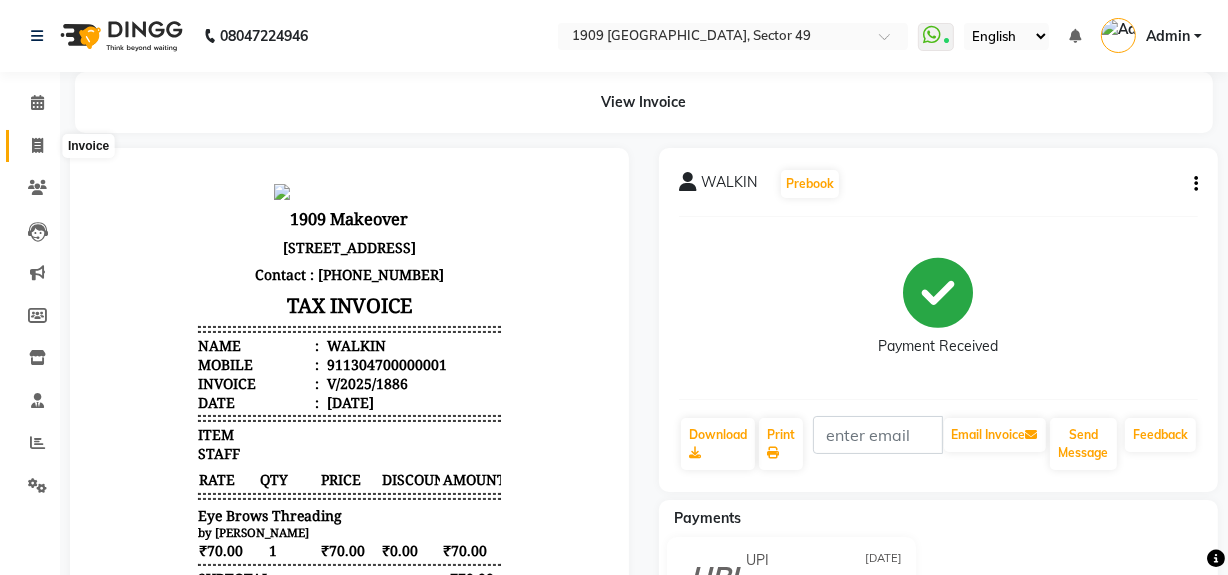 click 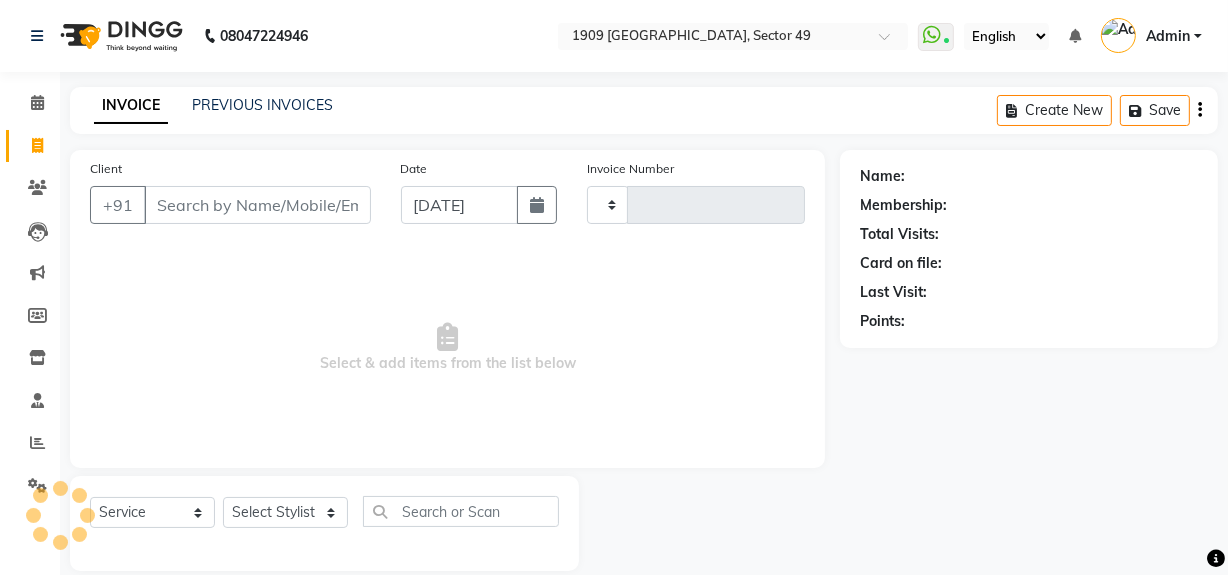 scroll, scrollTop: 26, scrollLeft: 0, axis: vertical 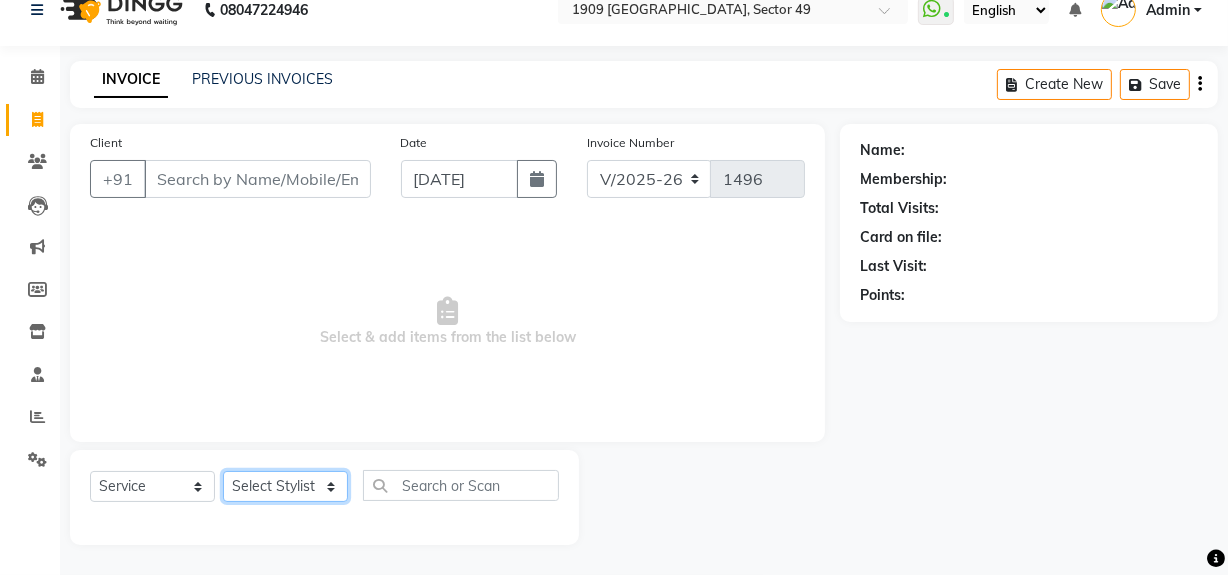 click on "Select Stylist [PERSON_NAME] [PERSON_NAME] House Sale Jyoti Nisha [PERSON_NAME] [PERSON_NAME] Veer [PERSON_NAME] Vishal" 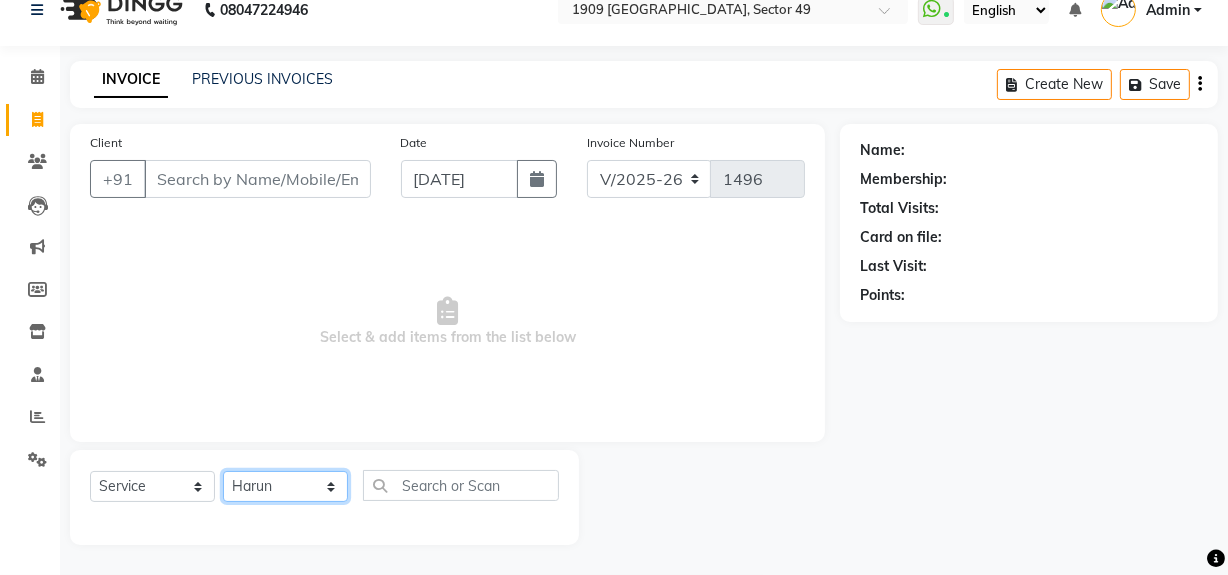 click on "Select Stylist [PERSON_NAME] [PERSON_NAME] House Sale Jyoti Nisha [PERSON_NAME] [PERSON_NAME] Veer [PERSON_NAME] Vishal" 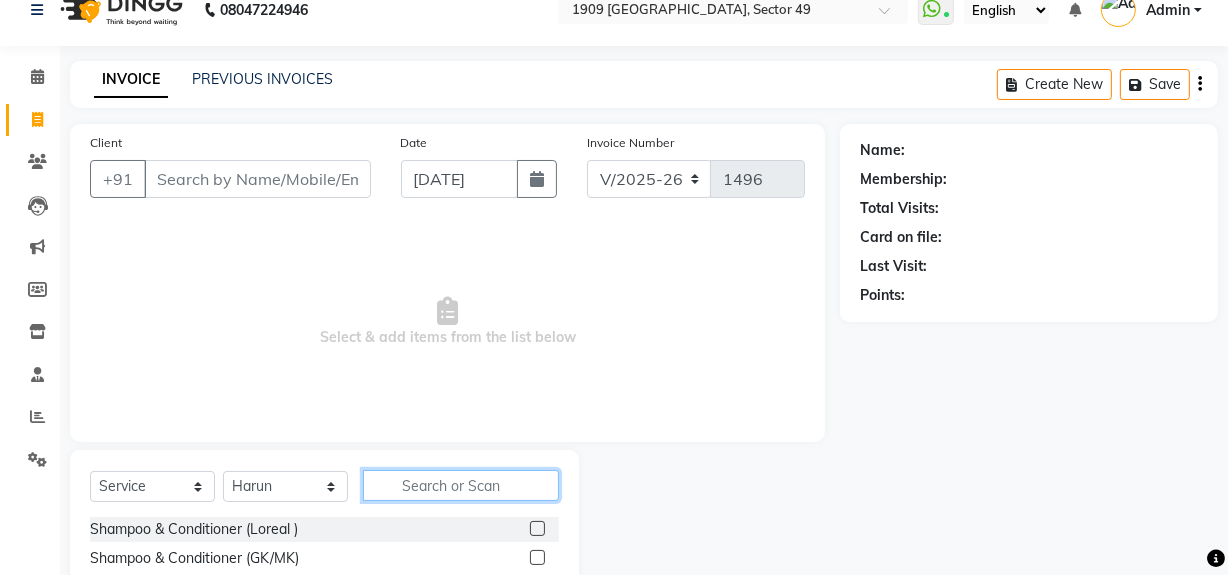 click 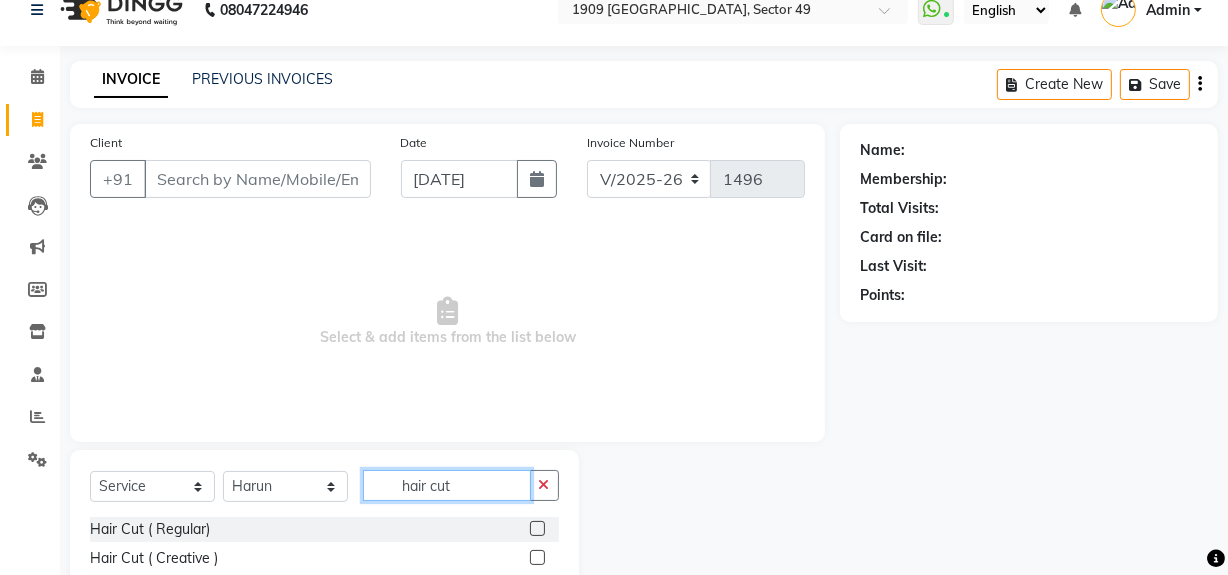 scroll, scrollTop: 170, scrollLeft: 0, axis: vertical 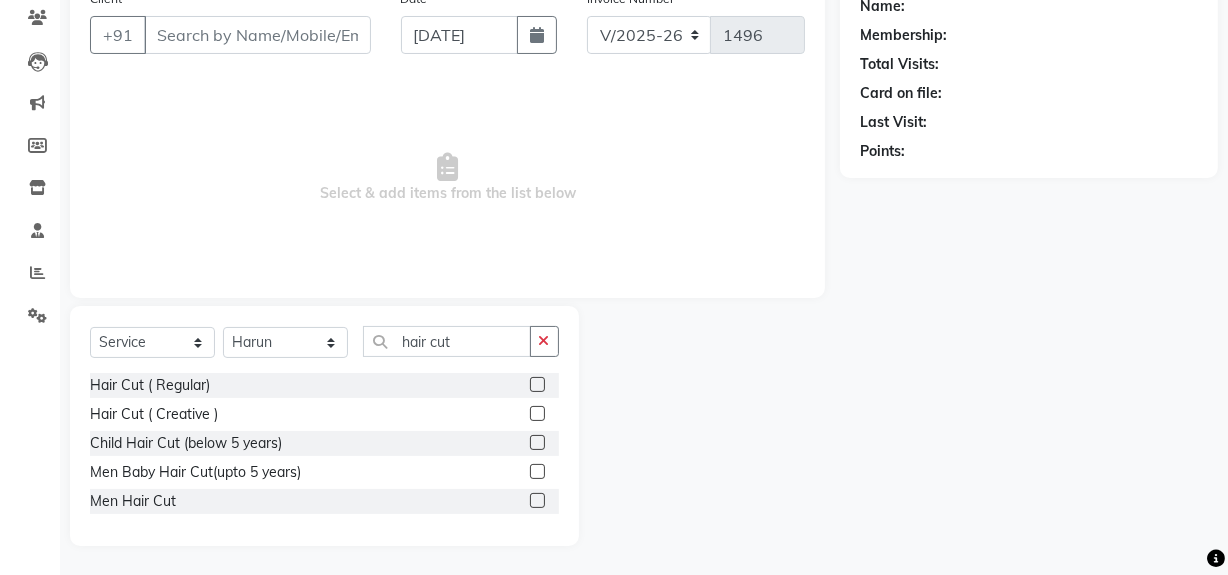 click 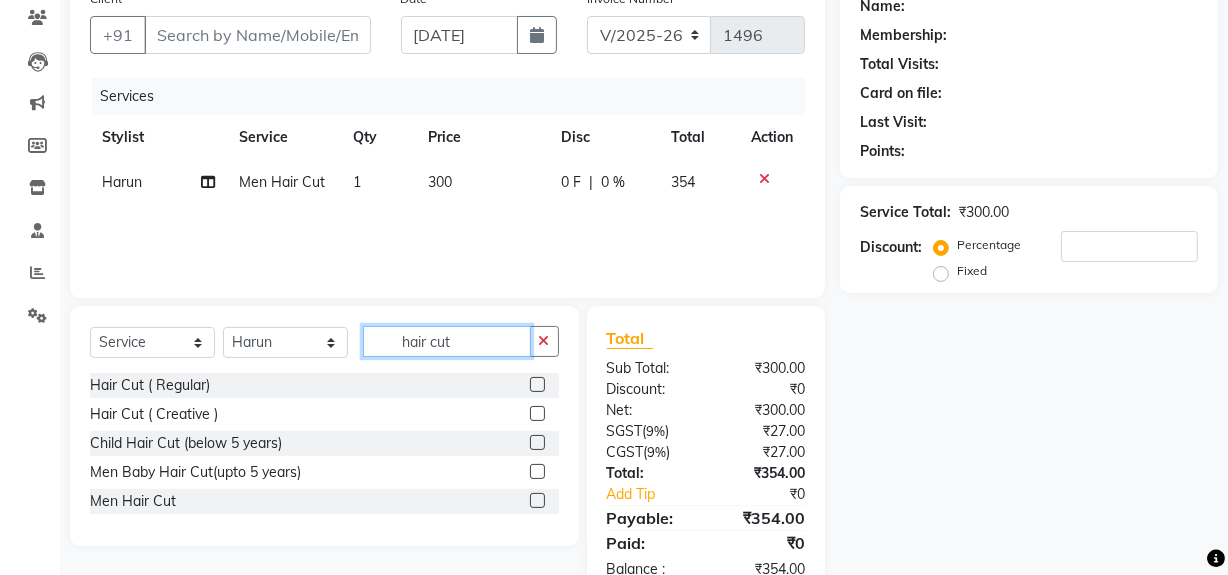 click on "hair cut" 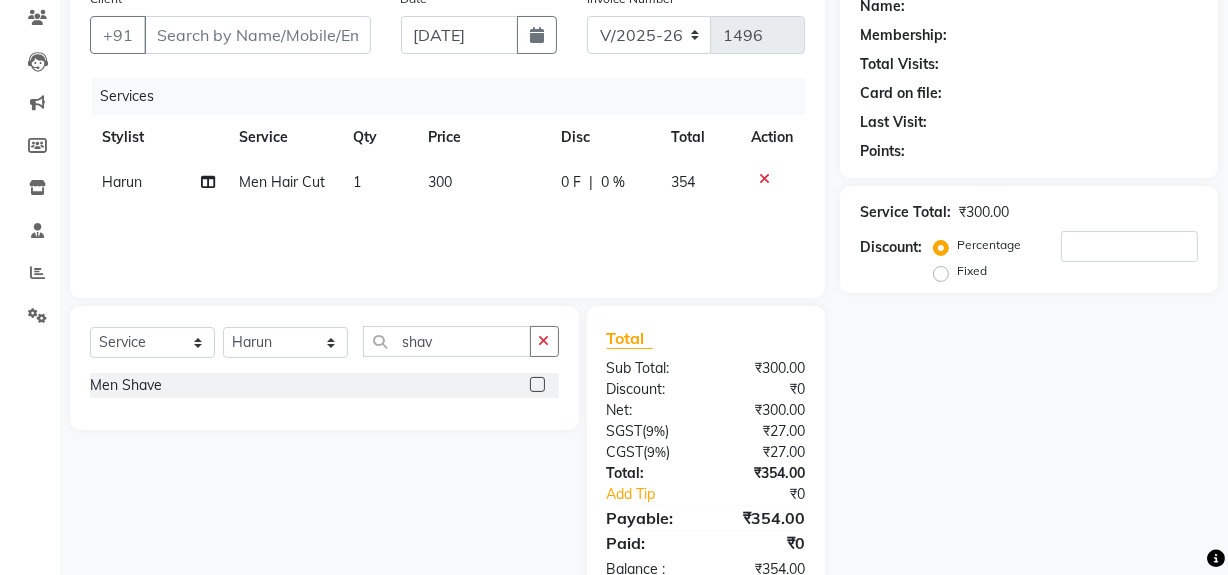 click 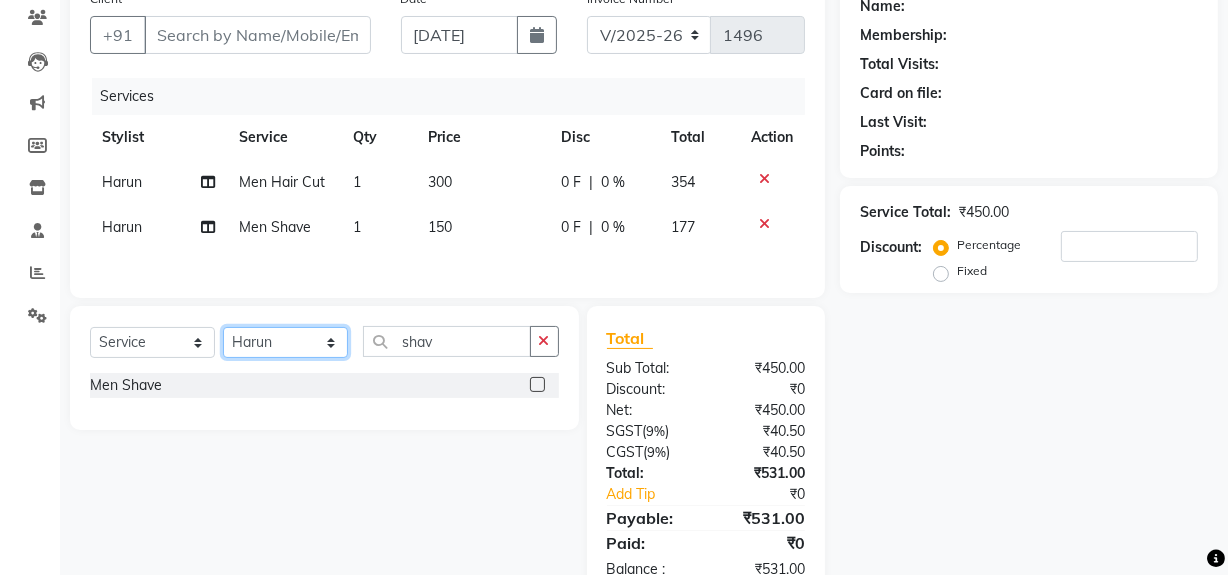 click on "Select Stylist [PERSON_NAME] [PERSON_NAME] House Sale Jyoti Nisha [PERSON_NAME] [PERSON_NAME] Veer [PERSON_NAME] Vishal" 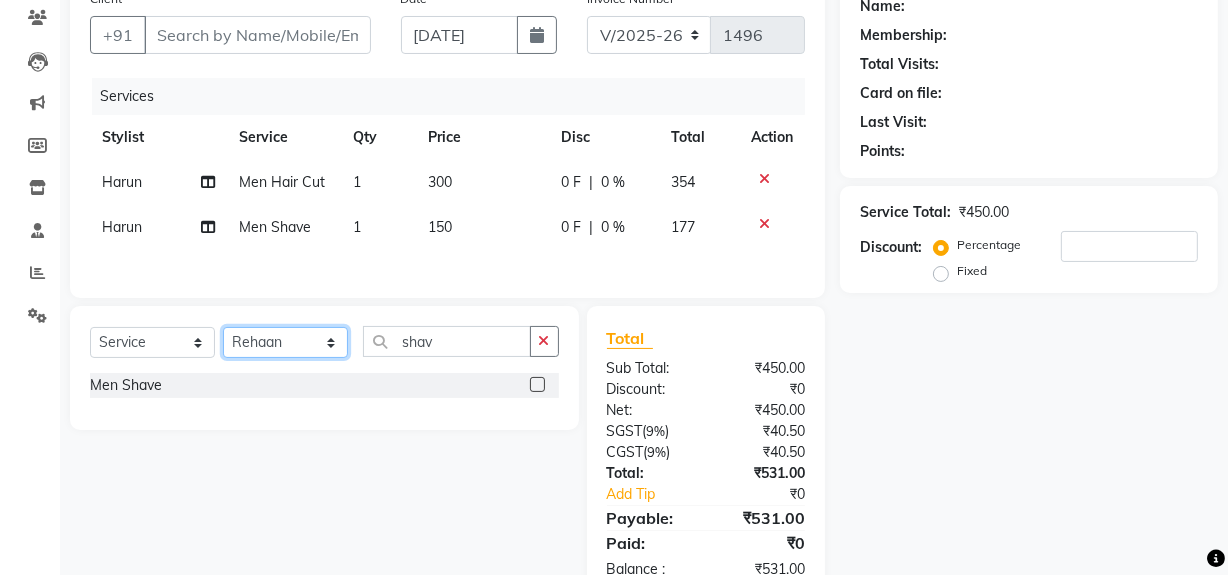 click on "Select Stylist [PERSON_NAME] [PERSON_NAME] House Sale Jyoti Nisha [PERSON_NAME] [PERSON_NAME] Veer [PERSON_NAME] Vishal" 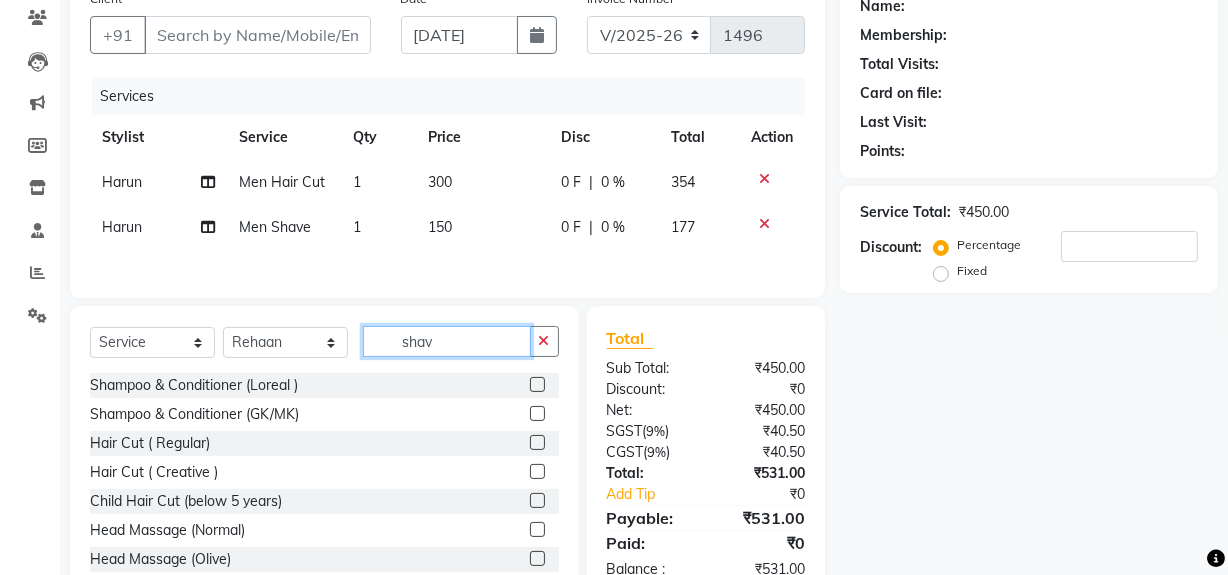 click on "shav" 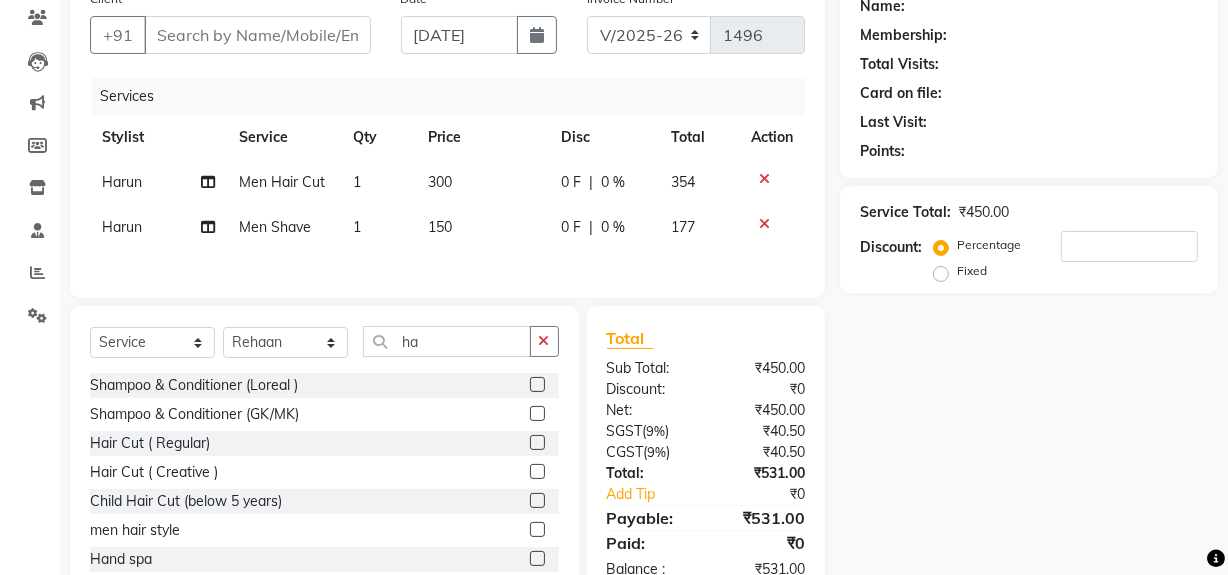 click 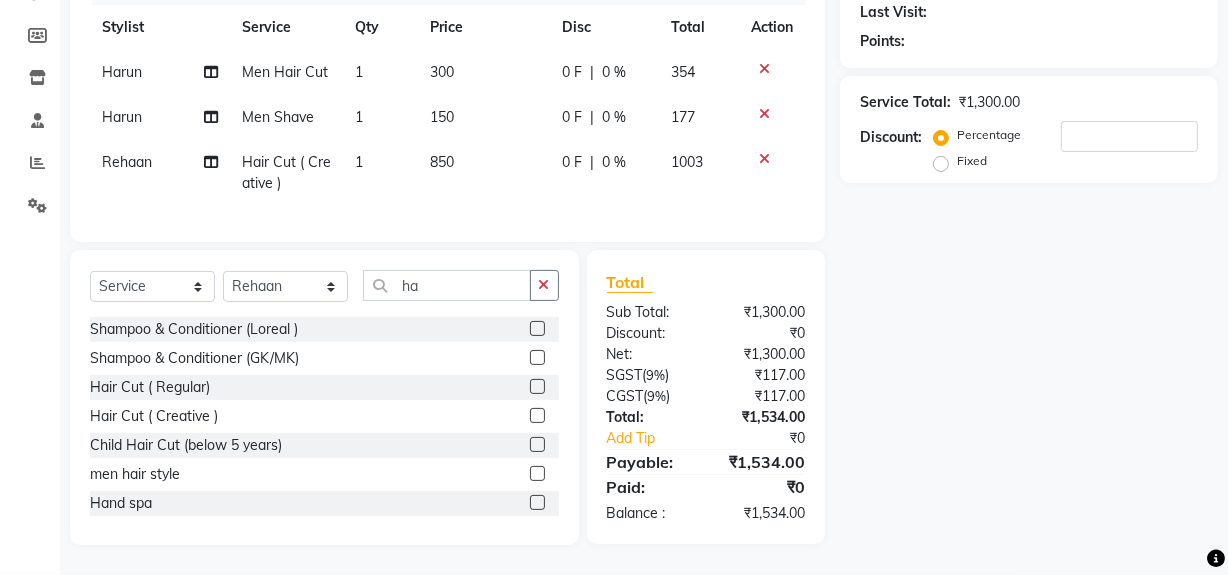 scroll, scrollTop: 293, scrollLeft: 0, axis: vertical 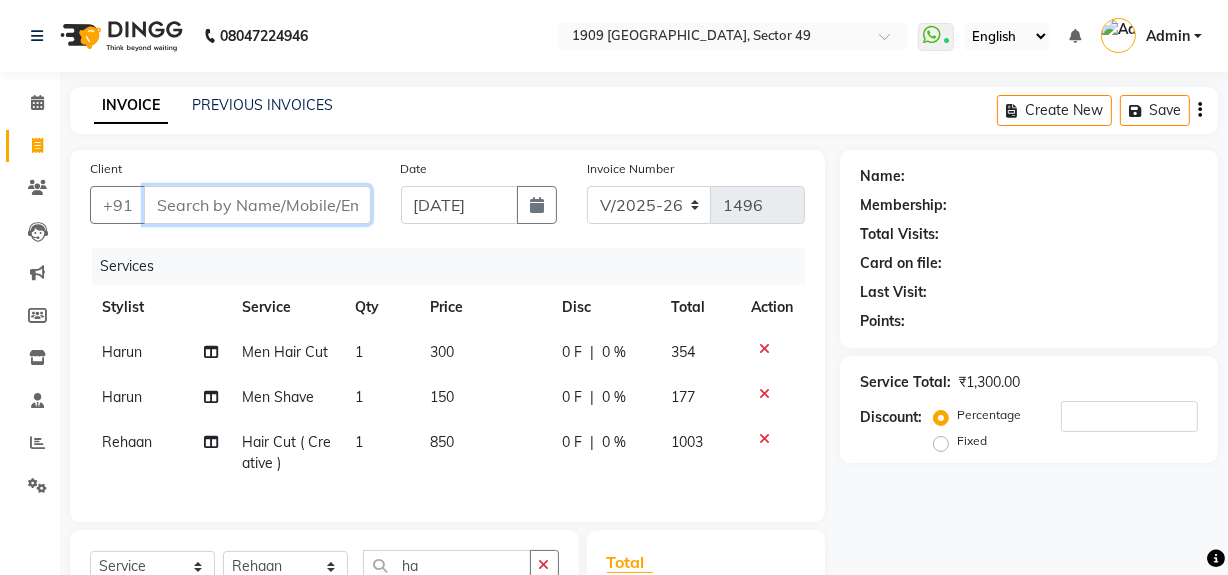 click on "Client" at bounding box center [257, 205] 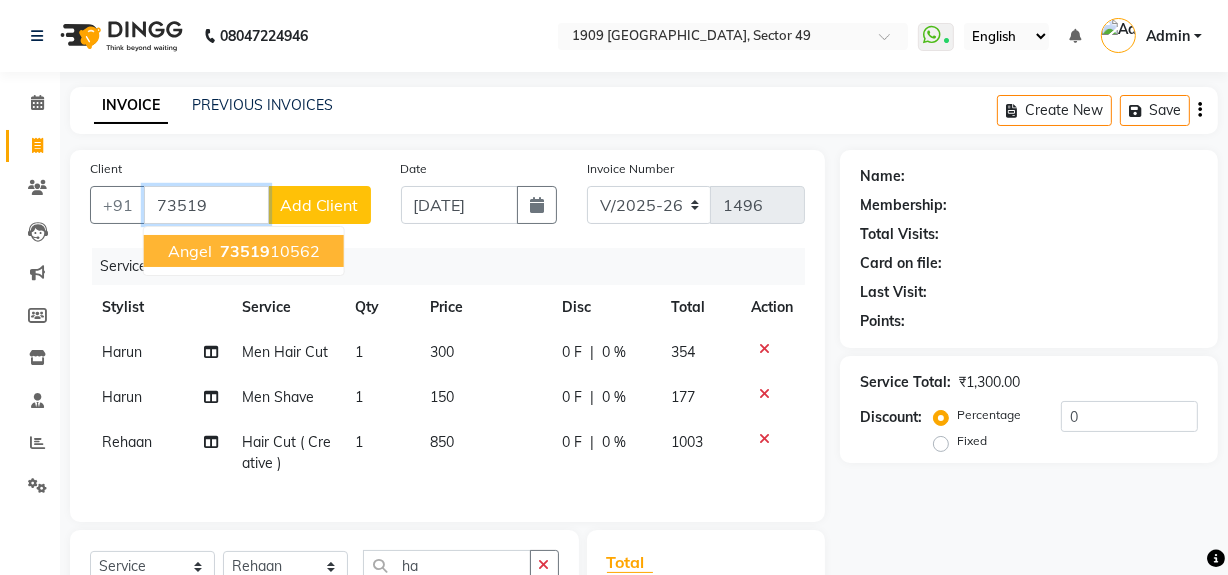 click on "73519 10562" at bounding box center (268, 251) 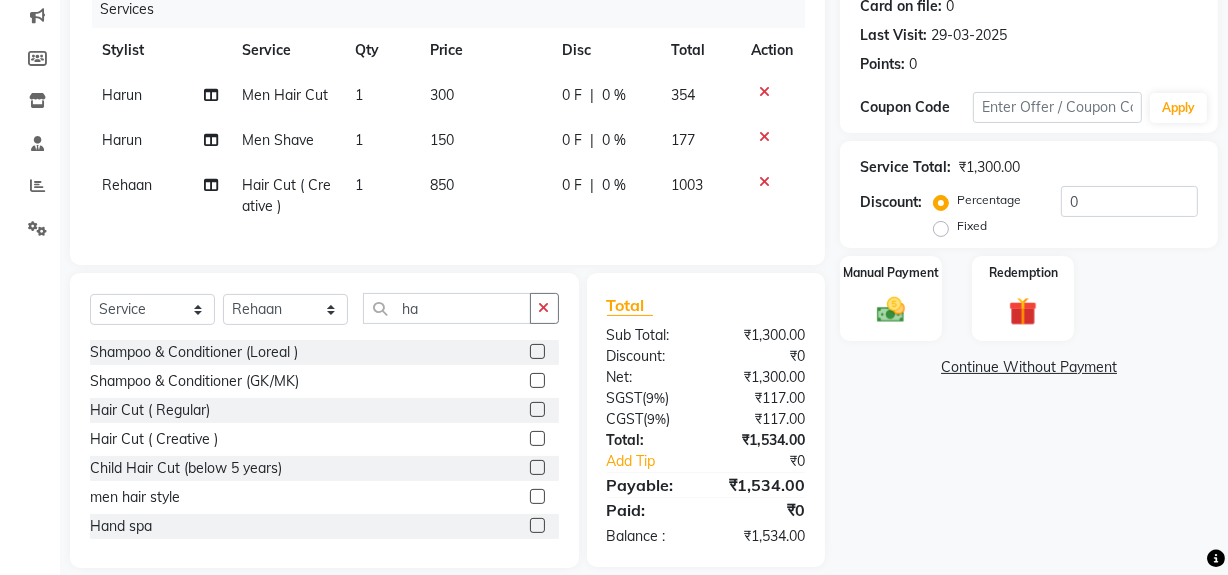 scroll, scrollTop: 293, scrollLeft: 0, axis: vertical 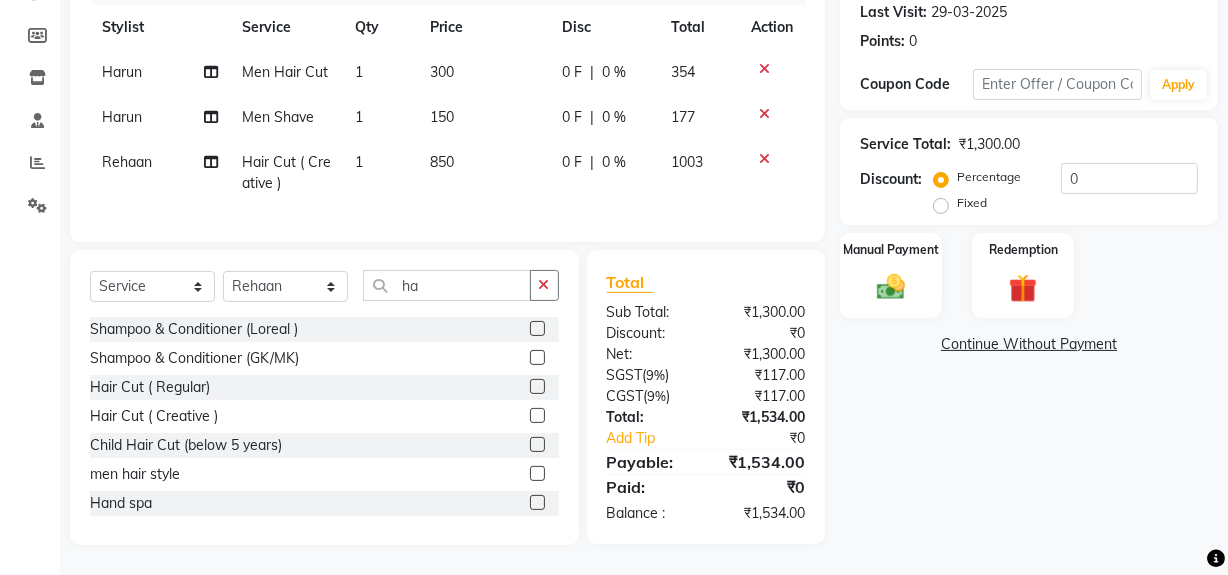 click on "Name: Angel  Membership:  No Active Membership  Total Visits:  1 Card on file:  0 Last Visit:   29-03-2025 Points:   0  Coupon Code Apply Service Total:  ₹1,300.00  Discount:  Percentage   Fixed  0 Manual Payment Redemption  Continue Without Payment" 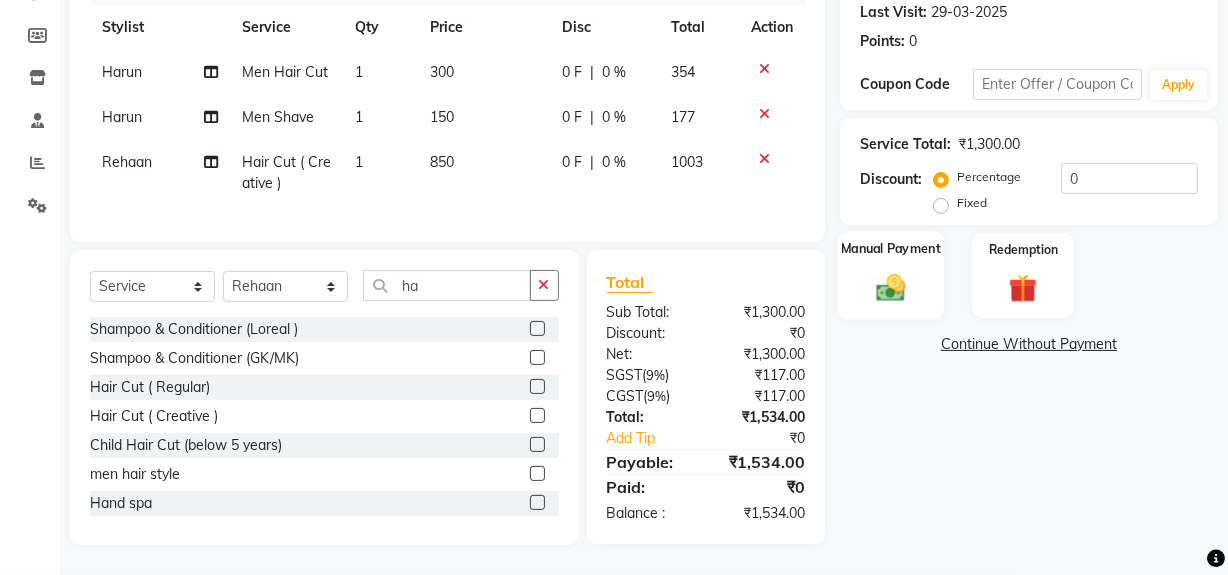 click 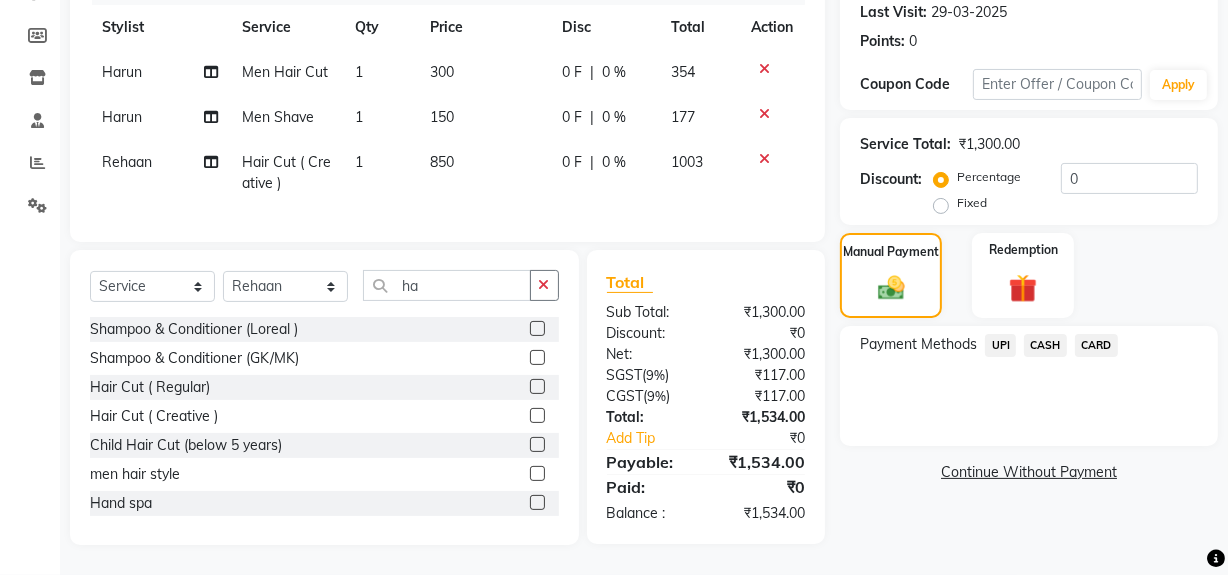 click on "UPI" 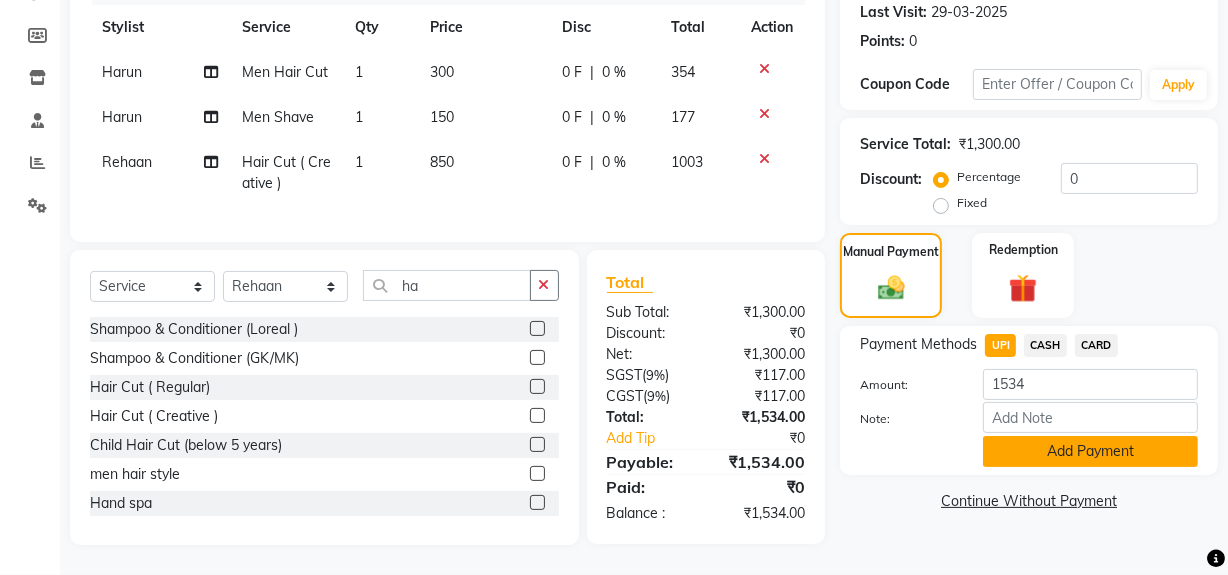 click on "Add Payment" 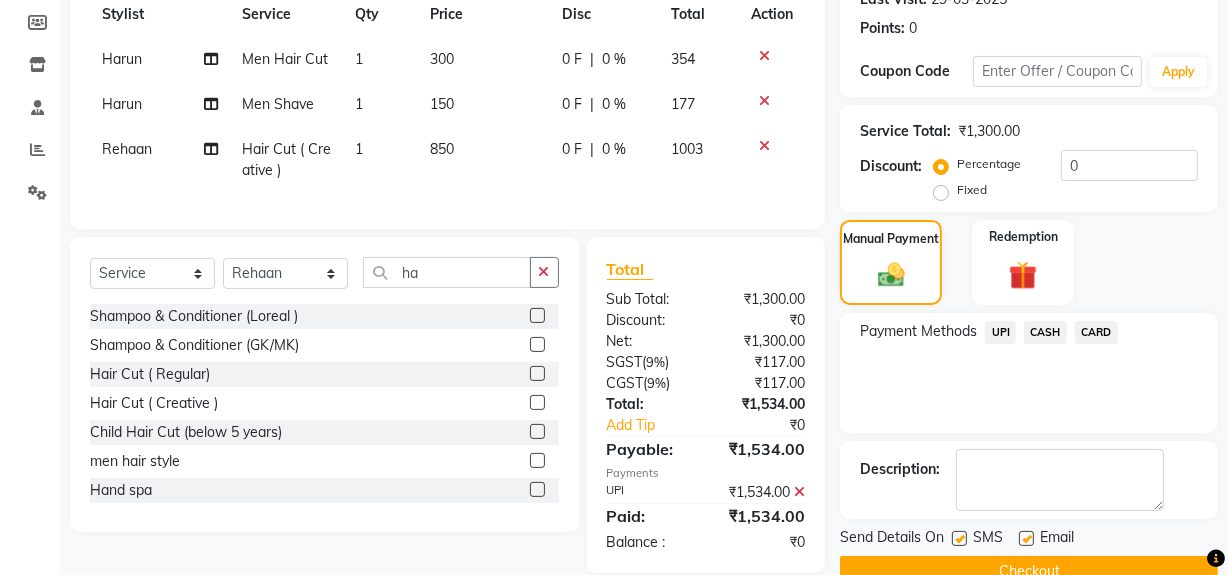 scroll, scrollTop: 334, scrollLeft: 0, axis: vertical 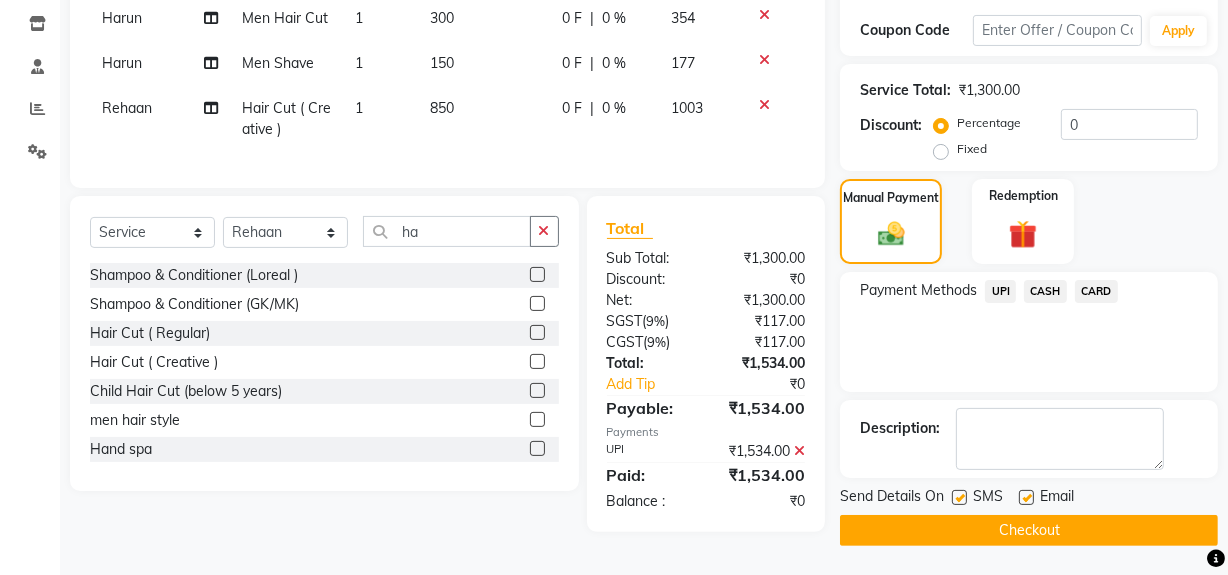 click on "Checkout" 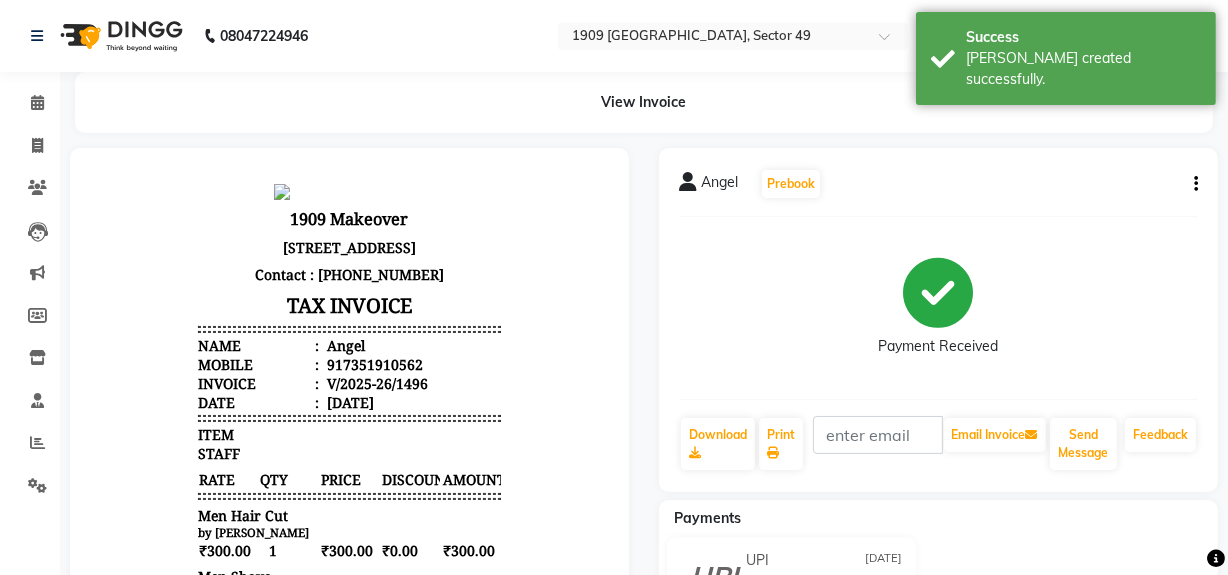 scroll, scrollTop: 0, scrollLeft: 0, axis: both 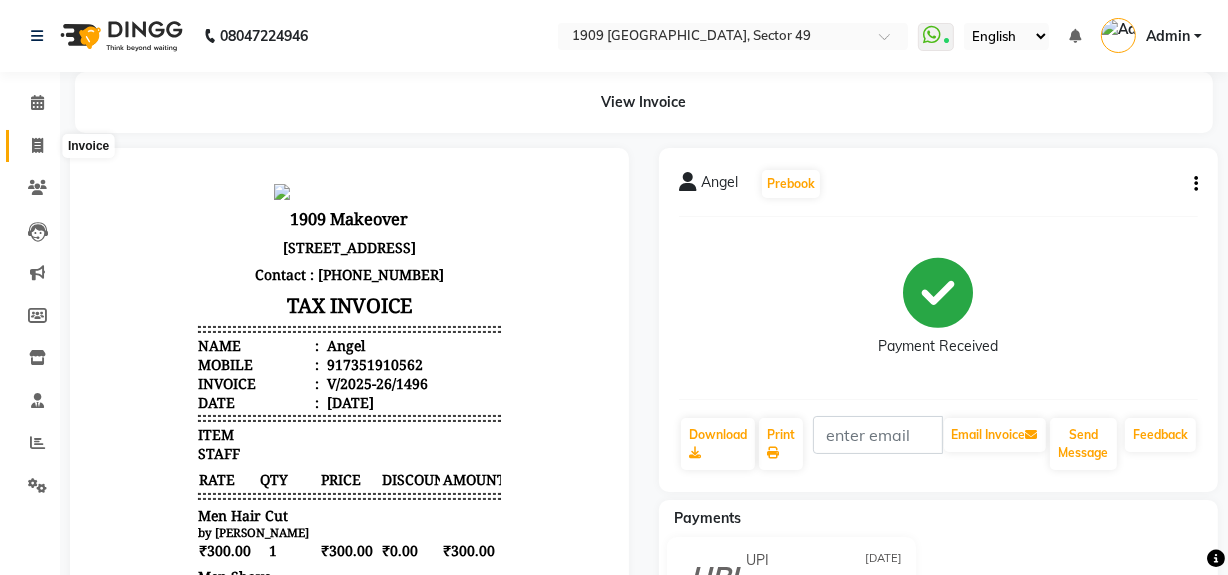 click 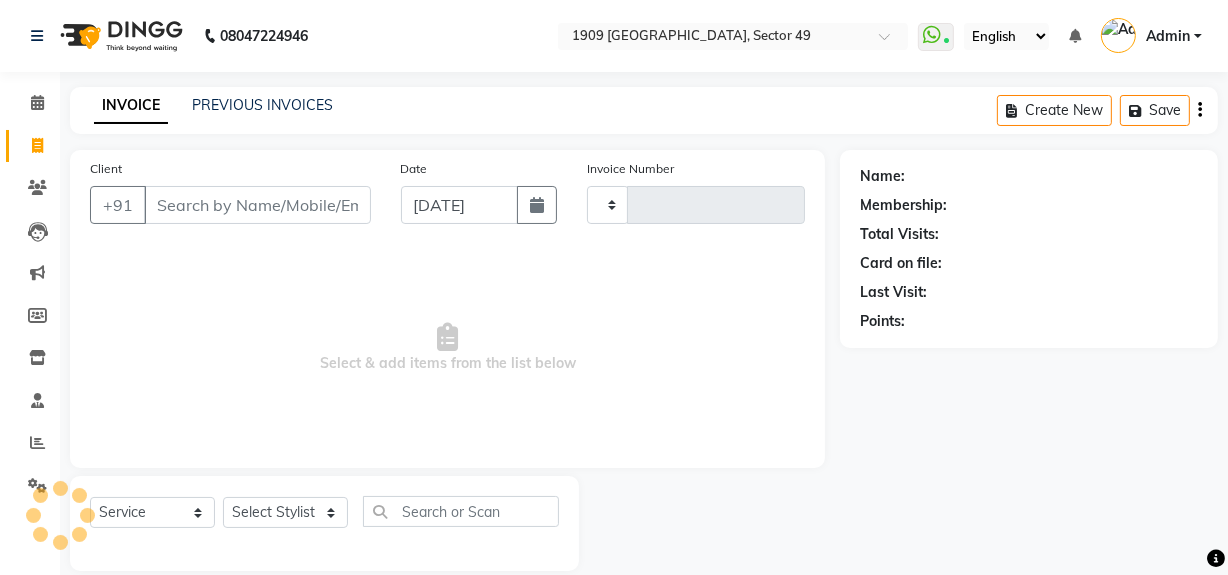scroll, scrollTop: 26, scrollLeft: 0, axis: vertical 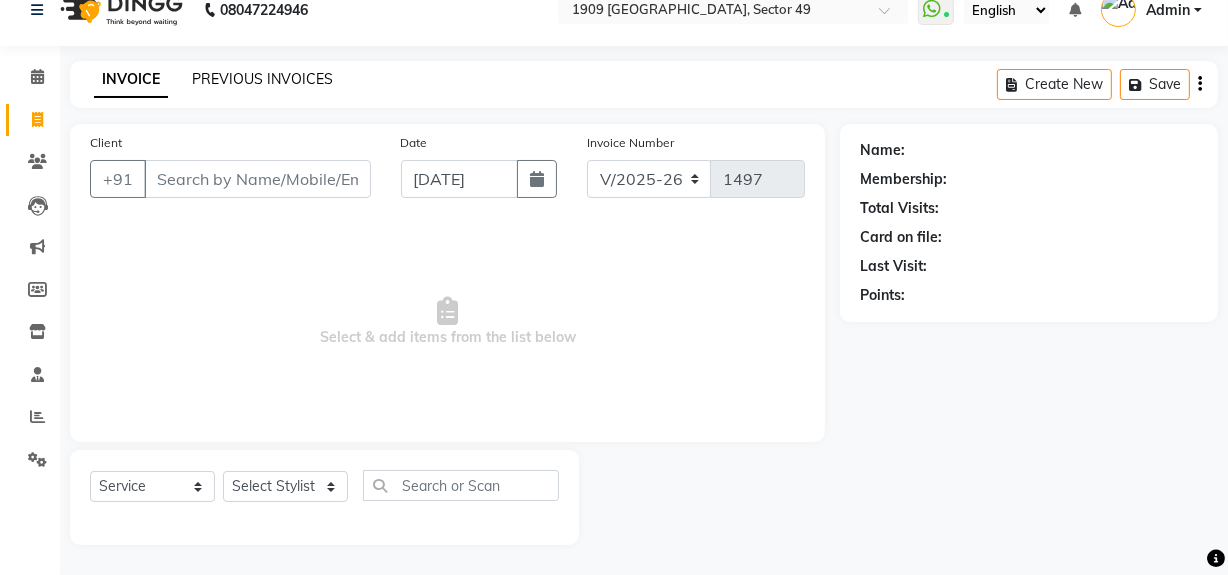 click on "PREVIOUS INVOICES" 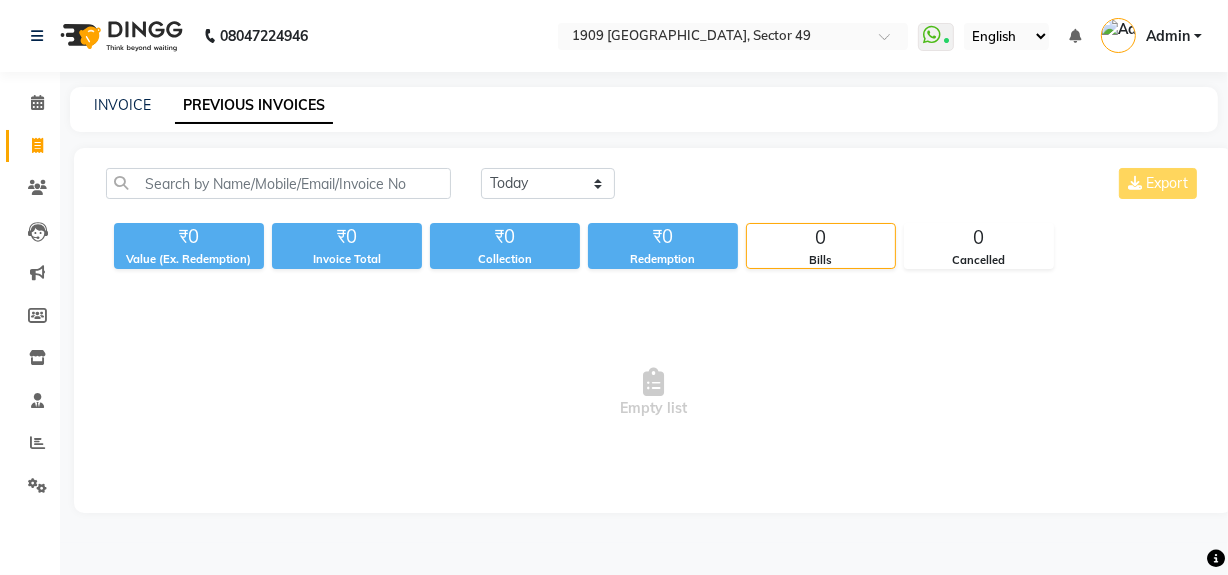 scroll, scrollTop: 0, scrollLeft: 0, axis: both 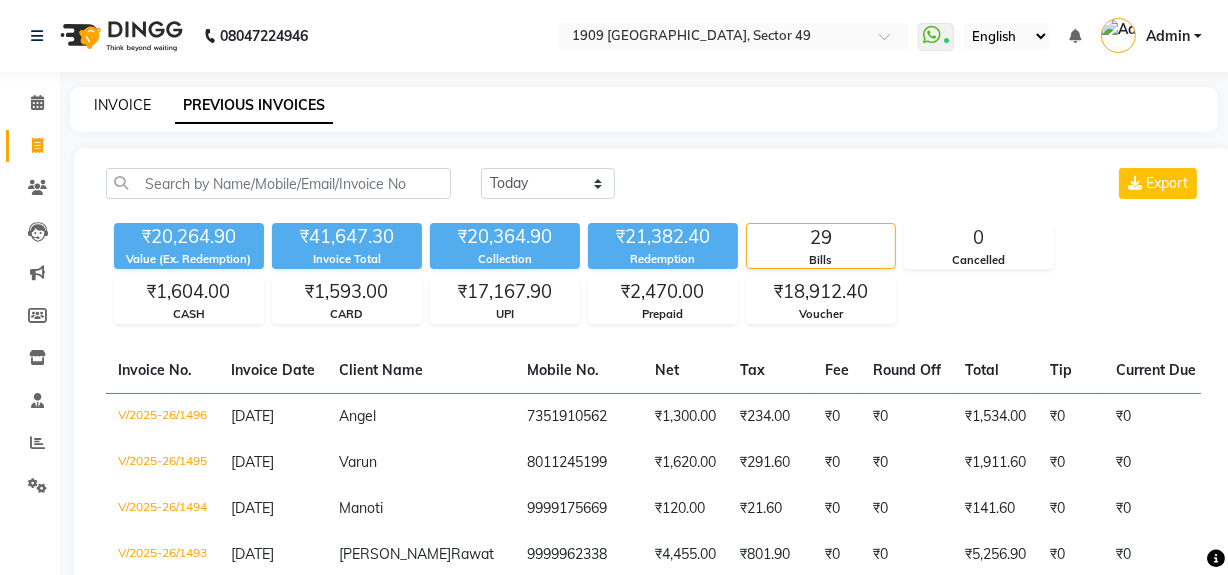 click on "INVOICE" 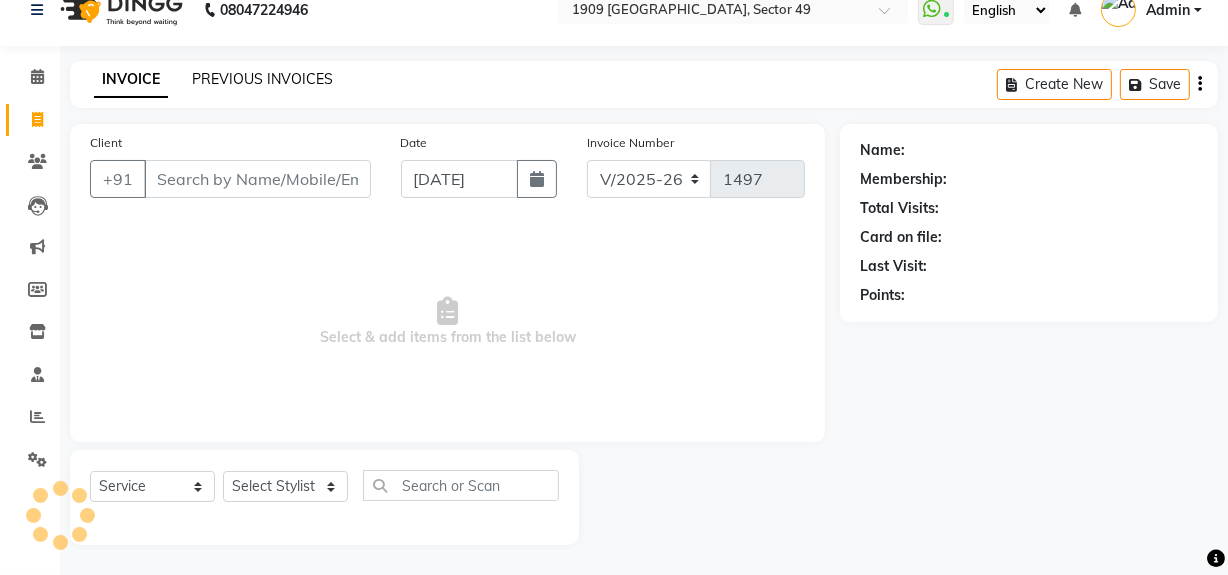 click on "PREVIOUS INVOICES" 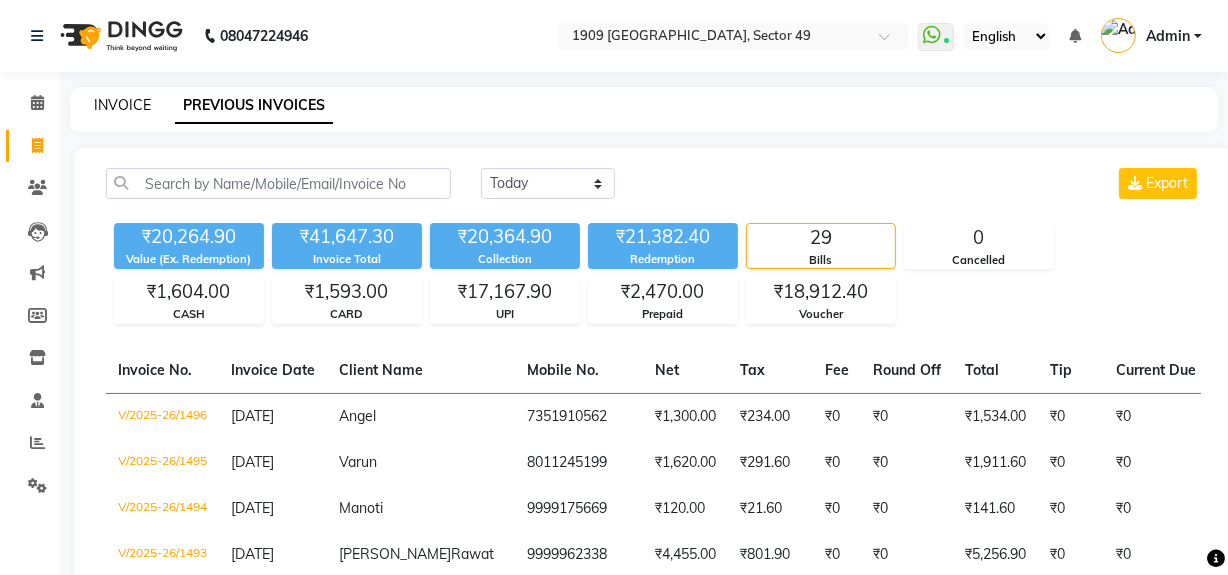 click on "INVOICE" 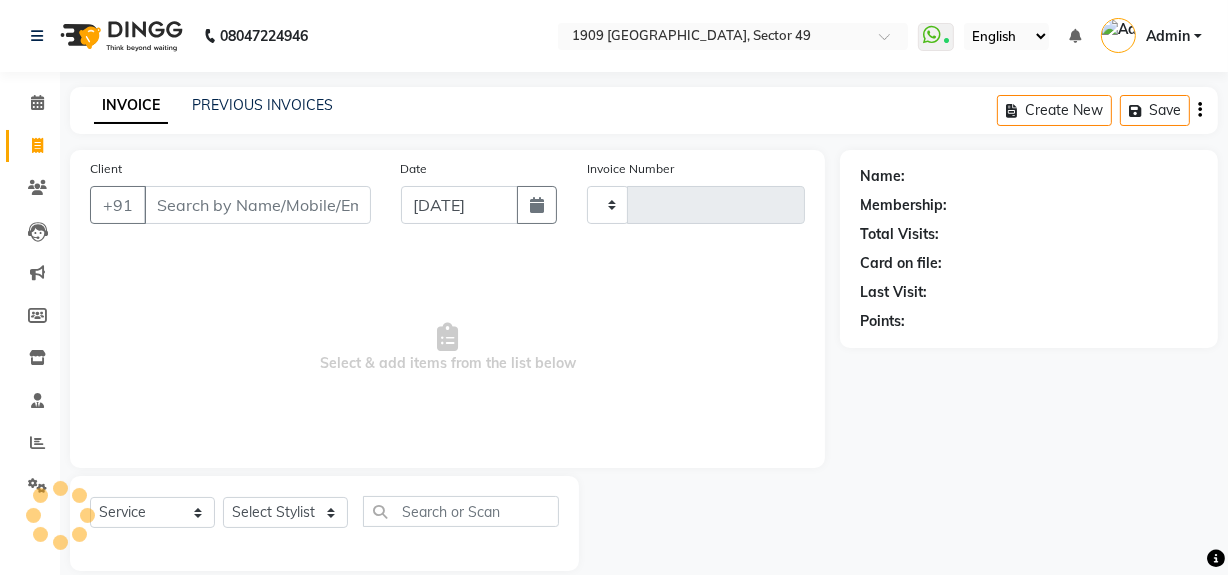 scroll, scrollTop: 26, scrollLeft: 0, axis: vertical 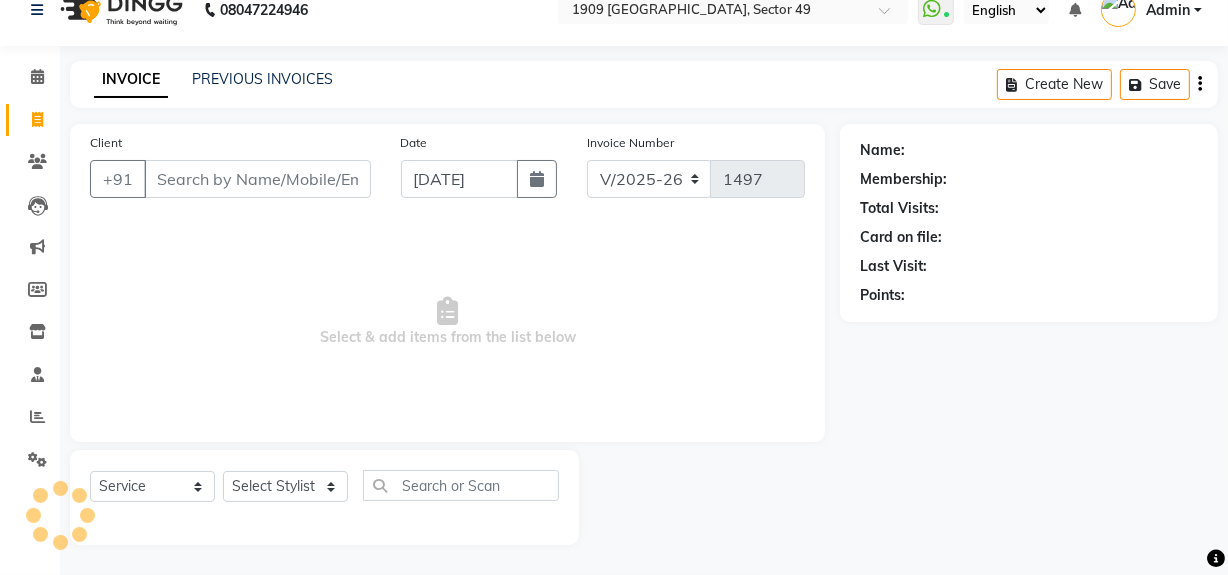 click on "Client" at bounding box center [257, 179] 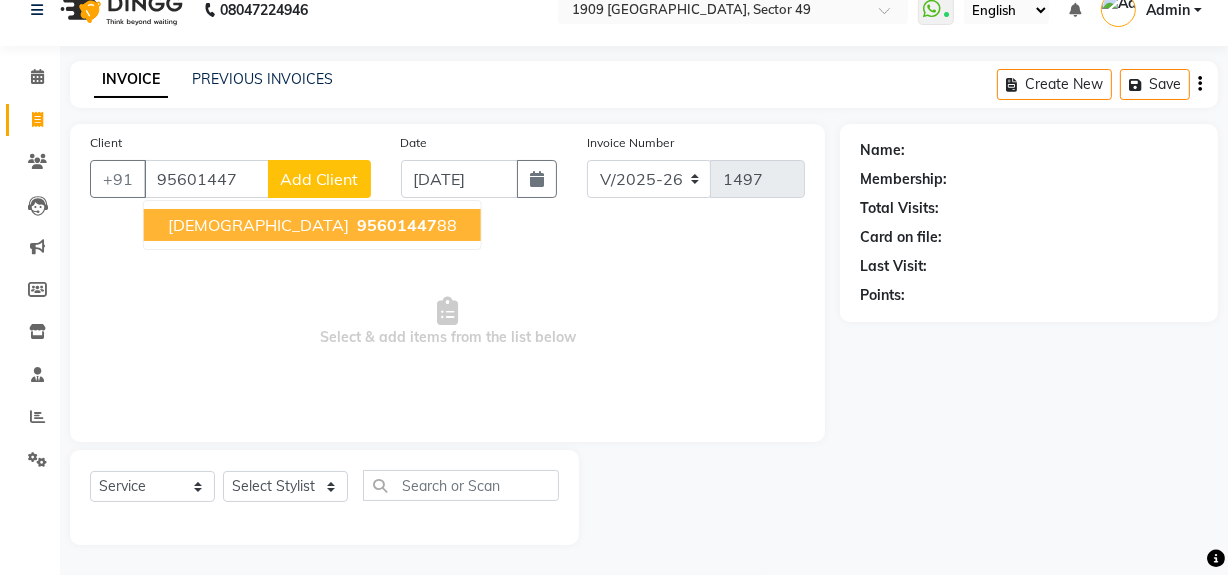 click on "95601447" at bounding box center (397, 225) 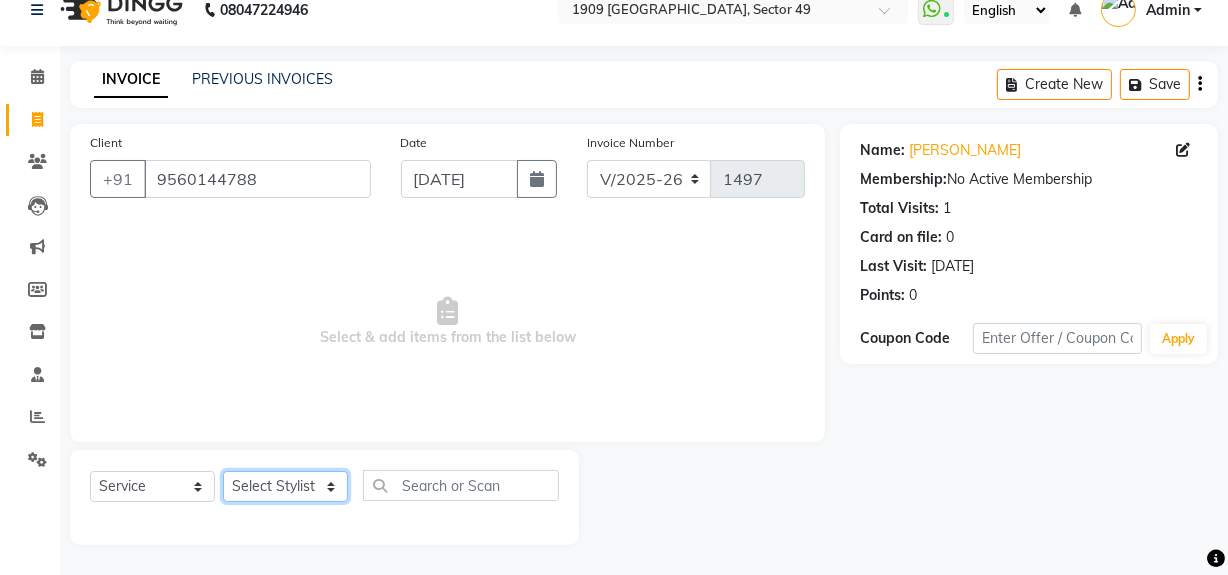 click on "Select Stylist [PERSON_NAME] [PERSON_NAME] House Sale Jyoti Nisha [PERSON_NAME] [PERSON_NAME] Veer [PERSON_NAME] Vishal" 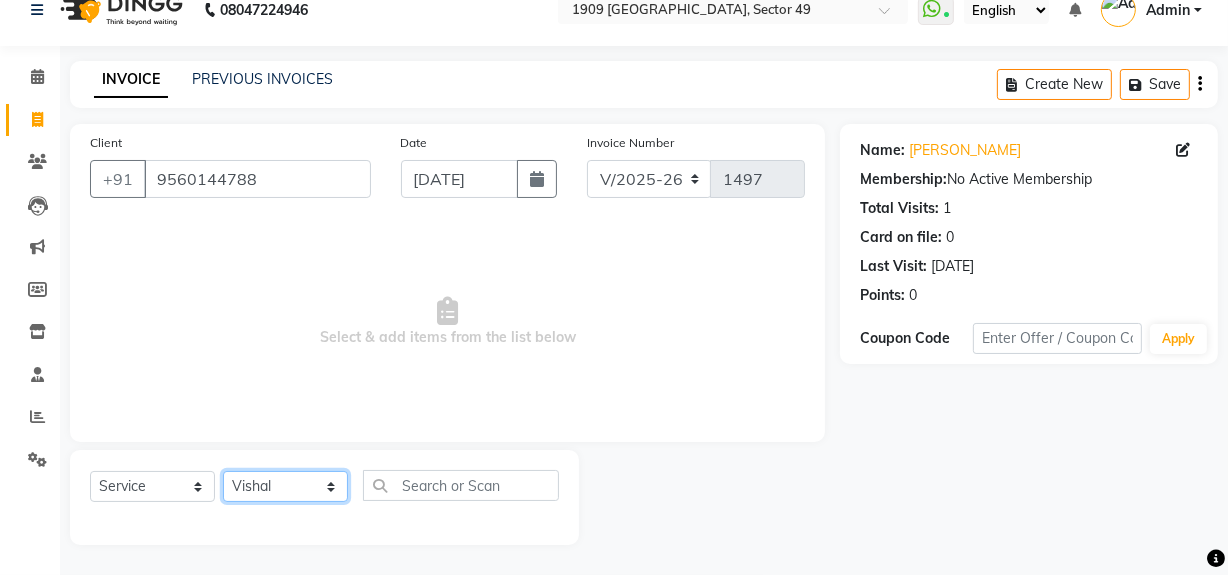 click on "Select Stylist [PERSON_NAME] [PERSON_NAME] House Sale Jyoti Nisha [PERSON_NAME] [PERSON_NAME] Veer [PERSON_NAME] Vishal" 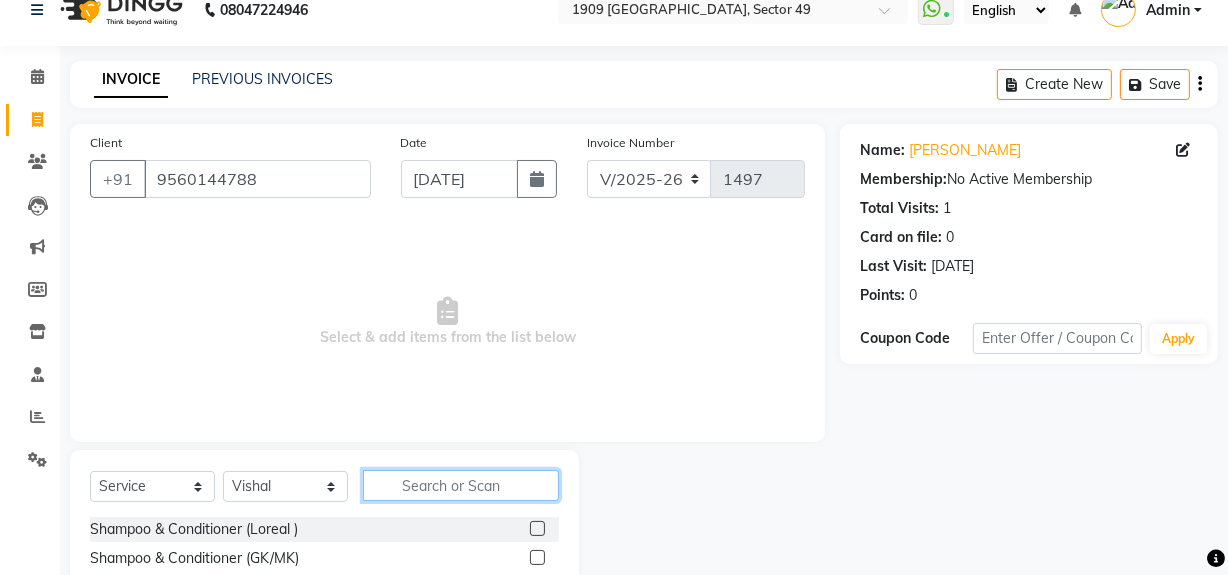 click 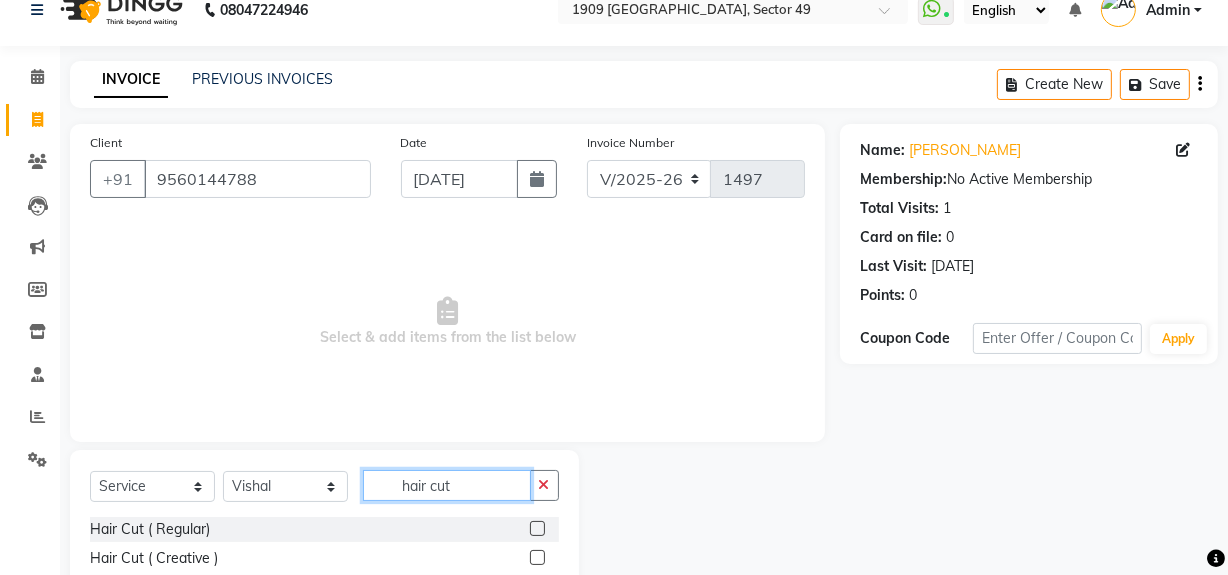scroll, scrollTop: 170, scrollLeft: 0, axis: vertical 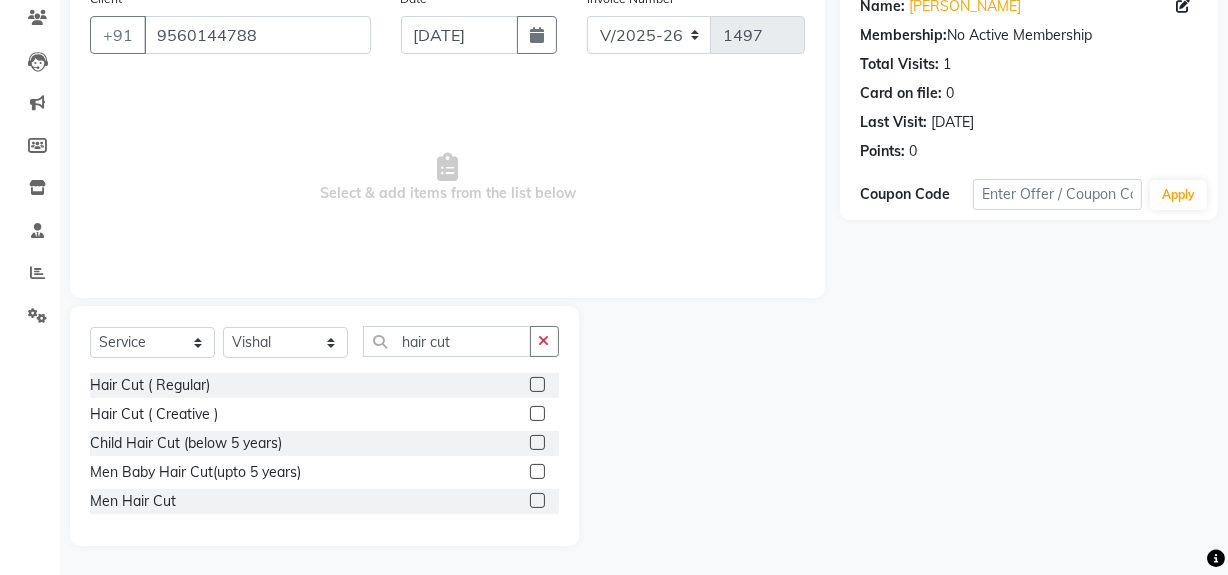 click 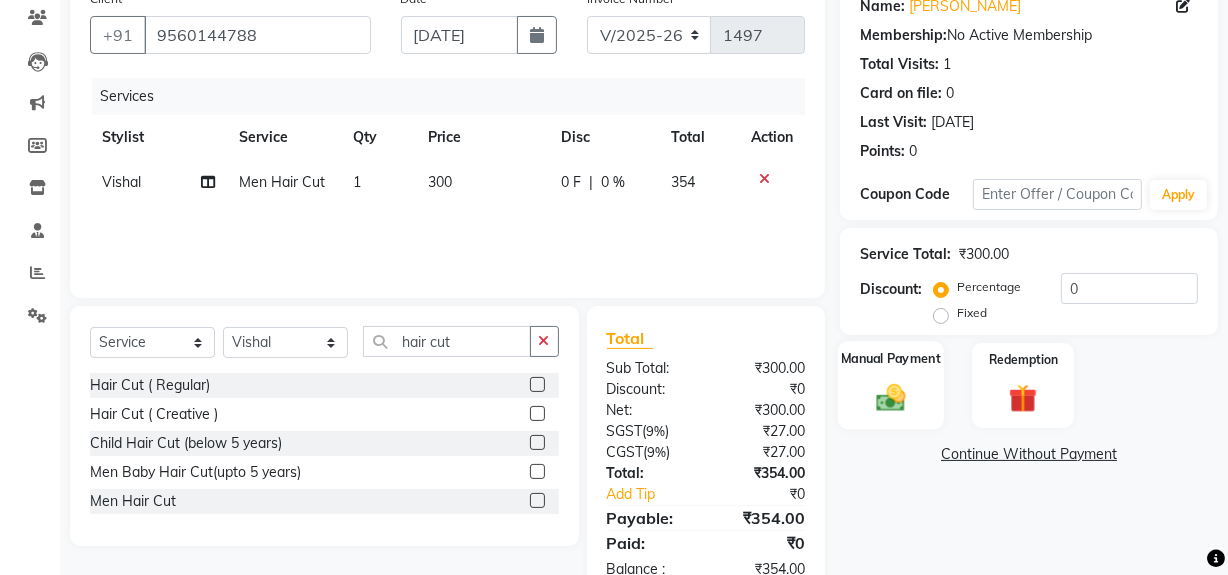 click 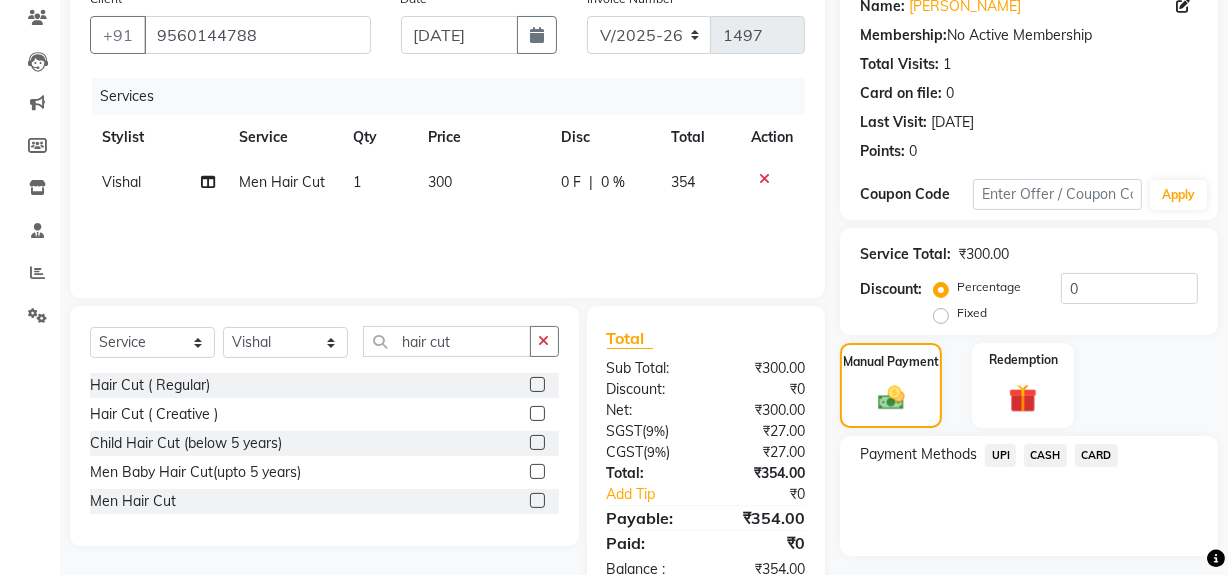 click on "CARD" 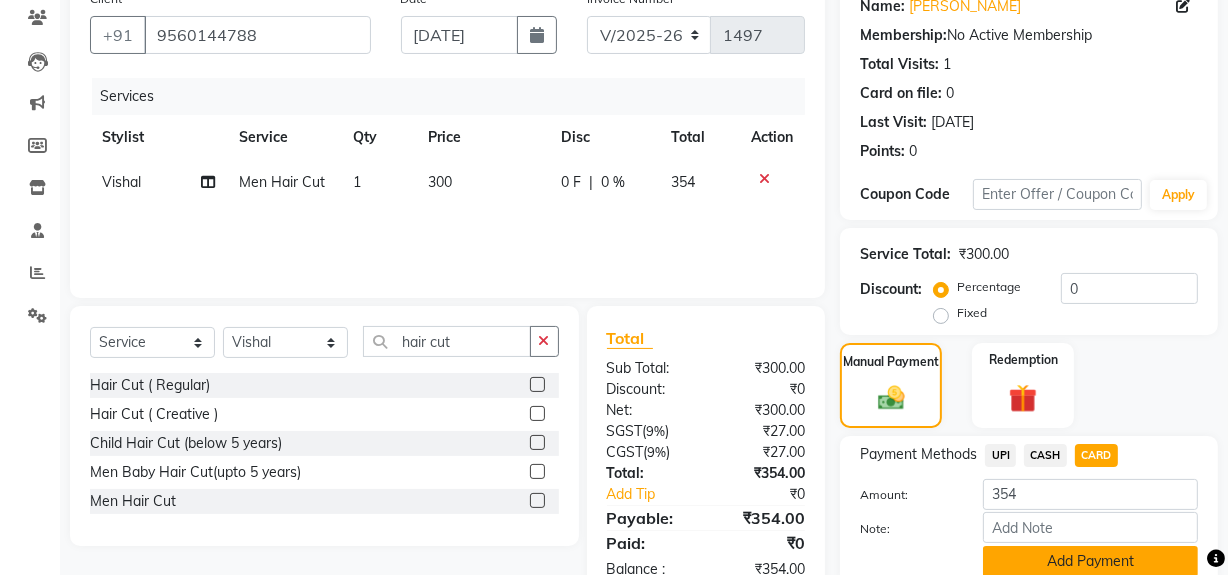 click on "Add Payment" 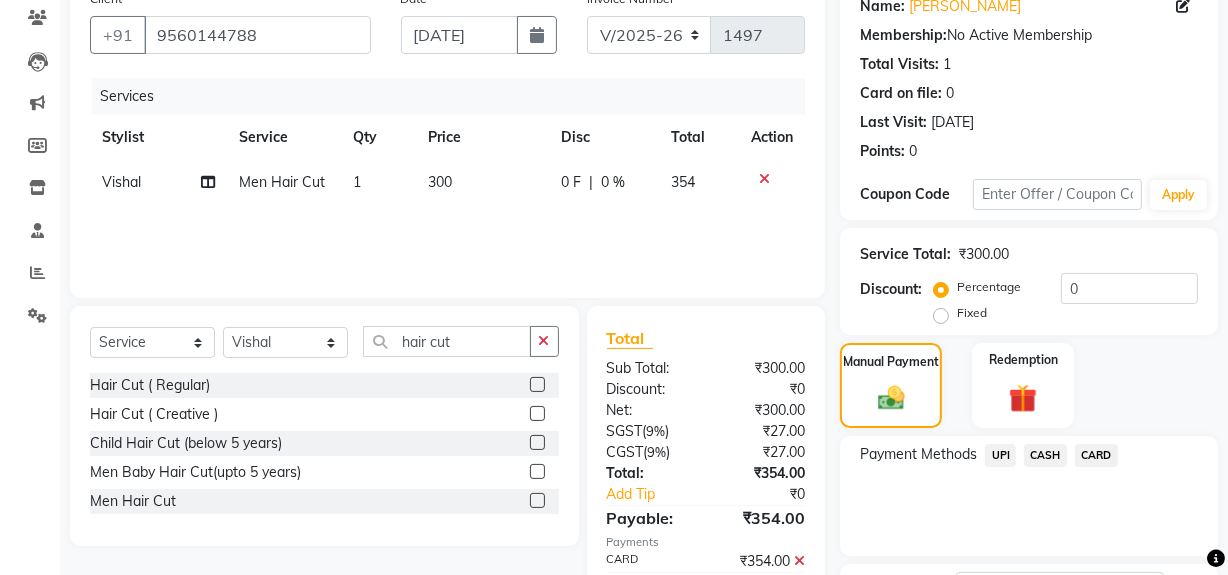 scroll, scrollTop: 333, scrollLeft: 0, axis: vertical 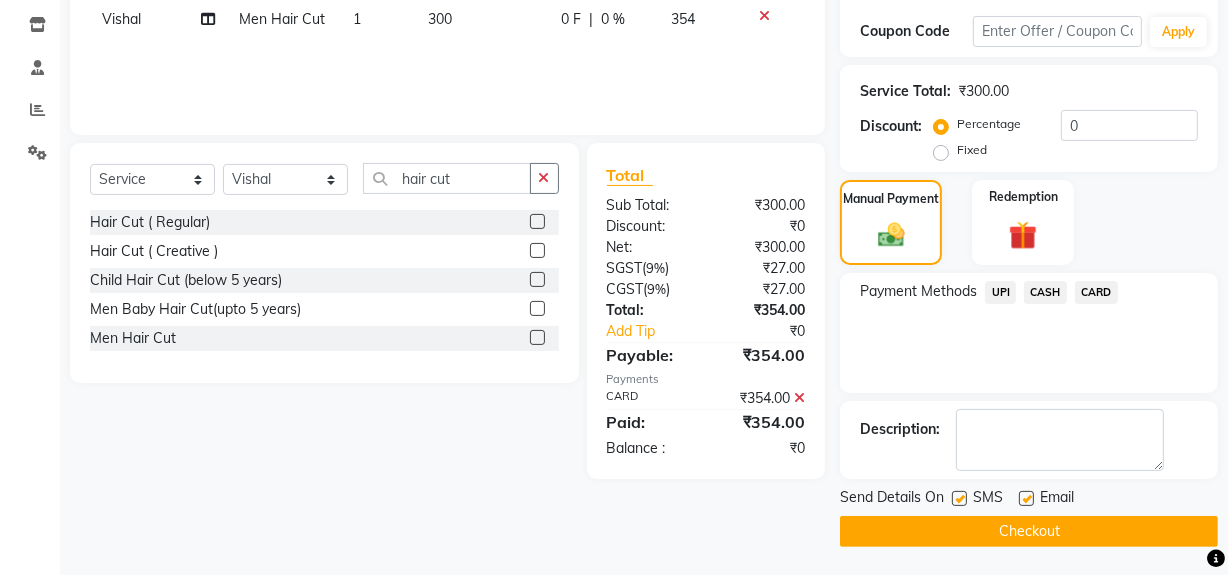 click on "Checkout" 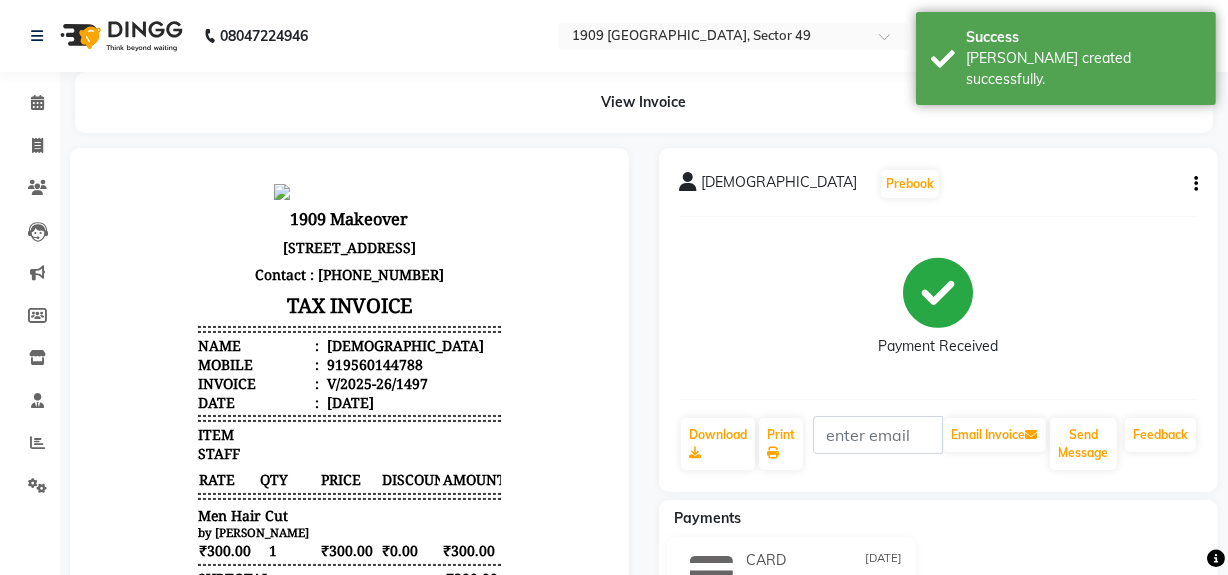 scroll, scrollTop: 0, scrollLeft: 0, axis: both 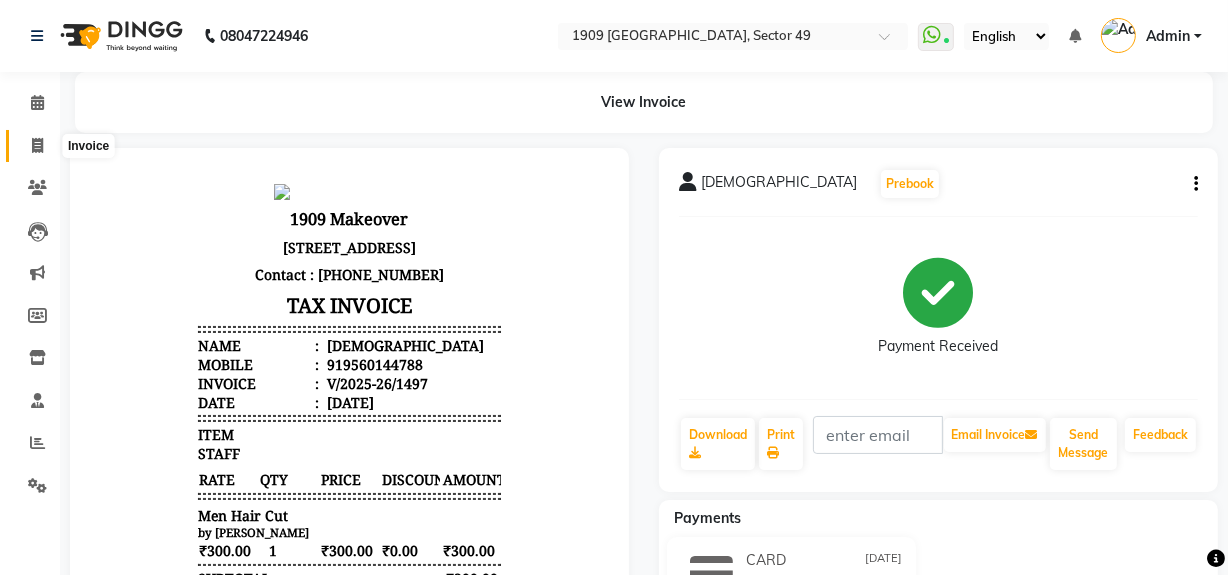 click 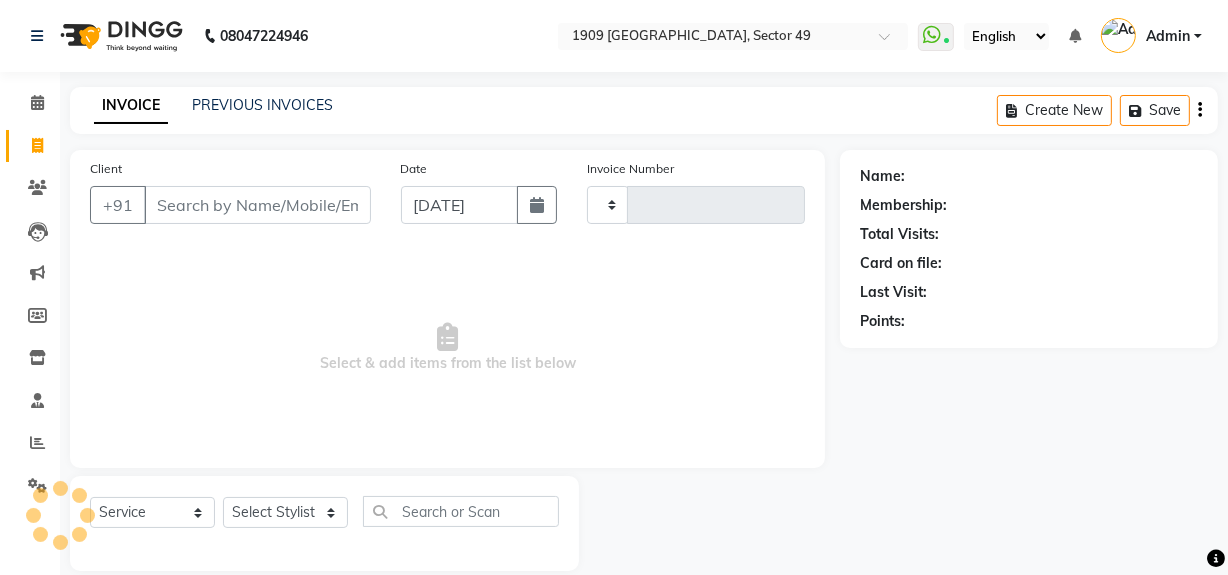 scroll, scrollTop: 26, scrollLeft: 0, axis: vertical 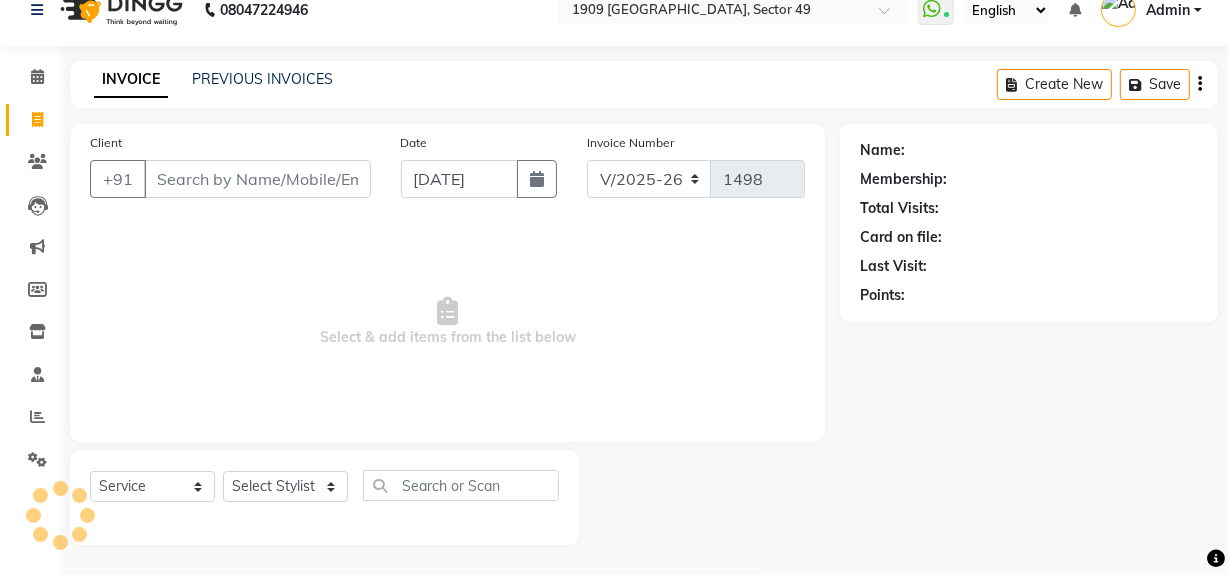click on "Client" at bounding box center [257, 179] 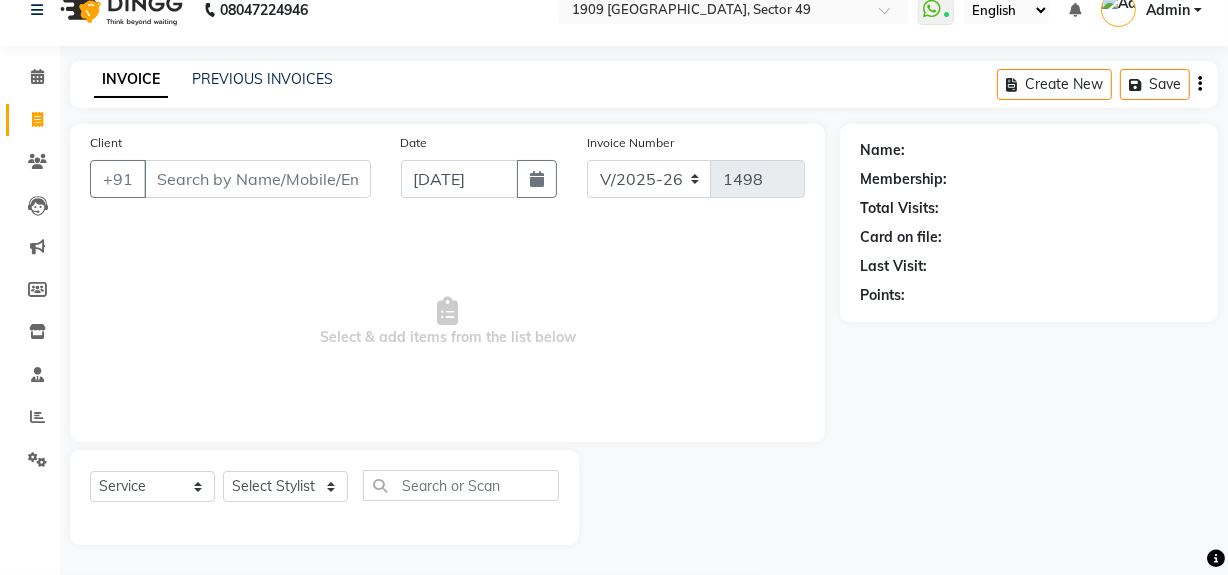 click on "Client" at bounding box center [257, 179] 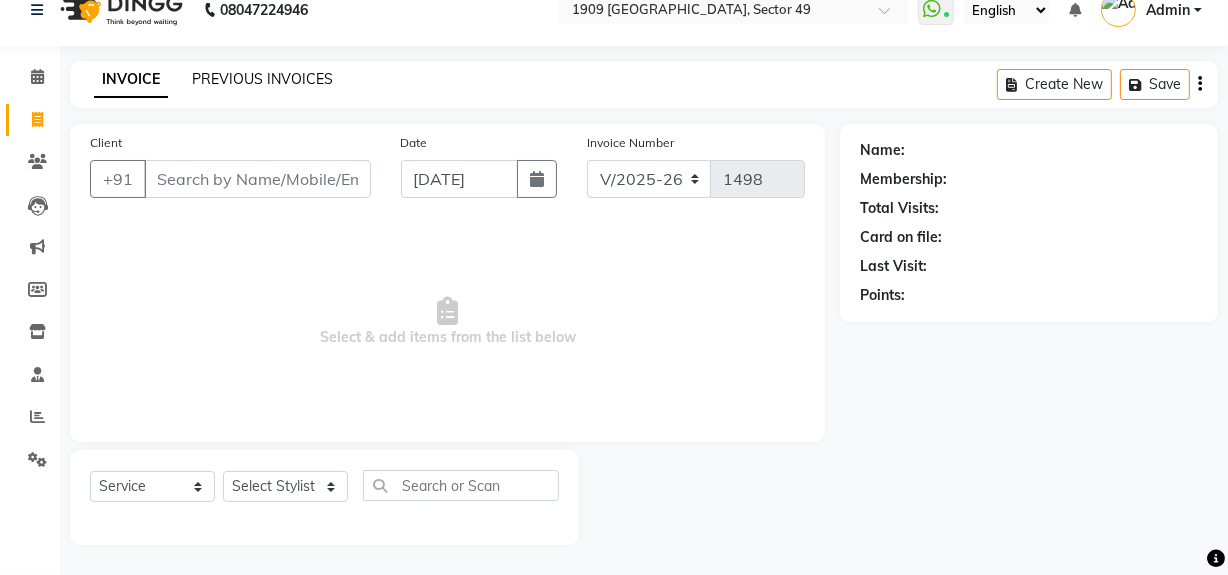 click on "PREVIOUS INVOICES" 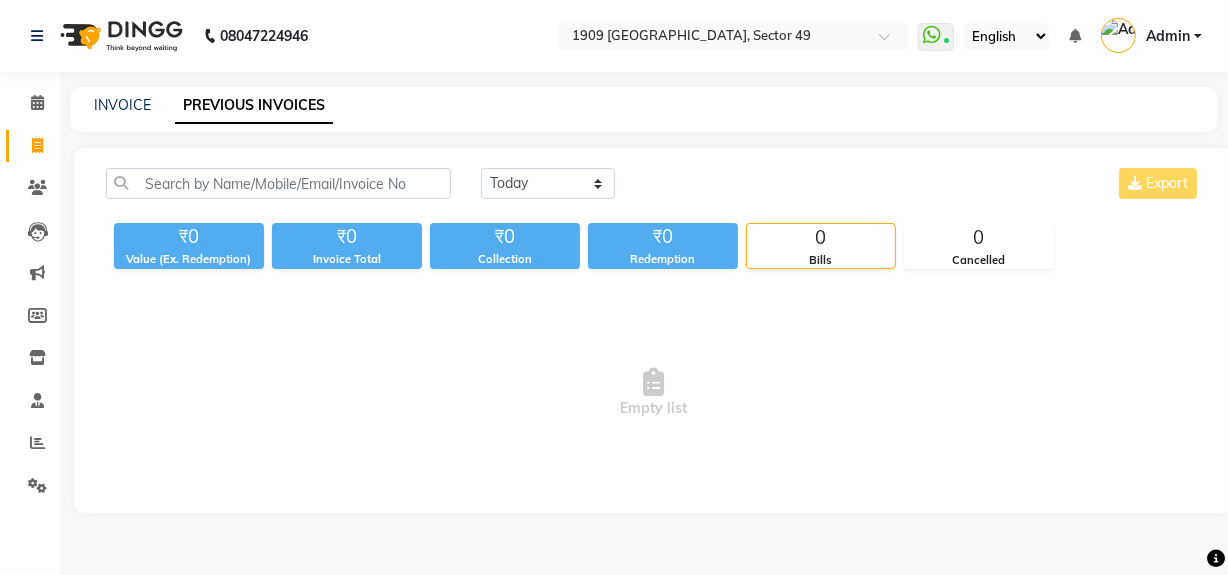 scroll, scrollTop: 0, scrollLeft: 0, axis: both 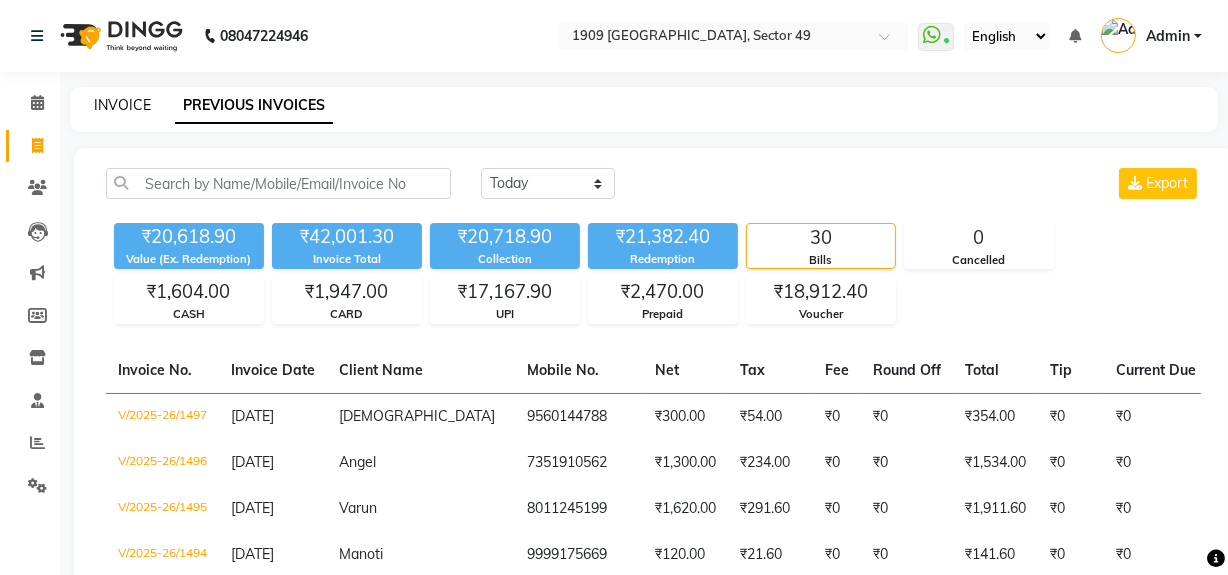 click on "INVOICE" 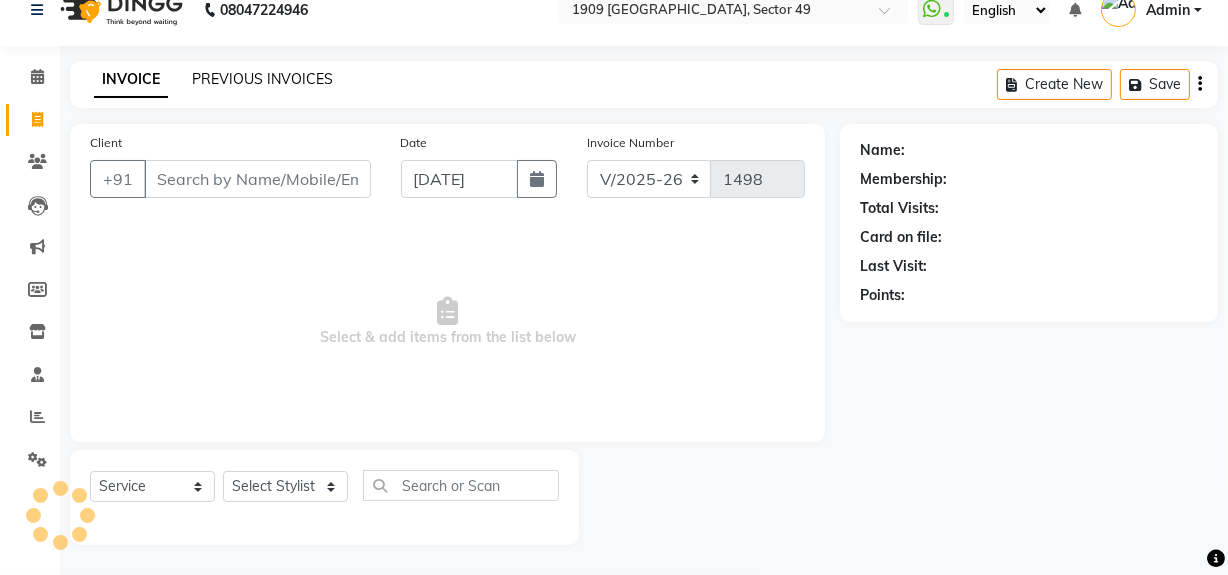 click on "PREVIOUS INVOICES" 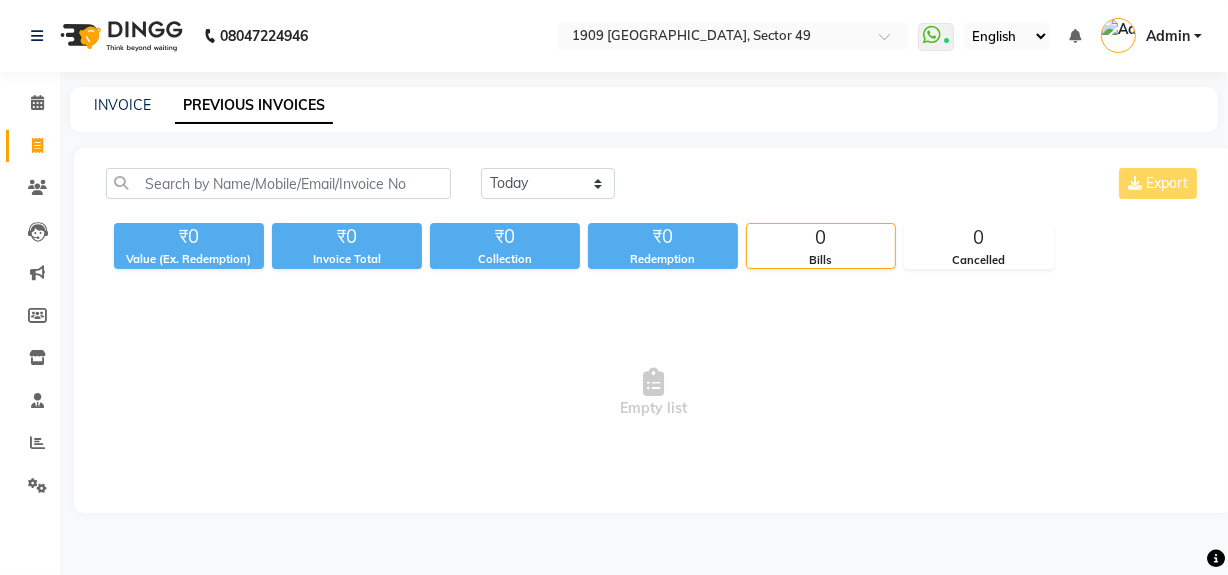 scroll, scrollTop: 0, scrollLeft: 0, axis: both 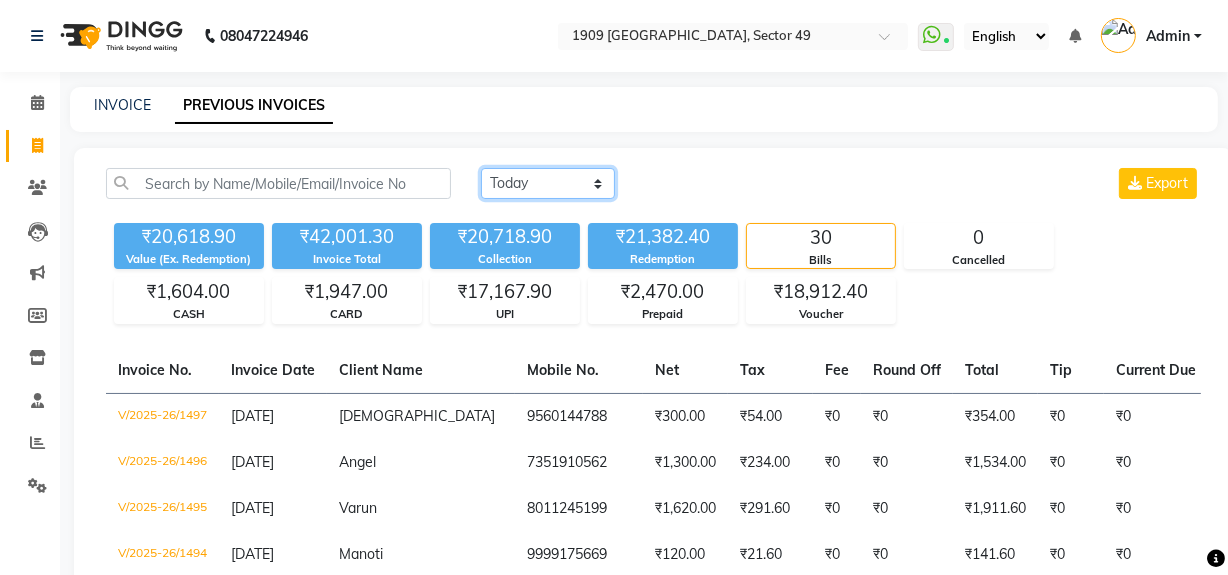 click on "Today Yesterday Custom Range" 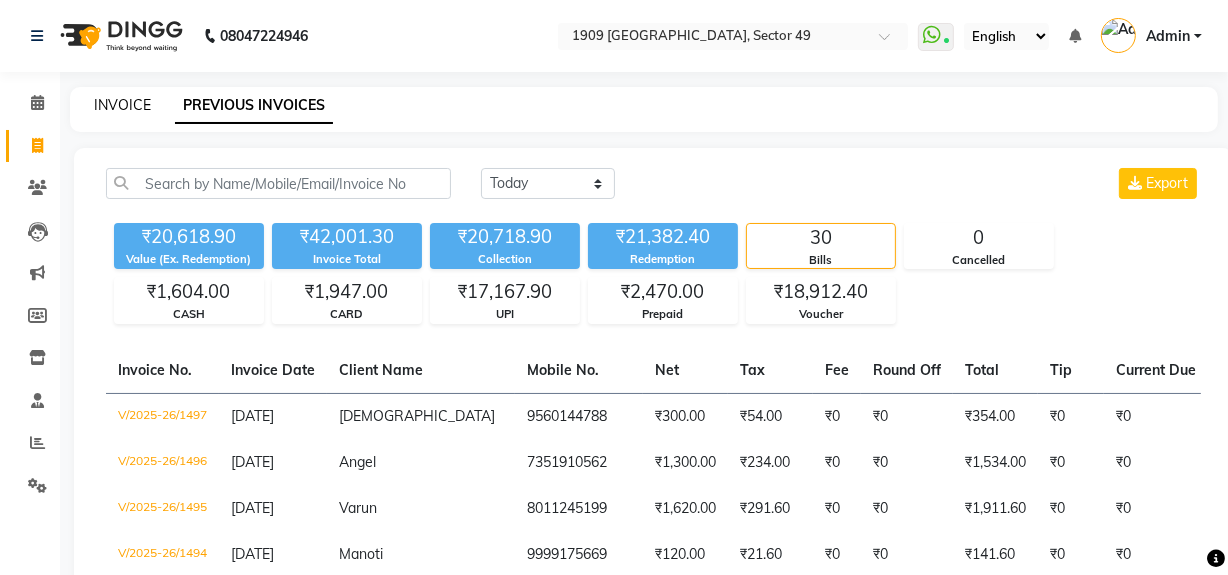 click on "INVOICE" 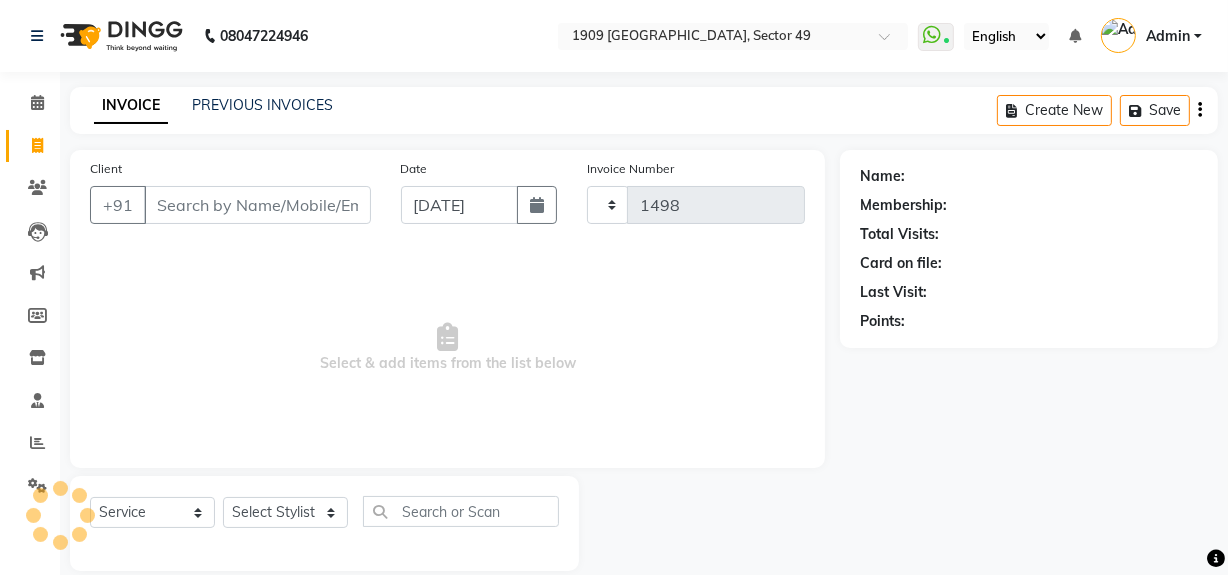 scroll, scrollTop: 26, scrollLeft: 0, axis: vertical 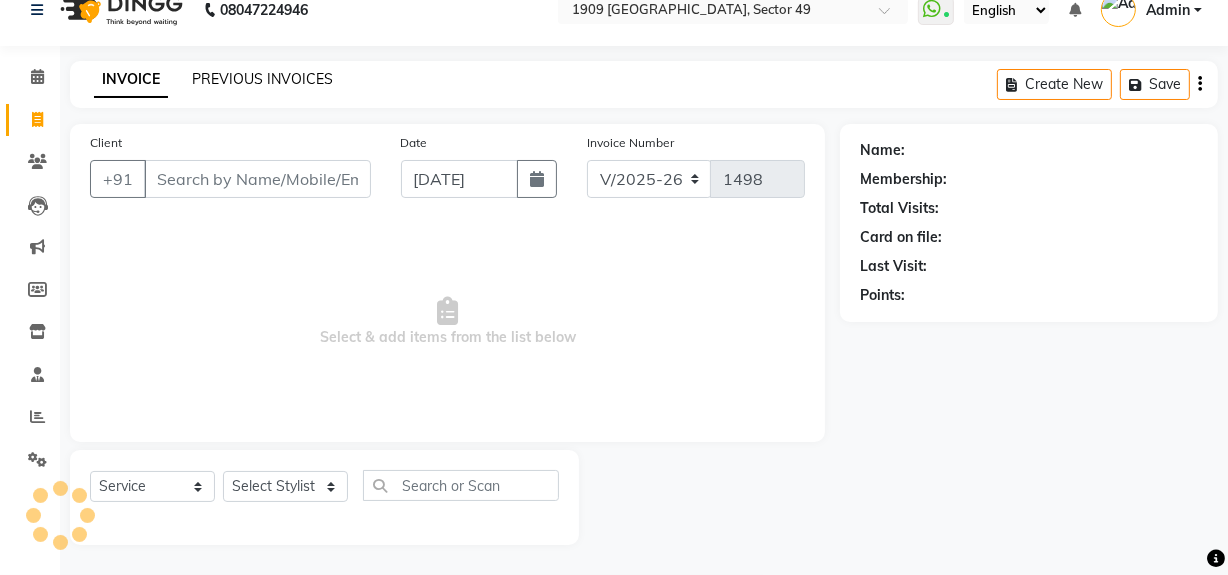 click on "PREVIOUS INVOICES" 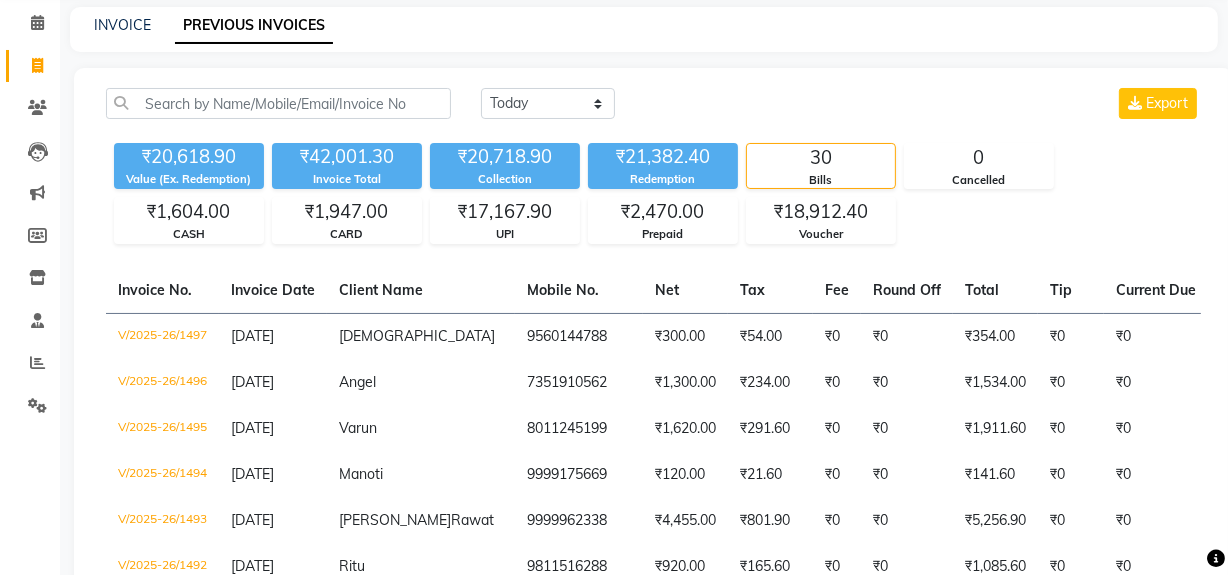 scroll, scrollTop: 0, scrollLeft: 0, axis: both 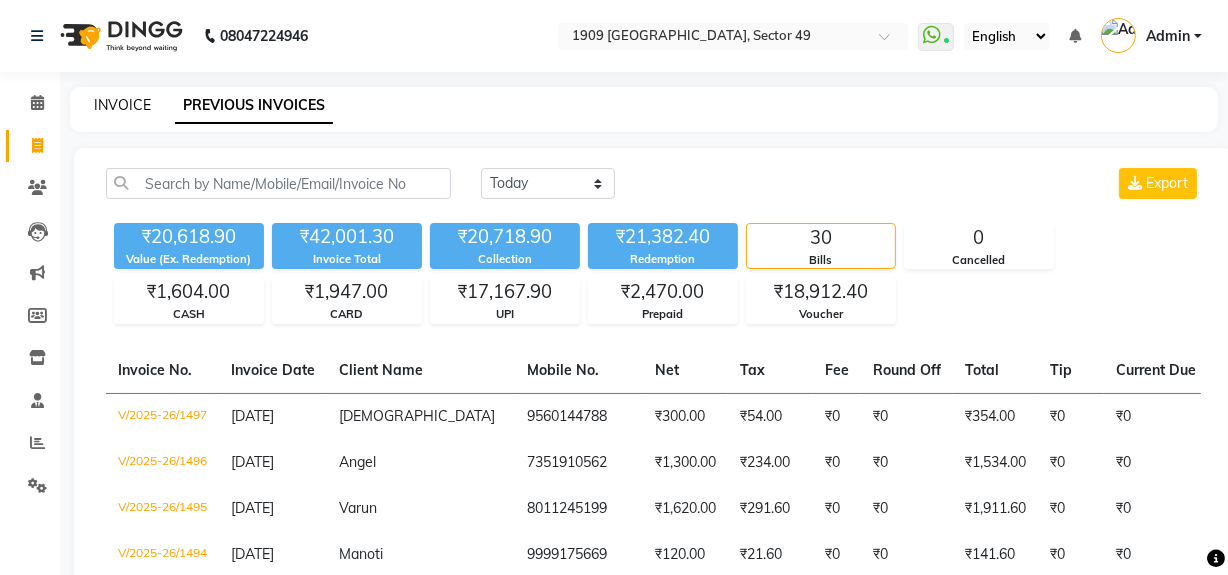 click on "INVOICE" 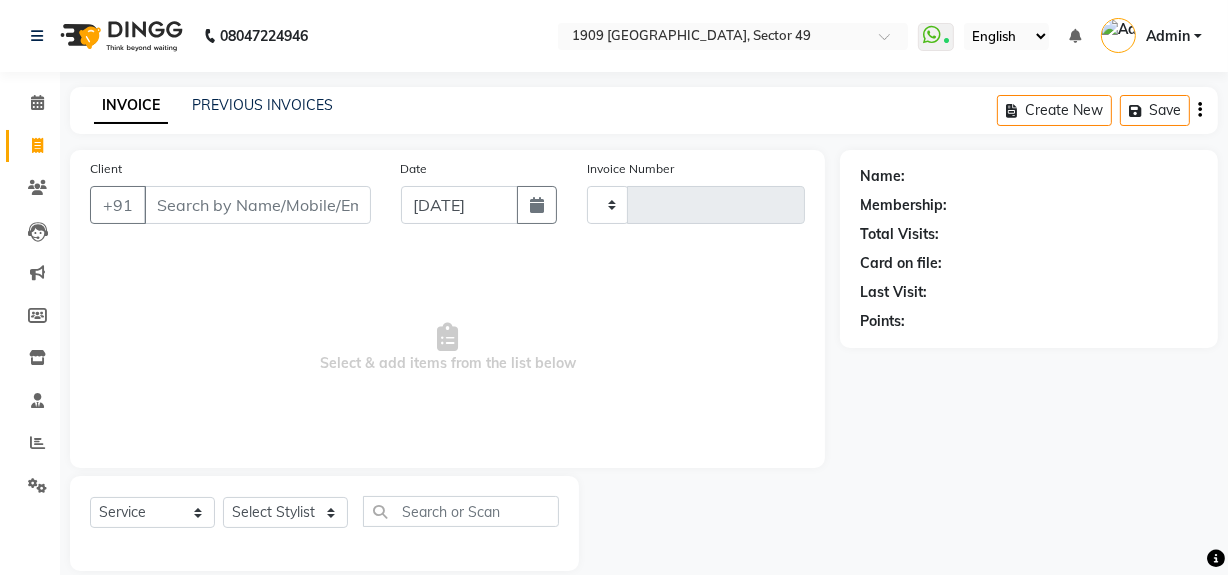 scroll, scrollTop: 26, scrollLeft: 0, axis: vertical 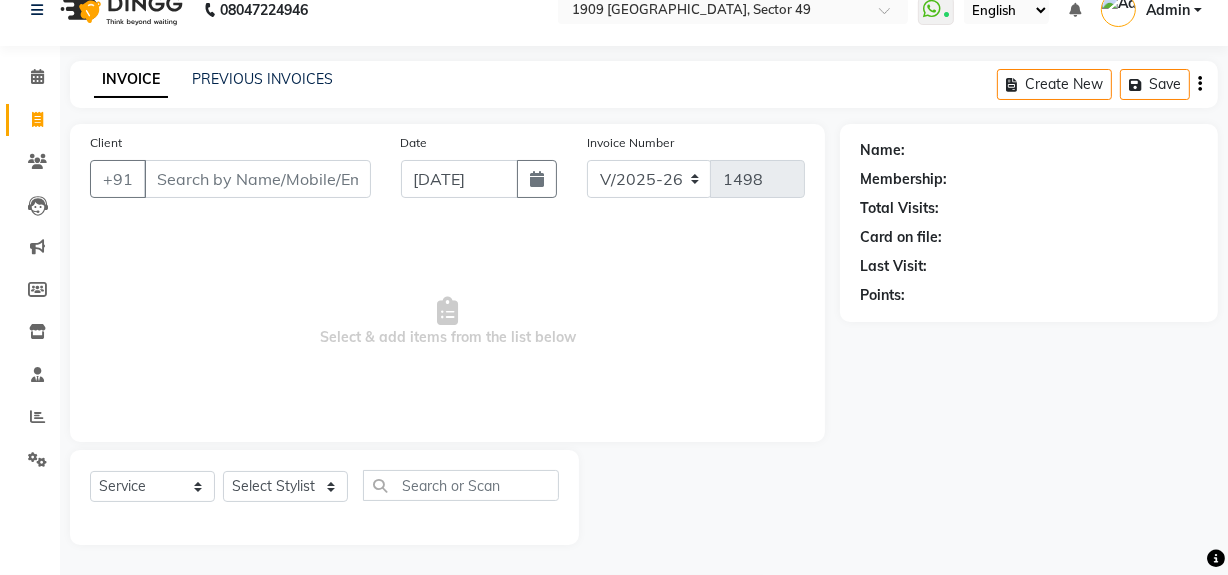 click on "Client" at bounding box center (257, 179) 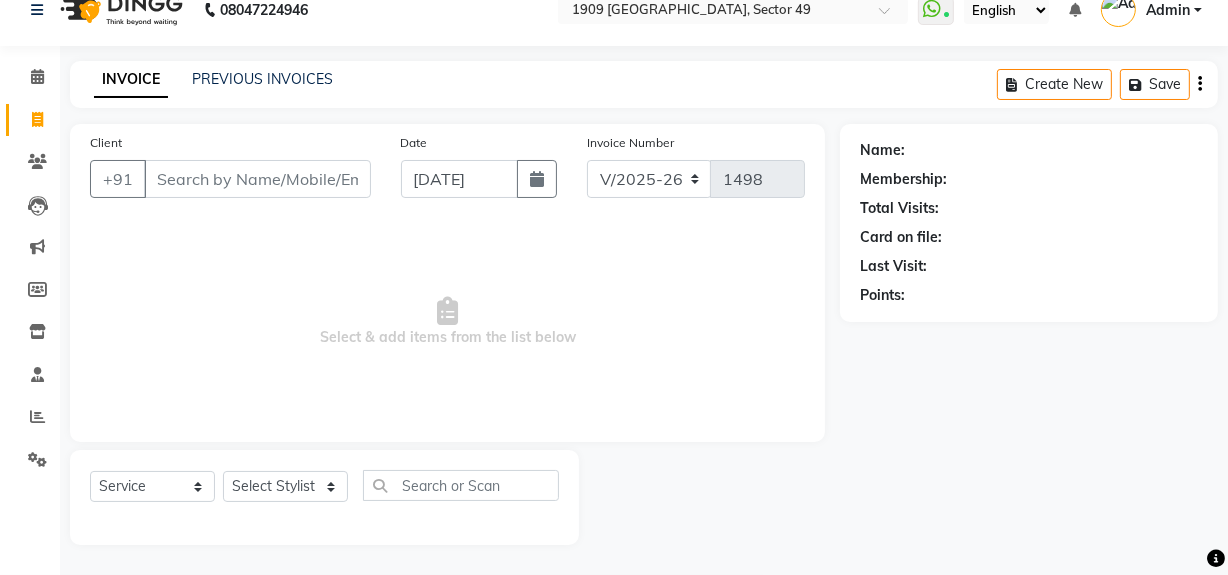 click on "PREVIOUS INVOICES" 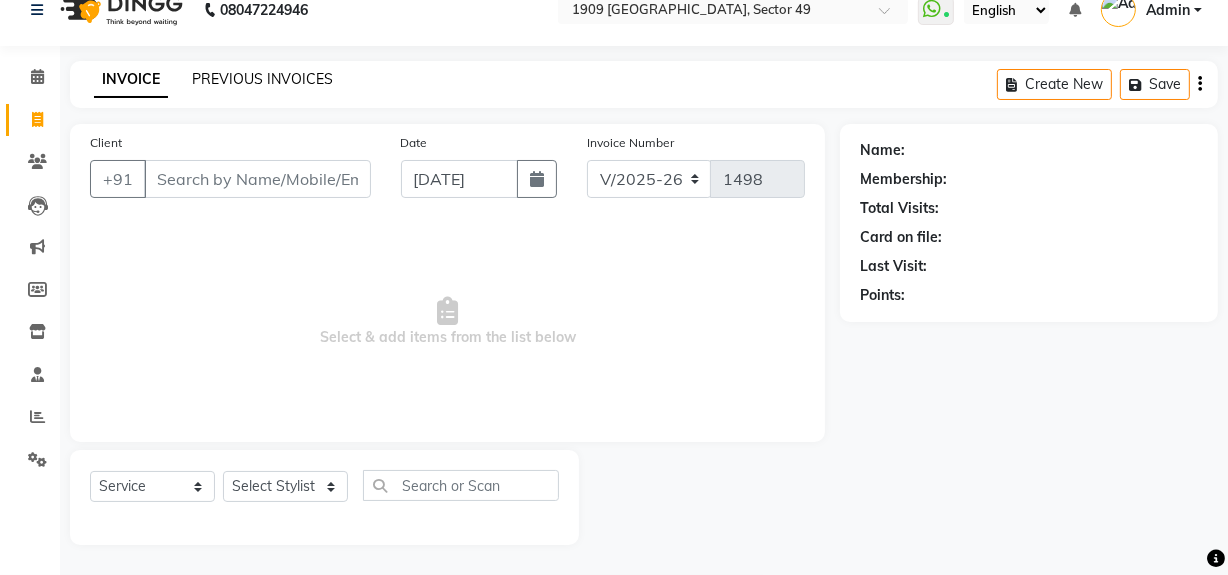 click on "PREVIOUS INVOICES" 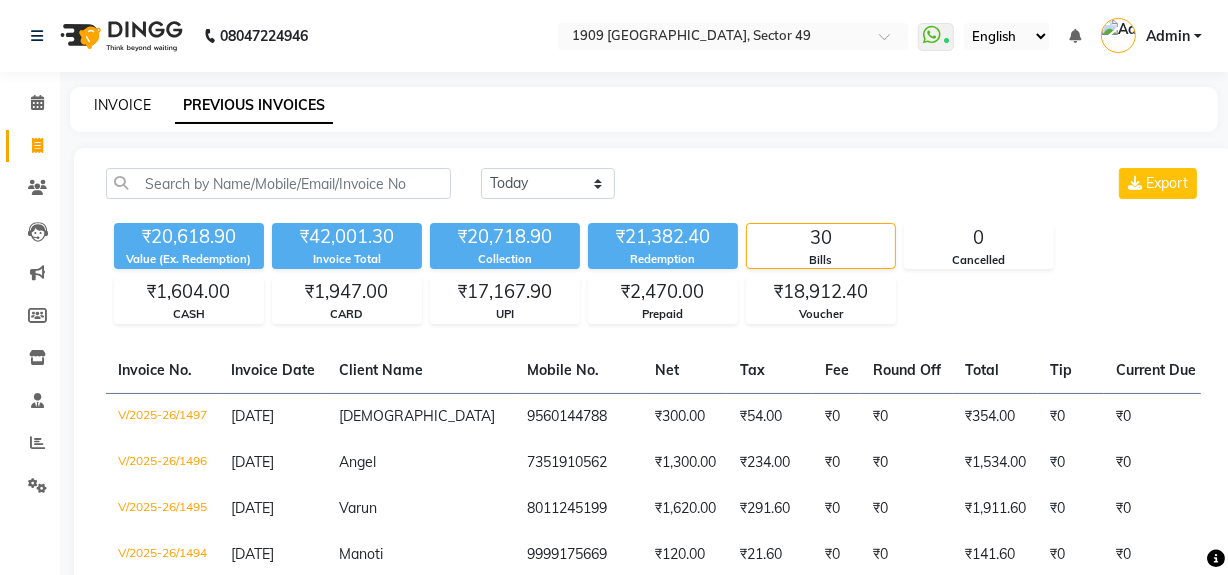 click on "INVOICE" 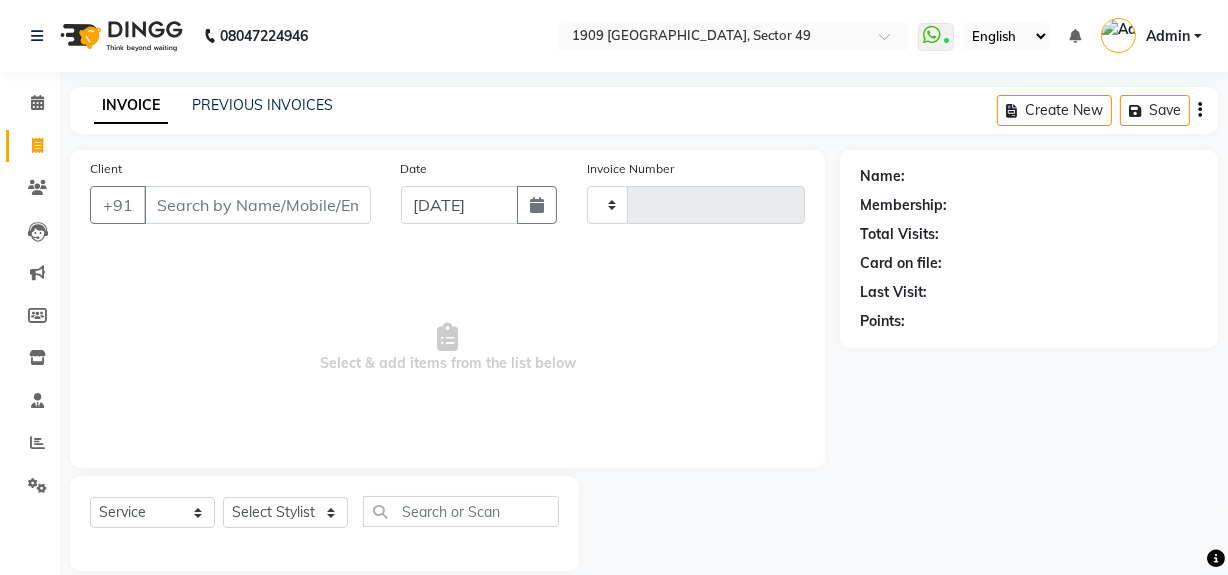 scroll, scrollTop: 26, scrollLeft: 0, axis: vertical 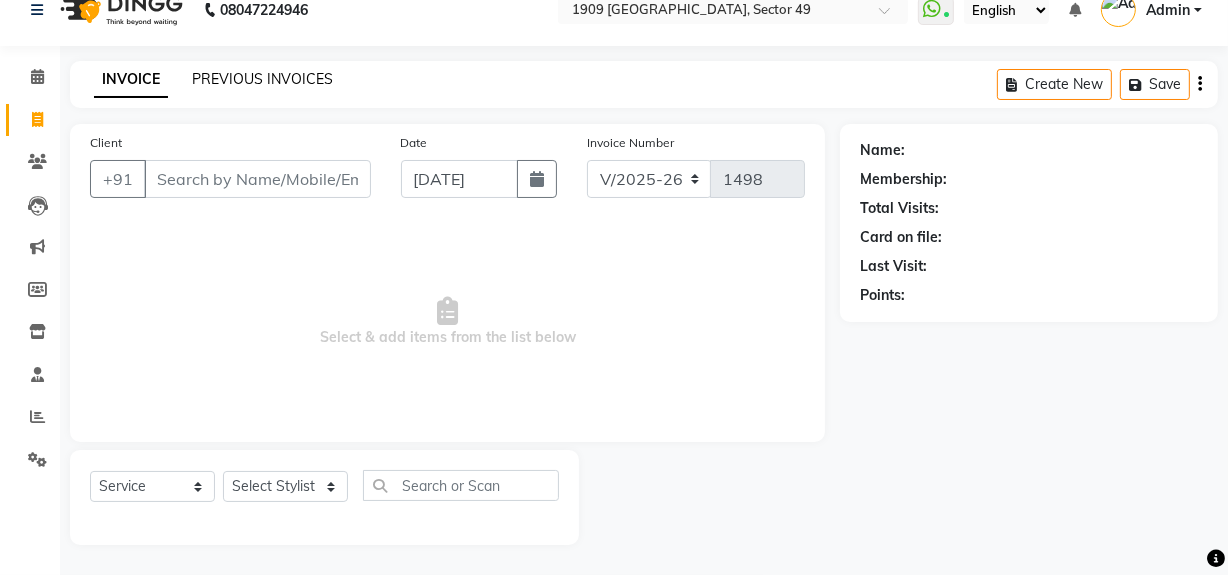 click on "PREVIOUS INVOICES" 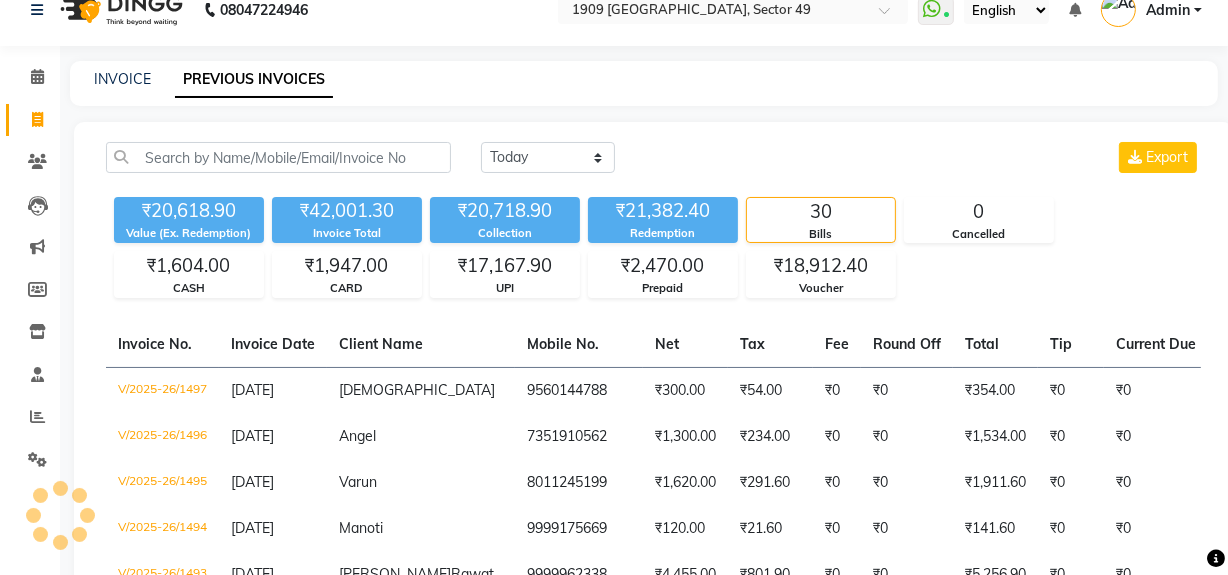 scroll, scrollTop: 0, scrollLeft: 0, axis: both 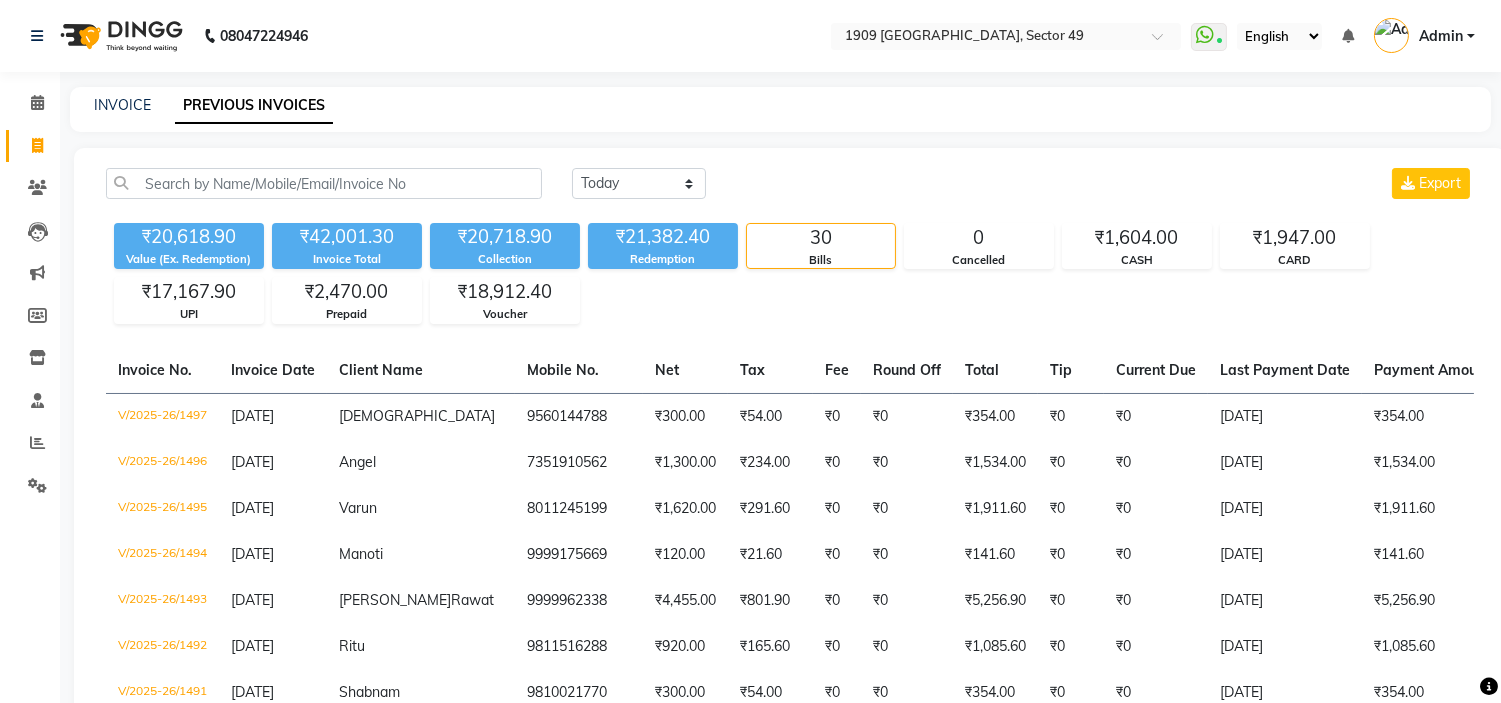 drag, startPoint x: 1212, startPoint y: 1, endPoint x: 953, endPoint y: 116, distance: 283.38312 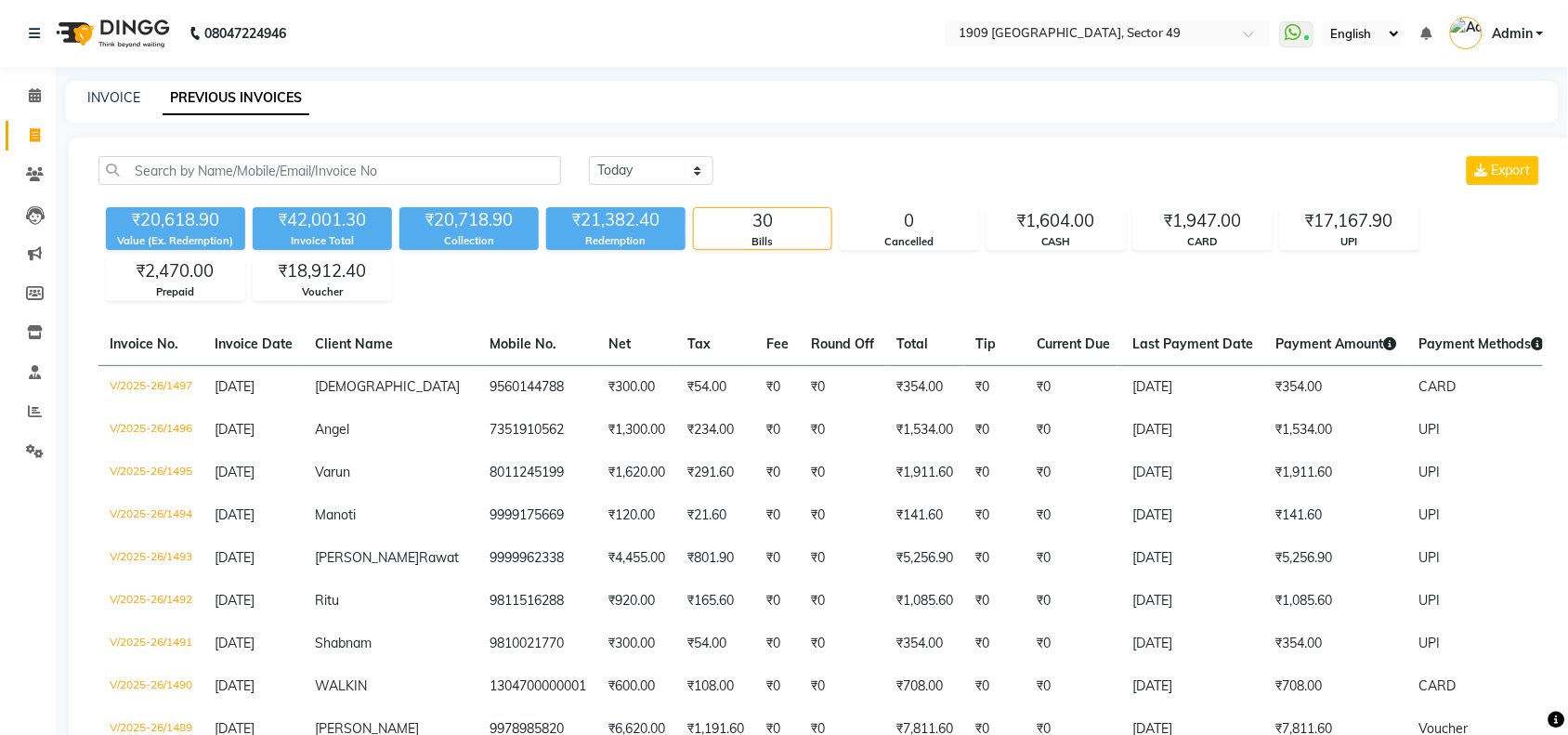 drag, startPoint x: 1386, startPoint y: 0, endPoint x: 1036, endPoint y: 123, distance: 370.98383 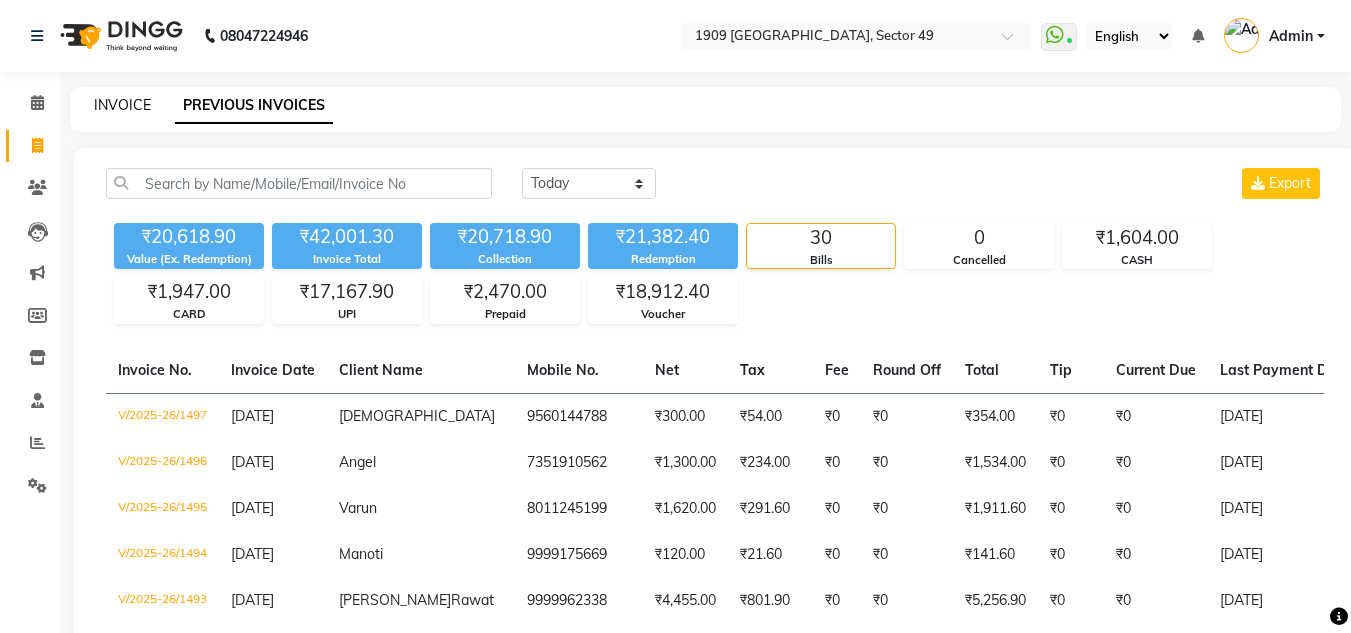 drag, startPoint x: 1655, startPoint y: 0, endPoint x: 128, endPoint y: 100, distance: 1530.2709 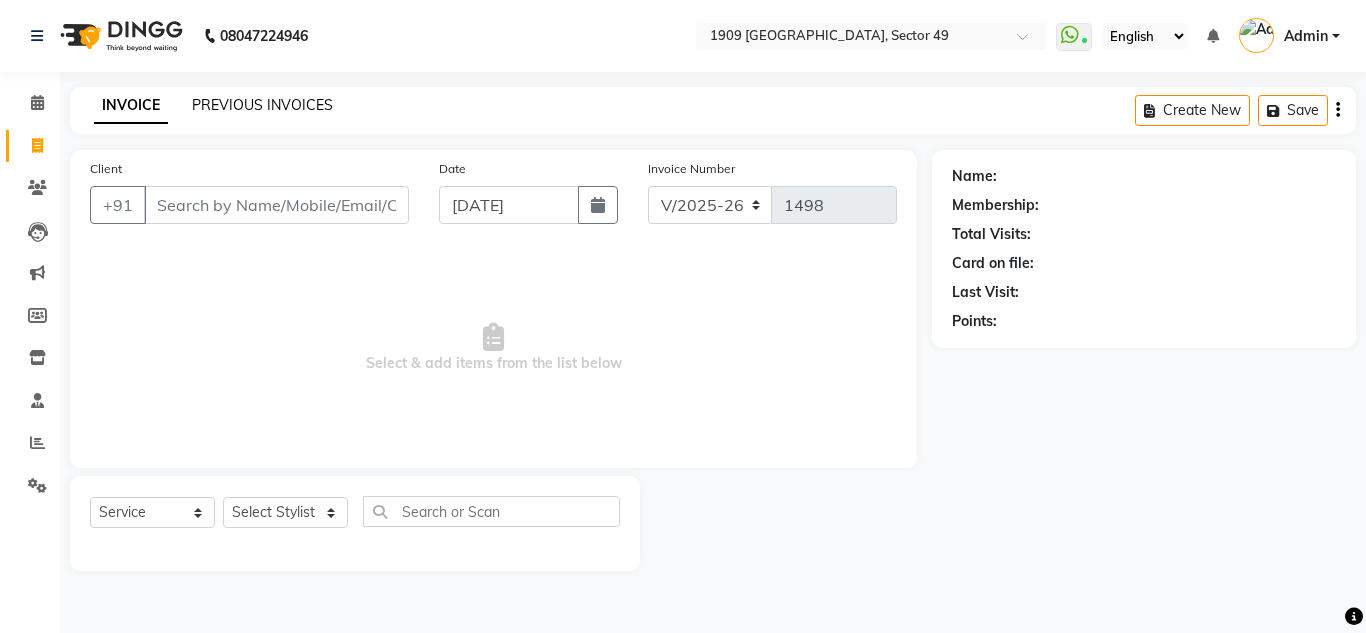 click on "PREVIOUS INVOICES" 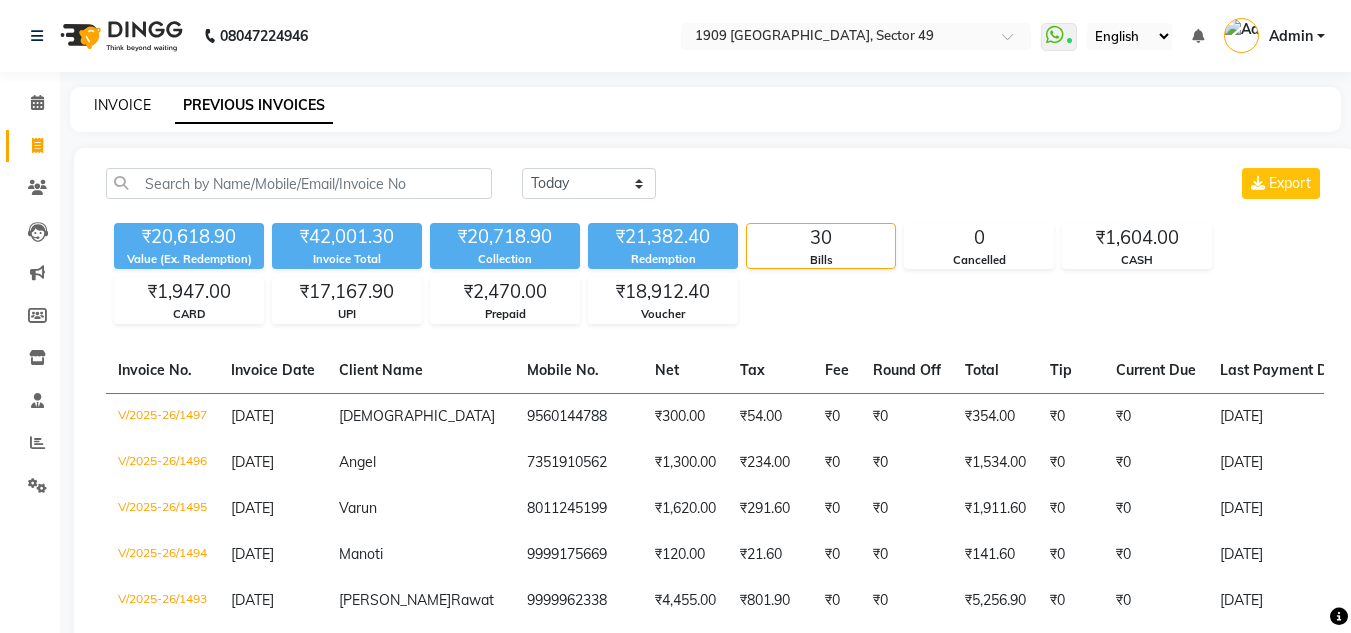 click on "INVOICE" 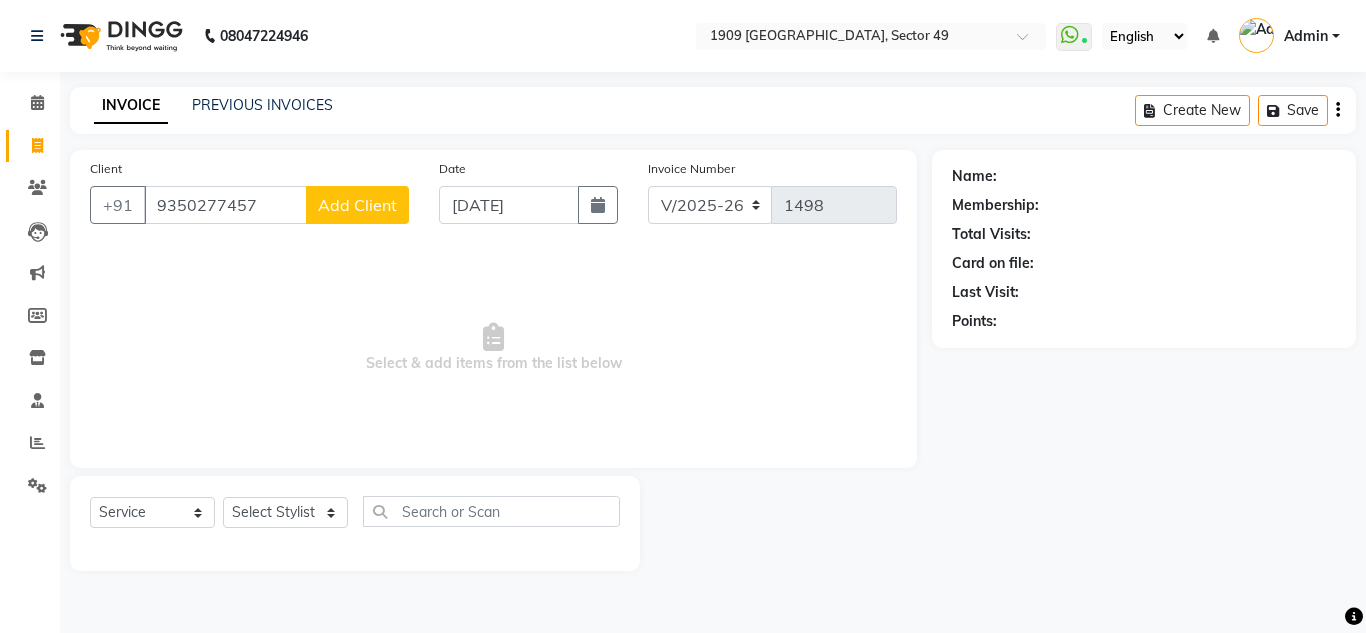 click on "Add Client" 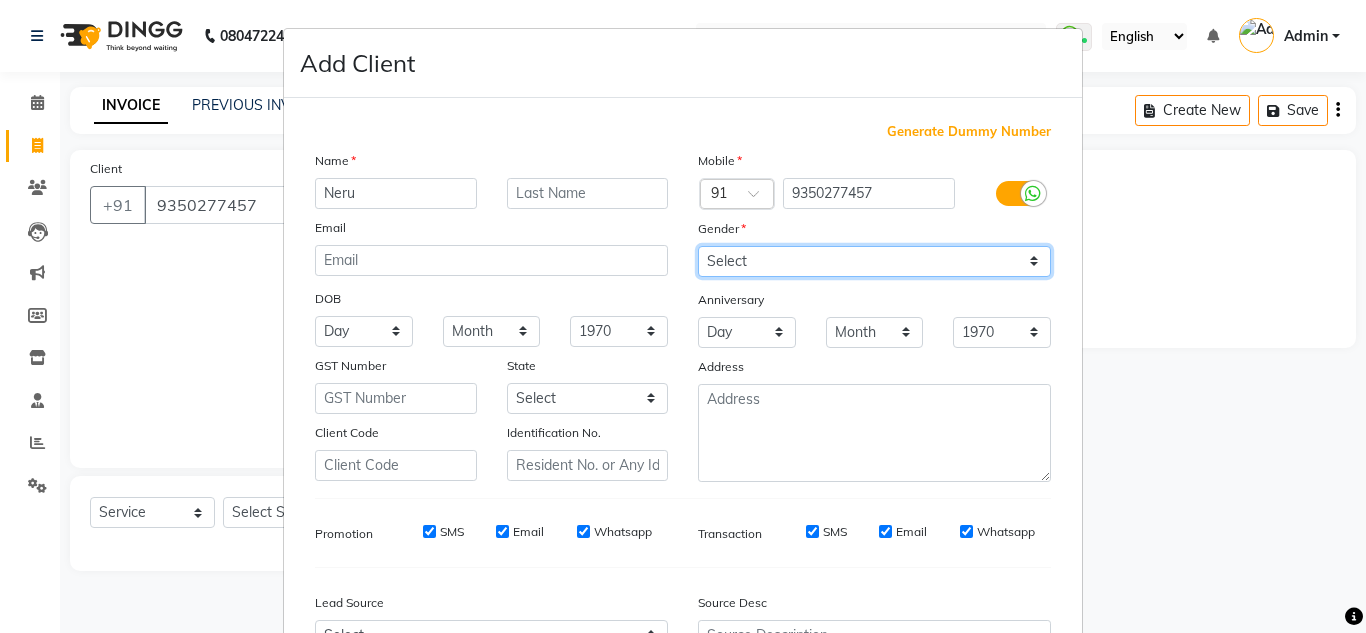 click on "Select Male Female Other Prefer Not To Say" at bounding box center [874, 261] 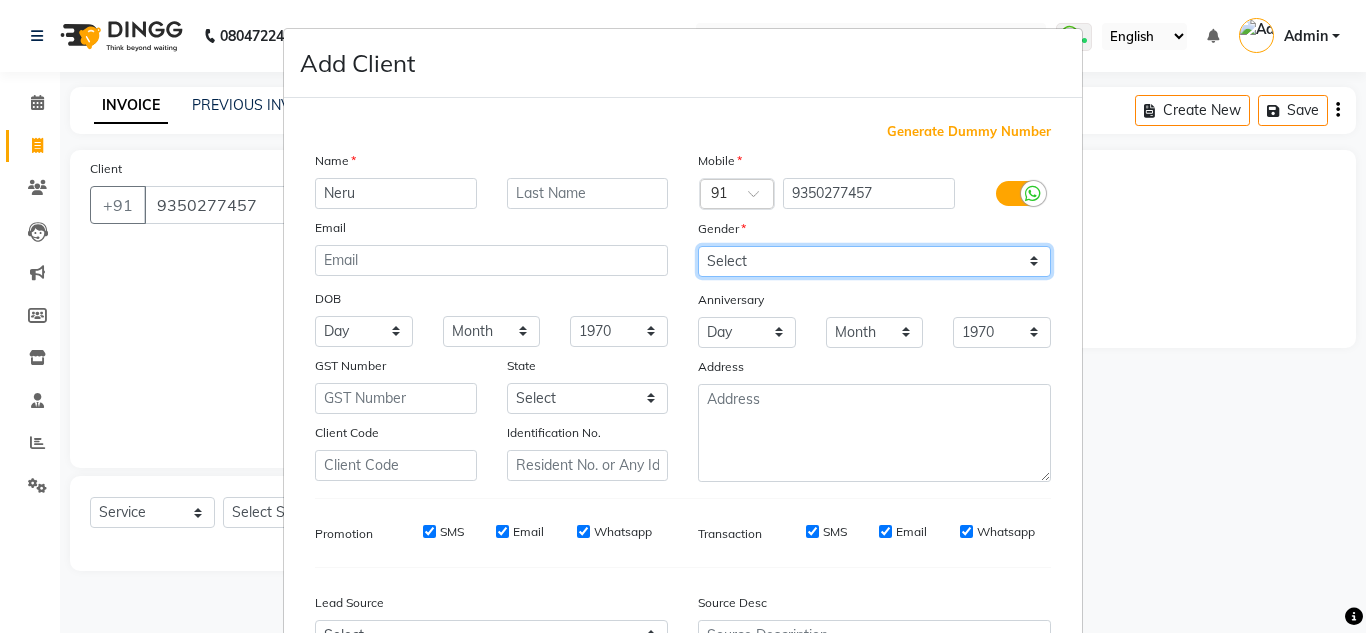 click on "Select Male Female Other Prefer Not To Say" at bounding box center [874, 261] 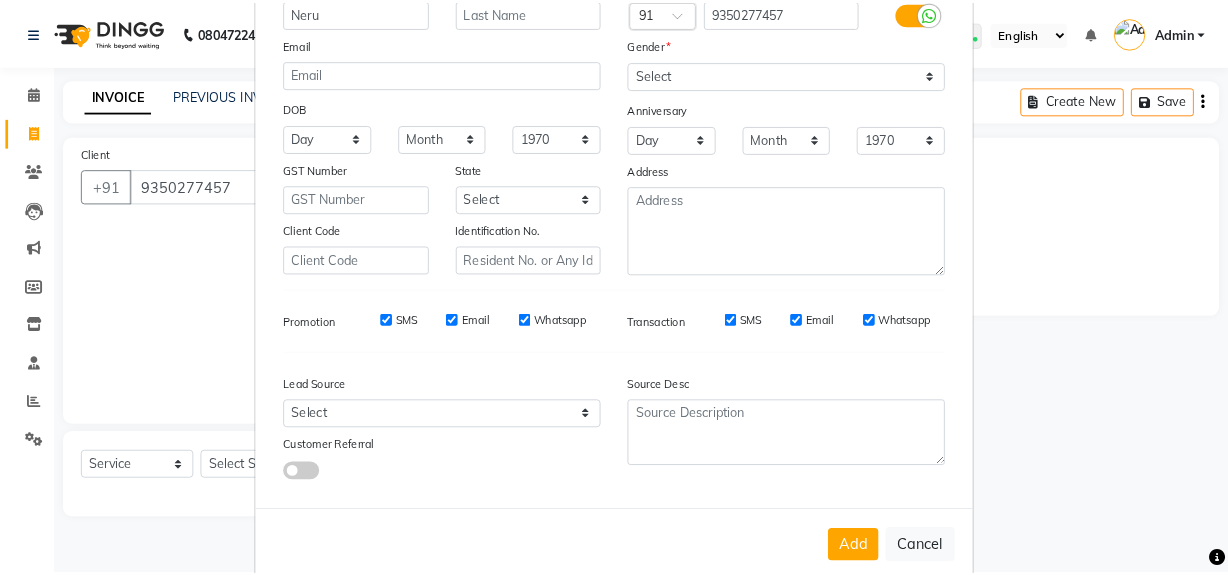 scroll, scrollTop: 216, scrollLeft: 0, axis: vertical 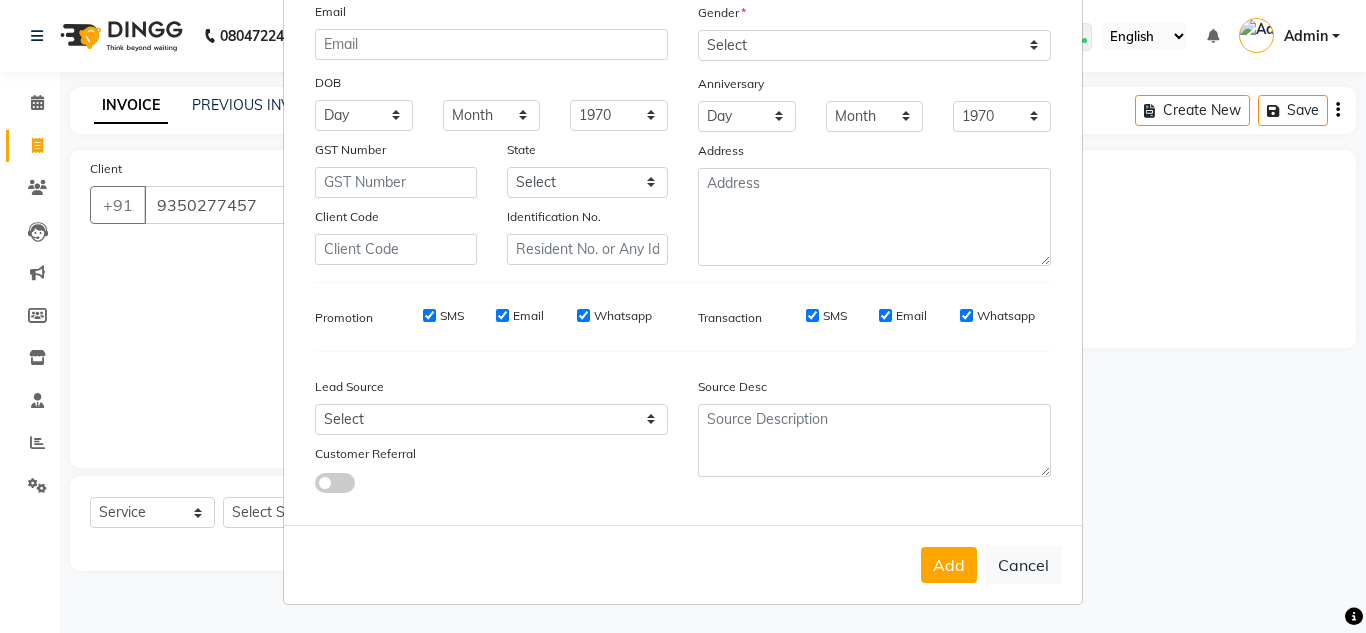 click on "Add" at bounding box center (949, 565) 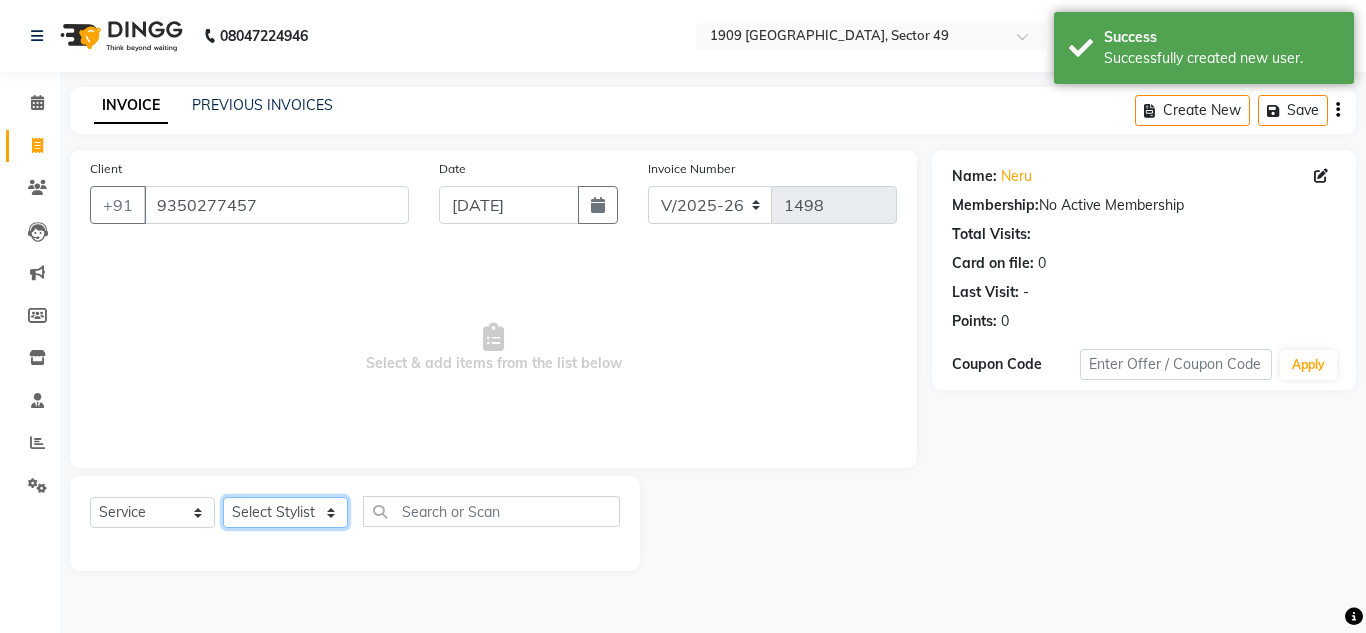 click on "Select Stylist [PERSON_NAME] [PERSON_NAME] House Sale Jyoti Nisha [PERSON_NAME] [PERSON_NAME] Veer [PERSON_NAME] Vishal" 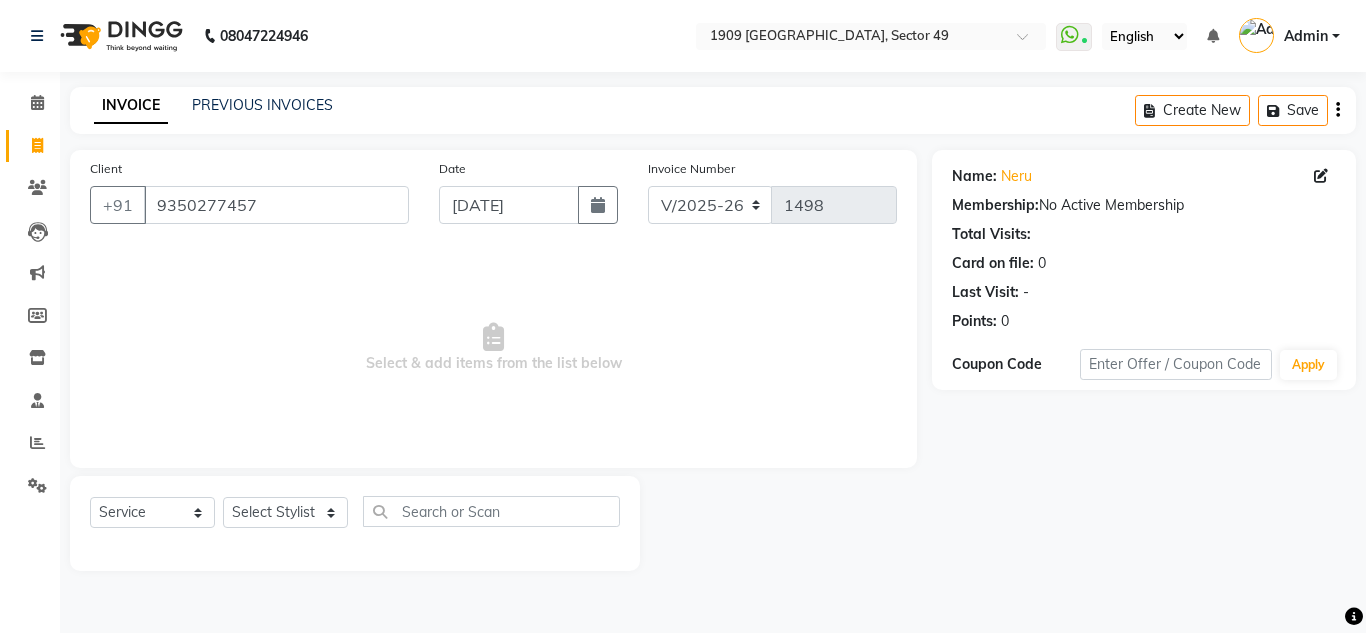 click 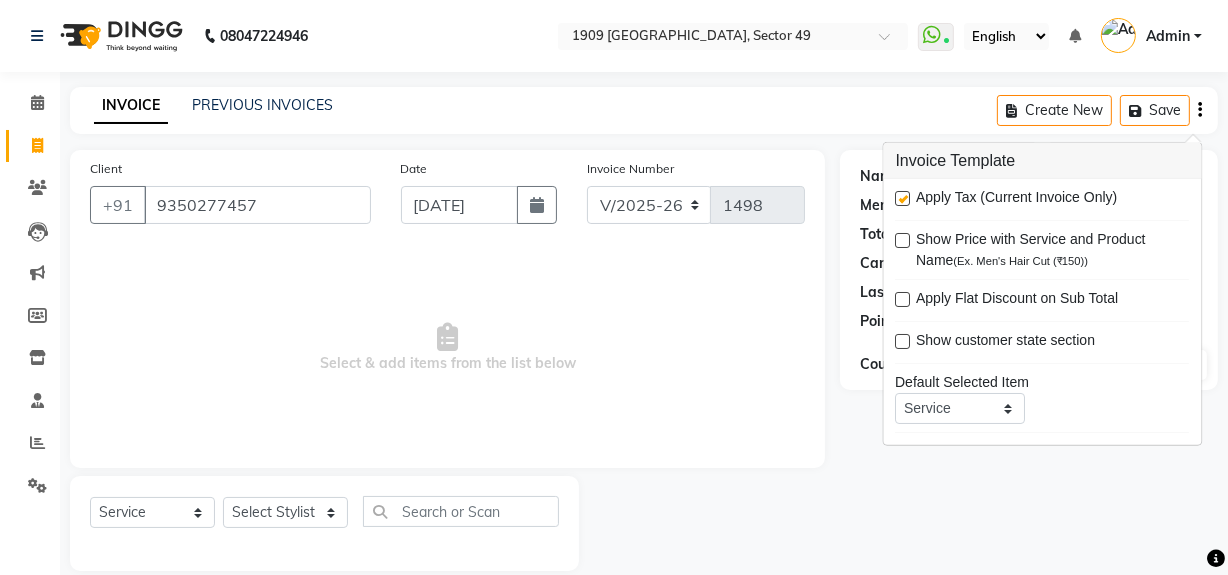 drag, startPoint x: 1334, startPoint y: 1, endPoint x: 614, endPoint y: 332, distance: 792.4399 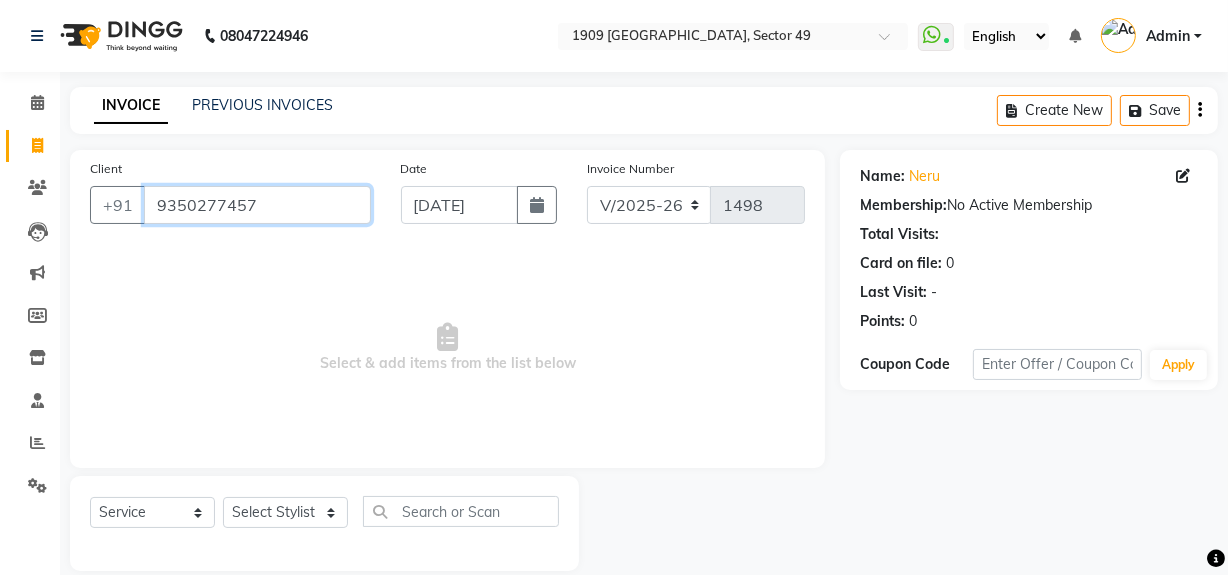 click on "9350277457" at bounding box center (257, 205) 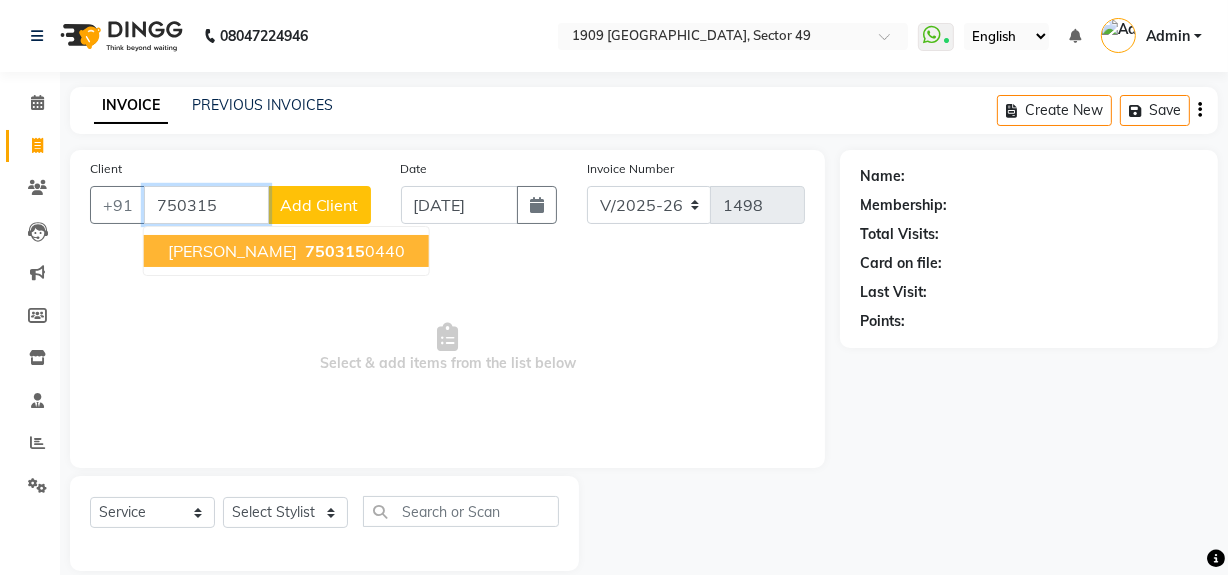 click on "750315 0440" at bounding box center (353, 251) 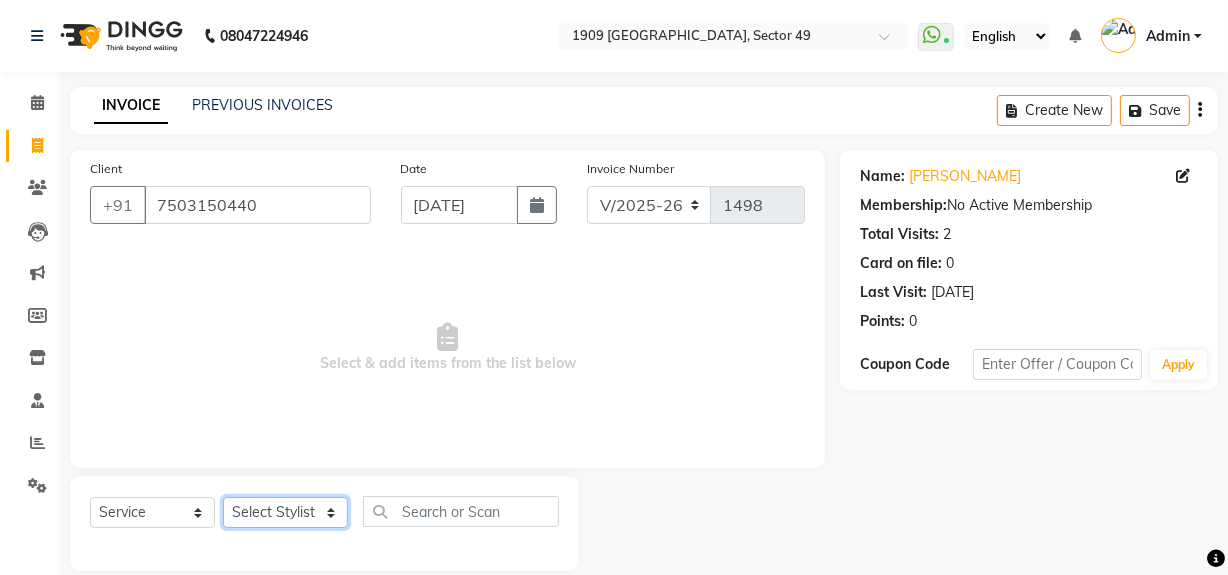 click on "Select Stylist [PERSON_NAME] [PERSON_NAME] House Sale Jyoti Nisha [PERSON_NAME] [PERSON_NAME] Veer [PERSON_NAME] Vishal" 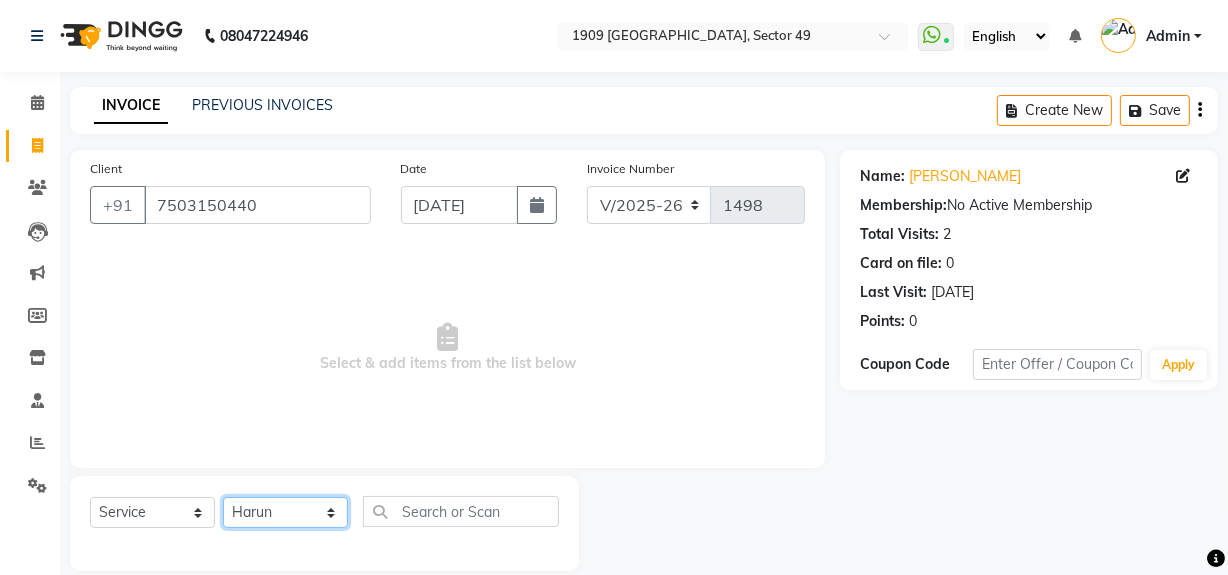 click on "Select Stylist [PERSON_NAME] [PERSON_NAME] House Sale Jyoti Nisha [PERSON_NAME] [PERSON_NAME] Veer [PERSON_NAME] Vishal" 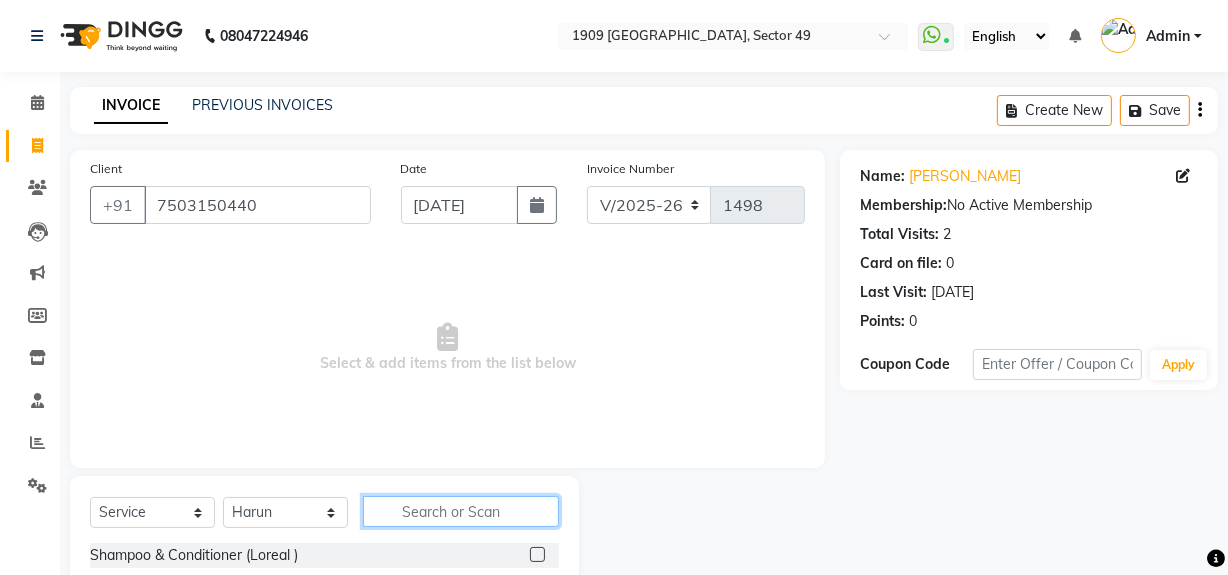 click 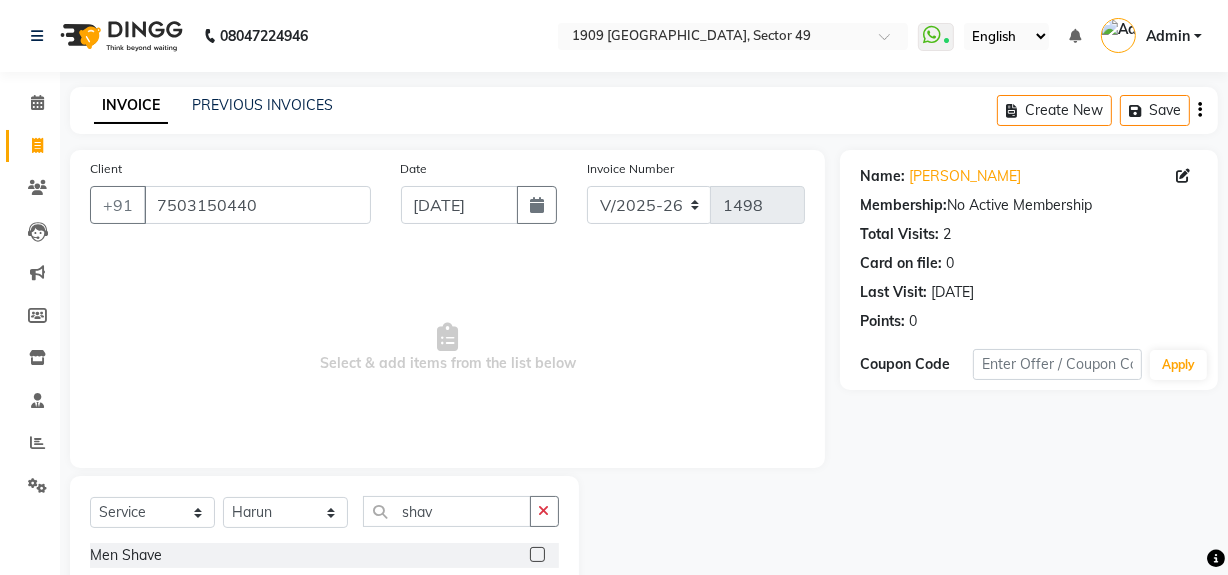 click 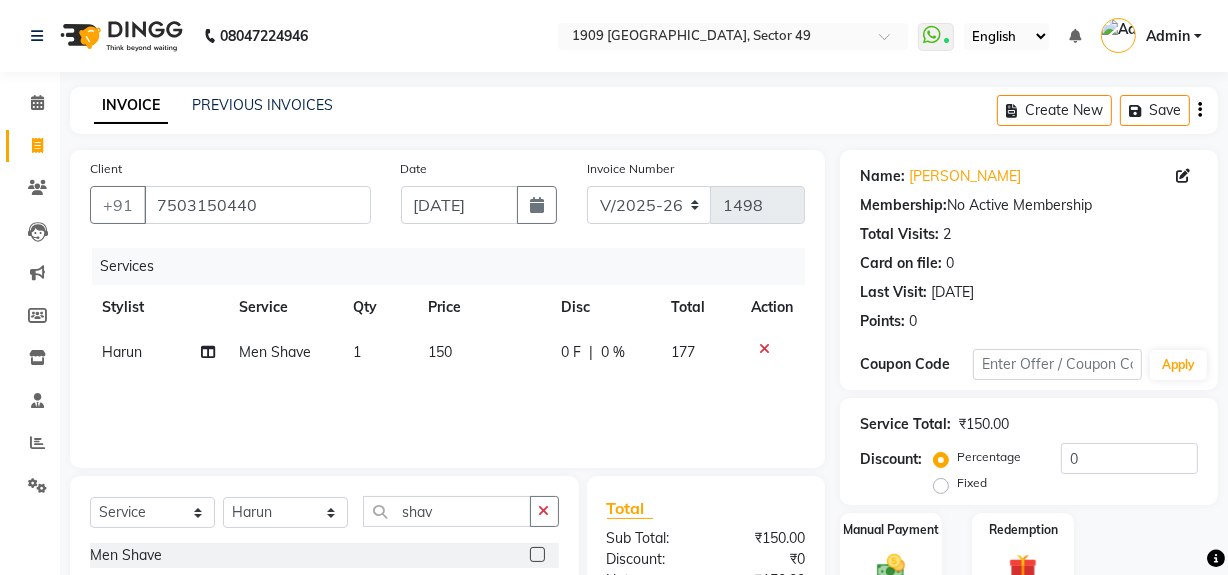 scroll, scrollTop: 225, scrollLeft: 0, axis: vertical 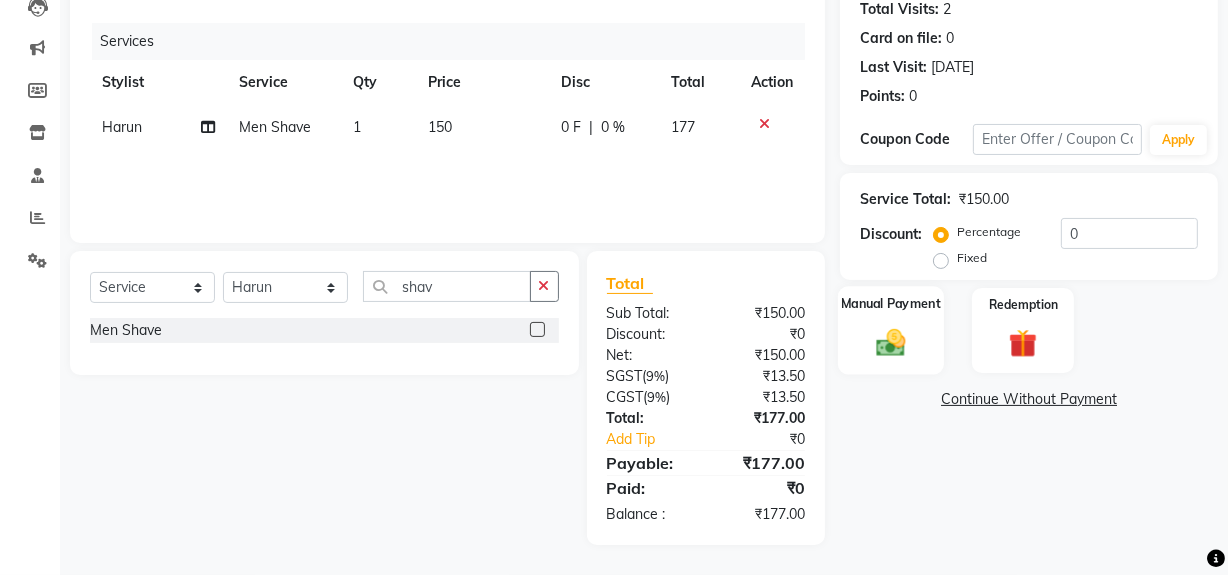 click 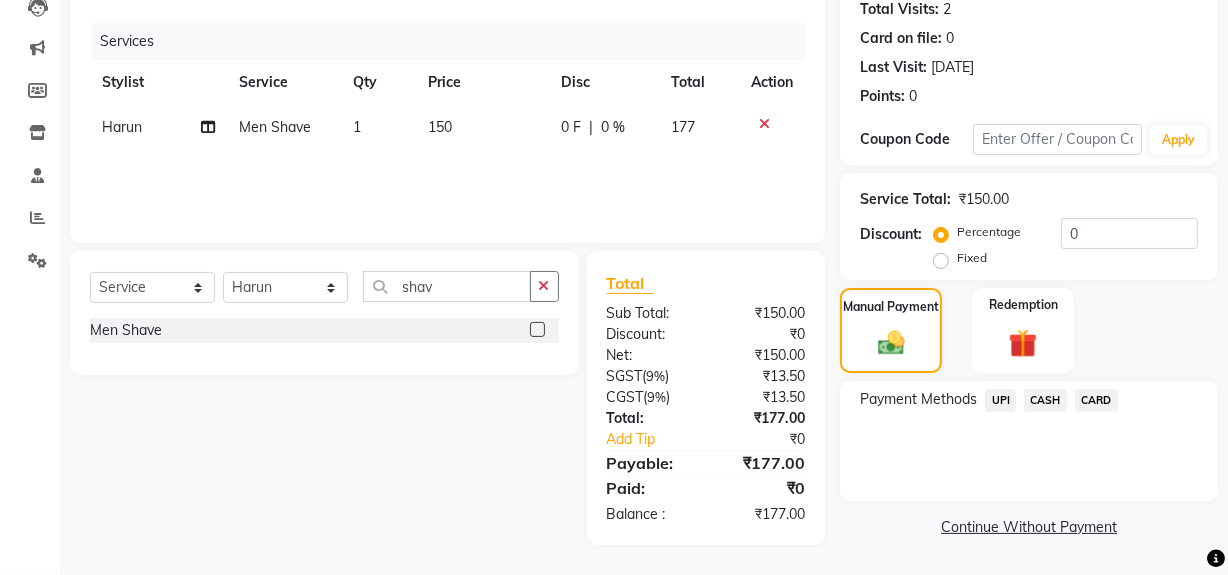 click on "UPI" 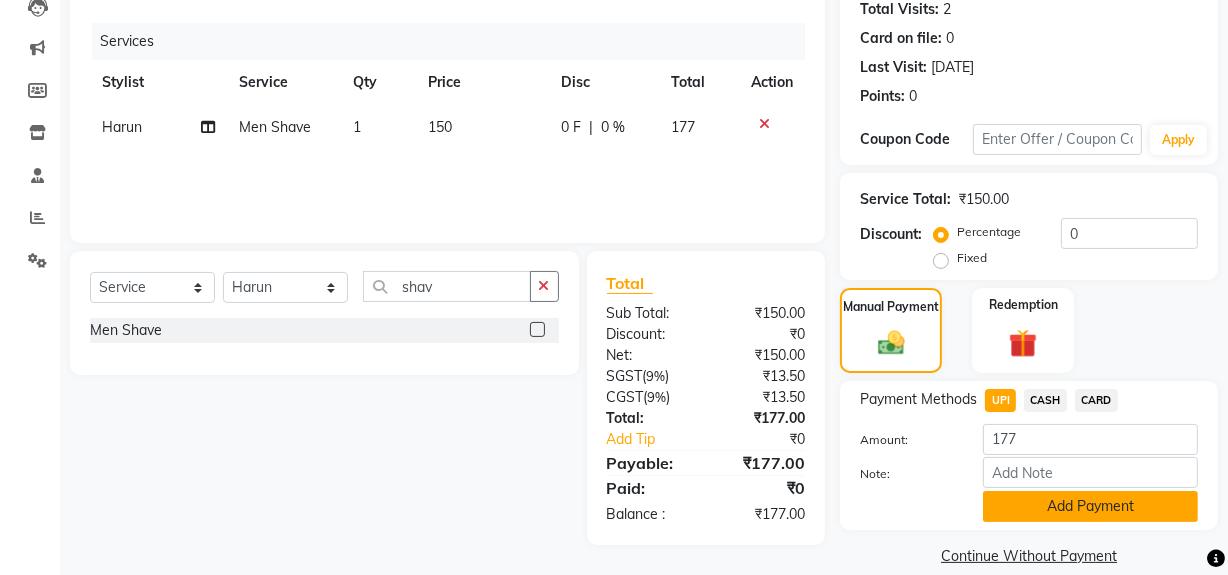 click on "Add Payment" 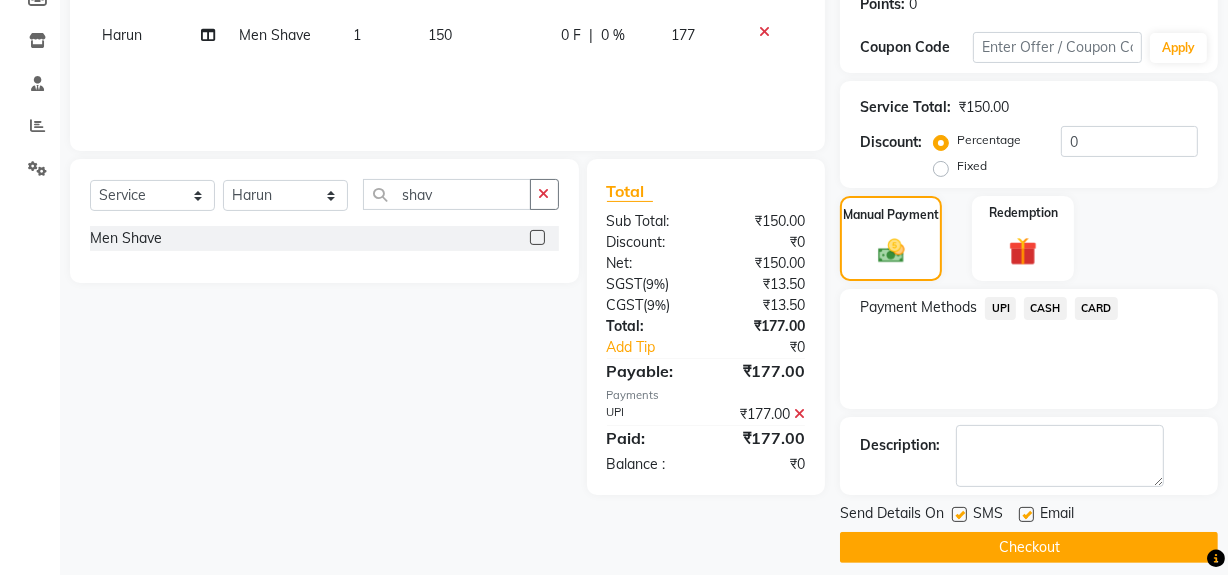 scroll, scrollTop: 333, scrollLeft: 0, axis: vertical 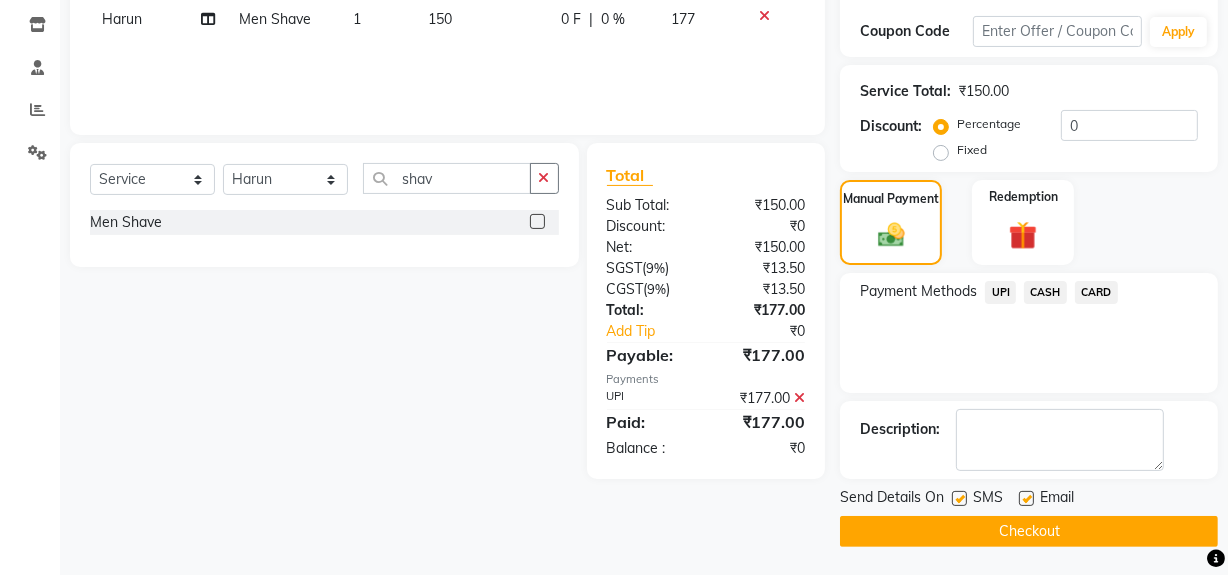 click on "Checkout" 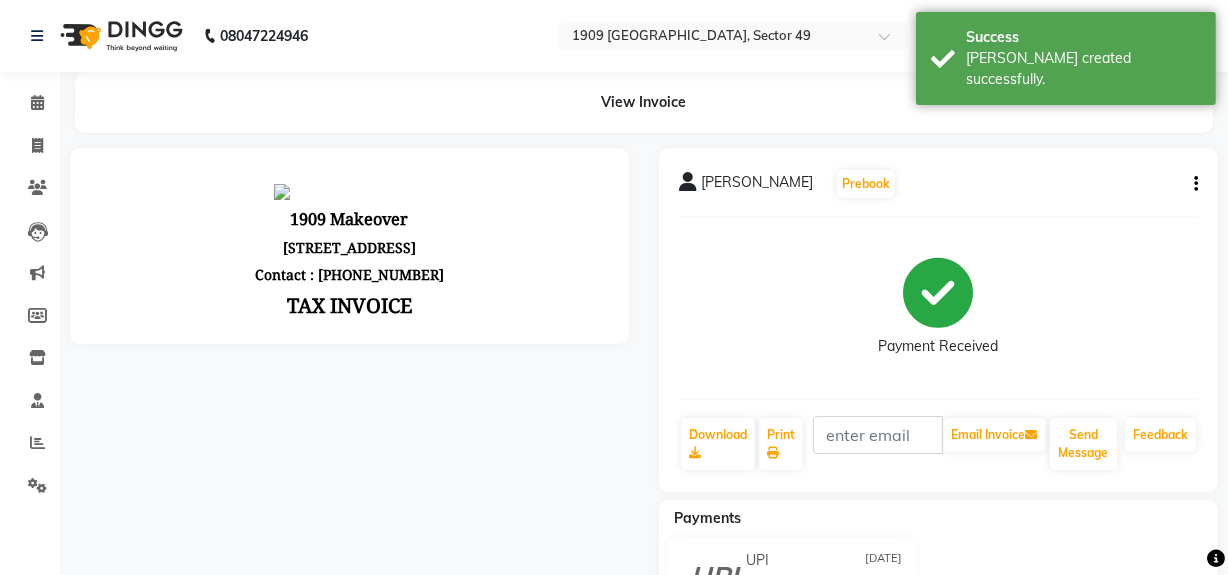 scroll, scrollTop: 0, scrollLeft: 0, axis: both 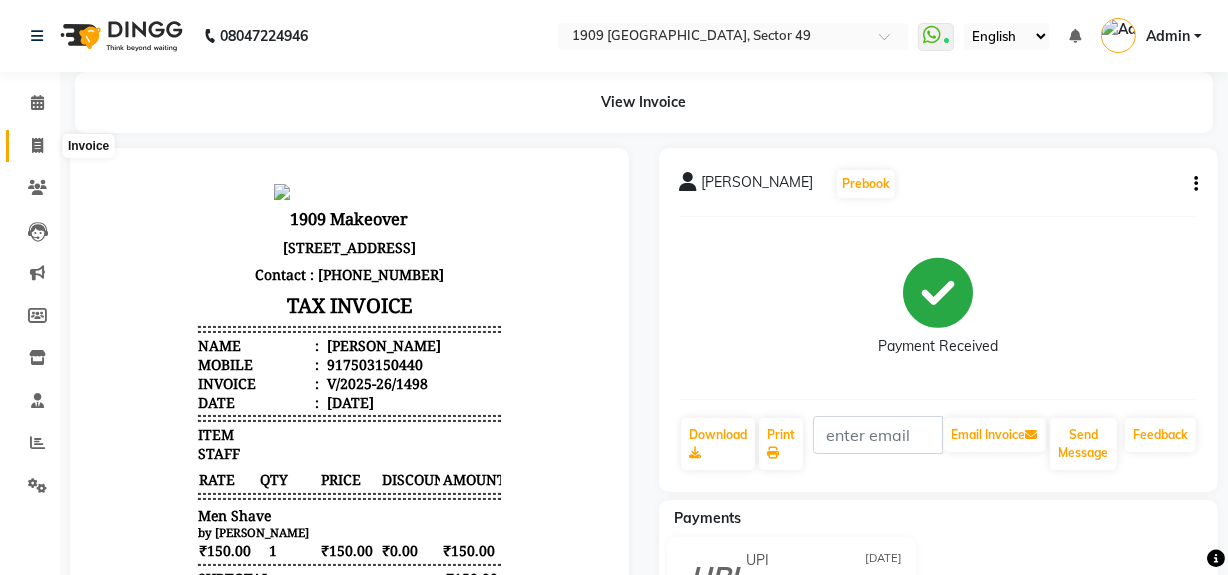 click 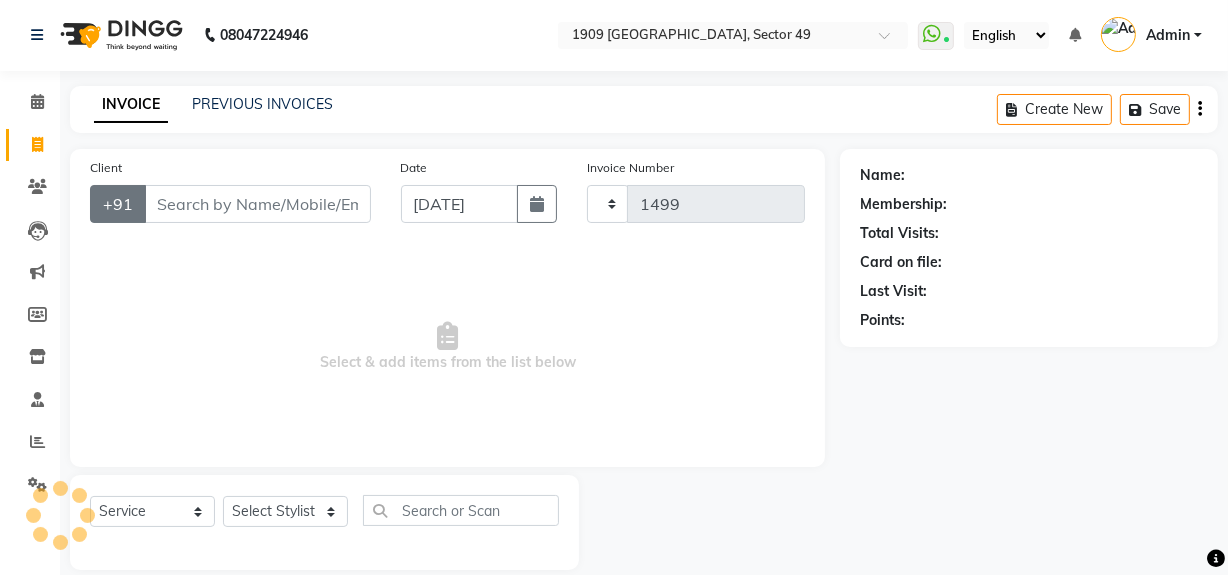 scroll, scrollTop: 26, scrollLeft: 0, axis: vertical 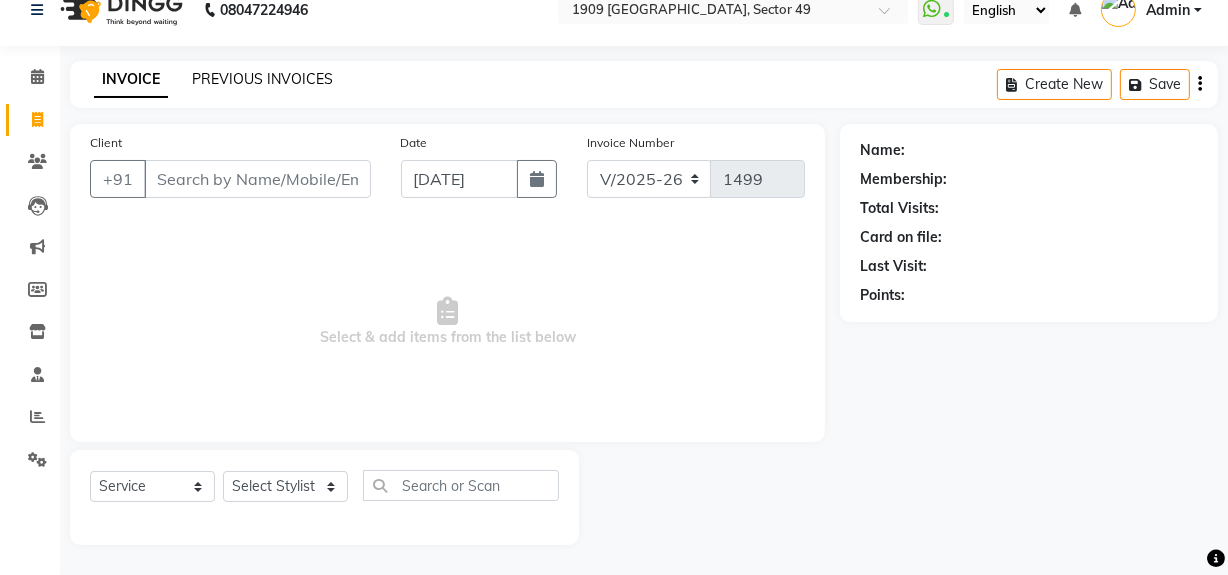 click on "PREVIOUS INVOICES" 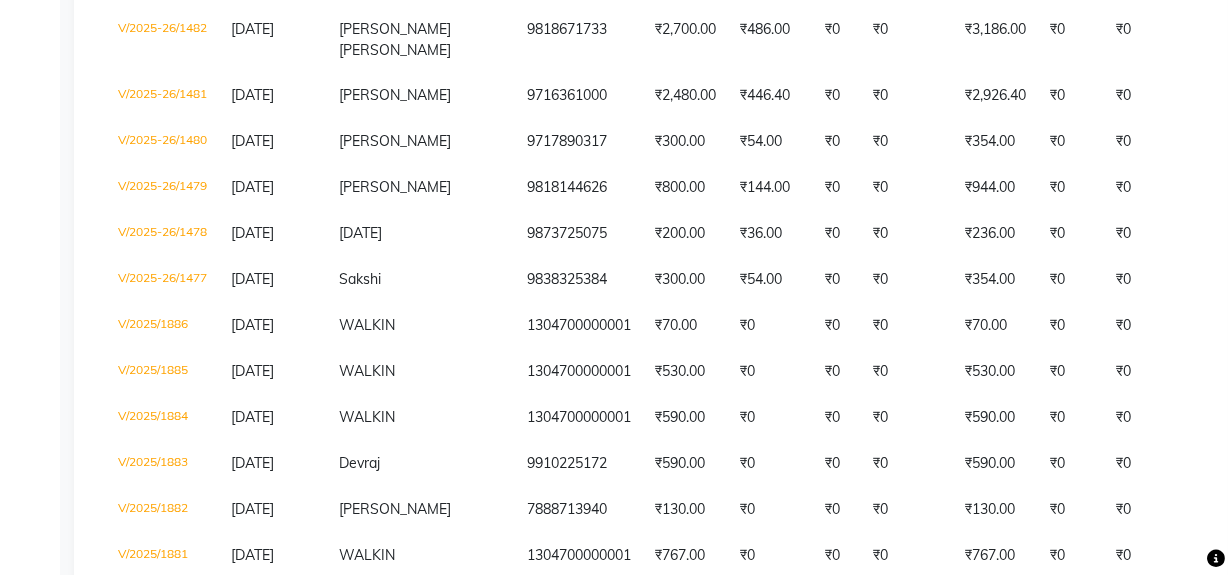 scroll, scrollTop: 1127, scrollLeft: 0, axis: vertical 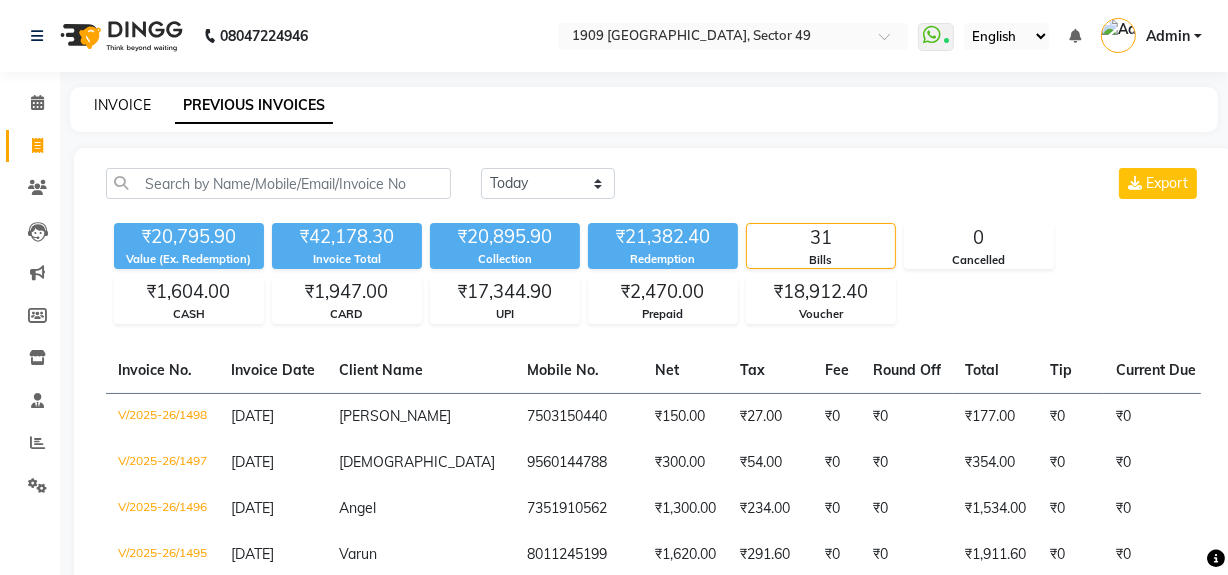 click on "INVOICE" 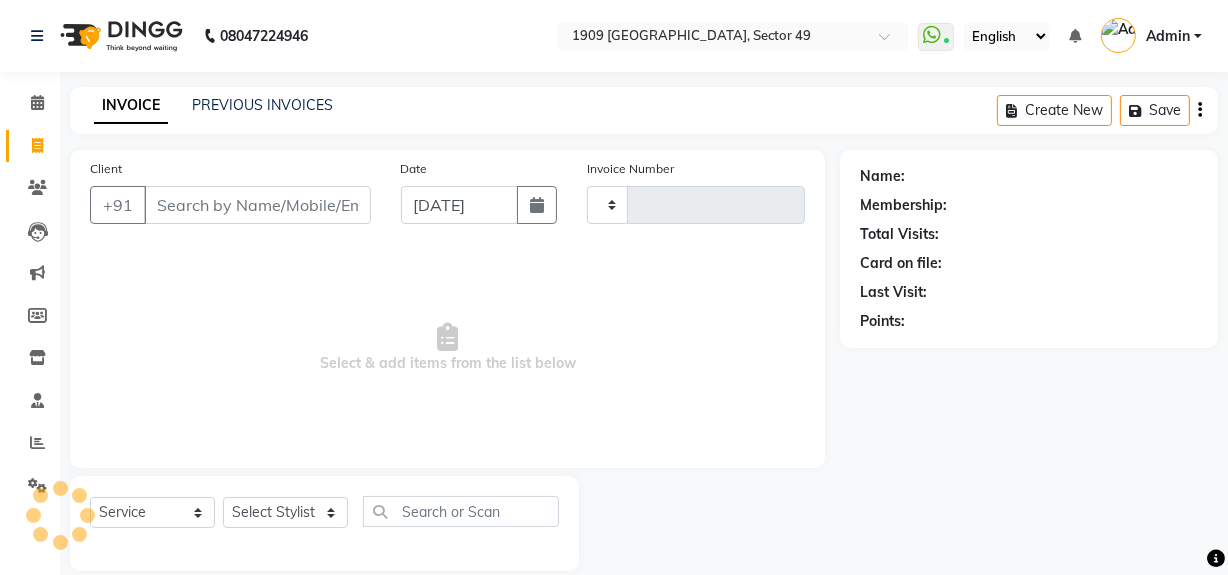 scroll, scrollTop: 26, scrollLeft: 0, axis: vertical 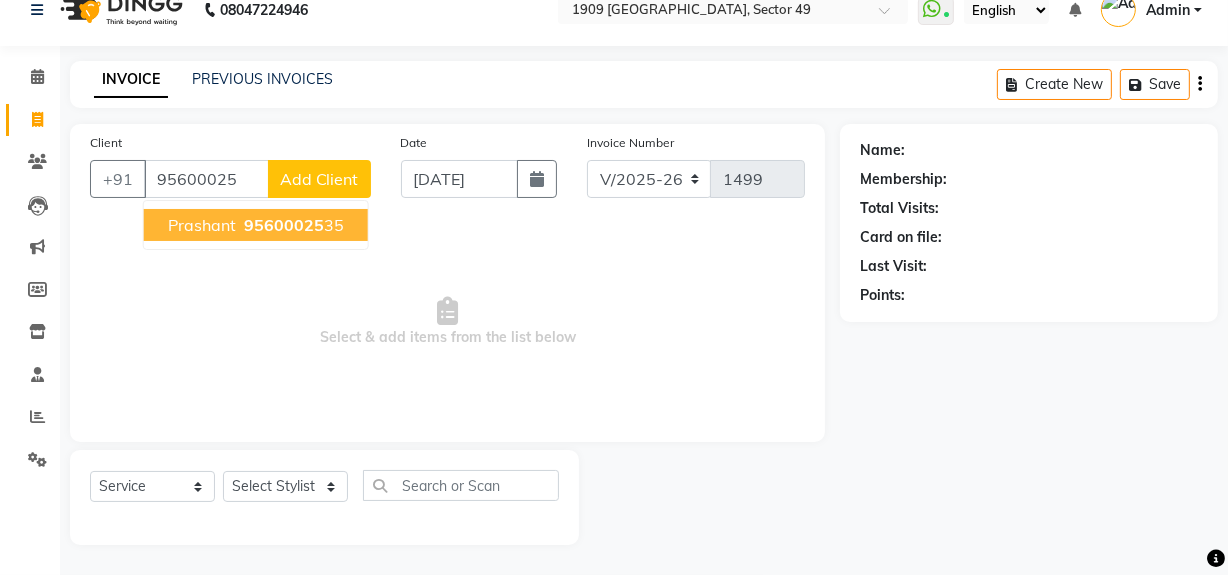 click on "95600025" at bounding box center [284, 225] 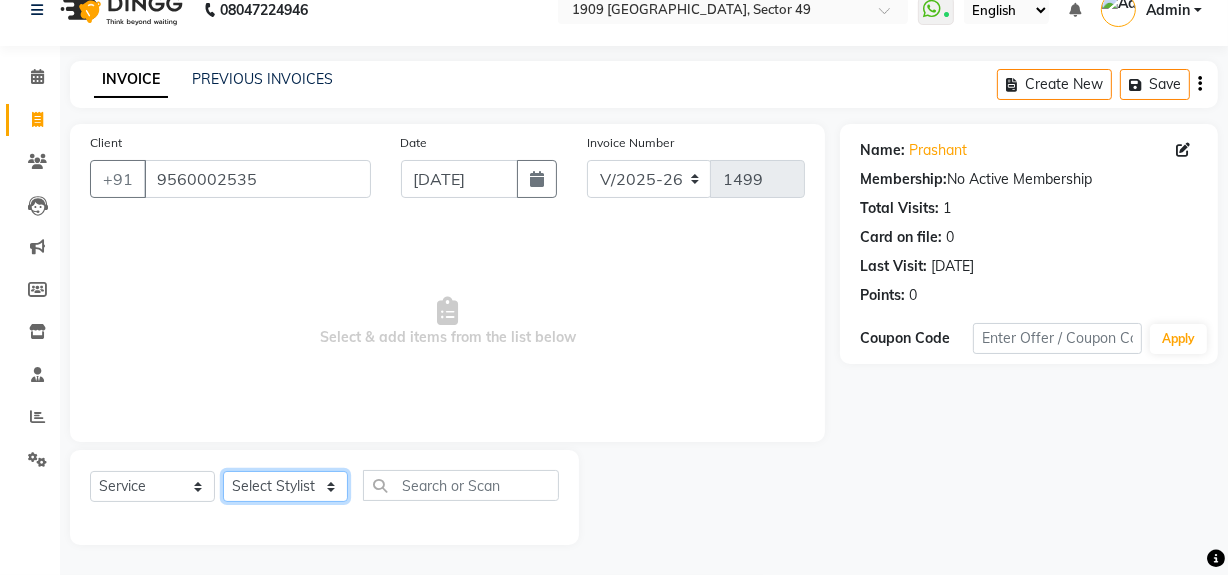 click on "Select Stylist [PERSON_NAME] [PERSON_NAME] House Sale Jyoti Nisha [PERSON_NAME] [PERSON_NAME] Veer [PERSON_NAME] Vishal" 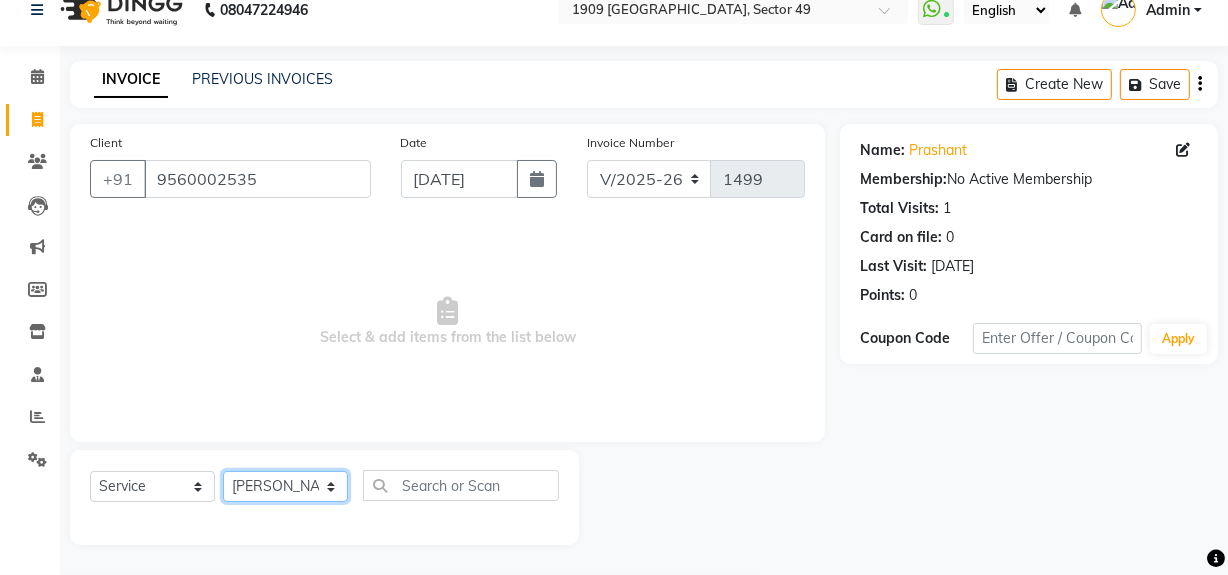 click on "Select Stylist [PERSON_NAME] [PERSON_NAME] House Sale Jyoti Nisha [PERSON_NAME] [PERSON_NAME] Veer [PERSON_NAME] Vishal" 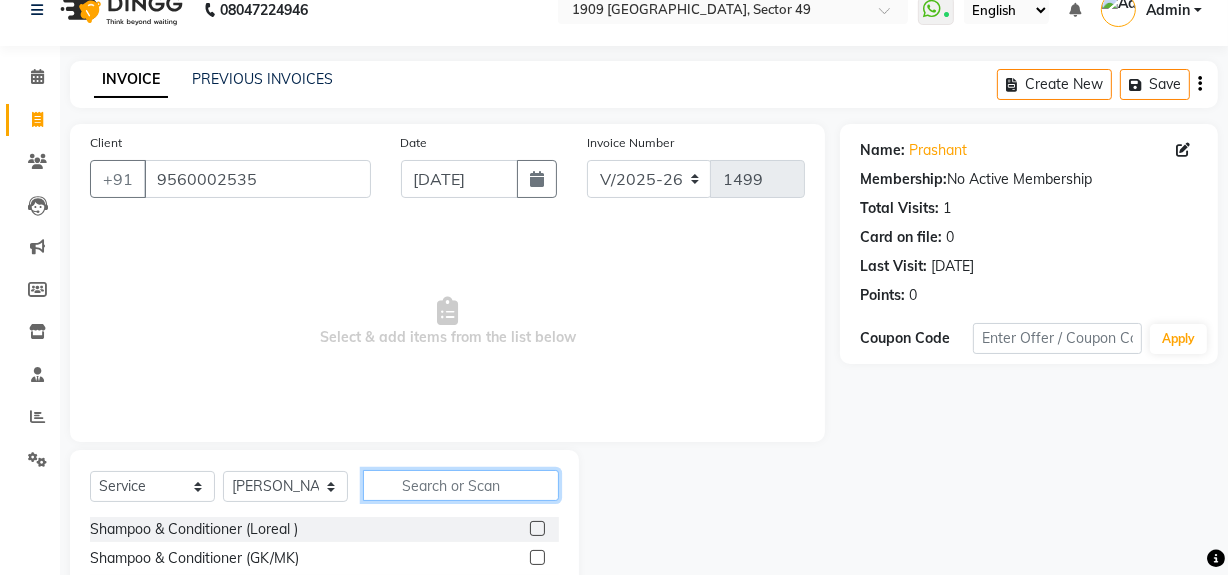 click 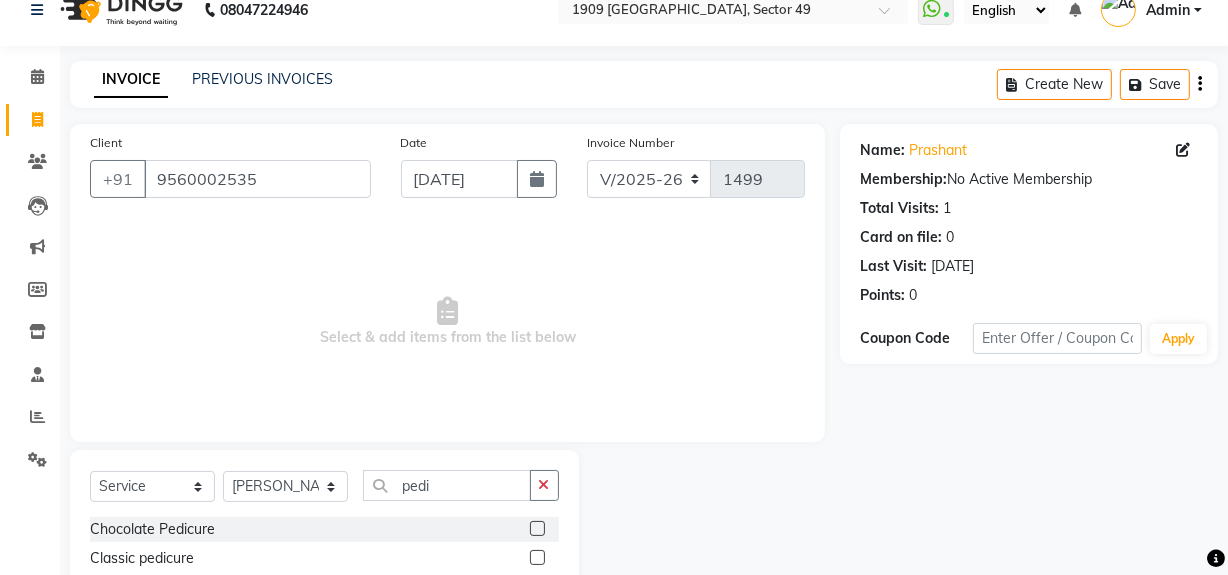 click 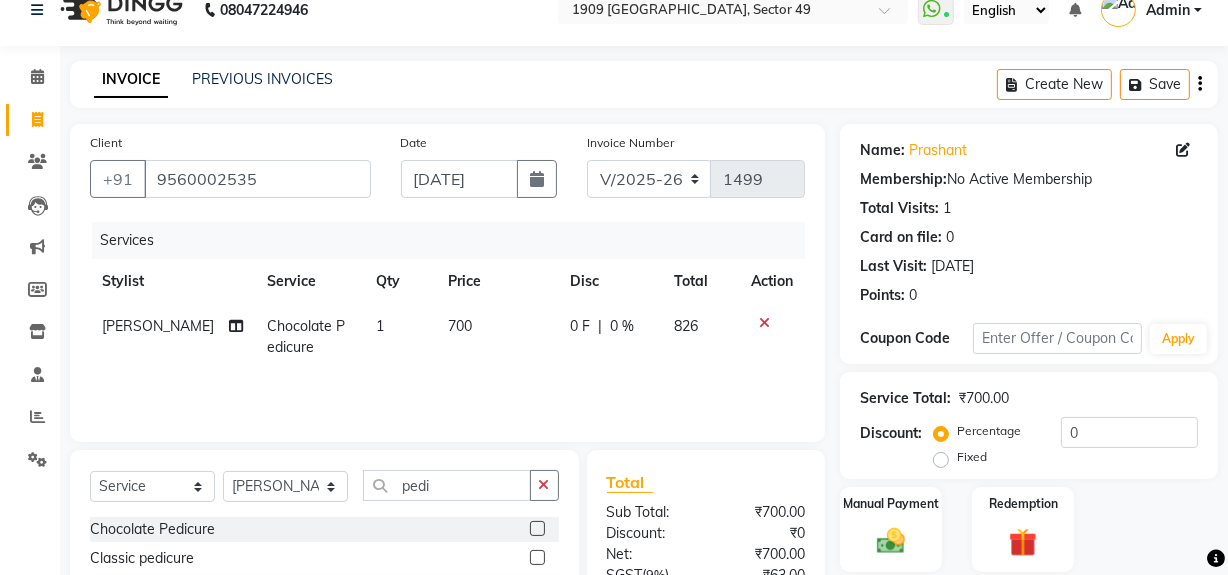 scroll, scrollTop: 226, scrollLeft: 0, axis: vertical 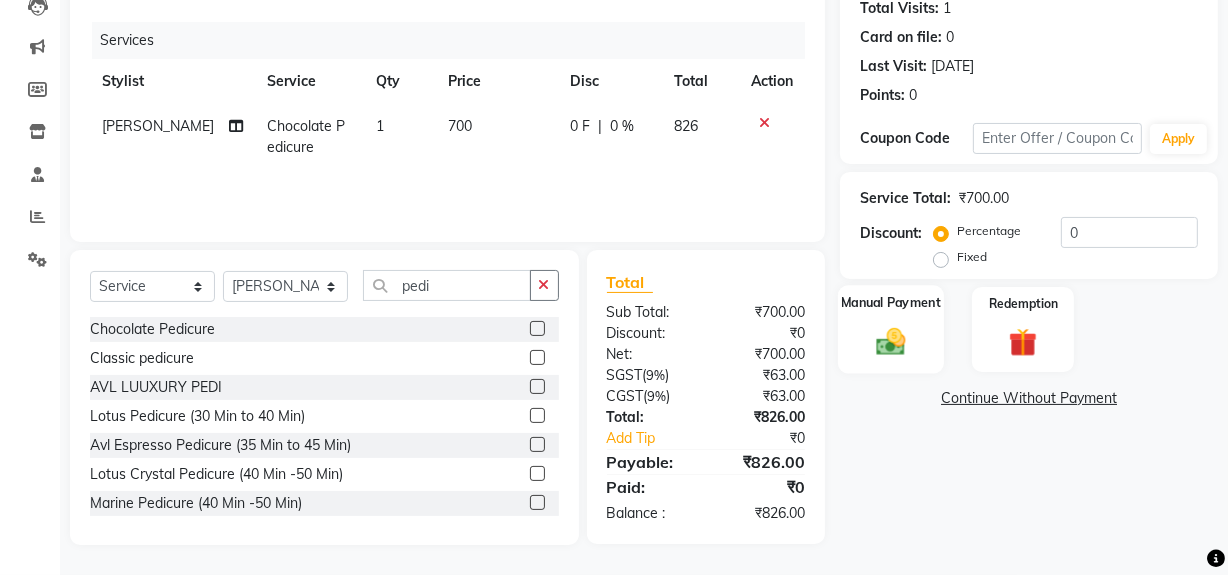 click 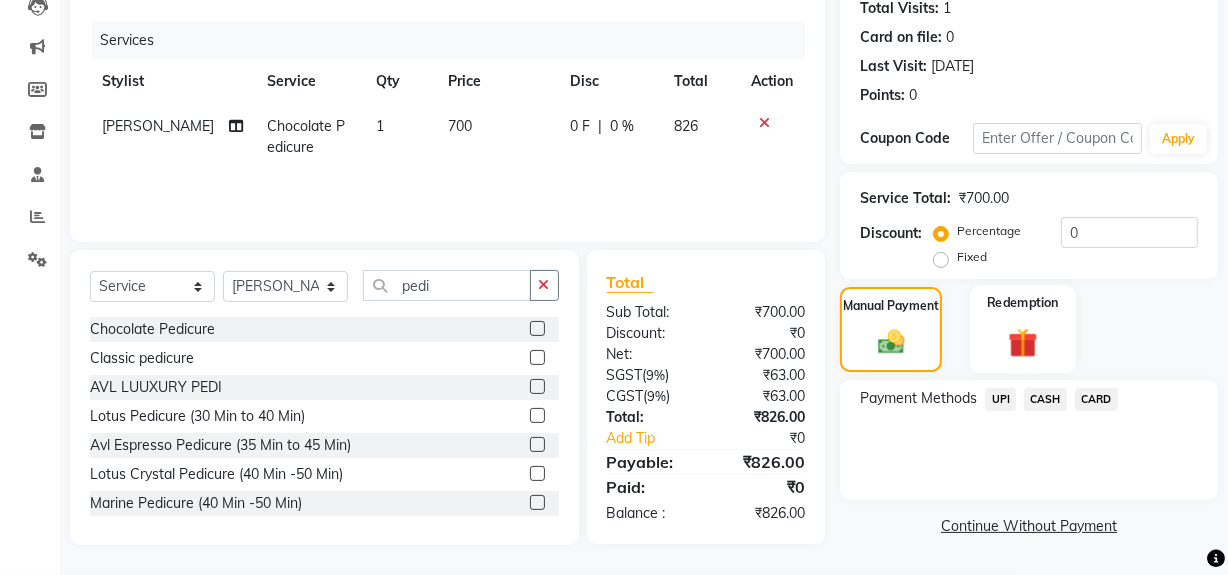 click 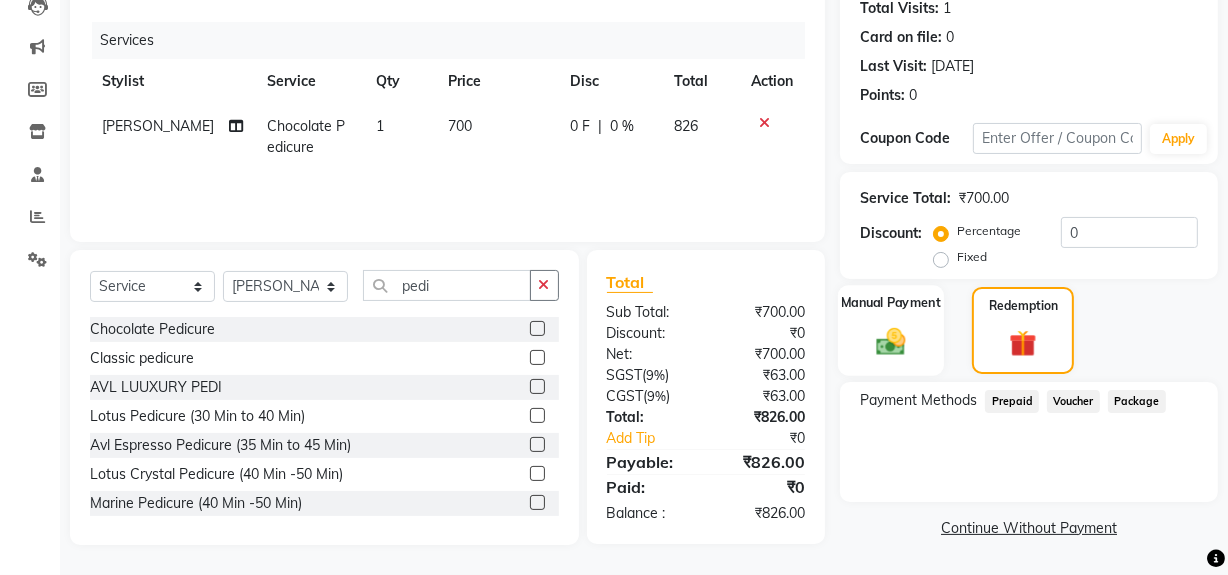 click on "Manual Payment" 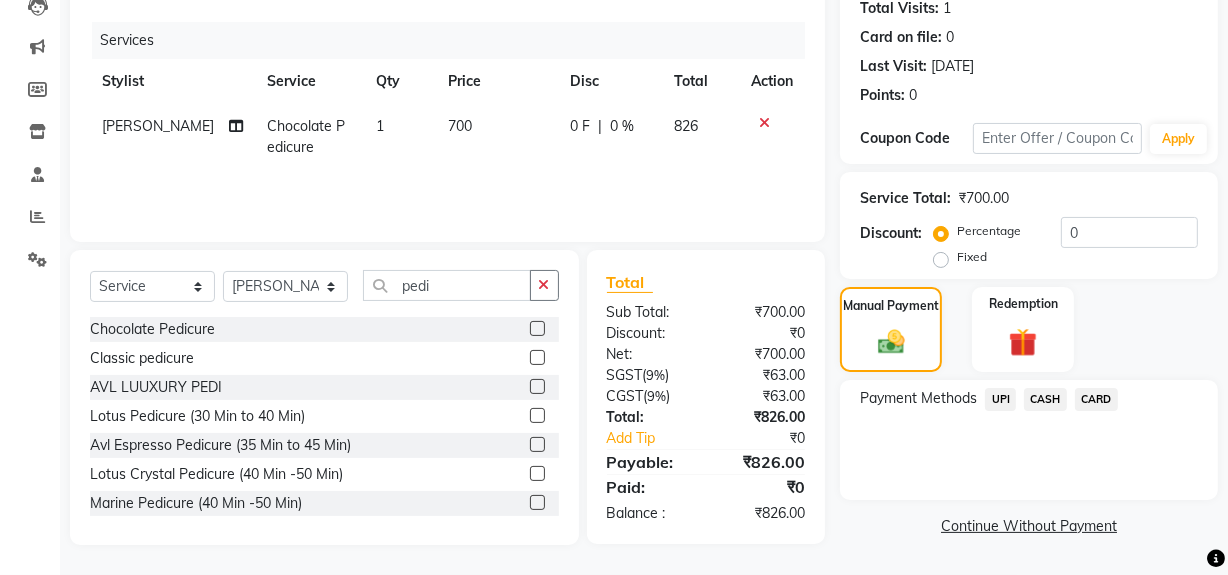click on "UPI" 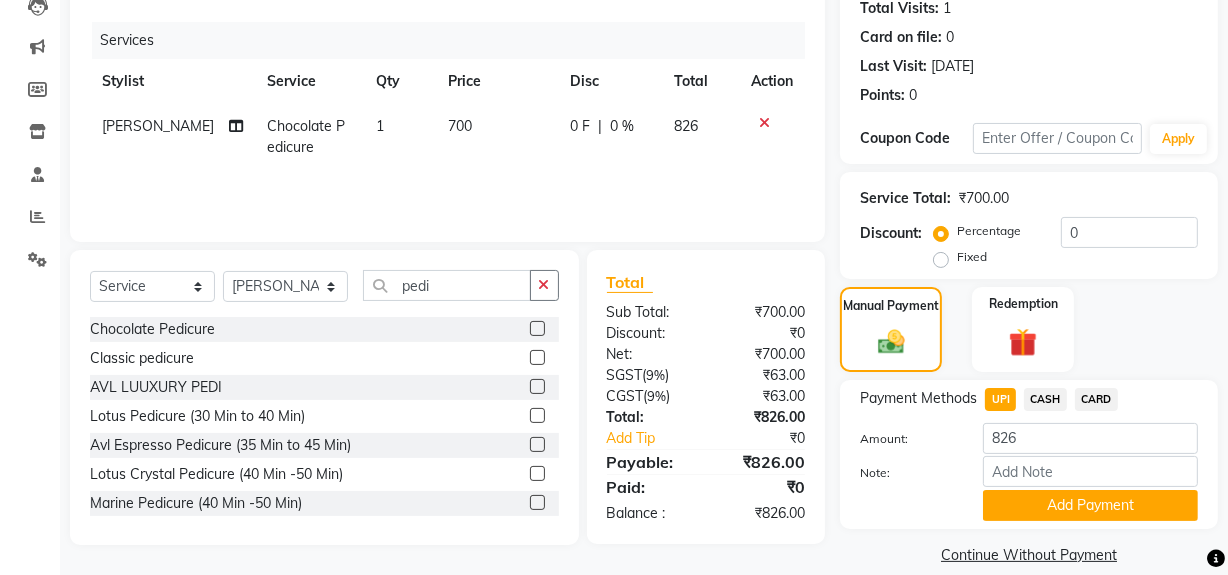 drag, startPoint x: 1044, startPoint y: 498, endPoint x: 1102, endPoint y: 498, distance: 58 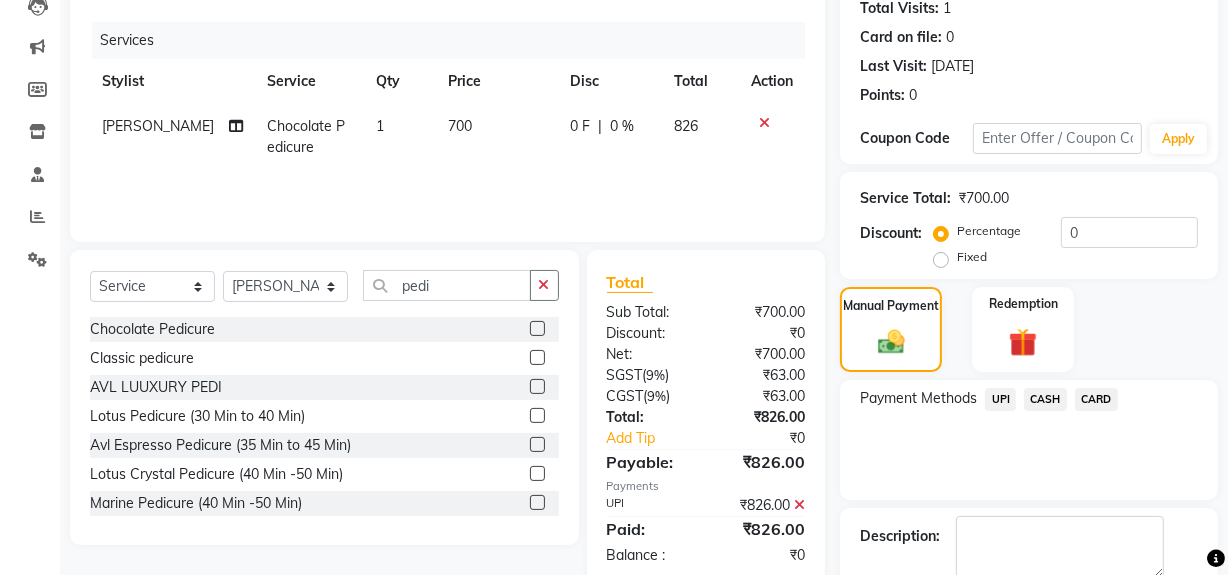 scroll, scrollTop: 333, scrollLeft: 0, axis: vertical 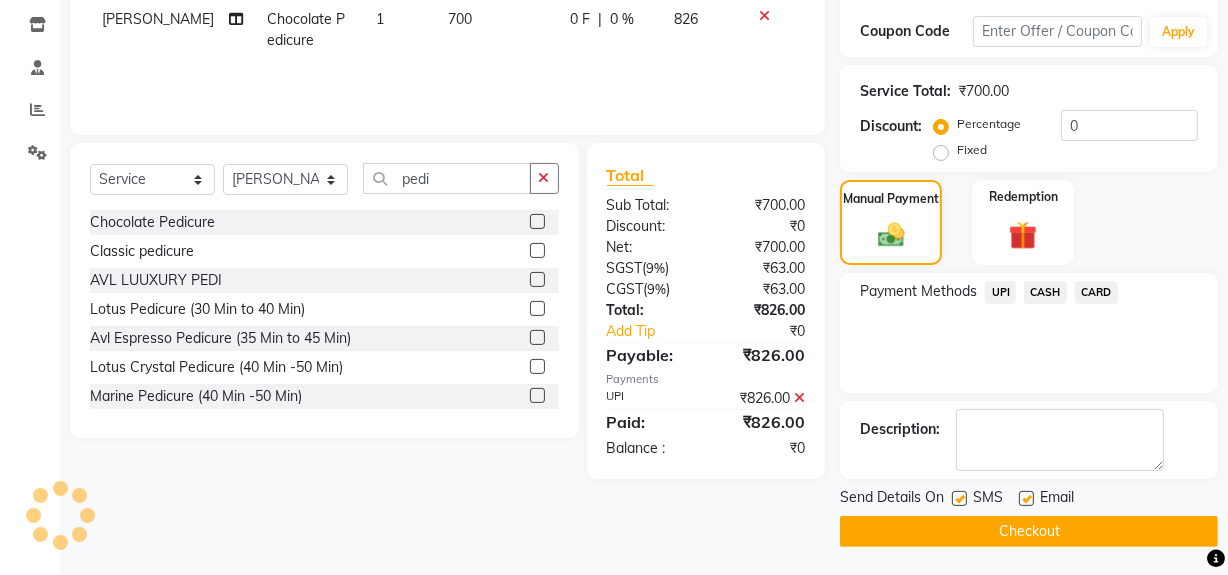 click on "Checkout" 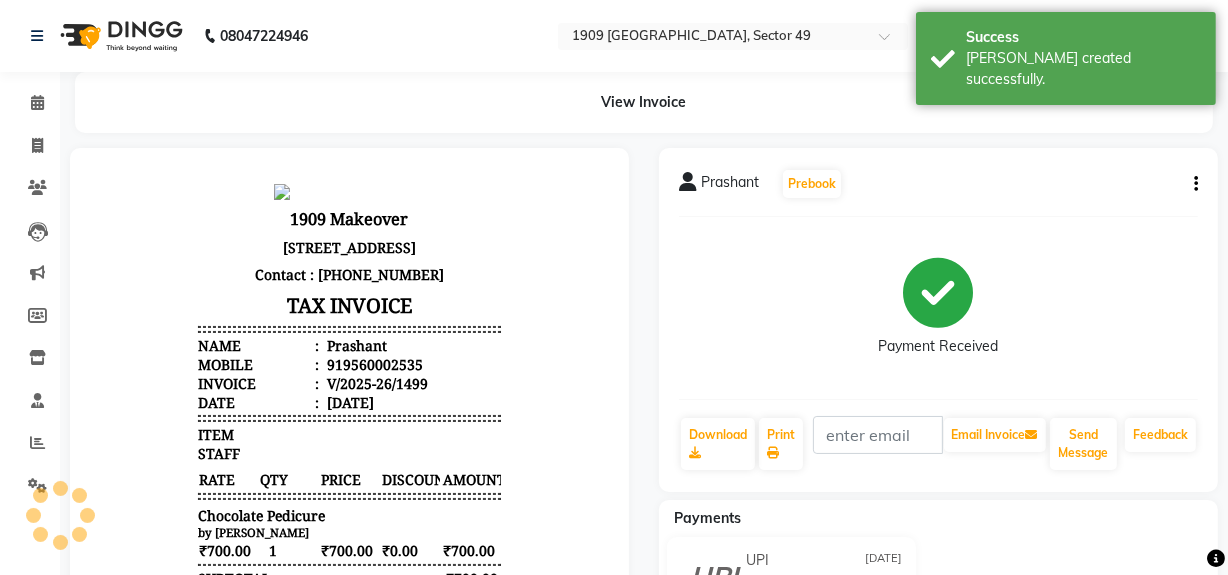 scroll, scrollTop: 0, scrollLeft: 0, axis: both 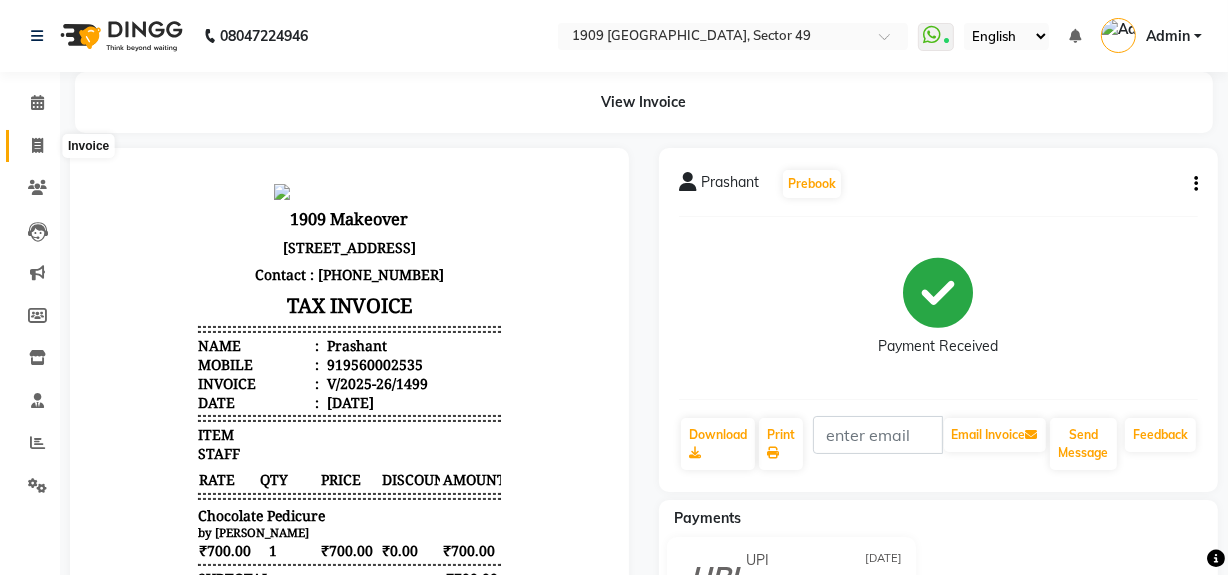 click 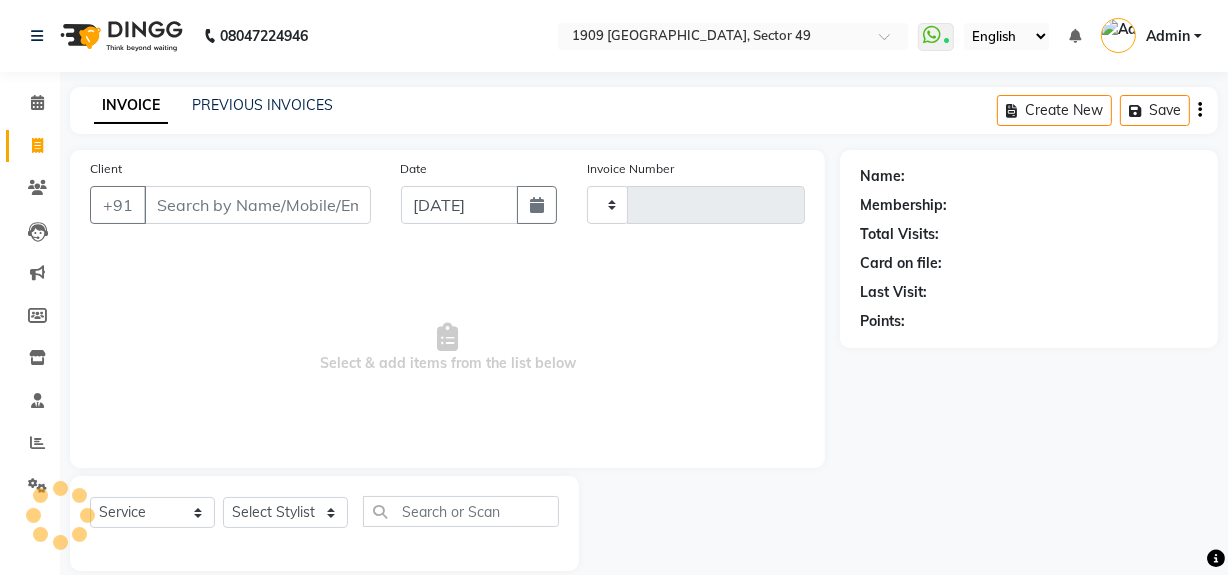 scroll, scrollTop: 26, scrollLeft: 0, axis: vertical 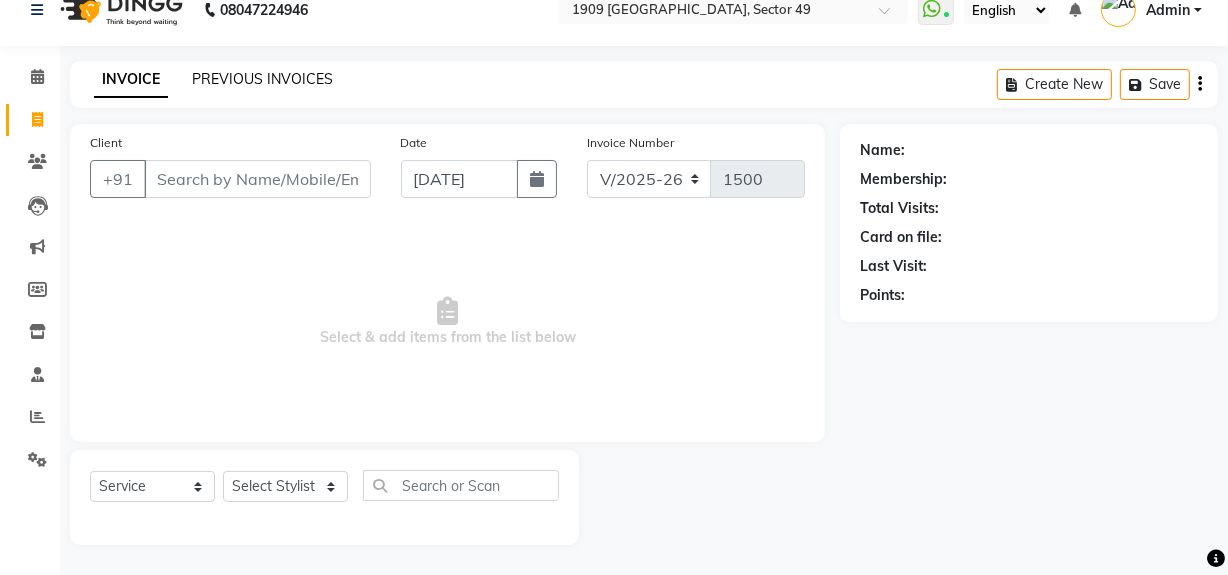 click on "PREVIOUS INVOICES" 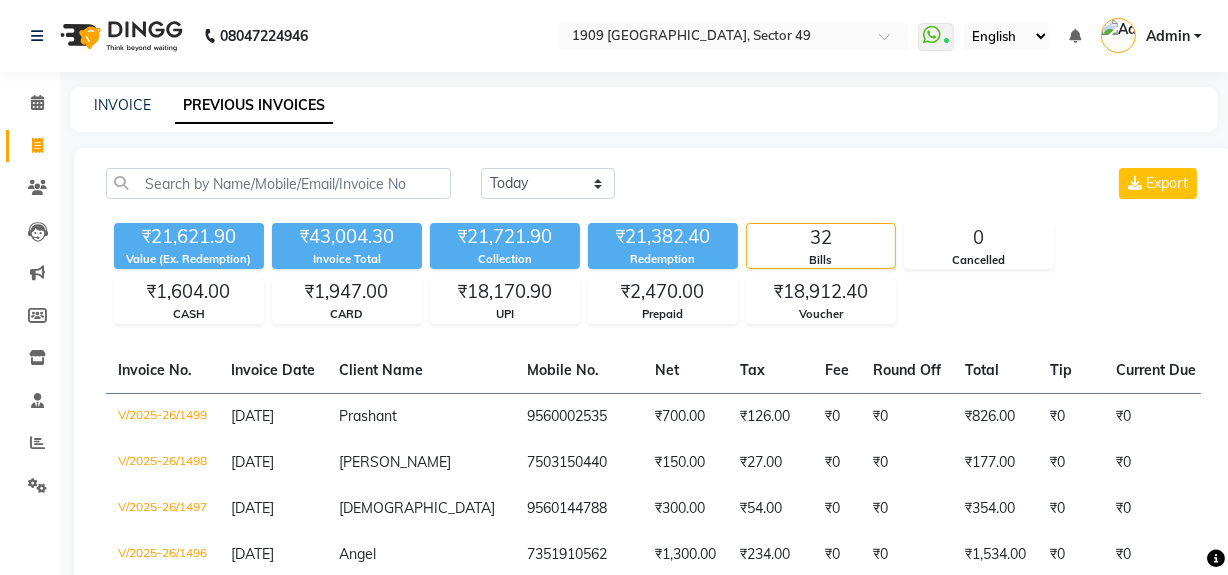 scroll, scrollTop: 36, scrollLeft: 0, axis: vertical 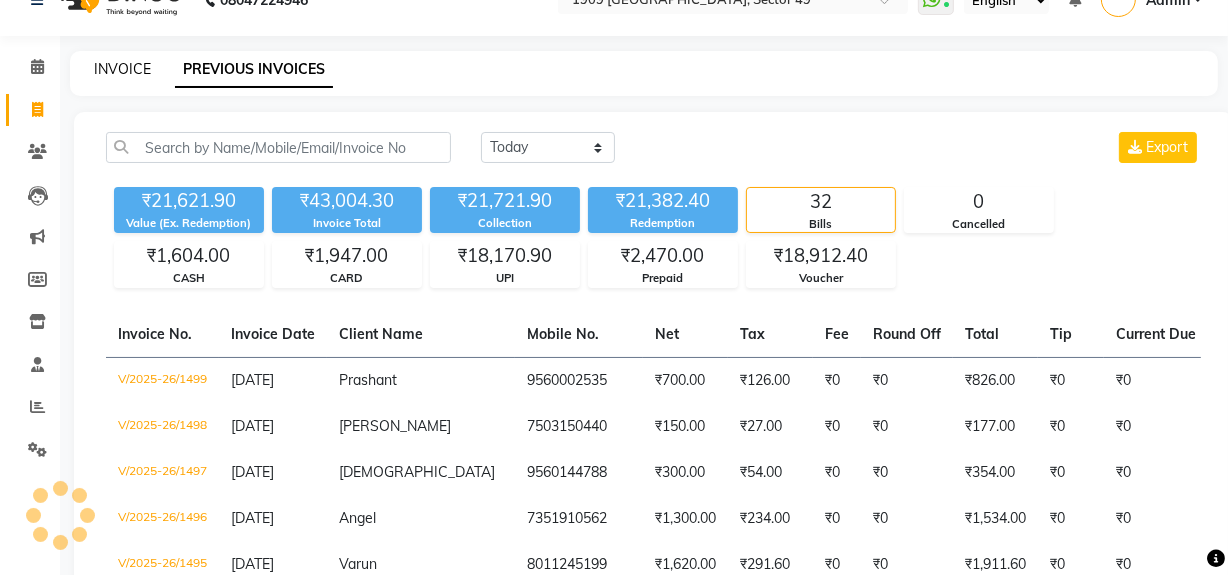 click on "INVOICE" 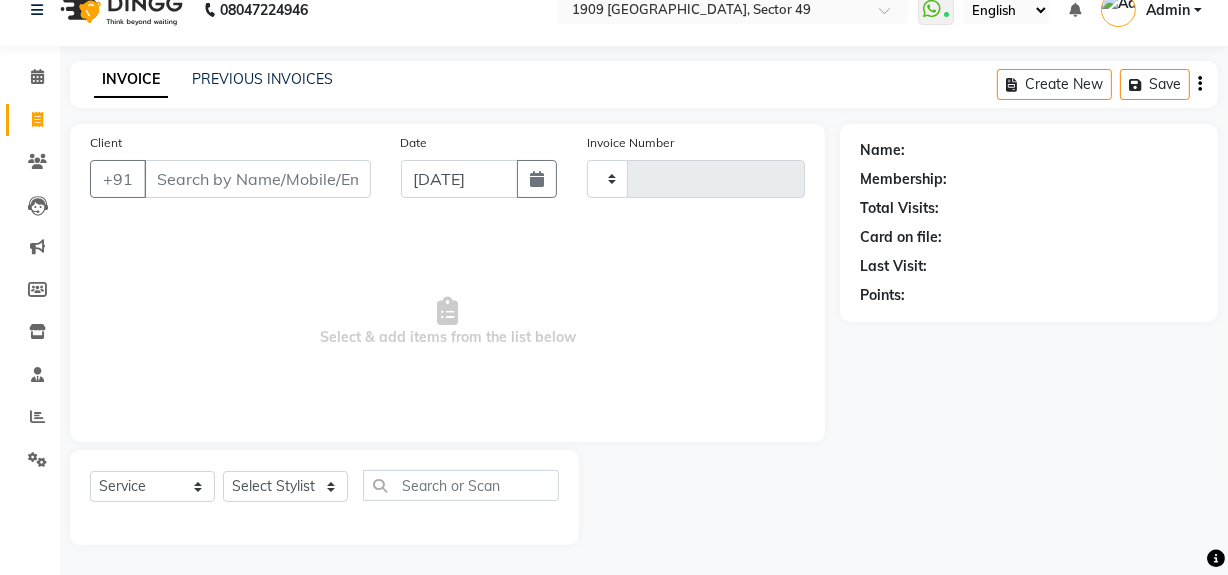 scroll, scrollTop: 26, scrollLeft: 0, axis: vertical 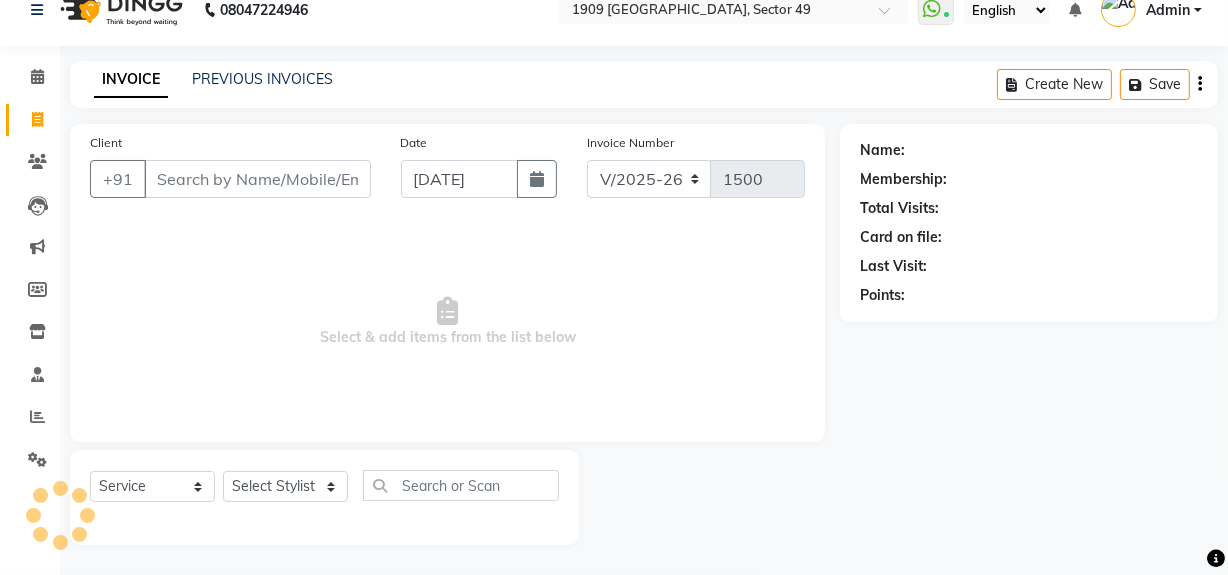 click on "Client" at bounding box center (257, 179) 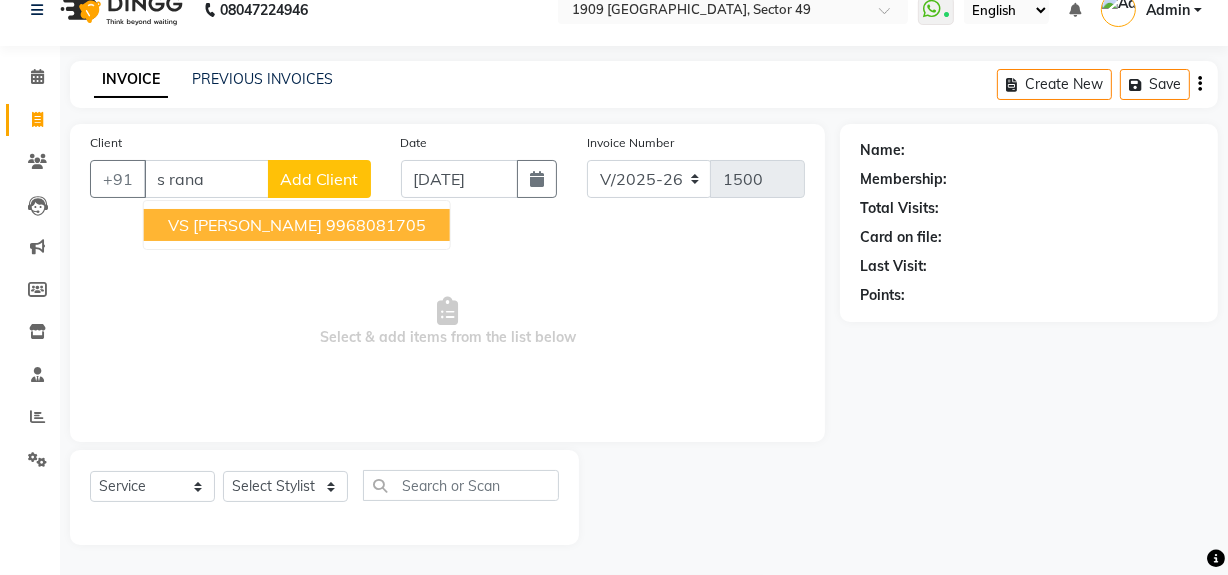 scroll, scrollTop: 26, scrollLeft: 0, axis: vertical 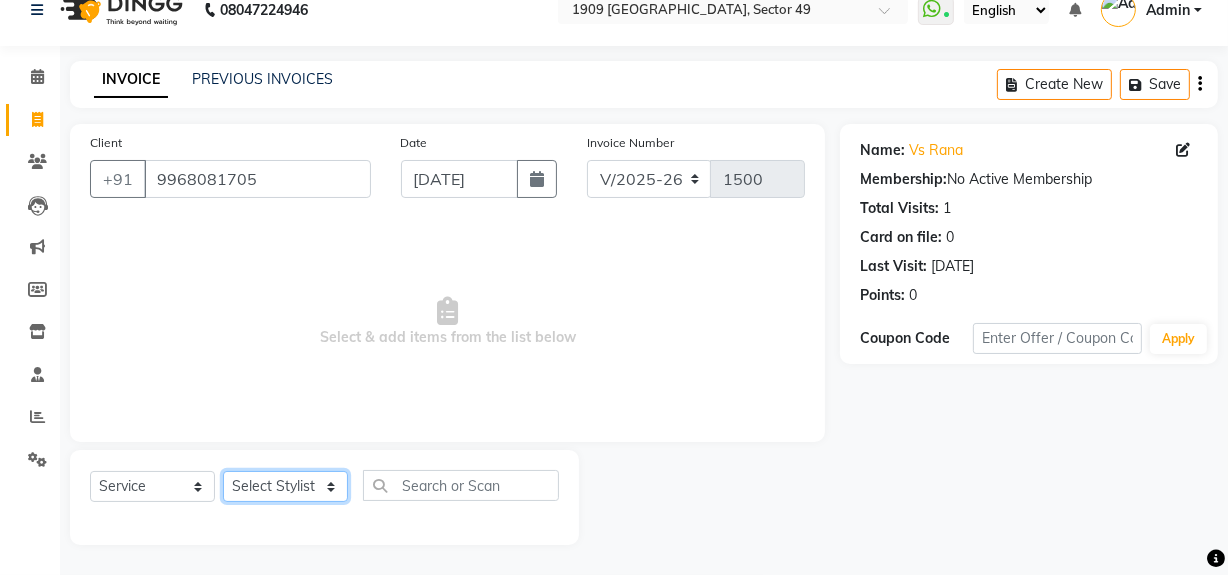 click on "Select Stylist" 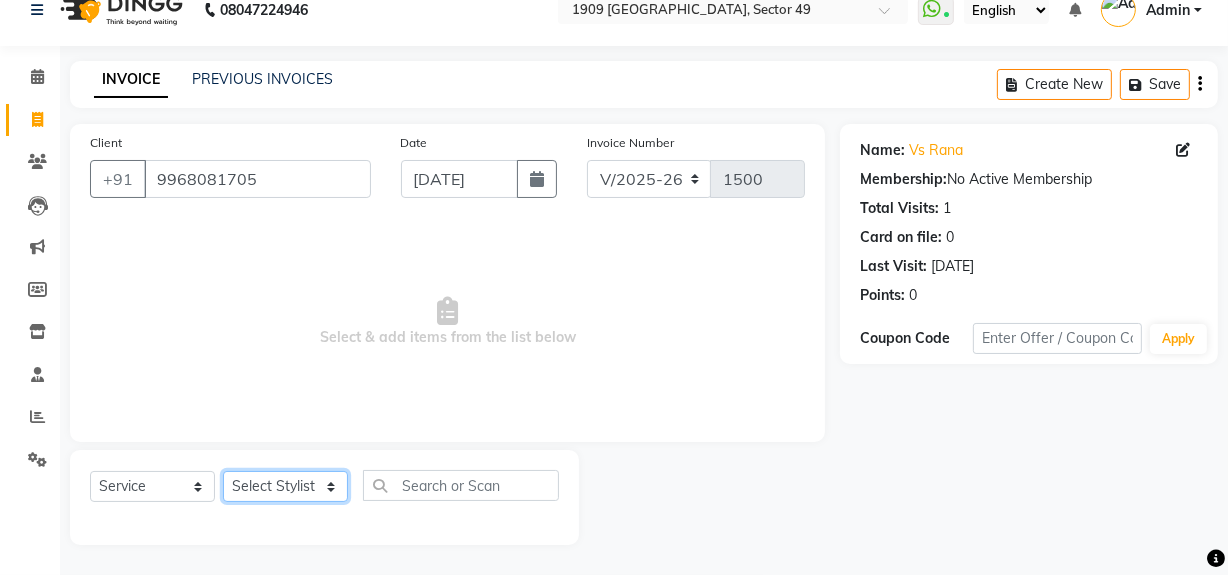 click on "Select Stylist" 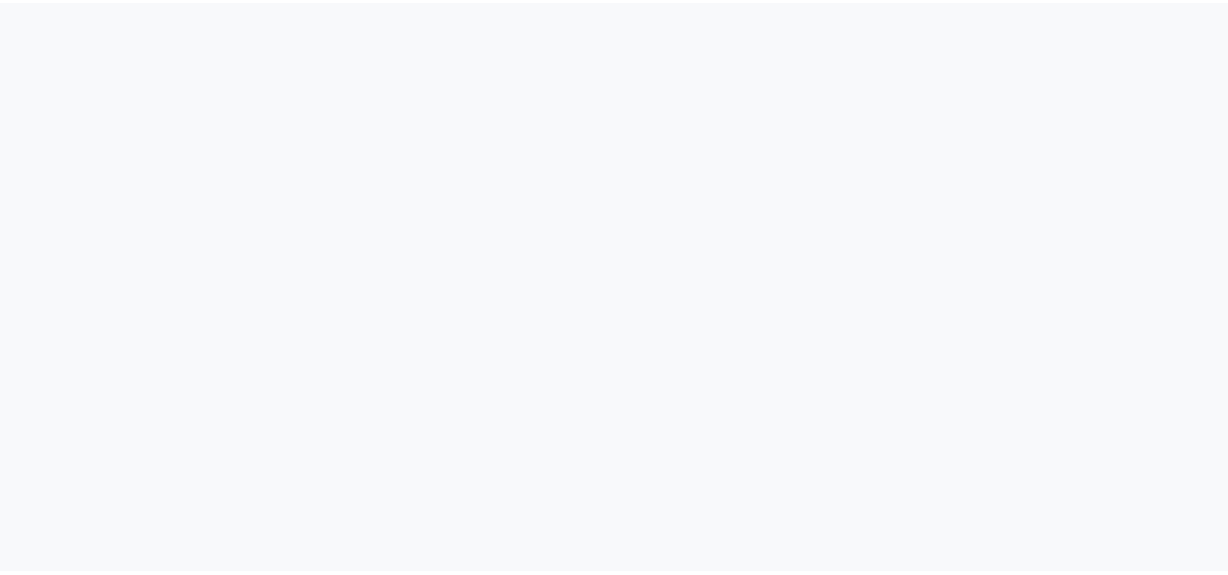 scroll, scrollTop: 0, scrollLeft: 0, axis: both 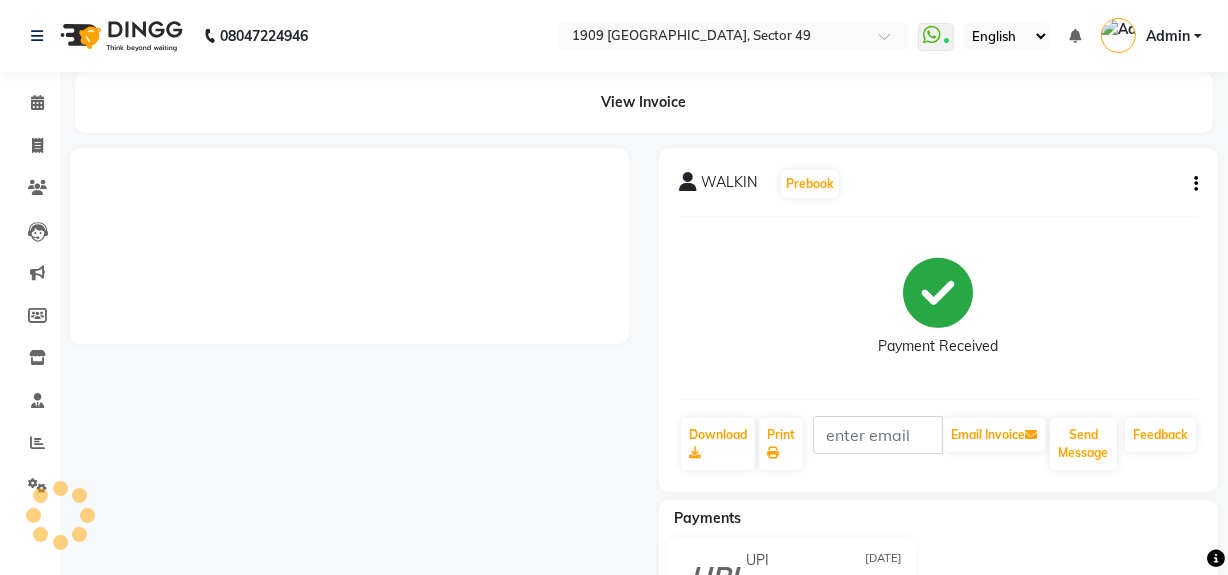 select on "en" 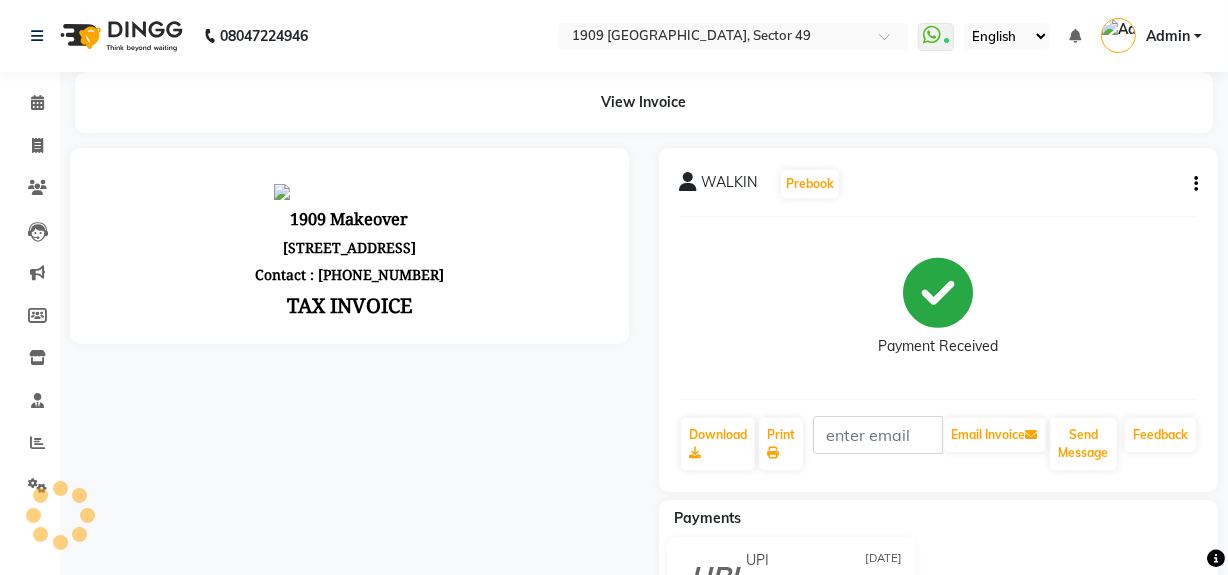 scroll, scrollTop: 0, scrollLeft: 0, axis: both 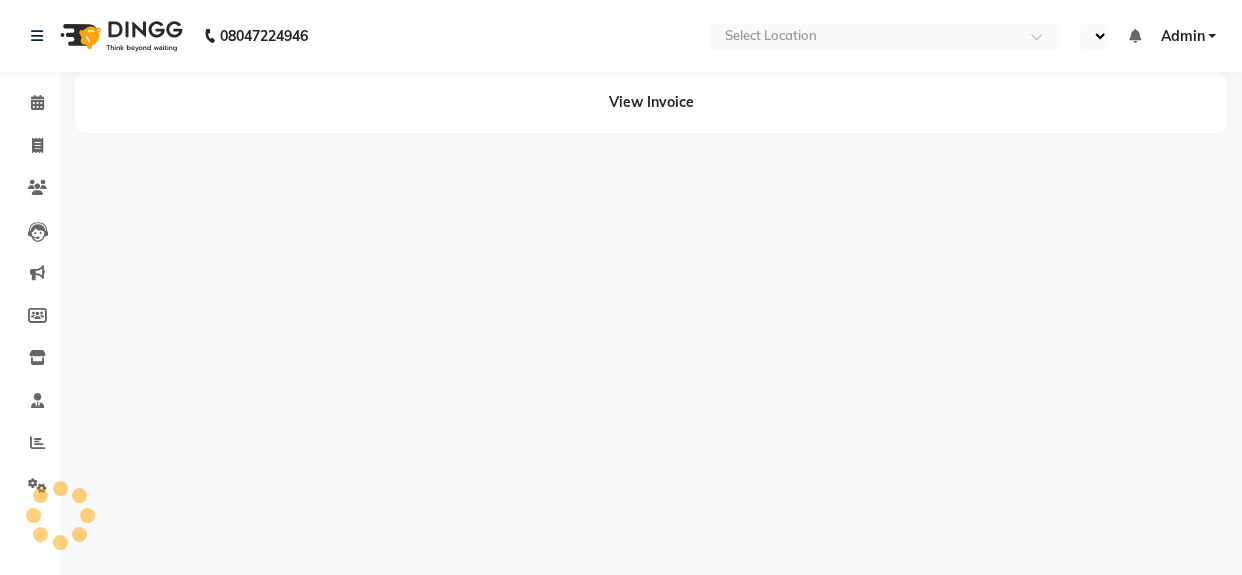 select on "en" 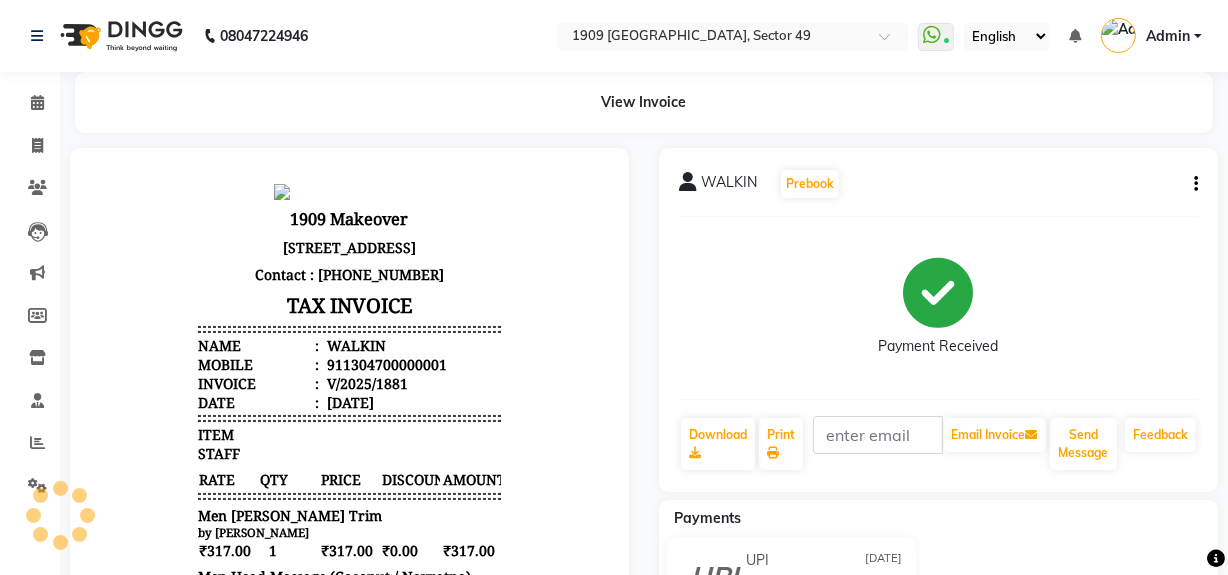 scroll, scrollTop: 0, scrollLeft: 0, axis: both 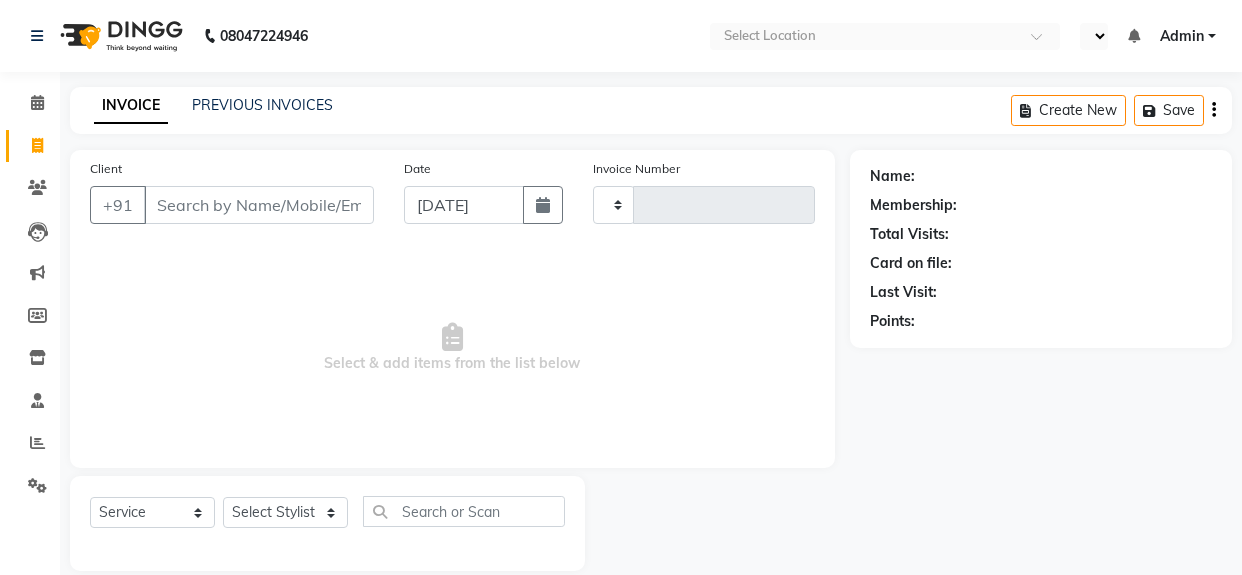 select on "service" 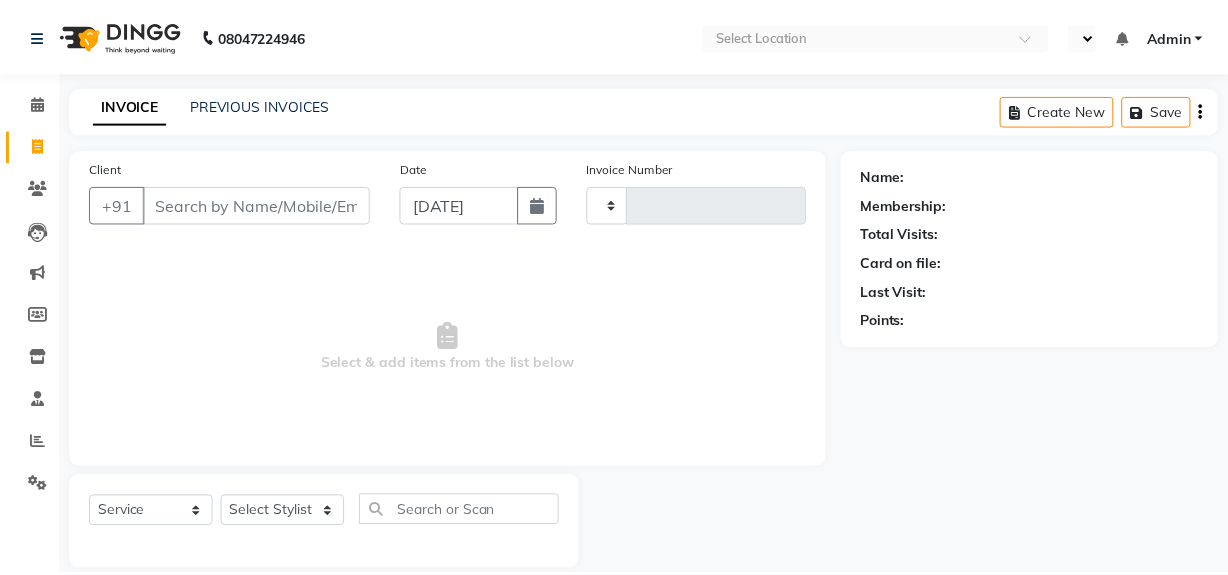 scroll, scrollTop: 0, scrollLeft: 0, axis: both 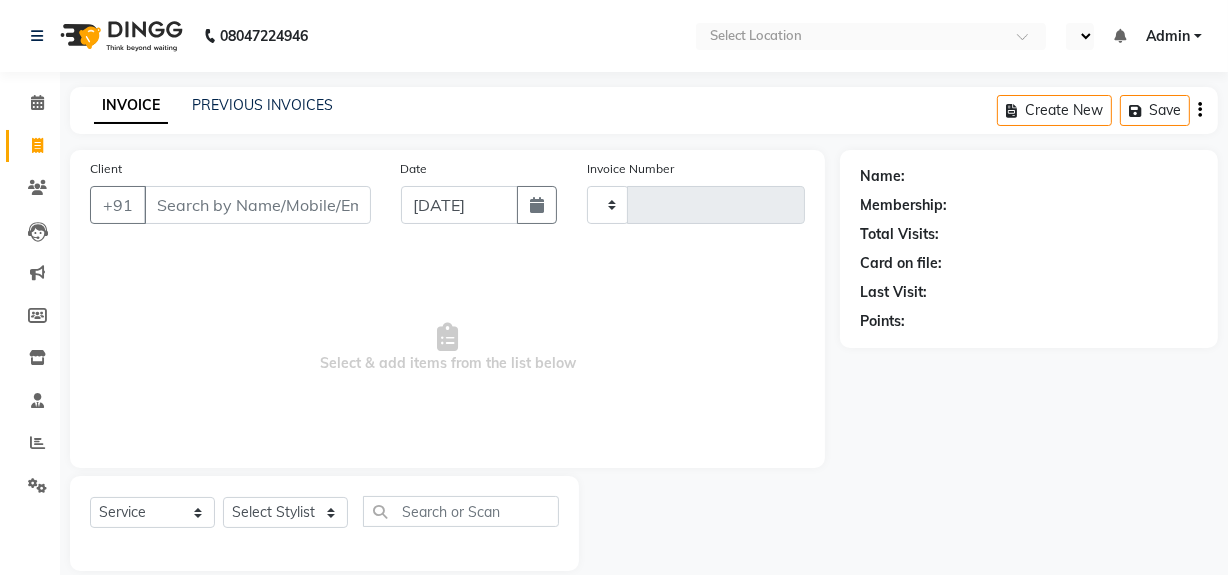 select on "en" 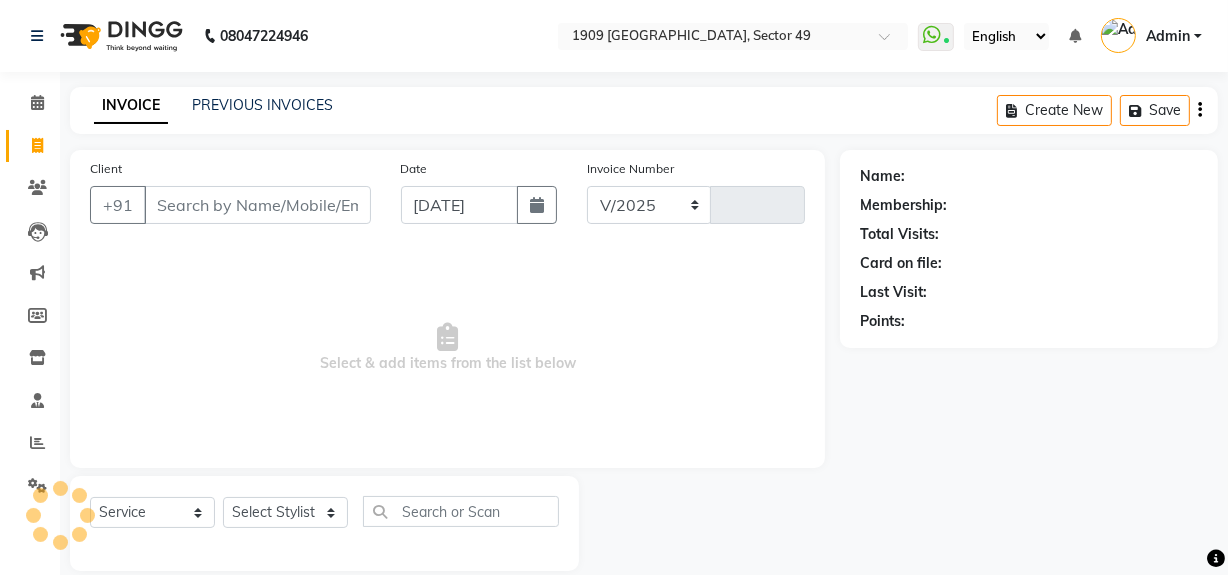 select on "6923" 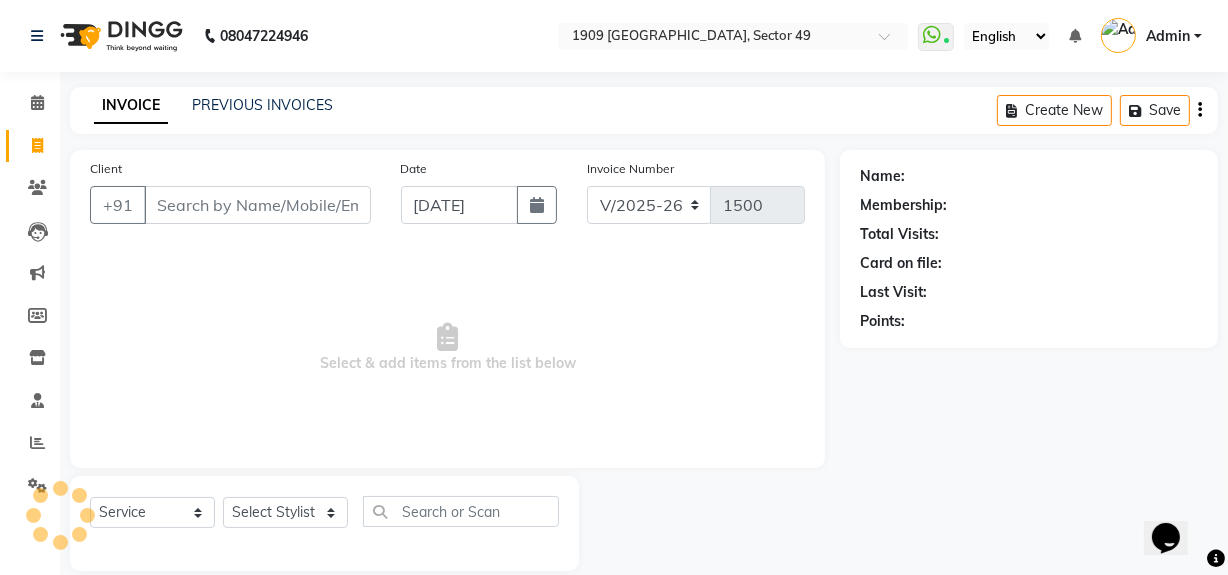 scroll, scrollTop: 0, scrollLeft: 0, axis: both 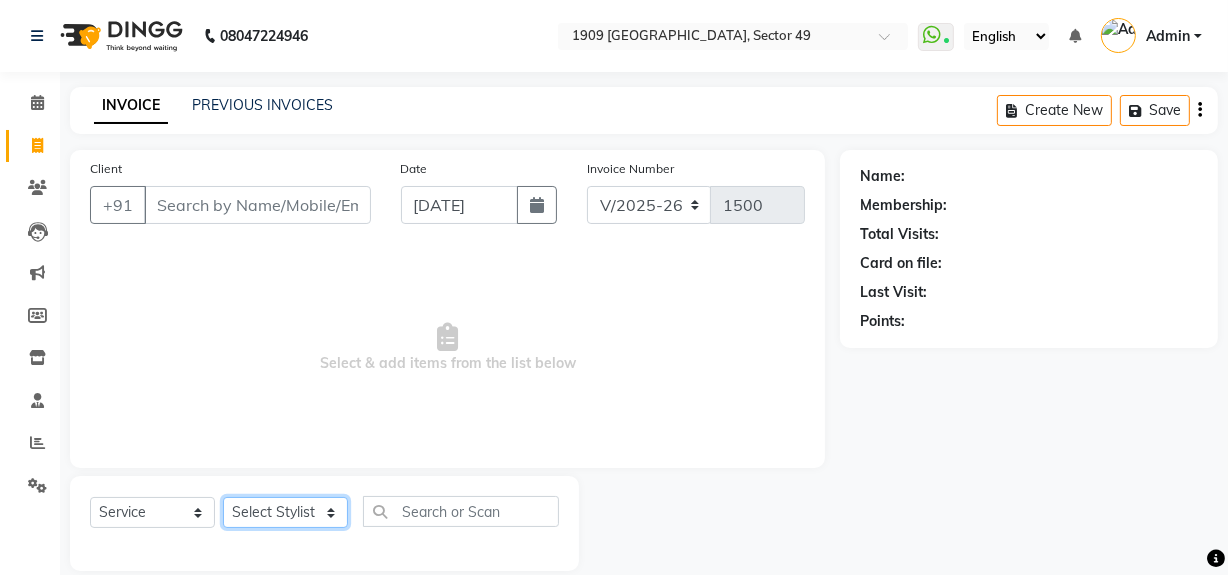 click on "Select Stylist [PERSON_NAME] [PERSON_NAME] House Sale Jyoti Nisha [PERSON_NAME] [PERSON_NAME] Veer [PERSON_NAME] Vishal" 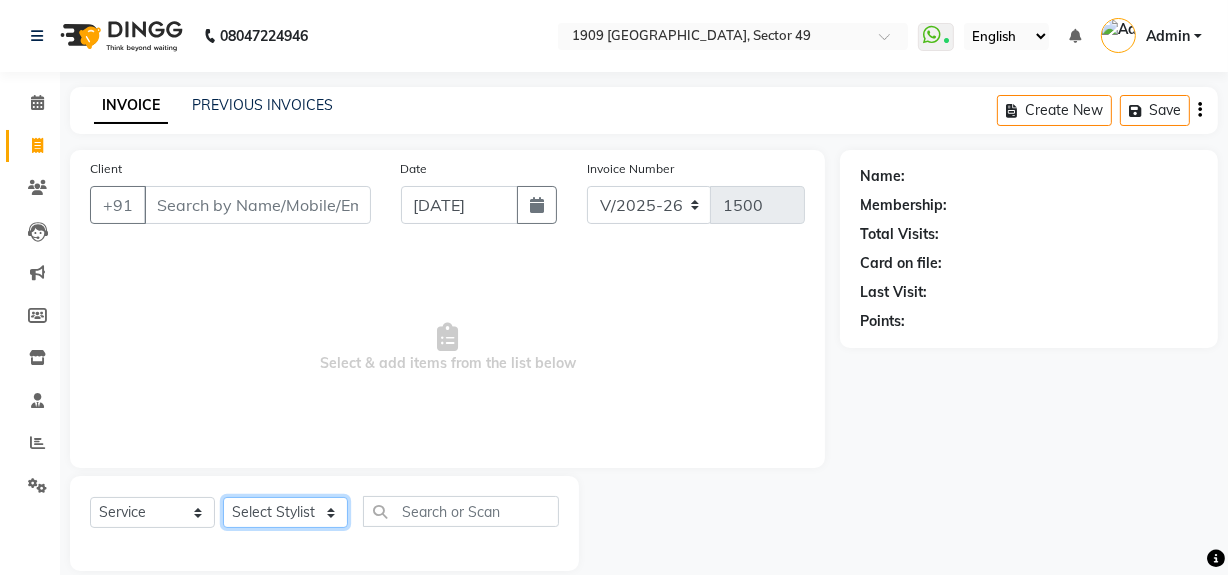 select on "57119" 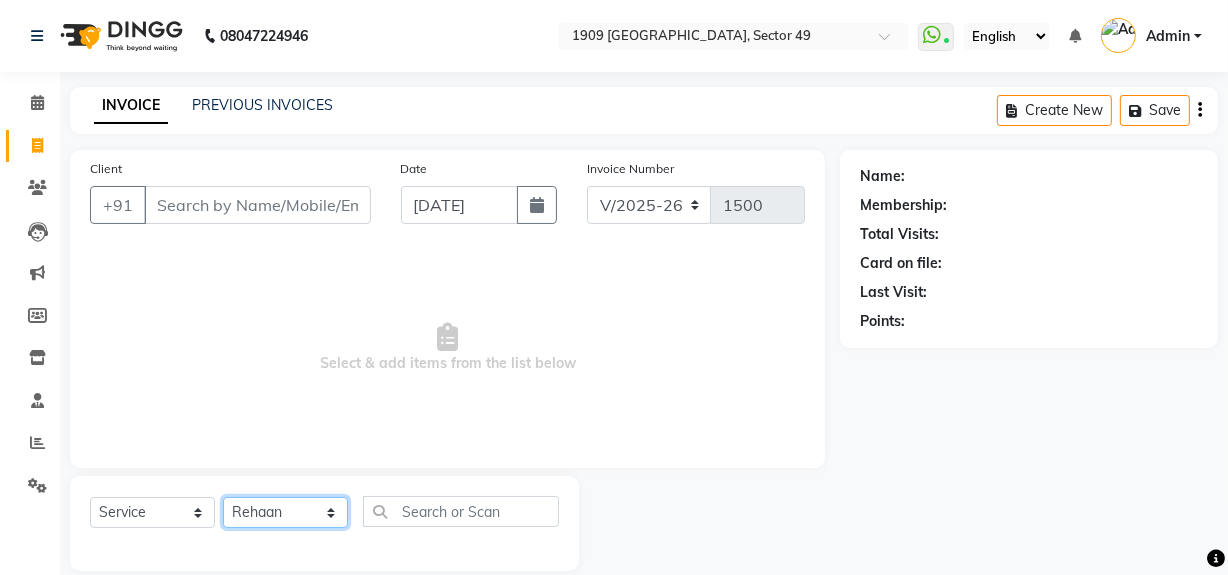 click on "Select Stylist [PERSON_NAME] [PERSON_NAME] House Sale Jyoti Nisha [PERSON_NAME] [PERSON_NAME] Veer [PERSON_NAME] Vishal" 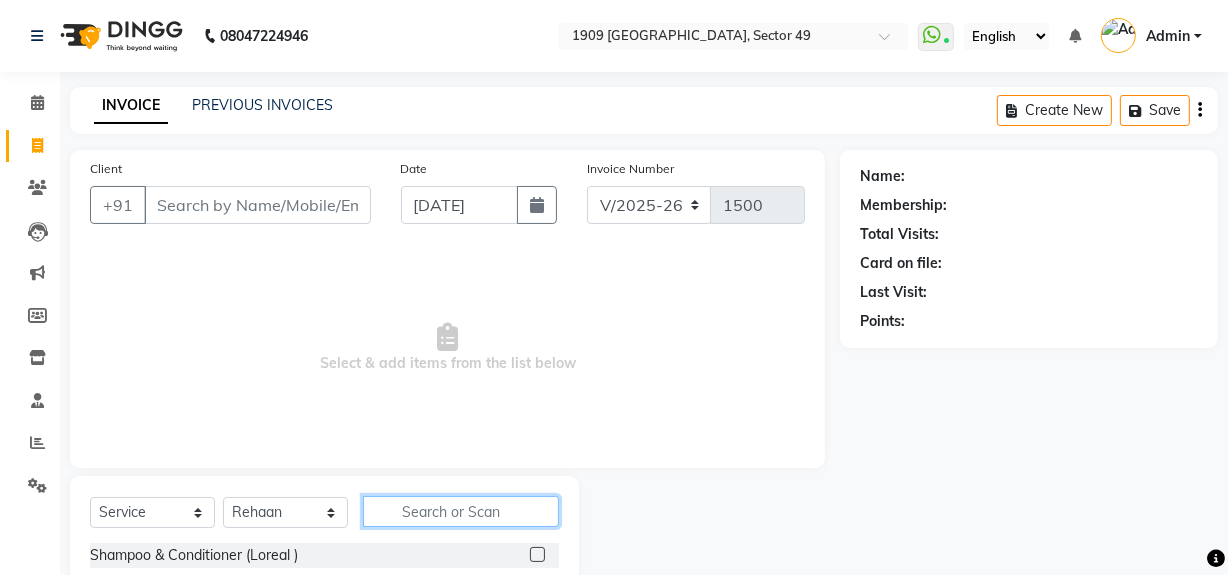 click 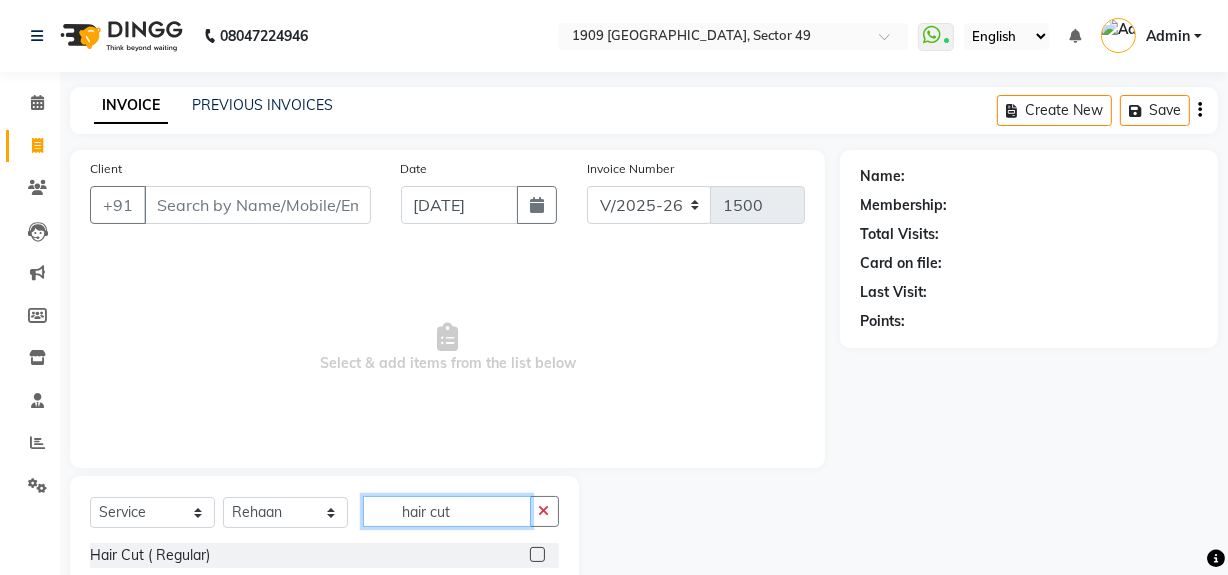 scroll, scrollTop: 170, scrollLeft: 0, axis: vertical 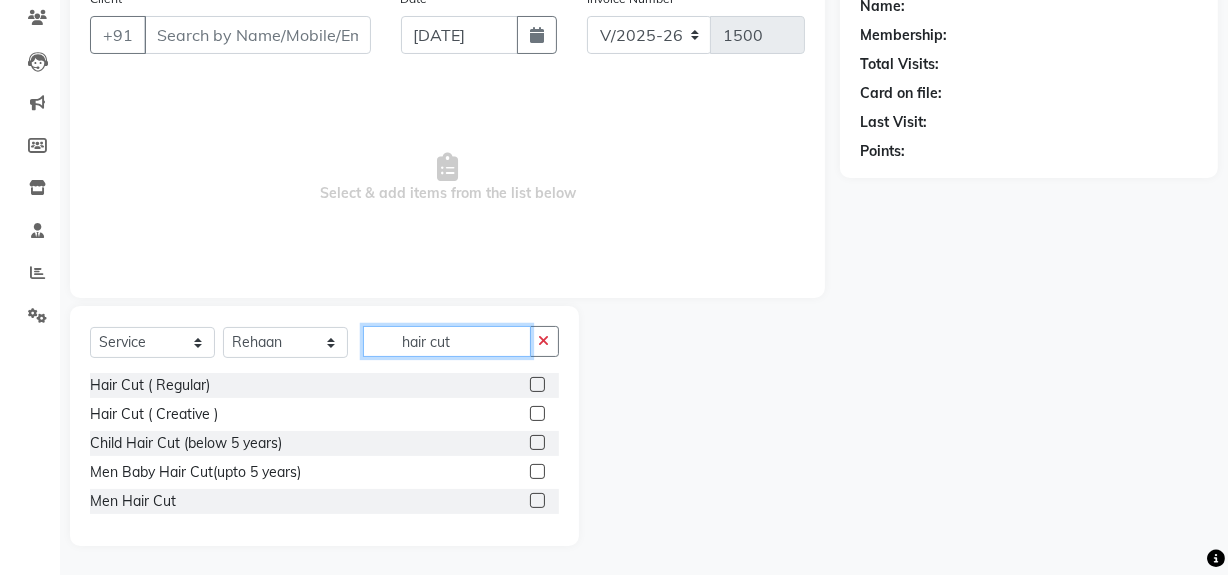 type on "hair cut" 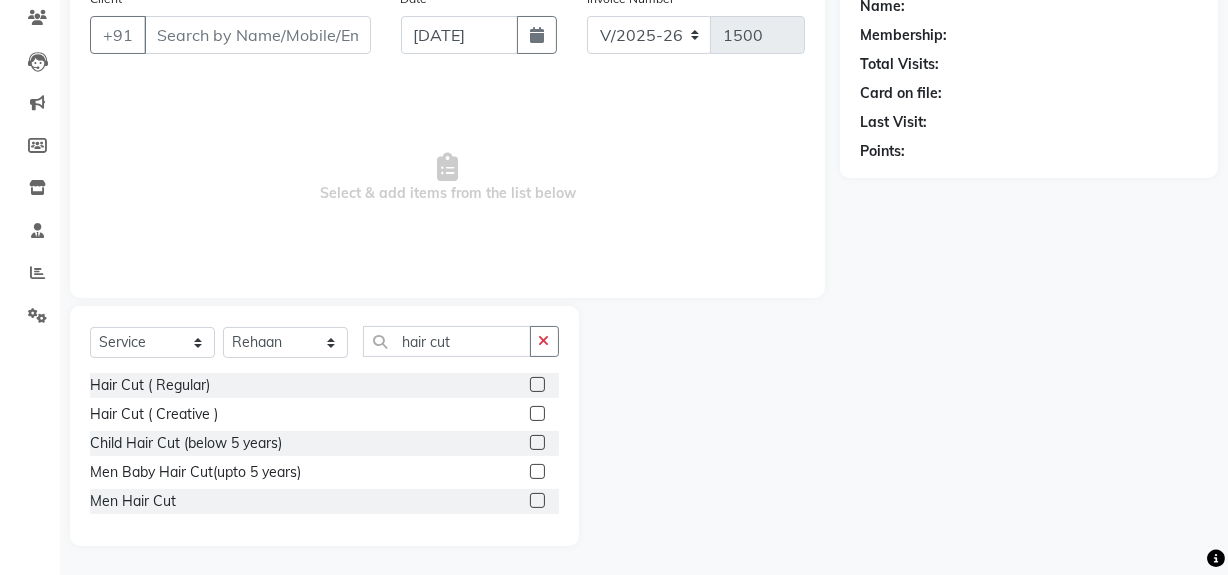click 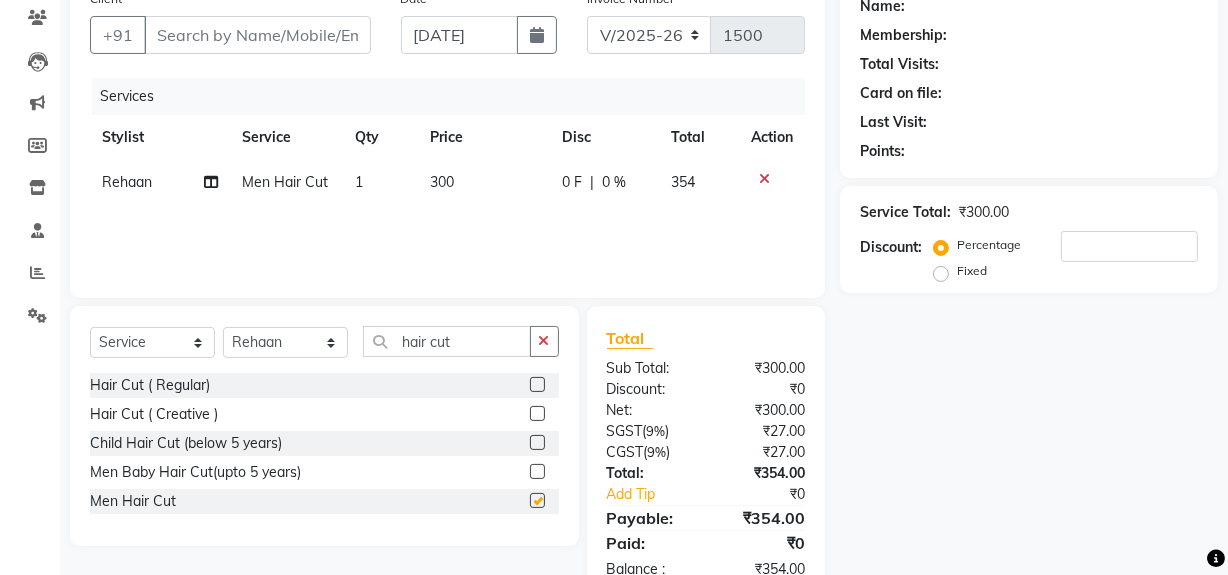checkbox on "false" 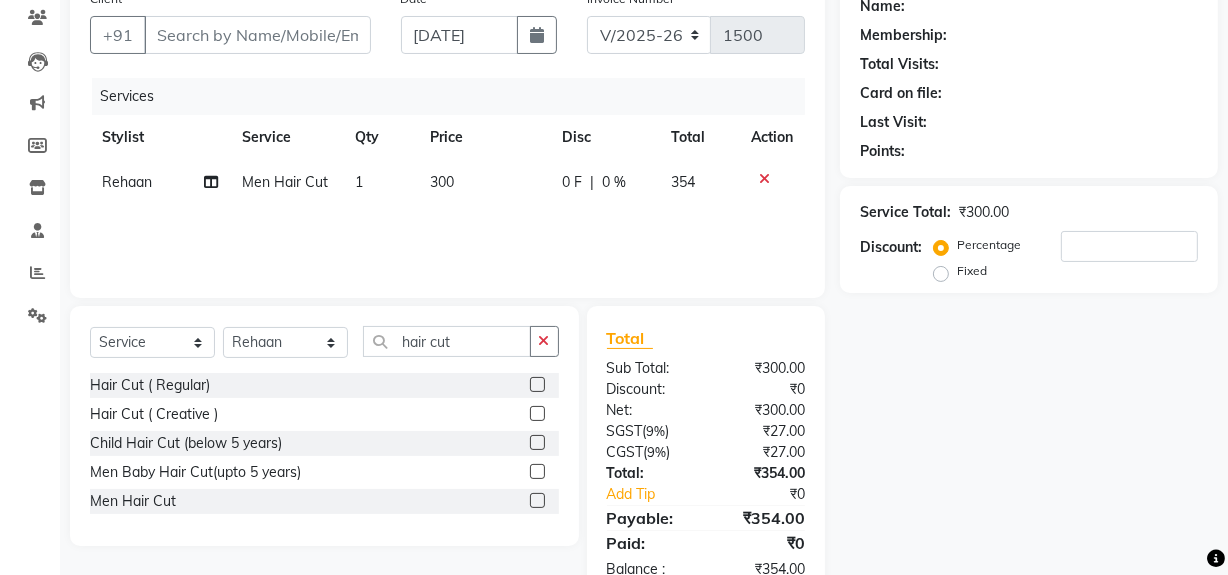 click on "300" 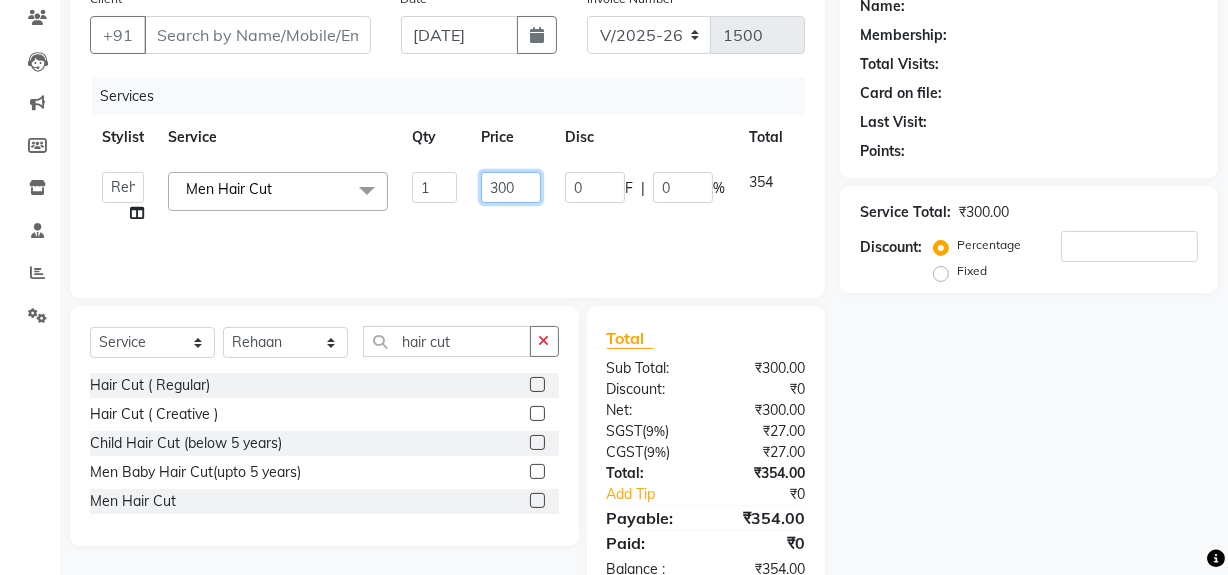 drag, startPoint x: 499, startPoint y: 178, endPoint x: 524, endPoint y: 178, distance: 25 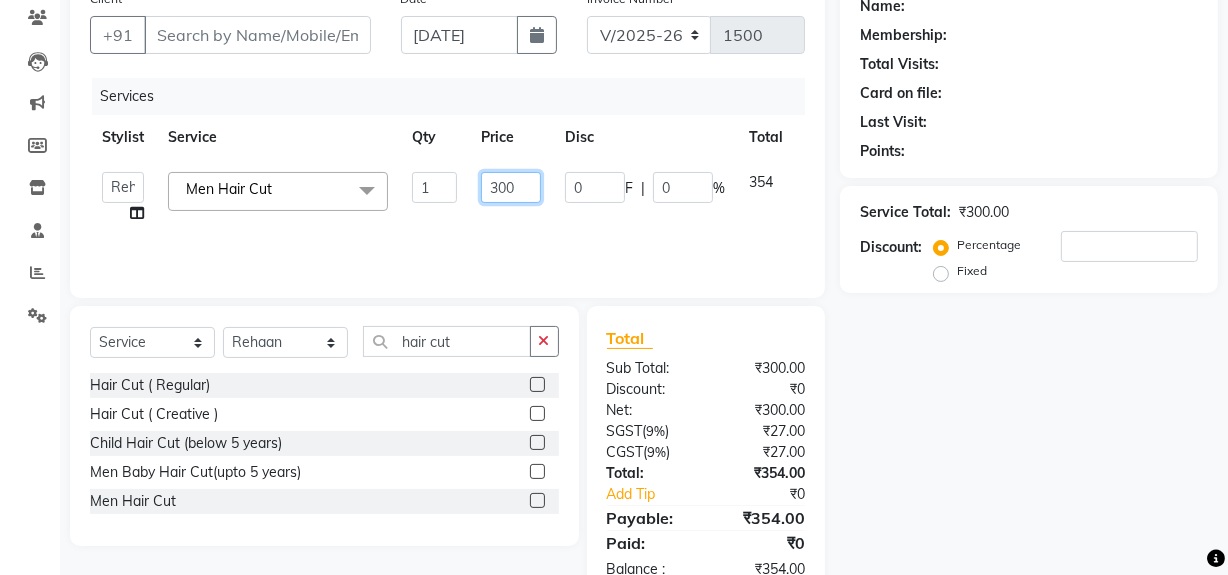 click on "300" 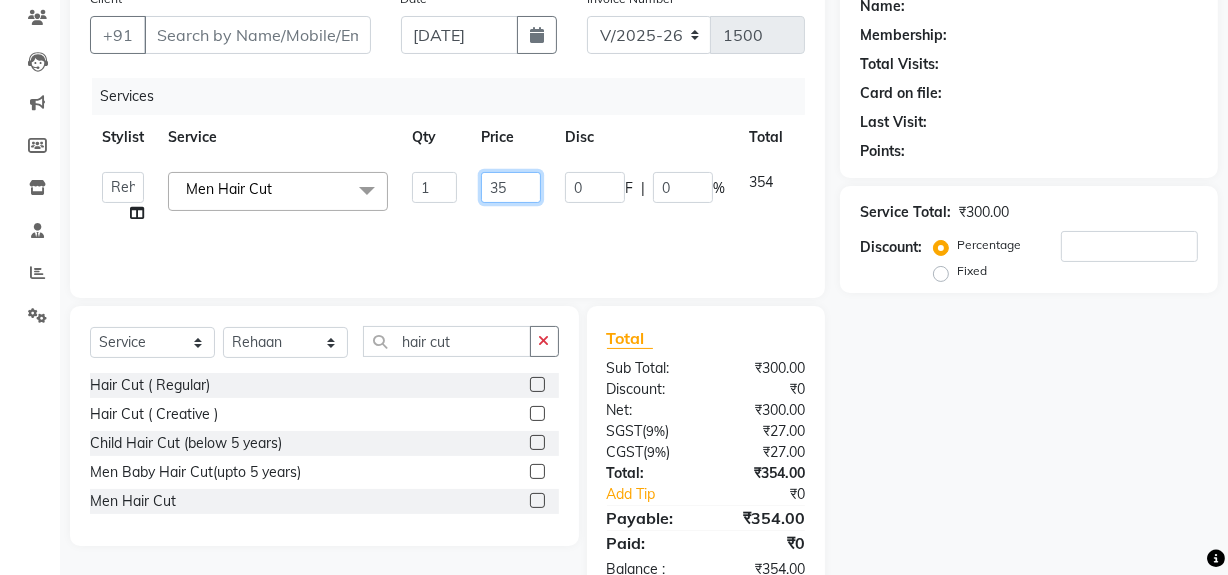 type on "350" 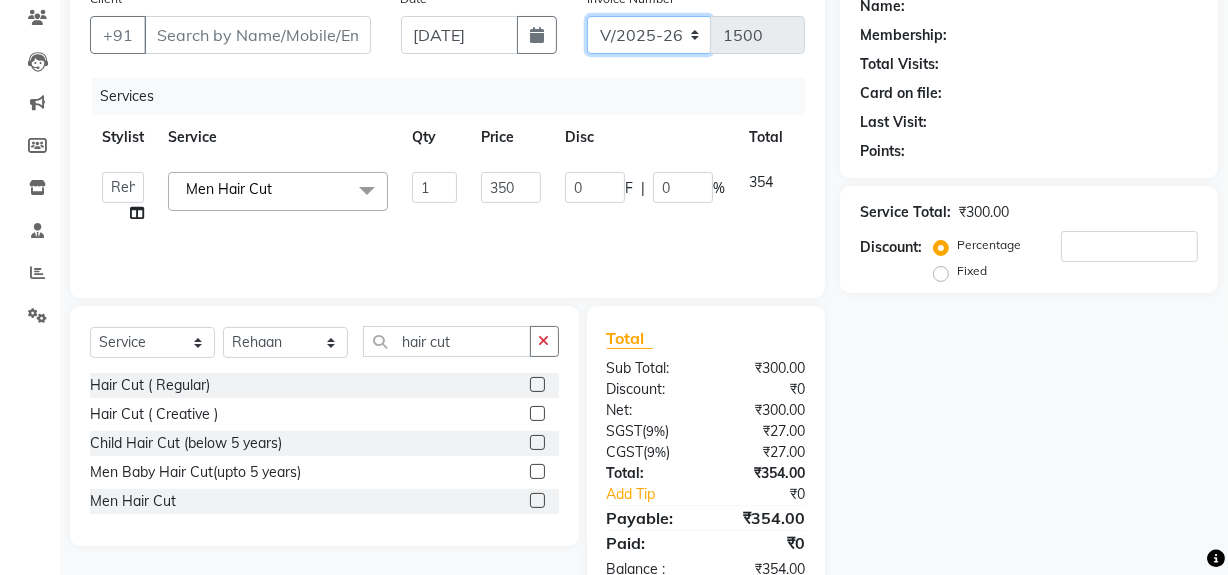 click on "V/2025 V/2025-26" 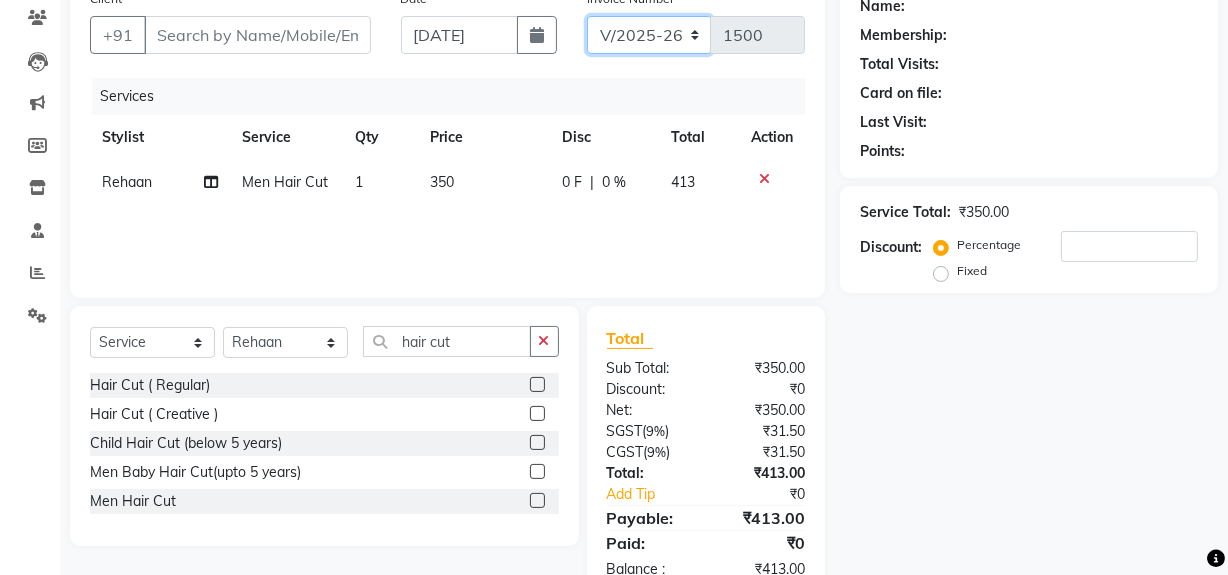 select on "6924" 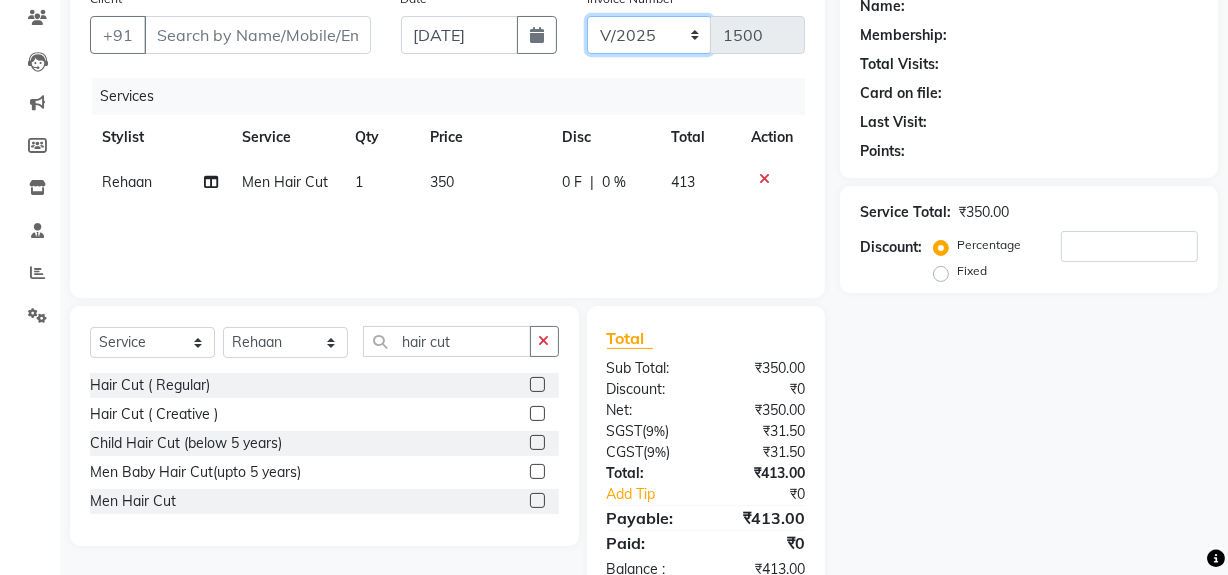 click on "V/2025 V/2025-26" 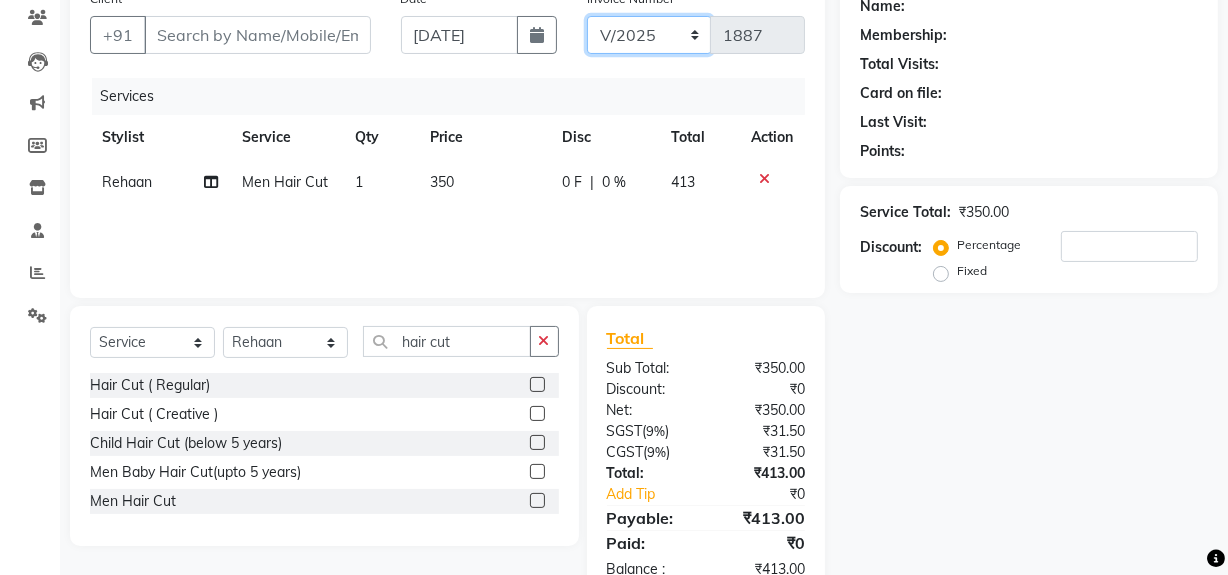 scroll, scrollTop: 0, scrollLeft: 0, axis: both 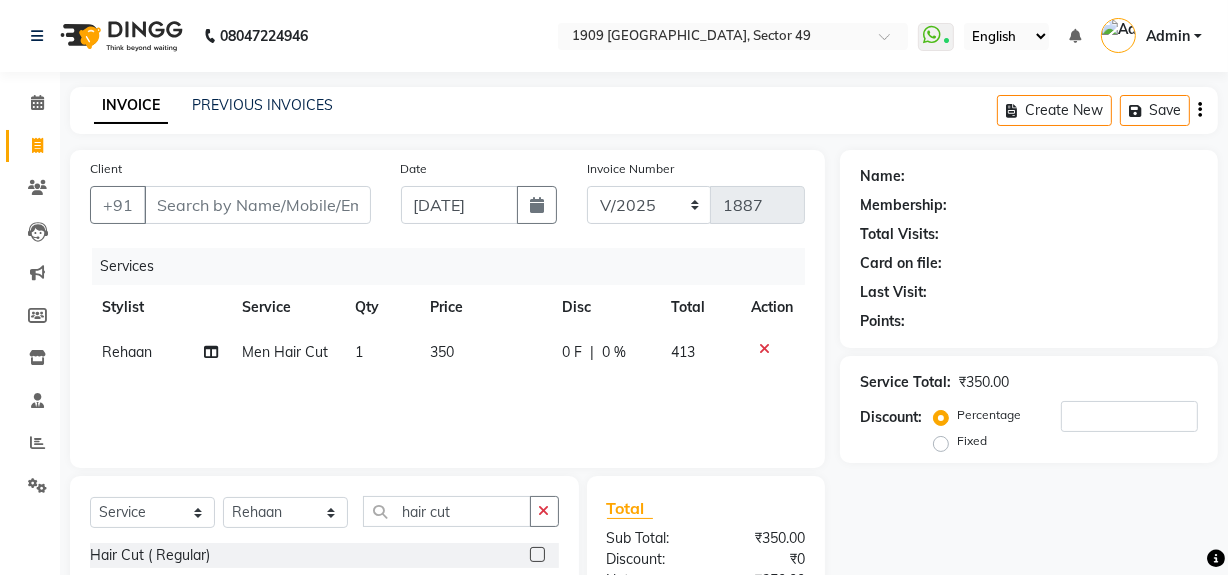 click 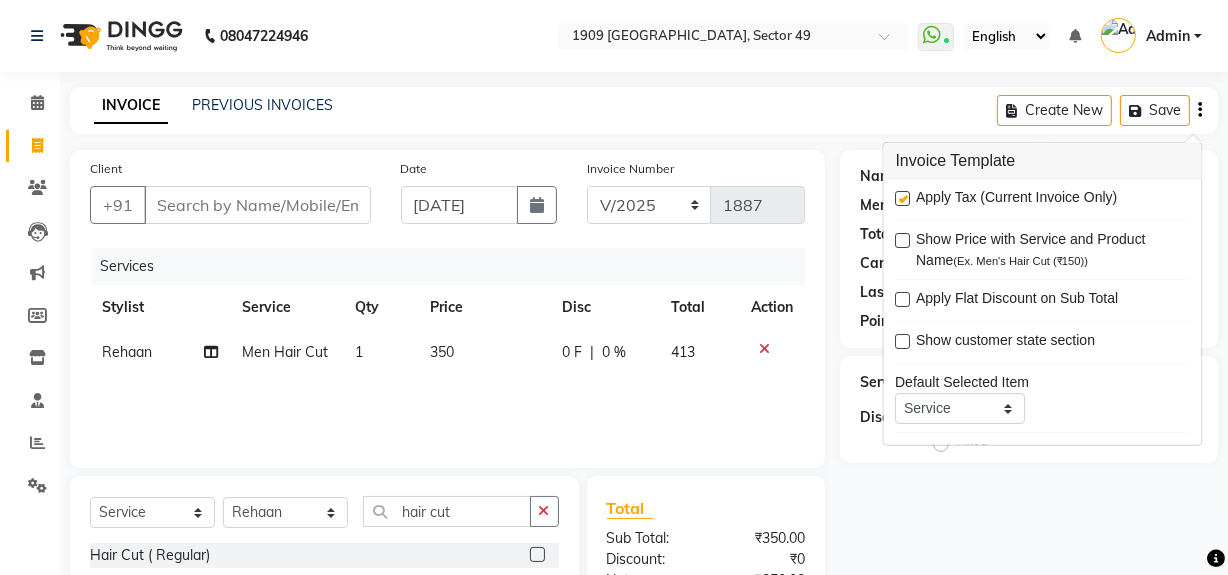 click at bounding box center [903, 198] 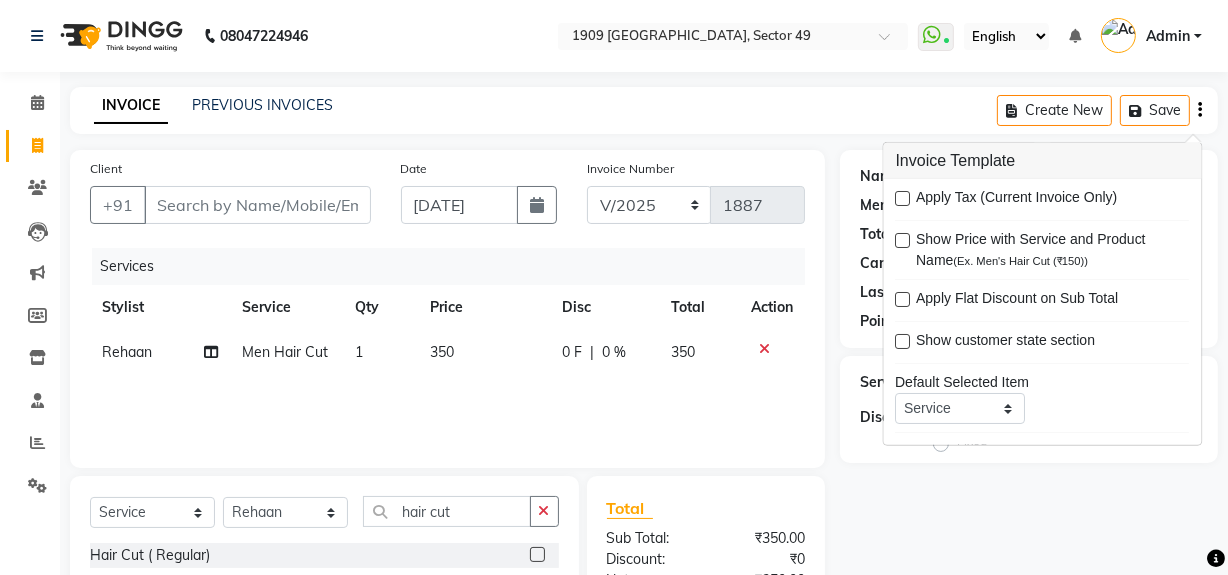 click on "Name: Membership: Total Visits: Card on file: Last Visit:  Points:  Service Total:  ₹350.00  Discount:  Percentage   Fixed" 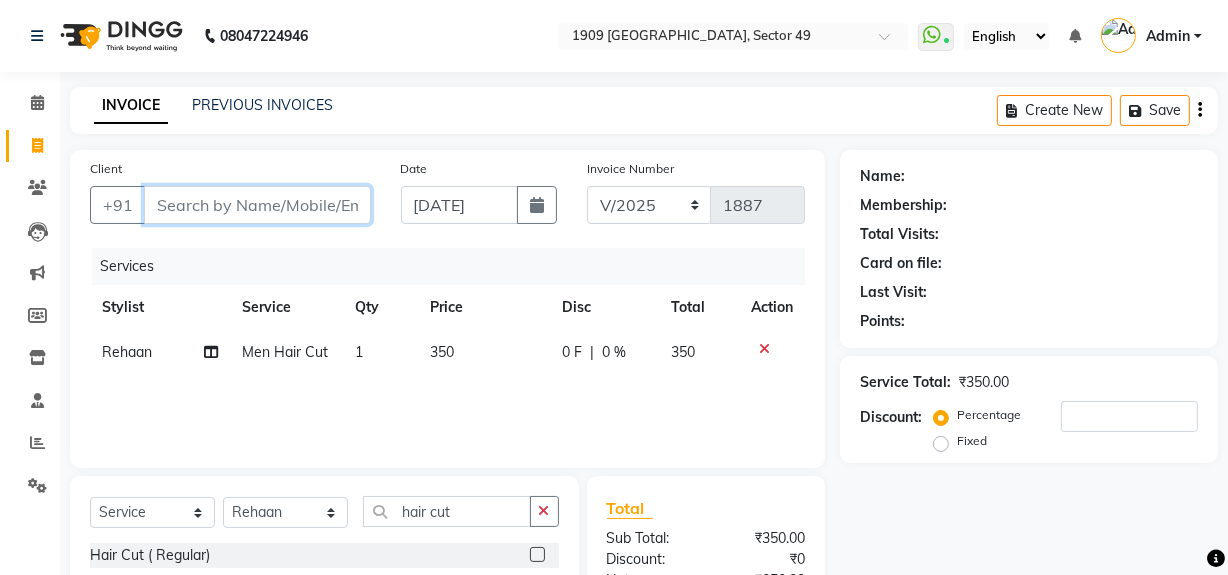 click on "Client" at bounding box center [257, 205] 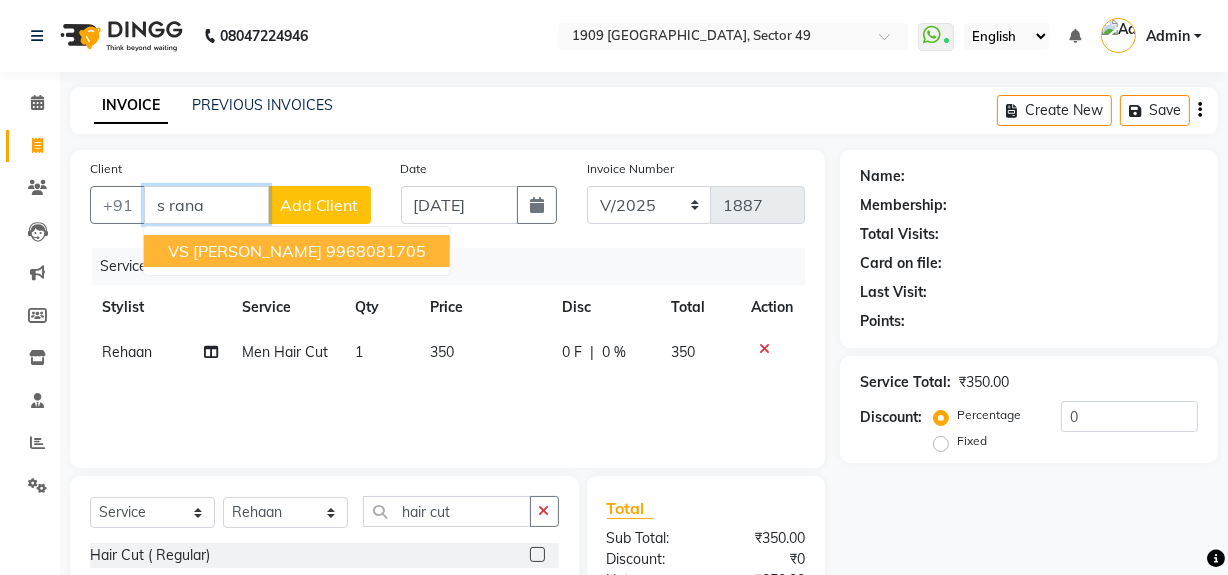 click on "9968081705" at bounding box center (376, 251) 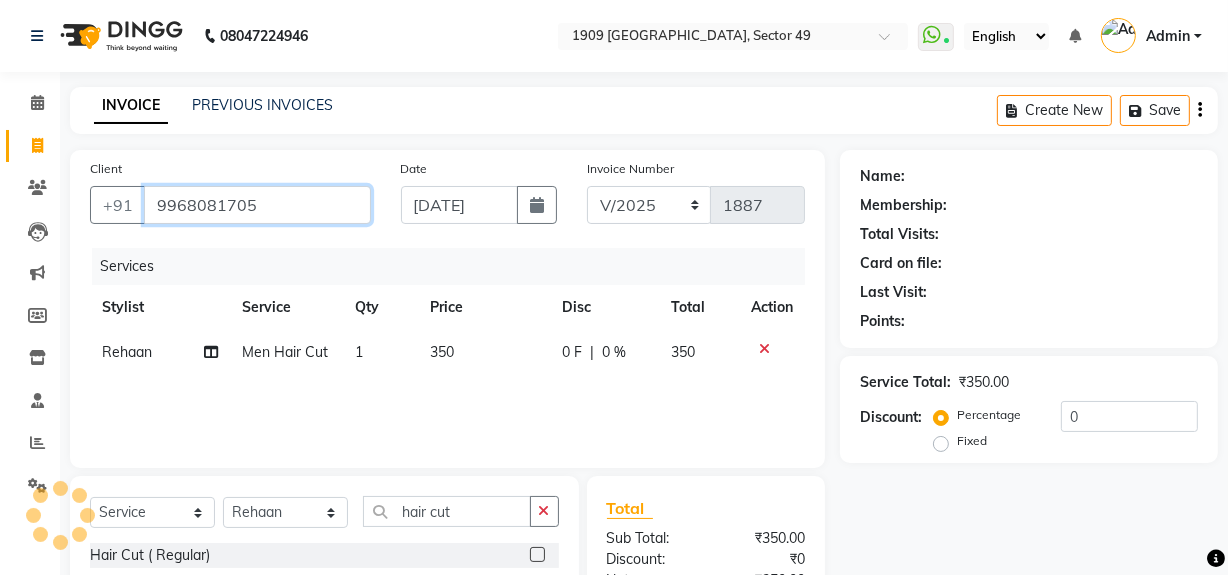 type on "9968081705" 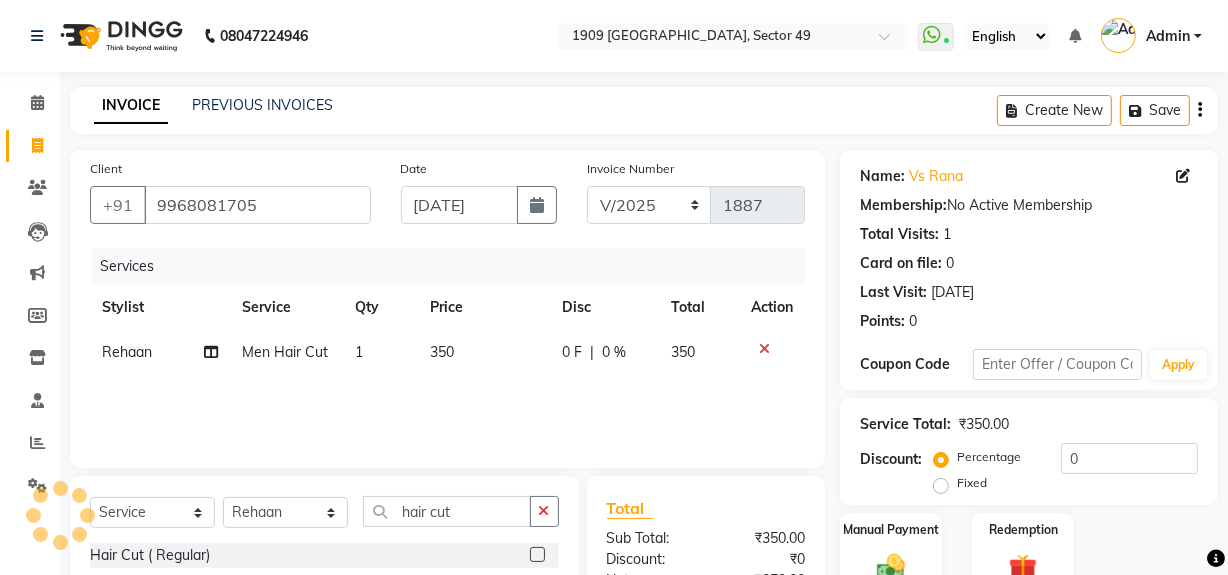 scroll, scrollTop: 182, scrollLeft: 0, axis: vertical 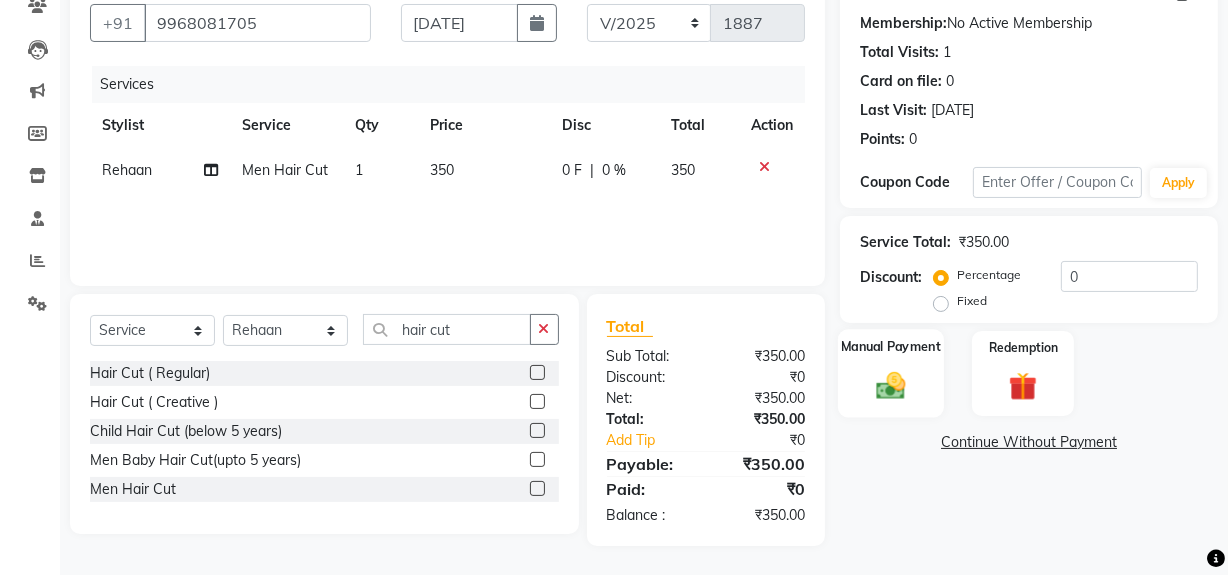 click 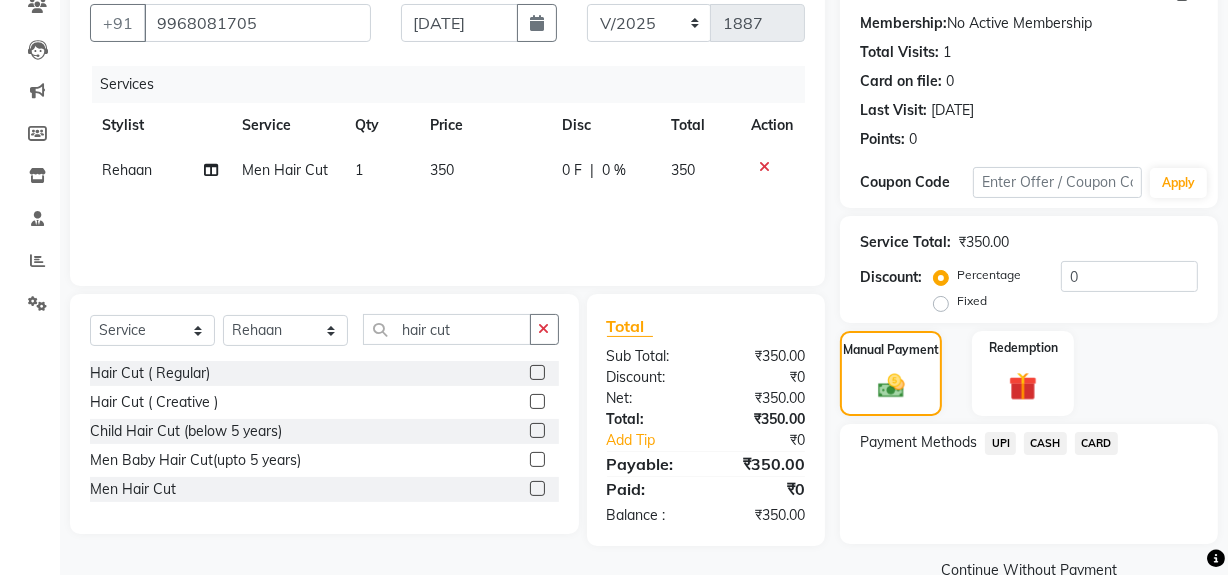 click on "CASH" 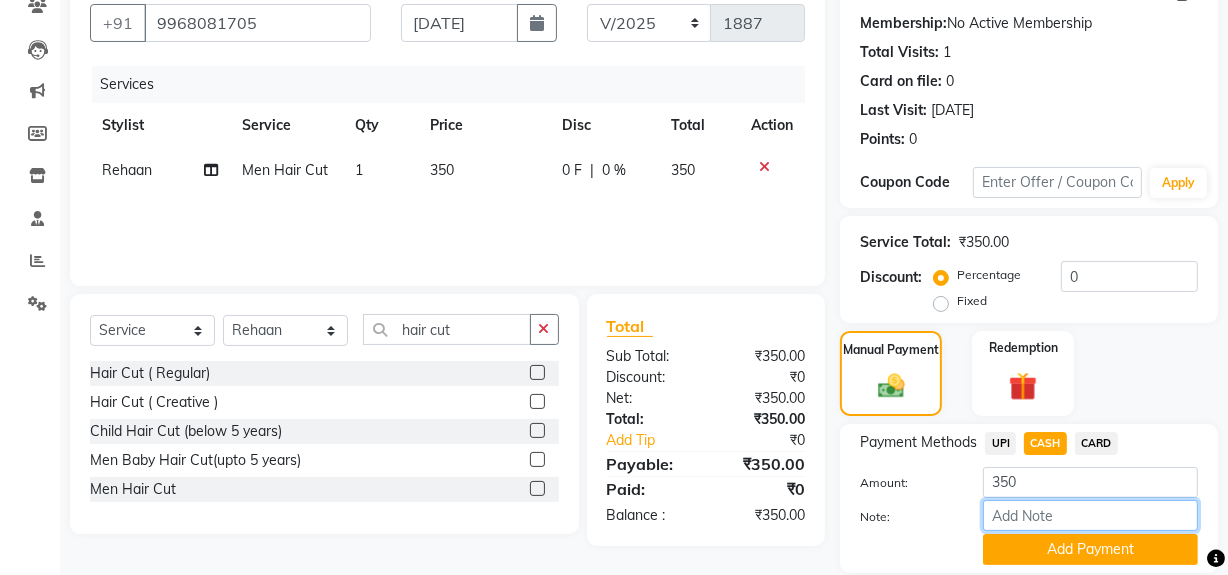drag, startPoint x: 1053, startPoint y: 507, endPoint x: 1078, endPoint y: 507, distance: 25 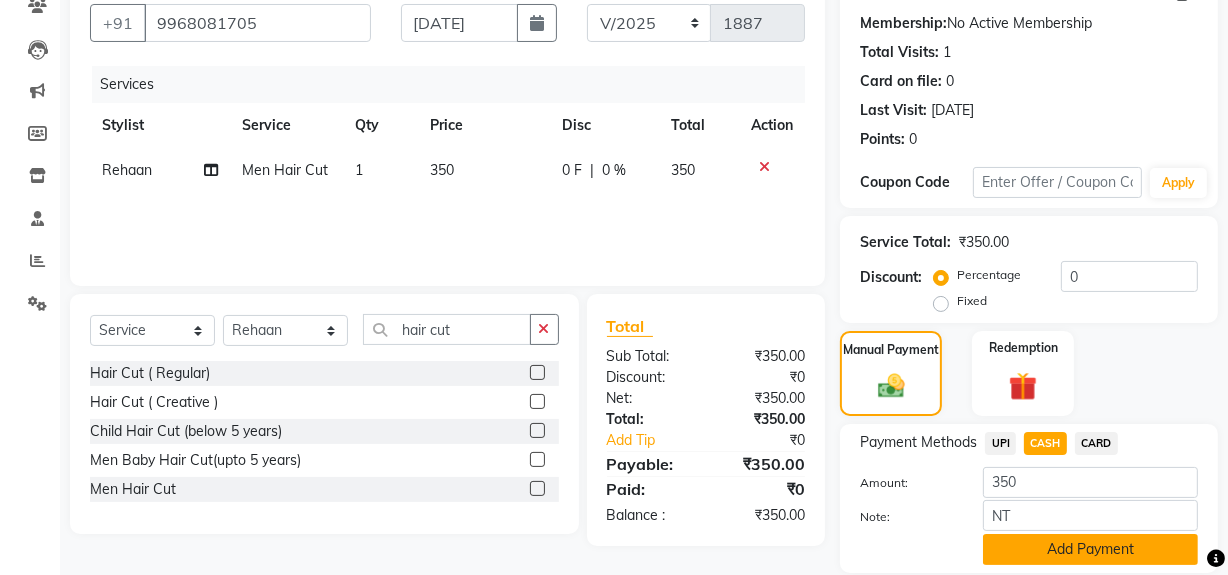 click on "Add Payment" 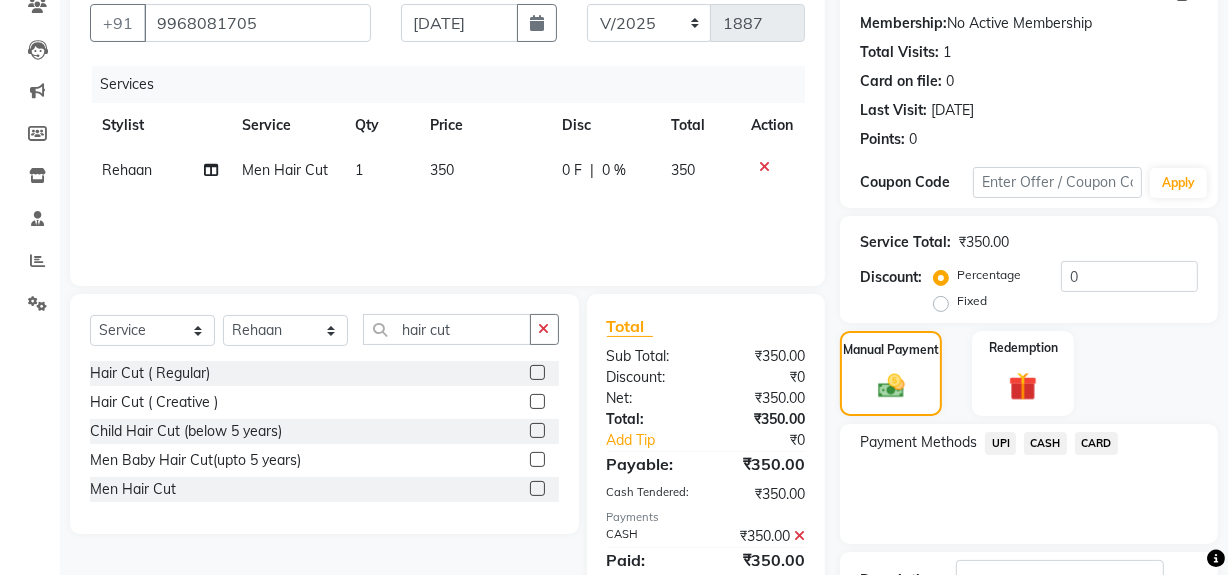 scroll, scrollTop: 333, scrollLeft: 0, axis: vertical 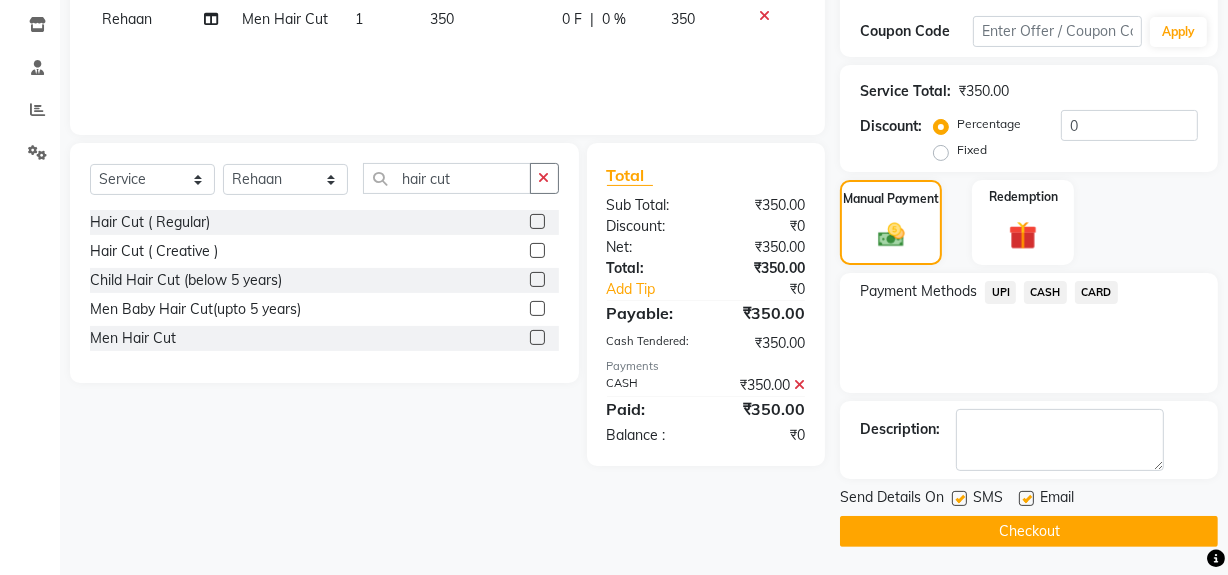 drag, startPoint x: 961, startPoint y: 495, endPoint x: 948, endPoint y: 519, distance: 27.294687 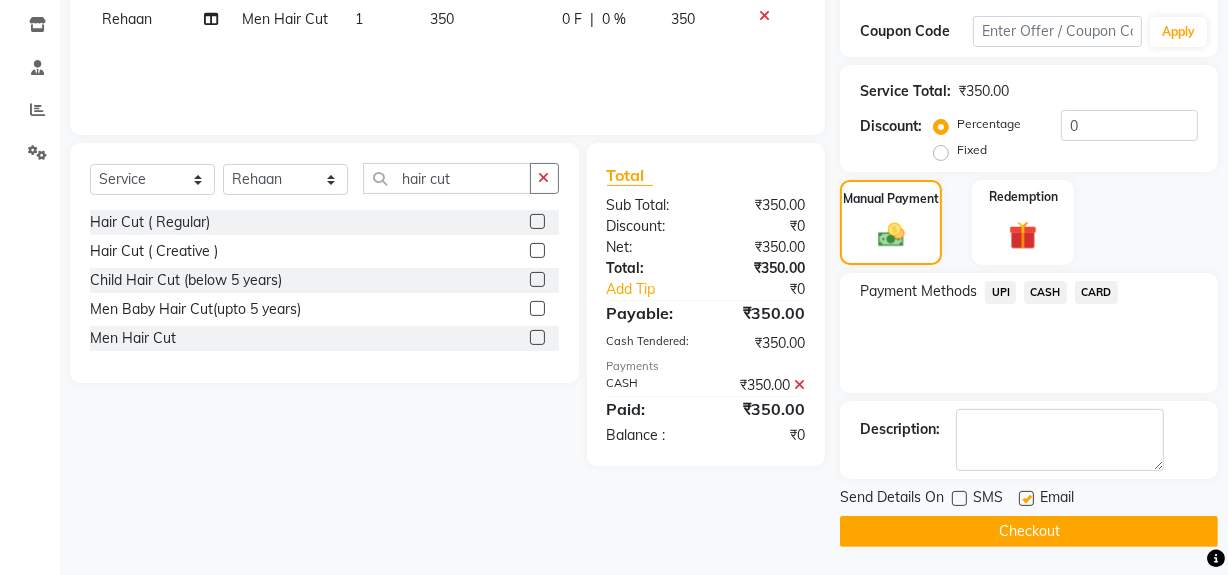 click on "Checkout" 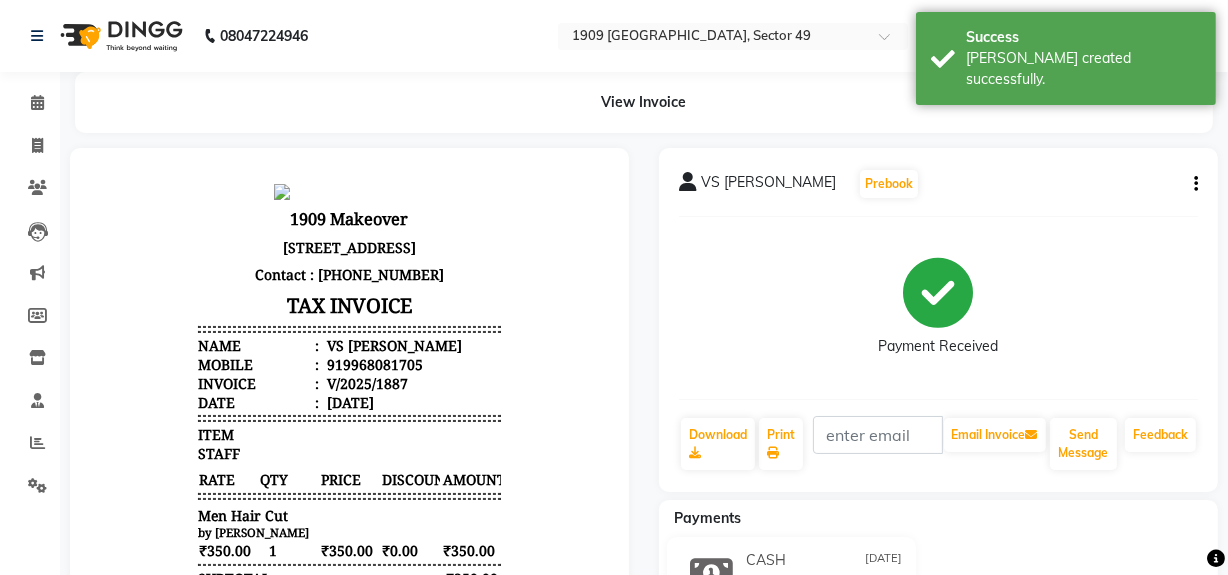 scroll, scrollTop: 0, scrollLeft: 0, axis: both 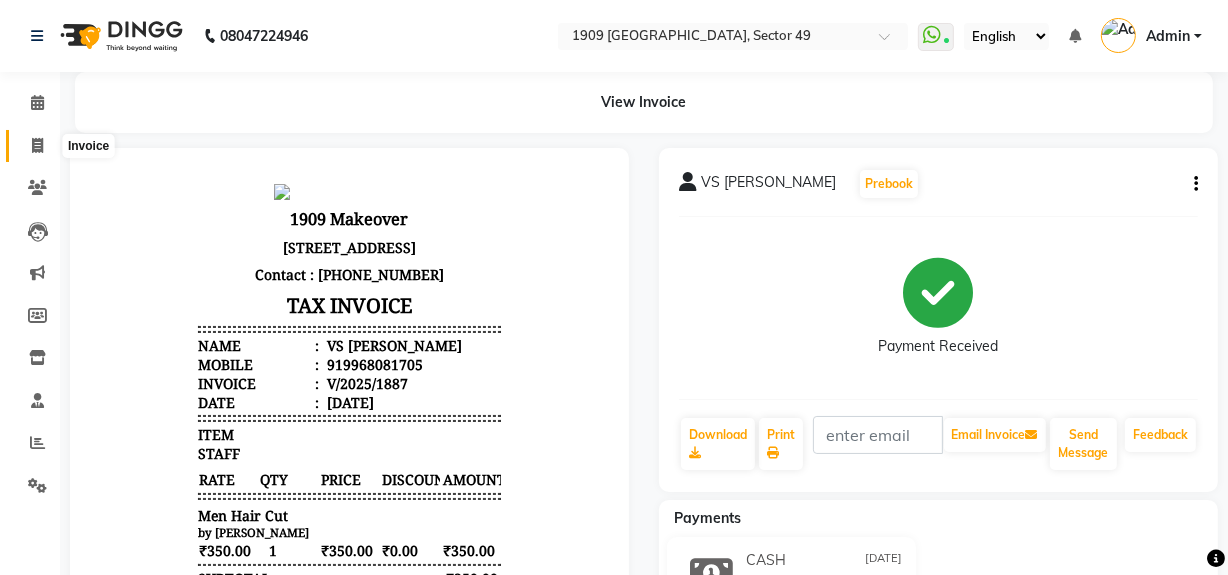 click 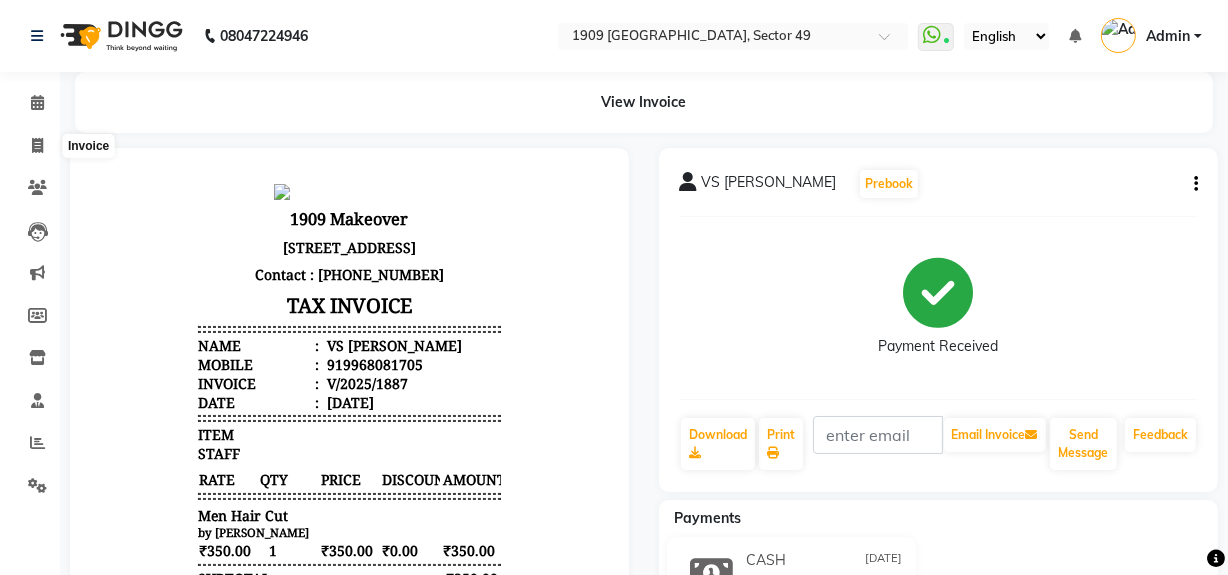 select on "service" 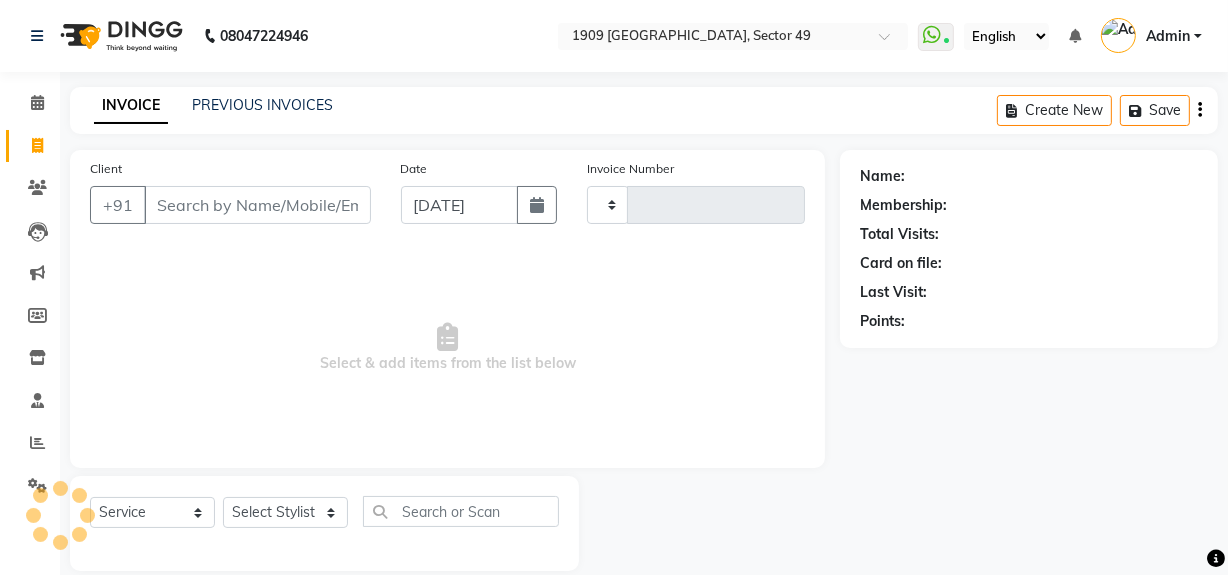 type on "1500" 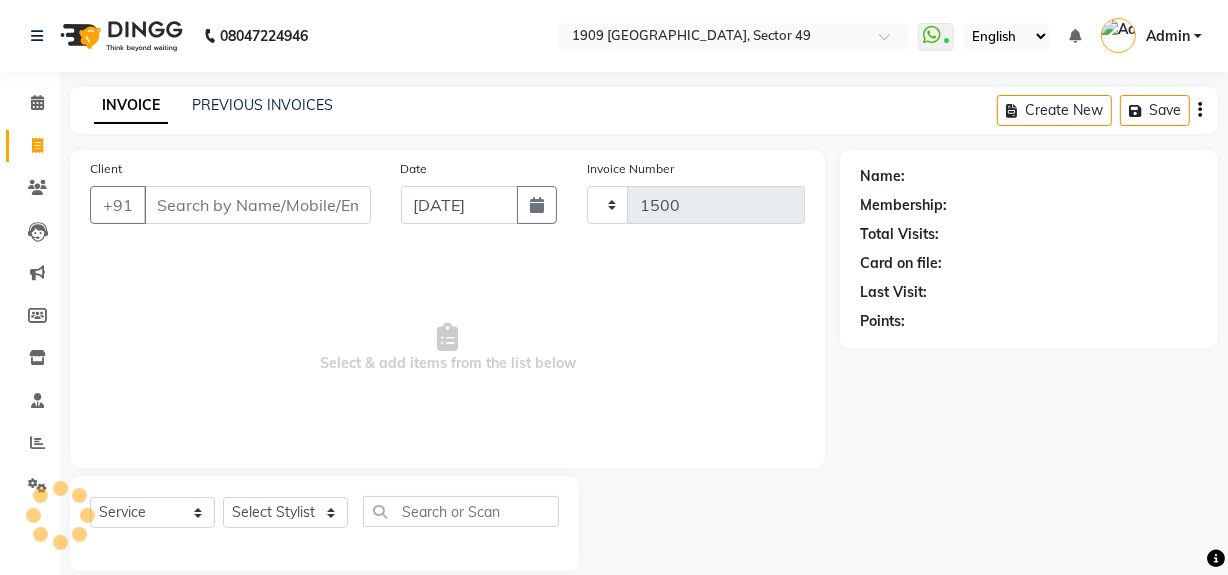 scroll, scrollTop: 26, scrollLeft: 0, axis: vertical 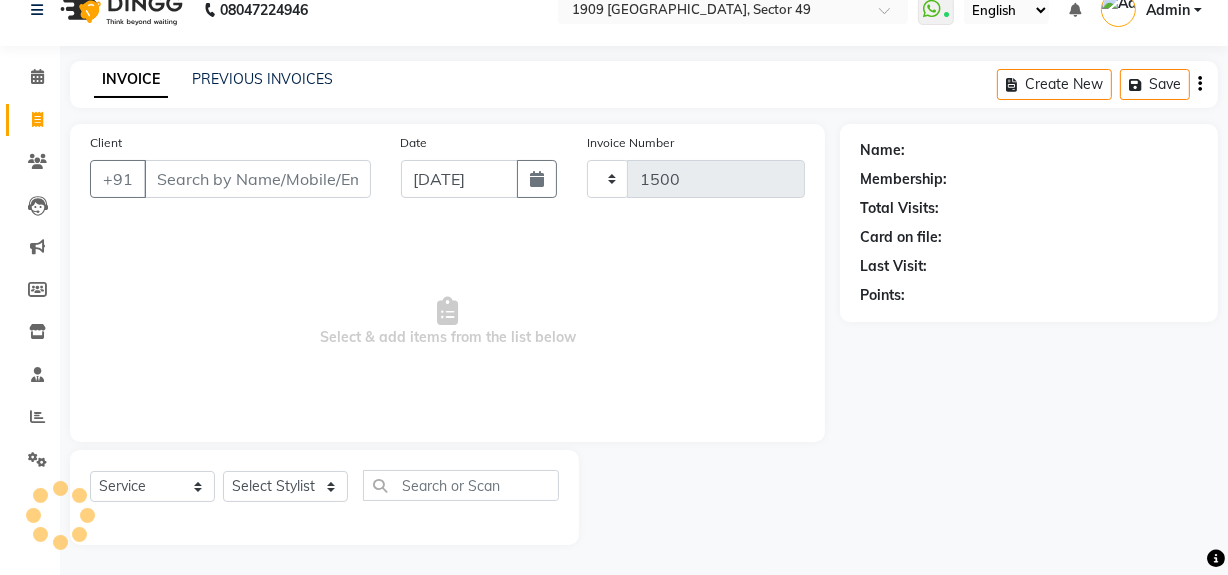select on "6923" 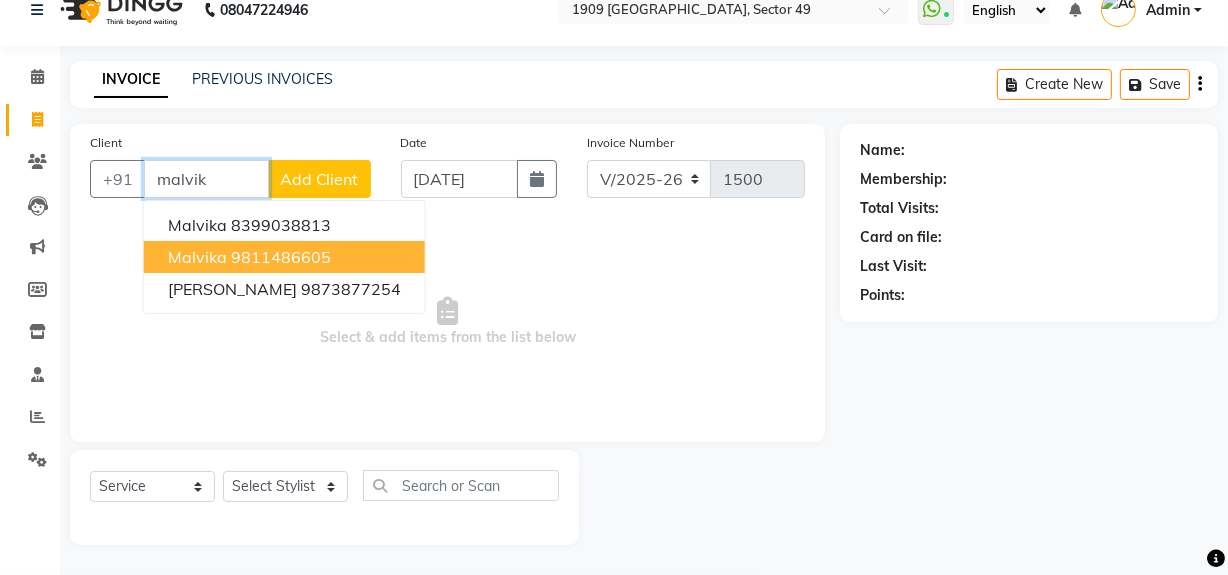click on "malvik" at bounding box center [206, 179] 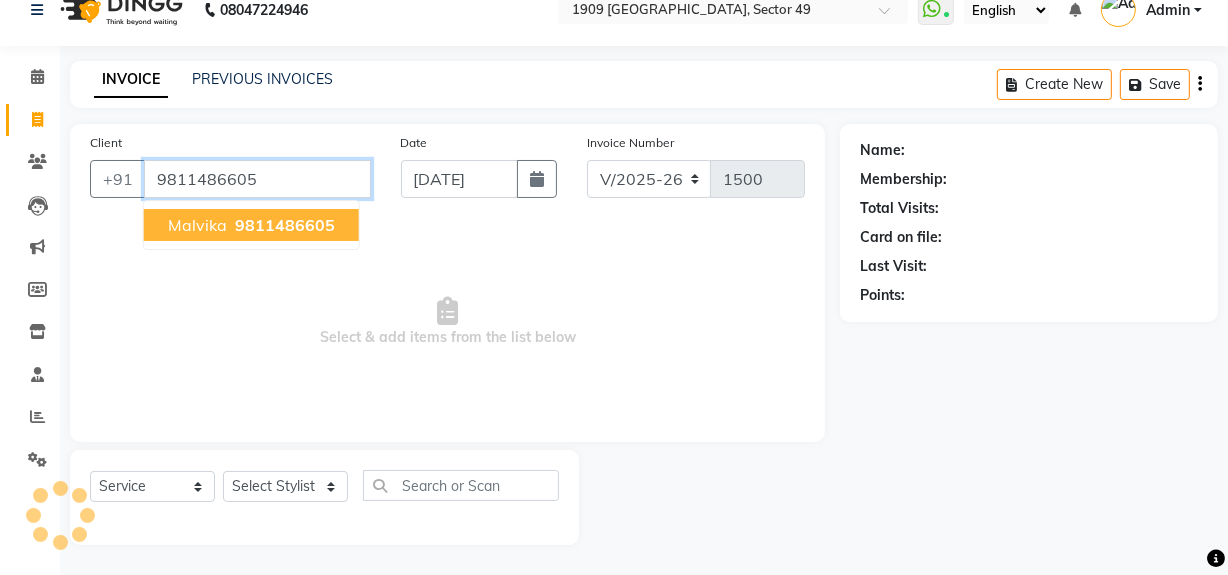 type on "9811486605" 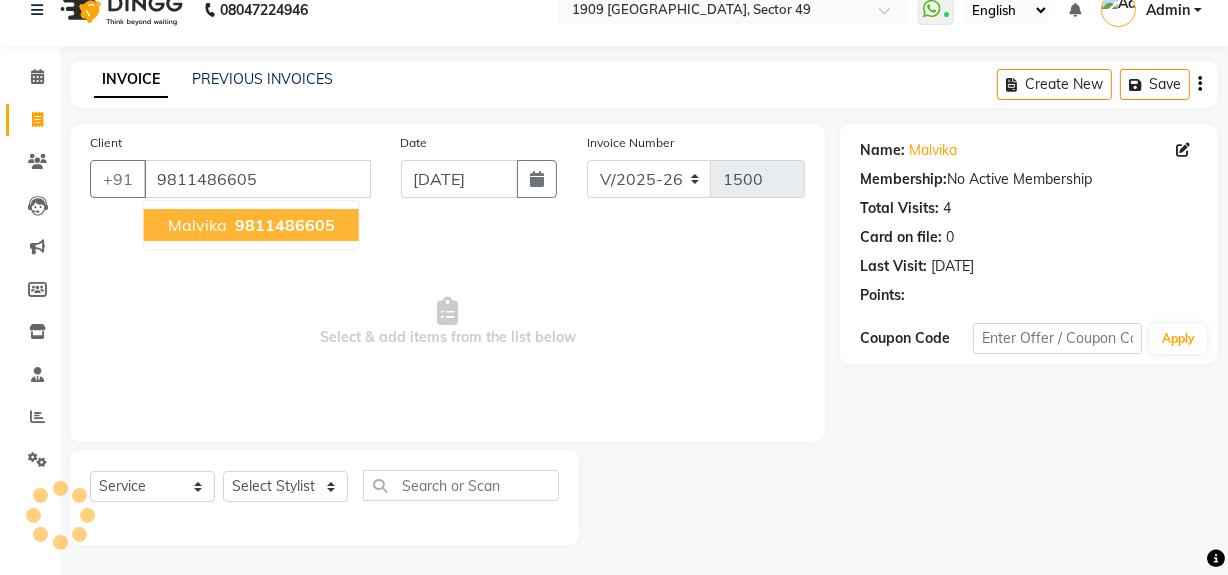click on "9811486605" at bounding box center [285, 225] 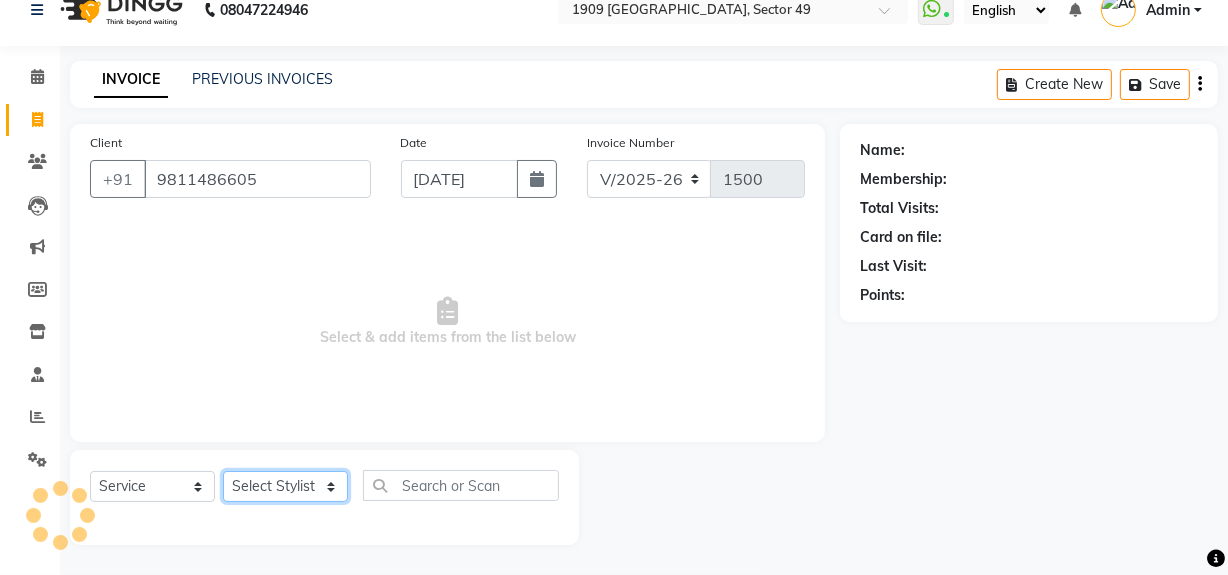 click on "Select Stylist [PERSON_NAME] [PERSON_NAME] House Sale Jyoti Nisha [PERSON_NAME] [PERSON_NAME] Veer [PERSON_NAME] Vishal" 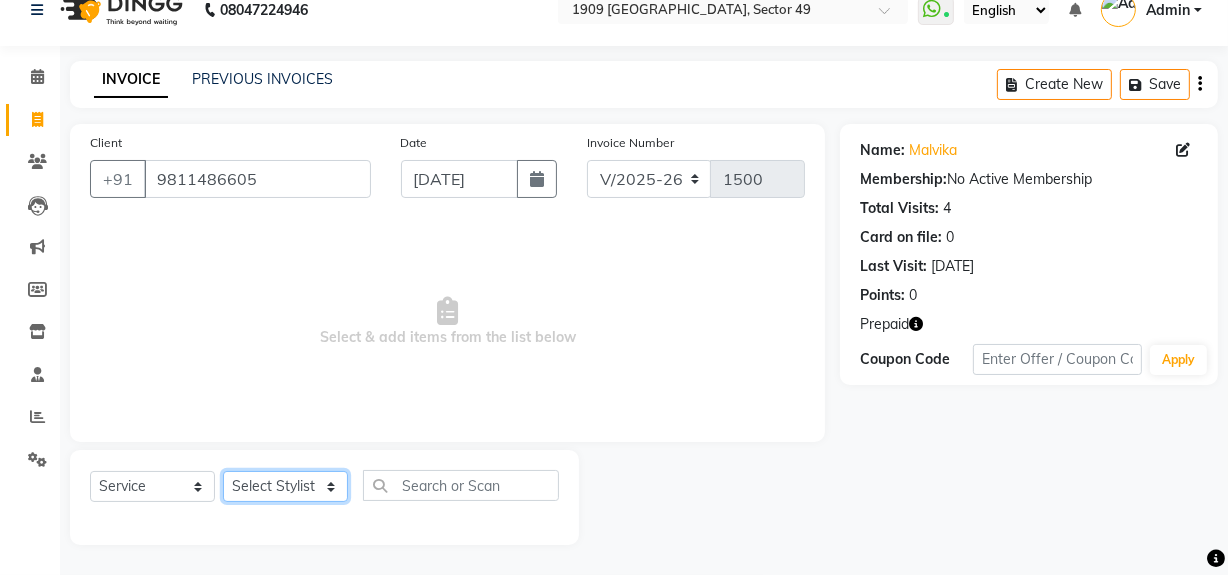 select on "79672" 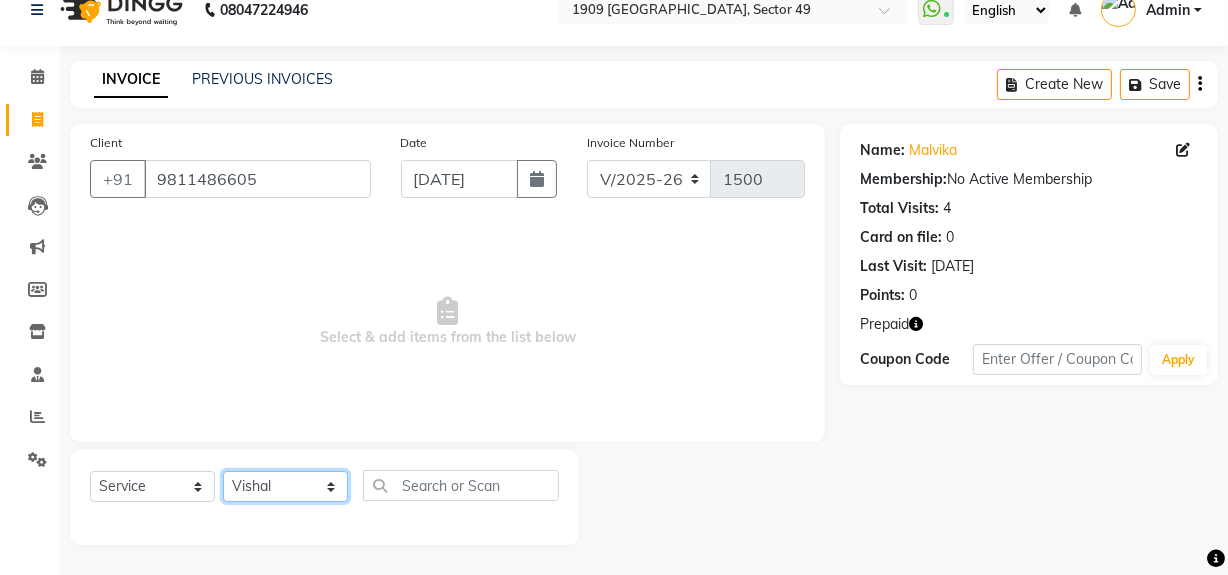 click on "Select Stylist [PERSON_NAME] [PERSON_NAME] House Sale Jyoti Nisha [PERSON_NAME] [PERSON_NAME] Veer [PERSON_NAME] Vishal" 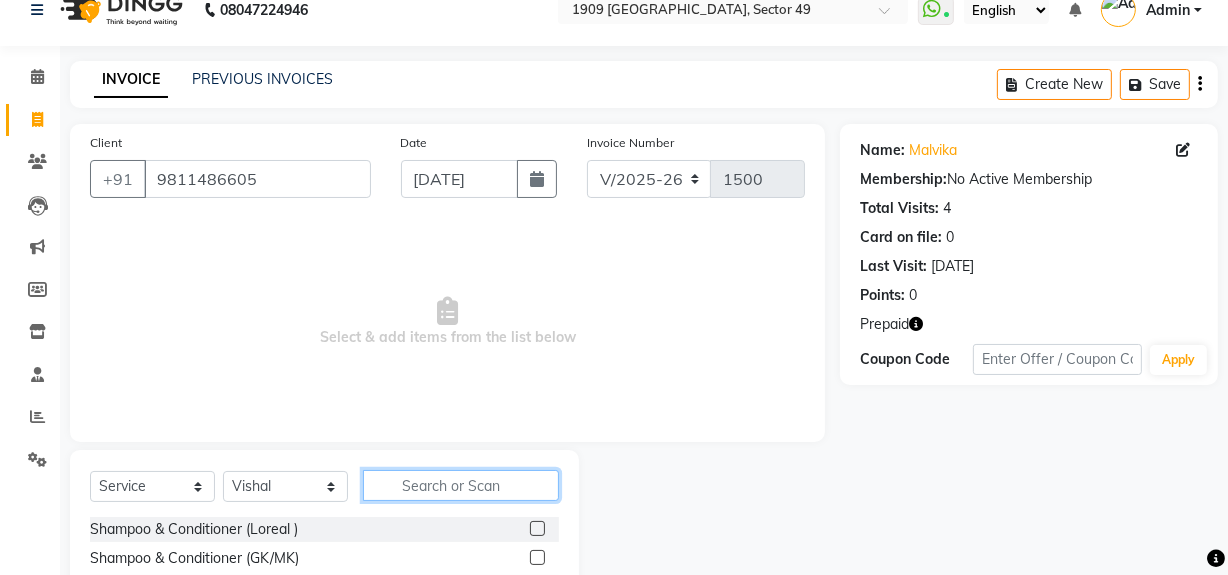 click 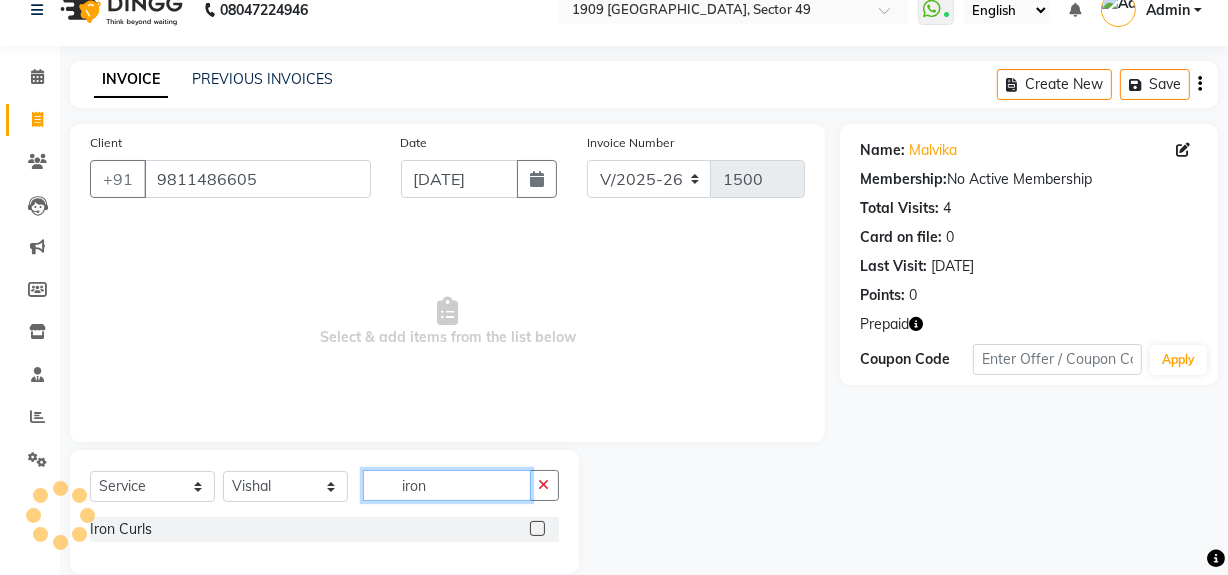 type on "iron" 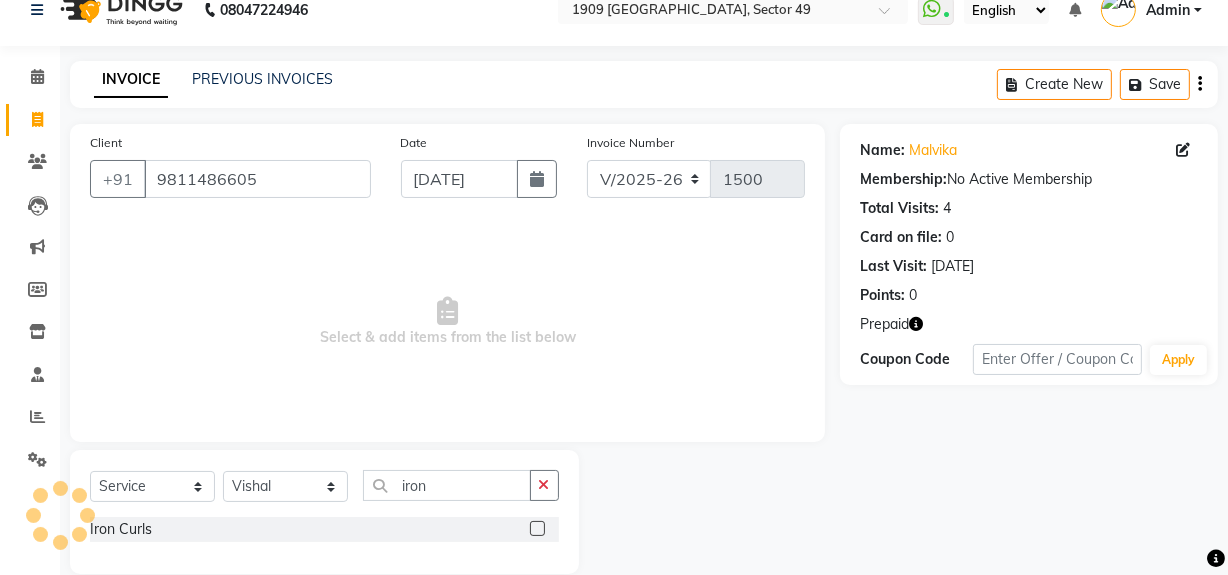 click 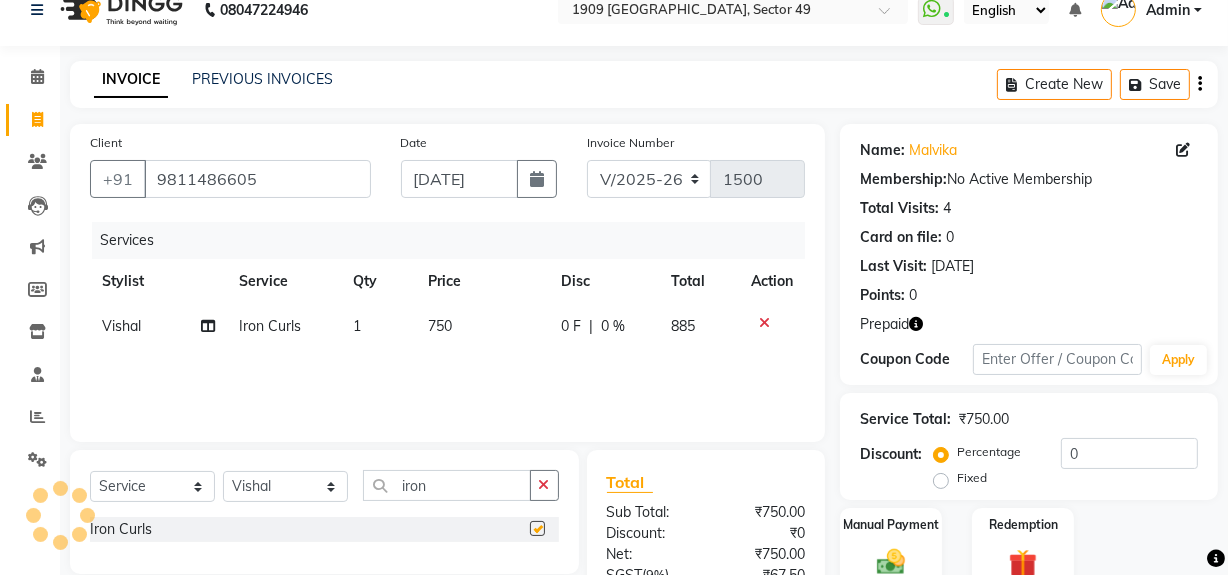 checkbox on "false" 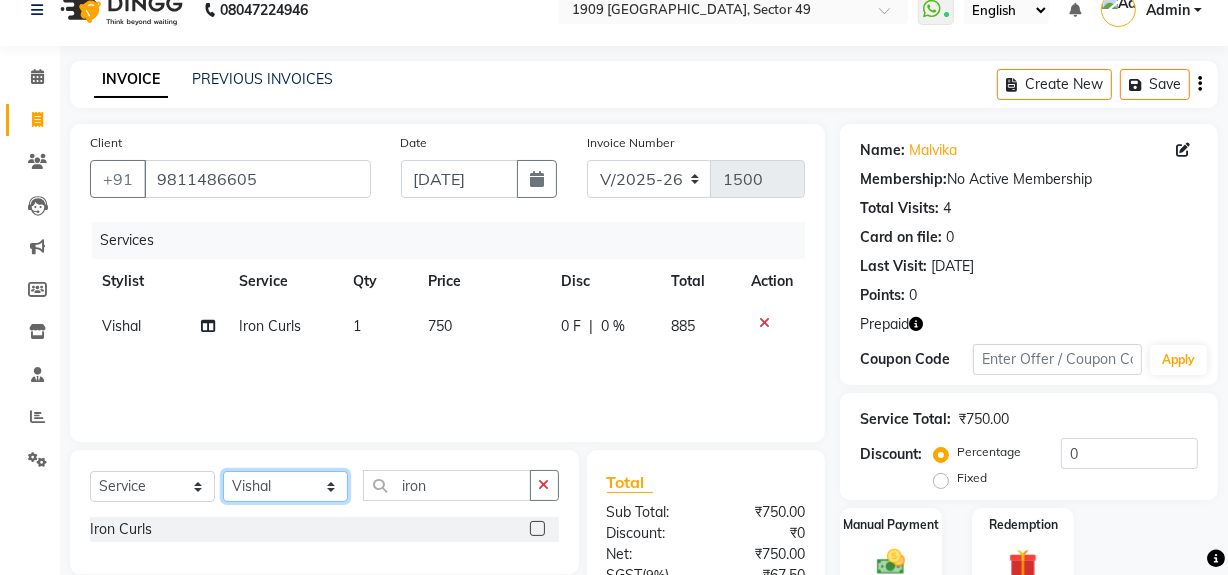 click on "Select Stylist [PERSON_NAME] [PERSON_NAME] House Sale Jyoti Nisha [PERSON_NAME] [PERSON_NAME] Veer [PERSON_NAME] Vishal" 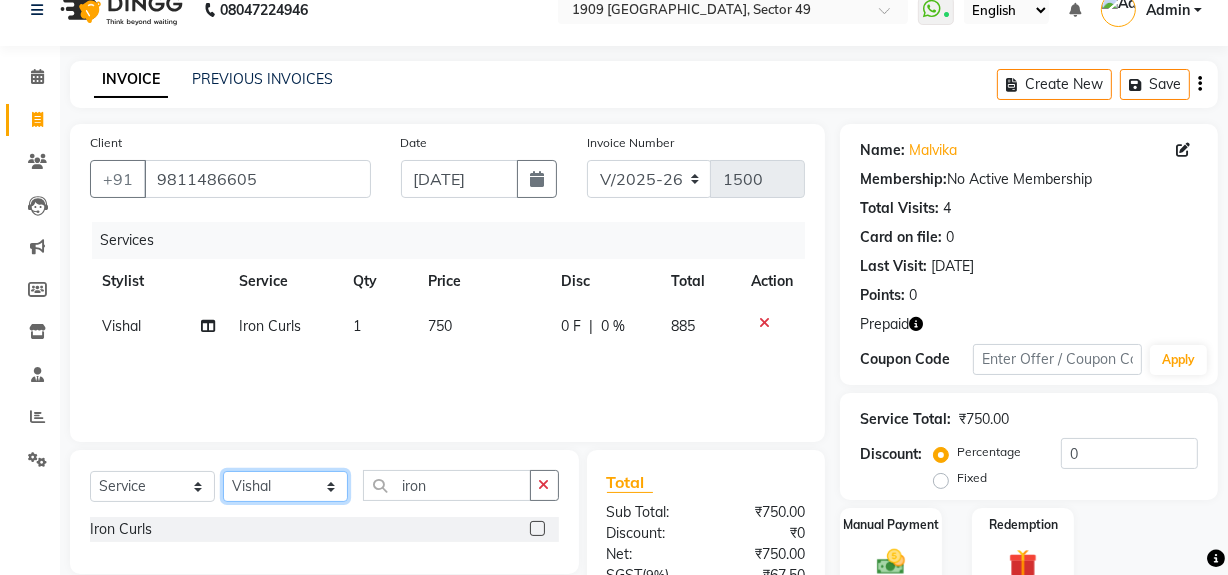 select on "57120" 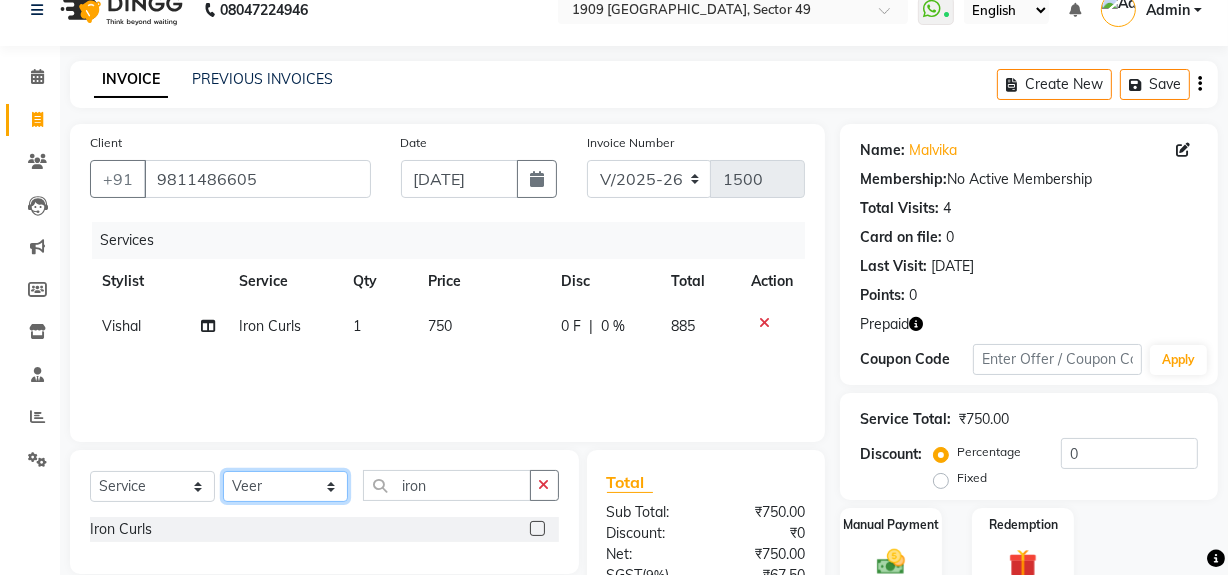 click on "Select Stylist [PERSON_NAME] [PERSON_NAME] House Sale Jyoti Nisha [PERSON_NAME] [PERSON_NAME] Veer [PERSON_NAME] Vishal" 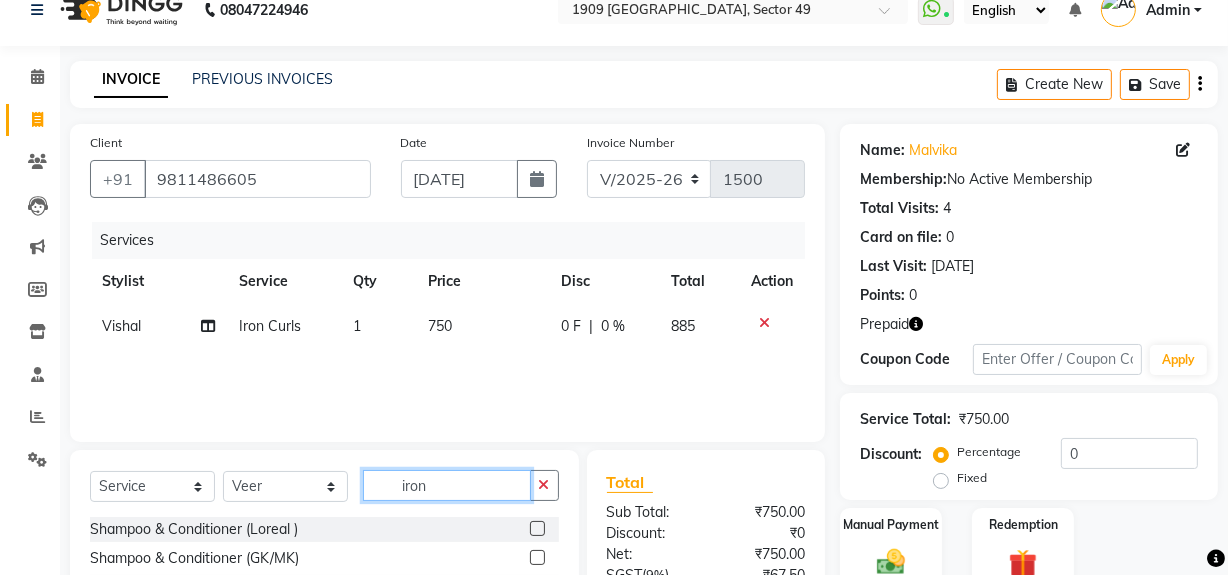 click on "iron" 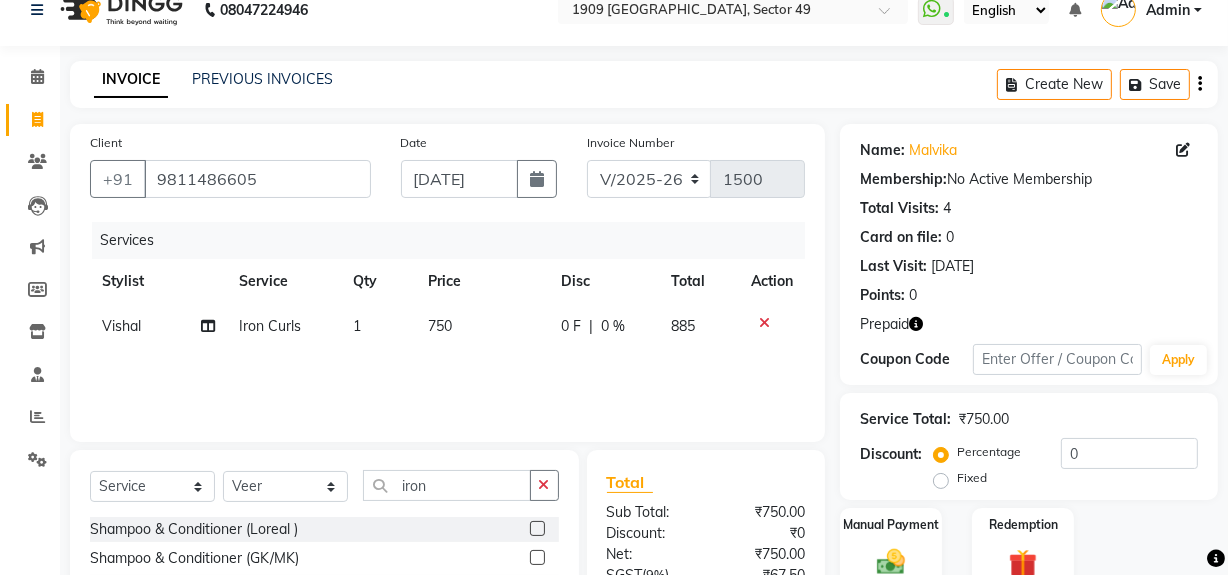 click 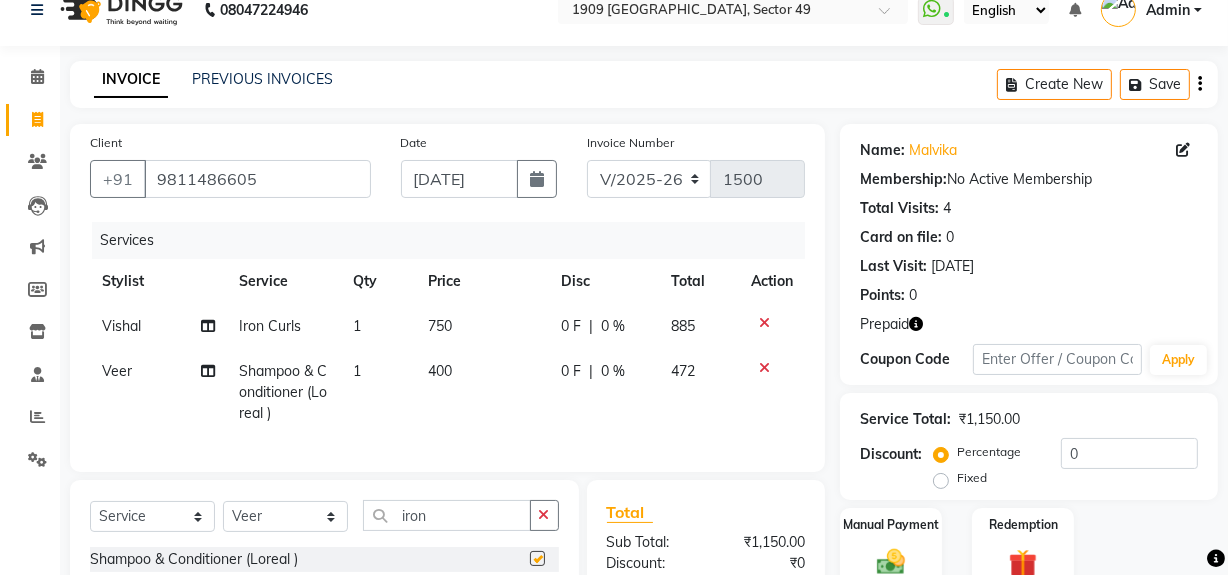 checkbox on "false" 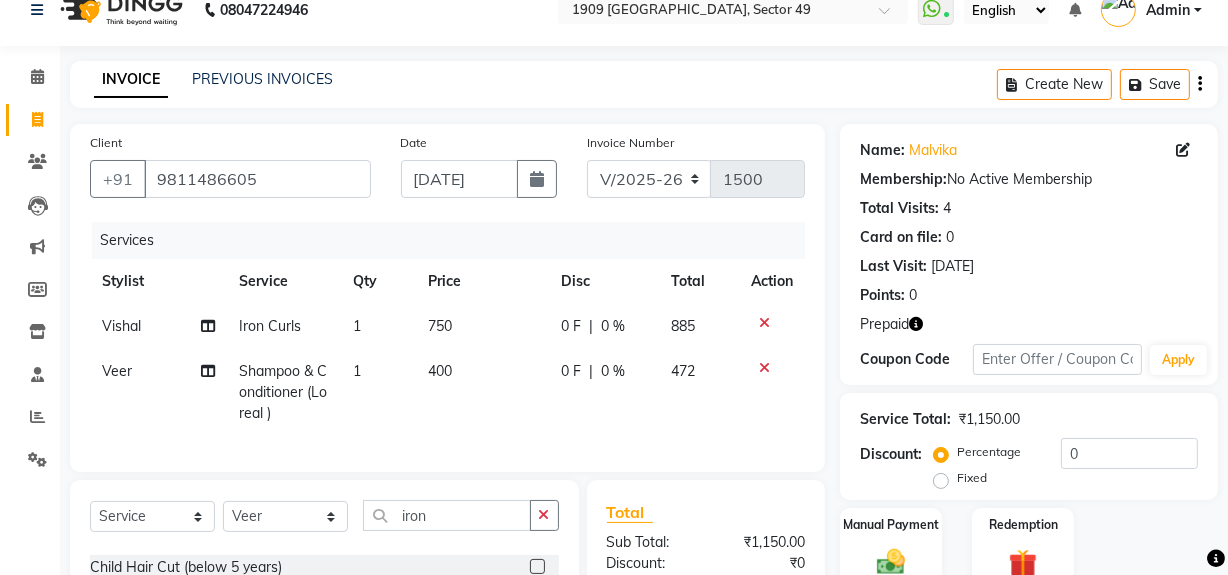 scroll, scrollTop: 109, scrollLeft: 0, axis: vertical 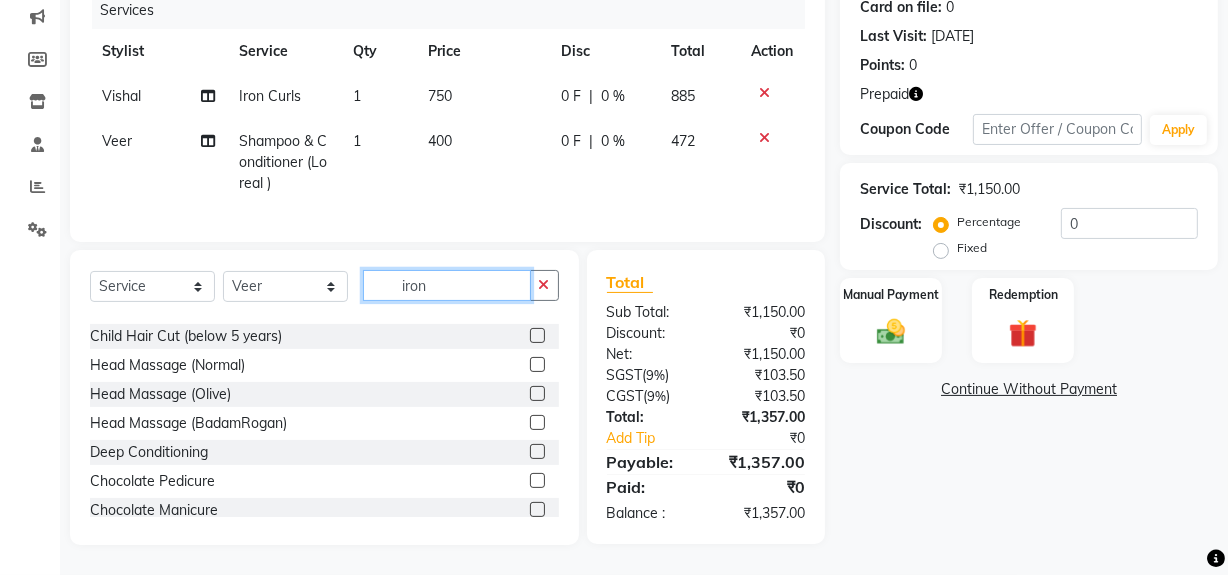 click on "iron" 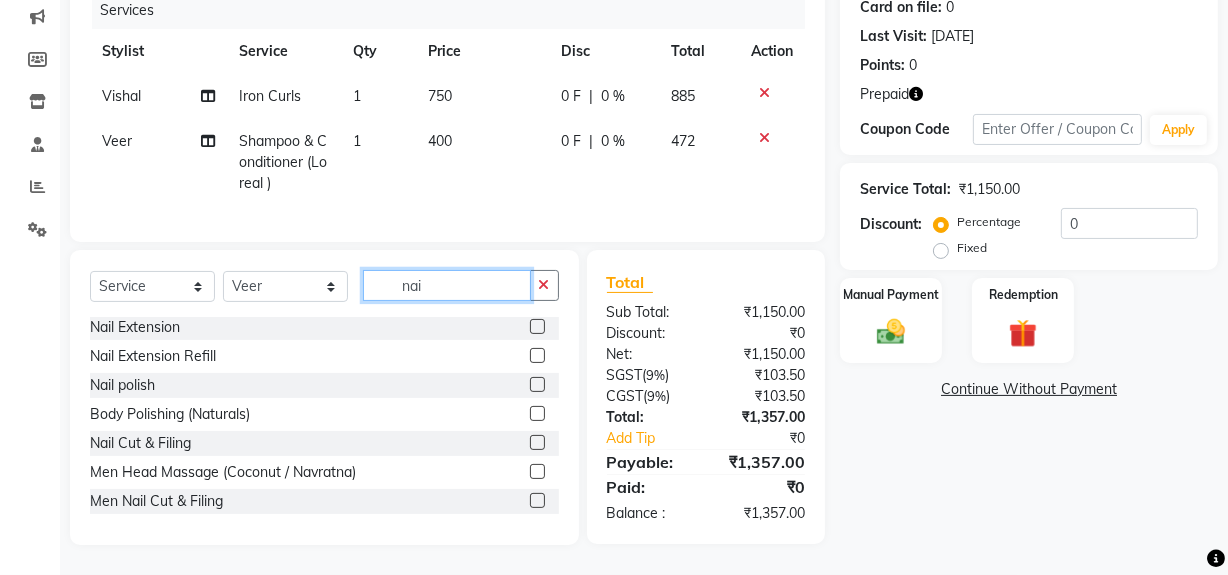 scroll, scrollTop: 0, scrollLeft: 0, axis: both 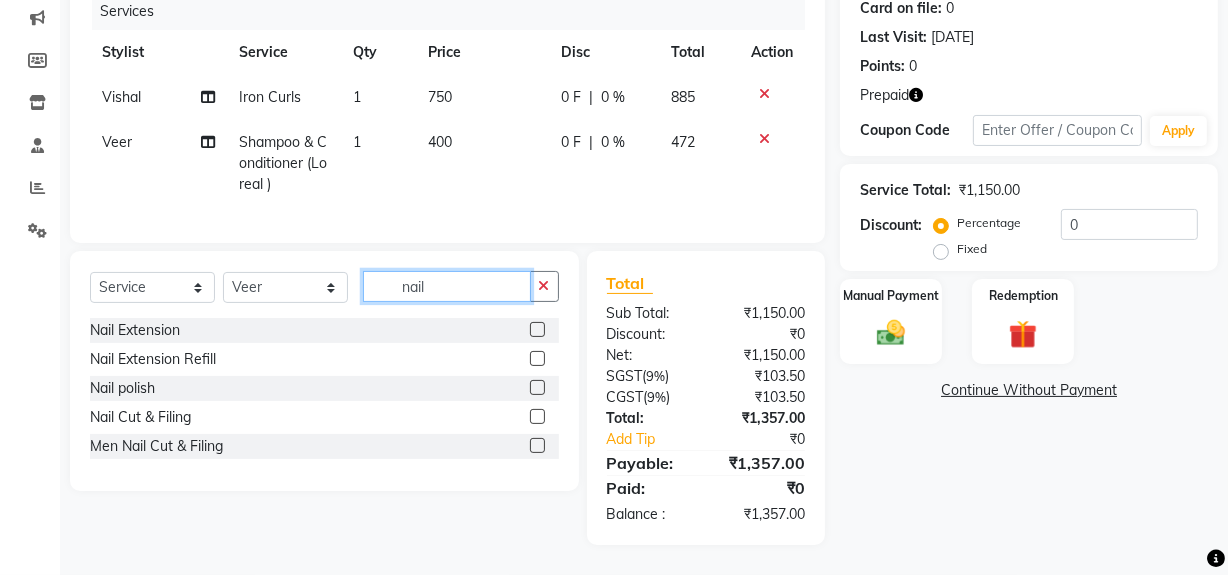 type on "nail" 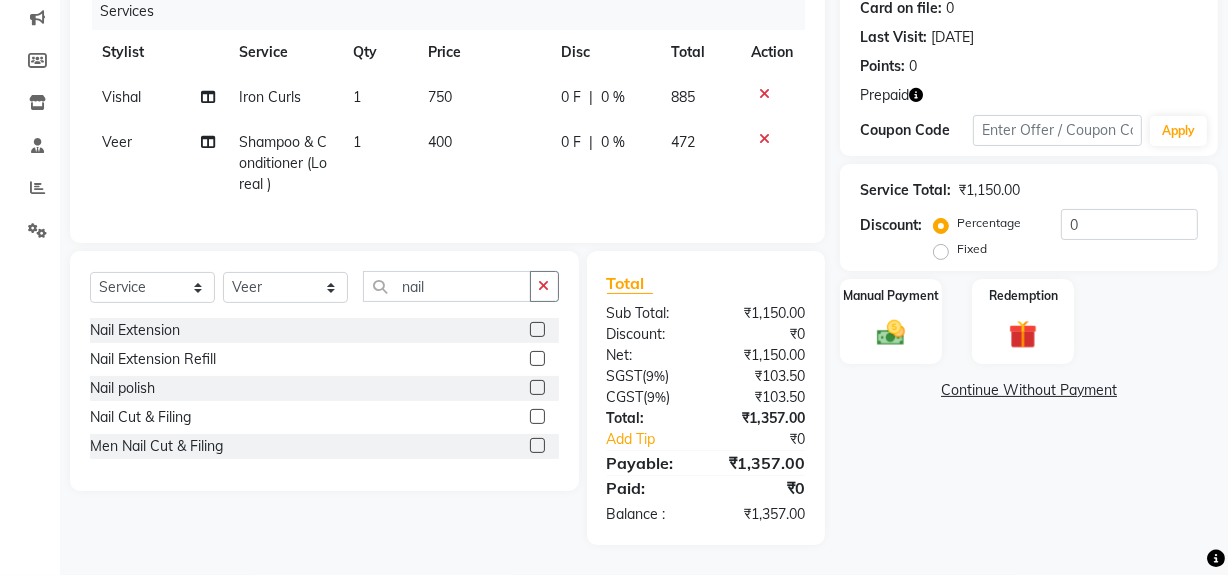 click 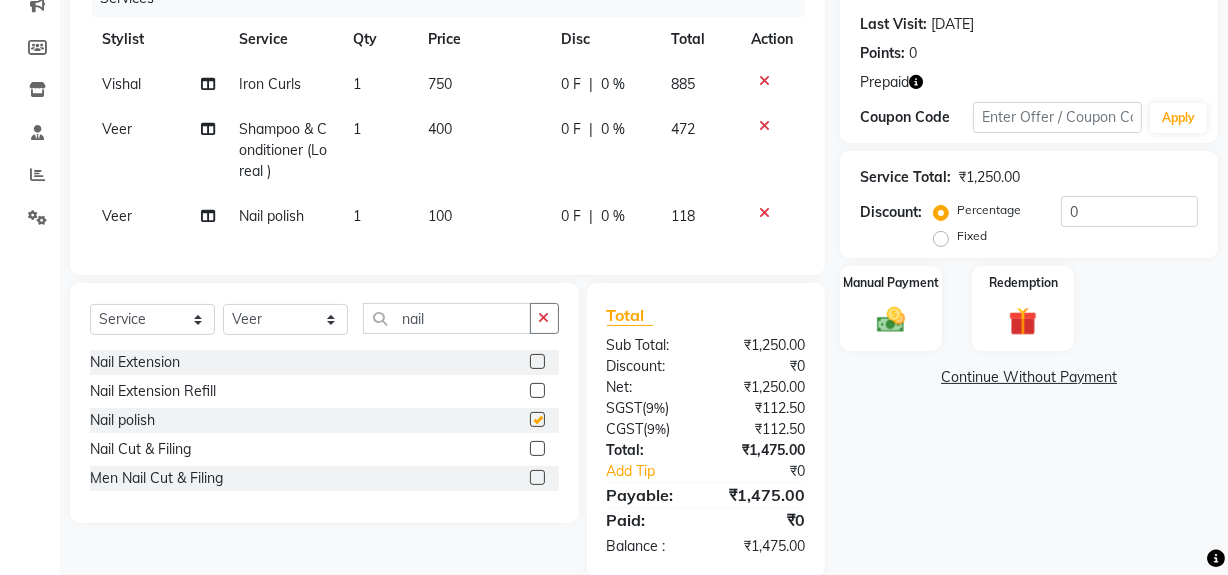 checkbox on "false" 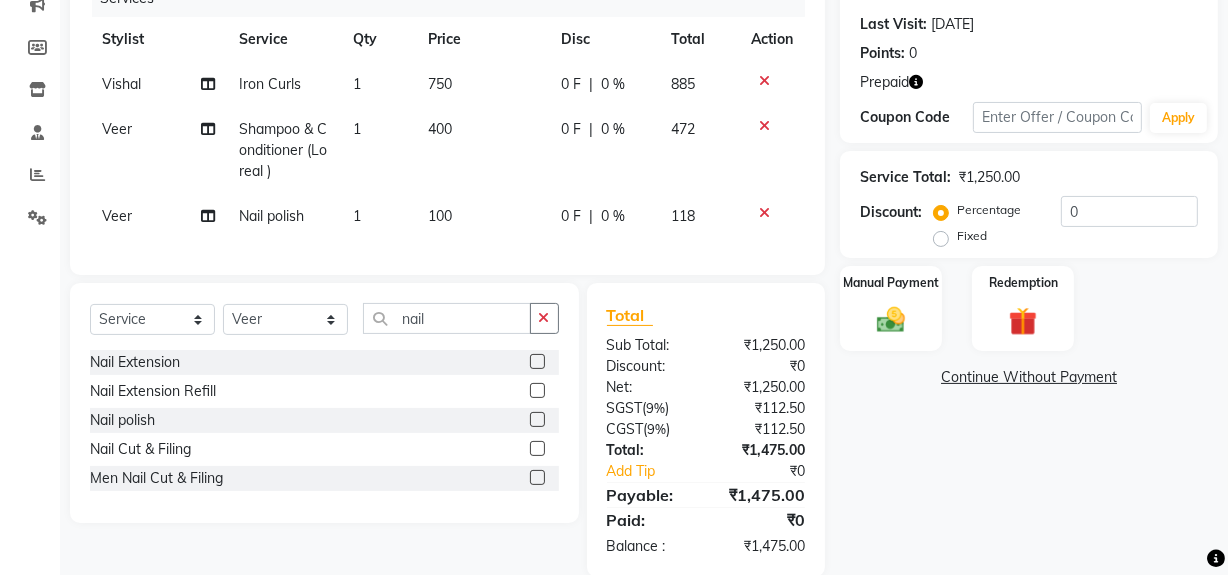click on "100" 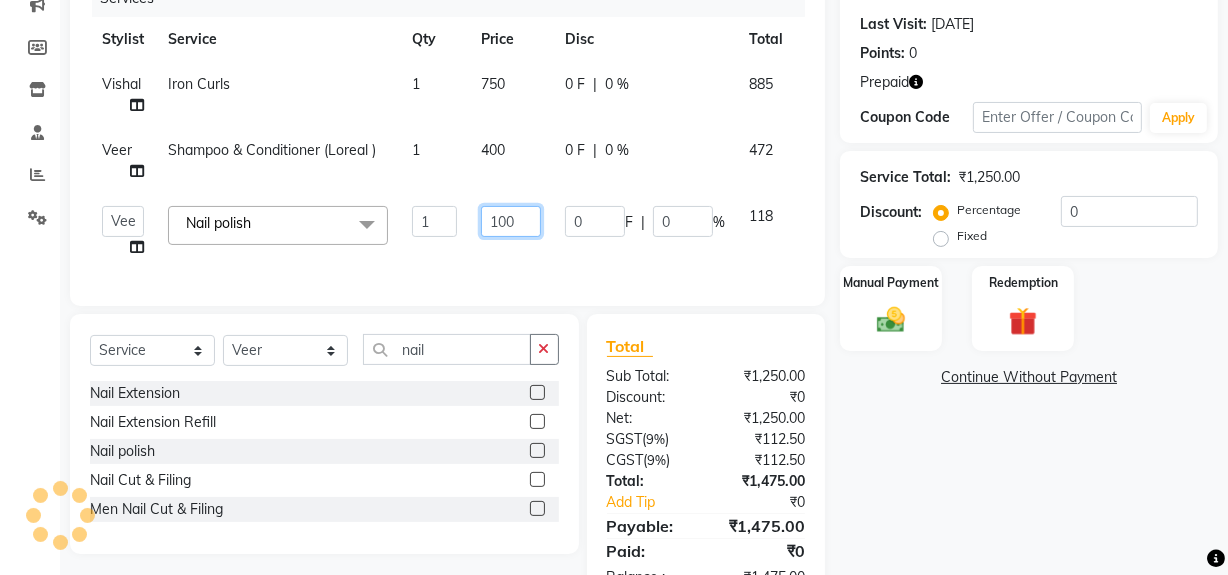 drag, startPoint x: 492, startPoint y: 220, endPoint x: 523, endPoint y: 224, distance: 31.257 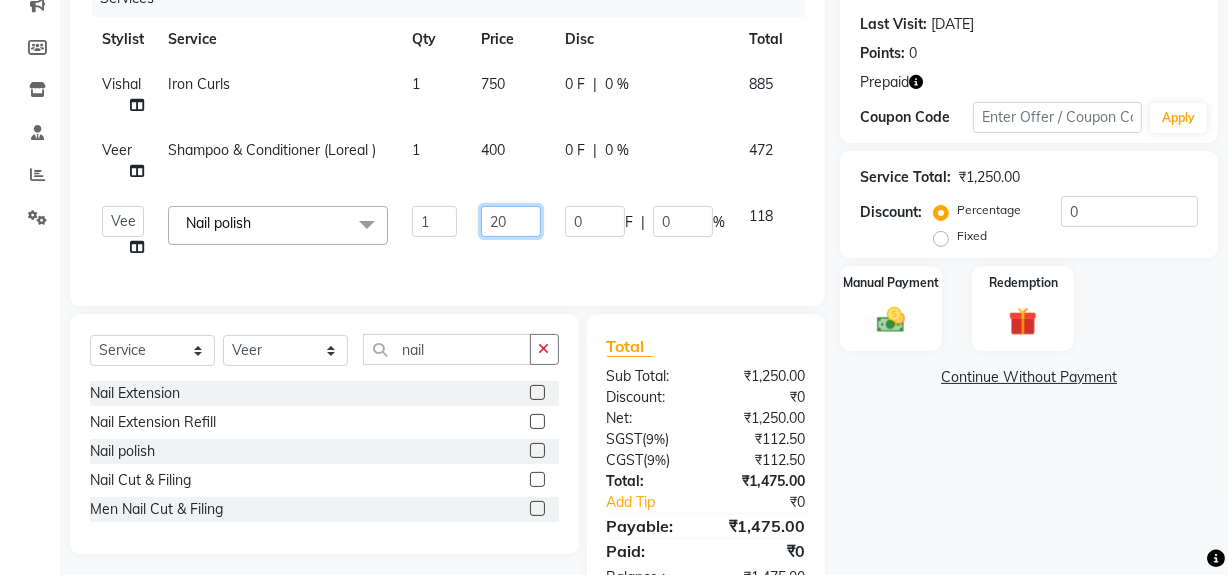type on "200" 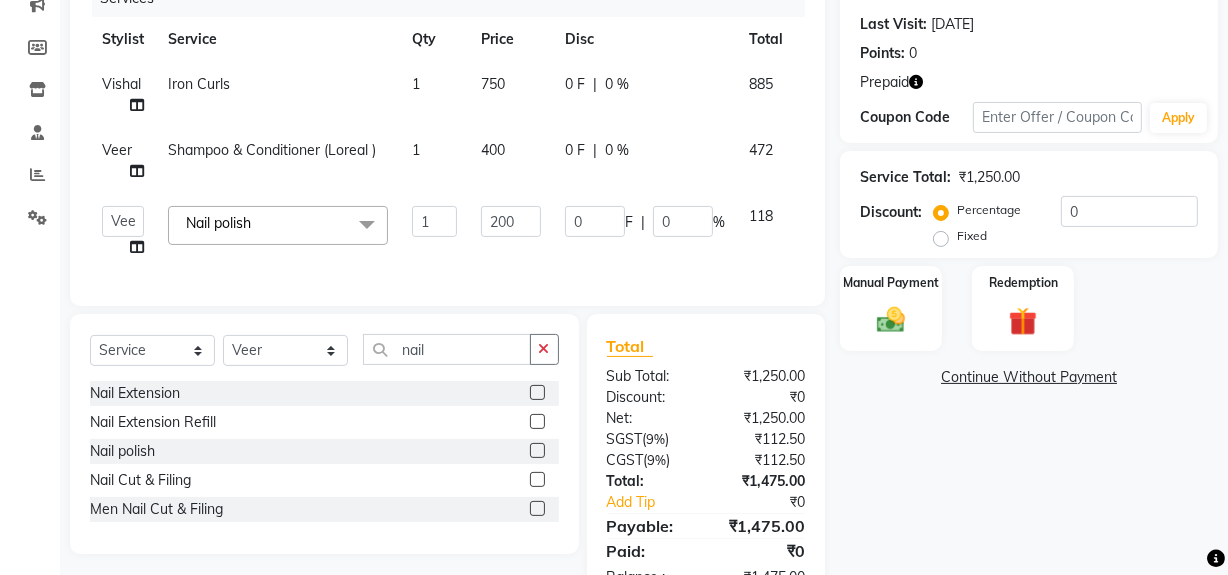 click on "Name: [PERSON_NAME]  Membership:  No Active Membership  Total Visits:  4 Card on file:  0 Last Visit:   [DATE] Points:   0  Prepaid Coupon Code Apply Service Total:  ₹1,250.00  Discount:  Percentage   Fixed  0 Manual Payment Redemption  Continue Without Payment" 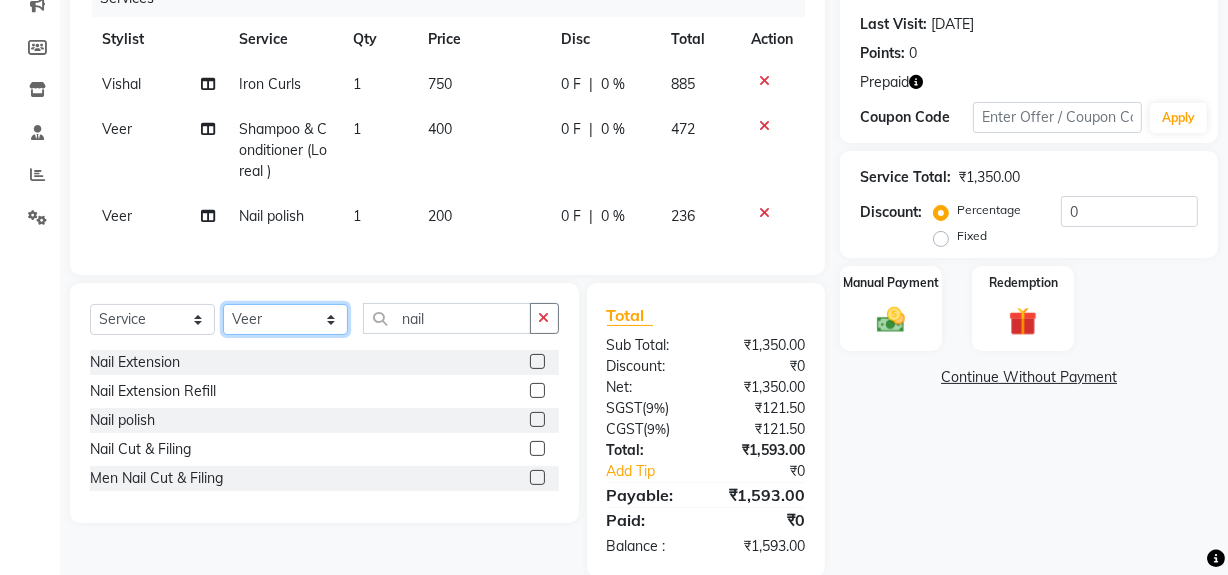 click on "Select Stylist [PERSON_NAME] [PERSON_NAME] House Sale Jyoti Nisha [PERSON_NAME] [PERSON_NAME] Veer [PERSON_NAME] Vishal" 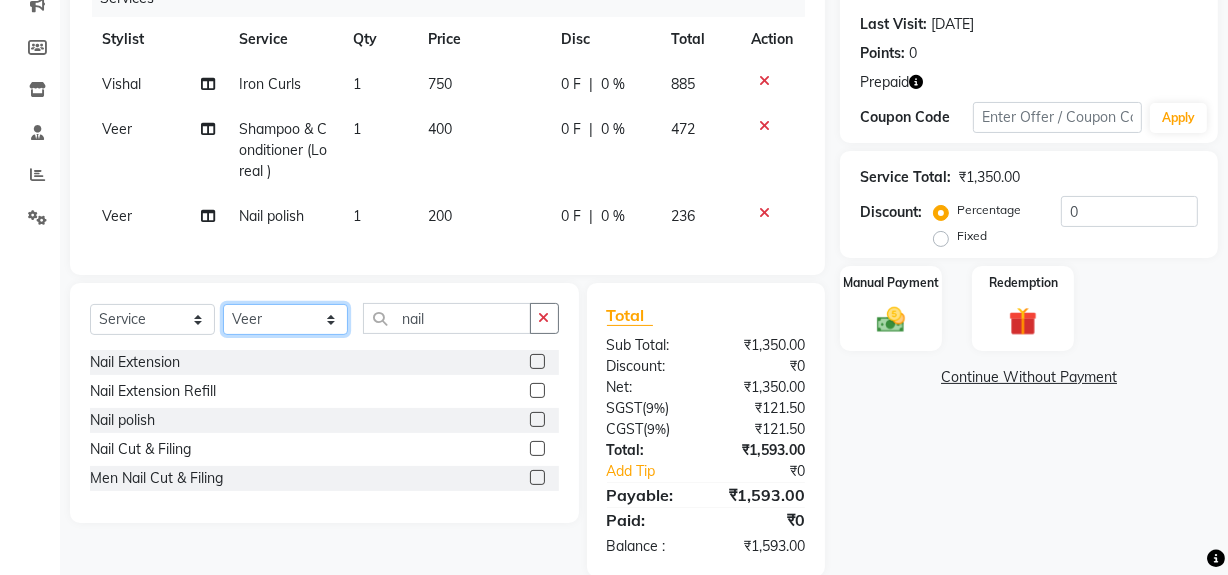 select on "57113" 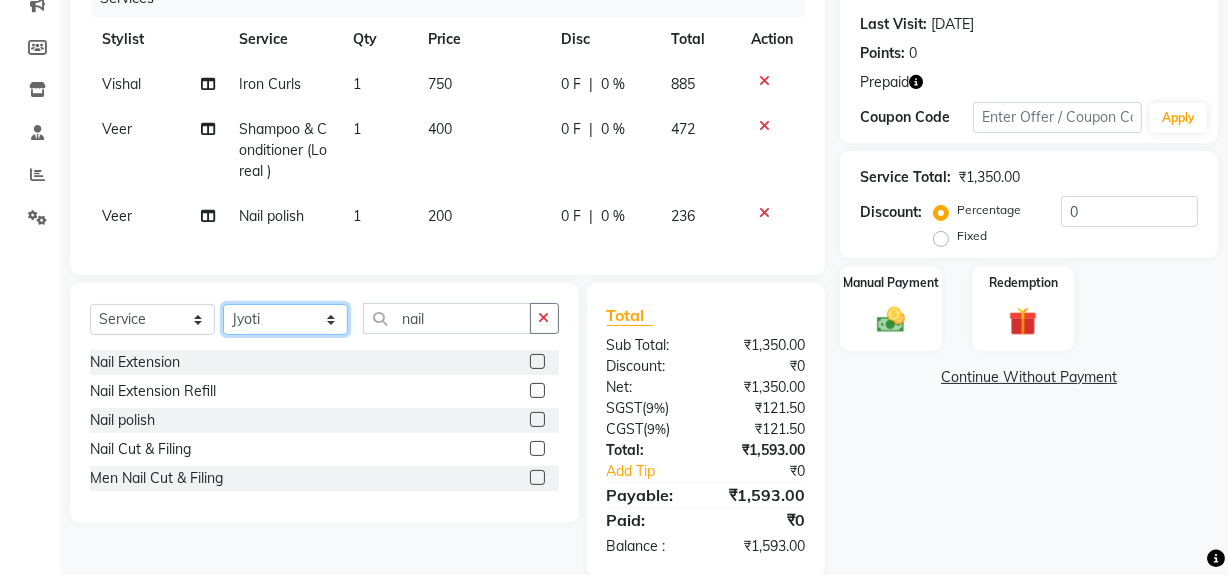 click on "Select Stylist [PERSON_NAME] [PERSON_NAME] House Sale Jyoti Nisha [PERSON_NAME] [PERSON_NAME] Veer [PERSON_NAME] Vishal" 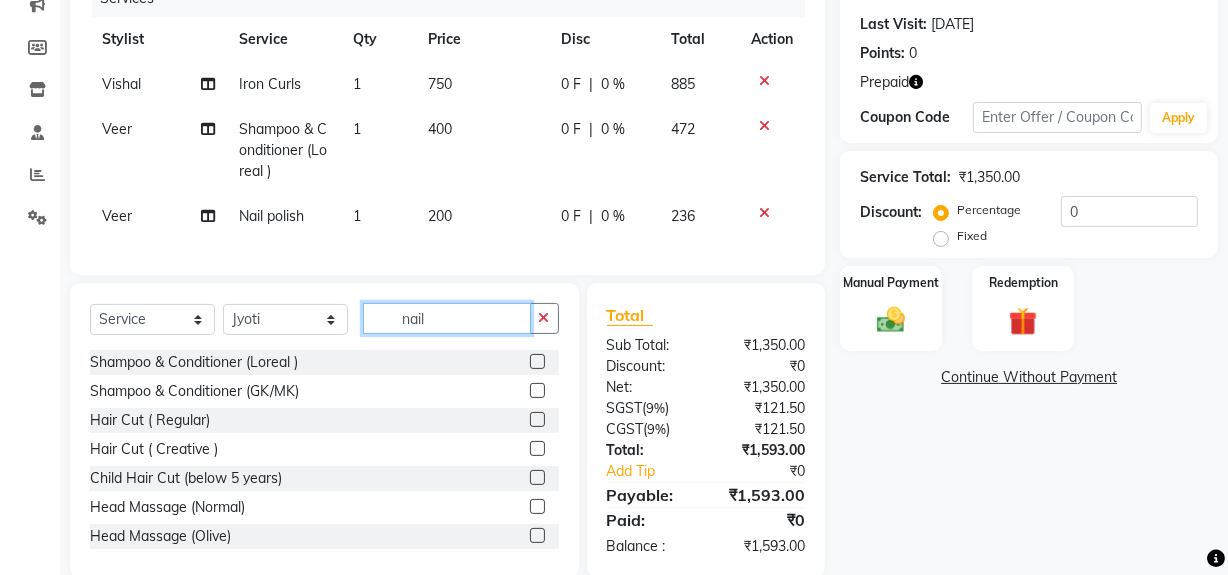 click on "nail" 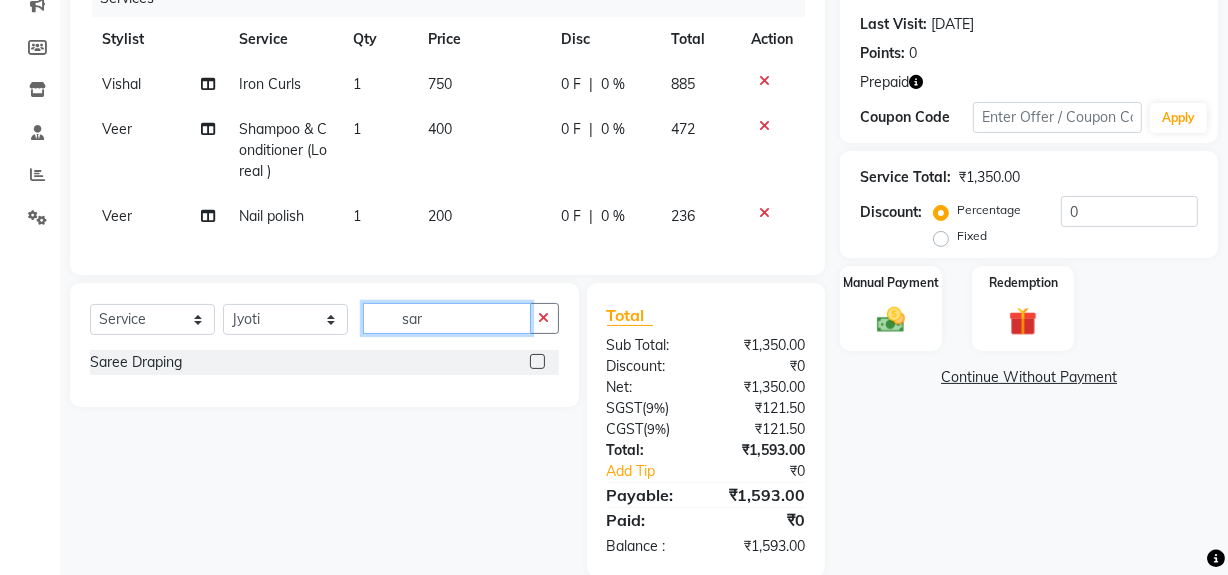 type on "sar" 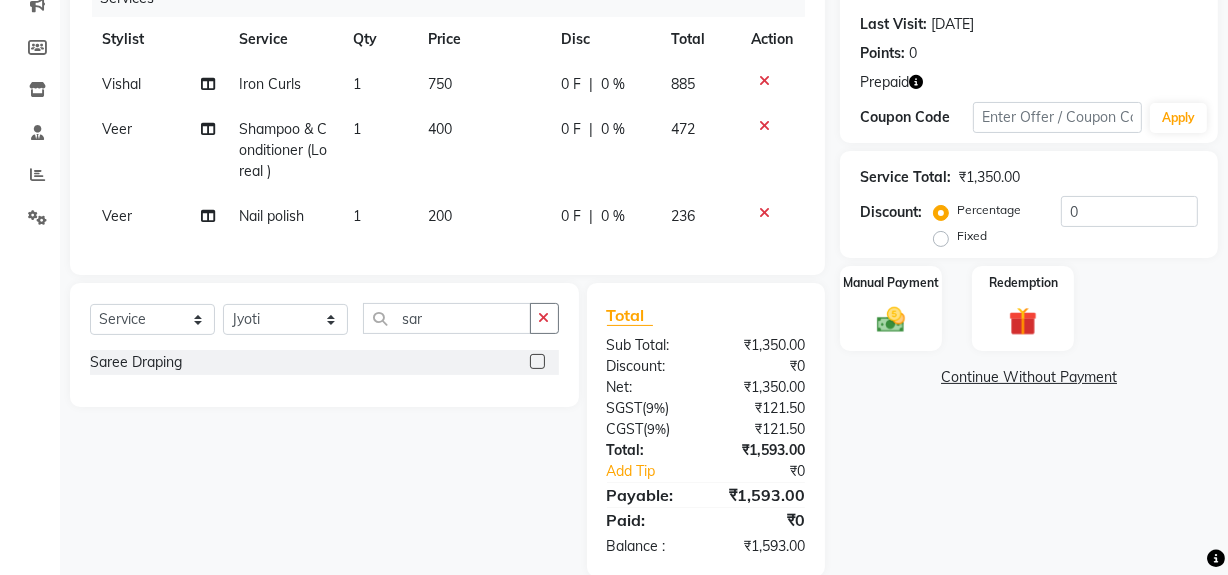 click 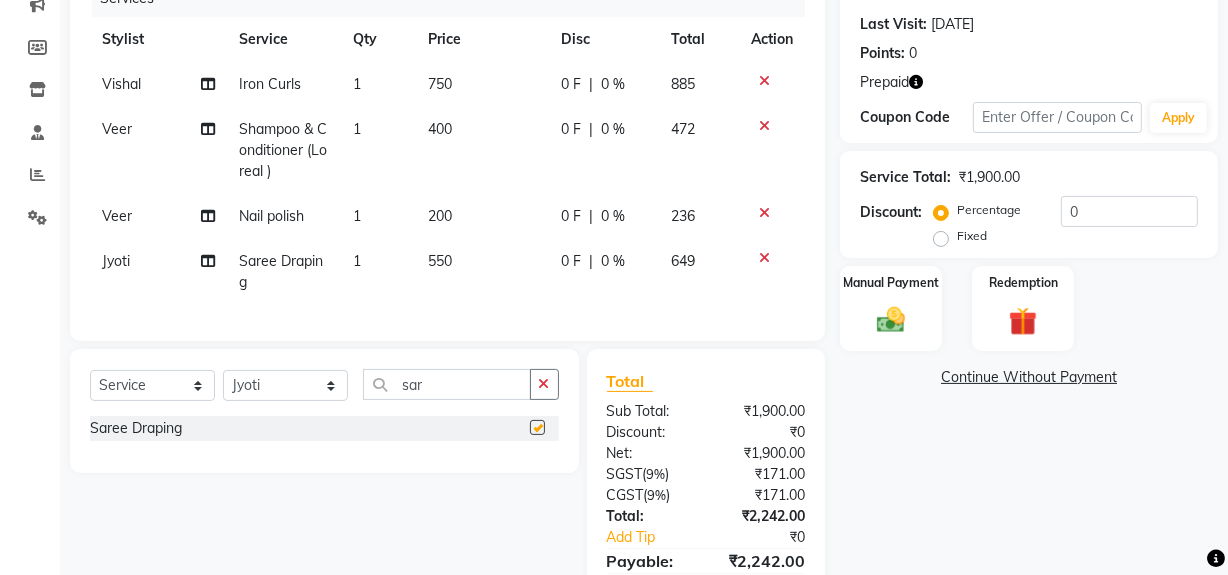 checkbox on "false" 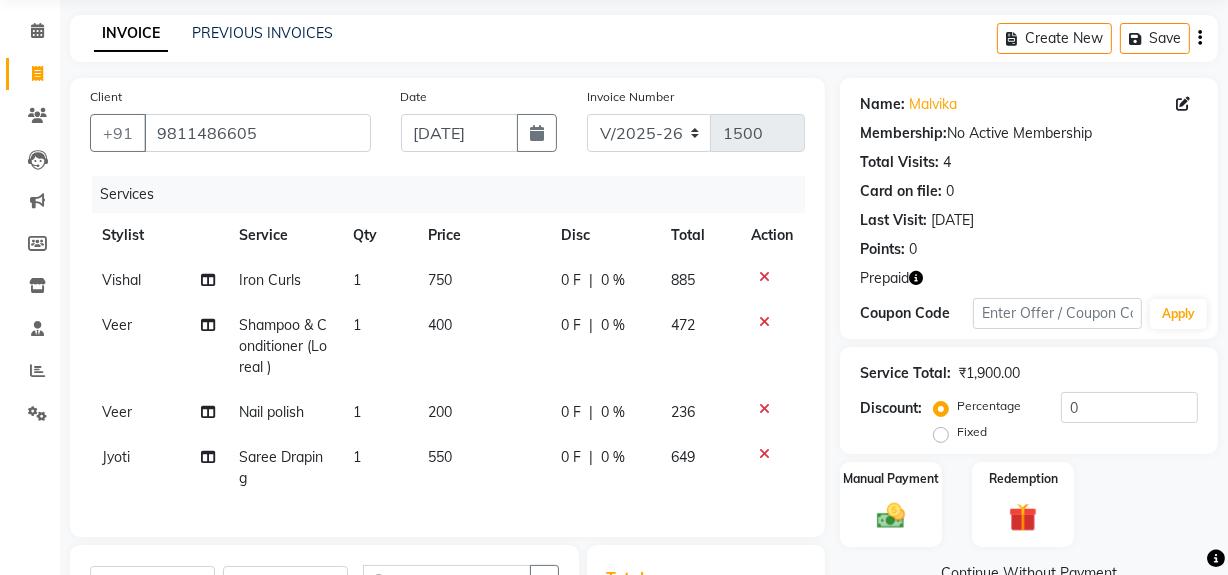 scroll, scrollTop: 48, scrollLeft: 0, axis: vertical 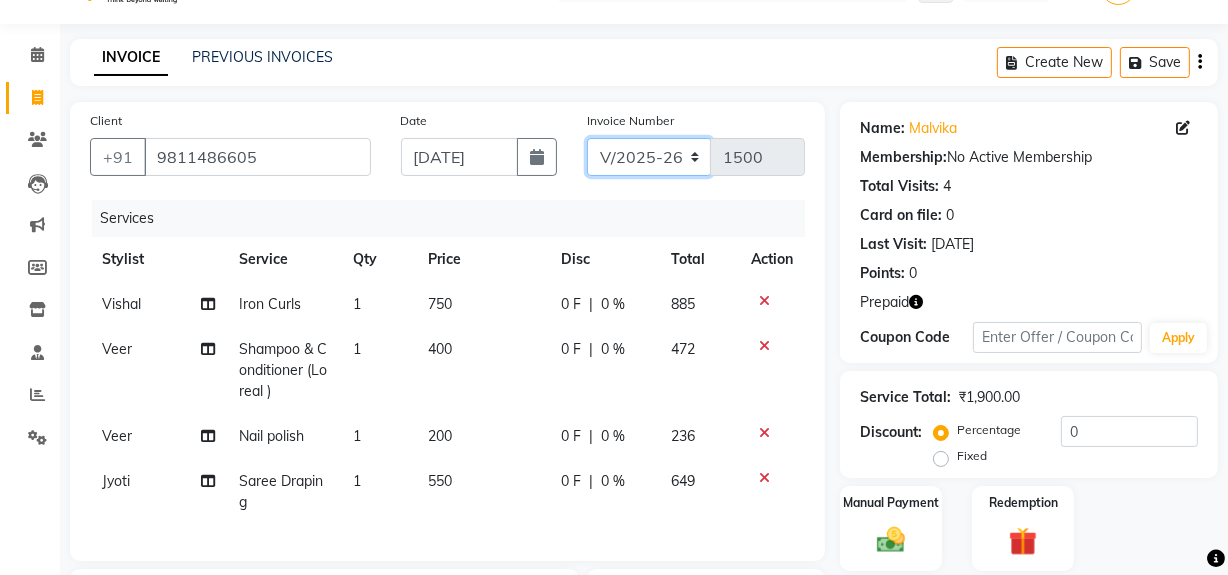 click on "V/2025 V/2025-26" 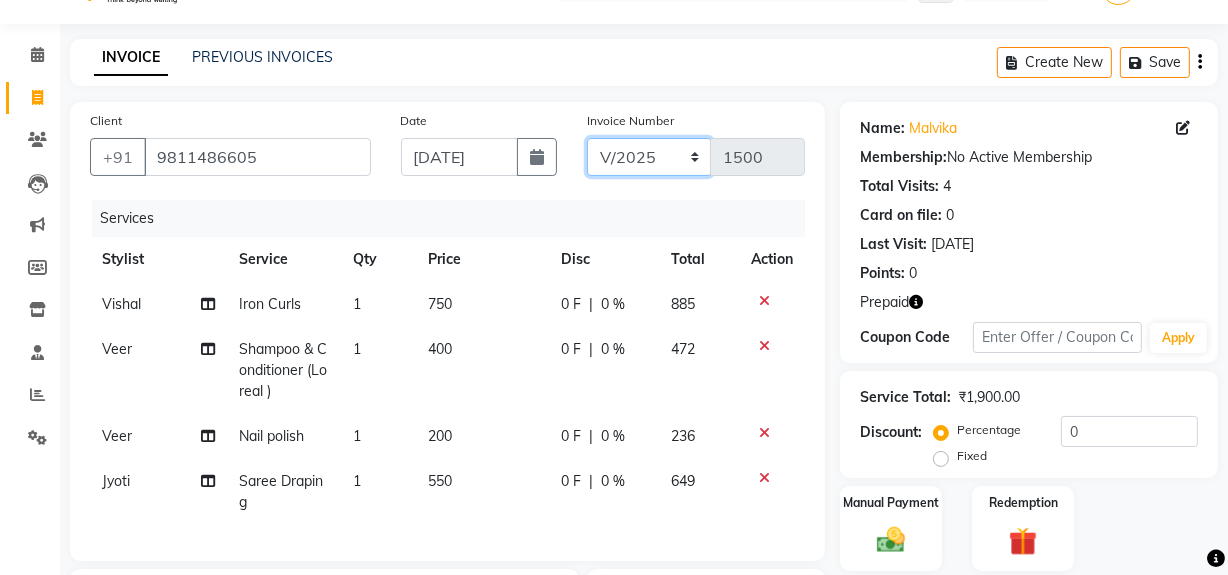 click on "V/2025 V/2025-26" 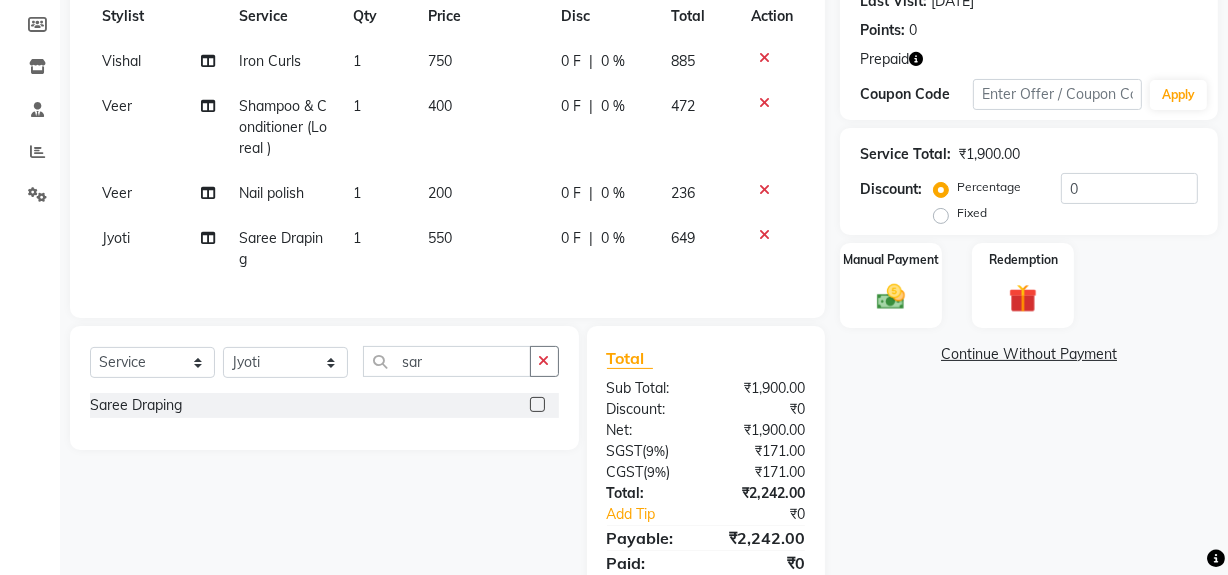 scroll, scrollTop: 348, scrollLeft: 0, axis: vertical 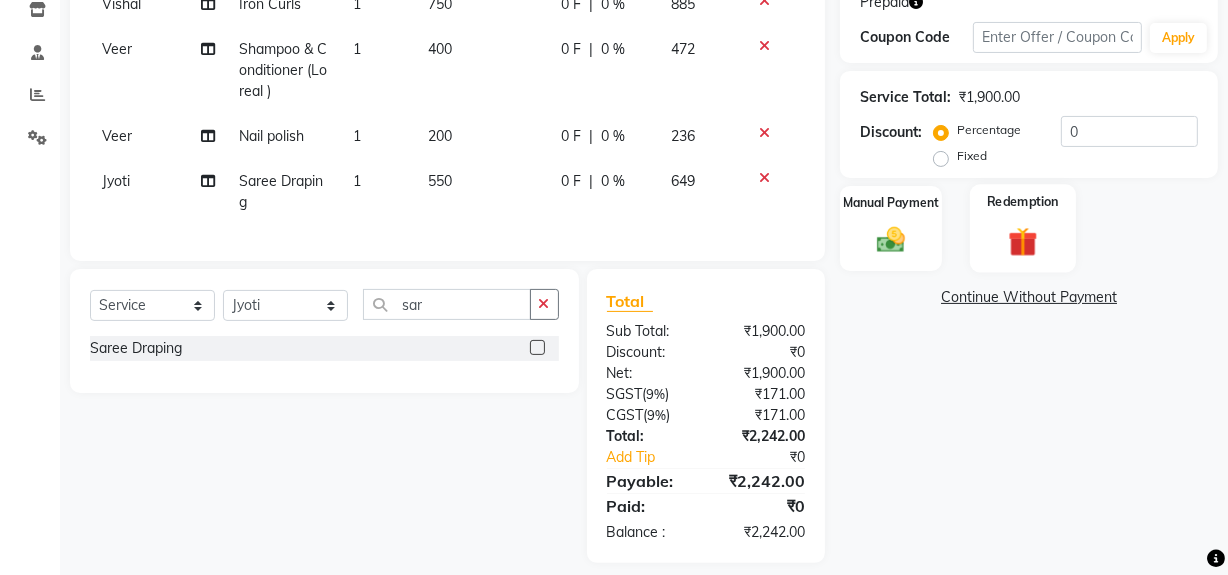 click 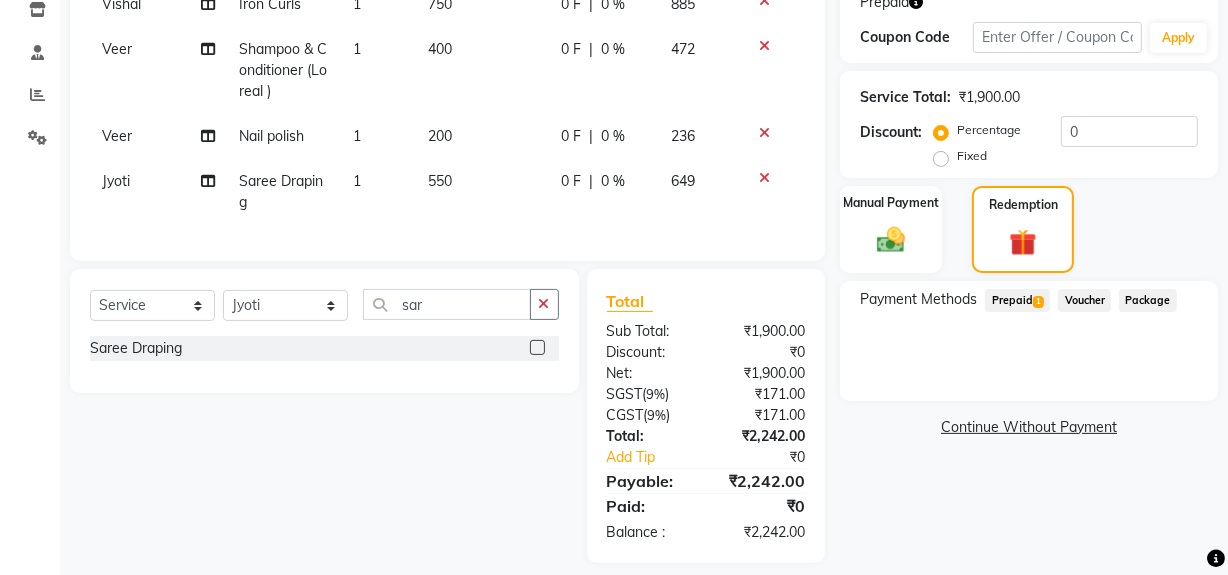 click on "Prepaid  1" 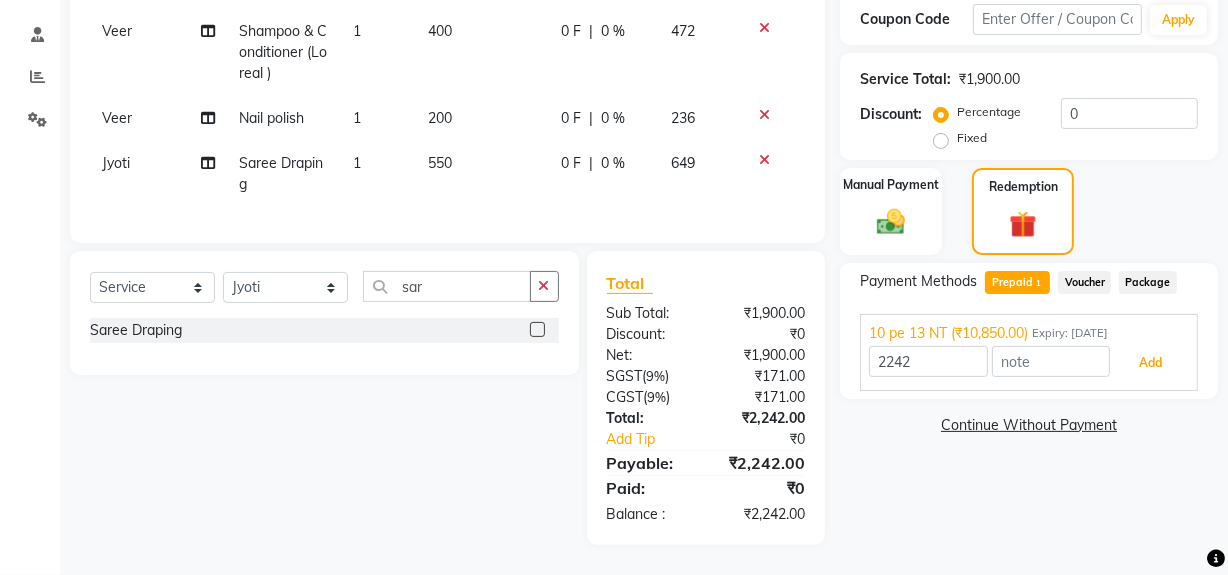 drag, startPoint x: 1160, startPoint y: 347, endPoint x: 1240, endPoint y: 331, distance: 81.58431 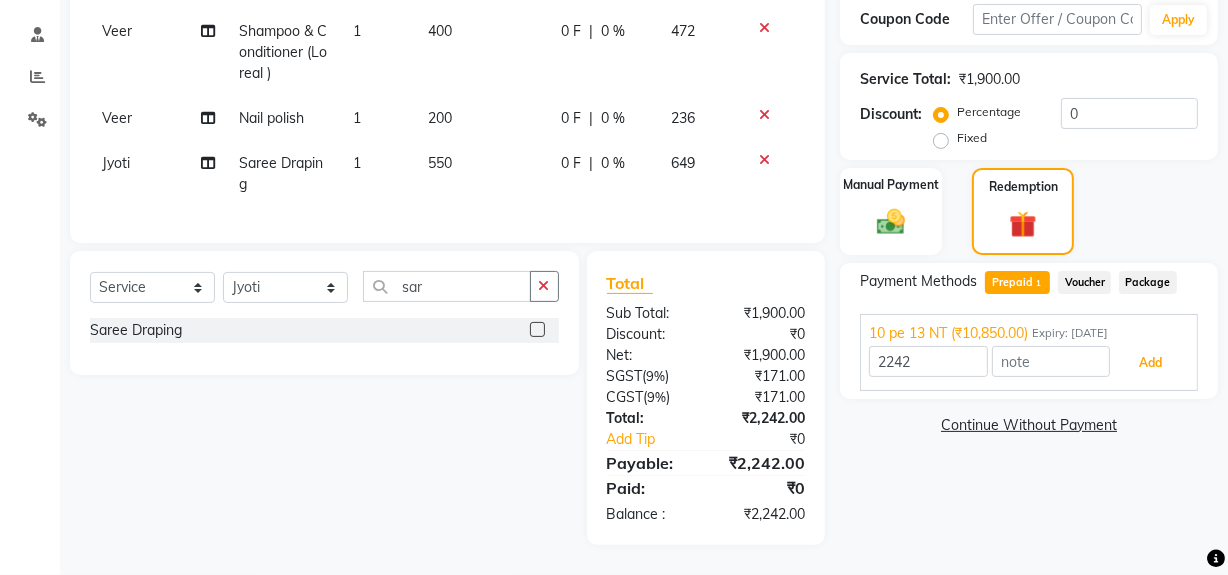 click on "Add" at bounding box center (1150, 363) 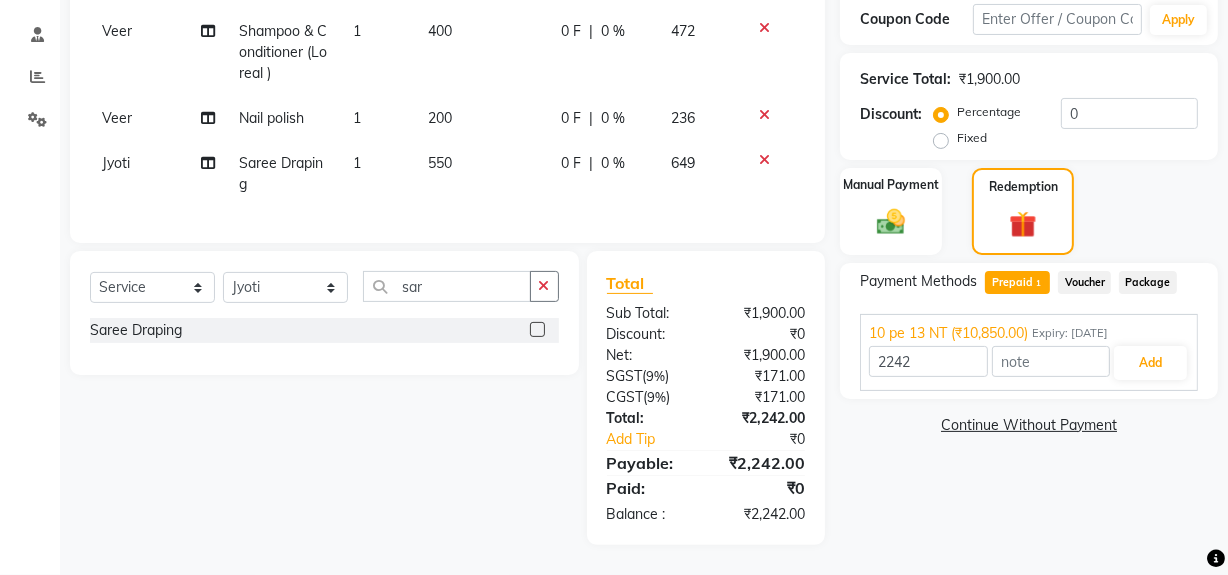scroll, scrollTop: 379, scrollLeft: 0, axis: vertical 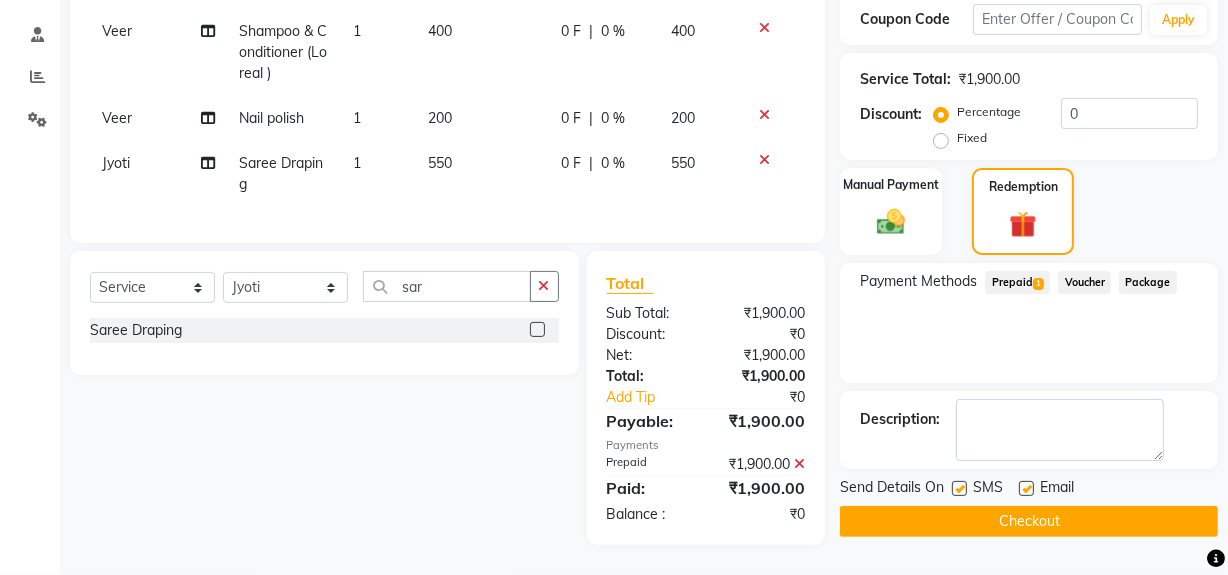 drag, startPoint x: 1019, startPoint y: 500, endPoint x: 916, endPoint y: 493, distance: 103.23759 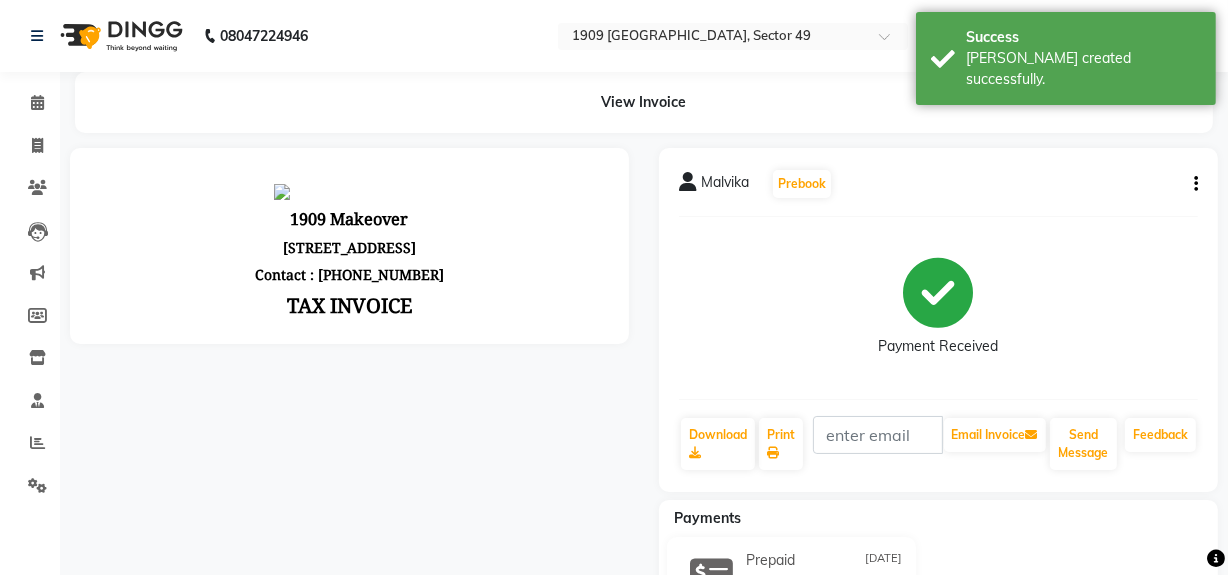 scroll, scrollTop: 0, scrollLeft: 0, axis: both 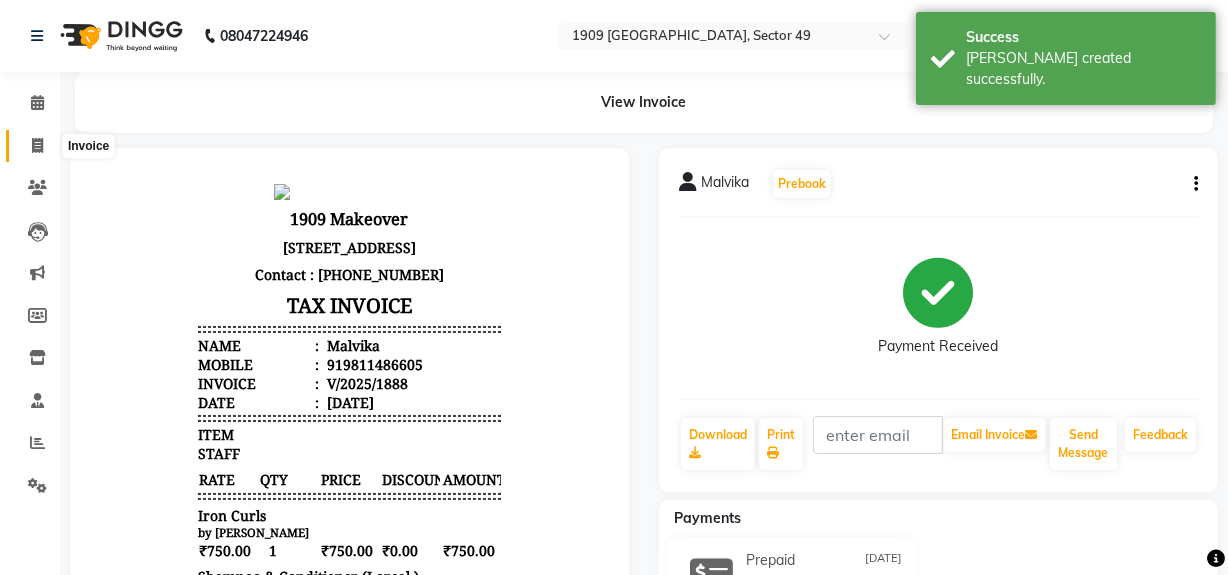 click 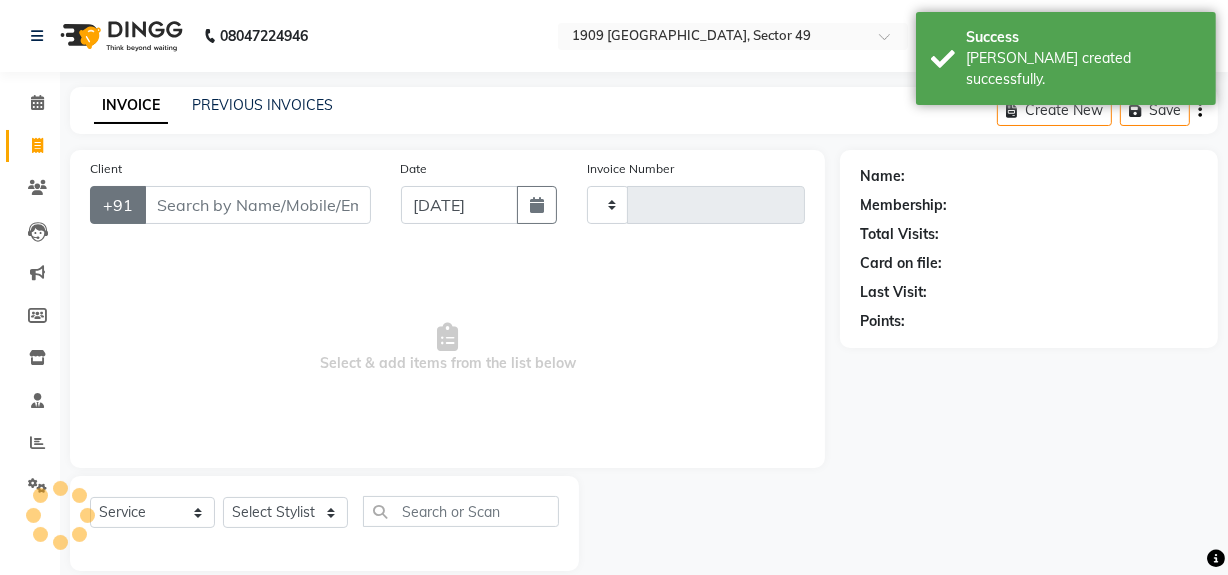 scroll, scrollTop: 26, scrollLeft: 0, axis: vertical 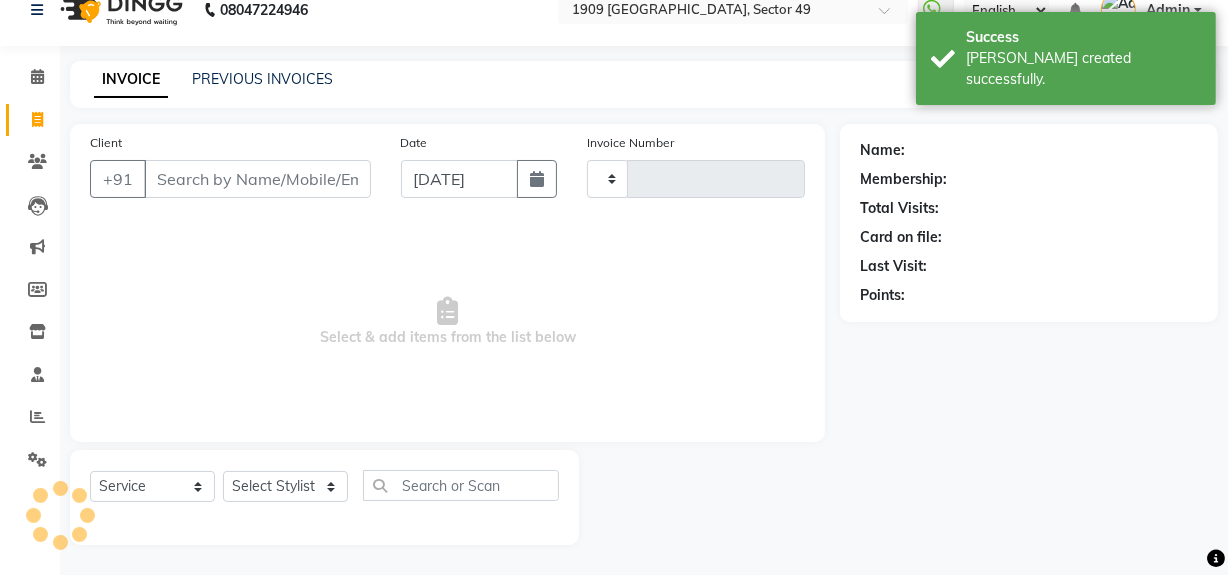 type on "1500" 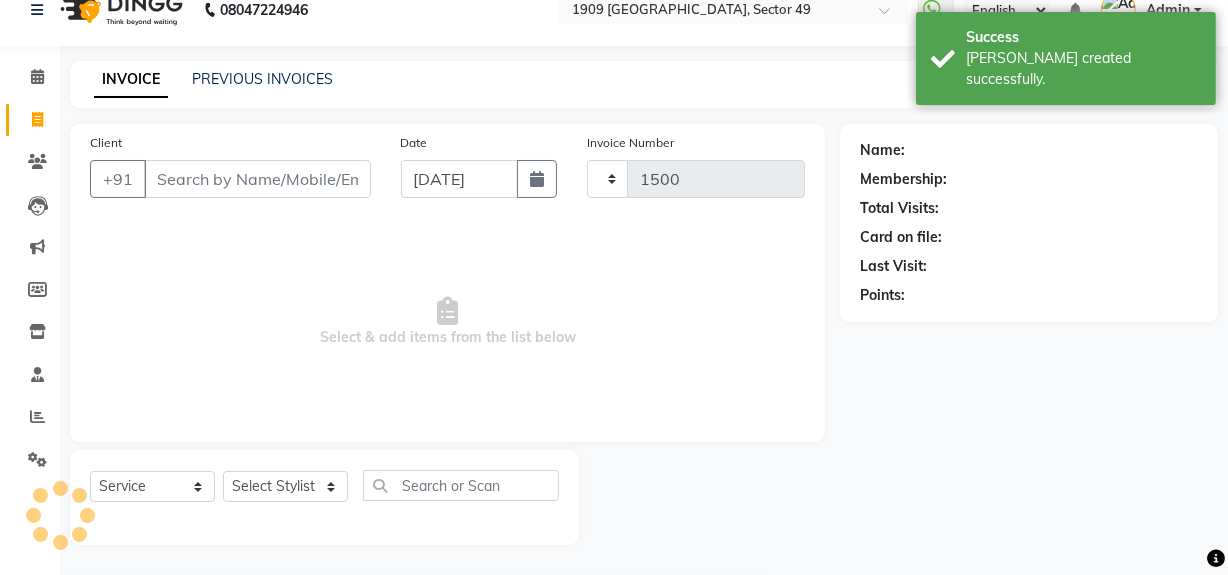 select on "6923" 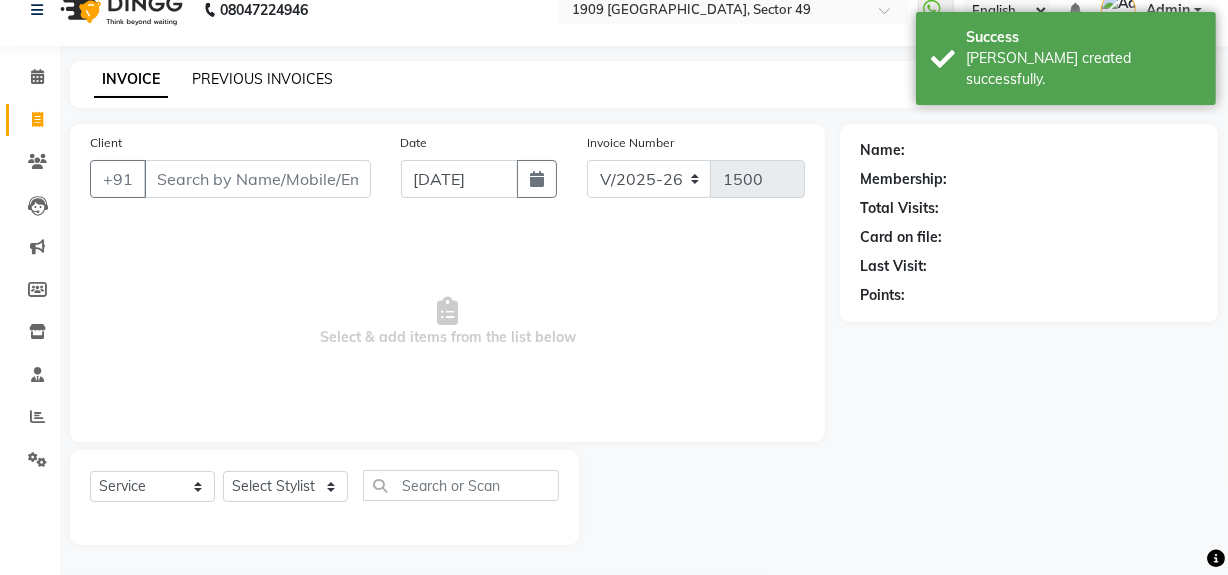 click on "PREVIOUS INVOICES" 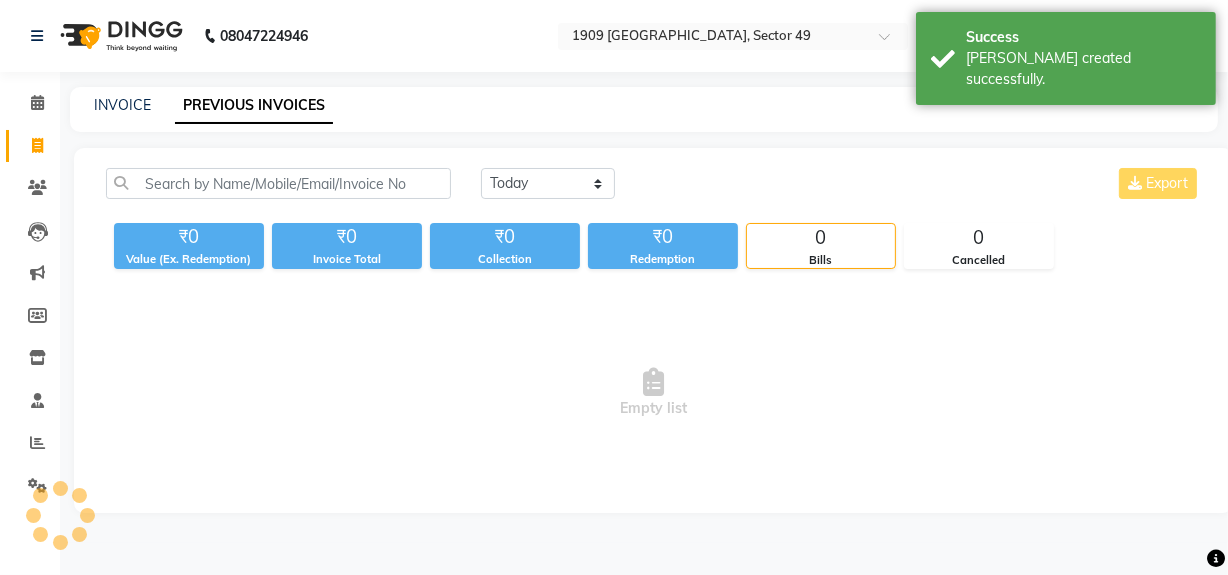 scroll, scrollTop: 0, scrollLeft: 0, axis: both 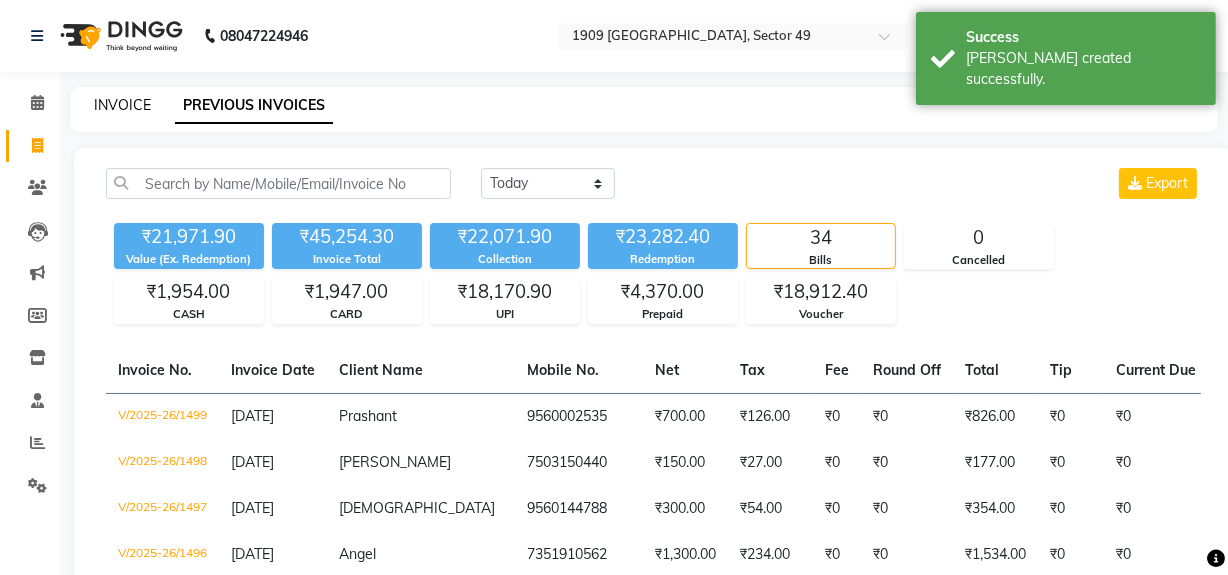 click on "INVOICE" 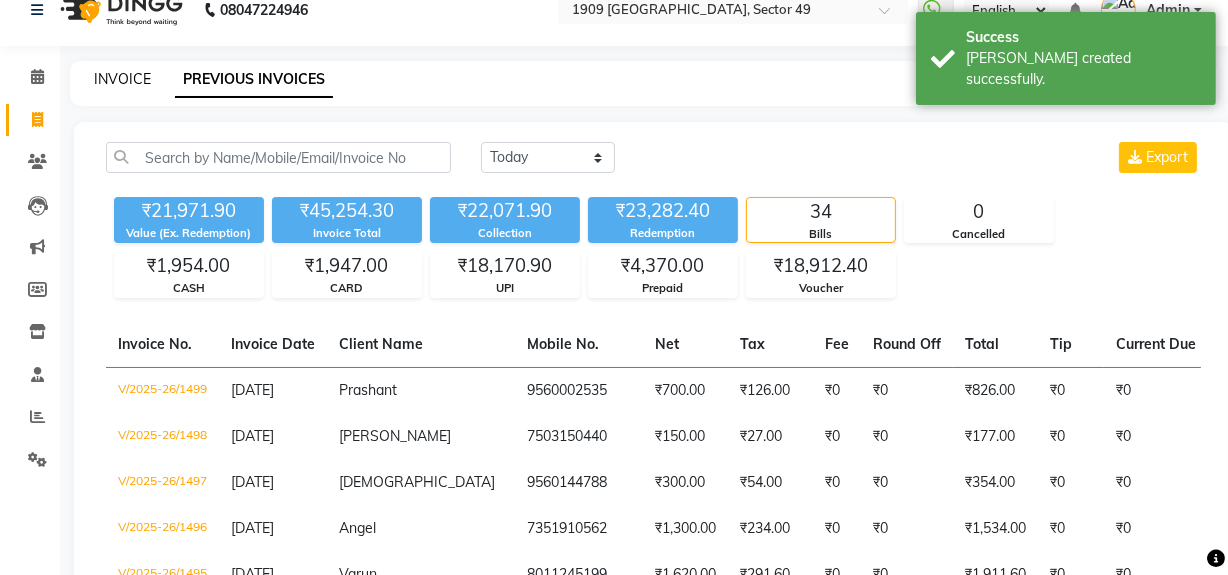 select on "6923" 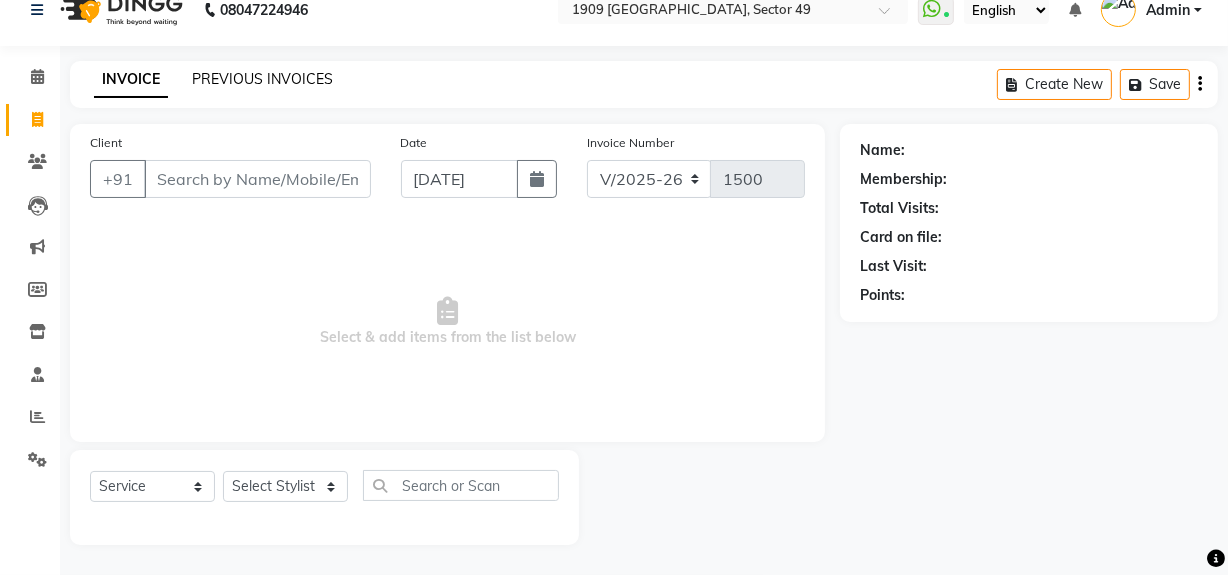 click on "PREVIOUS INVOICES" 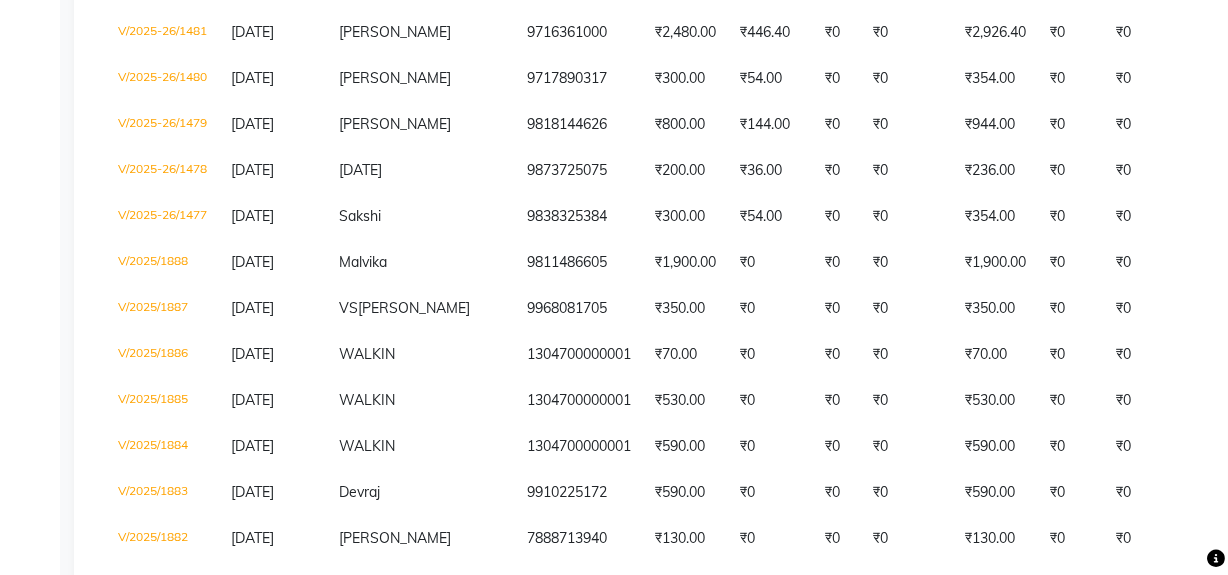 scroll, scrollTop: 1236, scrollLeft: 0, axis: vertical 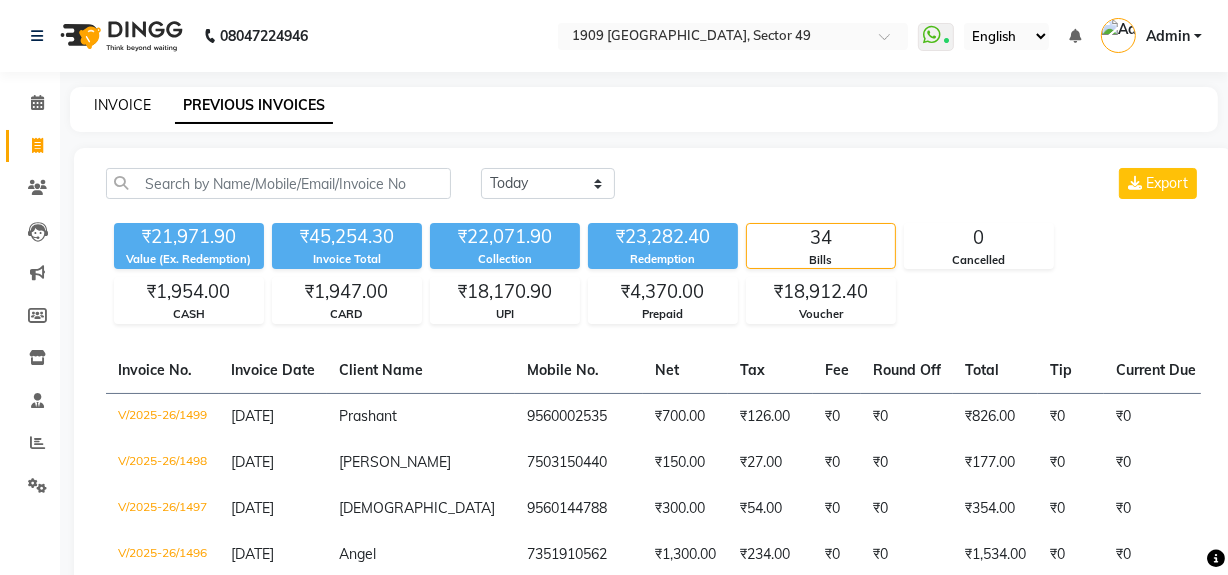 click on "INVOICE" 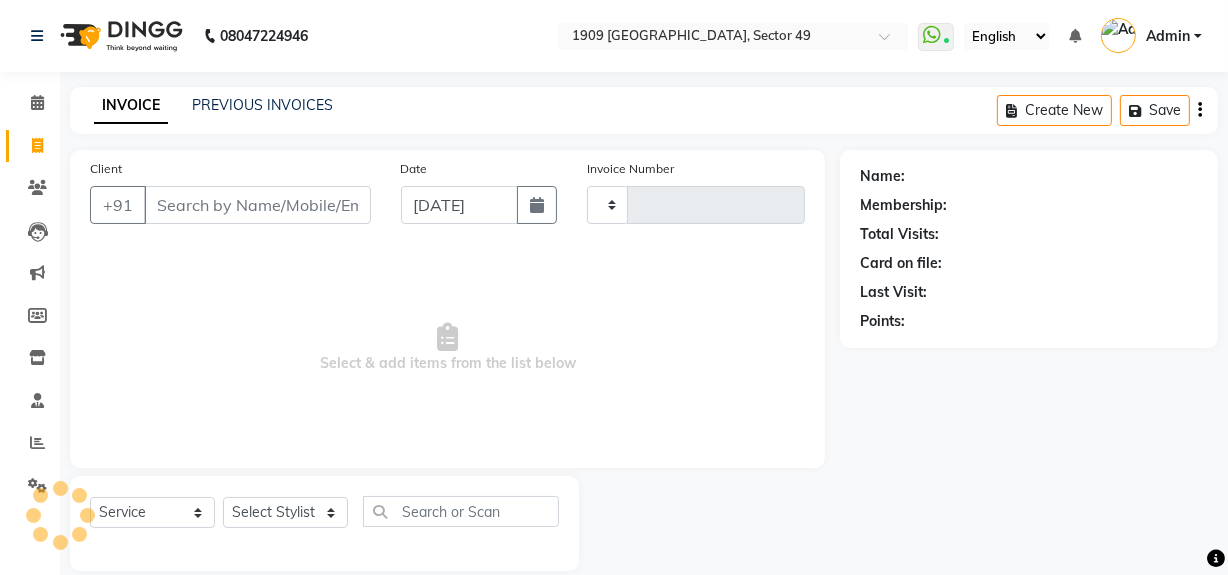 type on "1500" 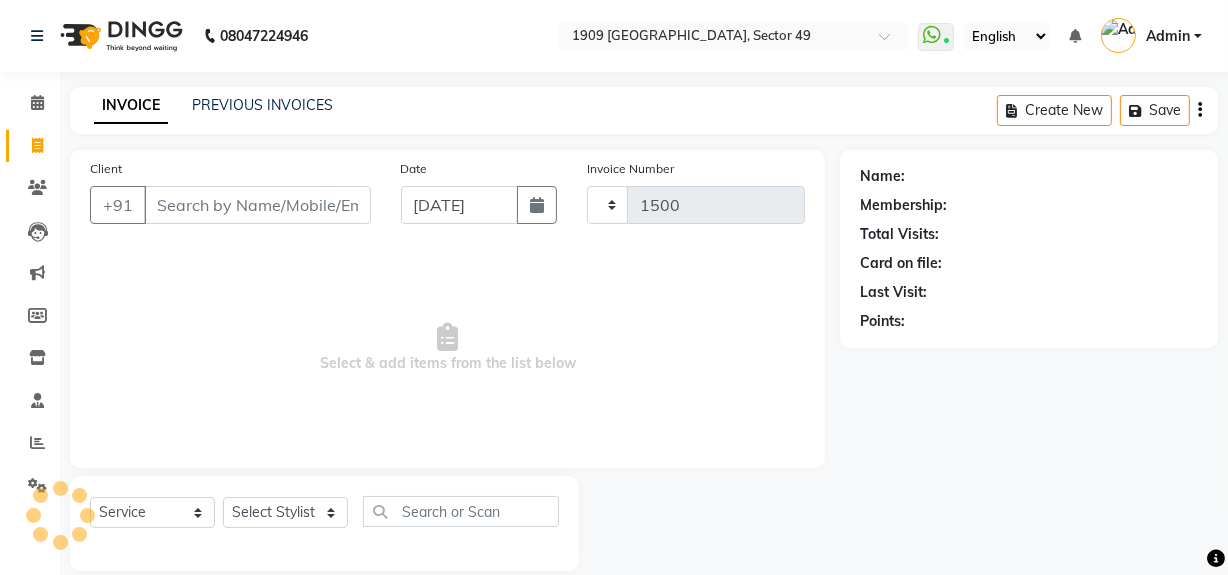 scroll, scrollTop: 26, scrollLeft: 0, axis: vertical 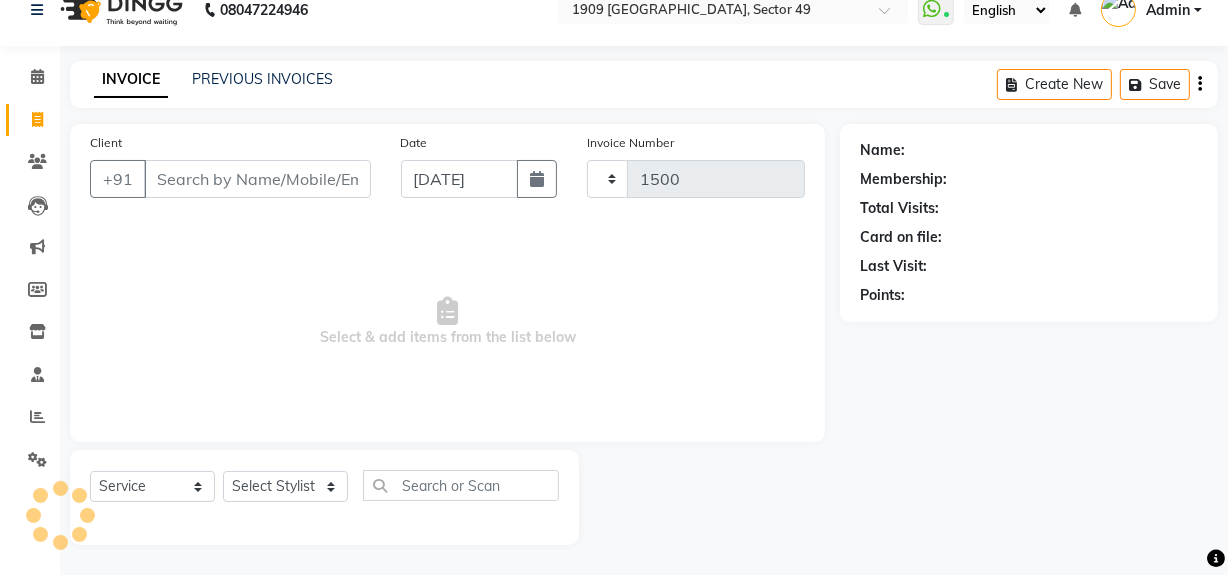 select on "6923" 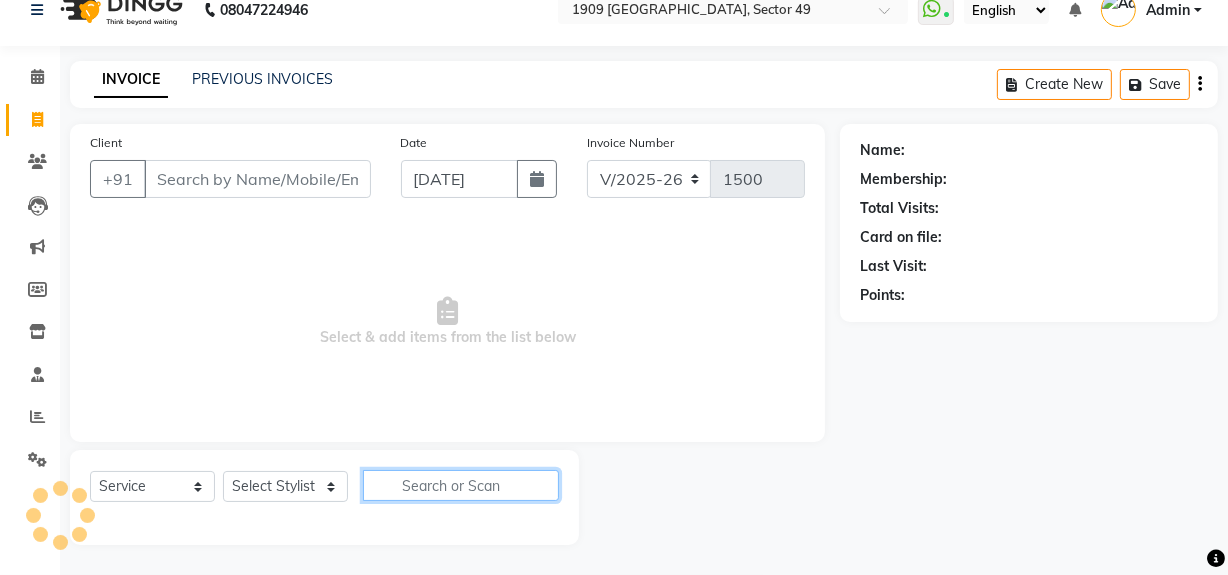 click 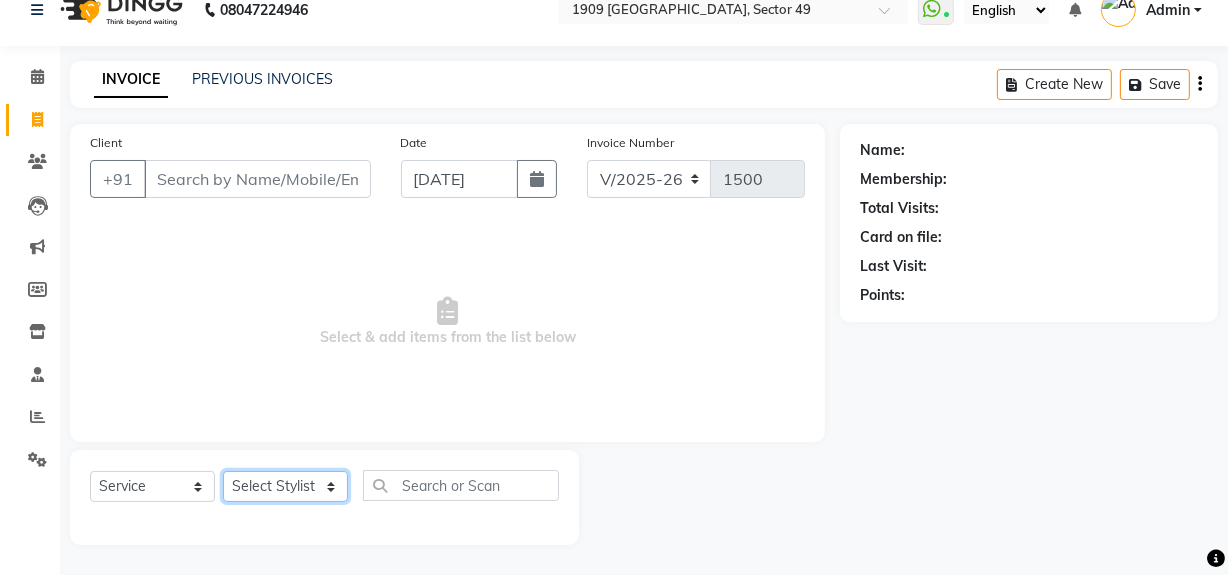 click on "Select Stylist" 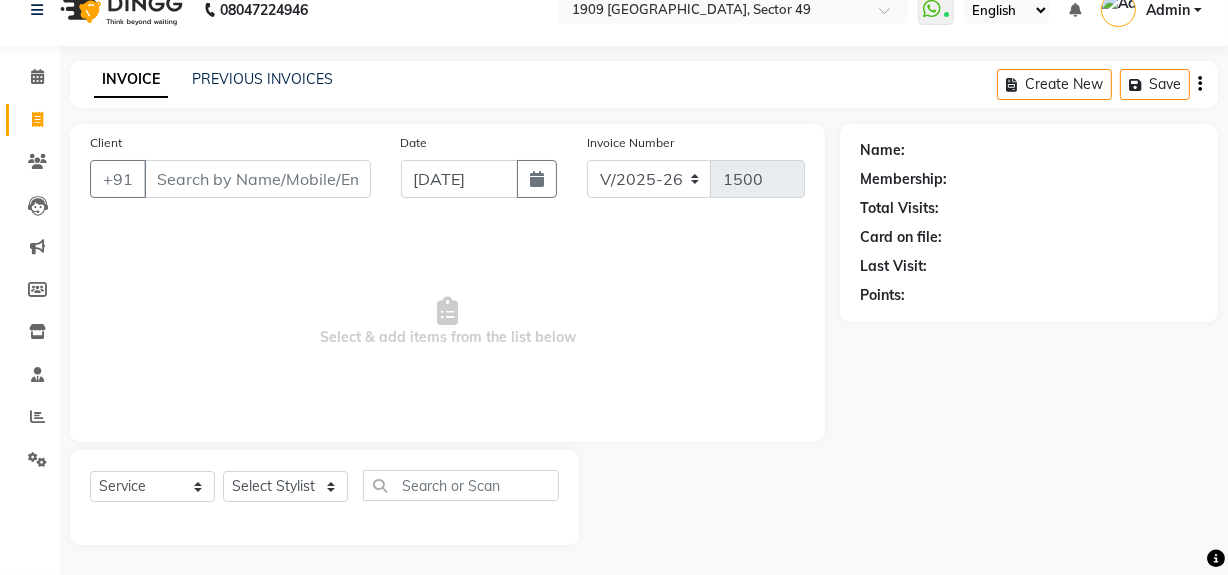click on "Select & add items from the list below" at bounding box center [447, 322] 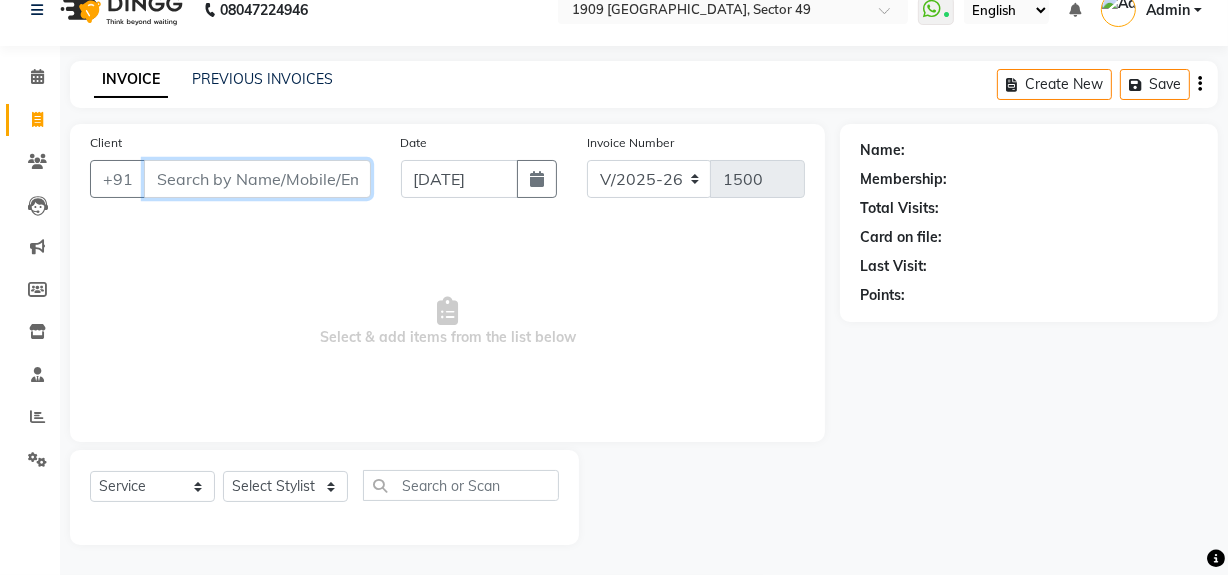 click on "Client" at bounding box center [257, 179] 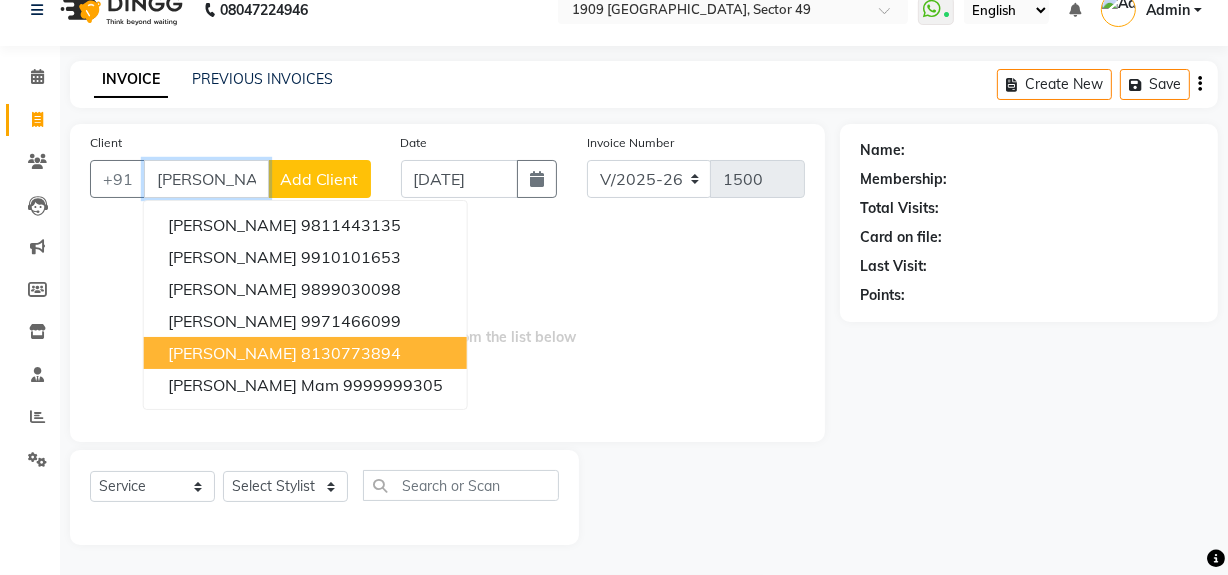 click on "[PERSON_NAME]" at bounding box center [232, 353] 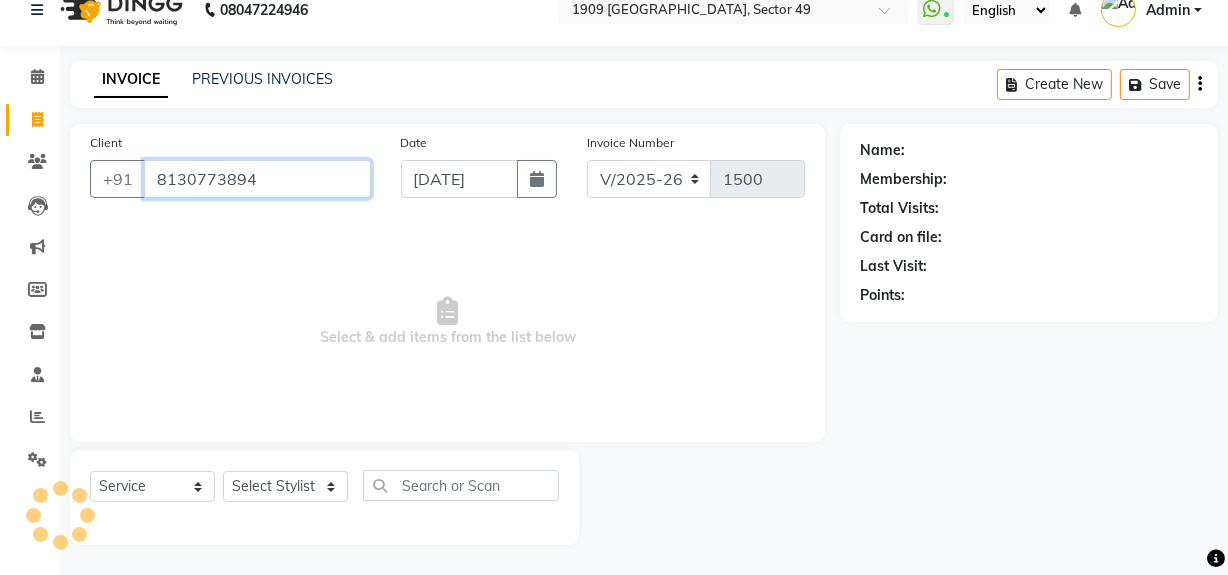 type on "8130773894" 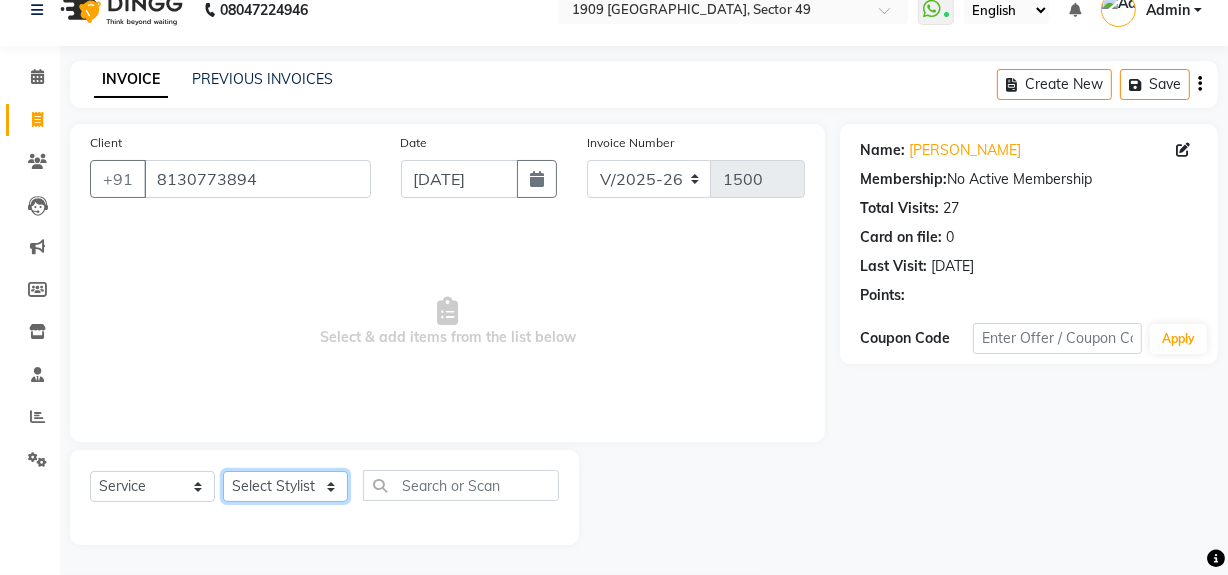 click on "Select Stylist [PERSON_NAME] [PERSON_NAME] House Sale Jyoti Nisha [PERSON_NAME] [PERSON_NAME] Veer [PERSON_NAME] Vishal" 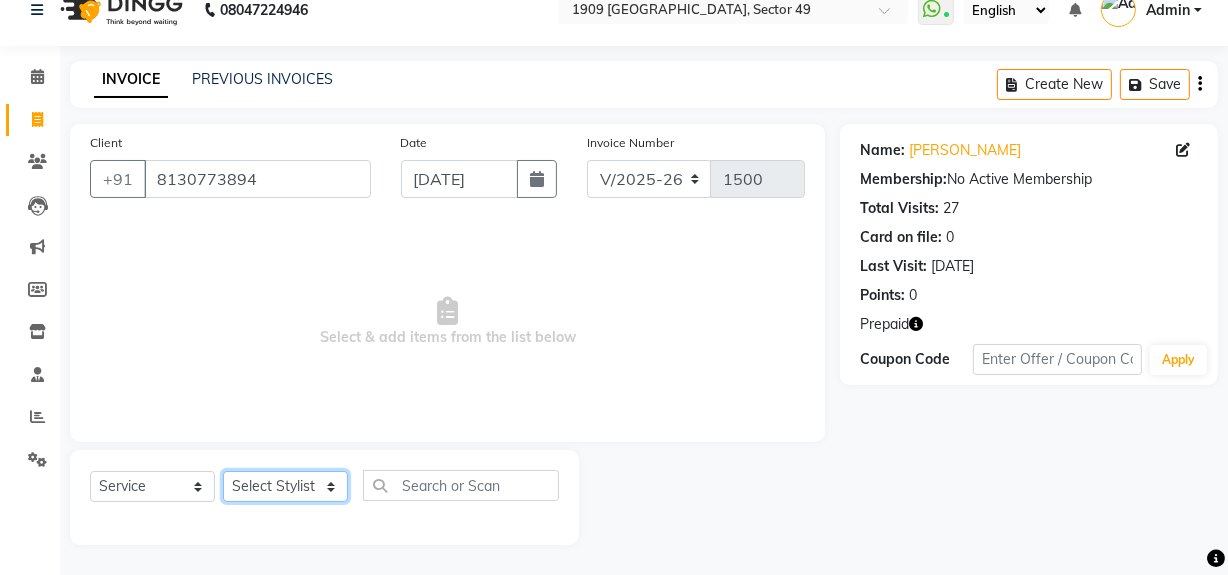 select on "57117" 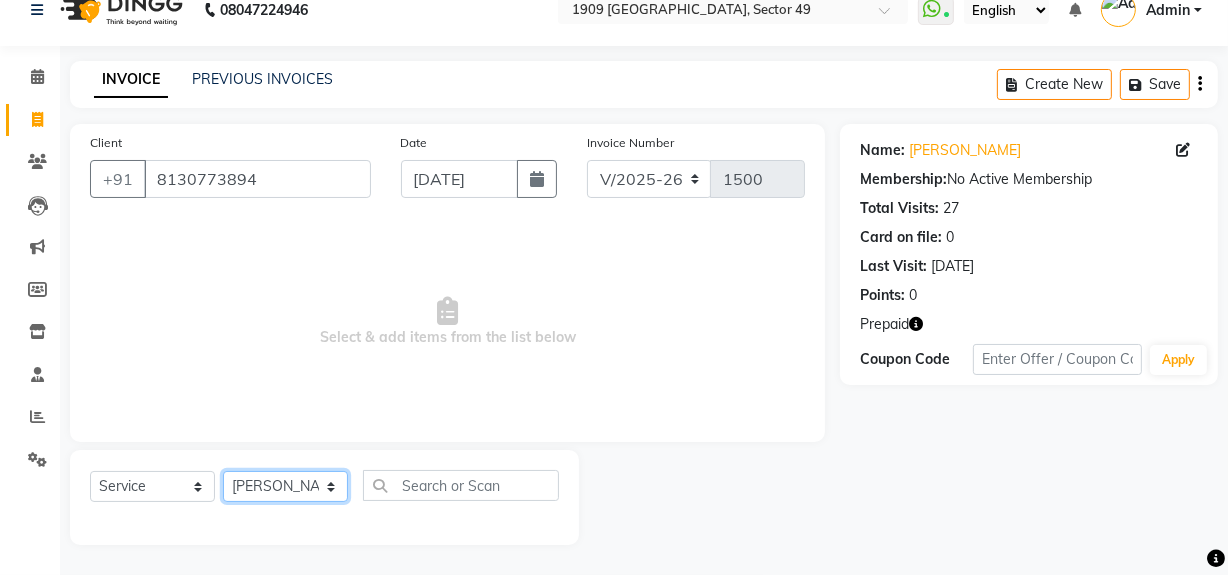 click on "Select Stylist [PERSON_NAME] [PERSON_NAME] House Sale Jyoti Nisha [PERSON_NAME] [PERSON_NAME] Veer [PERSON_NAME] Vishal" 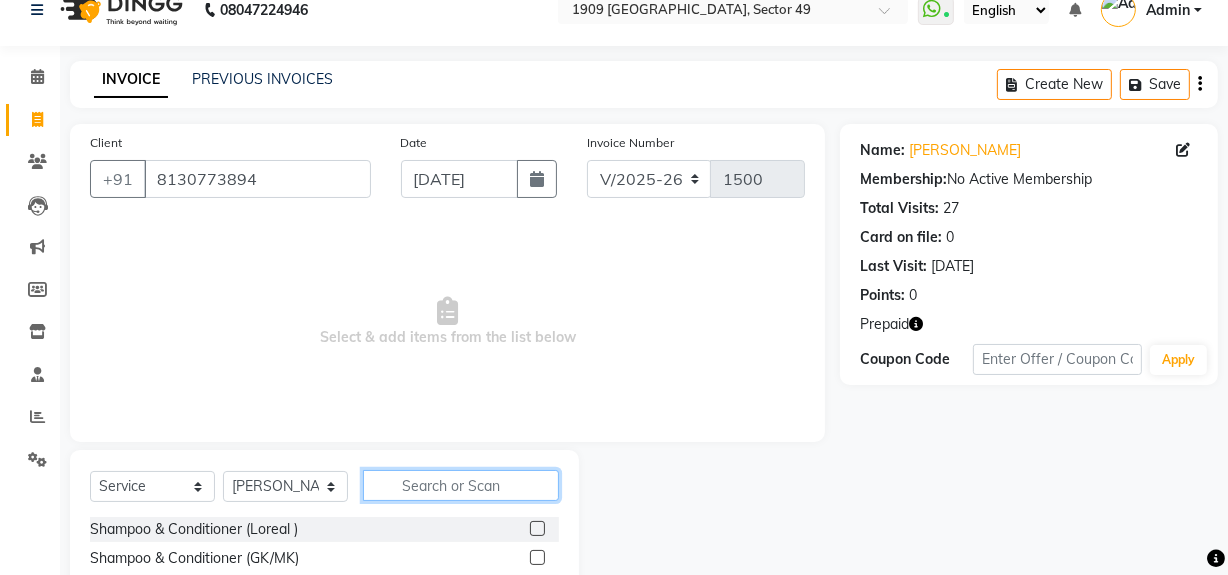 click 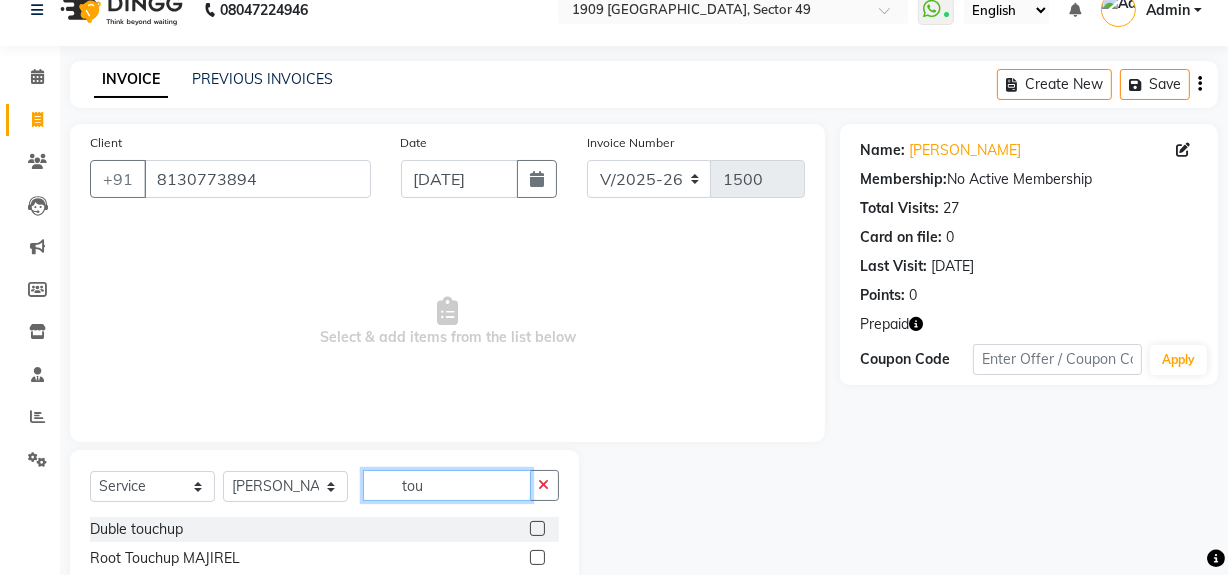 scroll, scrollTop: 226, scrollLeft: 0, axis: vertical 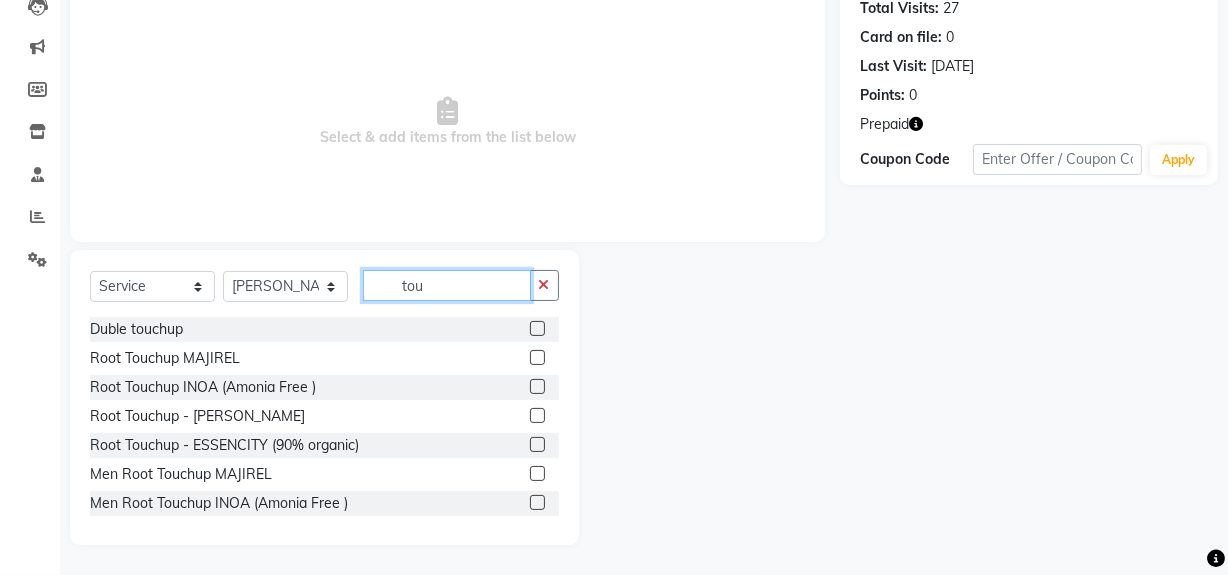 type on "tou" 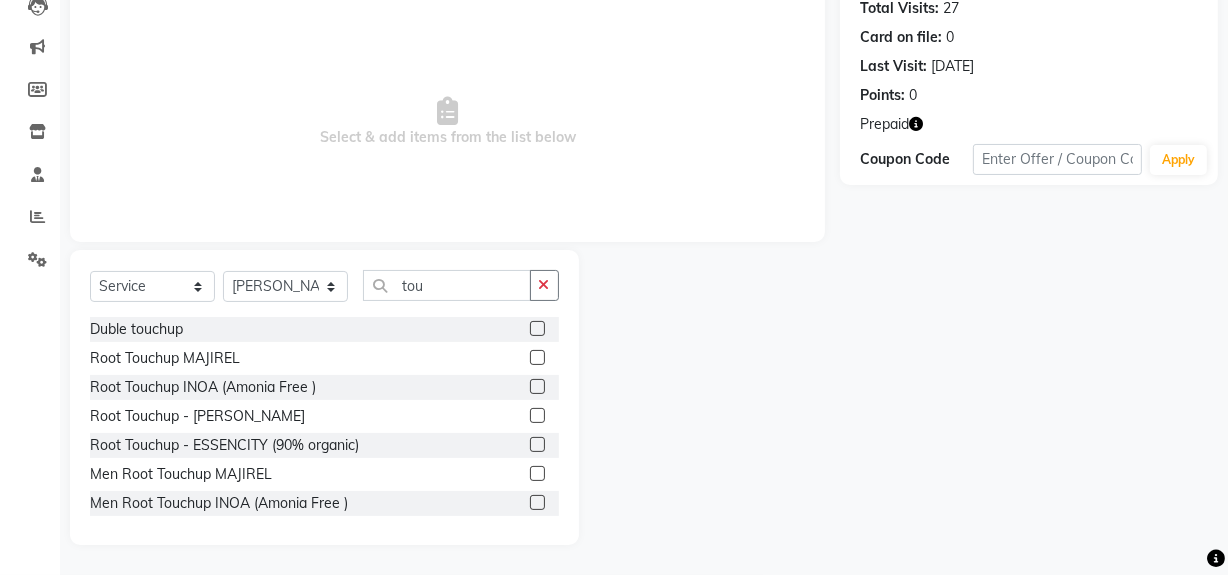 click 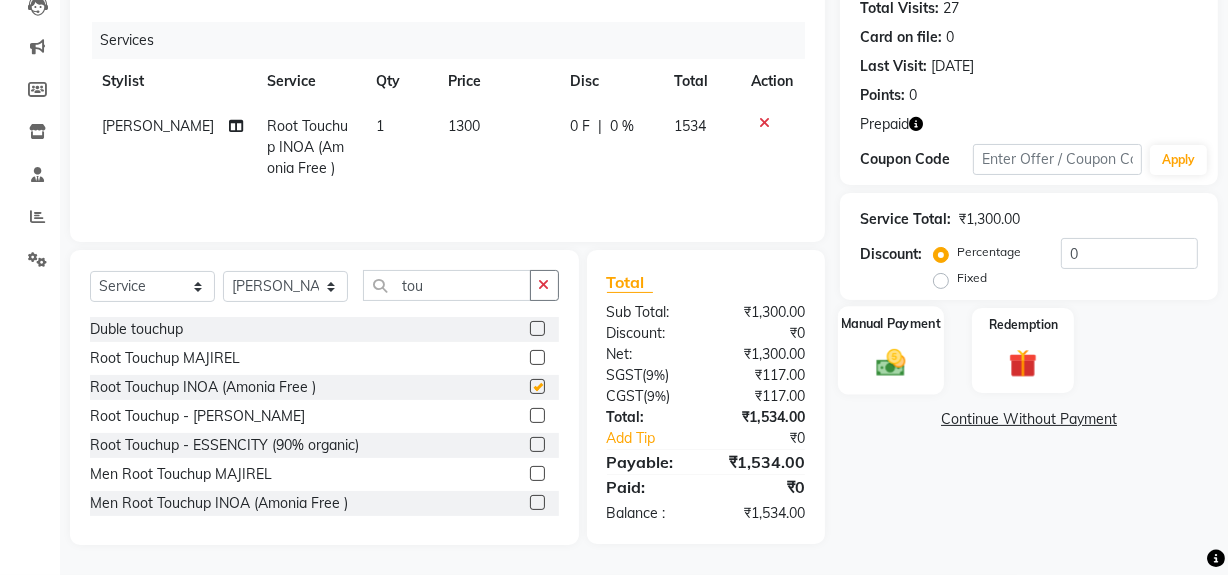 checkbox on "false" 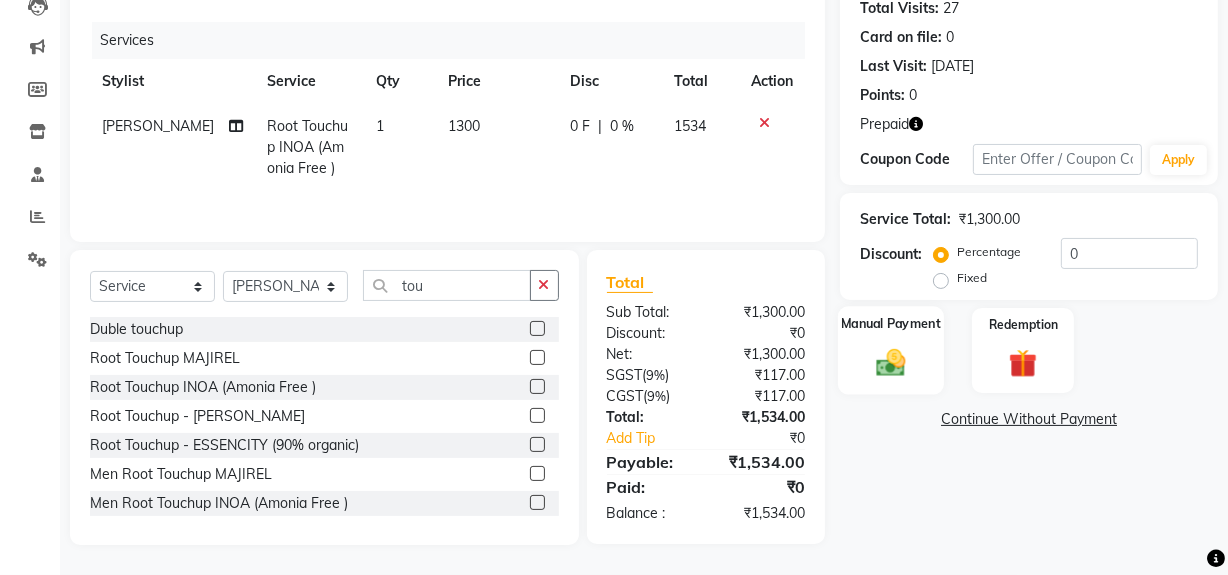 click 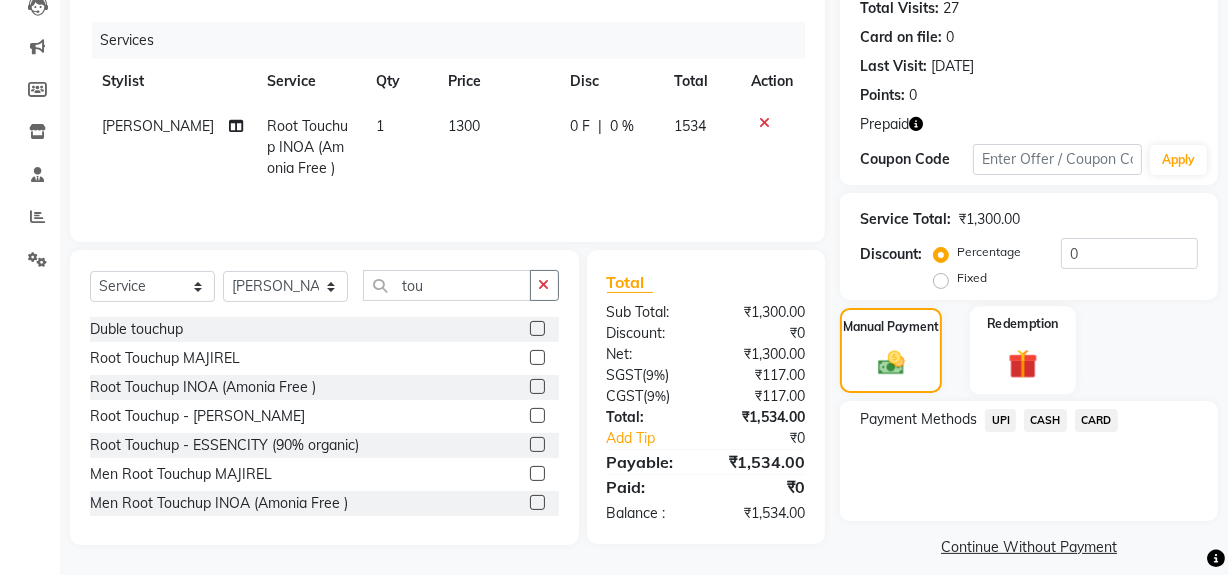 click 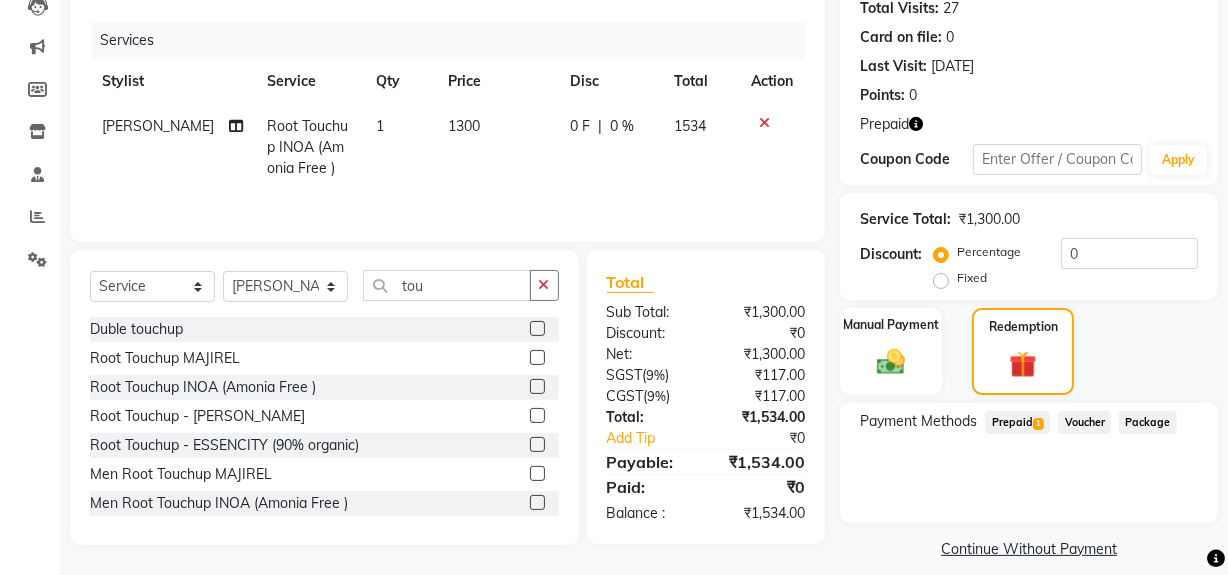 click on "Prepaid  1" 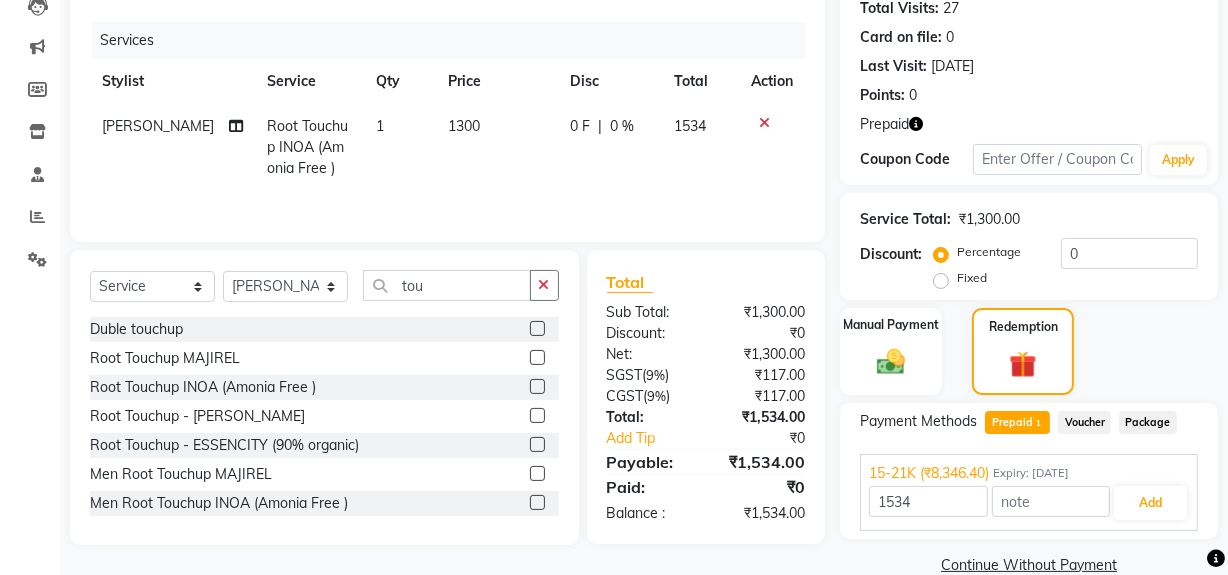scroll, scrollTop: 260, scrollLeft: 0, axis: vertical 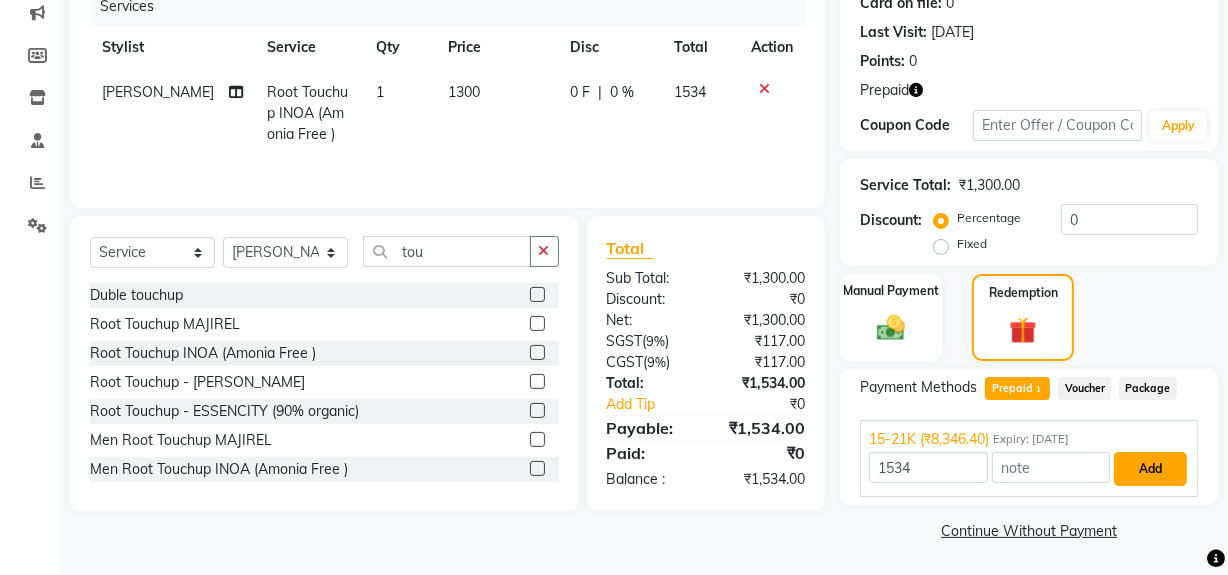 click on "Add" at bounding box center [1150, 469] 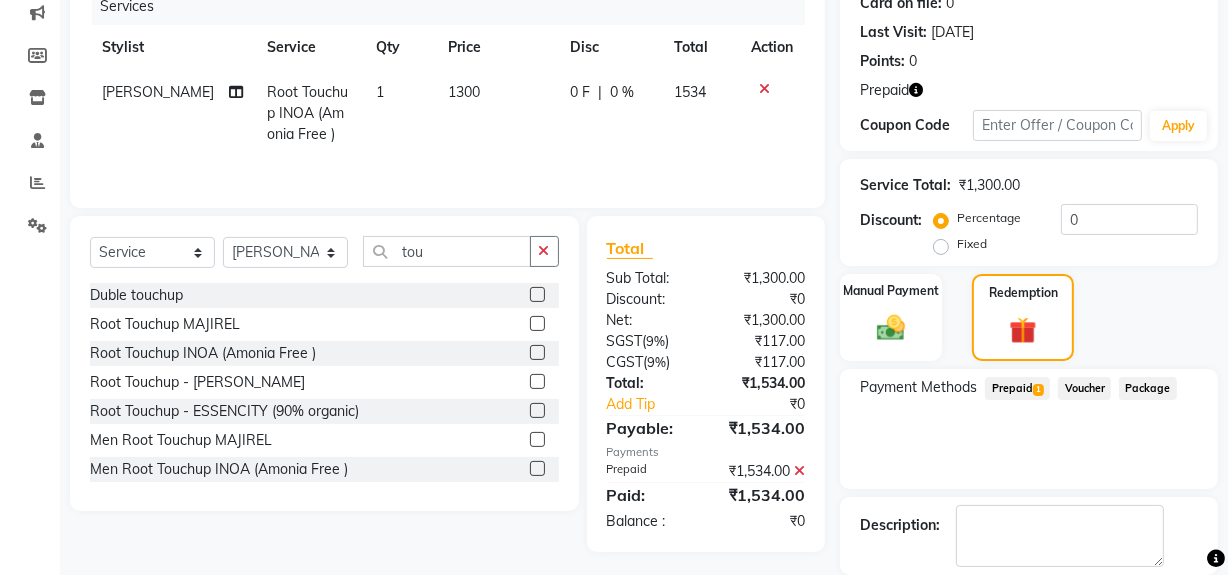 scroll, scrollTop: 356, scrollLeft: 0, axis: vertical 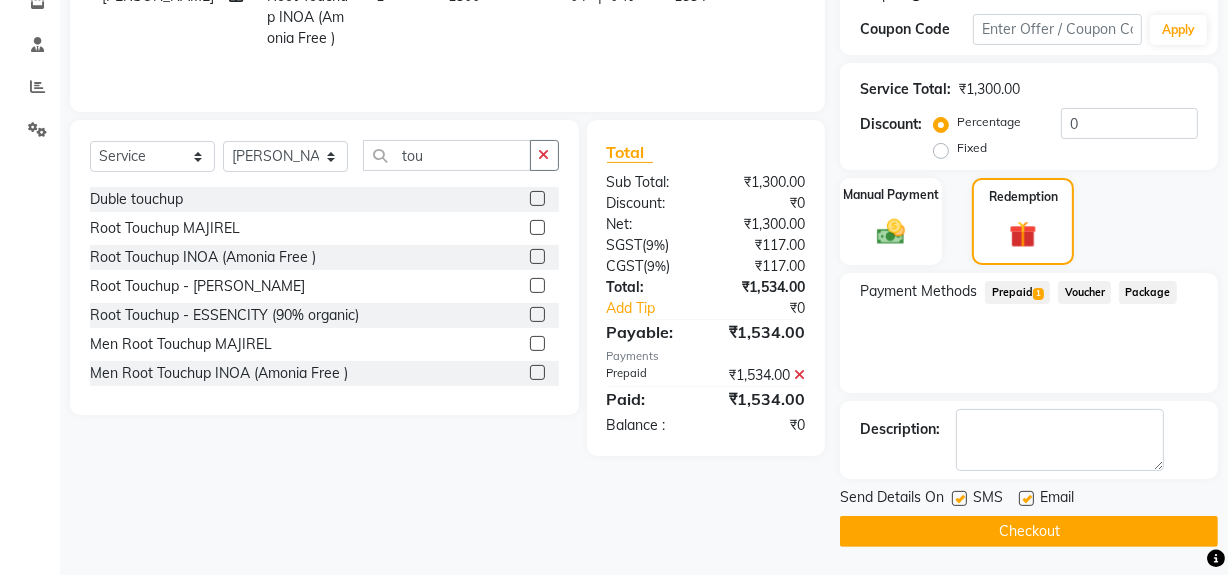 click on "Checkout" 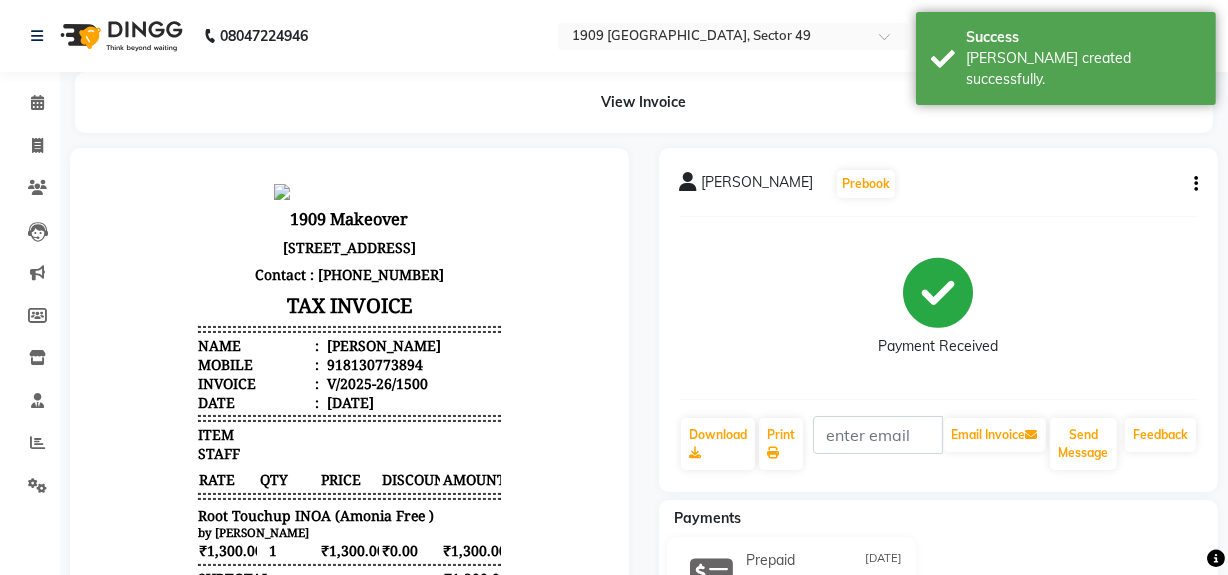 scroll, scrollTop: 0, scrollLeft: 0, axis: both 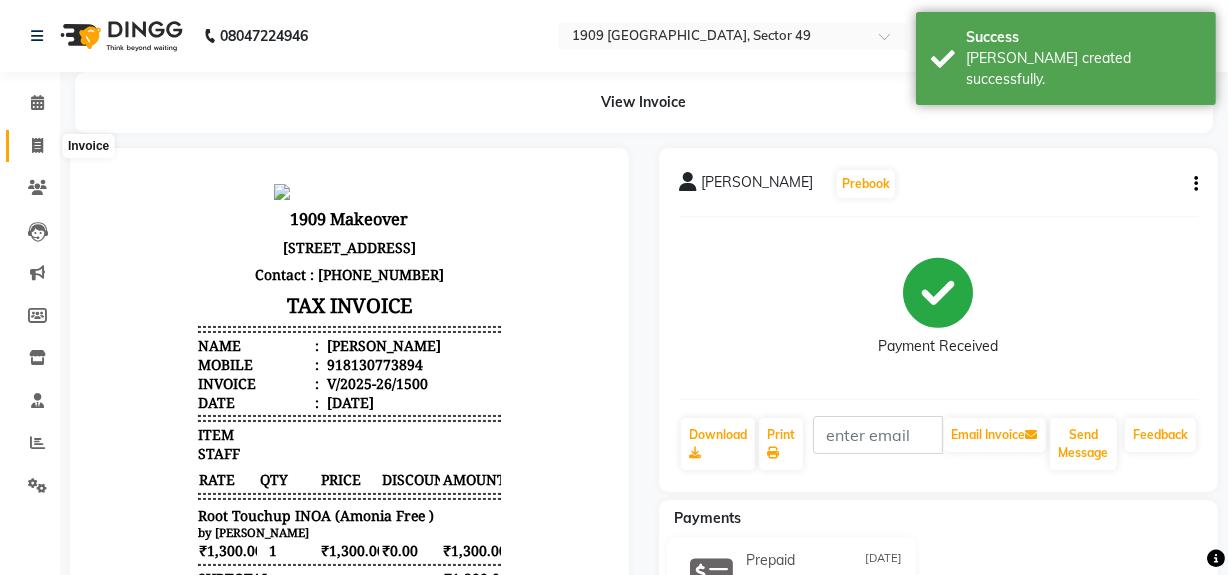 click 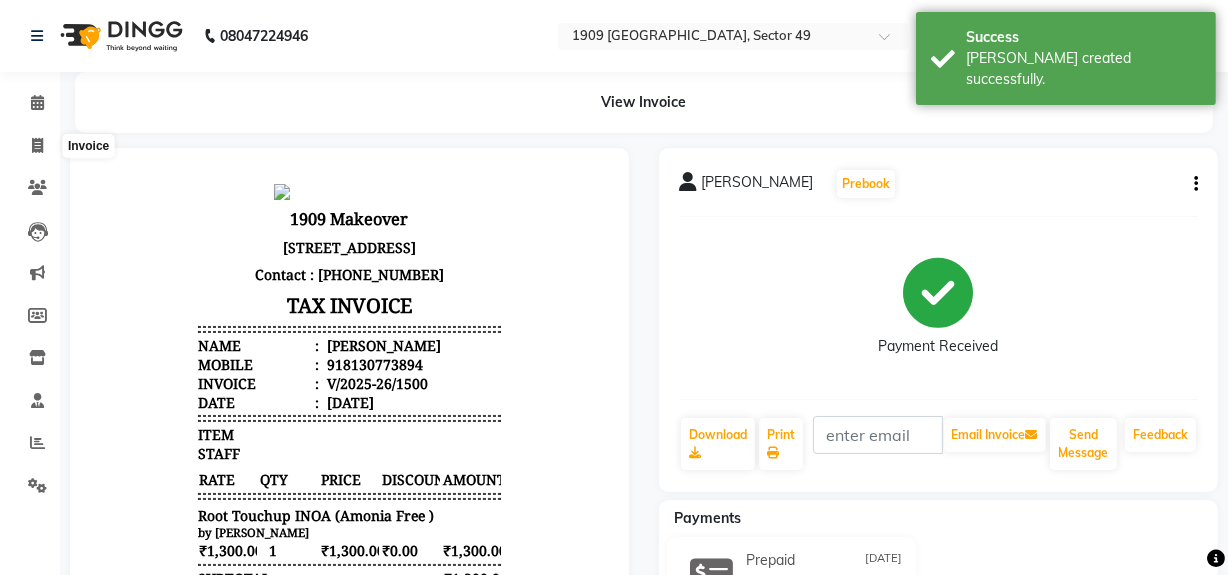select on "service" 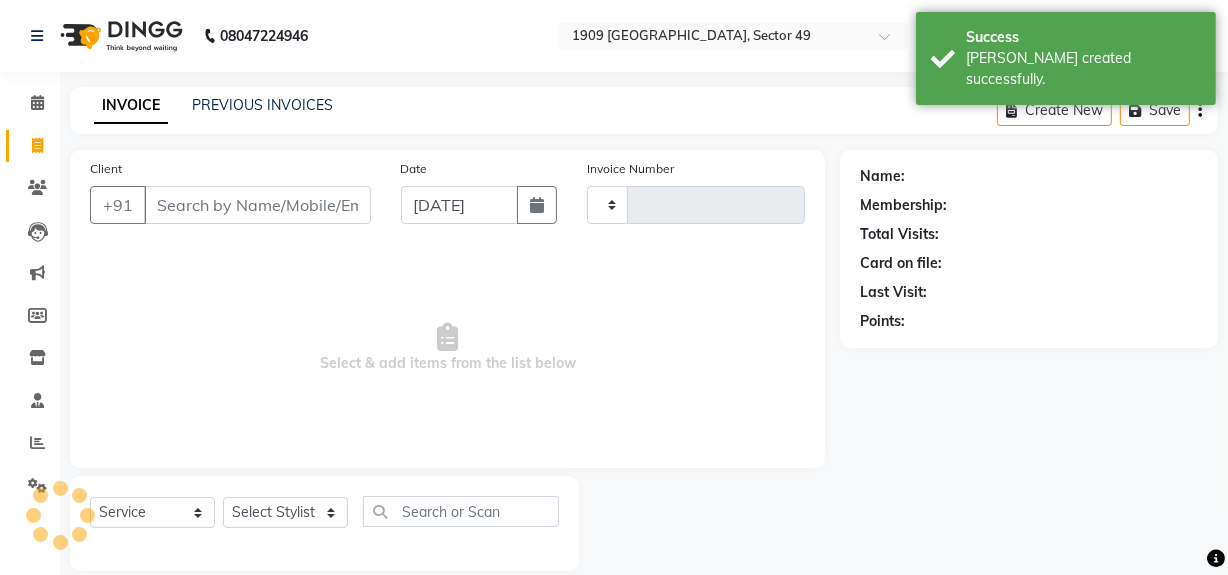 scroll, scrollTop: 26, scrollLeft: 0, axis: vertical 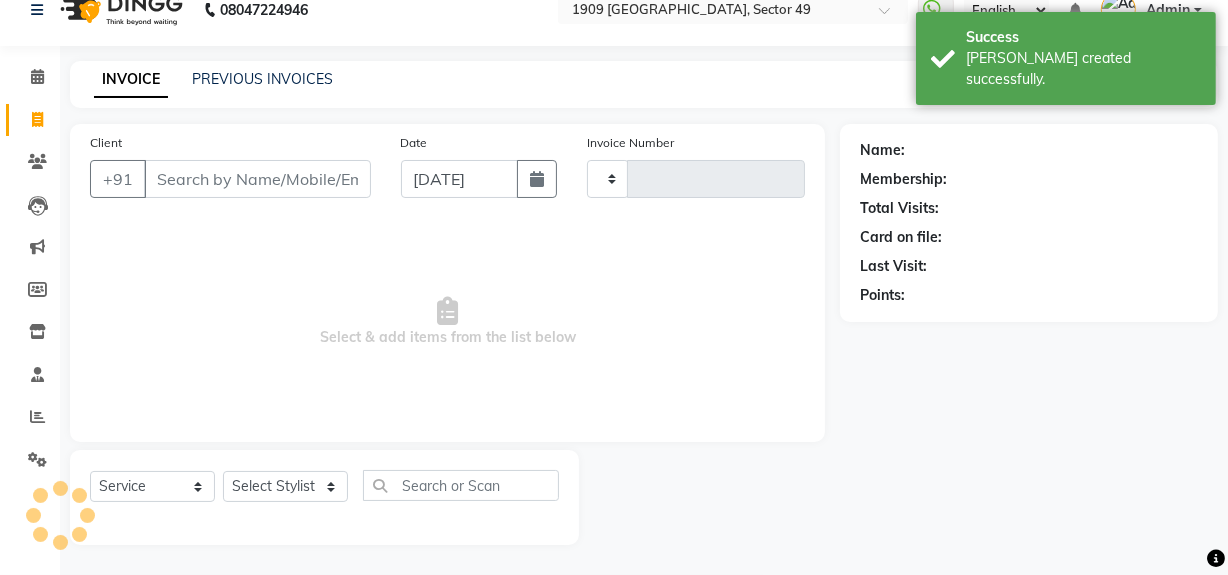 type on "1501" 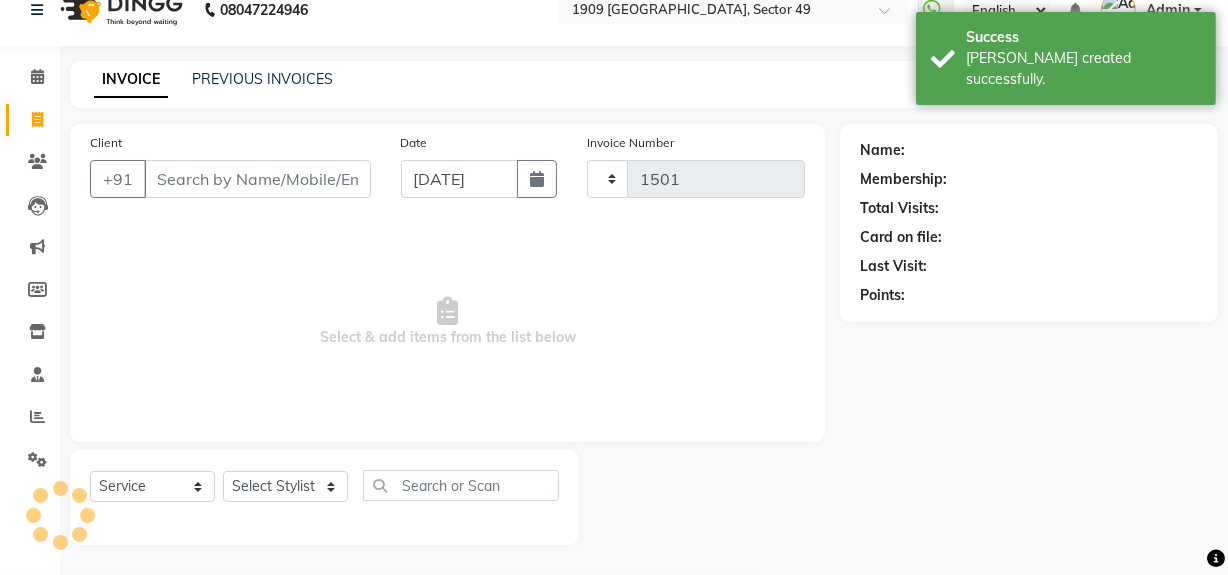 select on "6923" 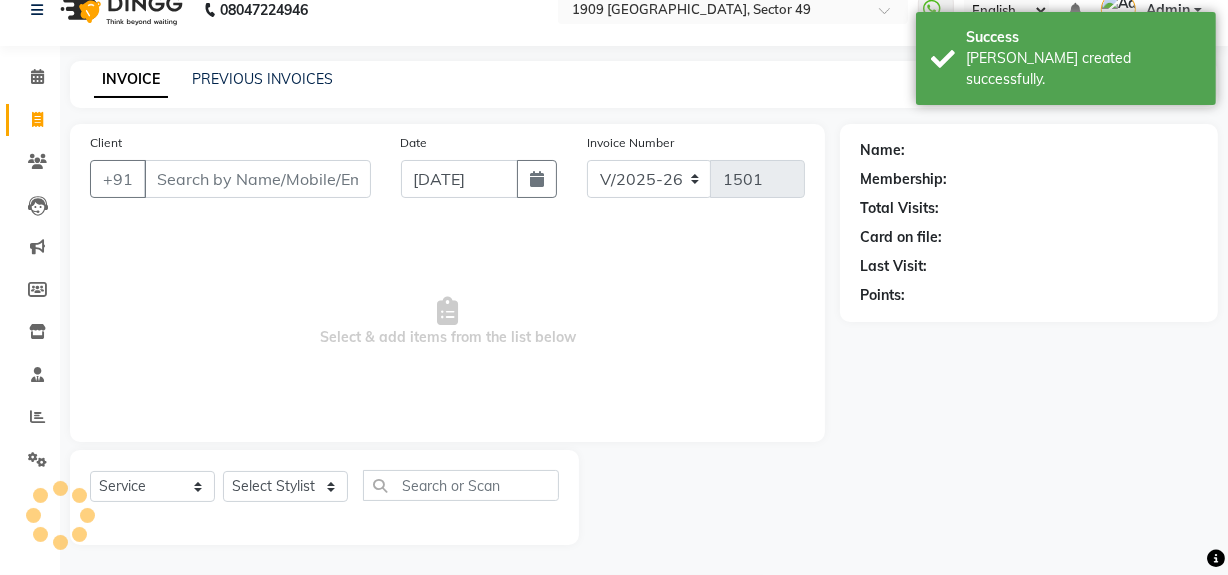 click on "Client" at bounding box center (257, 179) 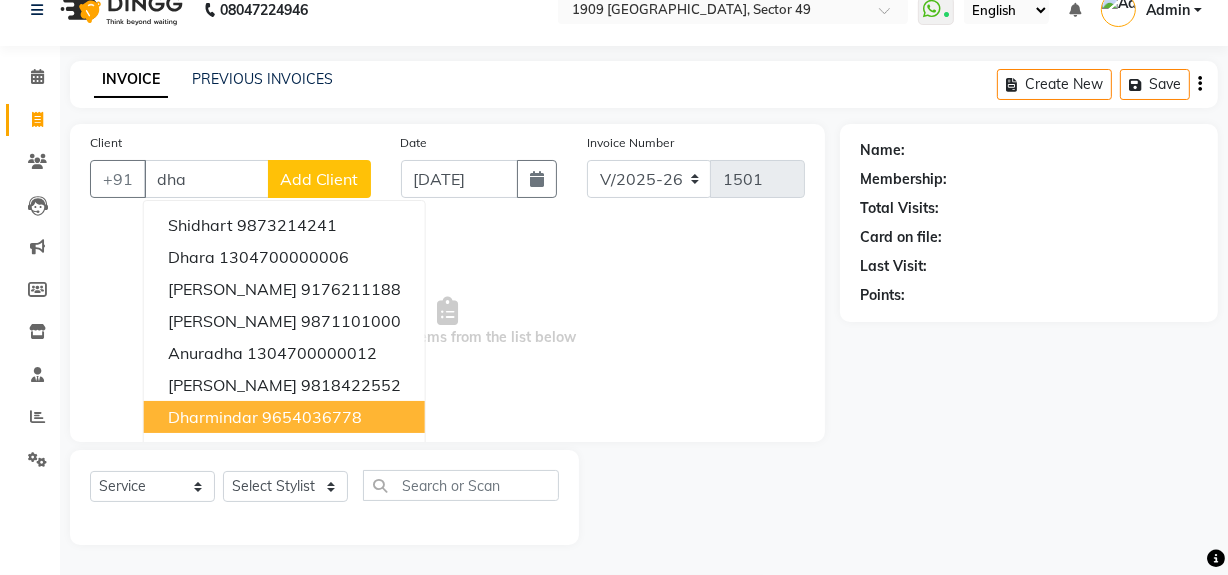 click on "Dharmindar" at bounding box center [213, 417] 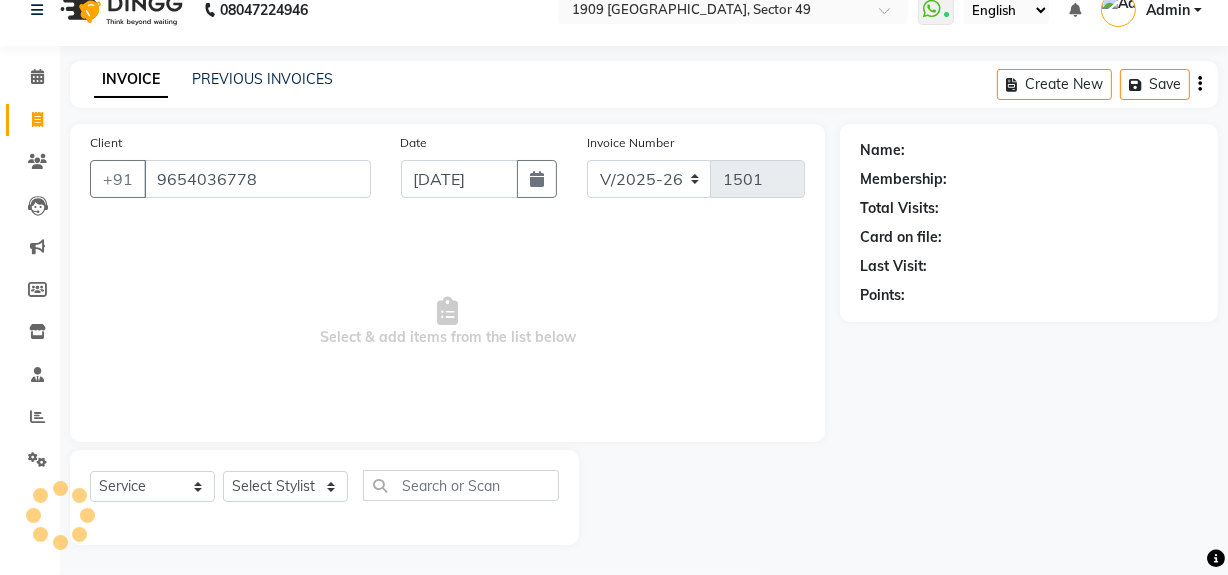 type on "9654036778" 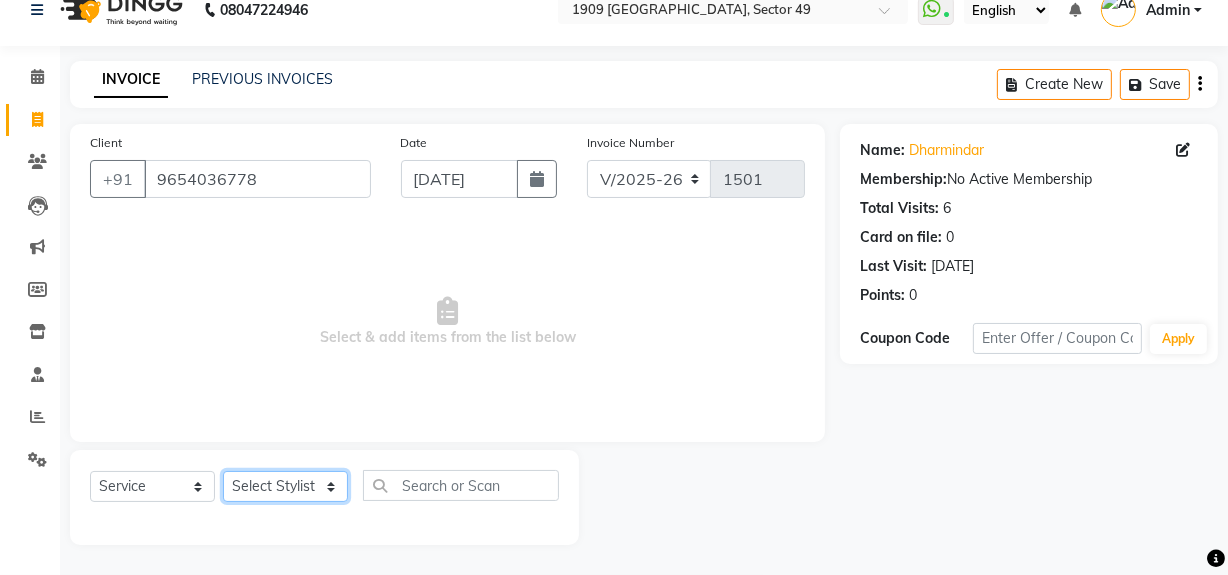 click on "Select Stylist [PERSON_NAME] [PERSON_NAME] House Sale Jyoti Nisha [PERSON_NAME] [PERSON_NAME] Veer [PERSON_NAME] Vishal" 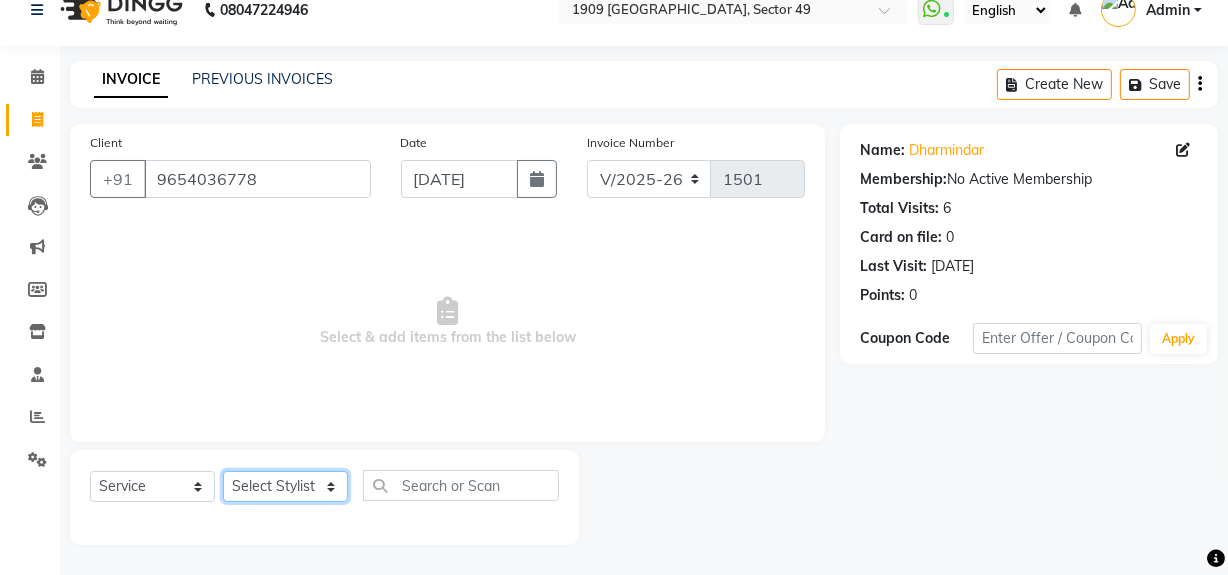 select on "68164" 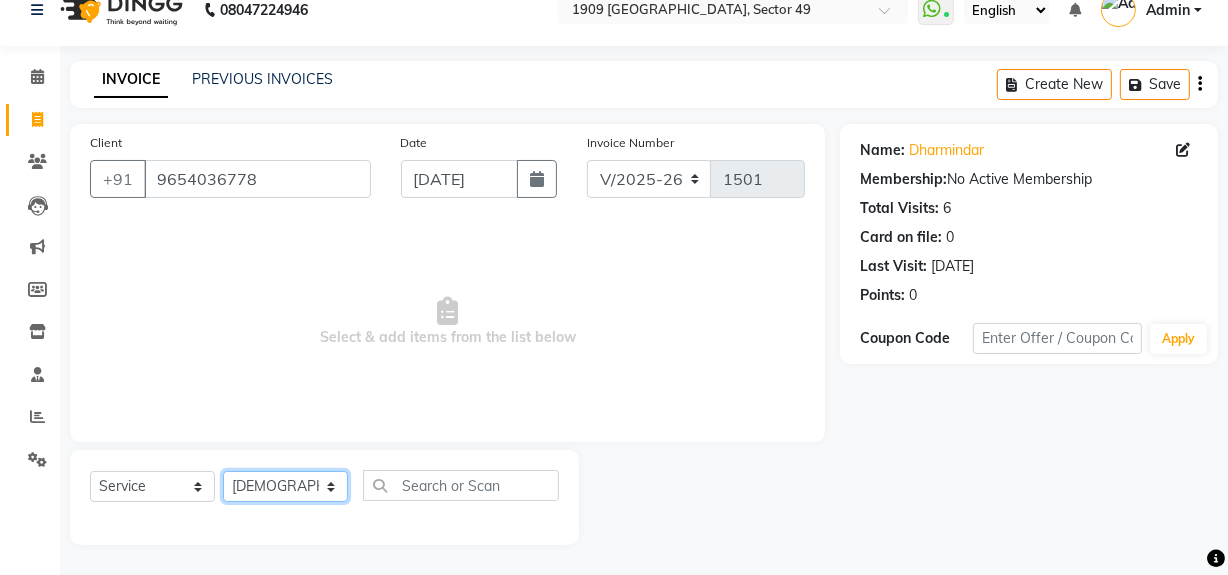 click on "Select Stylist [PERSON_NAME] [PERSON_NAME] House Sale Jyoti Nisha [PERSON_NAME] [PERSON_NAME] Veer [PERSON_NAME] Vishal" 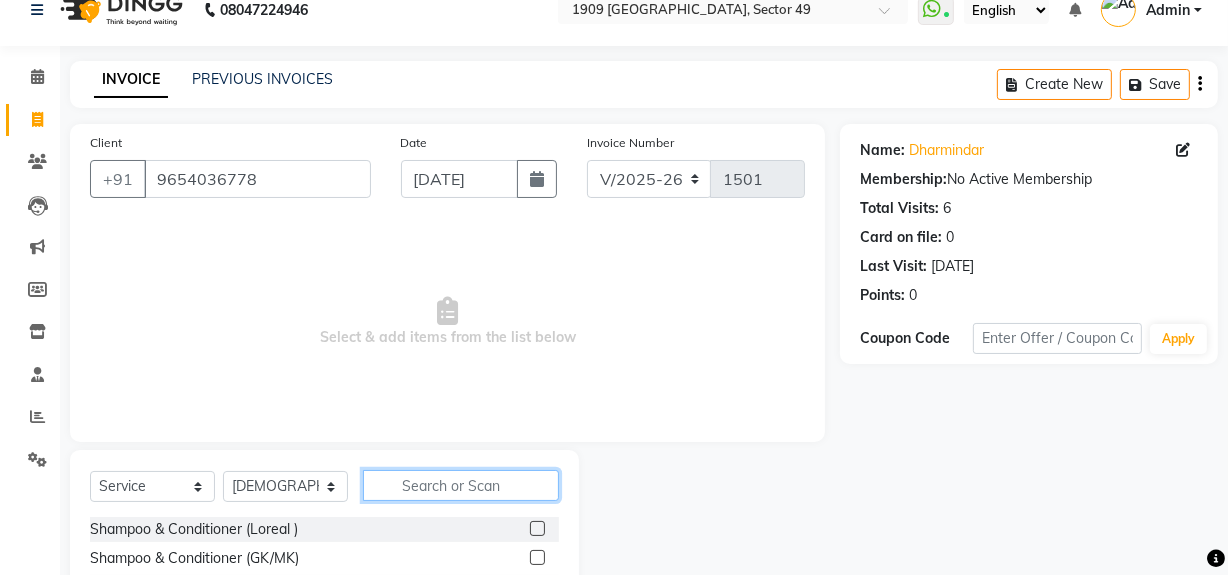 click 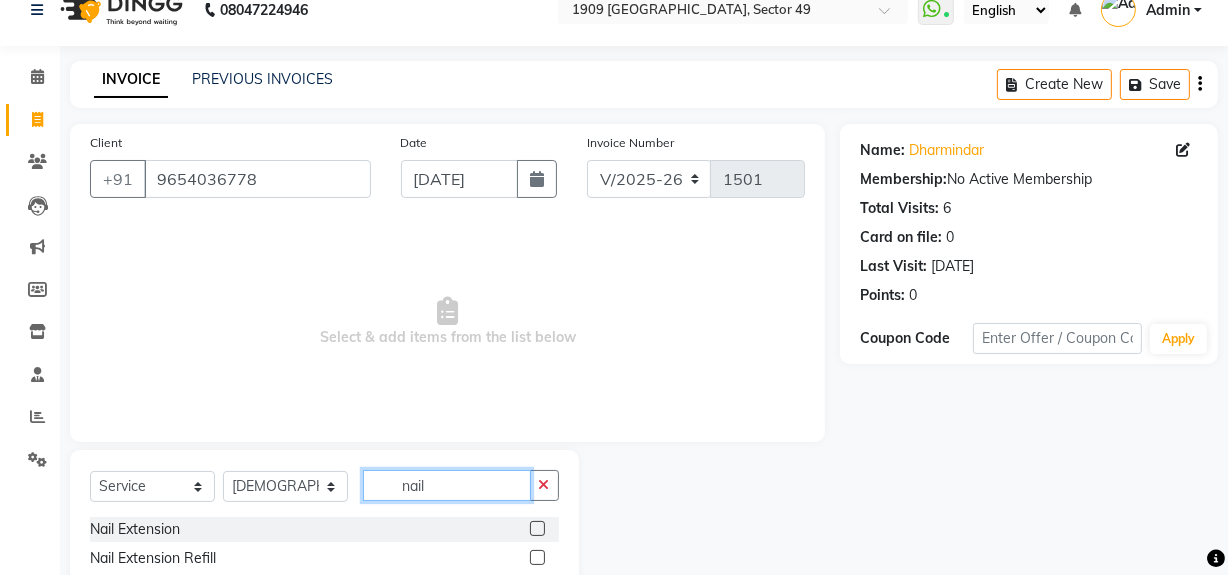 scroll, scrollTop: 170, scrollLeft: 0, axis: vertical 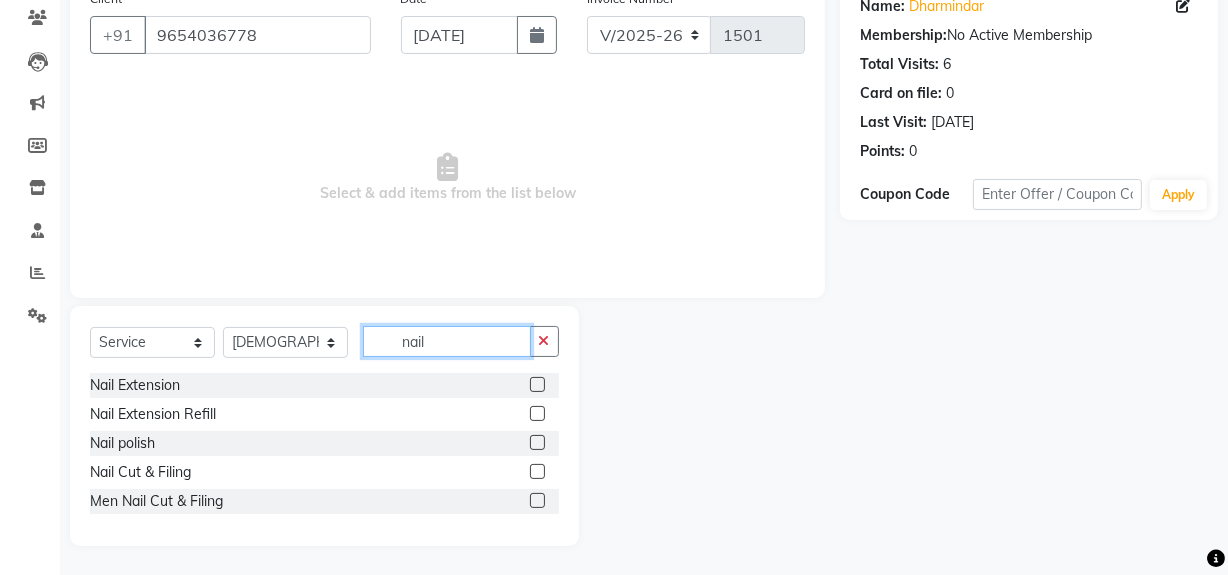 type on "nail" 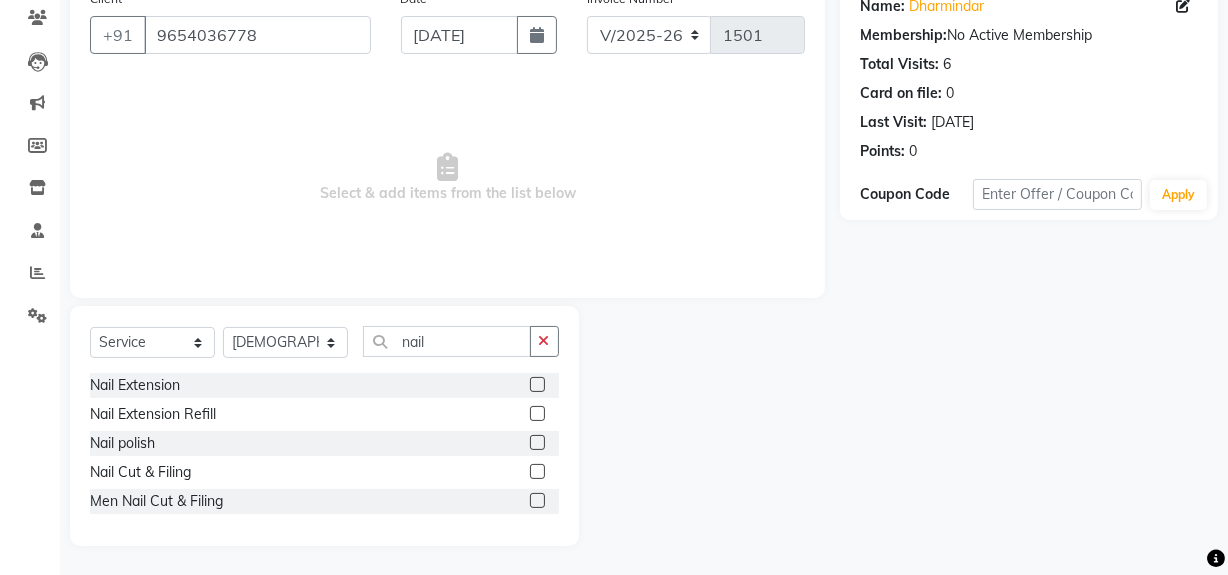 click 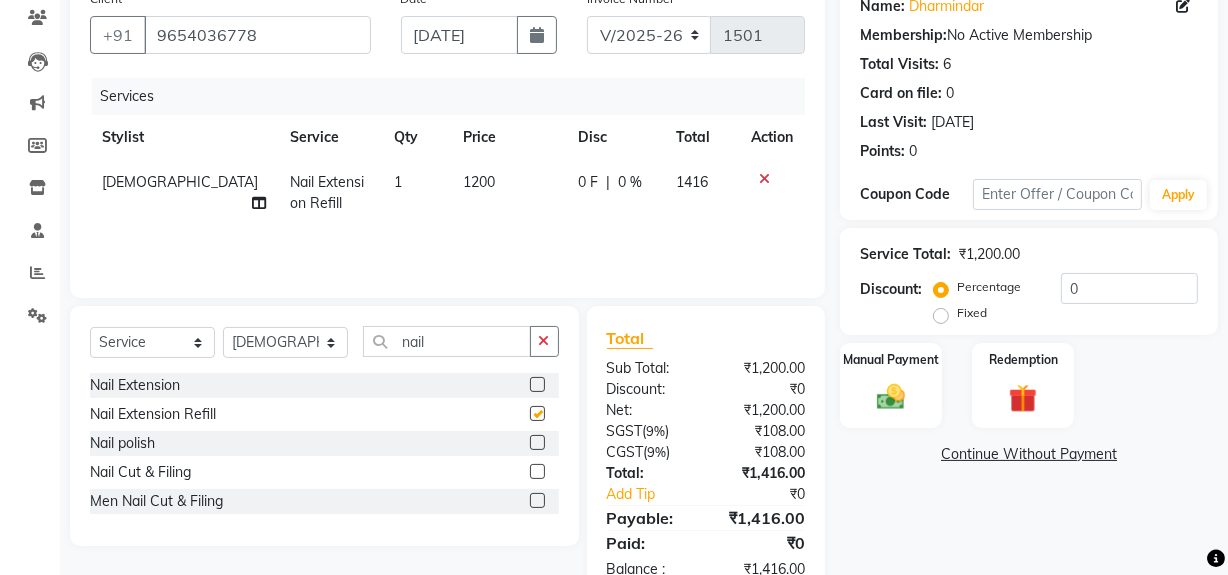 checkbox on "false" 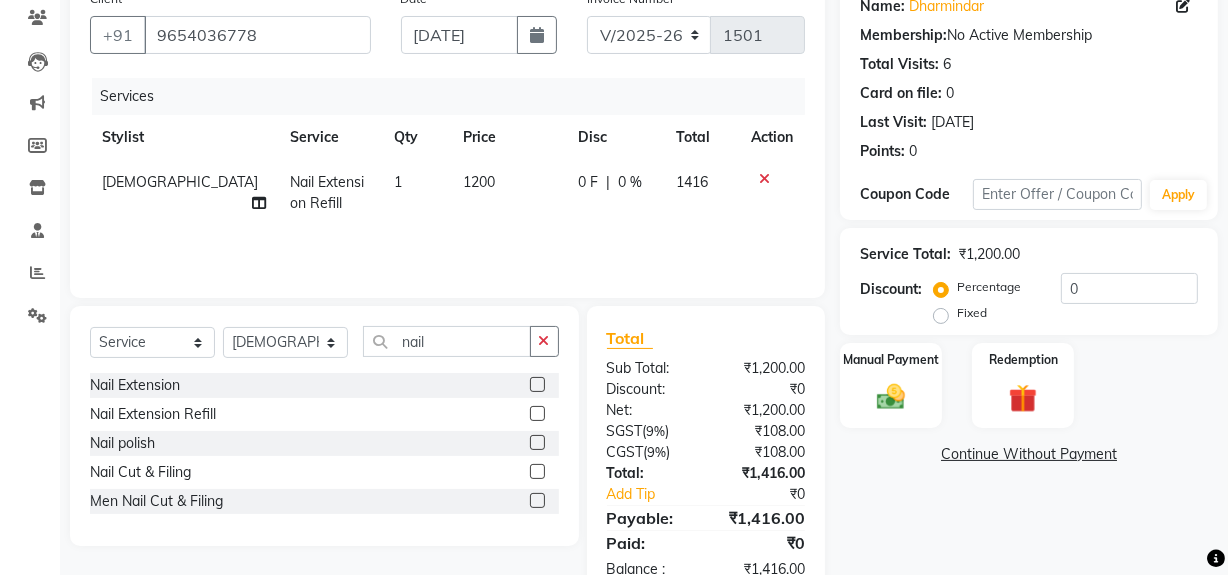 click on "1200" 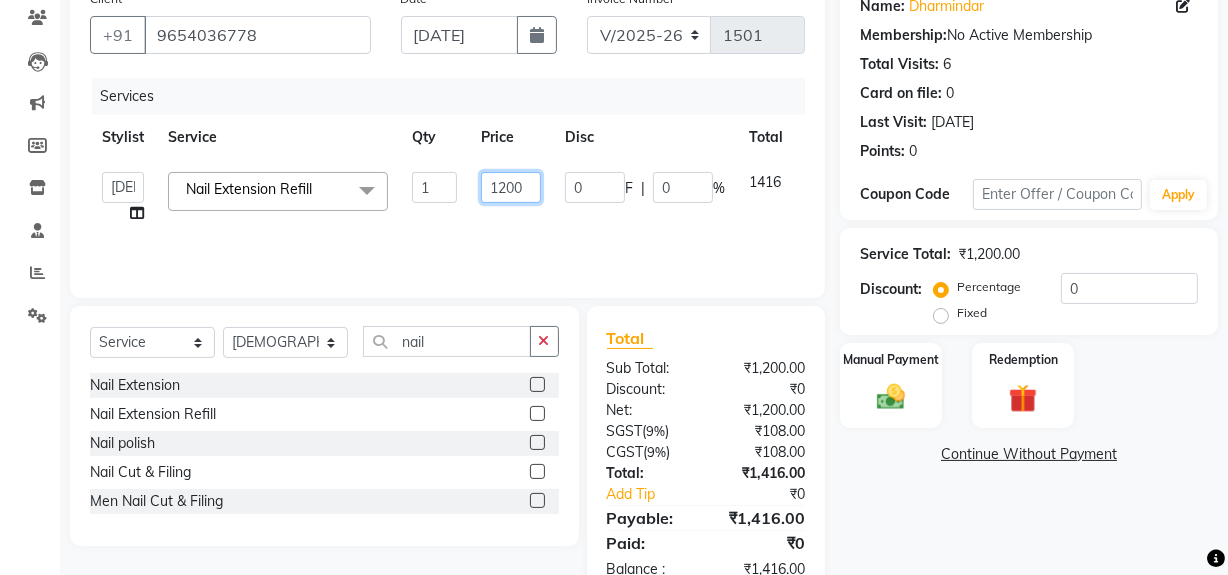 click on "1200" 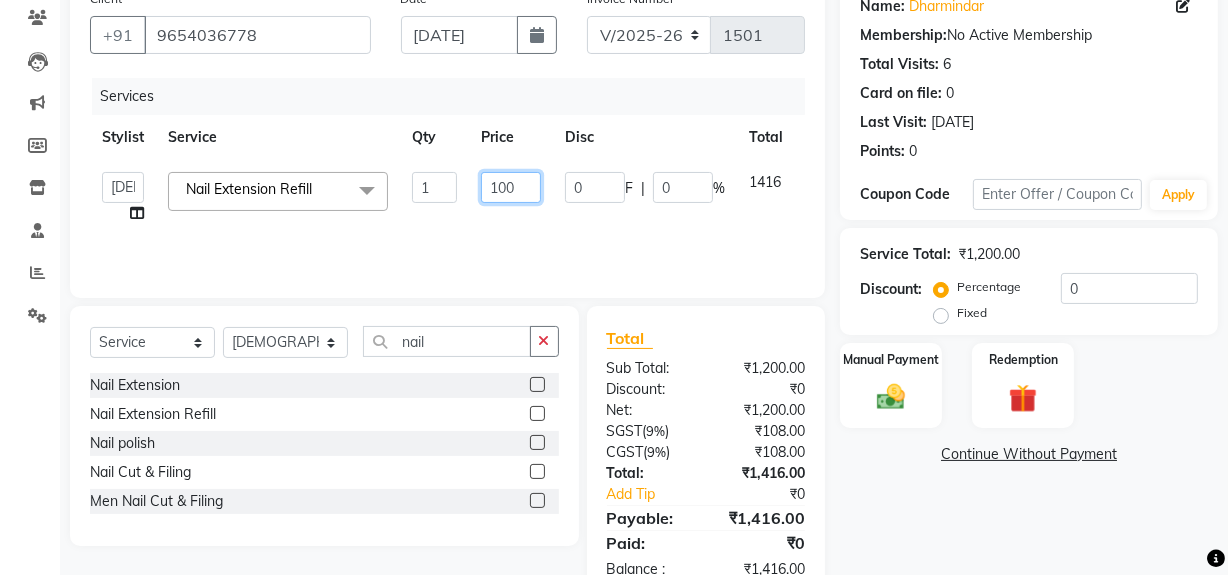 type on "1400" 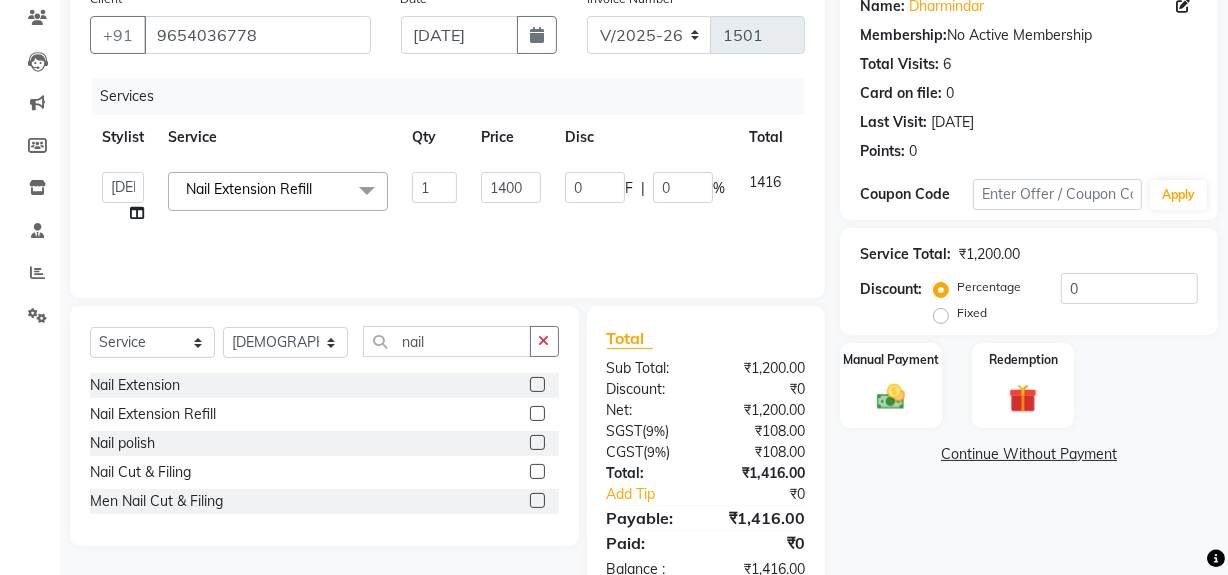 click on "Name: Dharmindar  Membership:  No Active Membership  Total Visits:  6 Card on file:  0 Last Visit:   [DATE] Points:   0  Coupon Code Apply Service Total:  ₹1,200.00  Discount:  Percentage   Fixed  0 Manual Payment Redemption  Continue Without Payment" 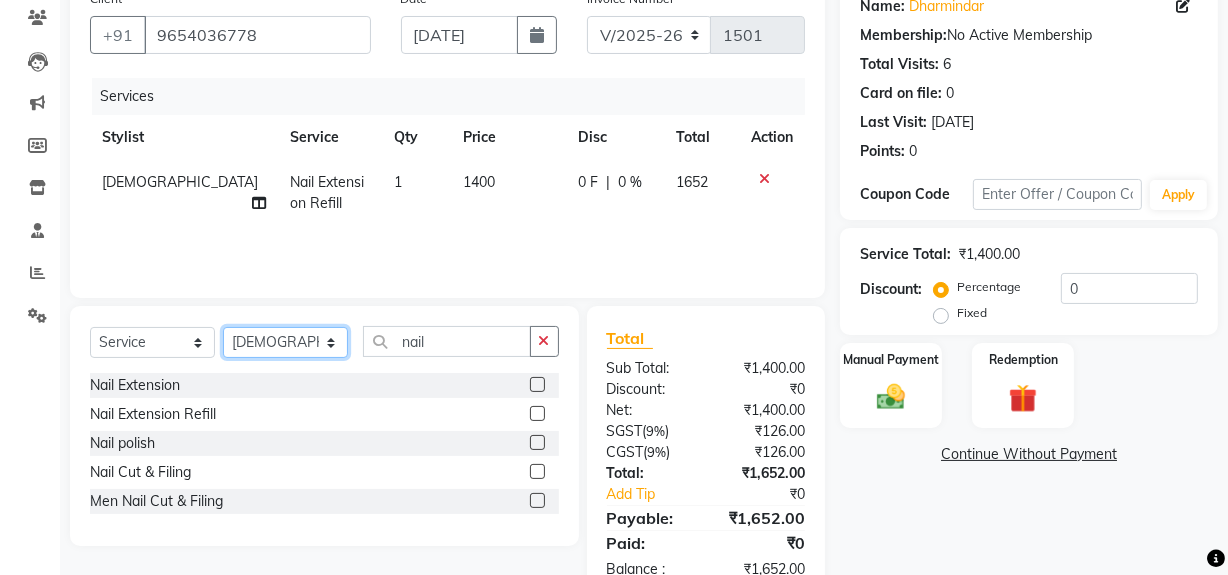 click on "Select Stylist [PERSON_NAME] [PERSON_NAME] House Sale Jyoti Nisha [PERSON_NAME] [PERSON_NAME] Veer [PERSON_NAME] Vishal" 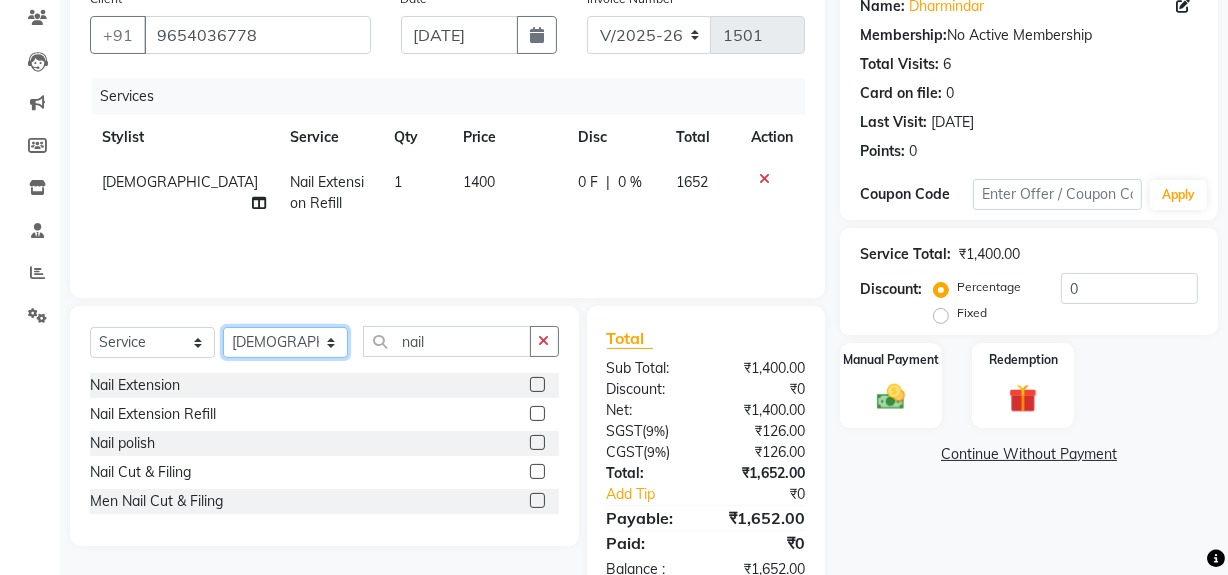 select on "57114" 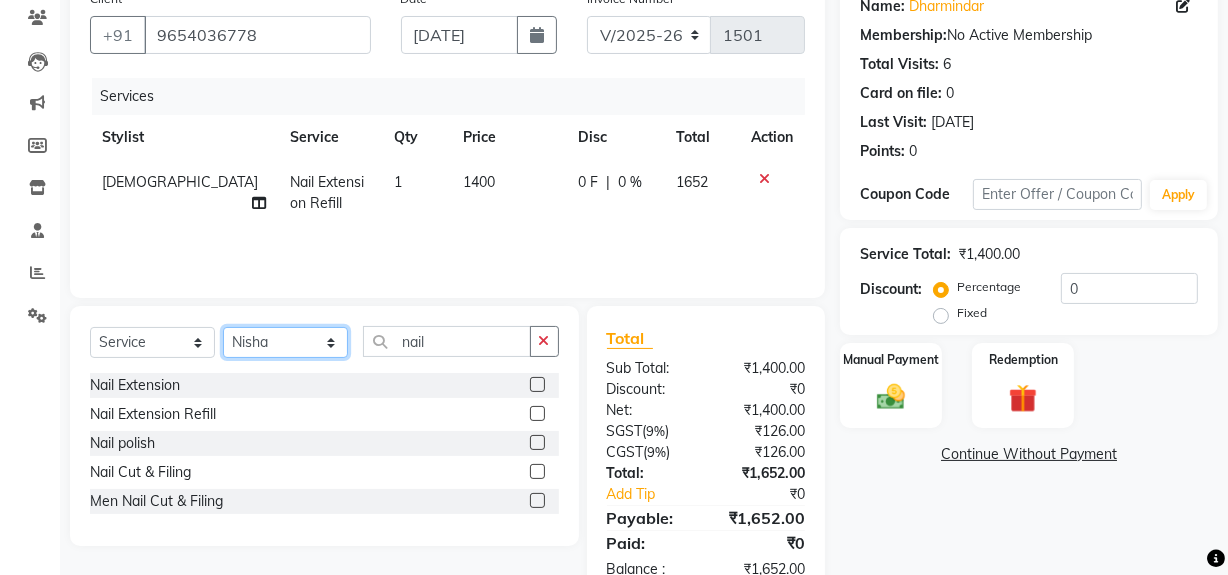 click on "Select Stylist [PERSON_NAME] [PERSON_NAME] House Sale Jyoti Nisha [PERSON_NAME] [PERSON_NAME] Veer [PERSON_NAME] Vishal" 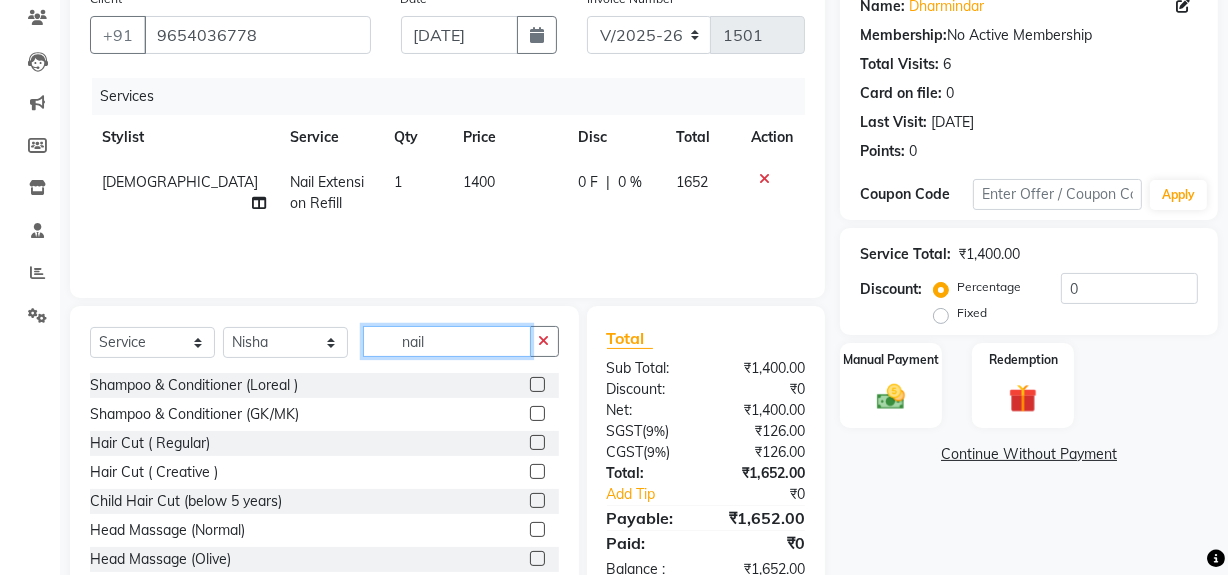 click on "nail" 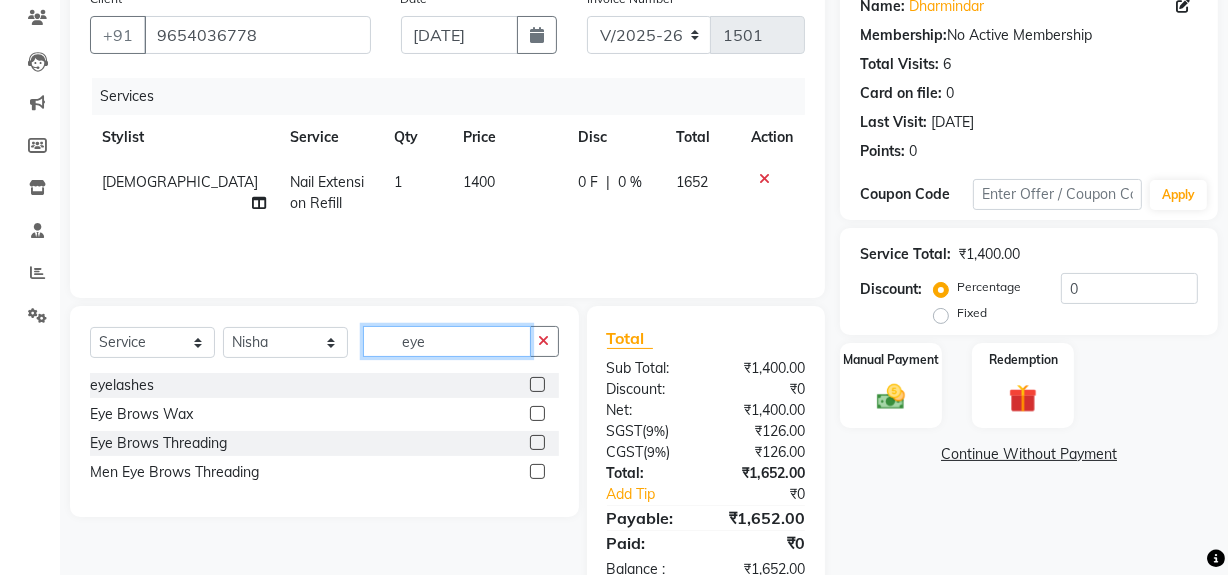 type on "eye" 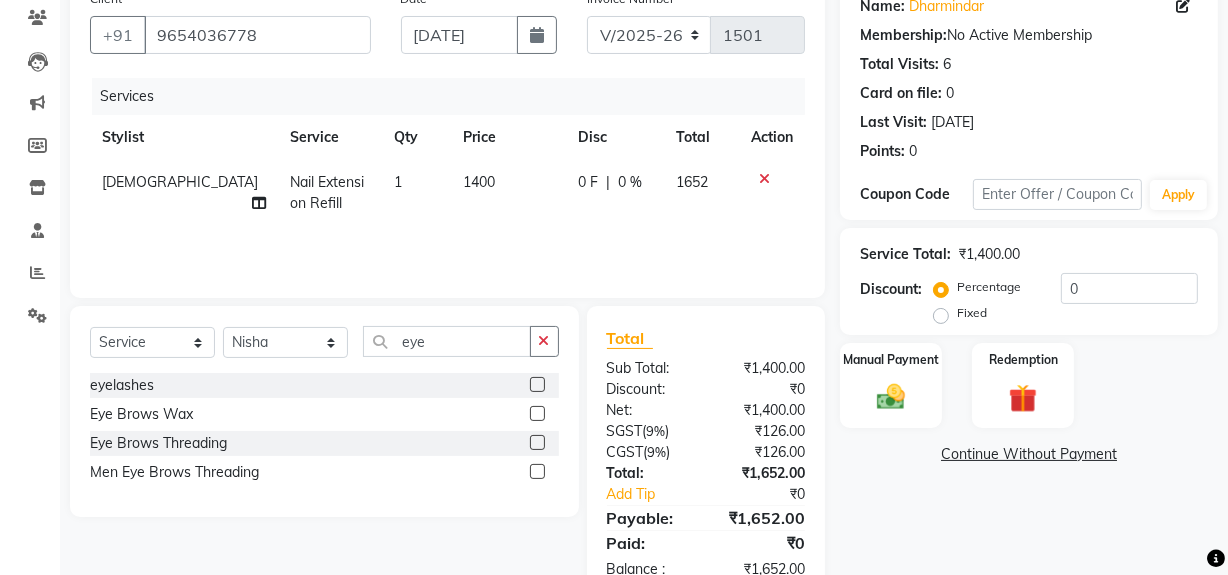 click 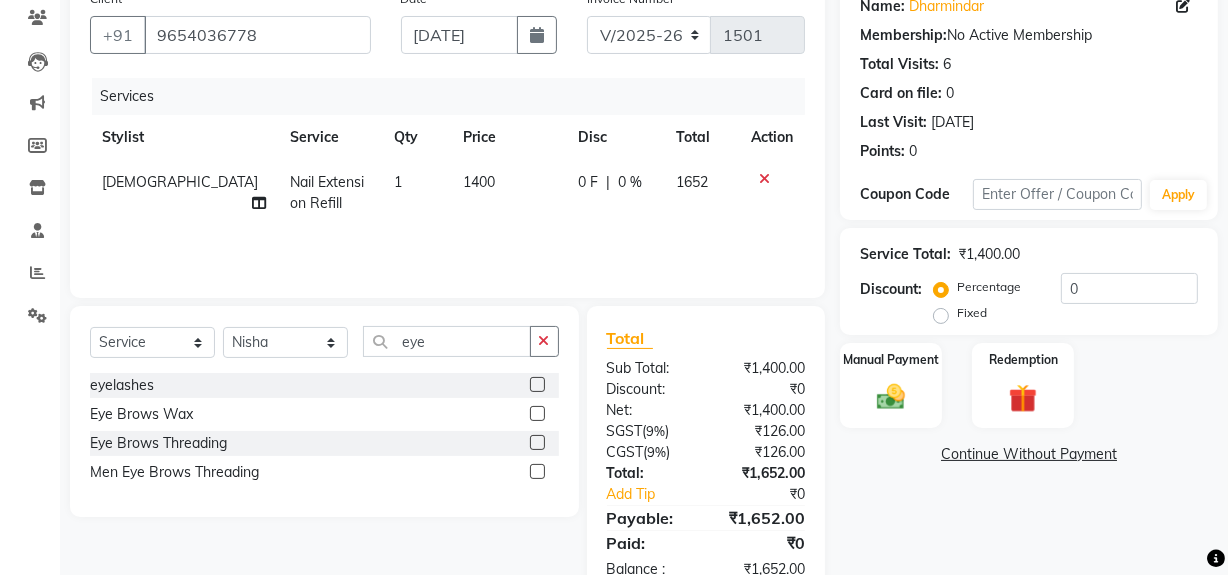 click at bounding box center [536, 443] 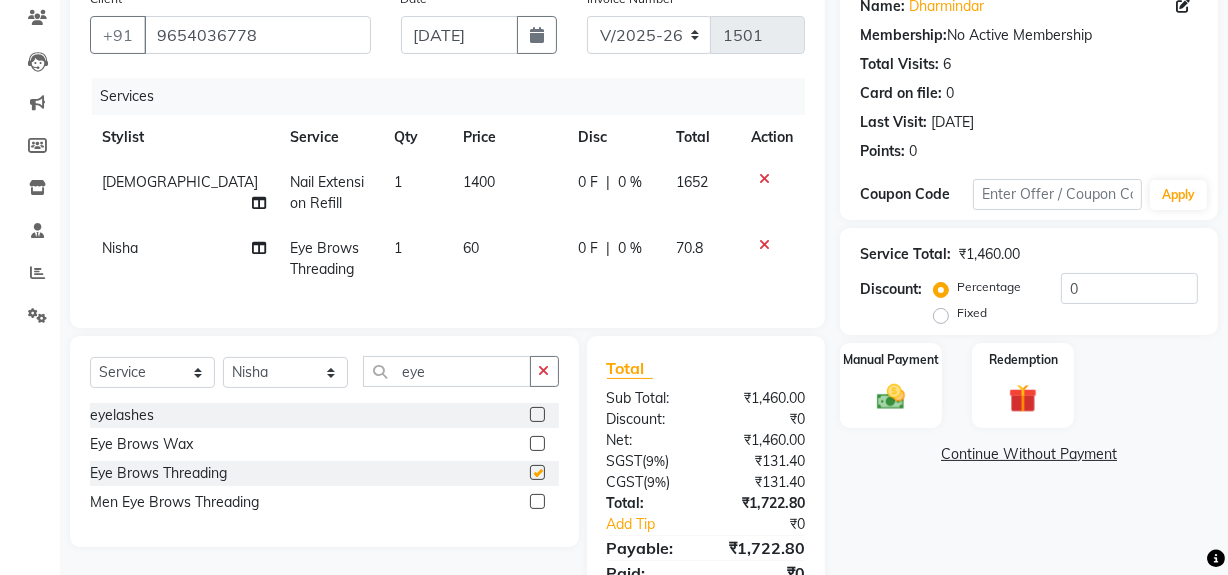 checkbox on "false" 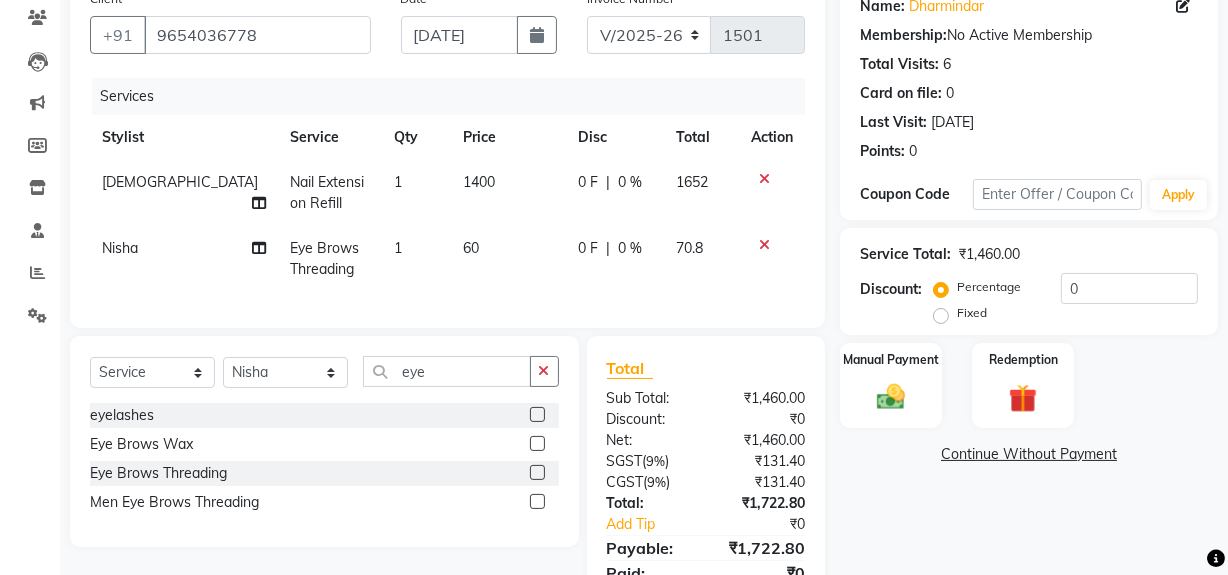 click on "60" 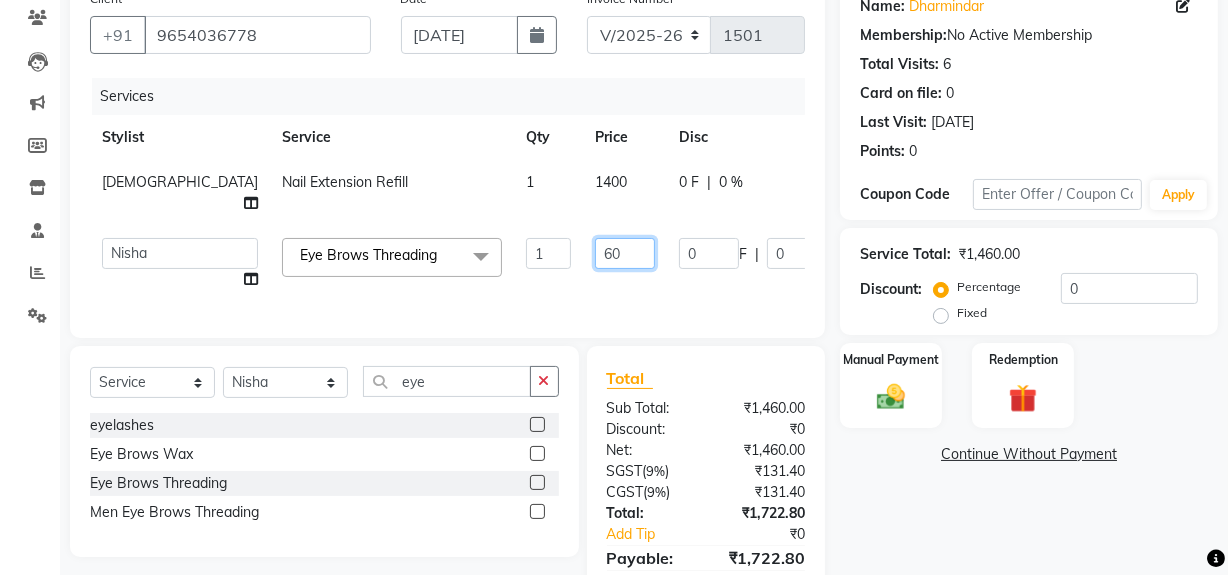 drag, startPoint x: 488, startPoint y: 243, endPoint x: 566, endPoint y: 259, distance: 79.624115 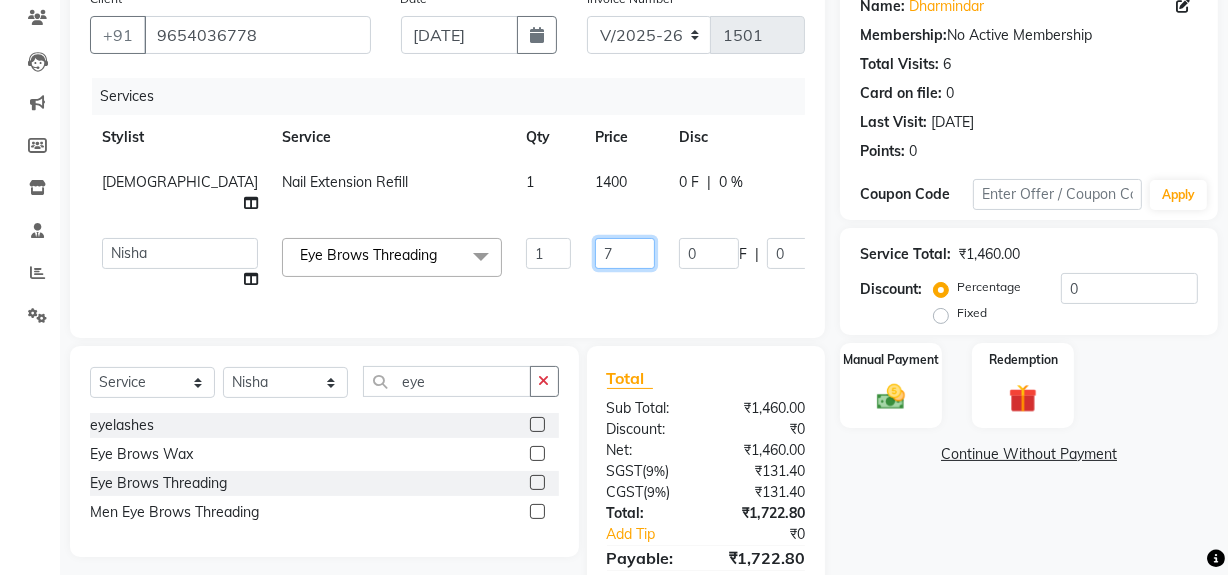 type on "70" 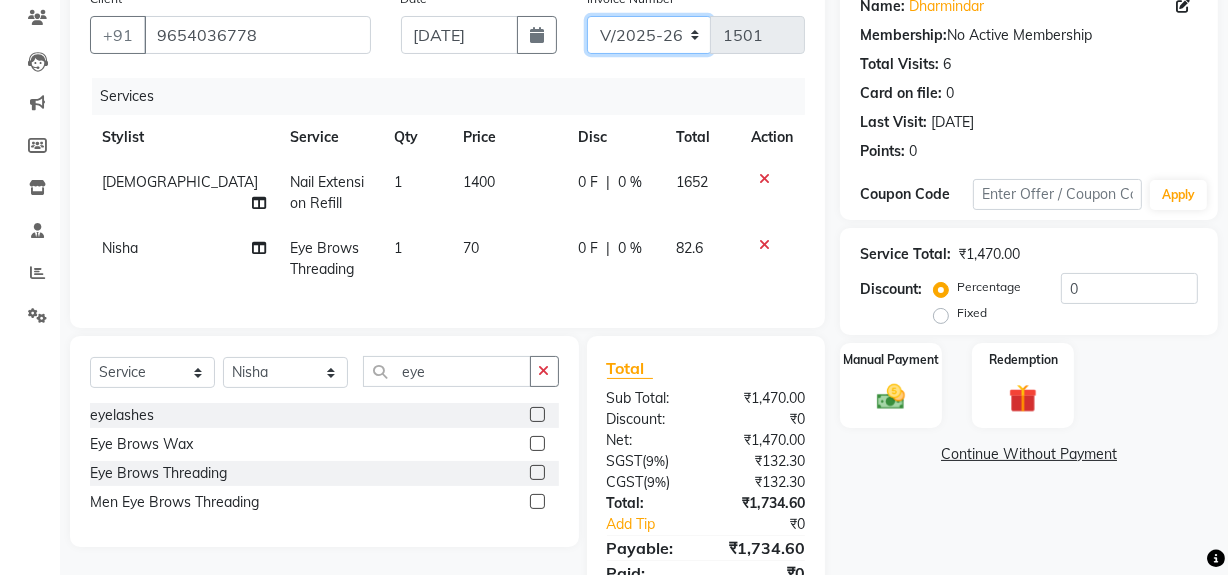 drag, startPoint x: 657, startPoint y: 29, endPoint x: 660, endPoint y: 50, distance: 21.213203 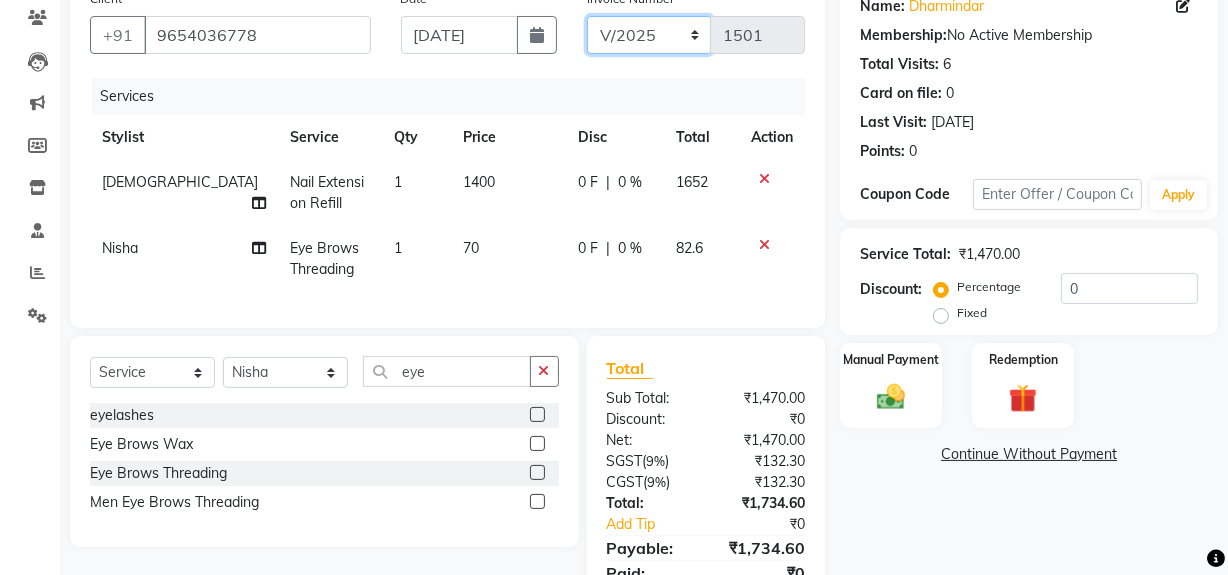 click on "V/2025 V/2025-26" 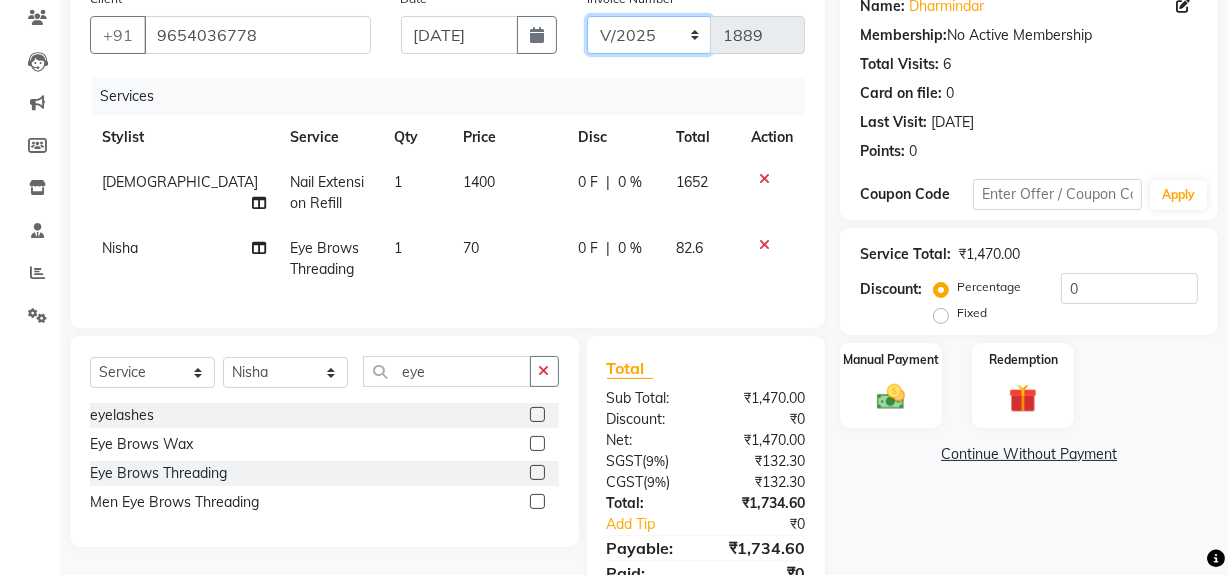 scroll, scrollTop: 0, scrollLeft: 0, axis: both 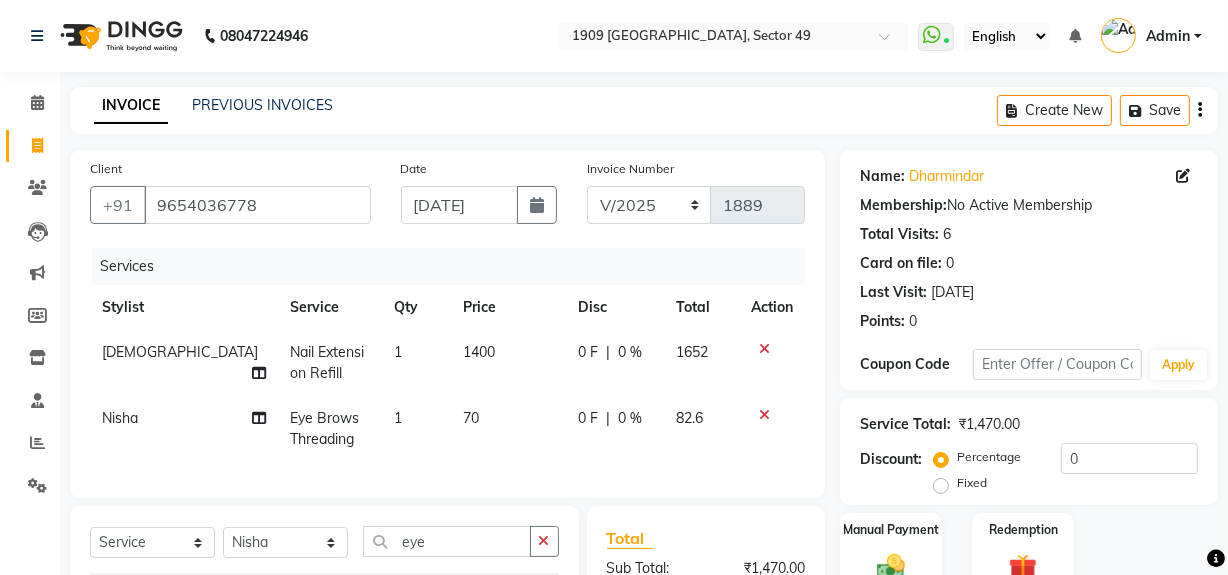 click 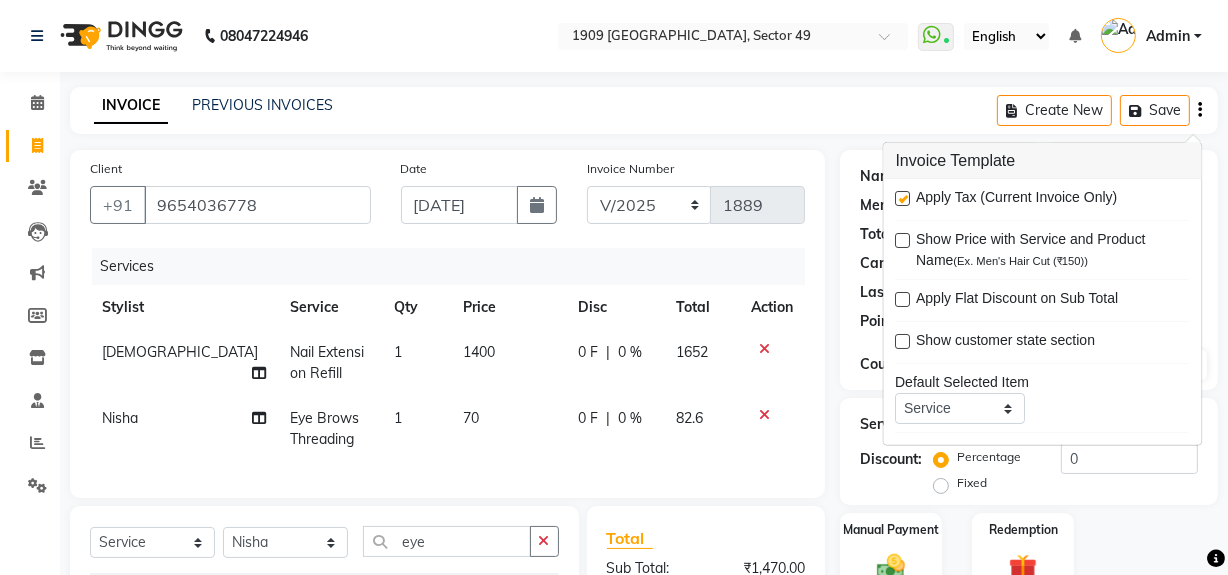 click at bounding box center [903, 198] 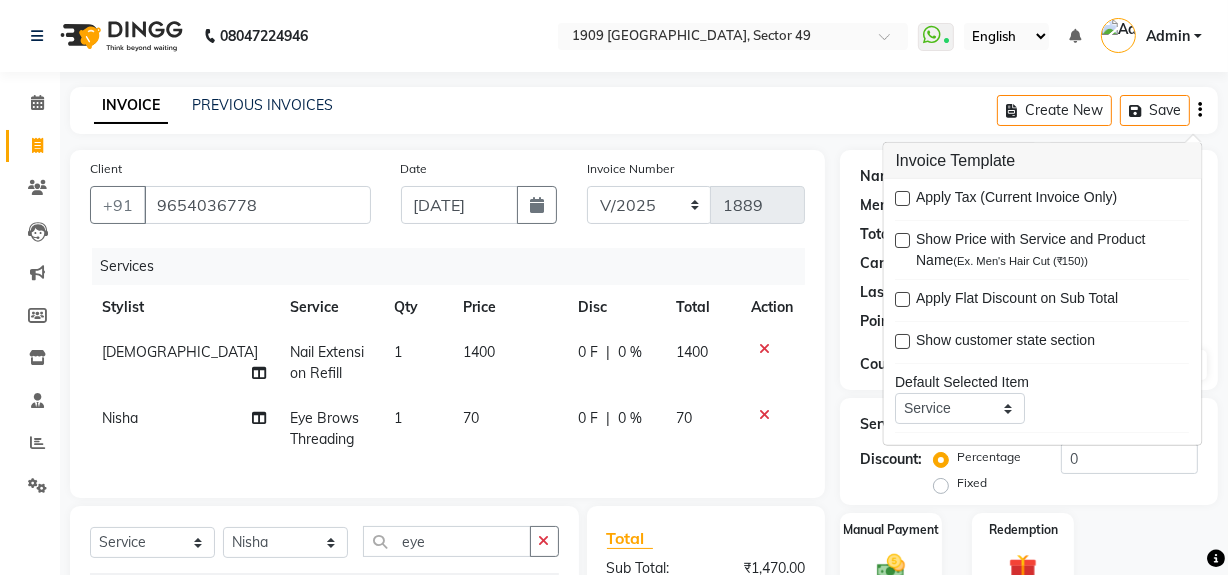 scroll, scrollTop: 226, scrollLeft: 0, axis: vertical 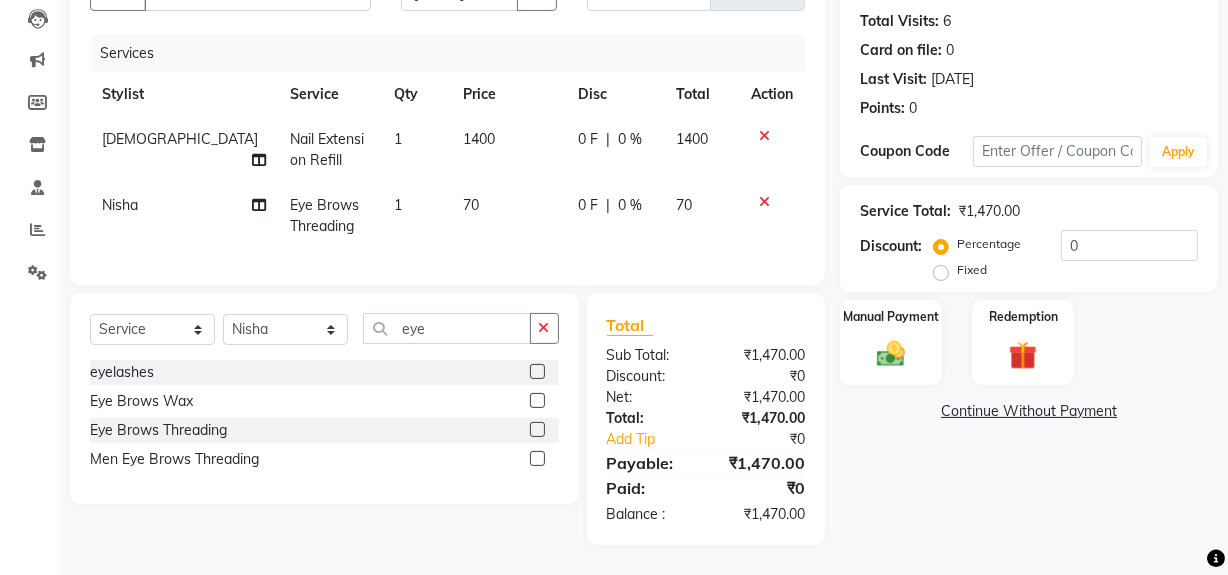 click on "Name: Dharmindar  Membership:  No Active Membership  Total Visits:  6 Card on file:  0 Last Visit:   [DATE] Points:   0  Coupon Code Apply Service Total:  ₹1,470.00  Discount:  Percentage   Fixed  0 Manual Payment Redemption  Continue Without Payment" 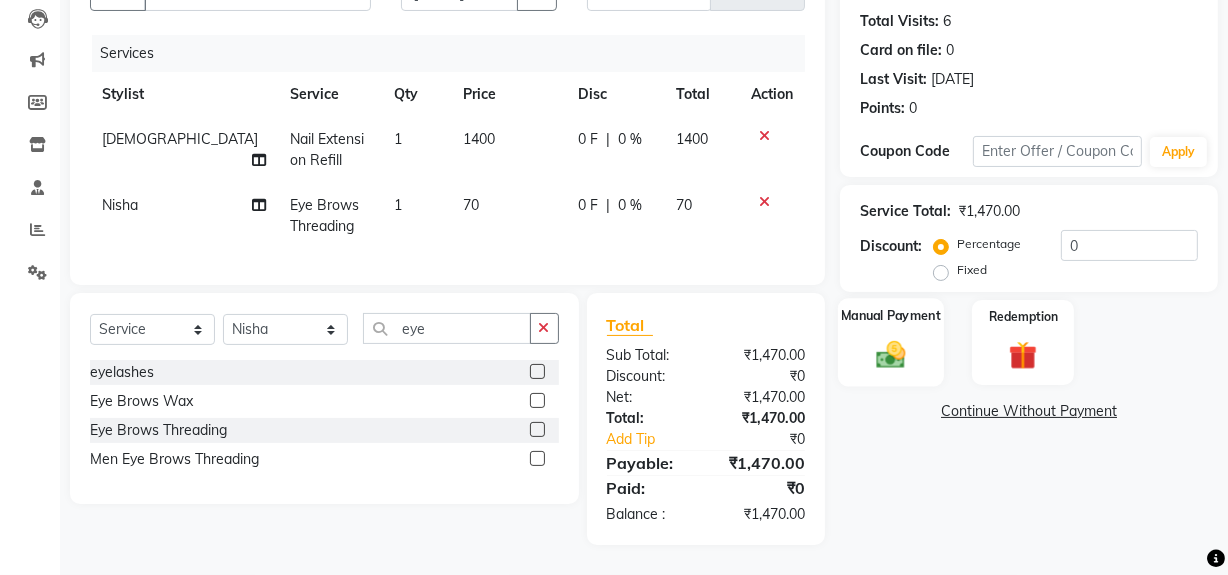 click on "Manual Payment" 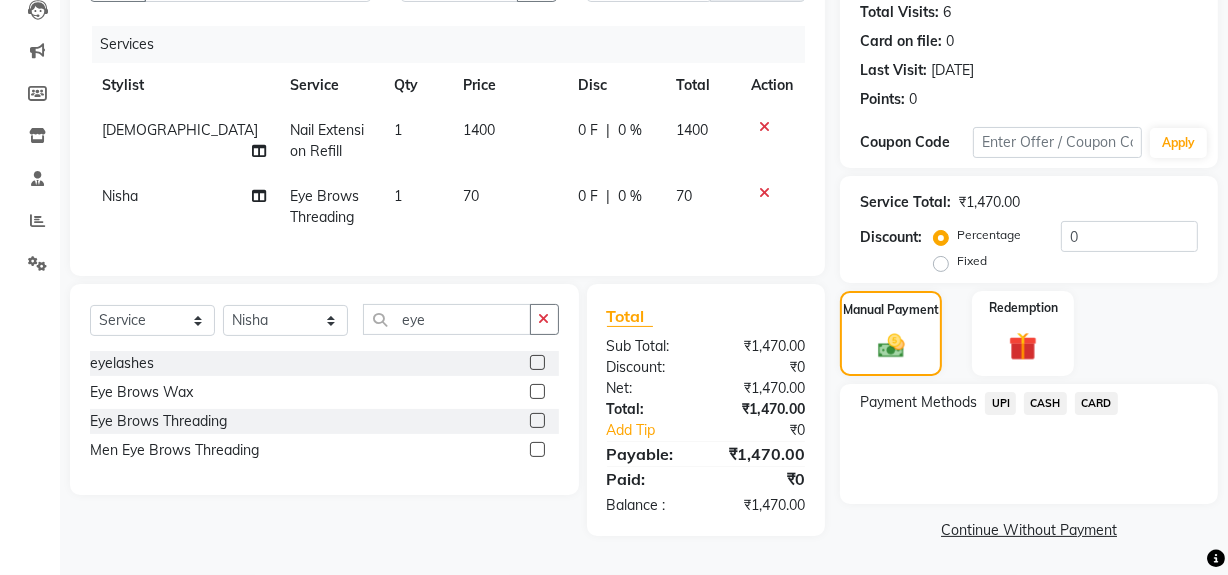 click on "CASH" 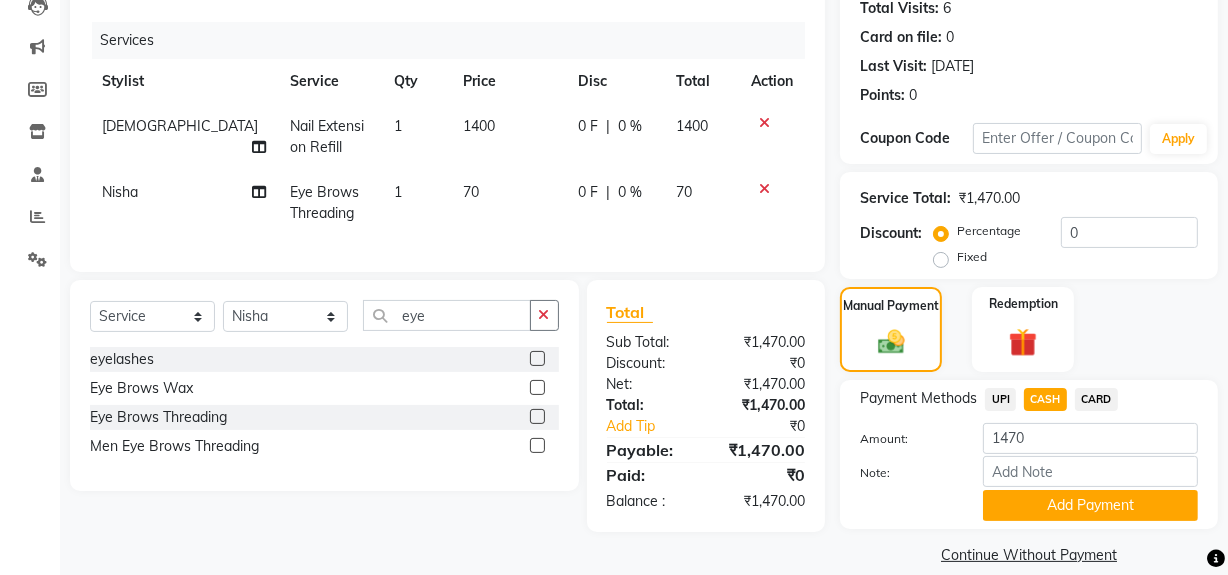 click on "UPI" 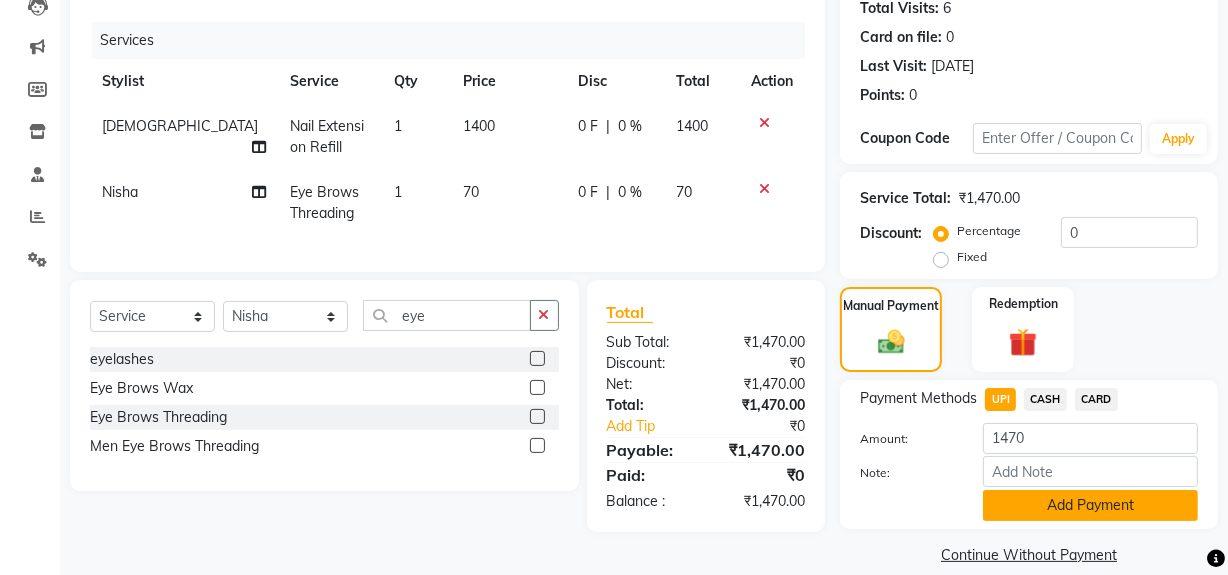 click on "Add Payment" 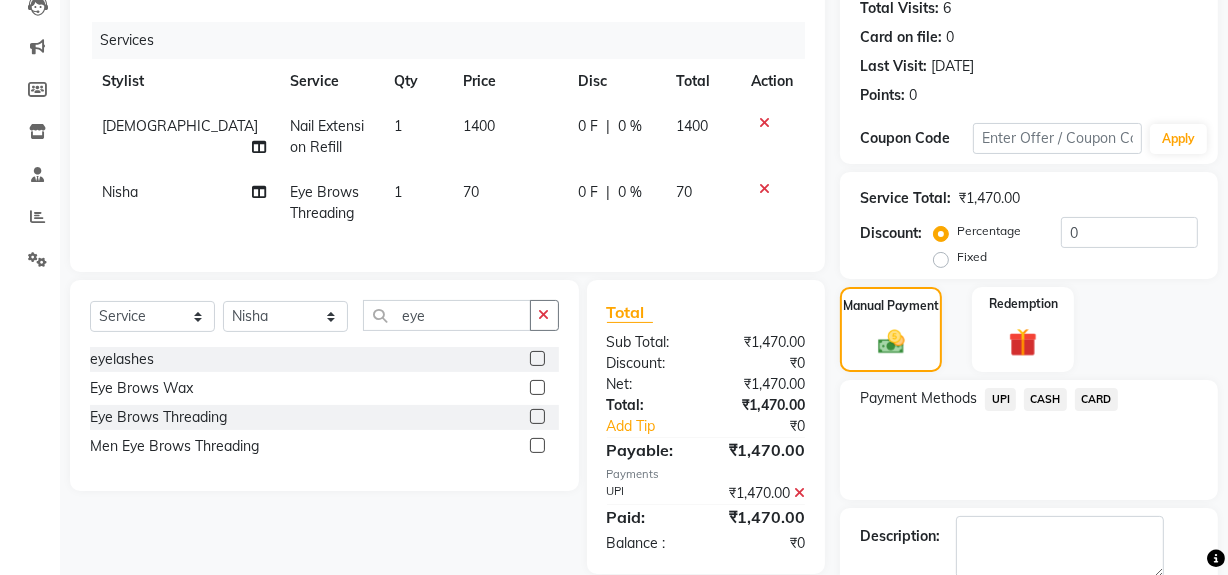 scroll, scrollTop: 333, scrollLeft: 0, axis: vertical 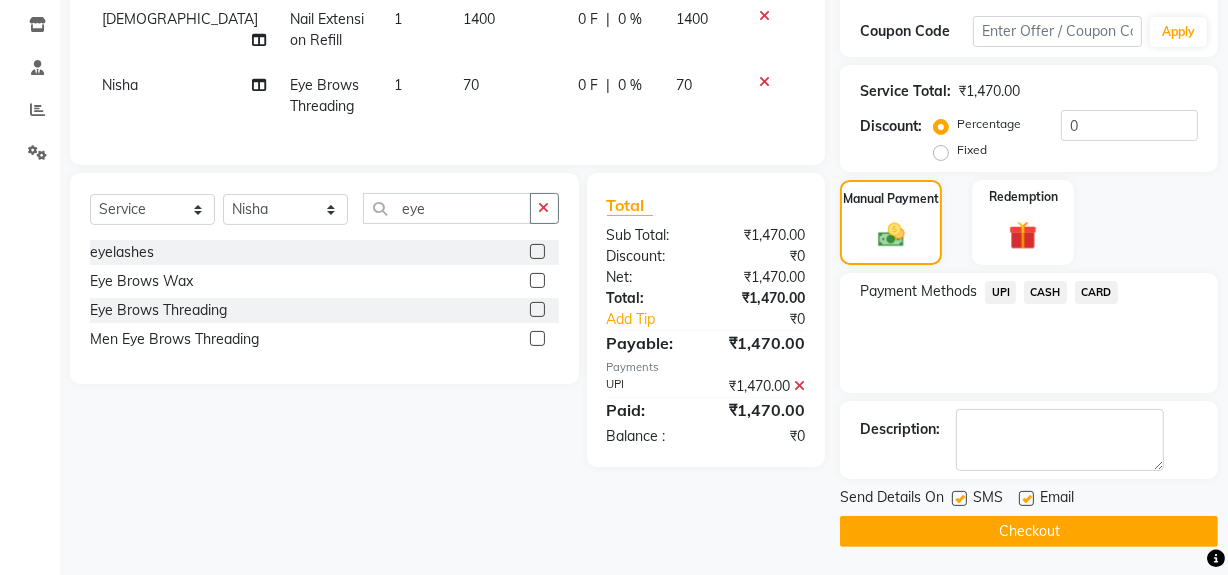 click 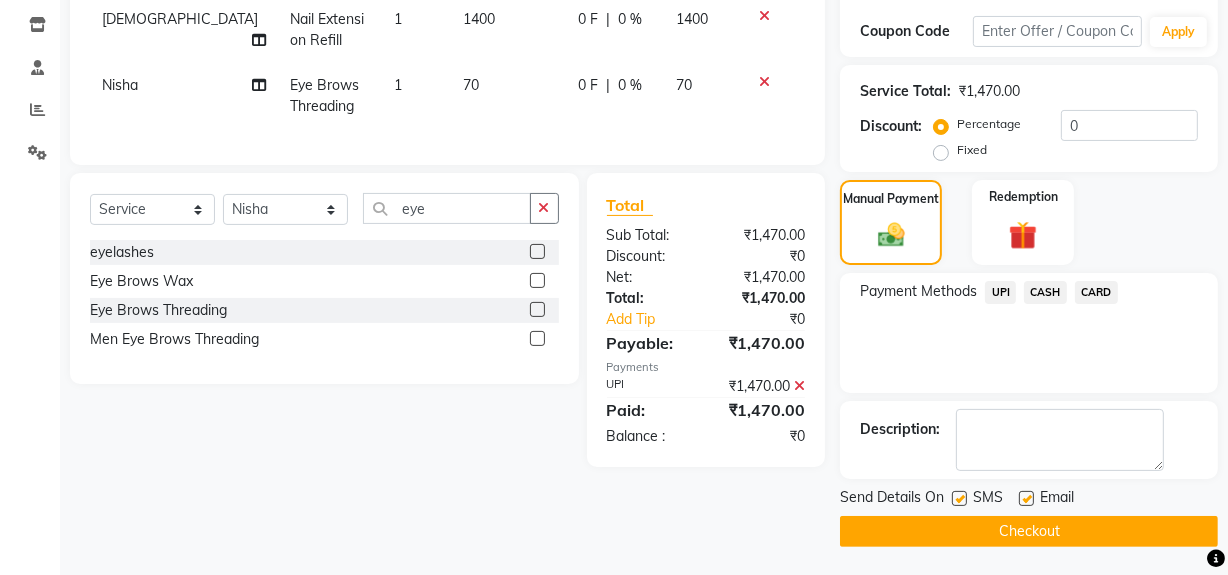click at bounding box center (958, 499) 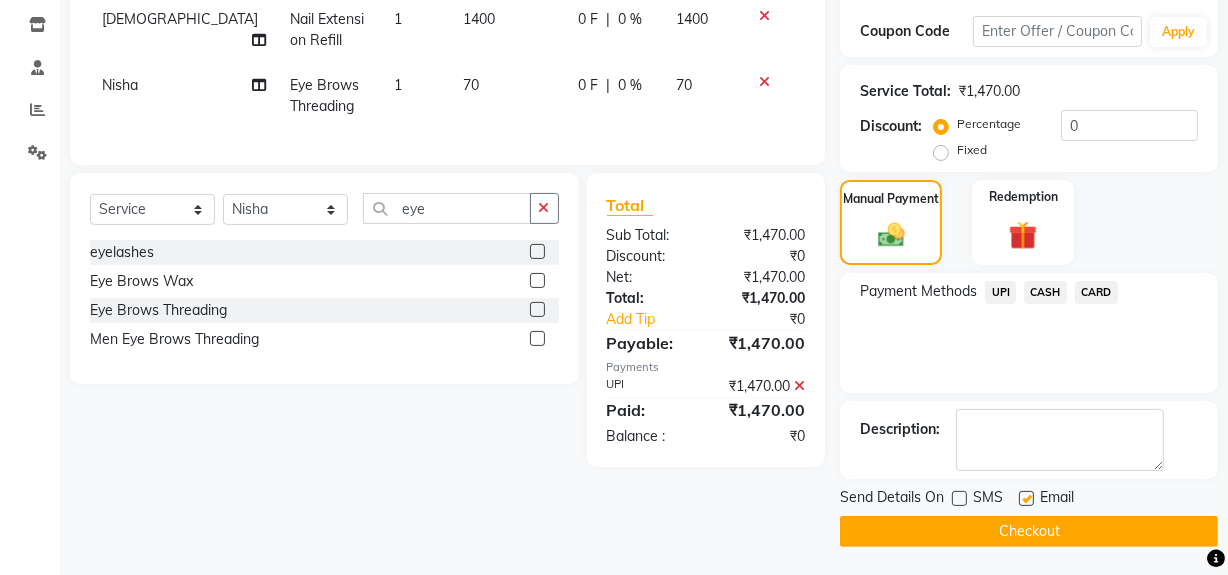 click on "Checkout" 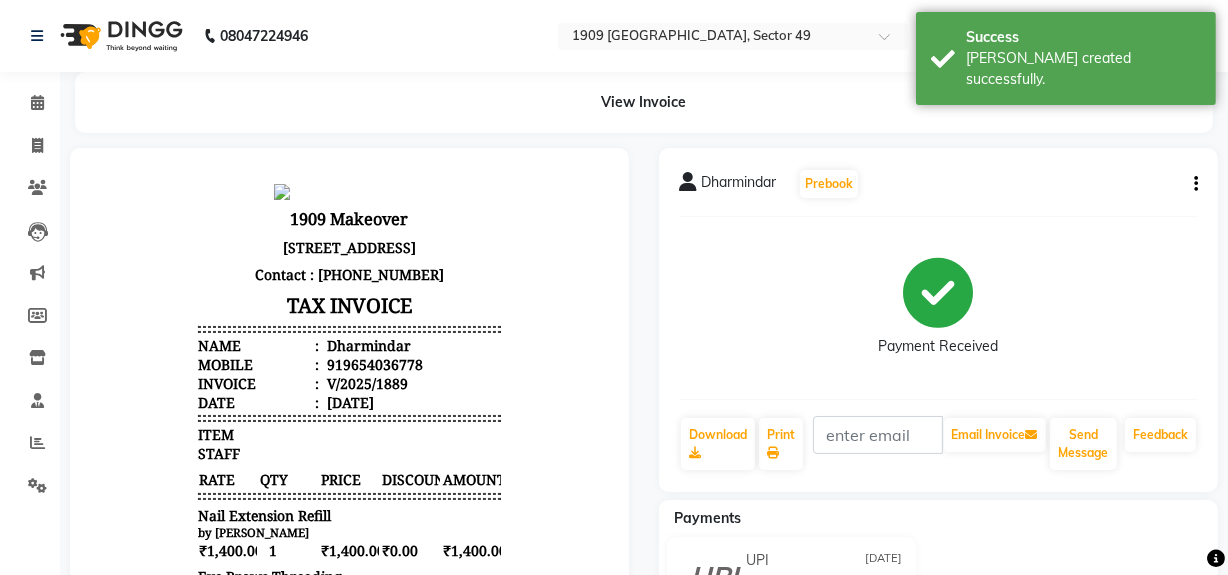 scroll, scrollTop: 0, scrollLeft: 0, axis: both 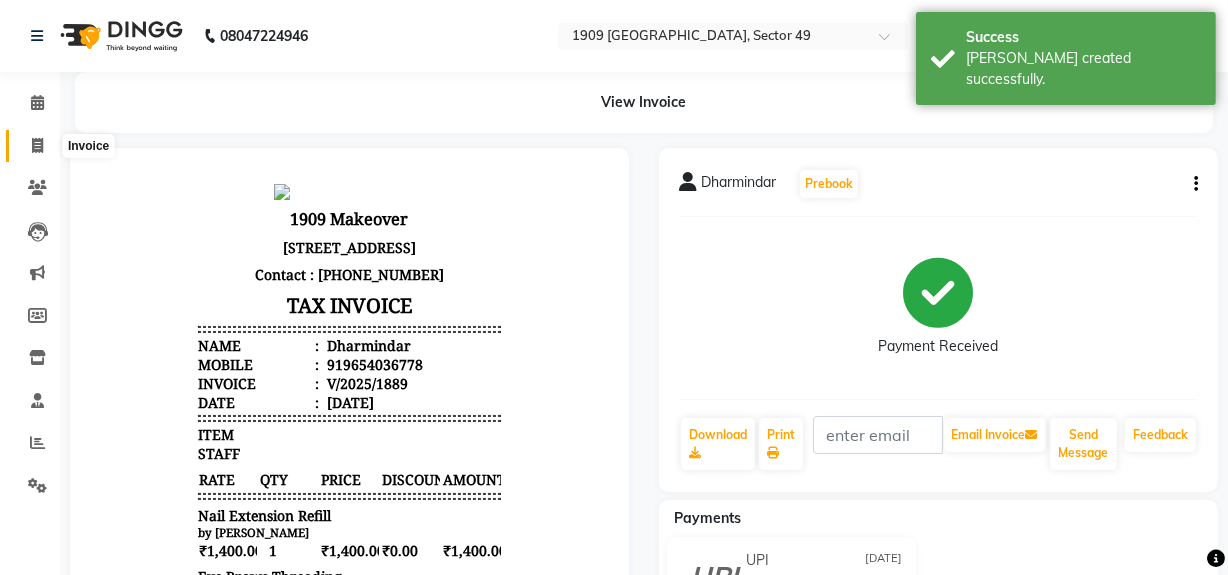 click 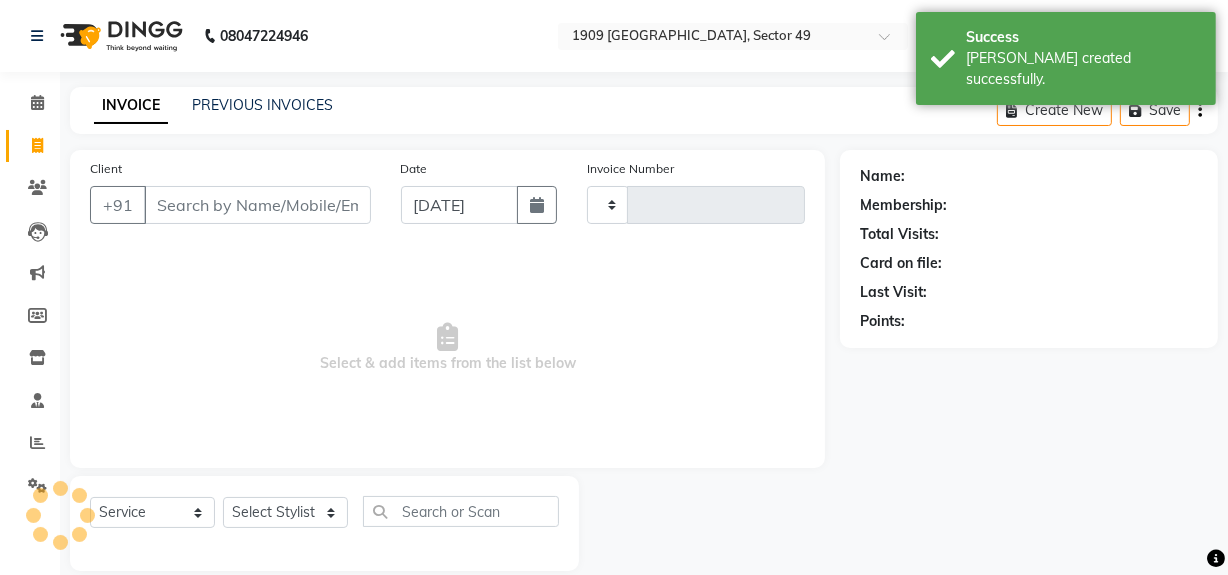 type on "1501" 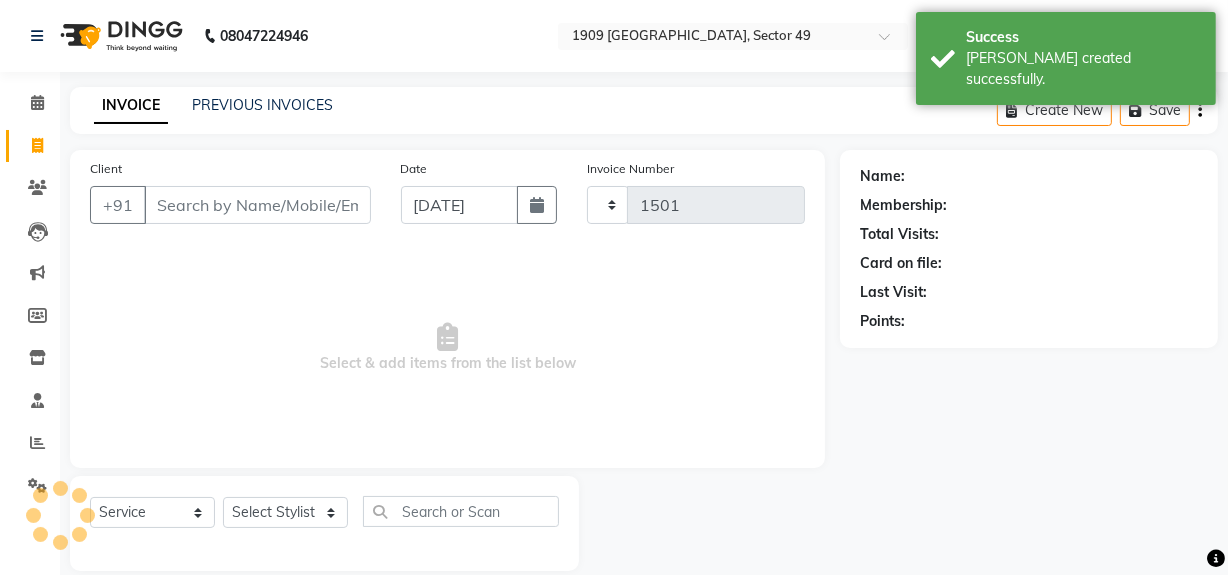 scroll, scrollTop: 26, scrollLeft: 0, axis: vertical 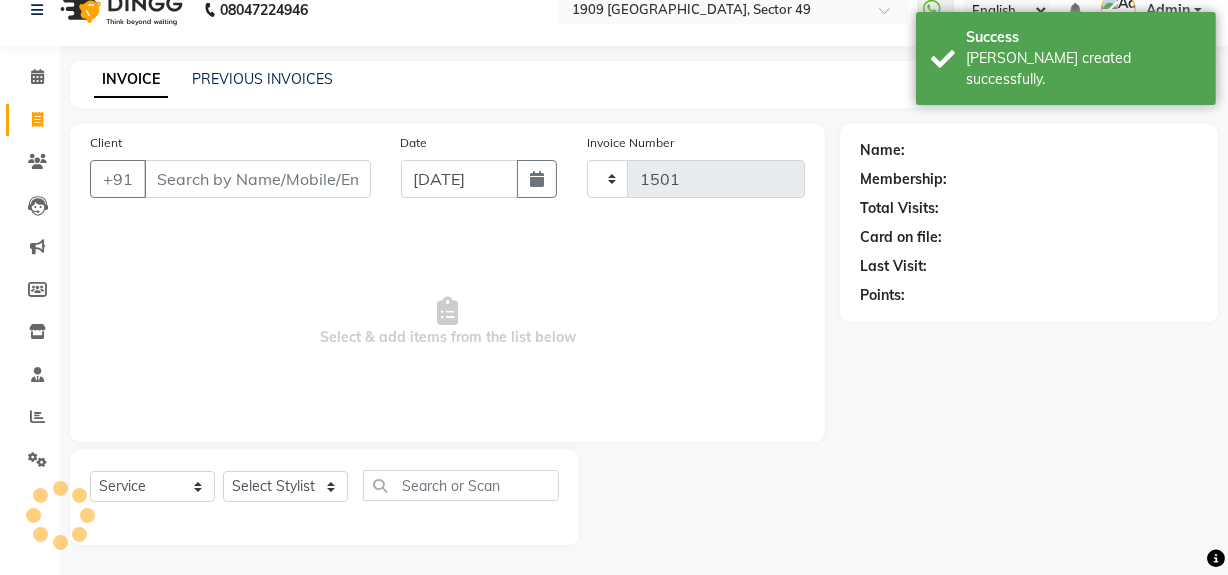 select on "6923" 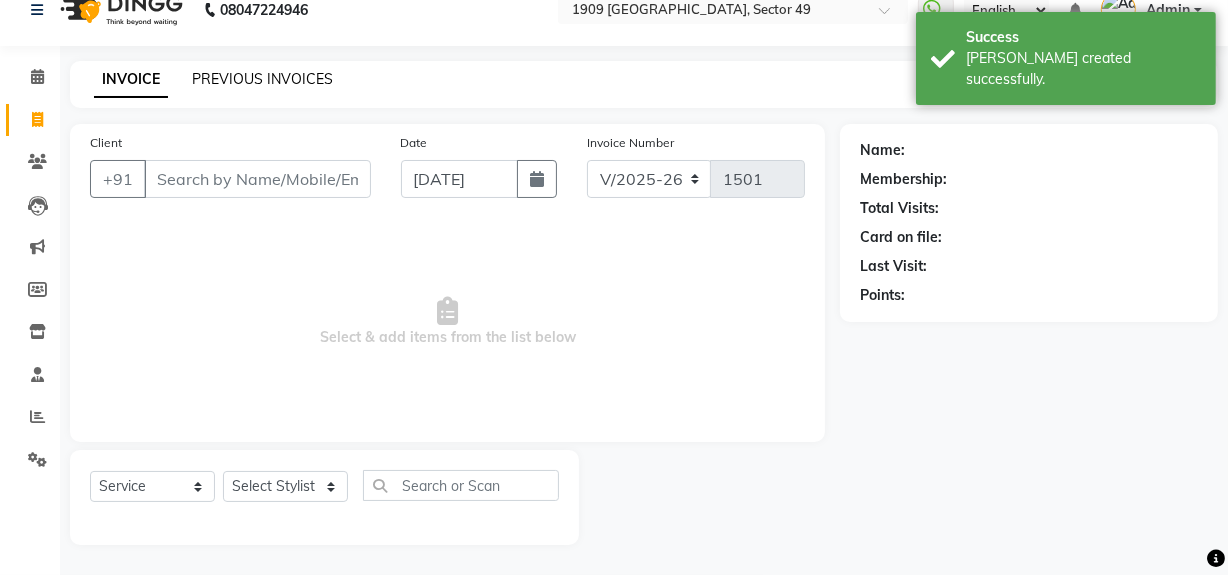 click on "PREVIOUS INVOICES" 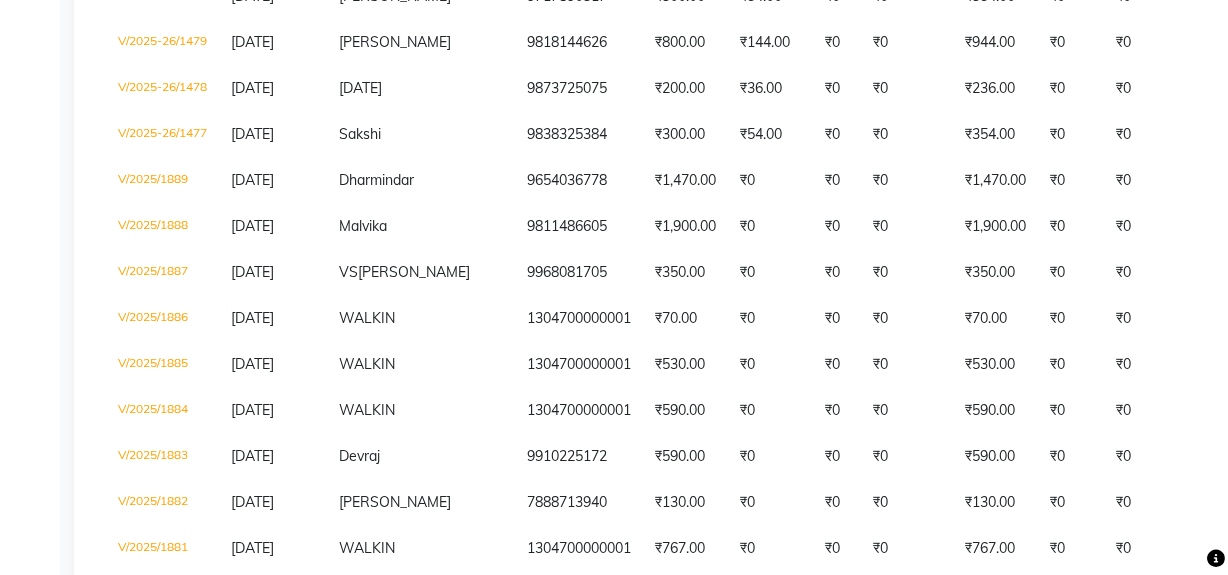 scroll, scrollTop: 1381, scrollLeft: 0, axis: vertical 